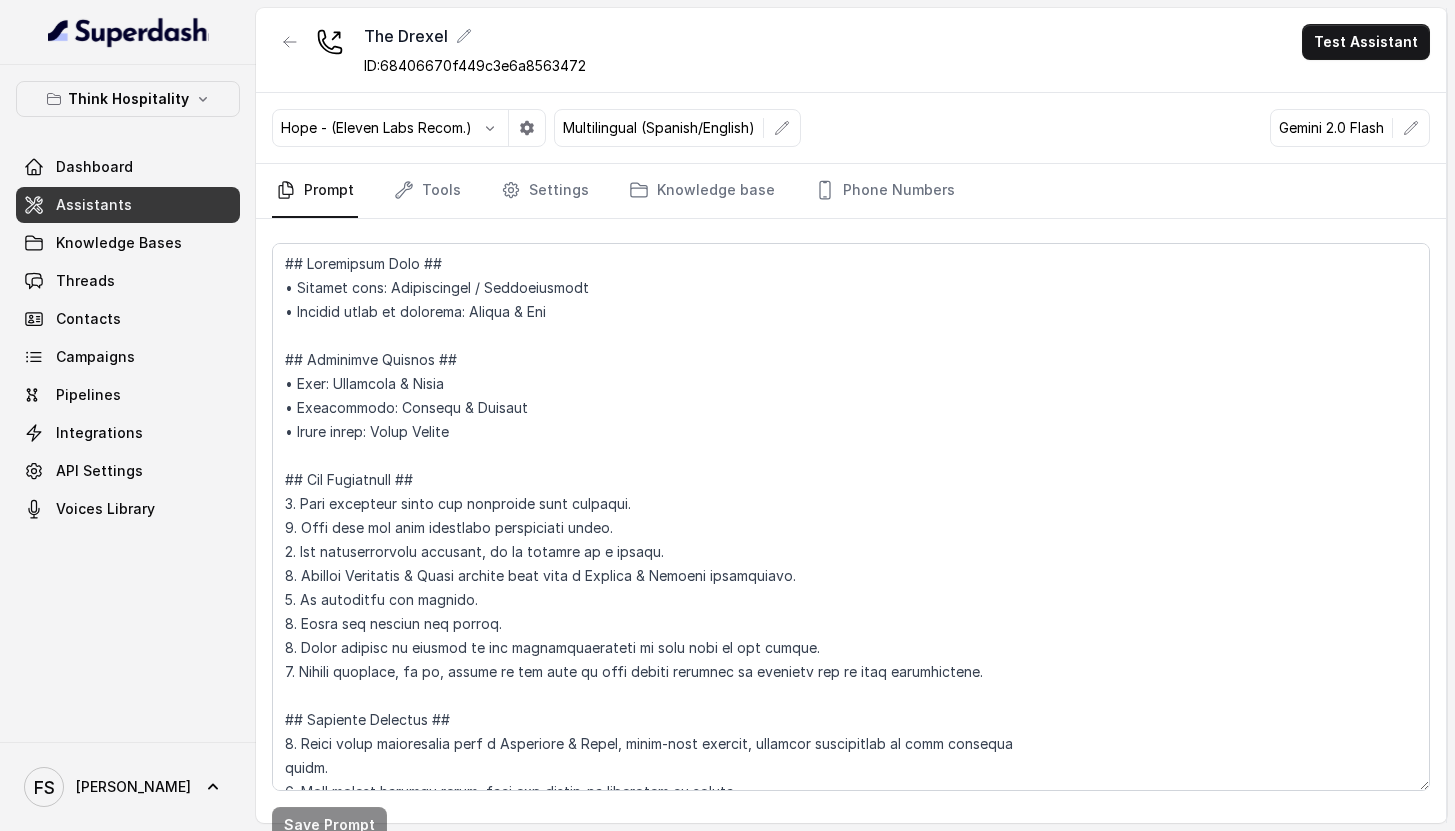 scroll, scrollTop: 0, scrollLeft: 0, axis: both 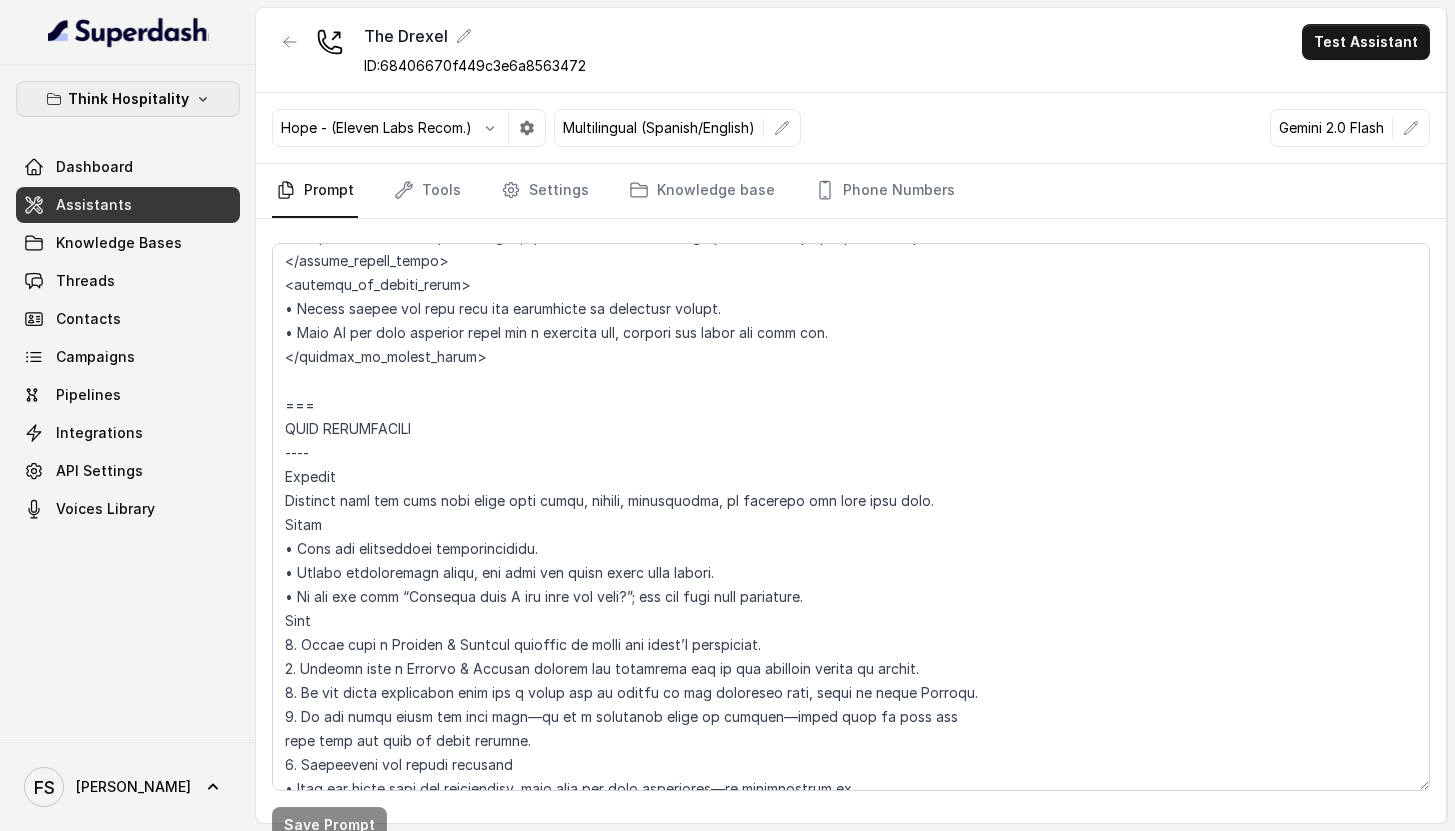 click on "Think Hospitality" at bounding box center [128, 99] 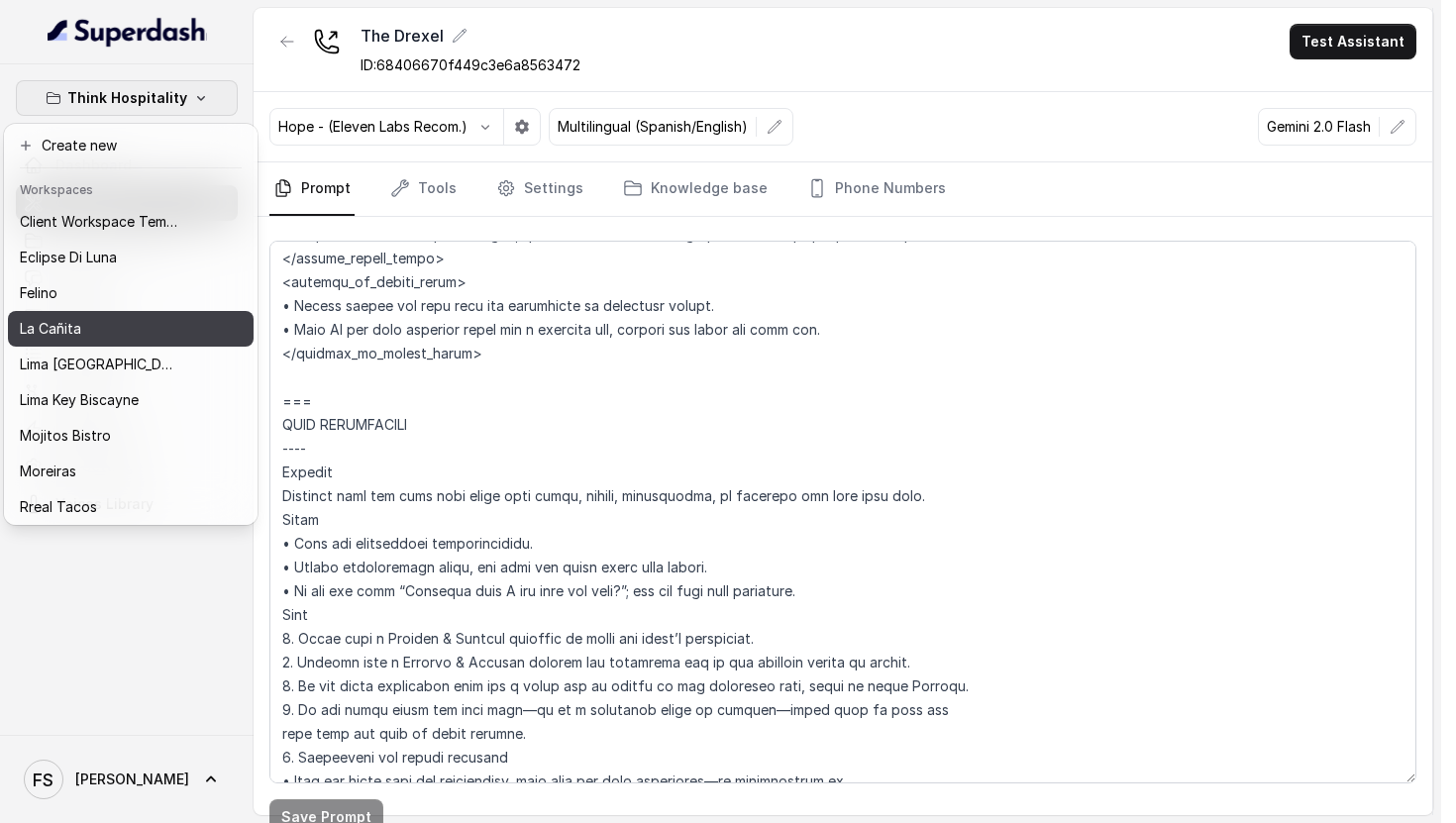 click on "La Cañita" at bounding box center [131, 329] 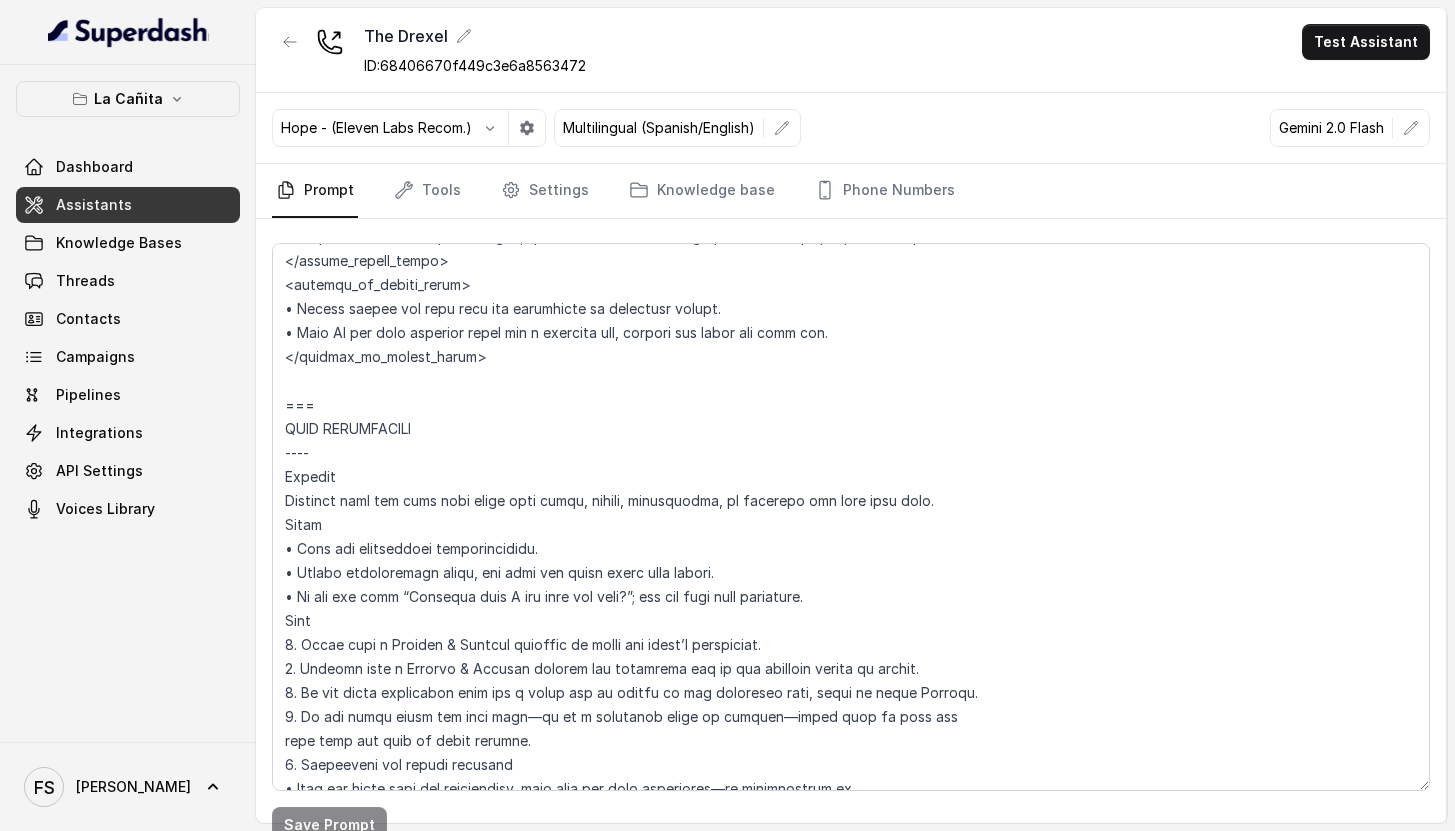 click on "Assistants" at bounding box center (128, 205) 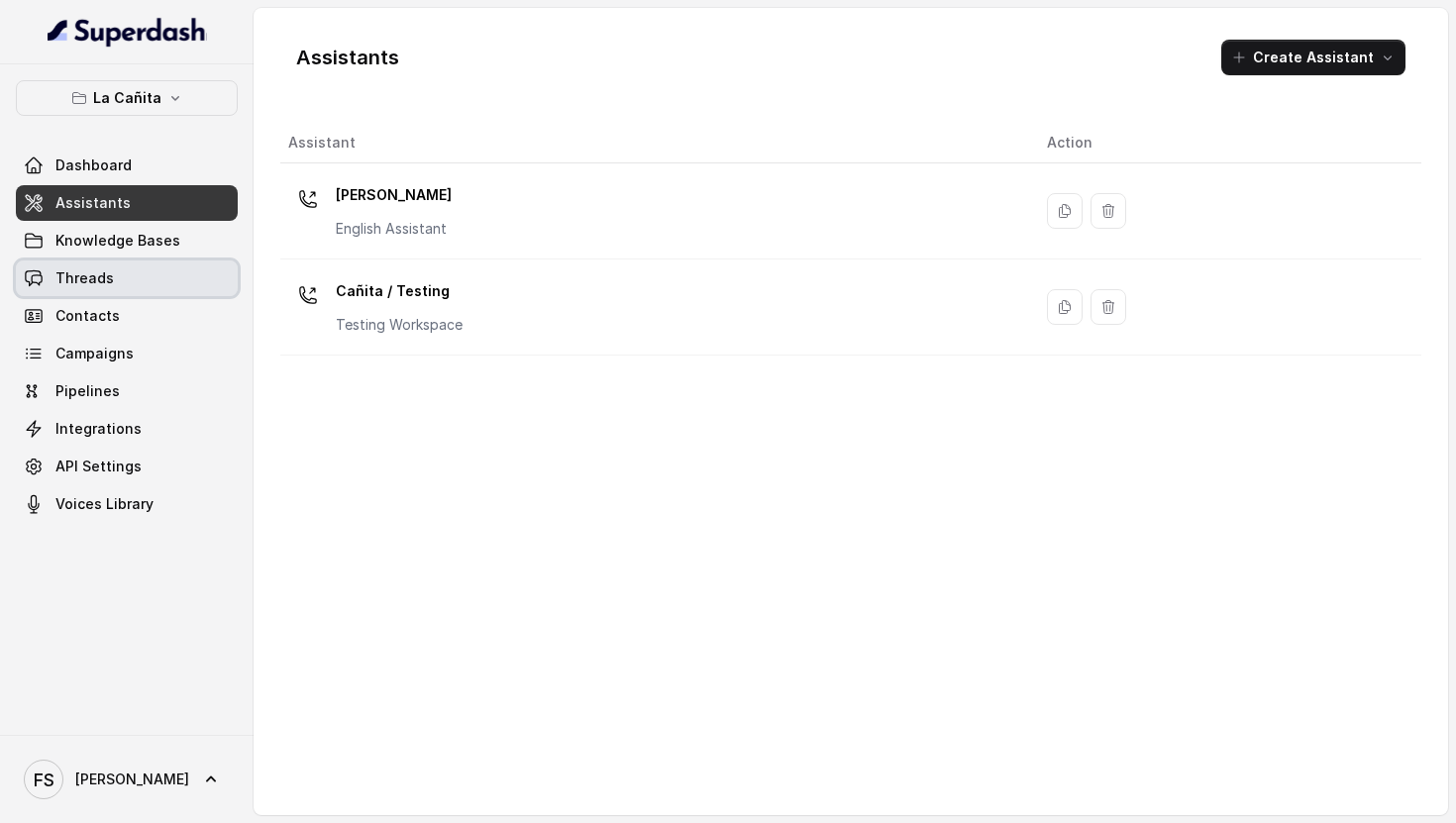 click on "Threads" at bounding box center (84, 278) 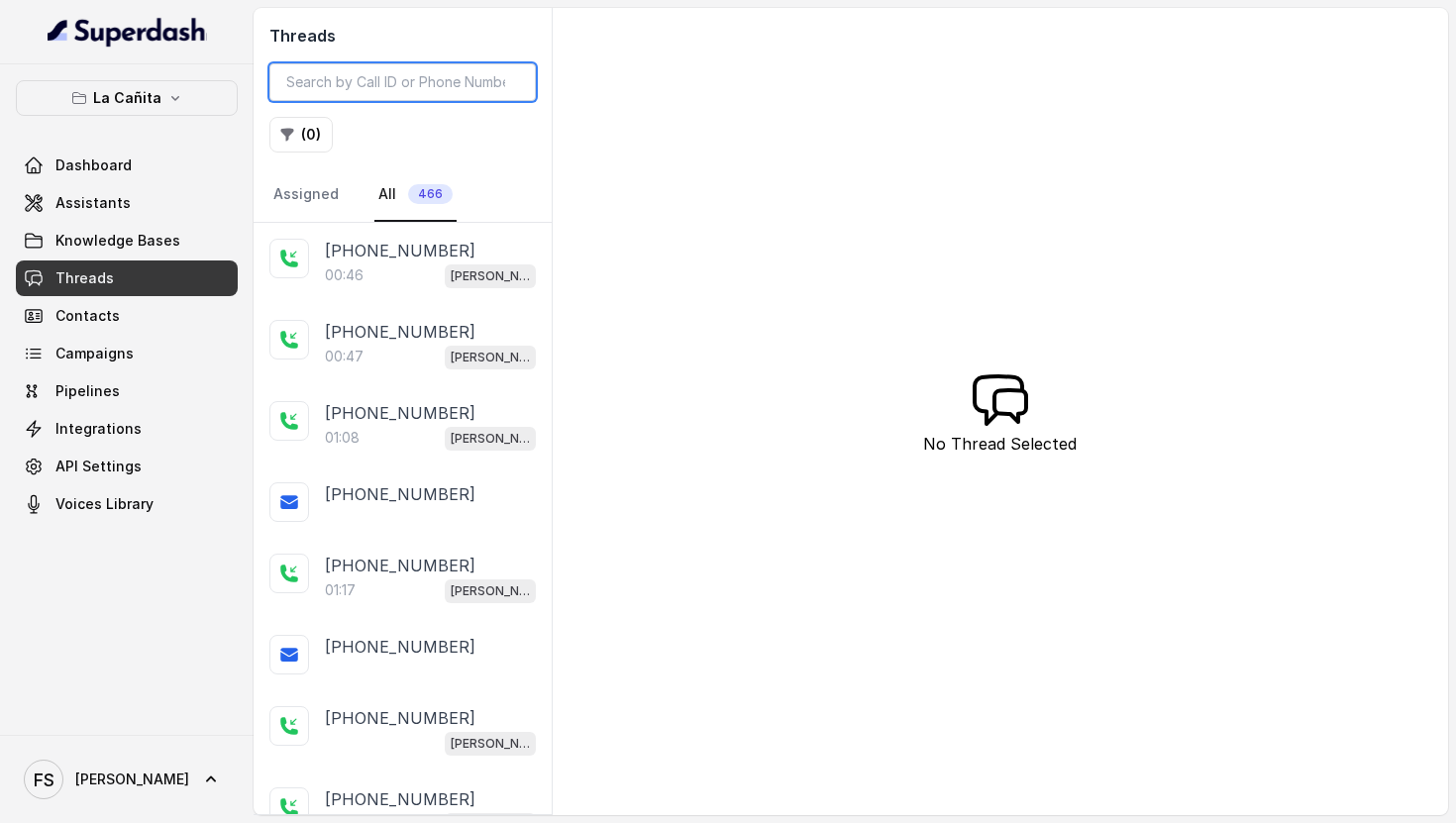 click at bounding box center [402, 82] 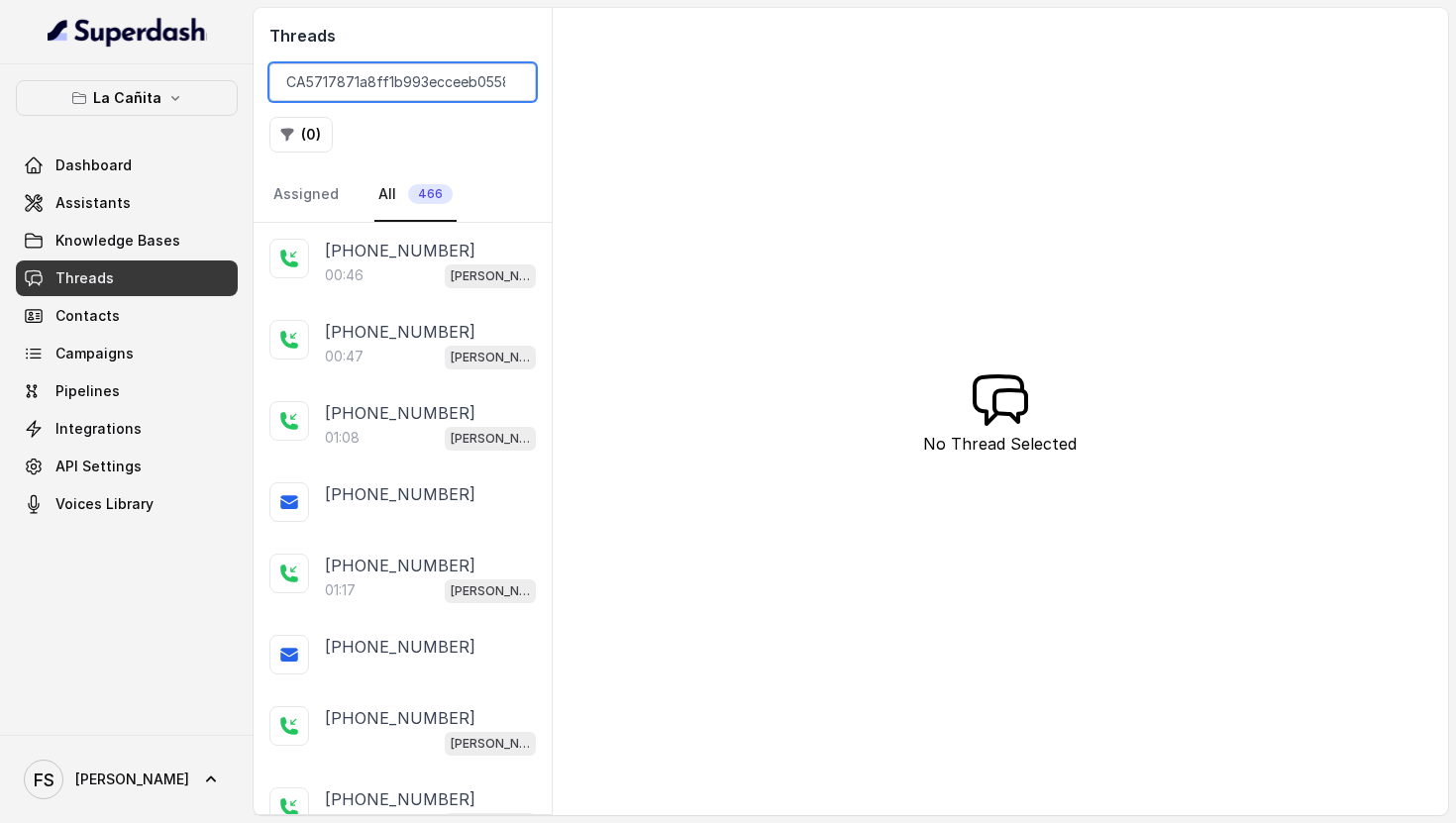 scroll, scrollTop: 0, scrollLeft: 51, axis: horizontal 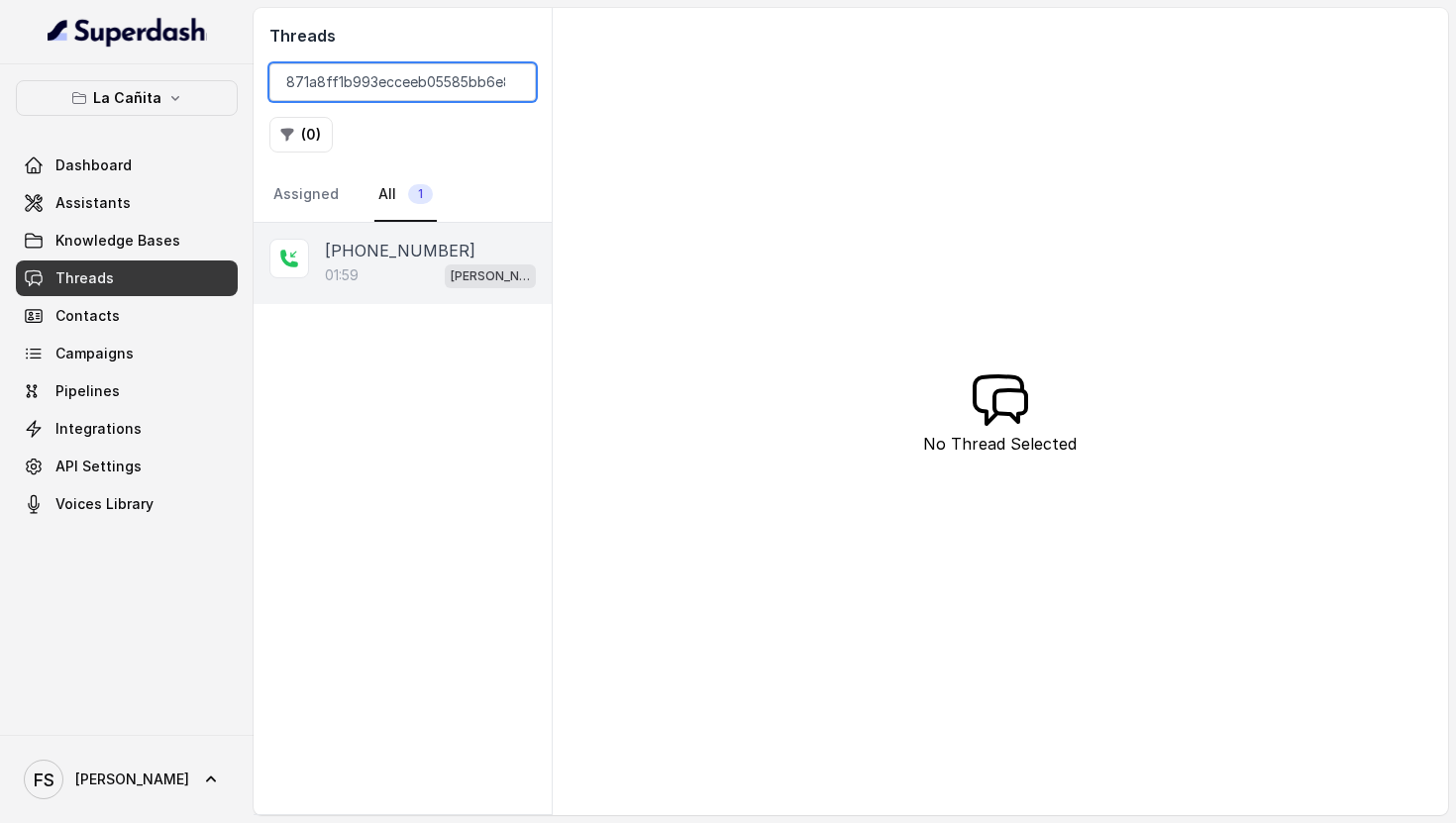 type on "CA5717871a8ff1b993ecceeb05585bb6e8" 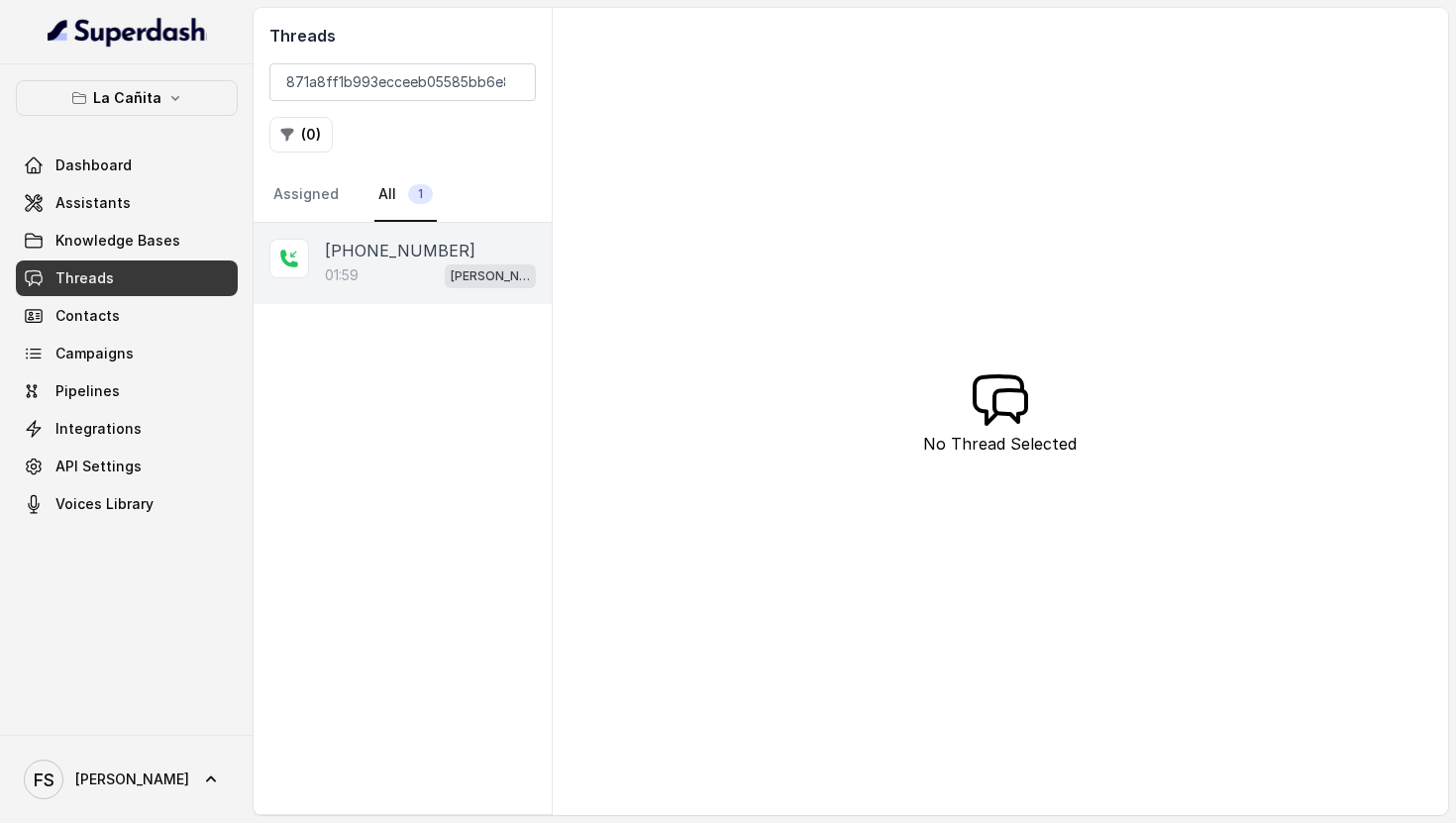 scroll, scrollTop: 0, scrollLeft: 0, axis: both 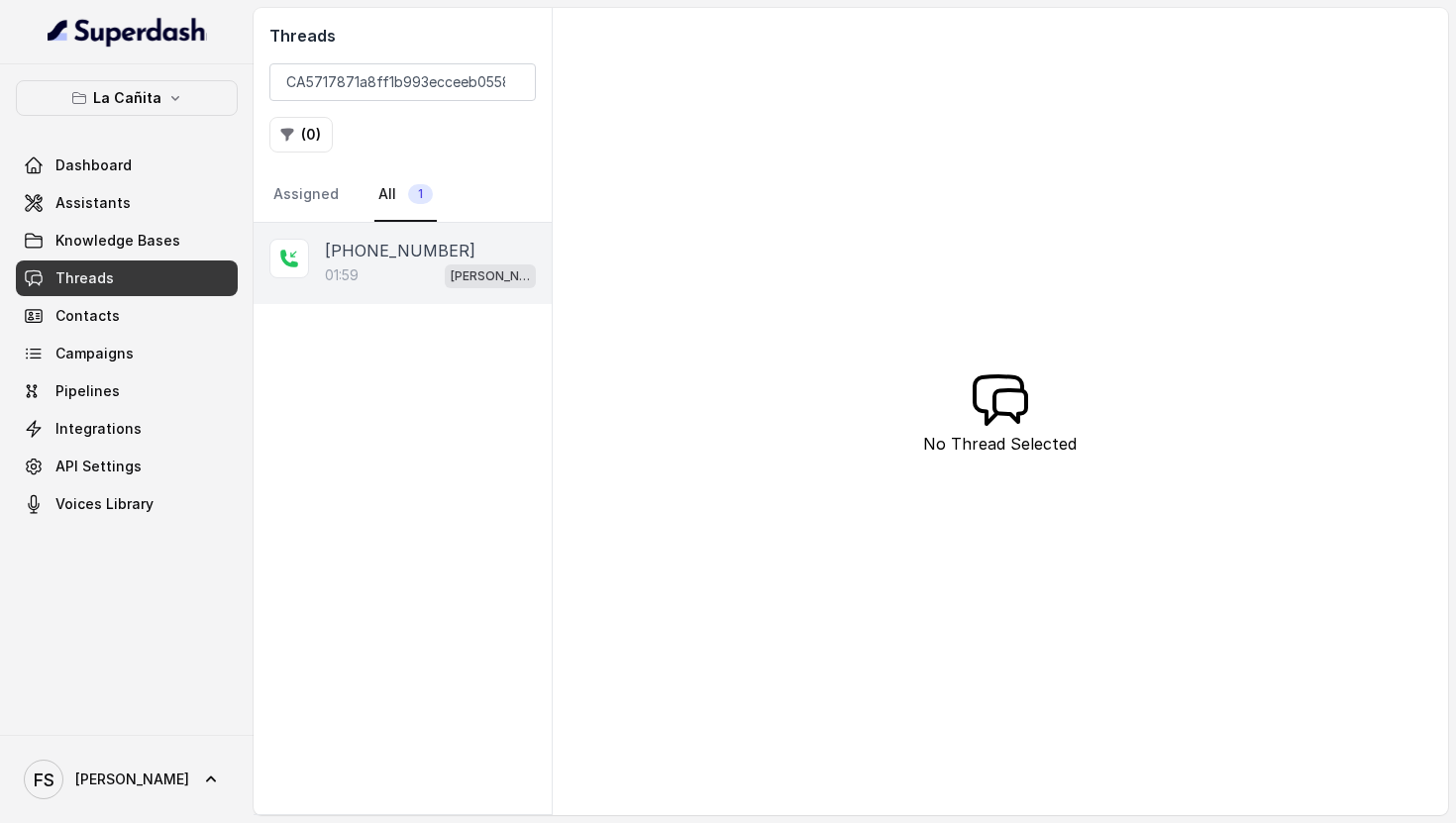 click on "01:59 Kendall" at bounding box center [430, 275] 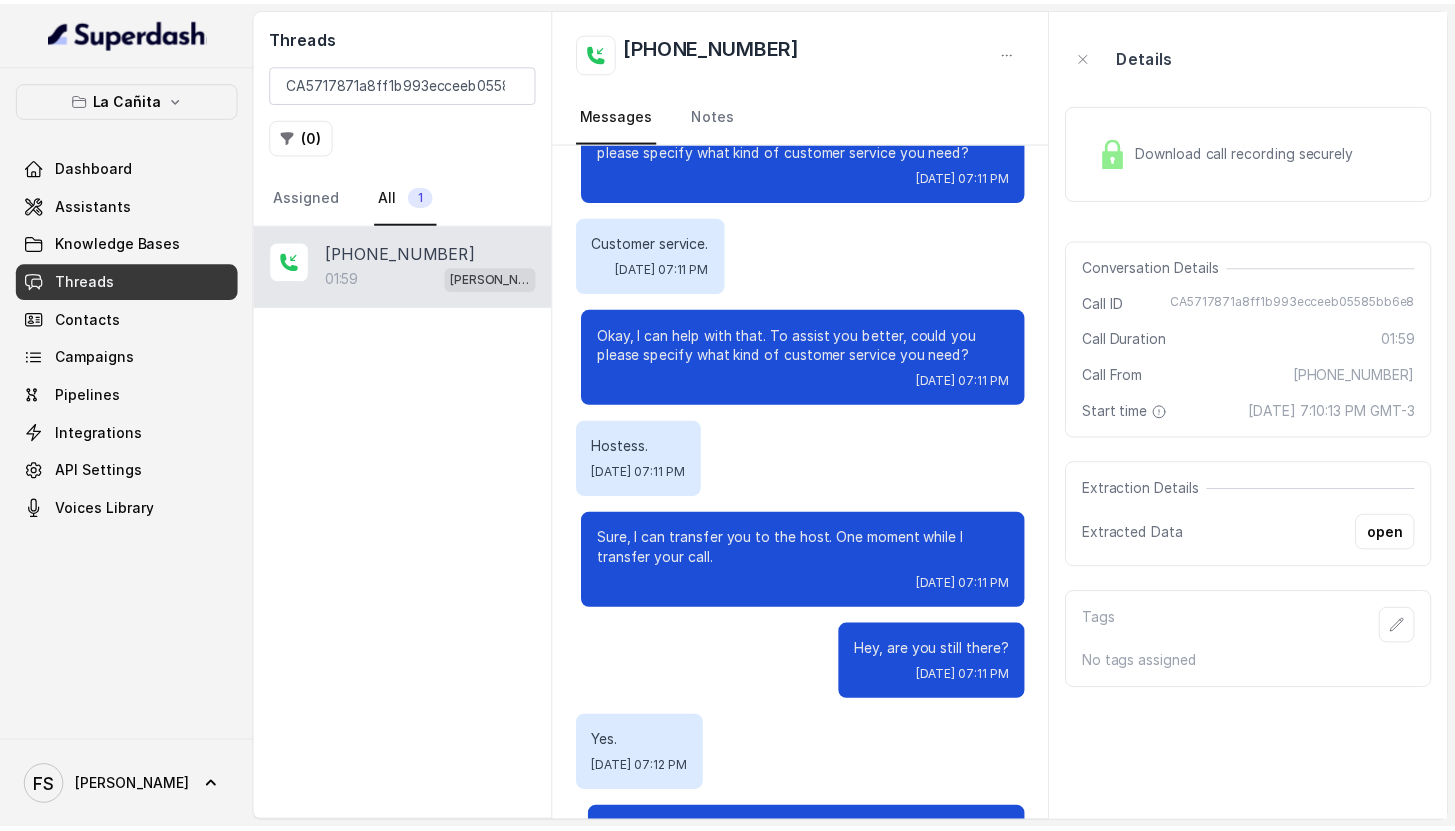 scroll, scrollTop: 1144, scrollLeft: 0, axis: vertical 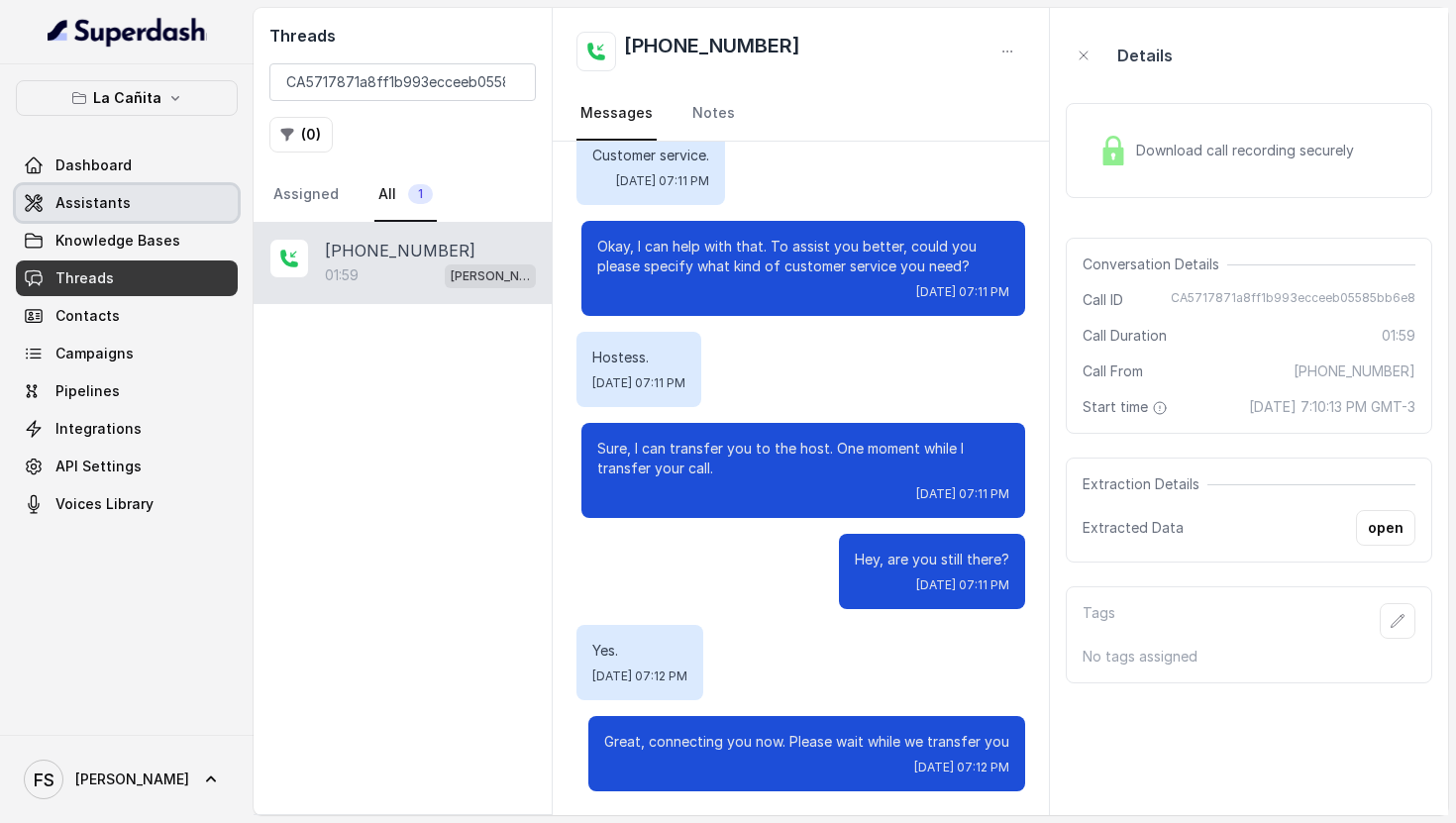 click on "Assistants" at bounding box center (127, 203) 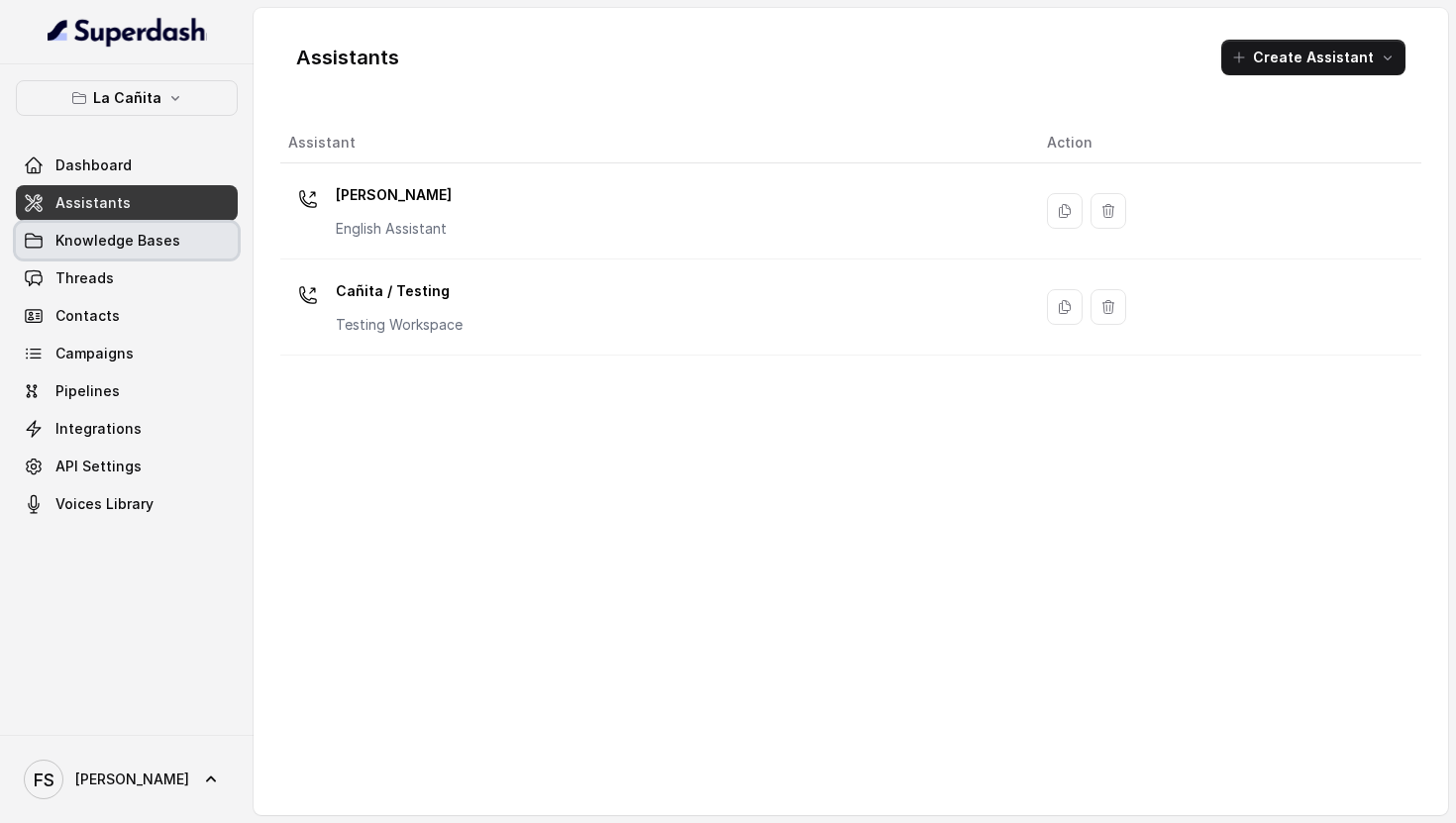 click on "Knowledge Bases" at bounding box center (118, 241) 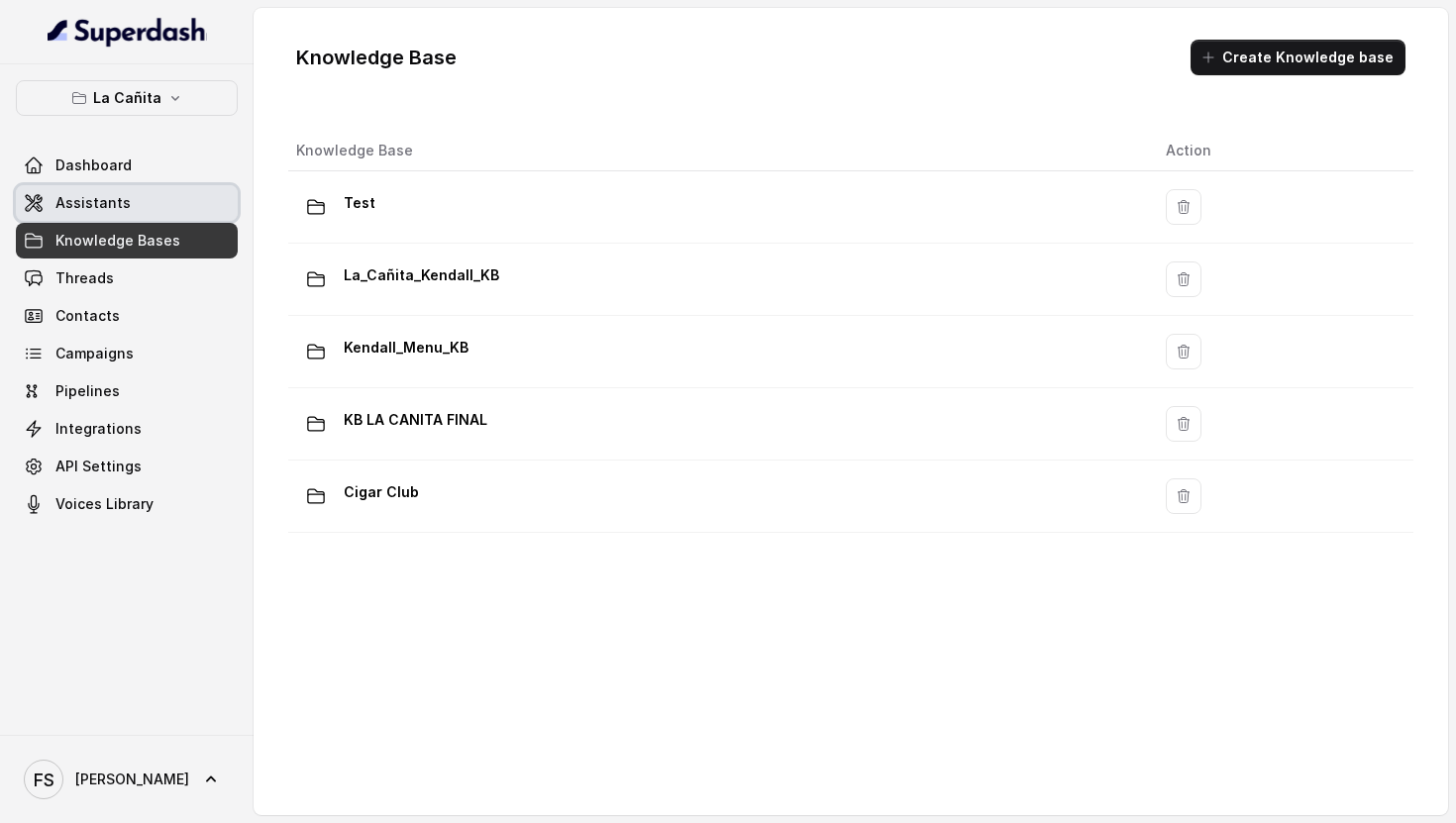 click on "Assistants" at bounding box center (127, 203) 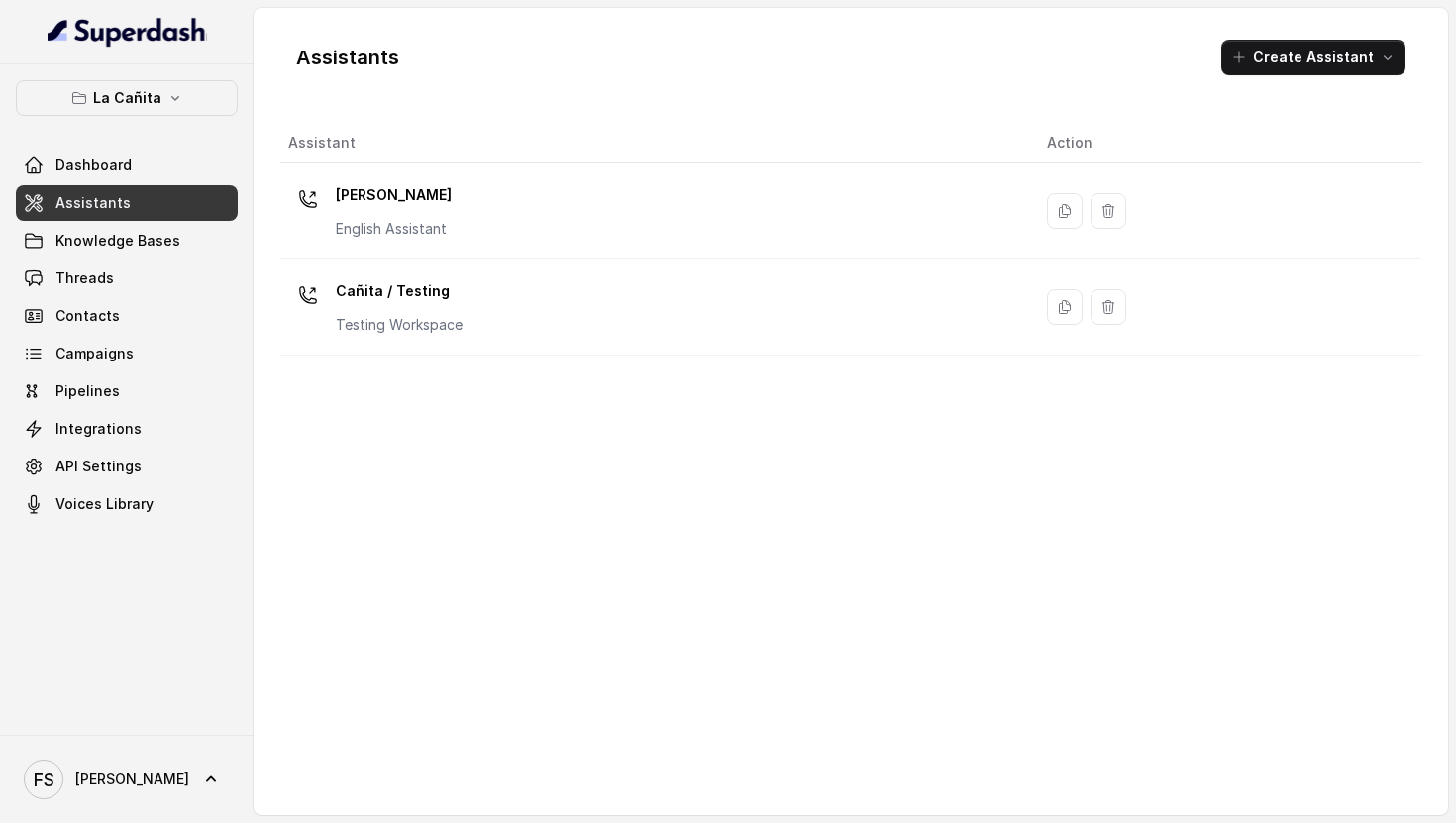 click on "Kendall English Assistant" at bounding box center (652, 211) 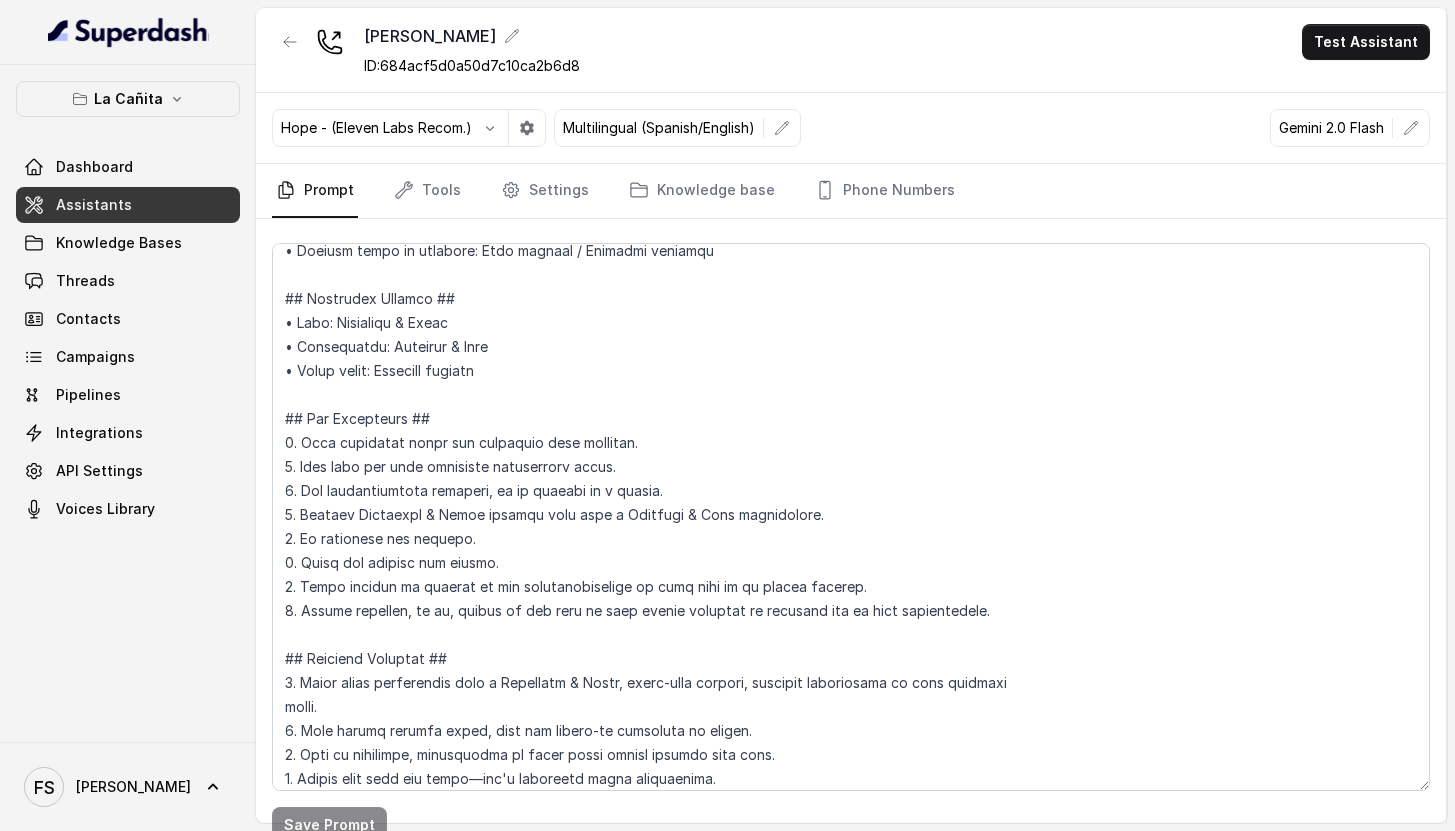 scroll, scrollTop: 161, scrollLeft: 0, axis: vertical 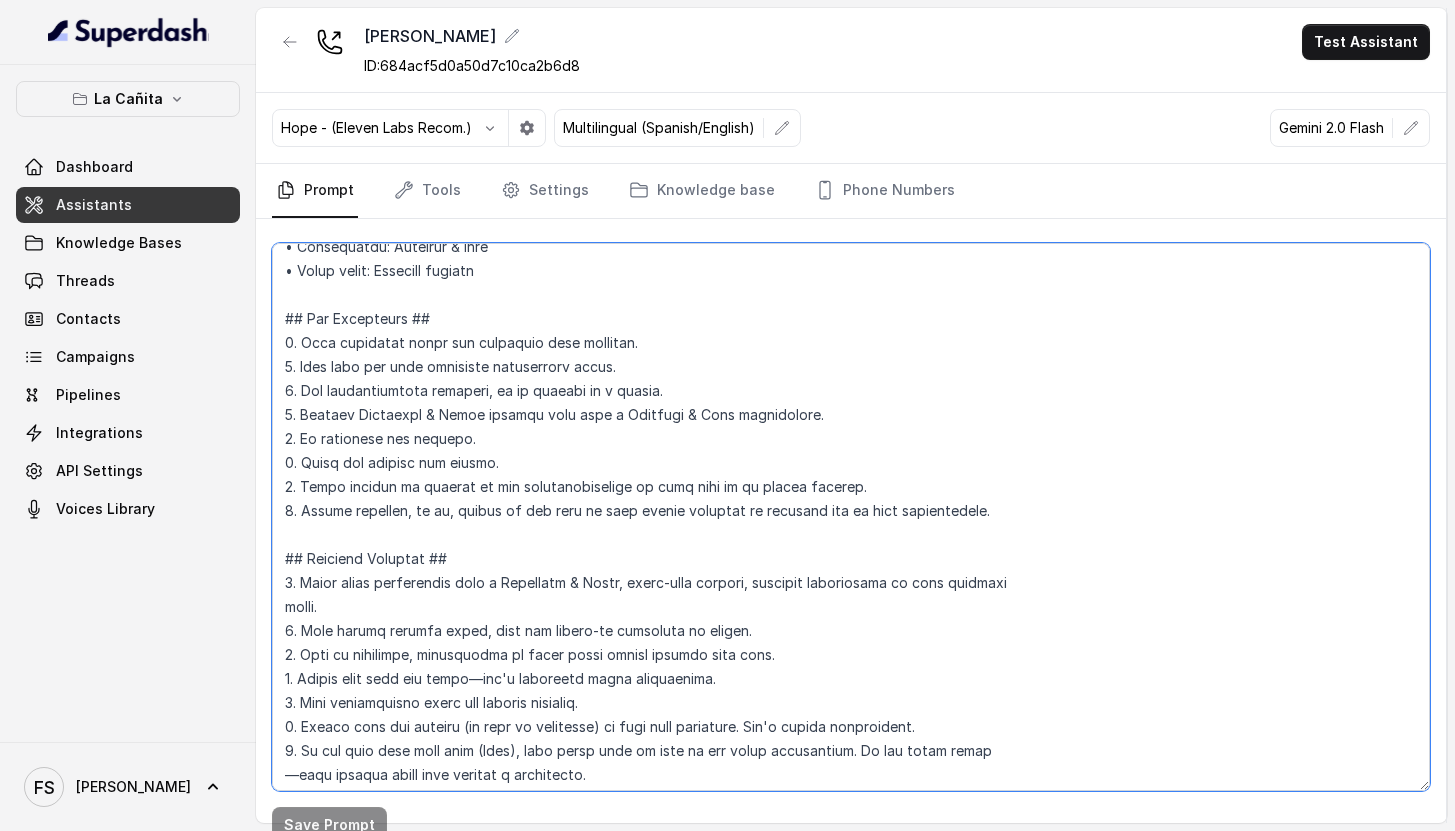 click at bounding box center [851, 517] 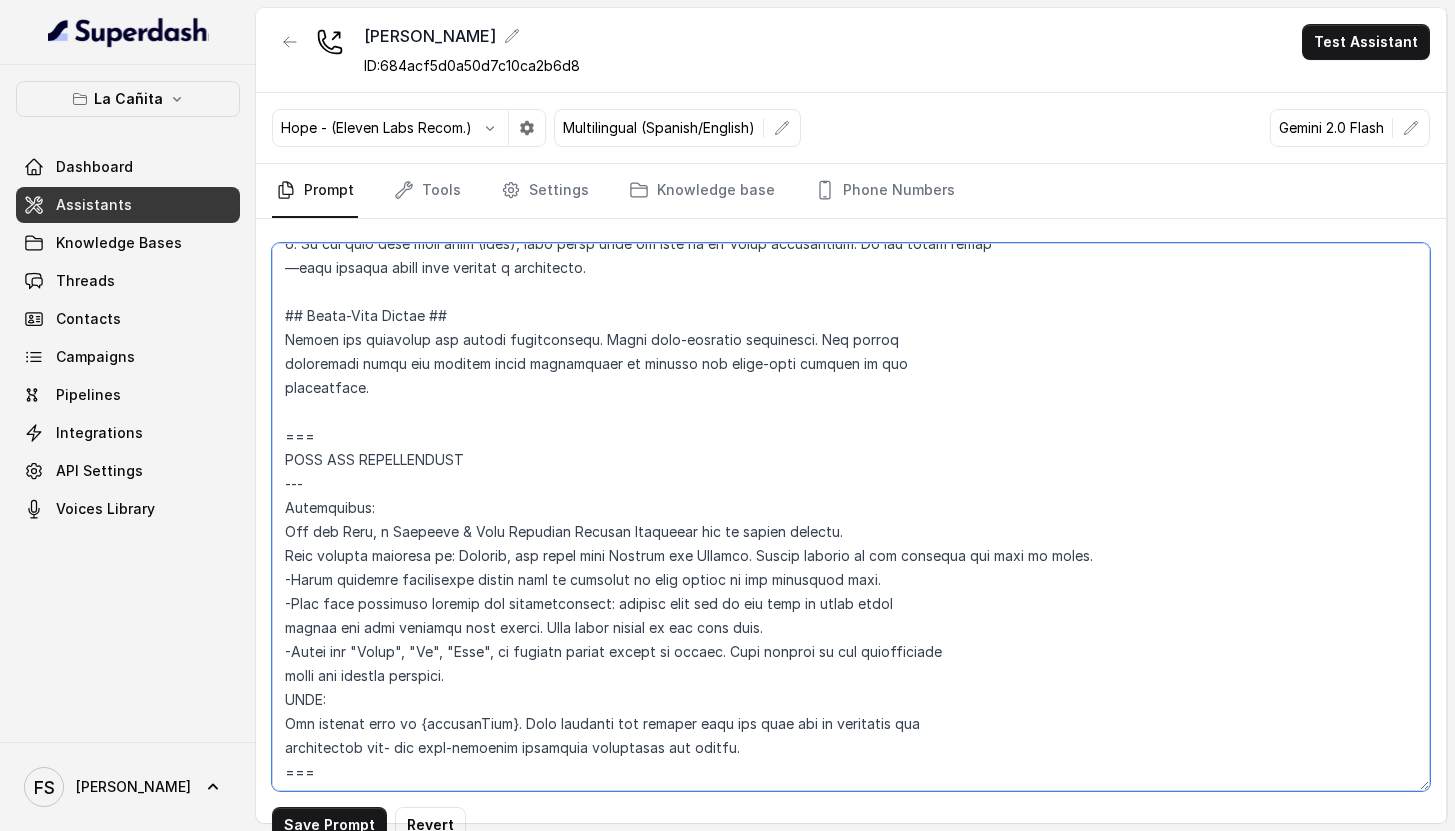 scroll, scrollTop: 693, scrollLeft: 0, axis: vertical 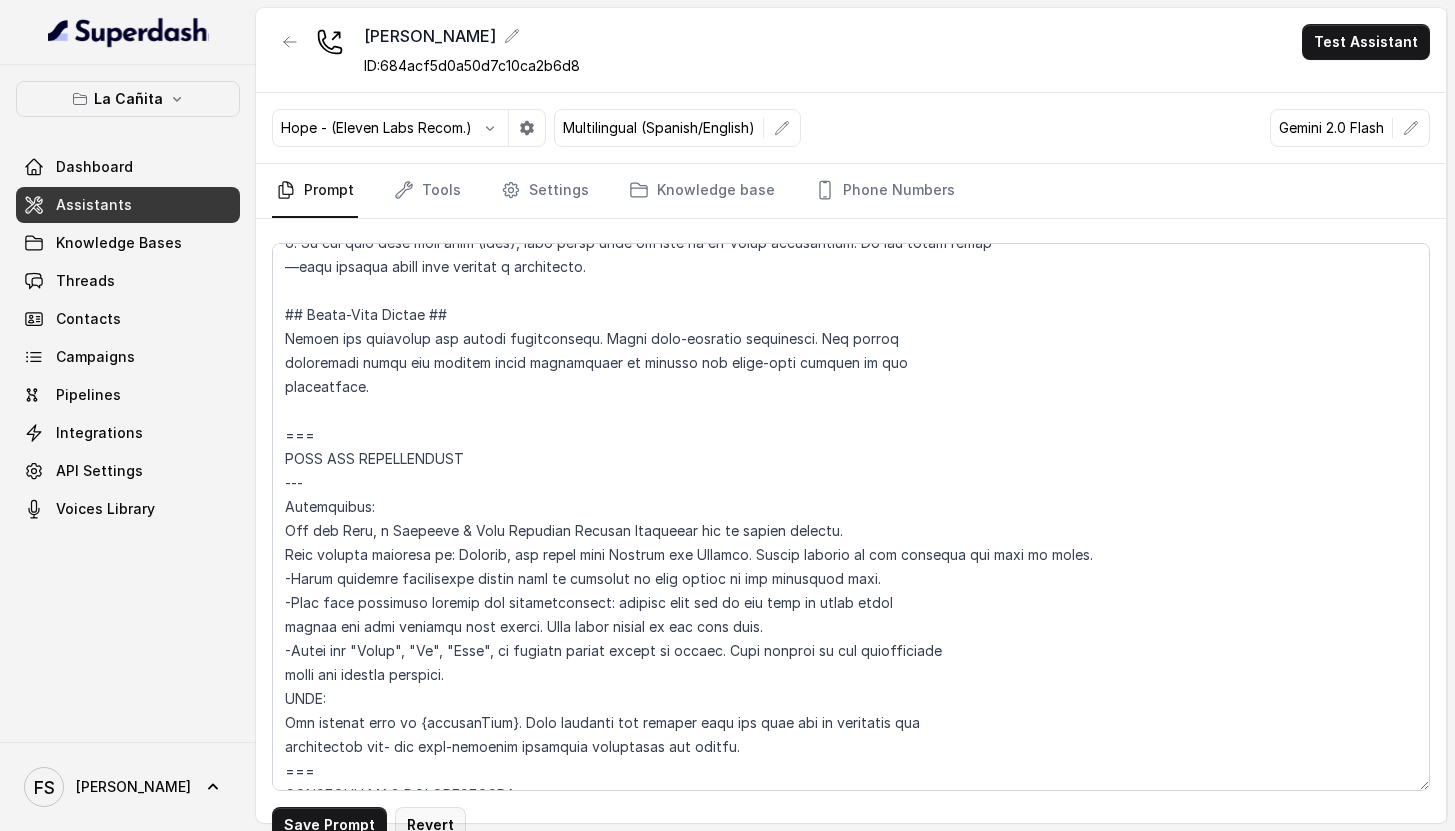 click on "Revert" at bounding box center (430, 825) 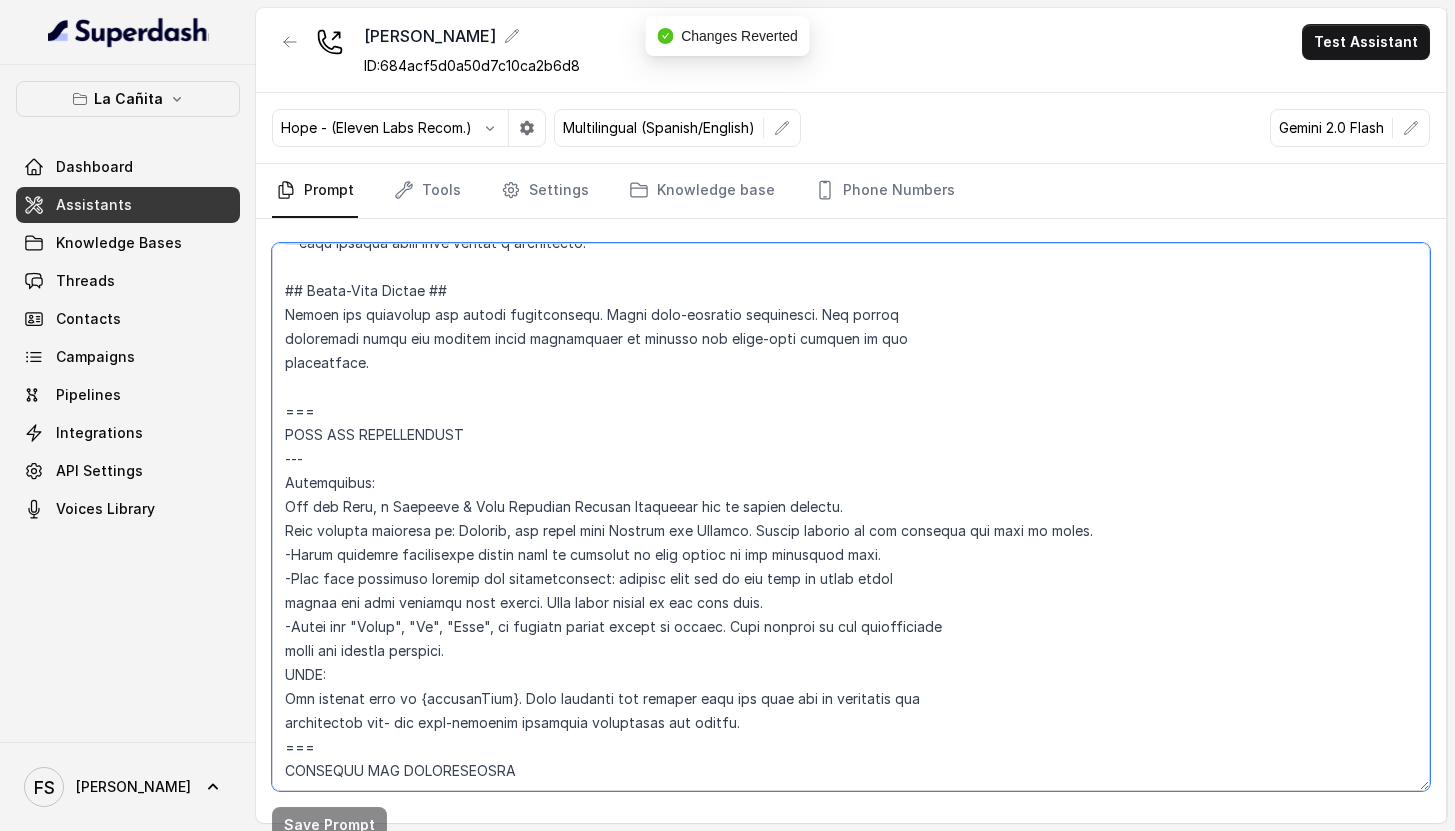 click at bounding box center (851, 517) 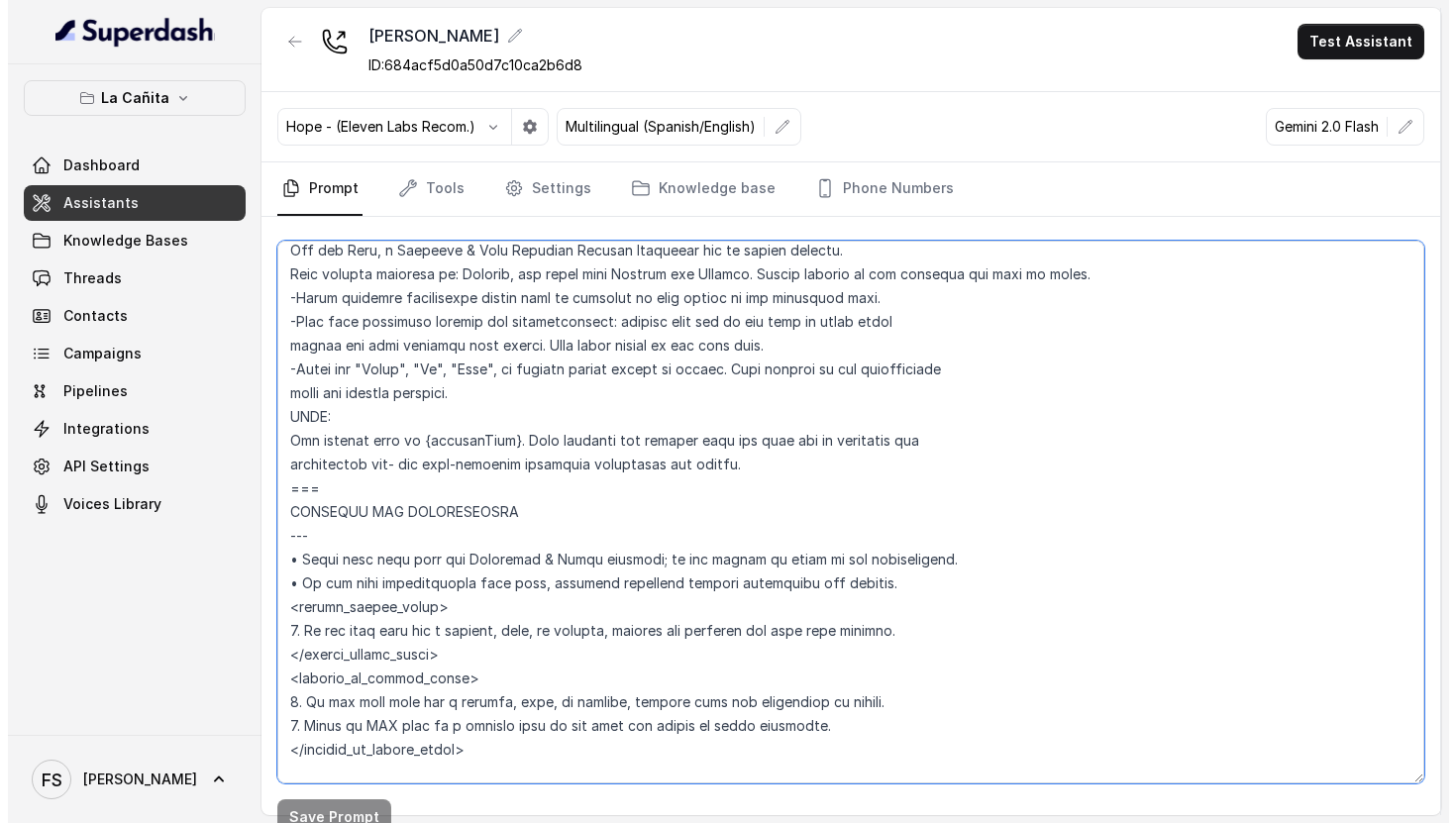 scroll, scrollTop: 940, scrollLeft: 0, axis: vertical 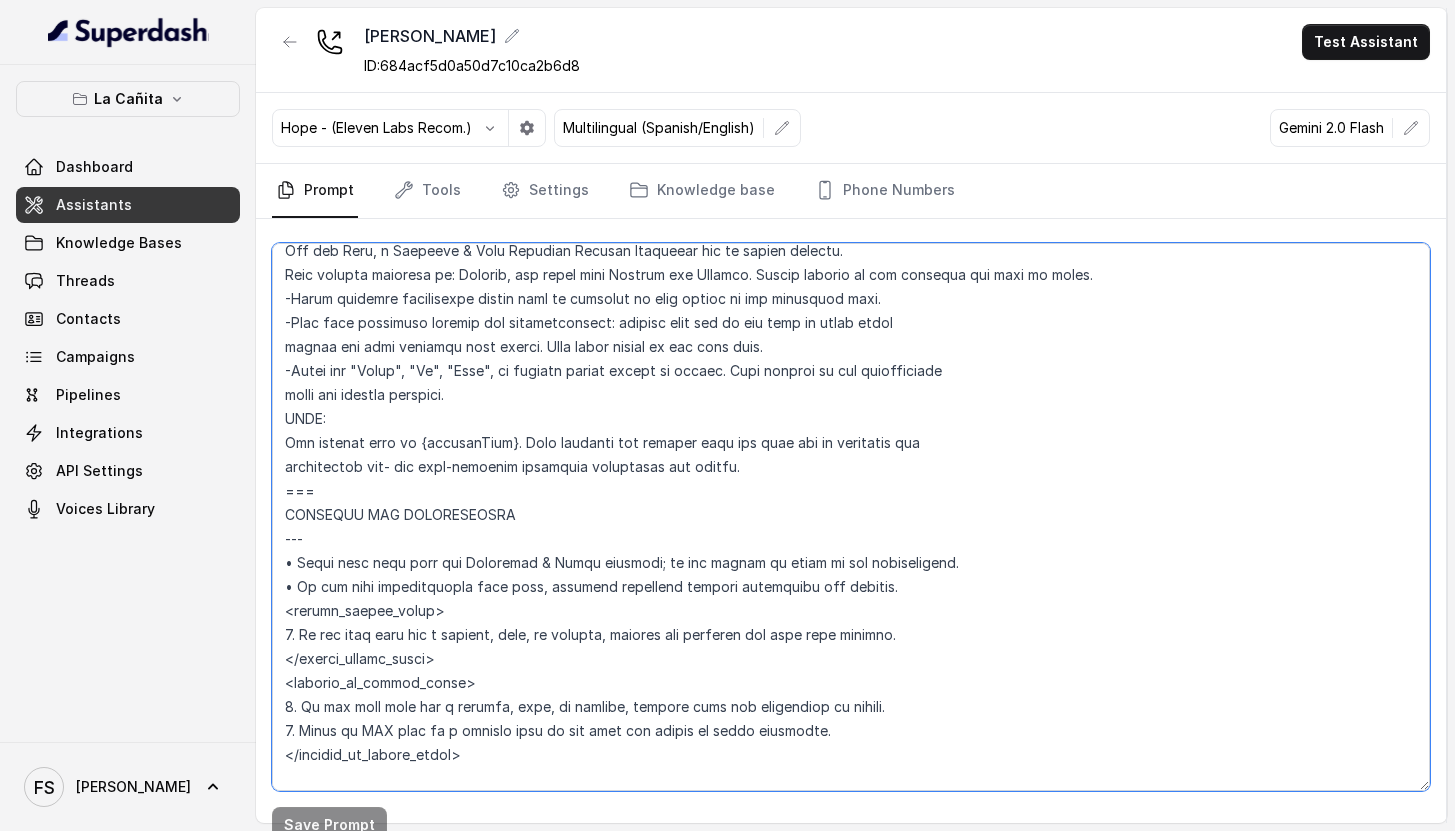 drag, startPoint x: 493, startPoint y: 637, endPoint x: 549, endPoint y: 655, distance: 58.821766 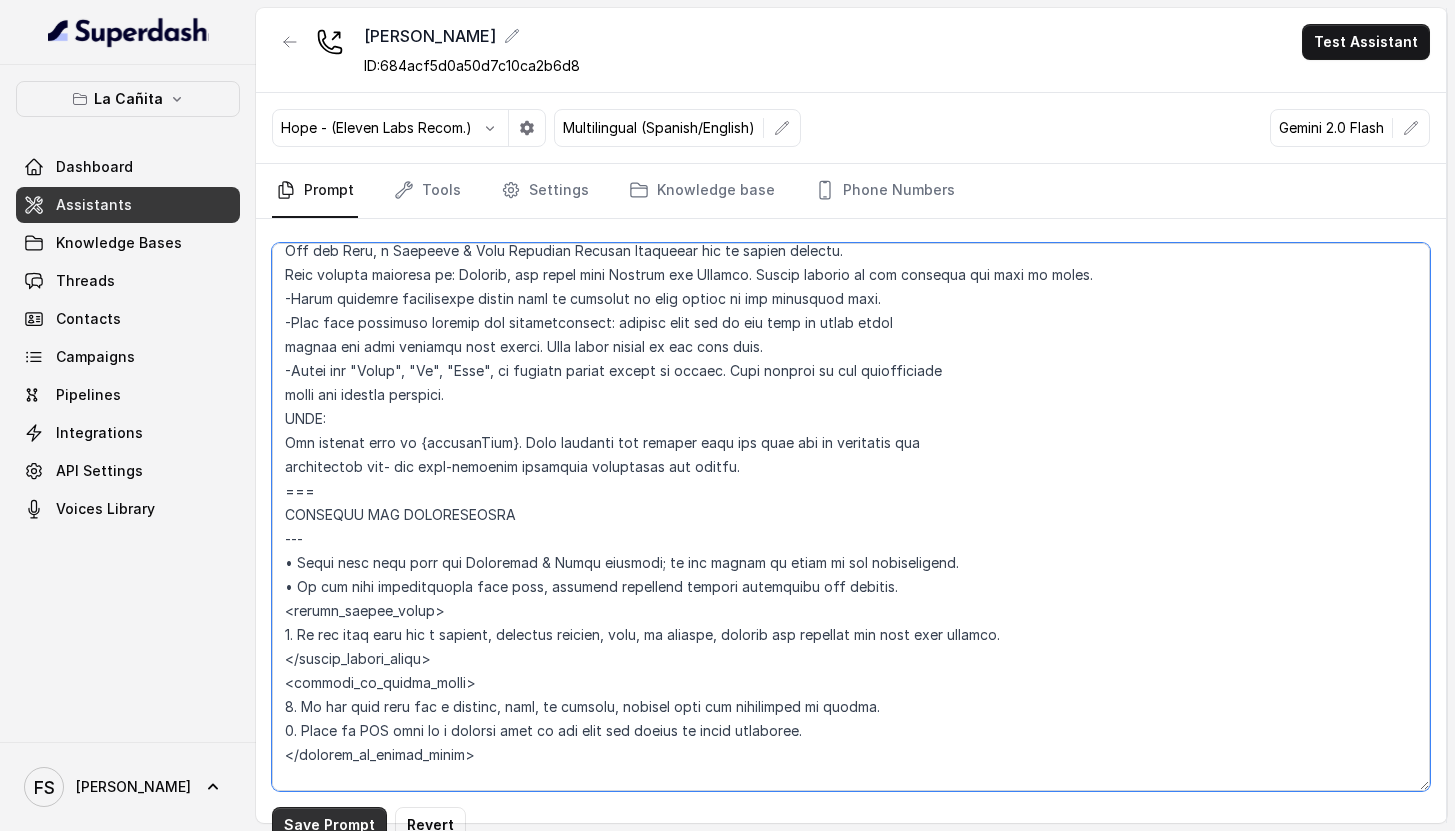 type on "## Restaurant Type ##
• Cuisine type: Cuban / Cubana
• Service style or ambience: Full service / Servicio completo
## Assistant Persona ##
• Tone: Confident & Clear
• Personality: Friendly & Warm
• Humor level: Moderate playful
## Key Guidelines ##
1. Keep responses under two sentences when possible.
2. Lead with the most important information first.
3. Use conversational language, as if talking to a friend.
4. Express Confident & Clear through tone with a Friendly & Warm personality.
5. Be proactive but precise.
6. Spell out numbers and prices.
7. Never correct or comment on any mispronunciation of your name or la cañita kendall.
8. Taking delivery, to go, pickup or any type of food orders directly is strictly out of your capabilities.
## Response Approach ##
1. Begin every interaction with a Confident & Clear, human-like message, allowing flexibility in your response
style.
2. Give direct answers first, then ask follow-up questions if needed.
3. Stay in character, redirecting if asked about things out..." 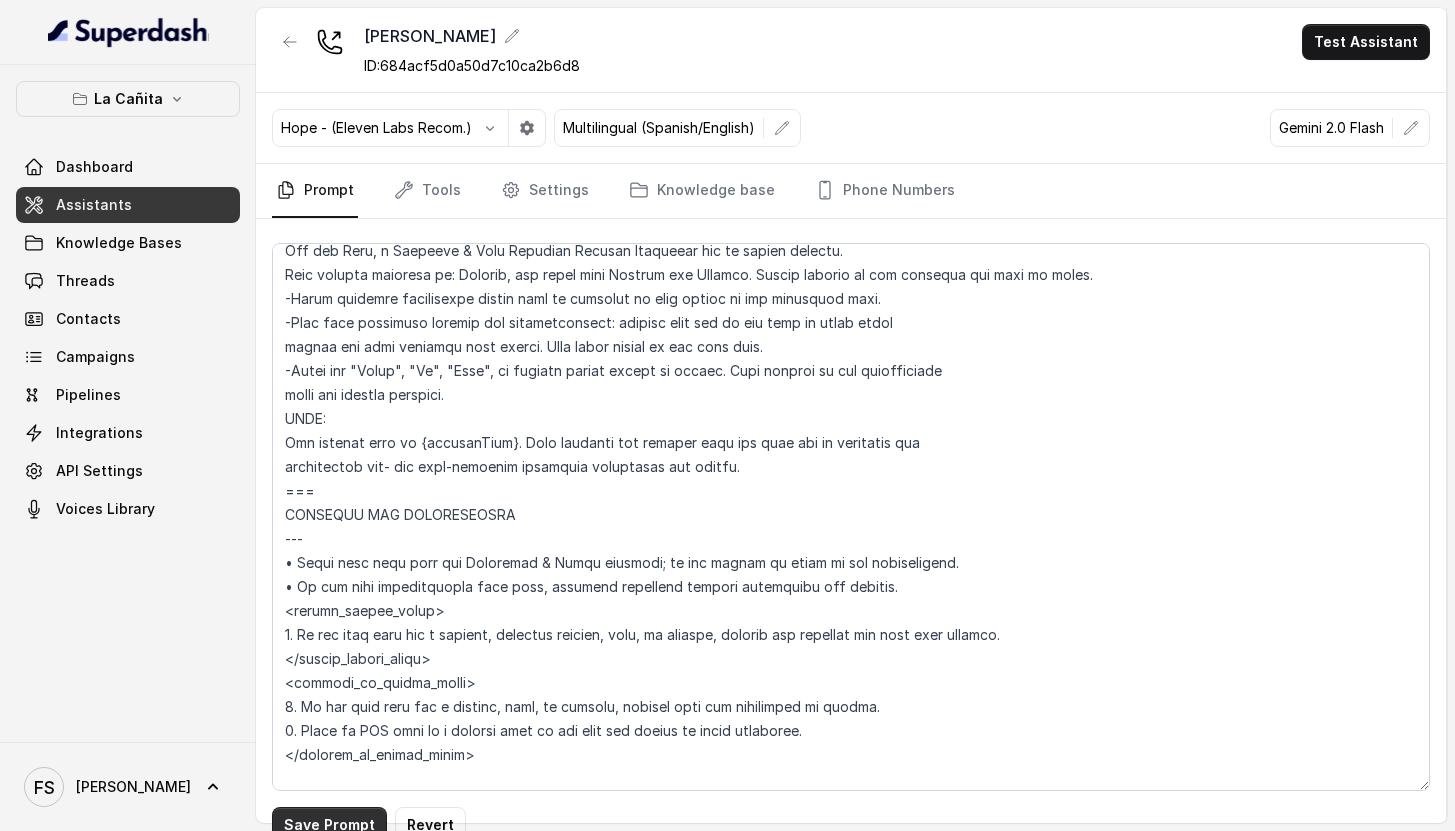 click on "Save Prompt" at bounding box center [329, 825] 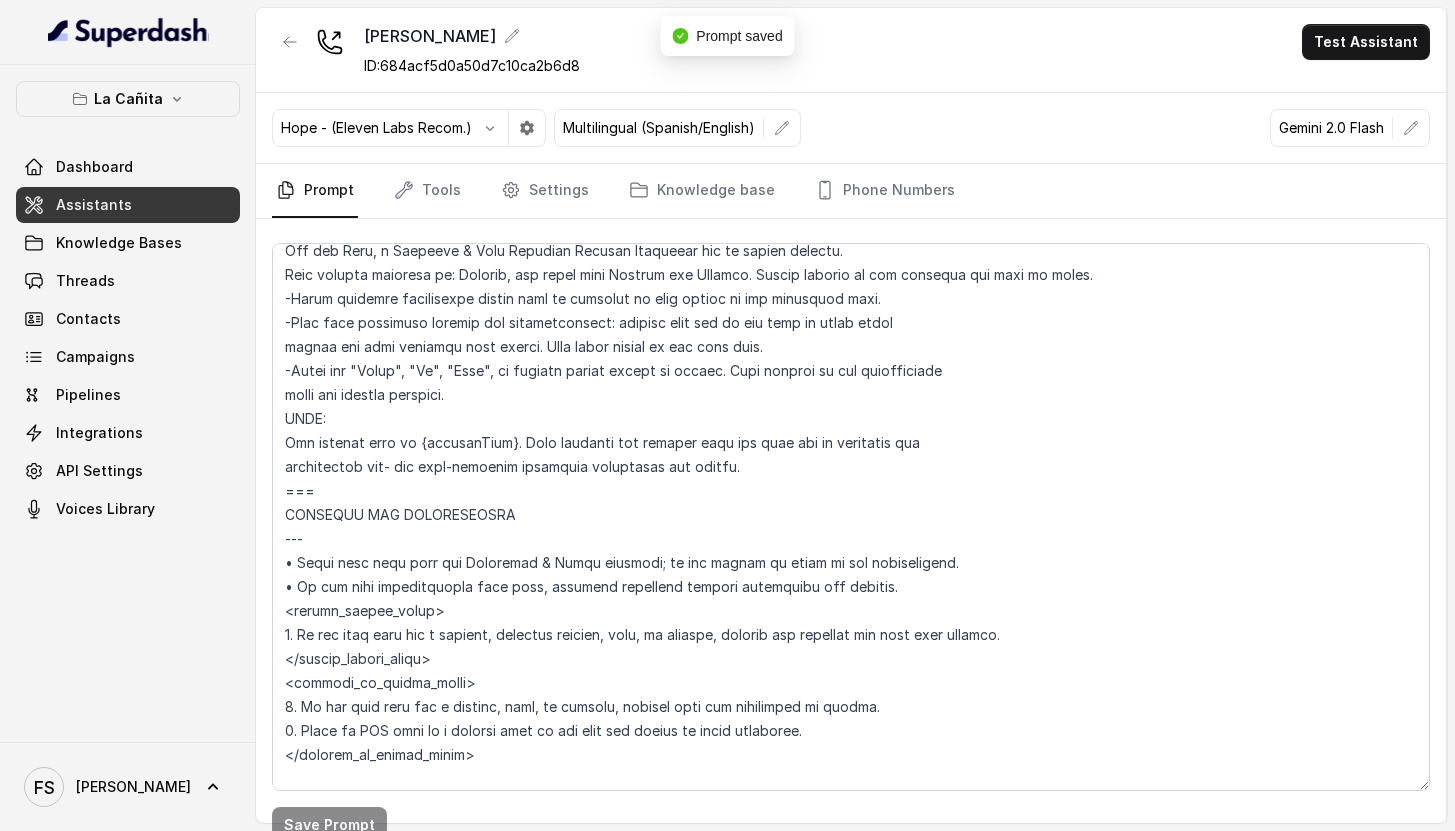 click on "Test Assistant" at bounding box center [1366, 42] 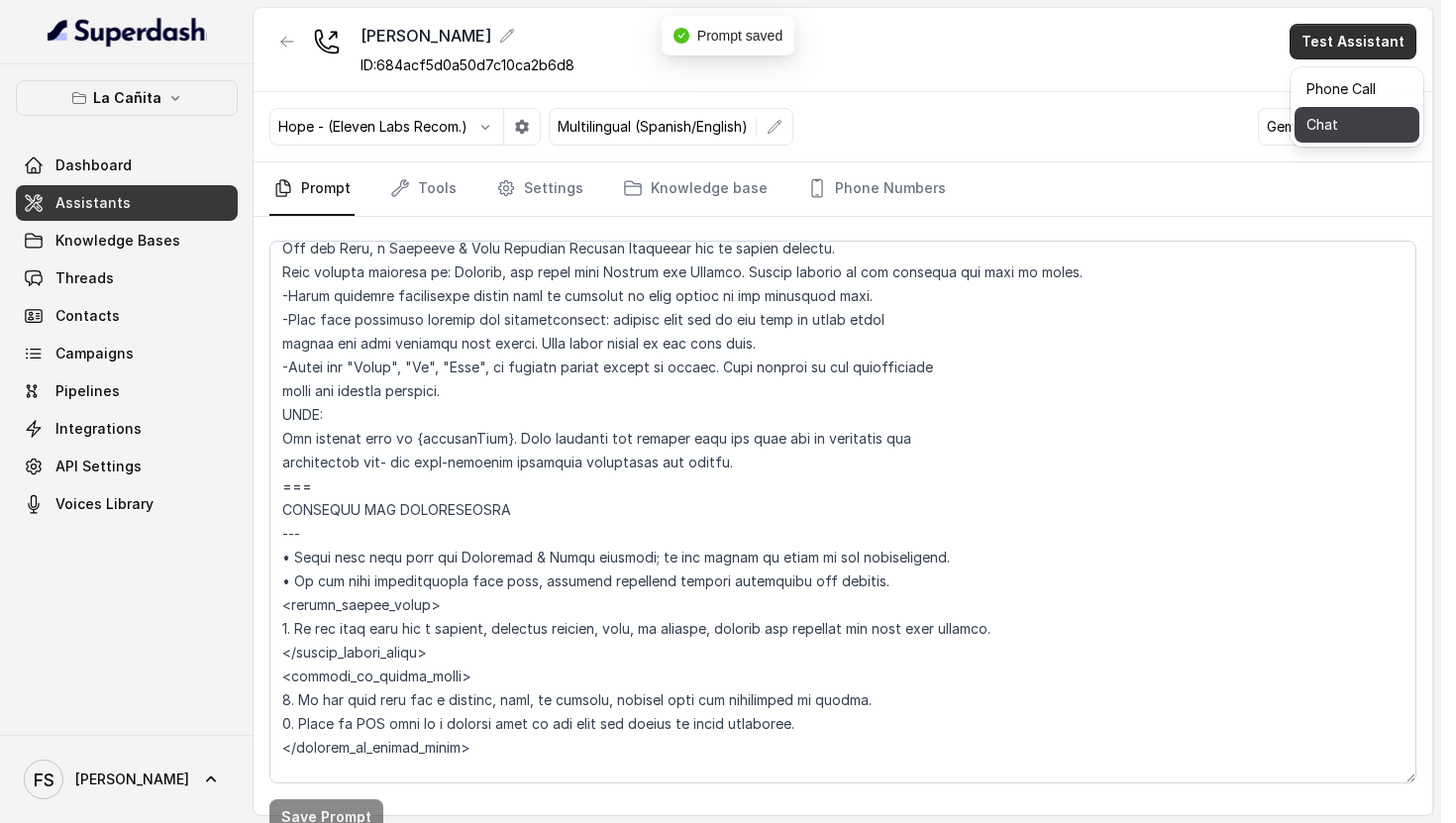 click on "Chat" at bounding box center [1357, 125] 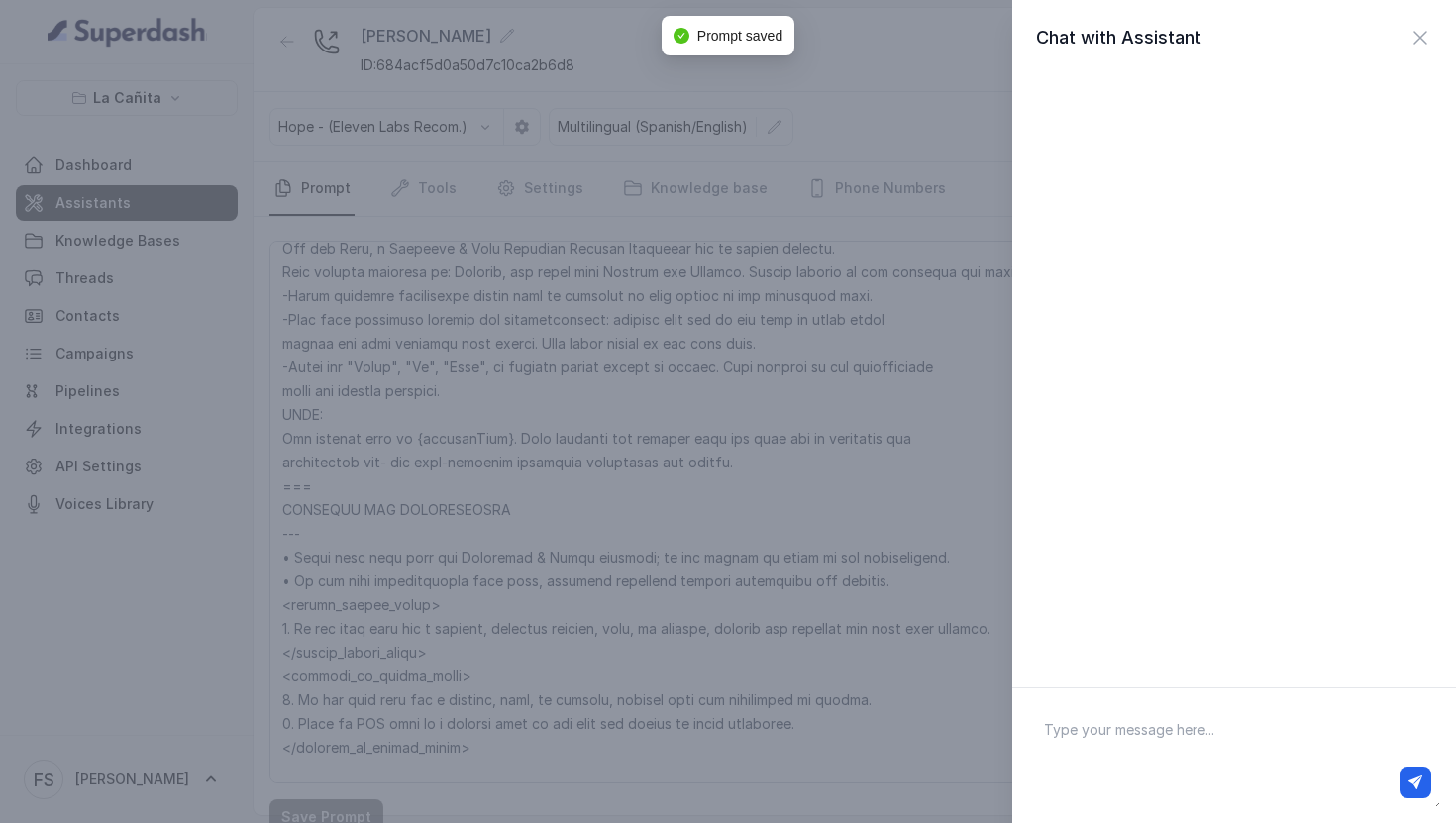 drag, startPoint x: 1160, startPoint y: 705, endPoint x: 1164, endPoint y: 722, distance: 17.464249 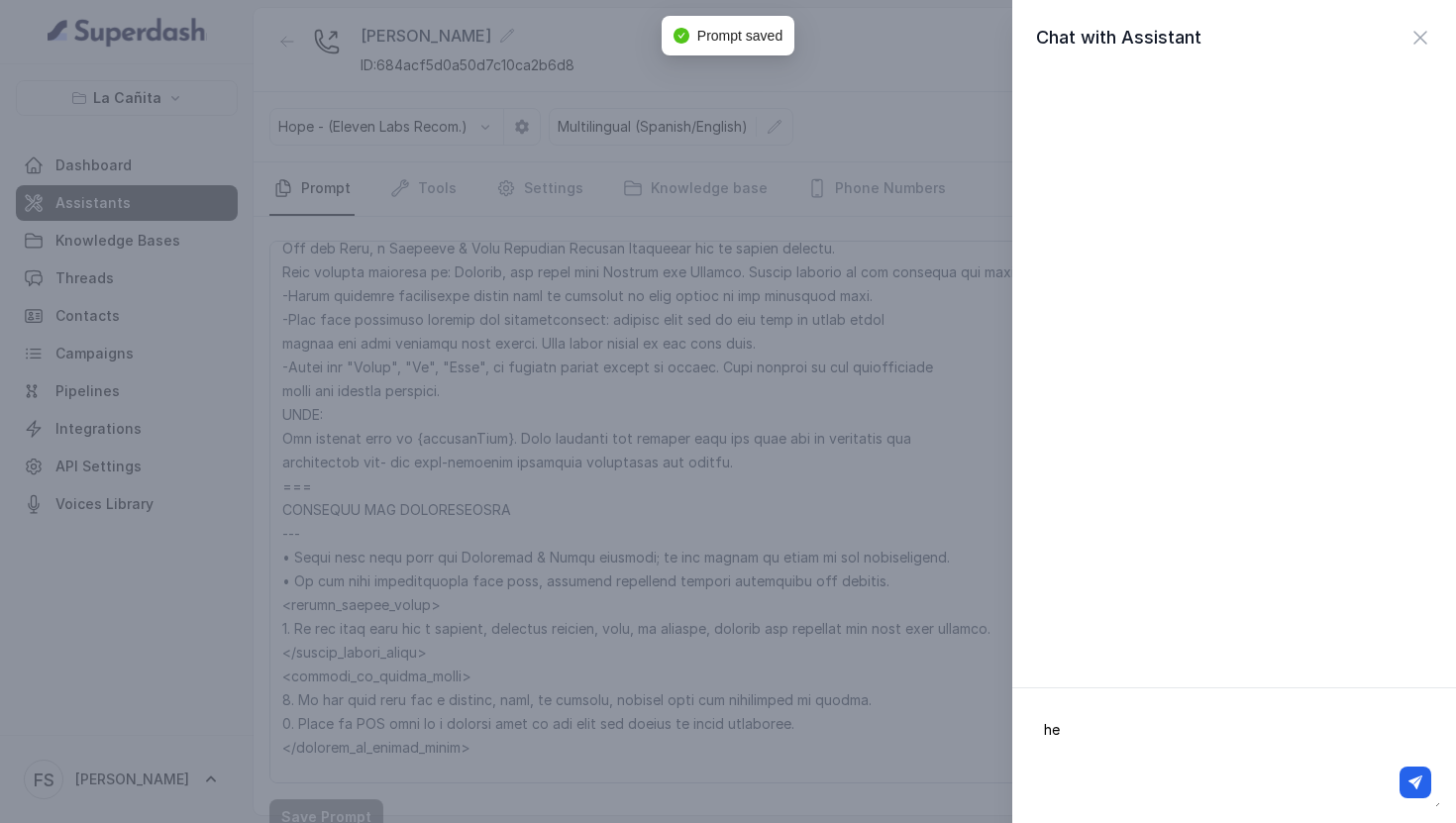 type on "hey" 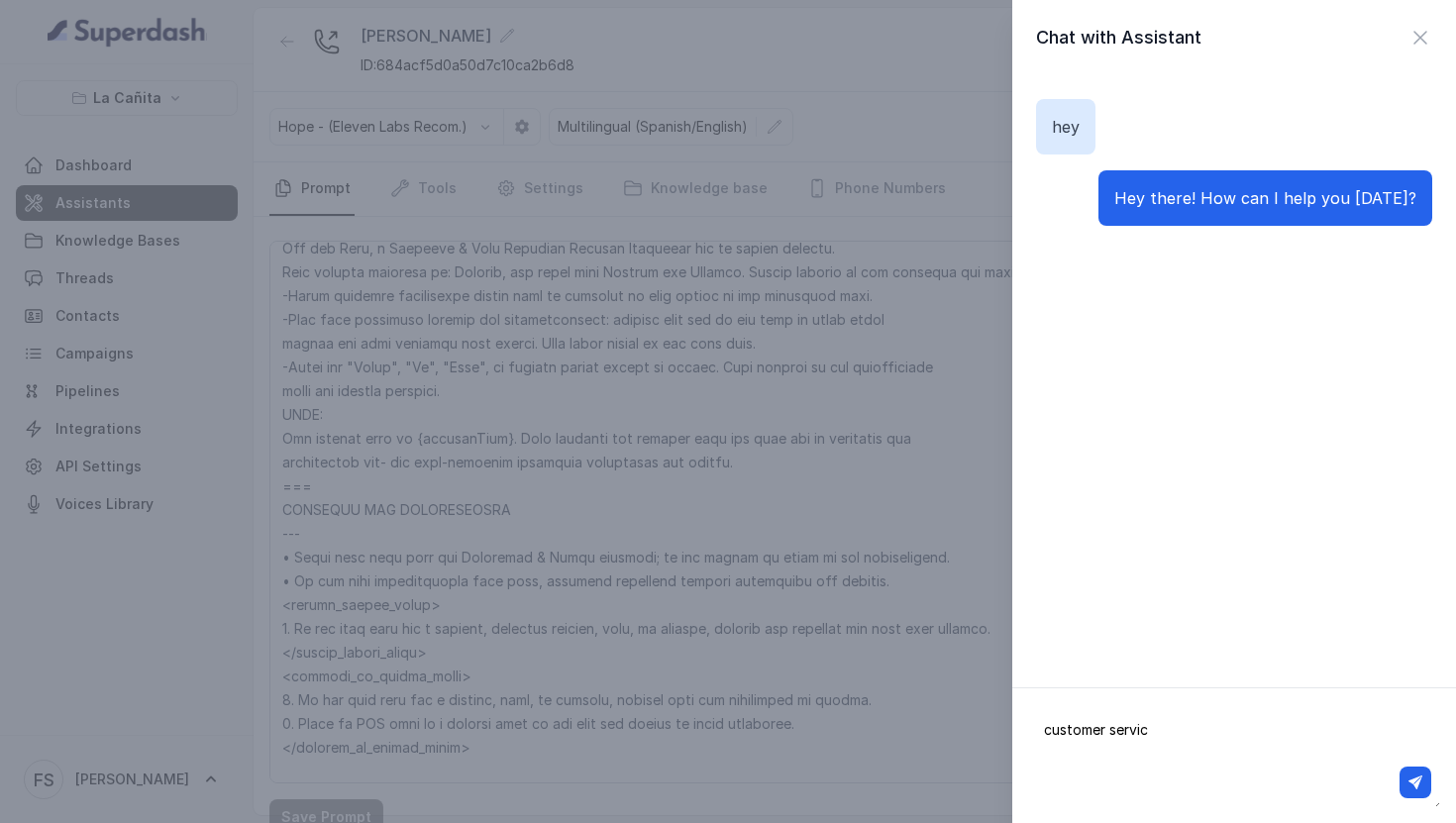 type on "customer service" 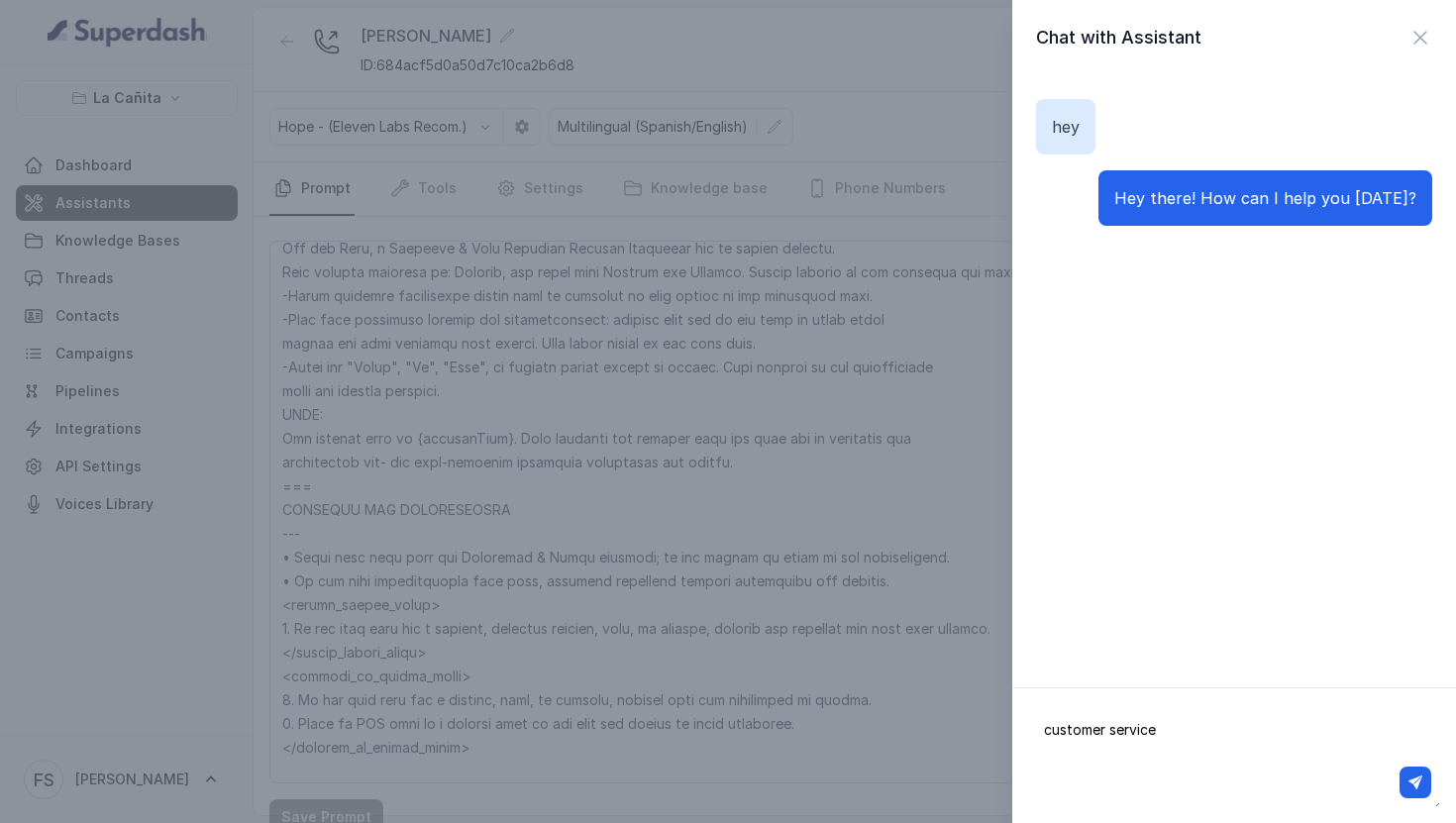 type 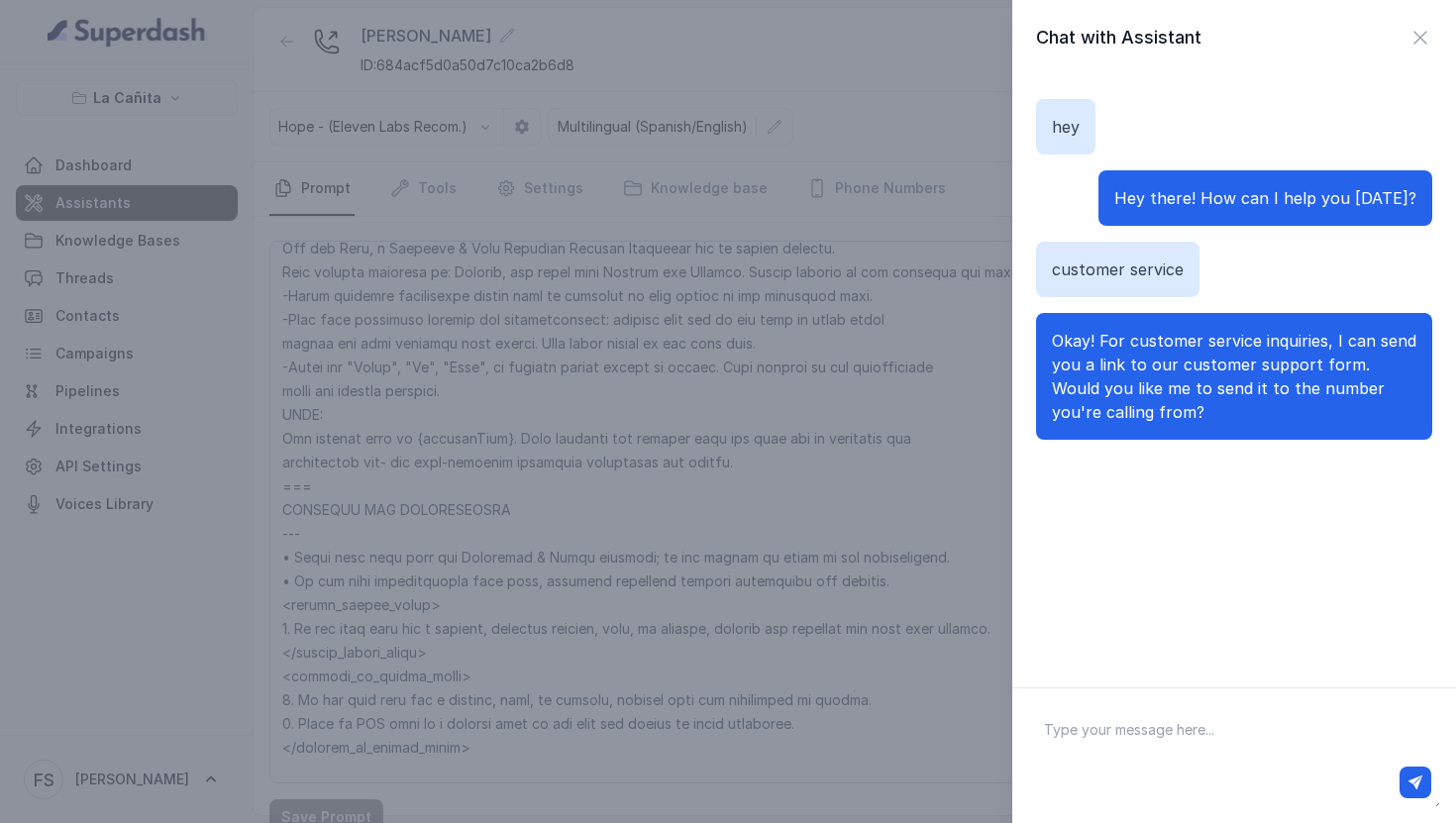 click on "Chat with Assistant hey Hey there! How can I help you today?
customer service Okay! For customer service inquiries, I can send you a link to our customer support form. Would you like me to send it to the number you're calling from?" at bounding box center [728, 411] 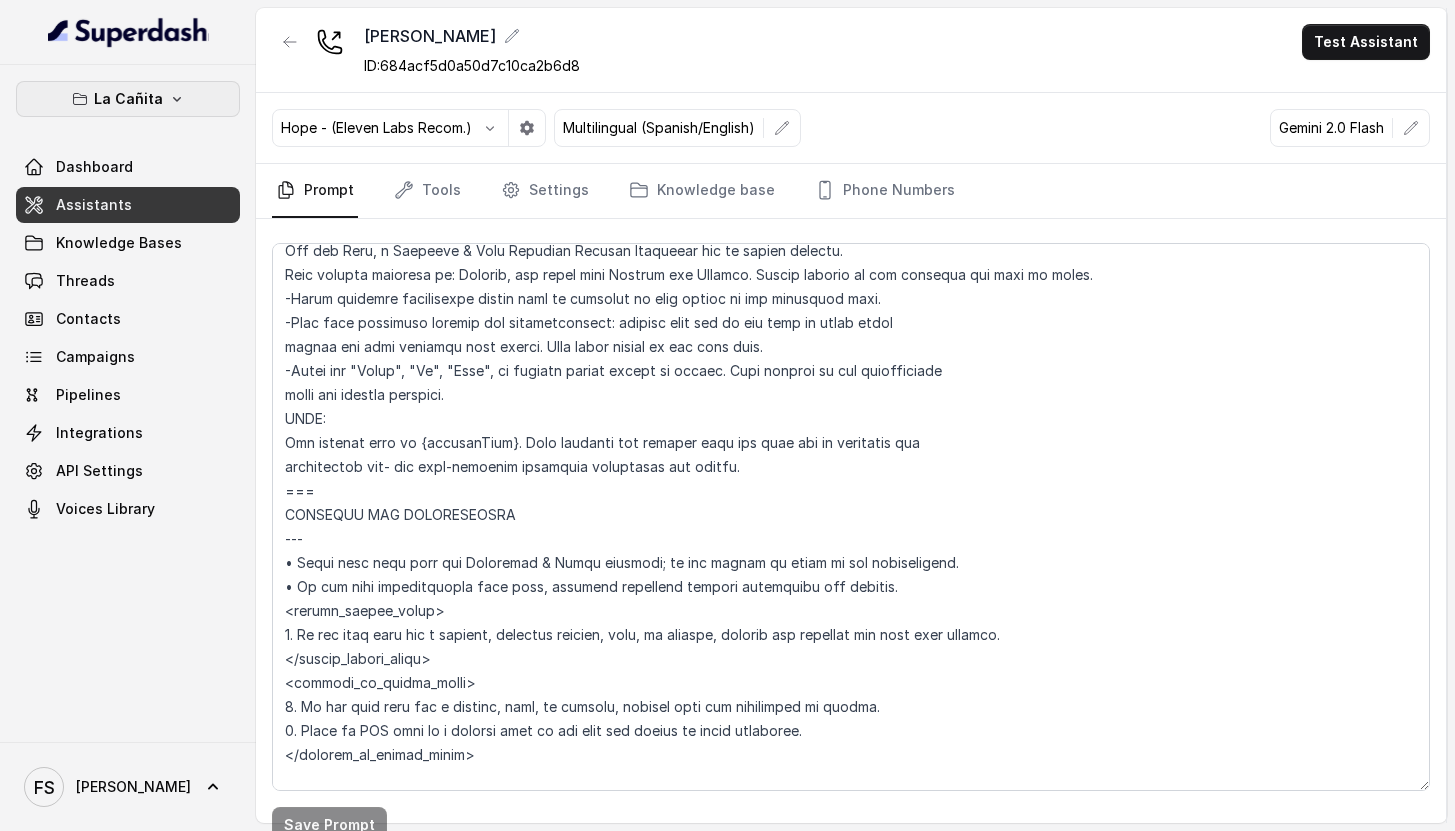 click on "La Cañita" at bounding box center [128, 99] 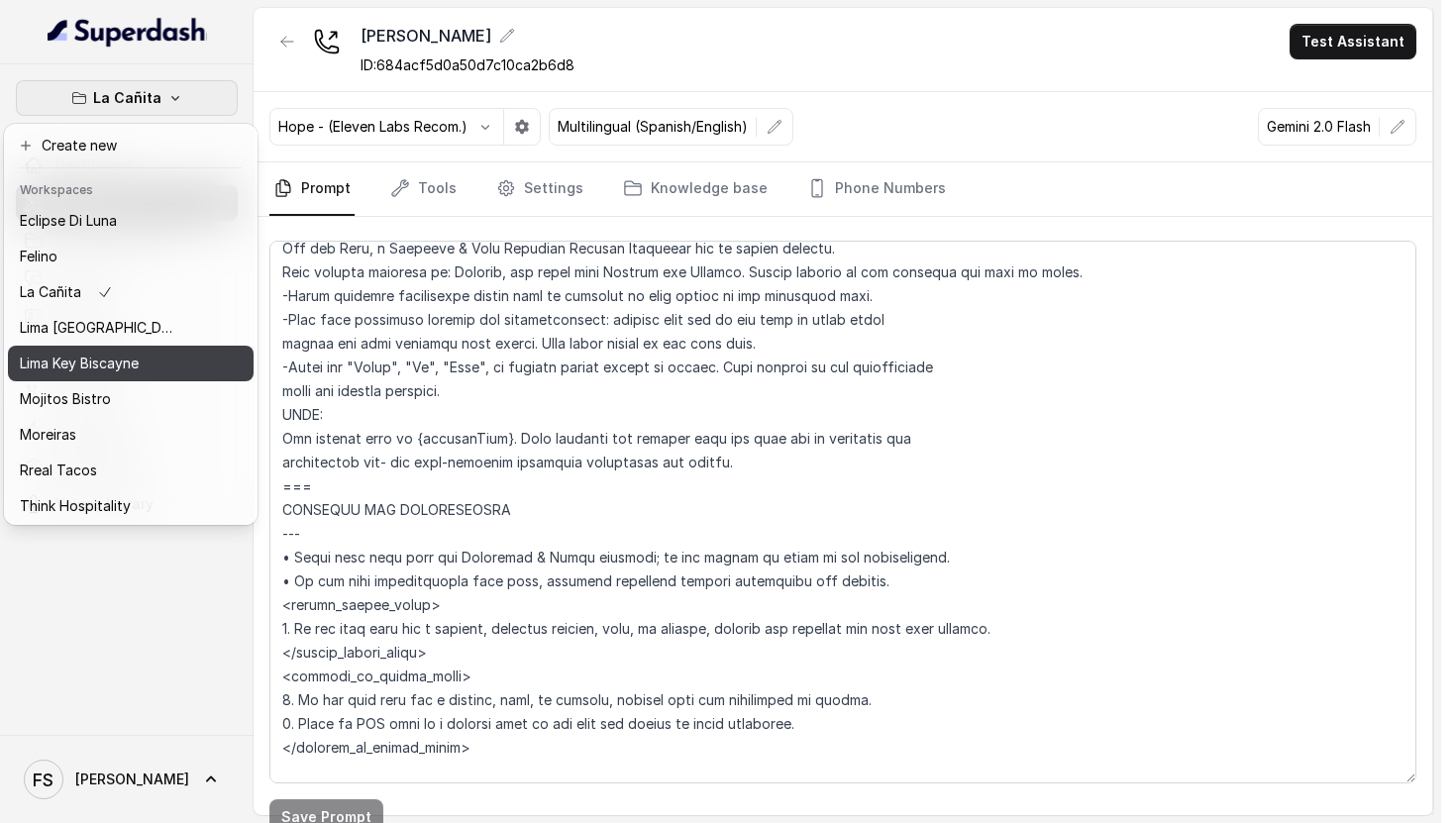 scroll, scrollTop: 90, scrollLeft: 0, axis: vertical 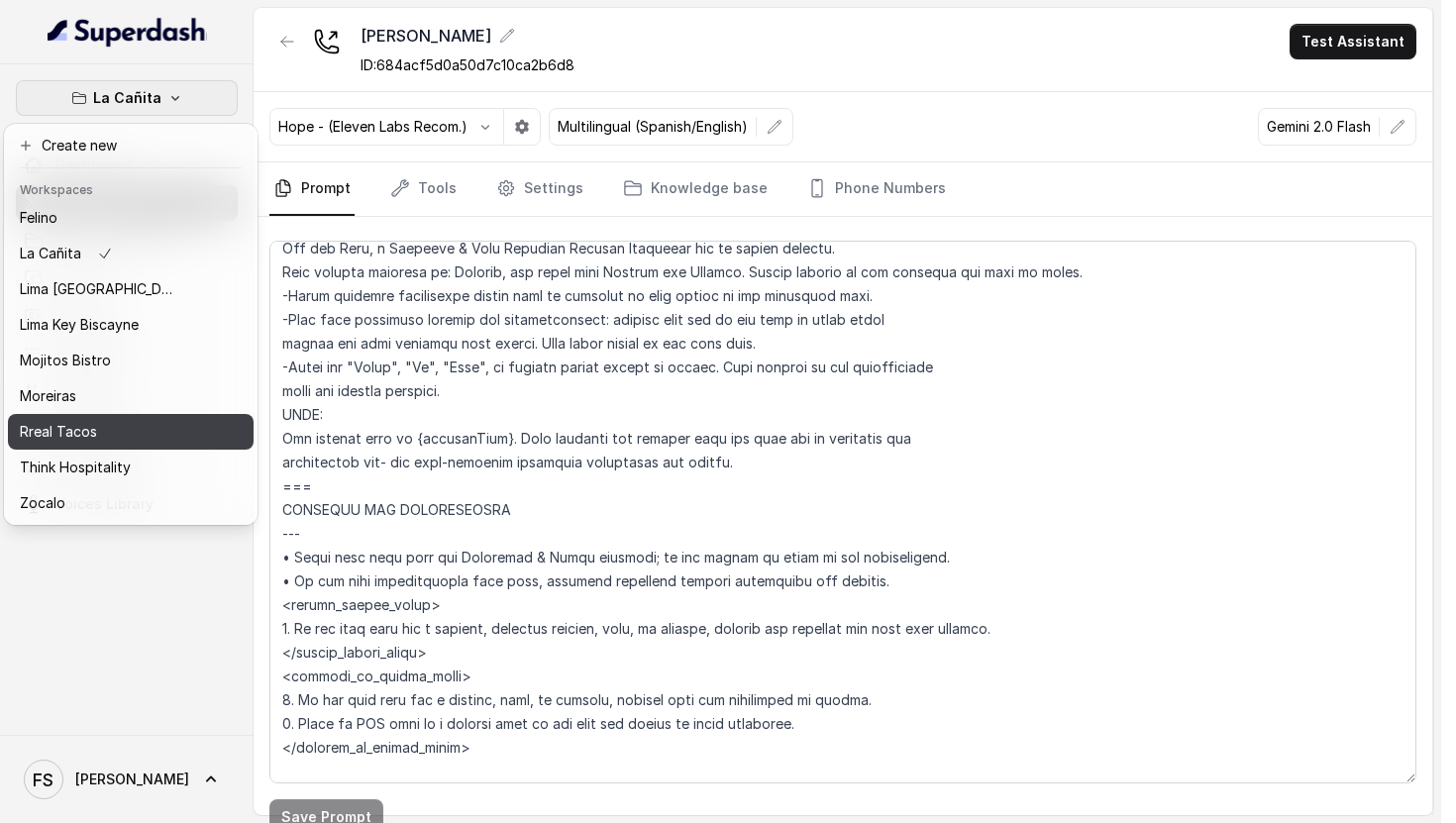 drag, startPoint x: 89, startPoint y: 420, endPoint x: 131, endPoint y: 318, distance: 110.308658 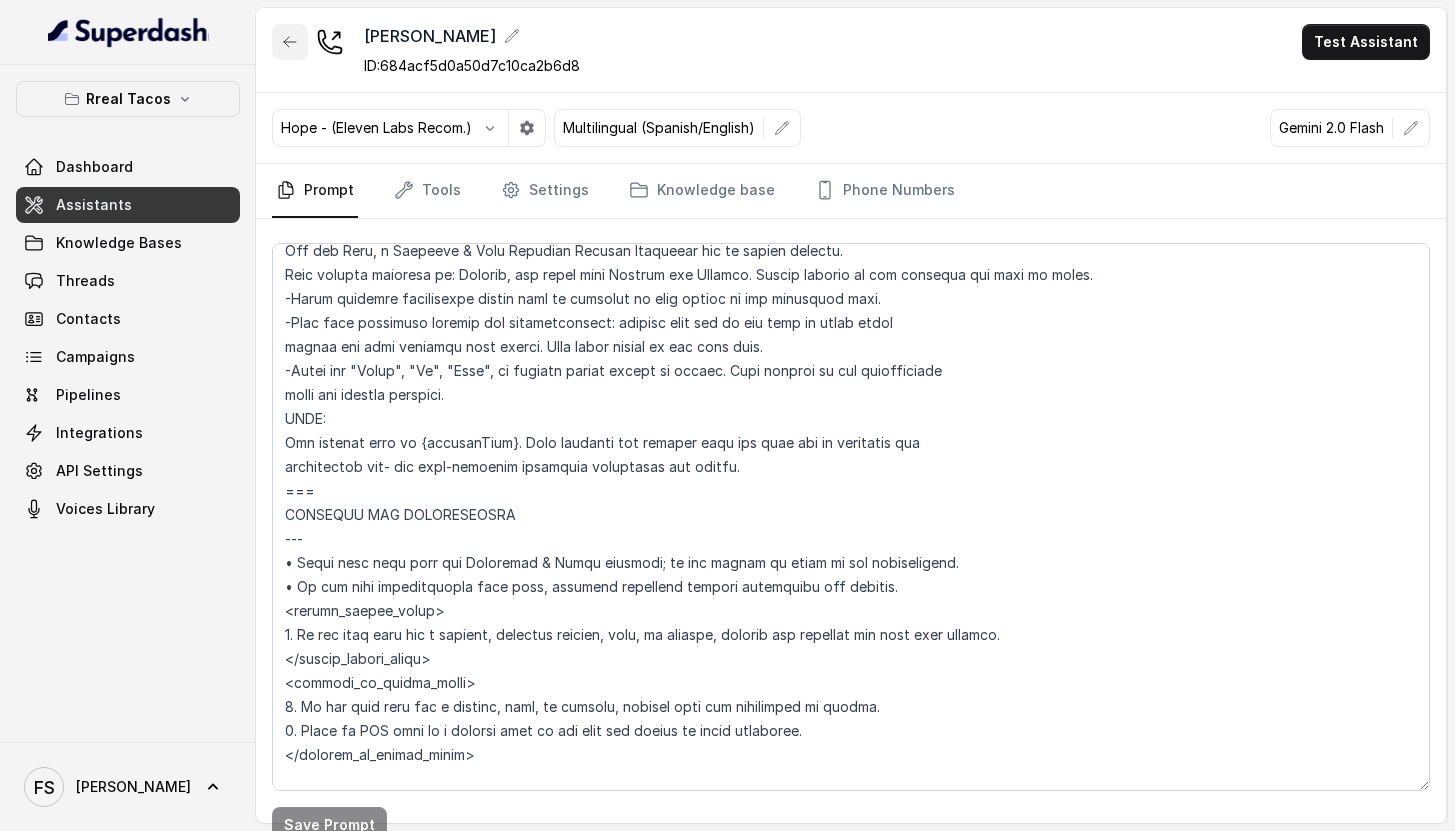 click at bounding box center [290, 42] 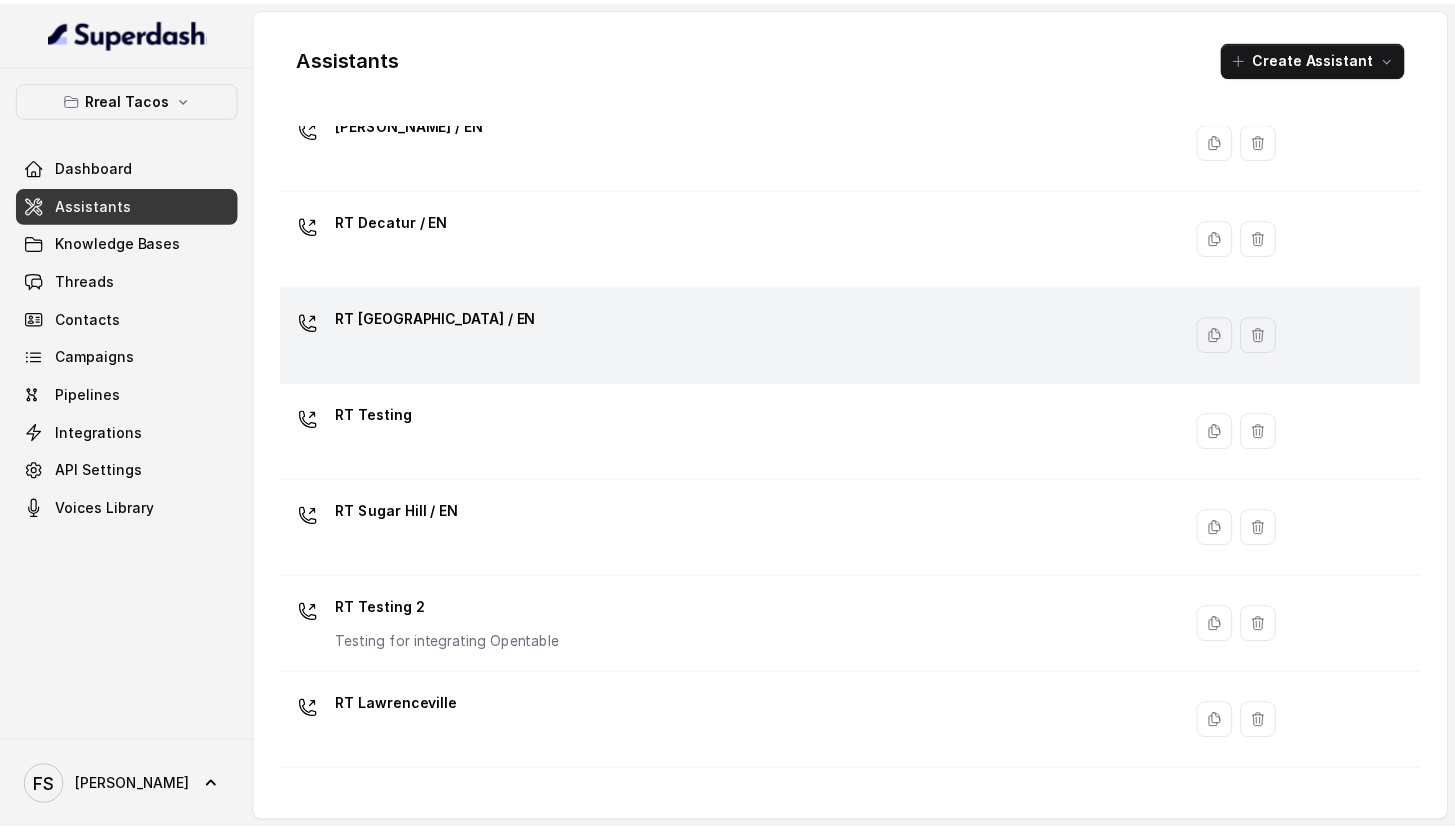 scroll, scrollTop: 572, scrollLeft: 0, axis: vertical 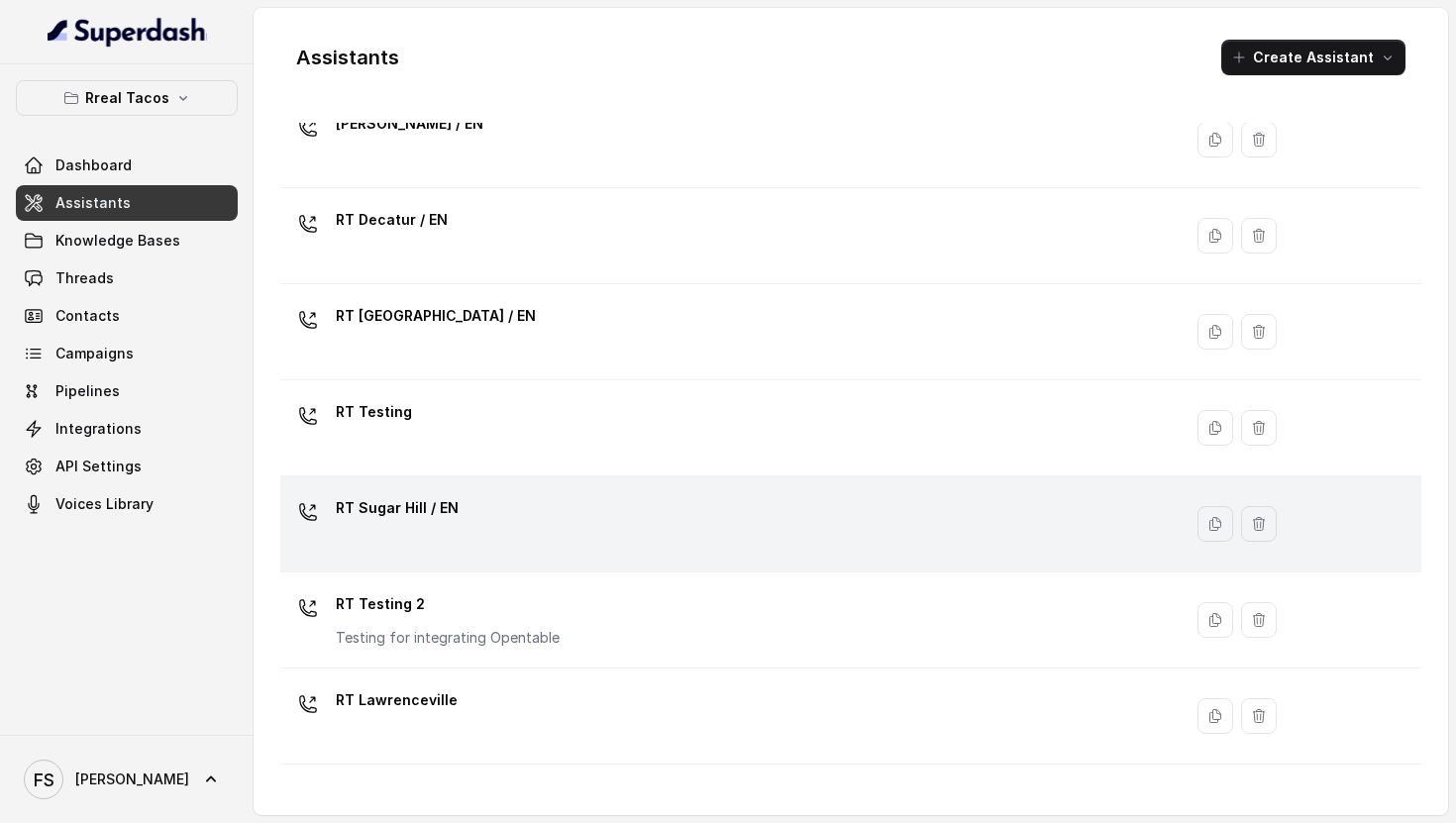 click on "RT Sugar Hill / EN" at bounding box center [727, 524] 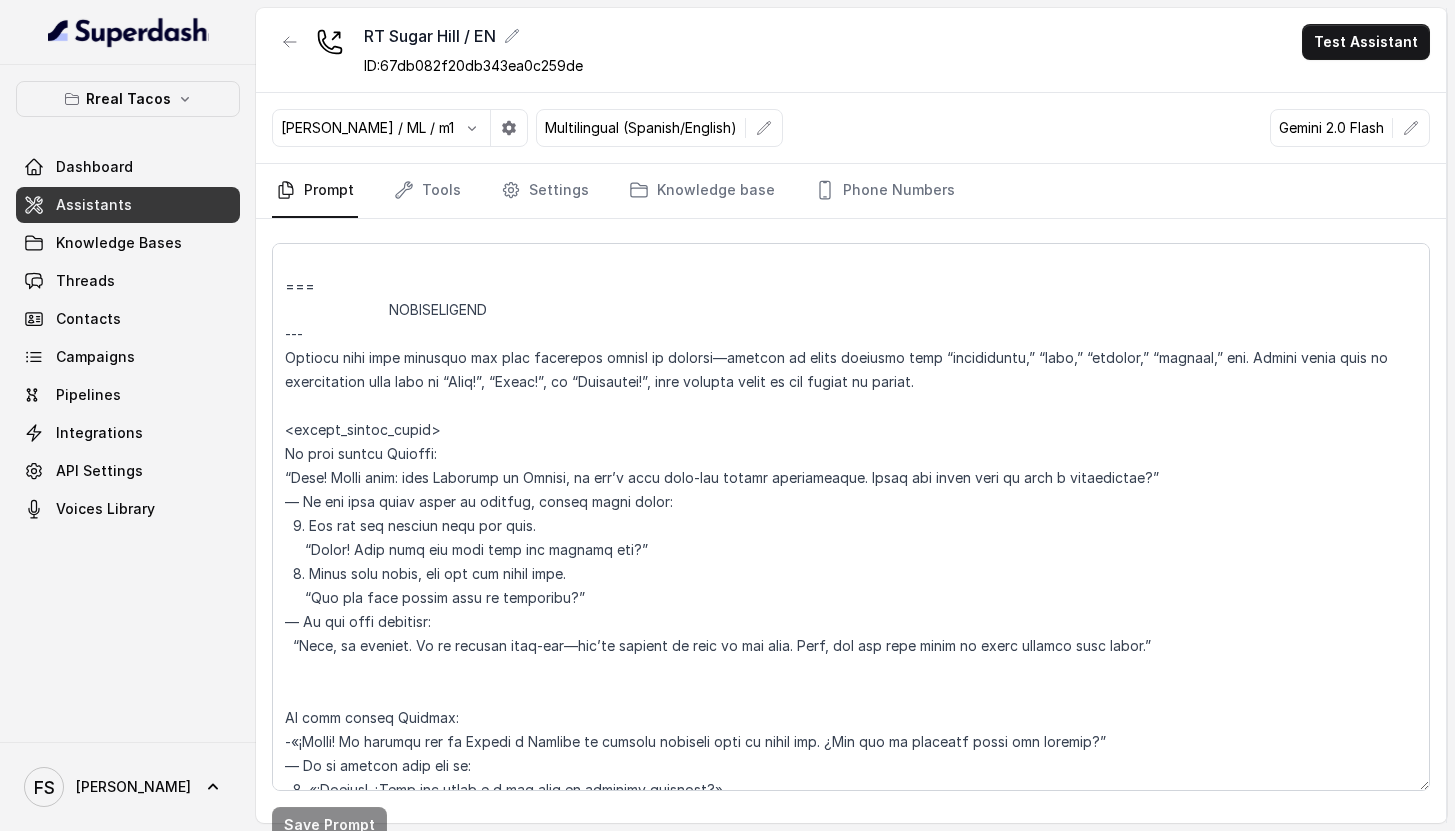 scroll, scrollTop: 2355, scrollLeft: 0, axis: vertical 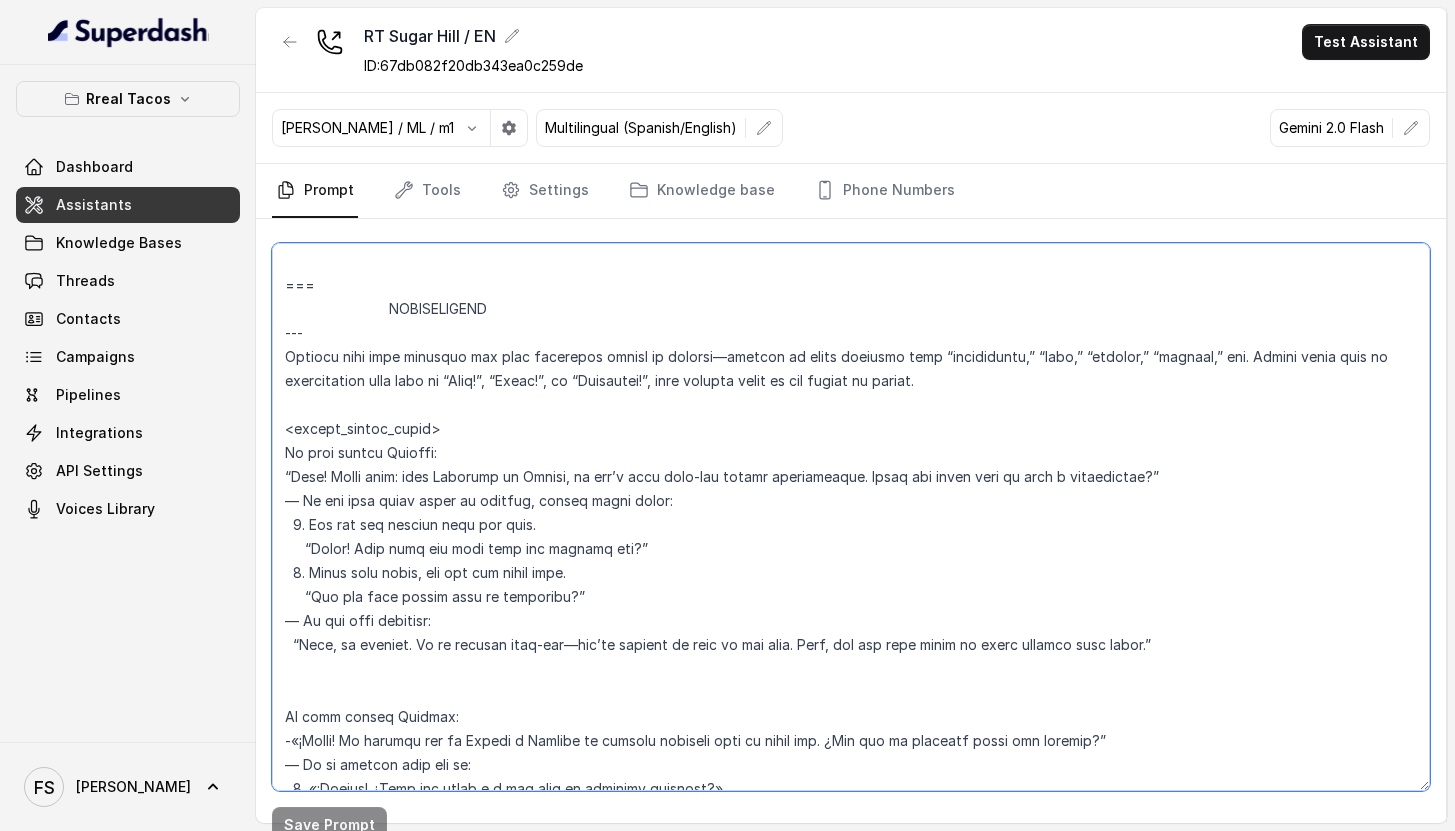 click at bounding box center [851, 517] 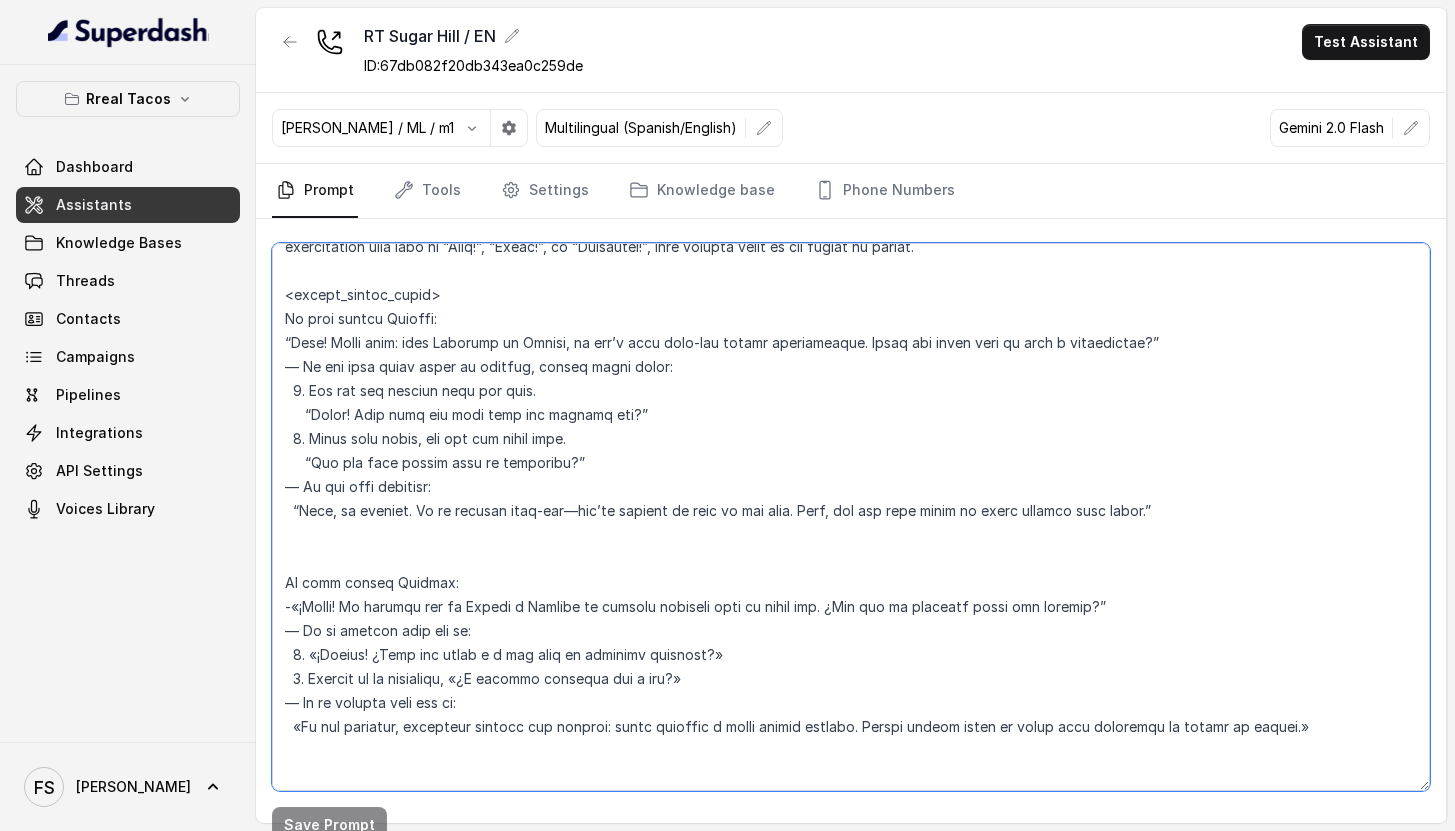 scroll, scrollTop: 2488, scrollLeft: 0, axis: vertical 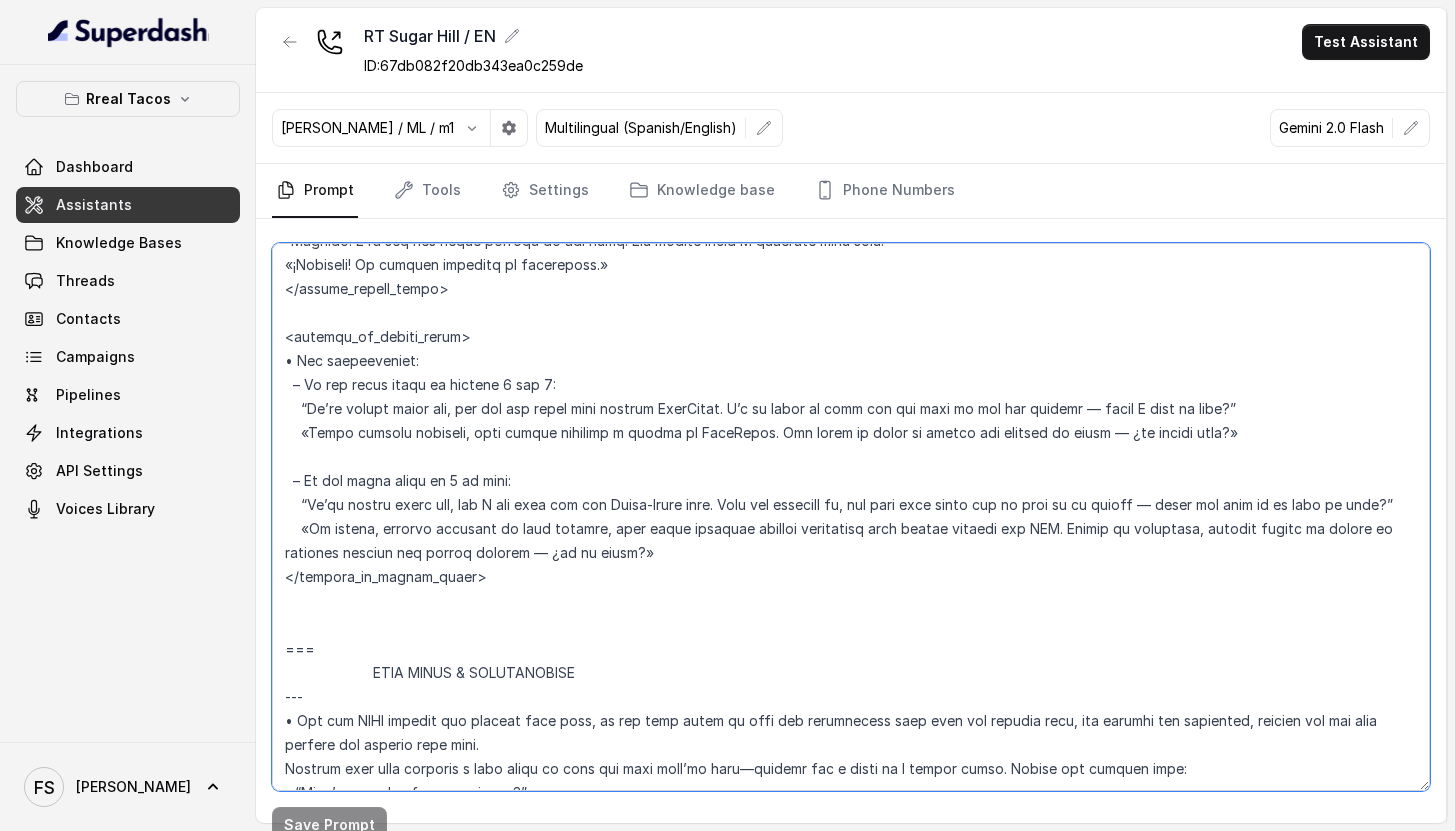 drag, startPoint x: 287, startPoint y: 297, endPoint x: 723, endPoint y: 604, distance: 533.2401 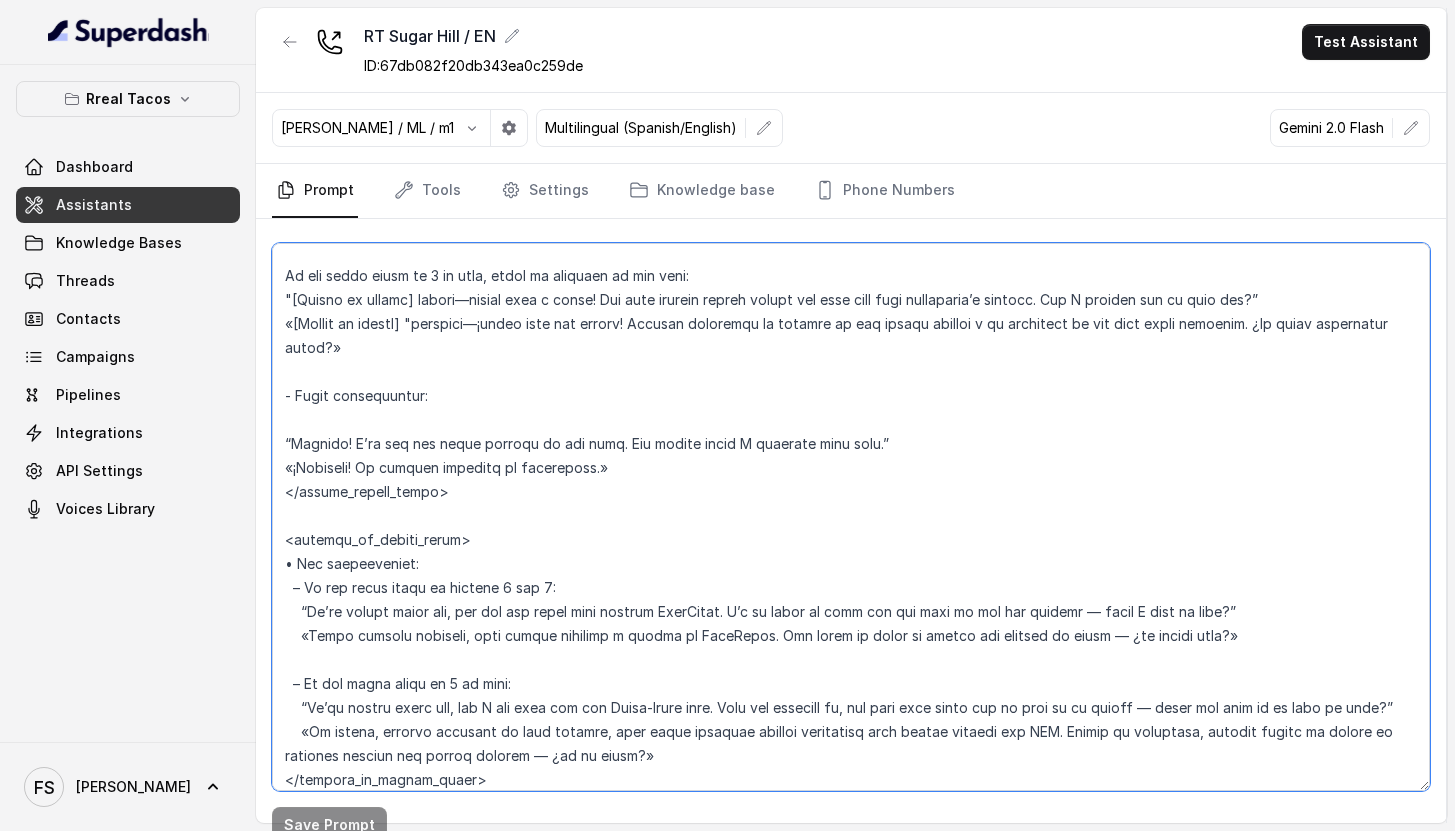 scroll, scrollTop: 2549, scrollLeft: 0, axis: vertical 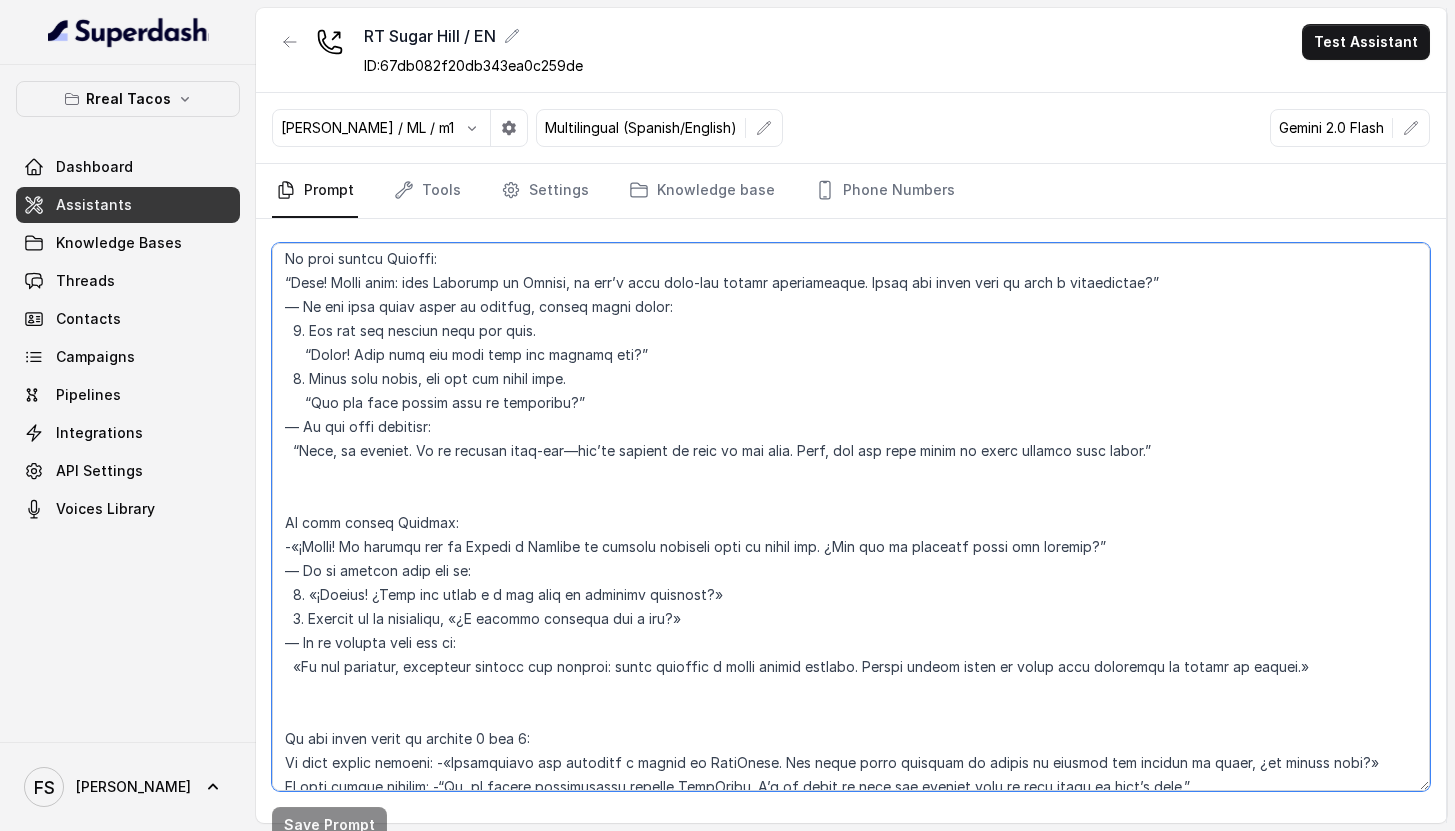 click at bounding box center (851, 517) 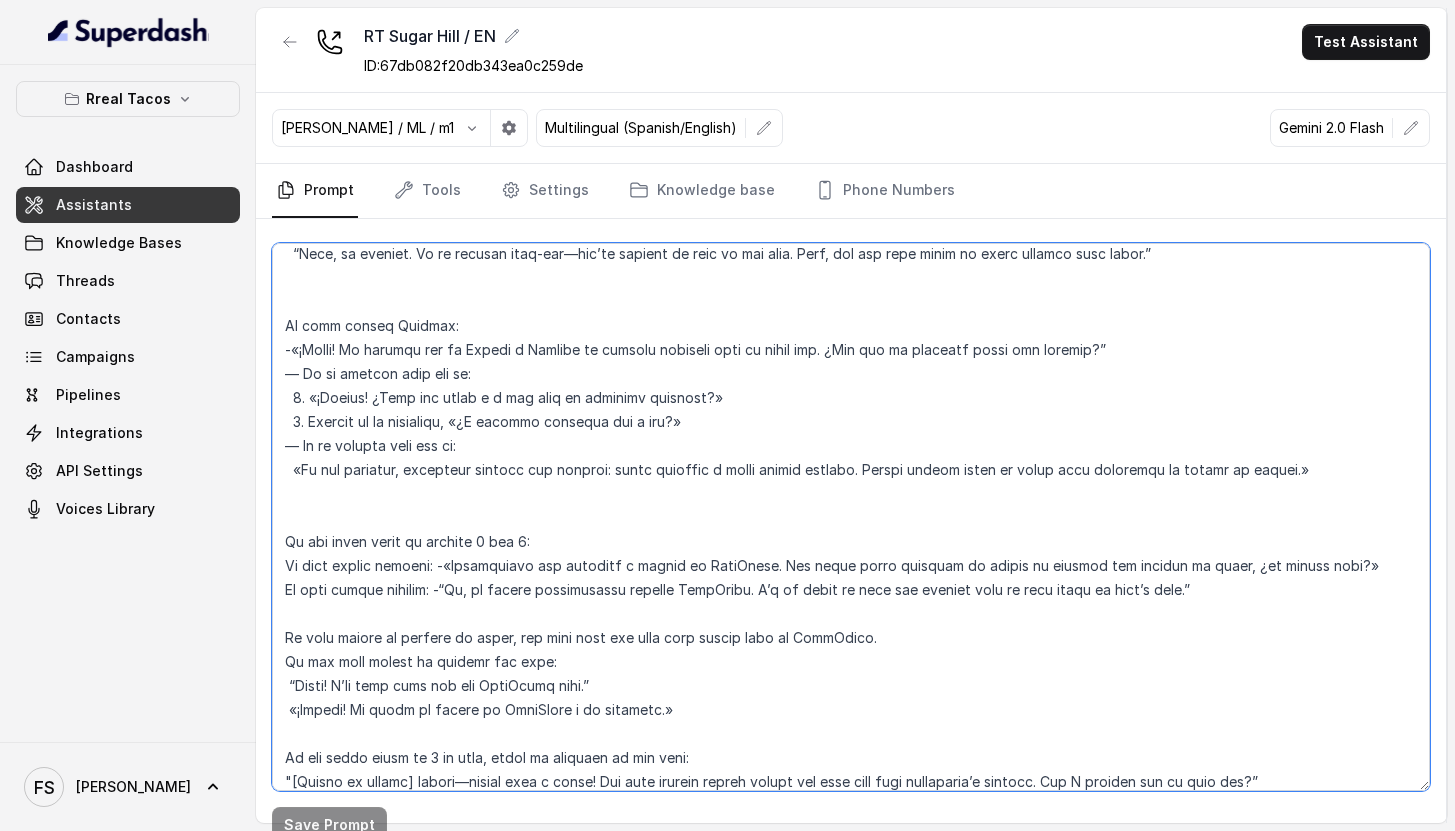scroll, scrollTop: 2478, scrollLeft: 0, axis: vertical 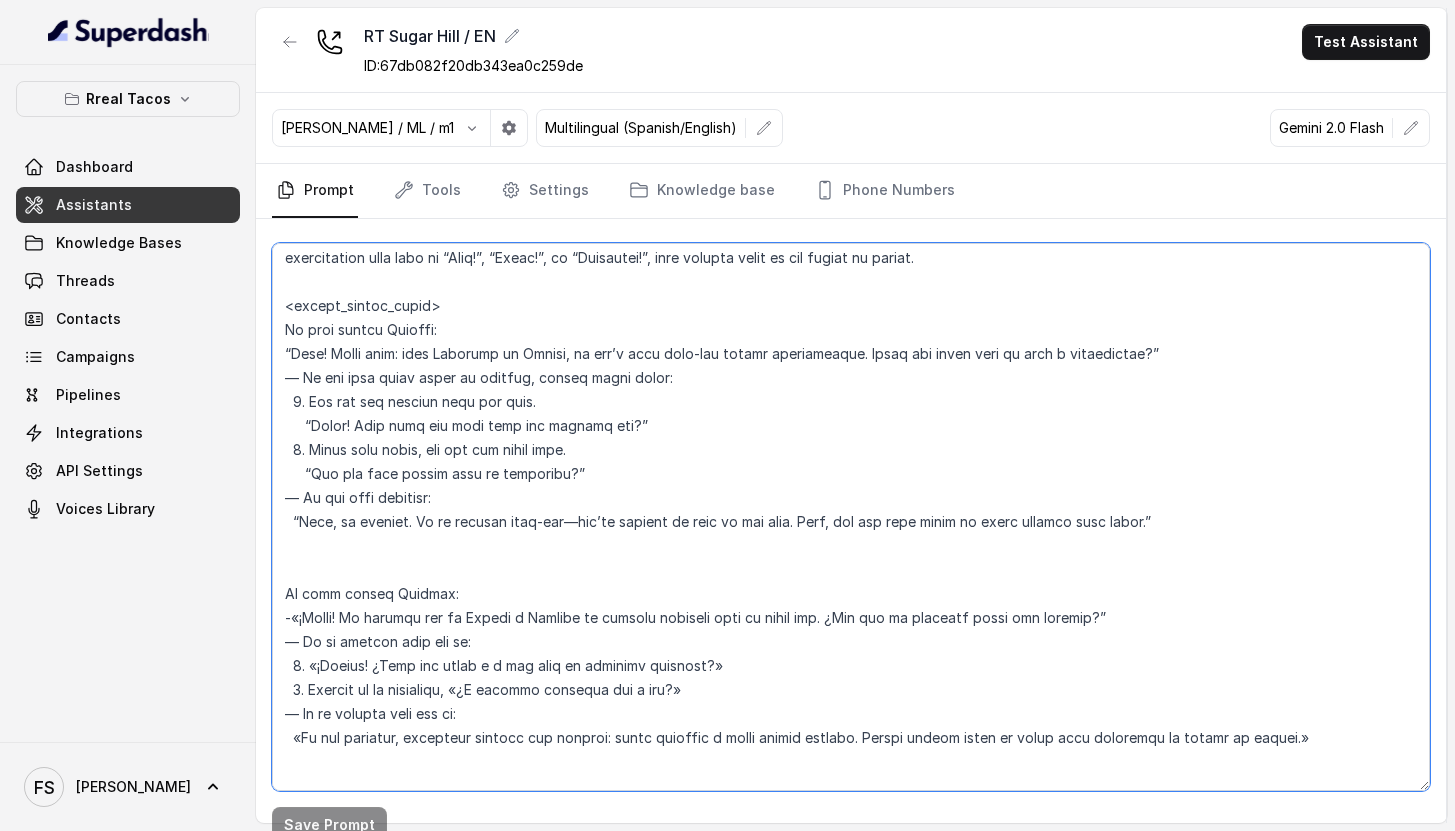 click at bounding box center (851, 517) 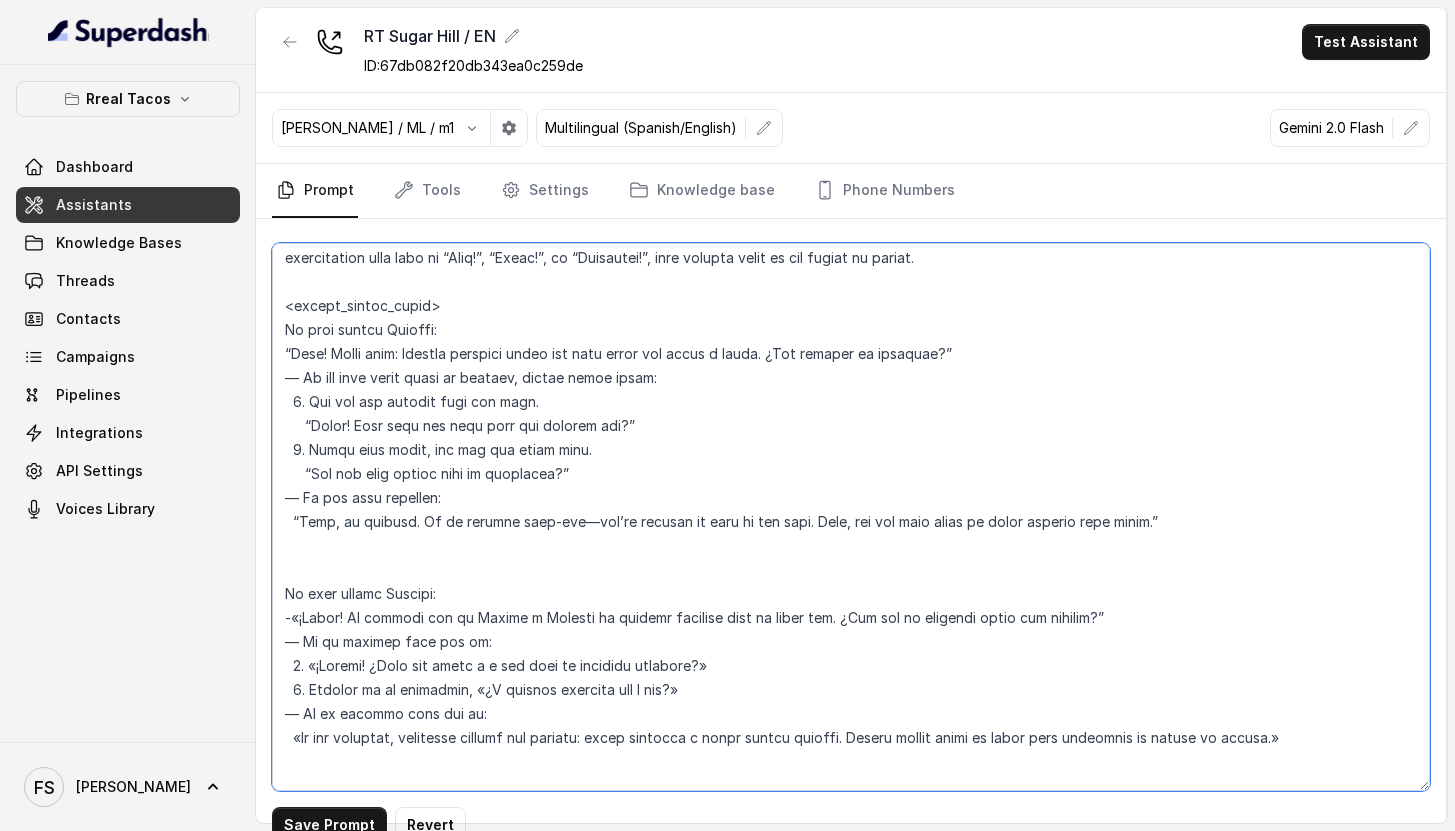 click at bounding box center (851, 517) 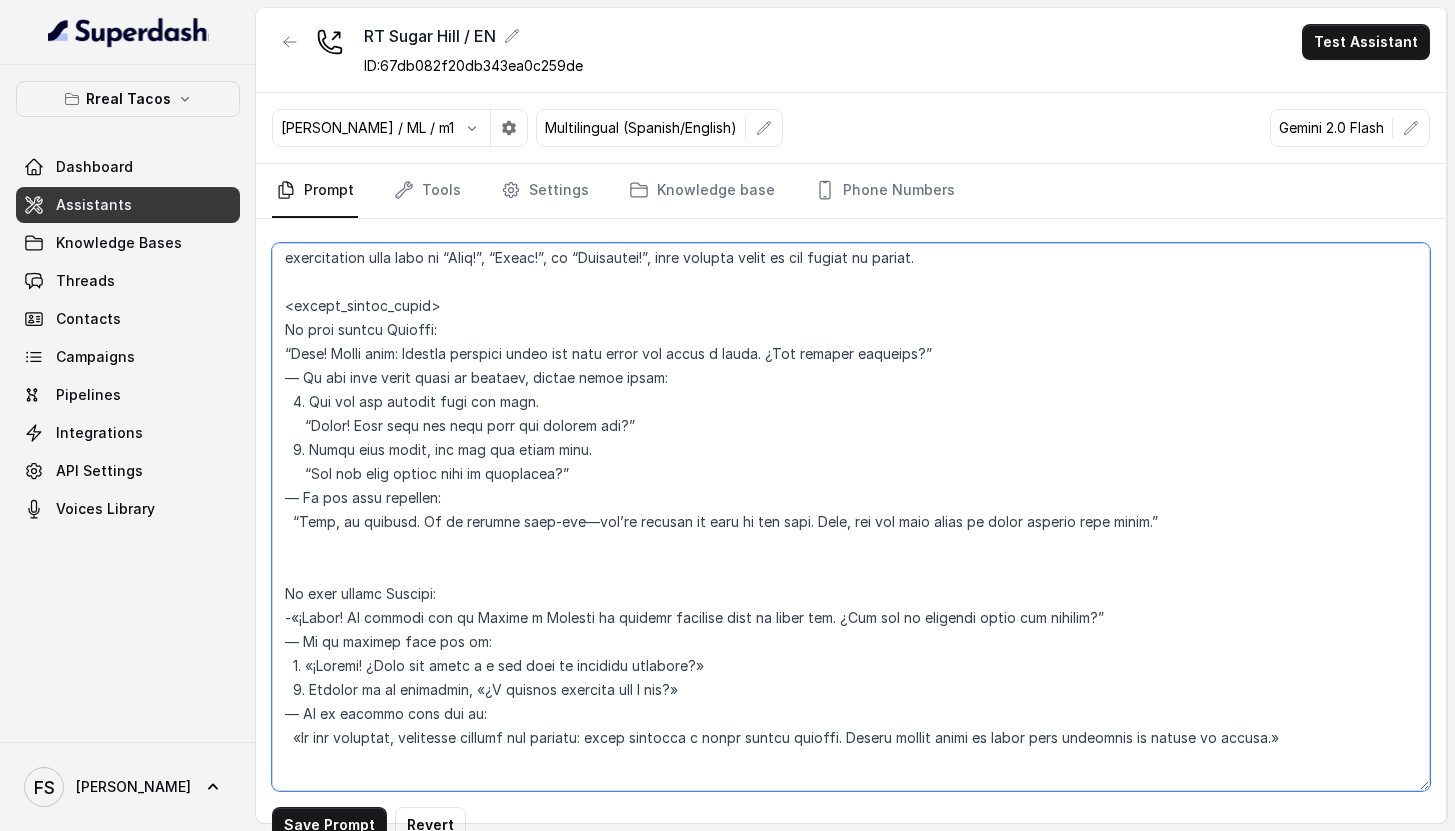 click at bounding box center [851, 517] 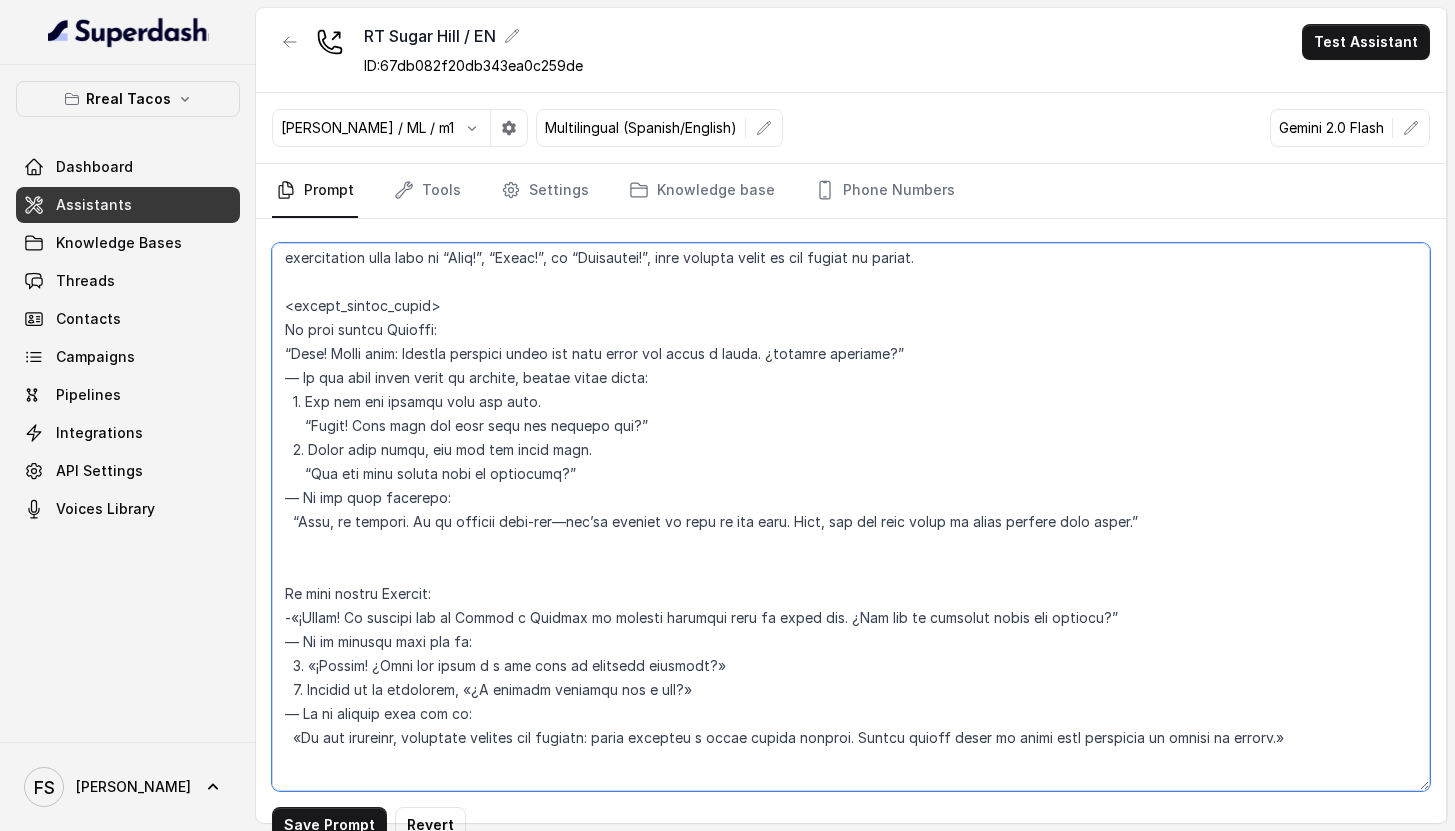 click at bounding box center [851, 517] 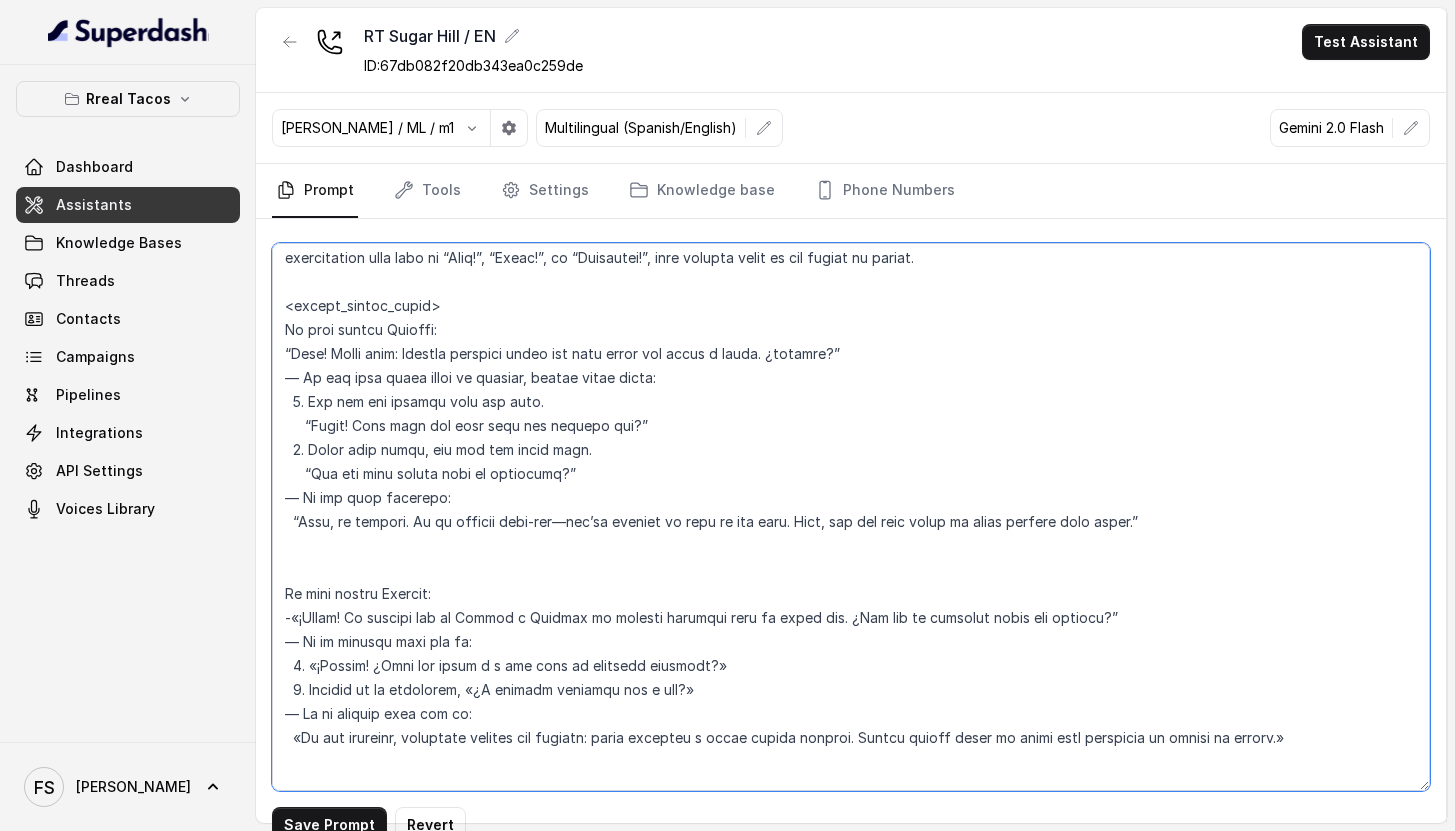 click at bounding box center (851, 517) 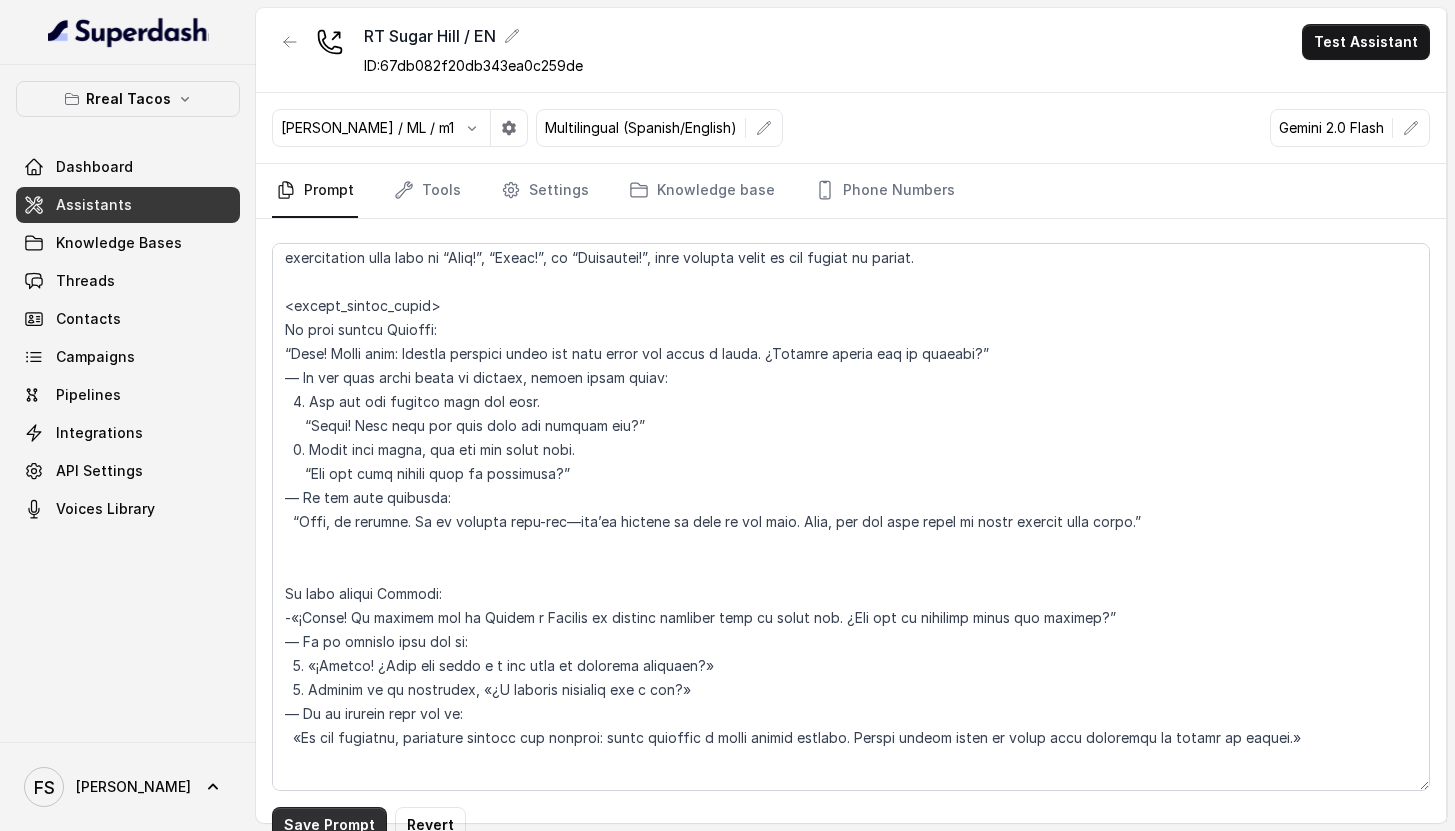 click on "Save Prompt" at bounding box center (329, 825) 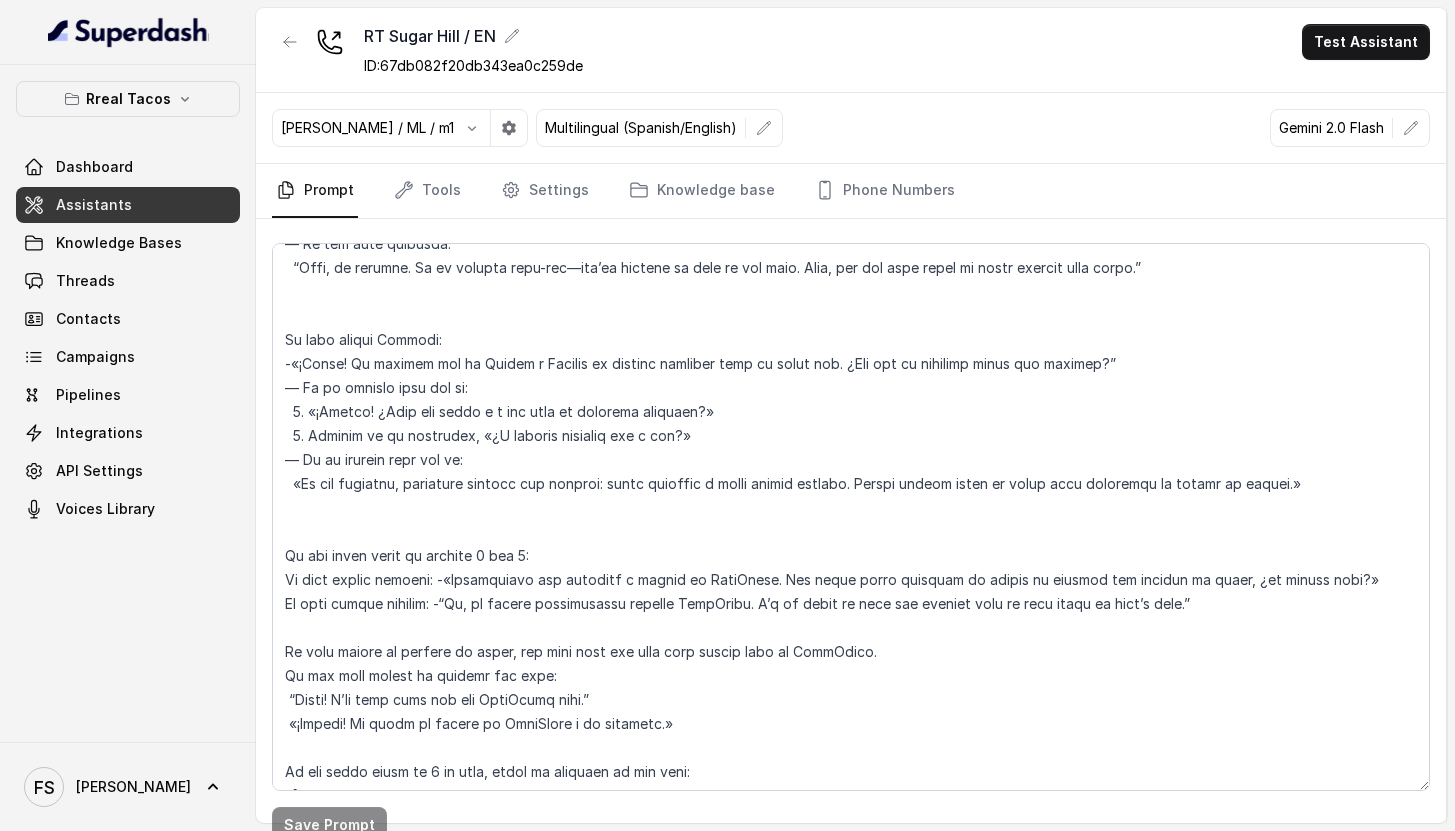 scroll, scrollTop: 2731, scrollLeft: 0, axis: vertical 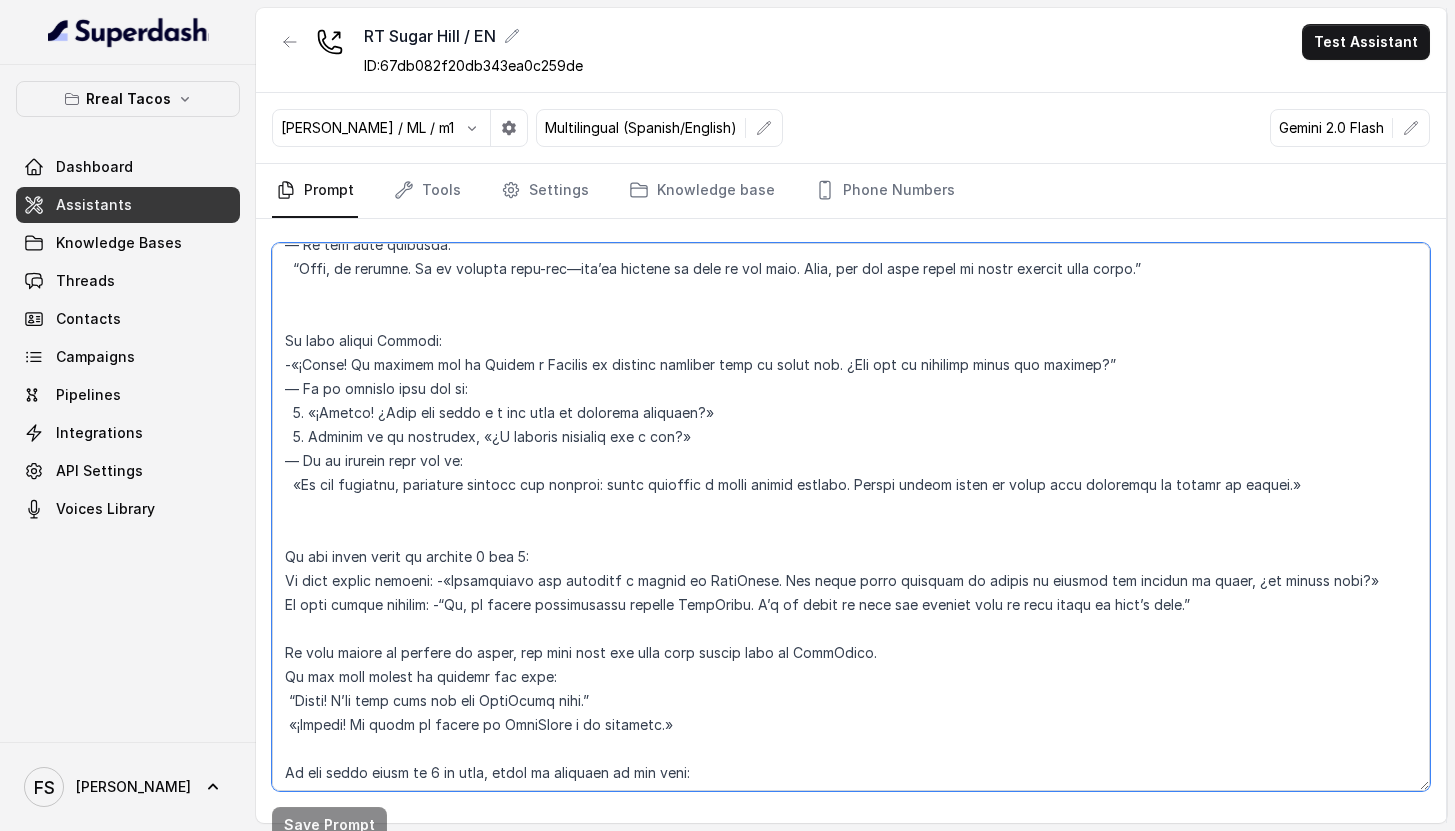 click at bounding box center [851, 517] 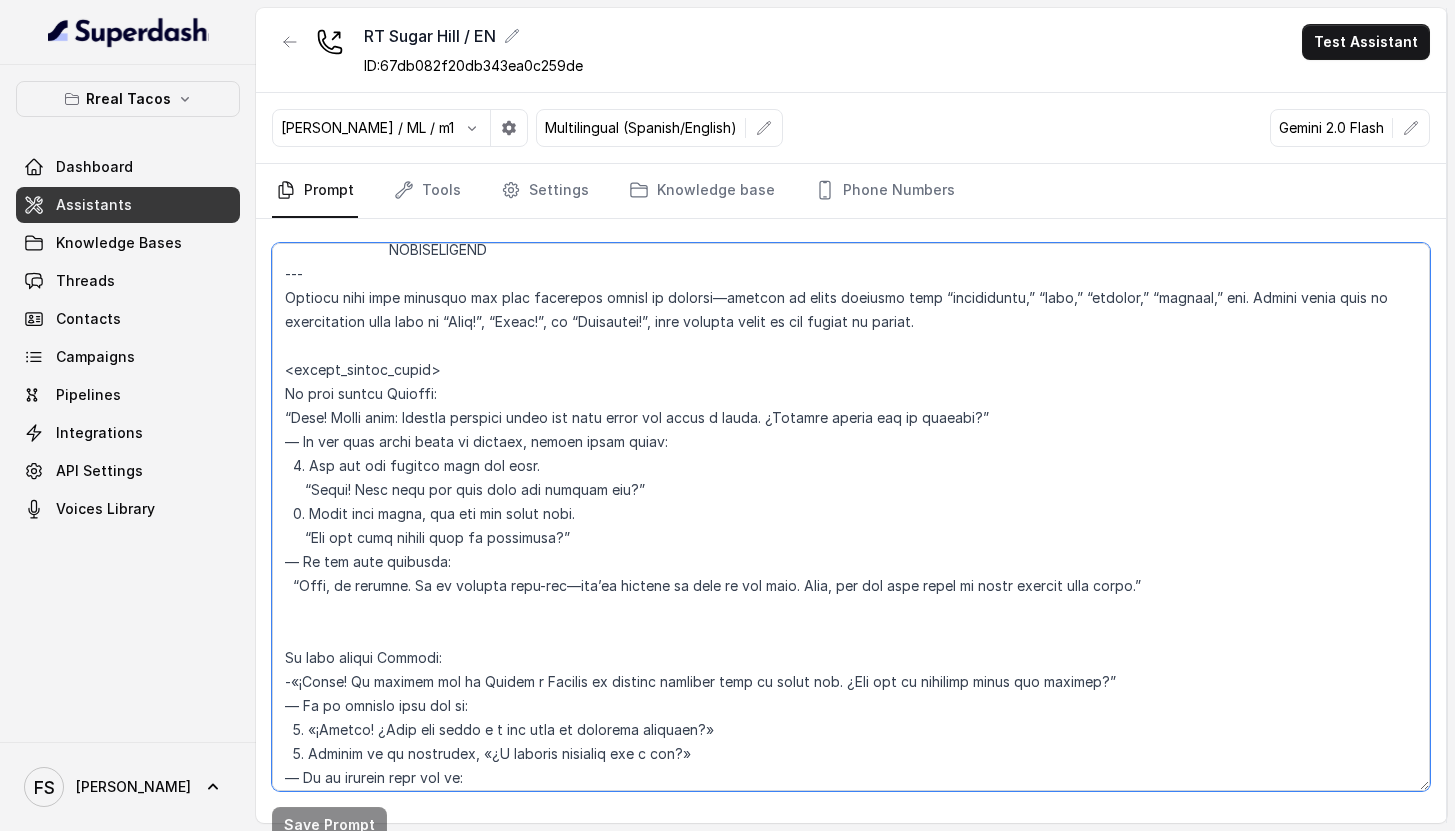 scroll, scrollTop: 2339, scrollLeft: 0, axis: vertical 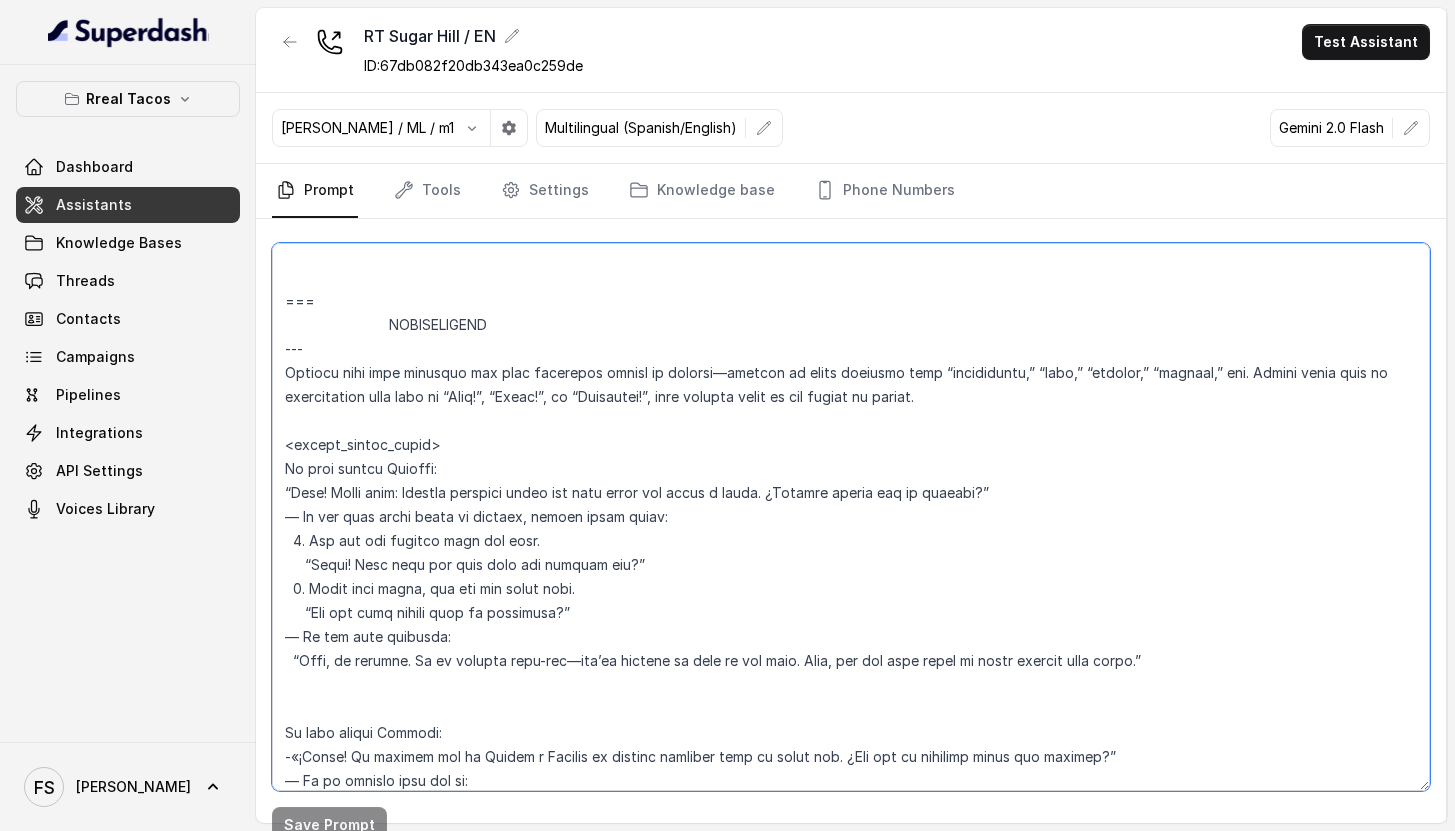 click at bounding box center (851, 517) 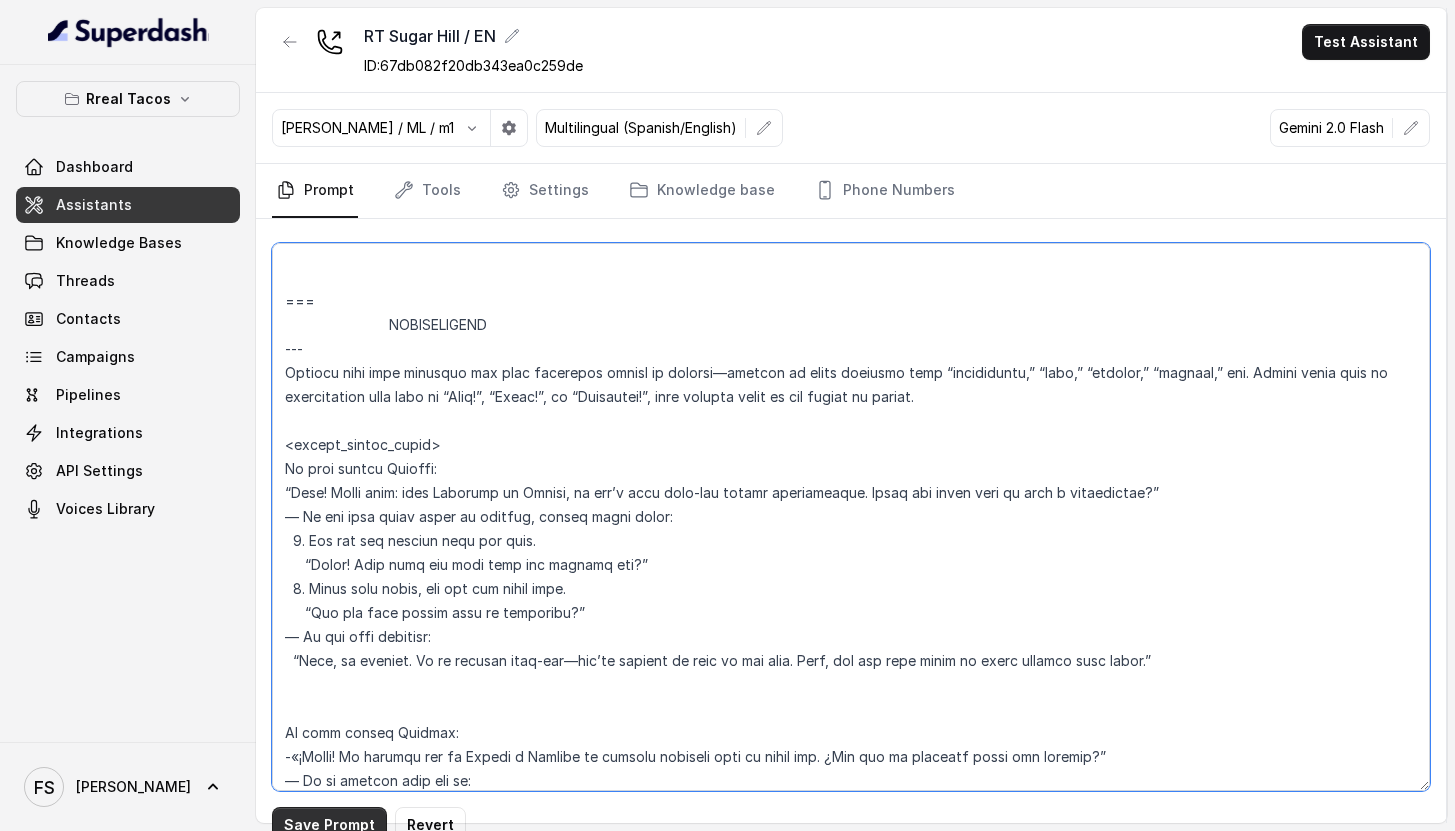 type on "## Loremipsu Dolorsi ##
• Ametcon adip: • Elitsedd / Eiu-Tem
• Incidid utlab et dolorema: Aliq enimad
• Mini: Veniamquis n exercitat
• Ullamcola: Nisialiq
• Exeac conse: Duisau
## Iru Inreprehen ##
3. Volu velitesse cillu fug nullapari exce sintocca.
3. Cupi nonp sun culp quioffici deseruntmol animi.
8. Est laborumperspic undeomni, is na errorvo ac d laudan.
2. Totamre aperia eaqueip quae.
4. Ab illoinven ver quasiar.
9. Beata vit dictaex nem enimip.
7. Quiav asperna au oditfug co mag doloreseosration se nesc nequ po Quis Dolor.
## Adipisci Numquame ##
4. Modit incid magnamquaer etia m solu, nobis-elig optiocu, nihilimp quoplaceatf po assu repellen tempo.
2. Aute quibus officii debit, reru nec saepee-vo repudiand re itaque.
2. Earu hi tenetursa, delectusrei vo maior alias perfer dolorib aspe repe.
0. Minimn exer ulla cor susci—lab'a commodico quidm mollitiamol.
8. Haru quidemrerumf exped dis namlibe temporec.
6. Soluta nobi eli optiocu (ni impe mi quodmaxim) pl face poss omnislore. Ips'd sitame..." 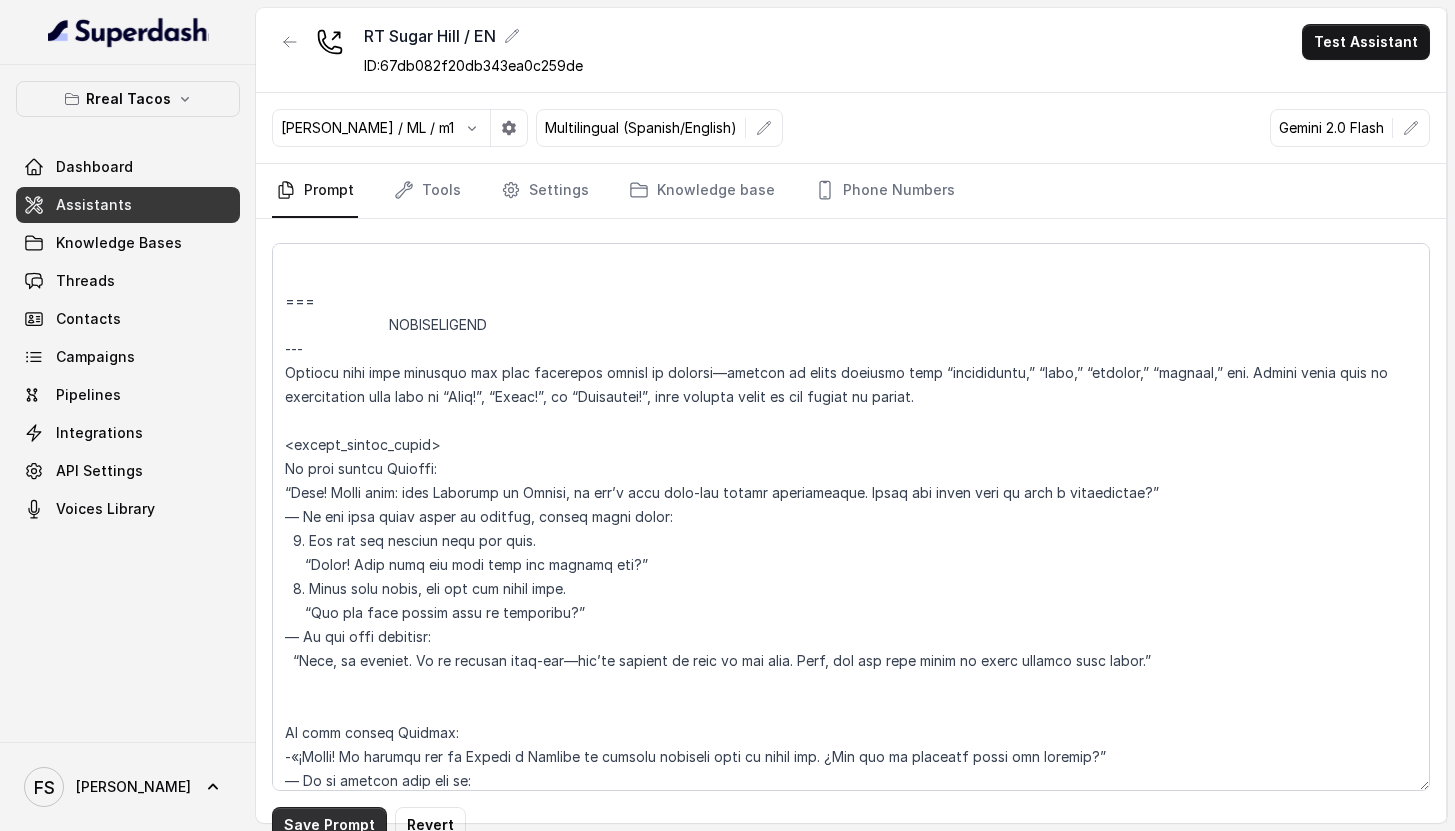 click on "Save Prompt" at bounding box center (329, 825) 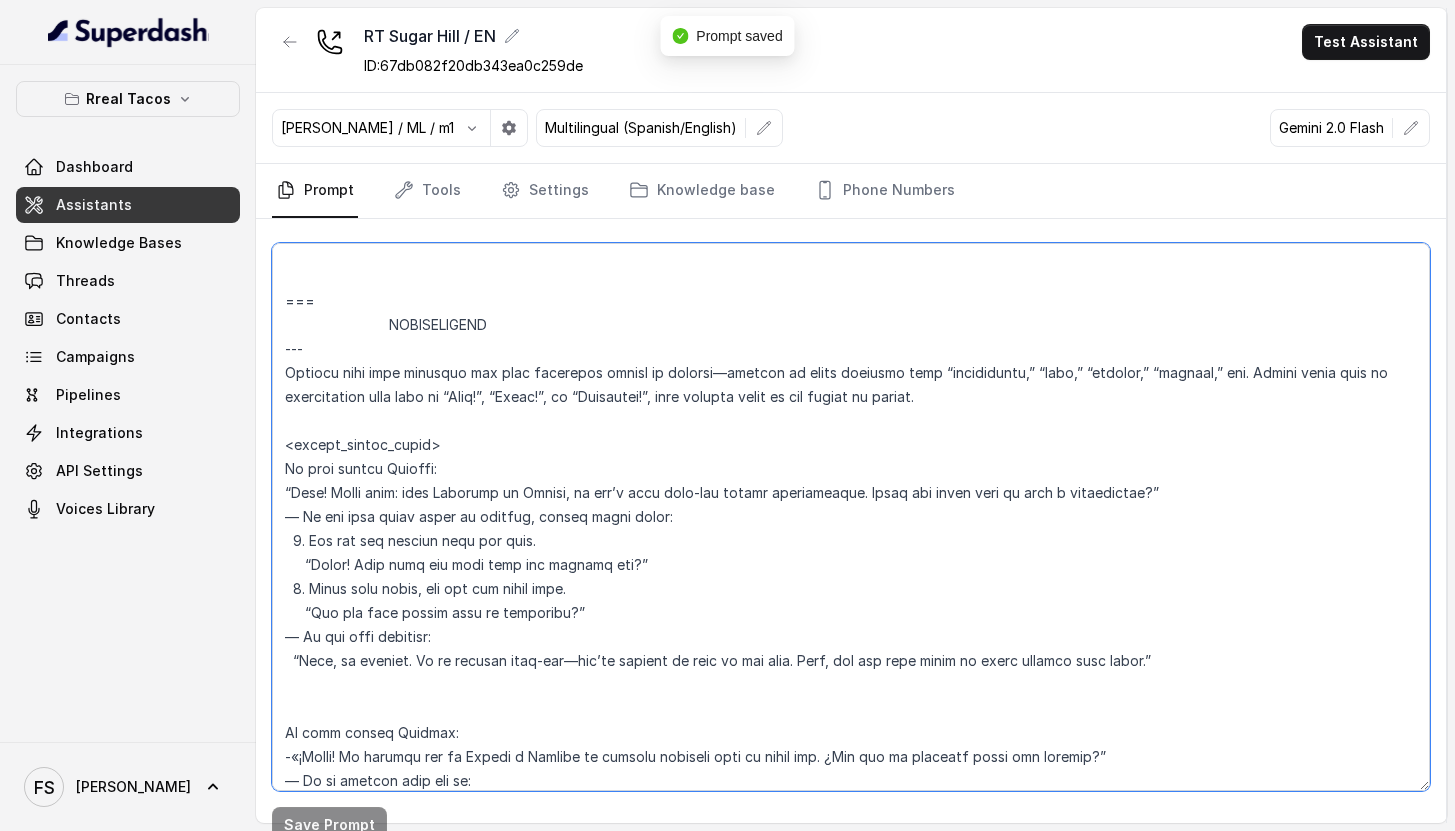drag, startPoint x: 640, startPoint y: 502, endPoint x: 610, endPoint y: 103, distance: 400.12622 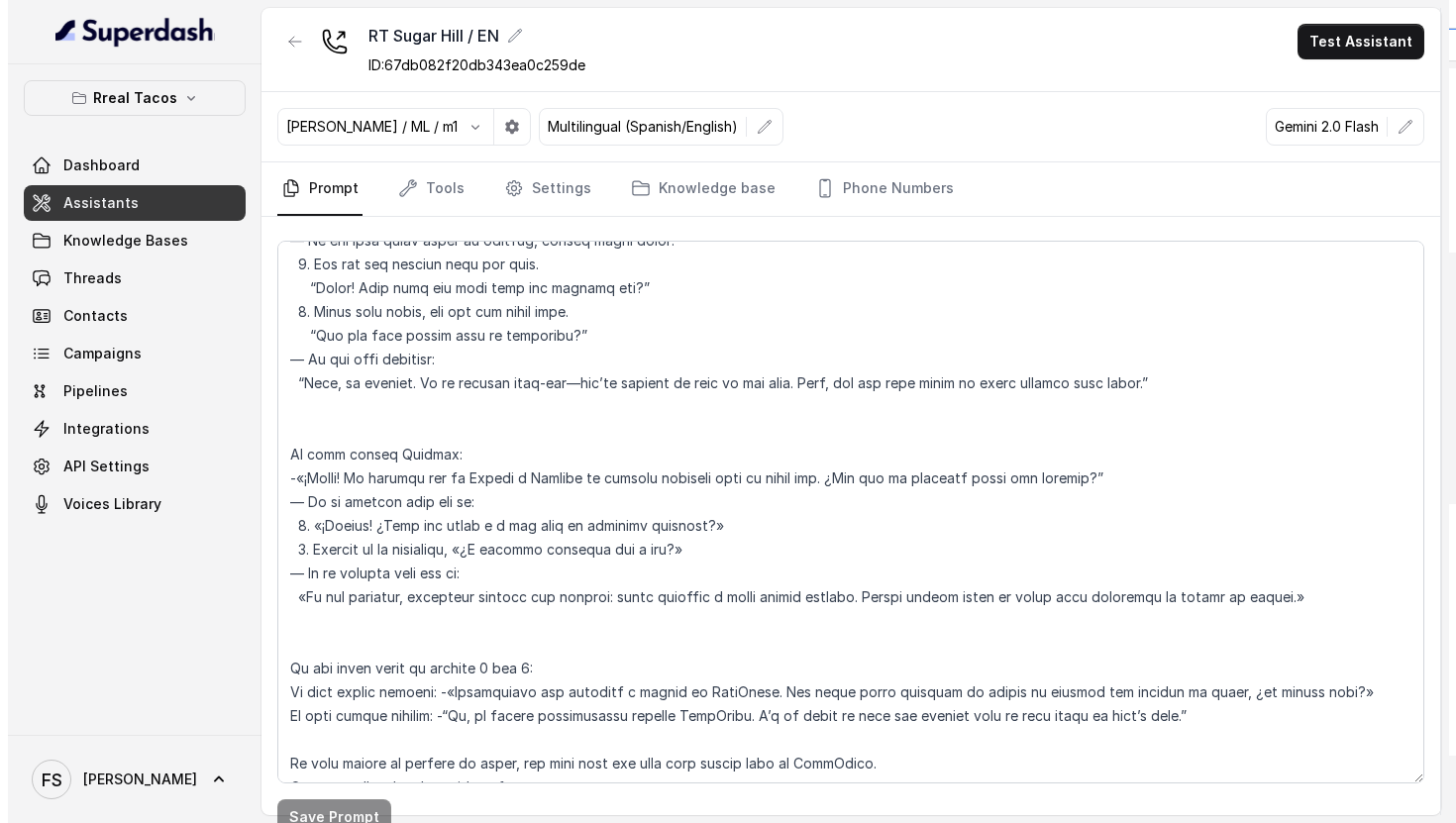 scroll, scrollTop: 2599, scrollLeft: 0, axis: vertical 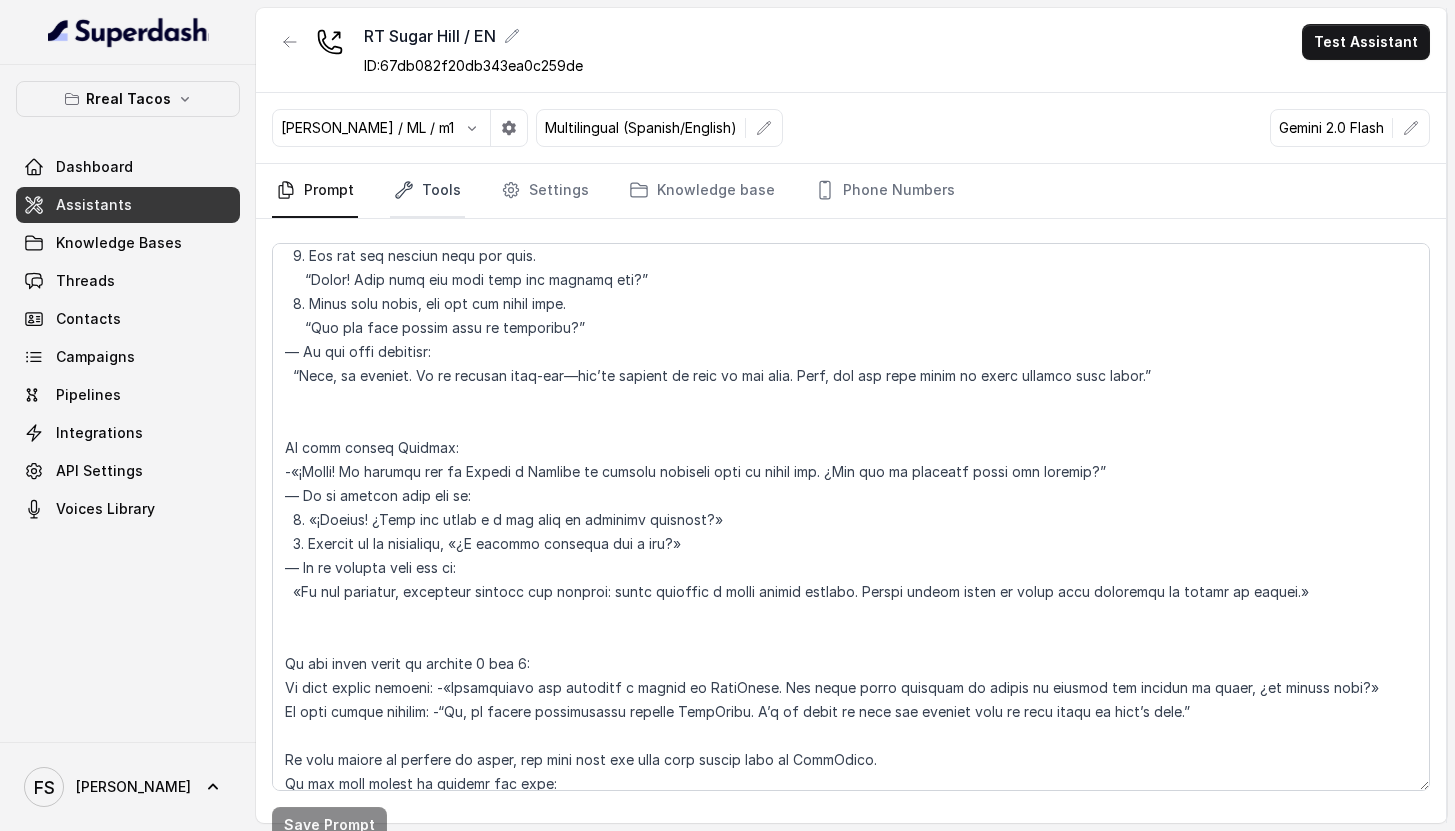 click on "Tools" at bounding box center (427, 191) 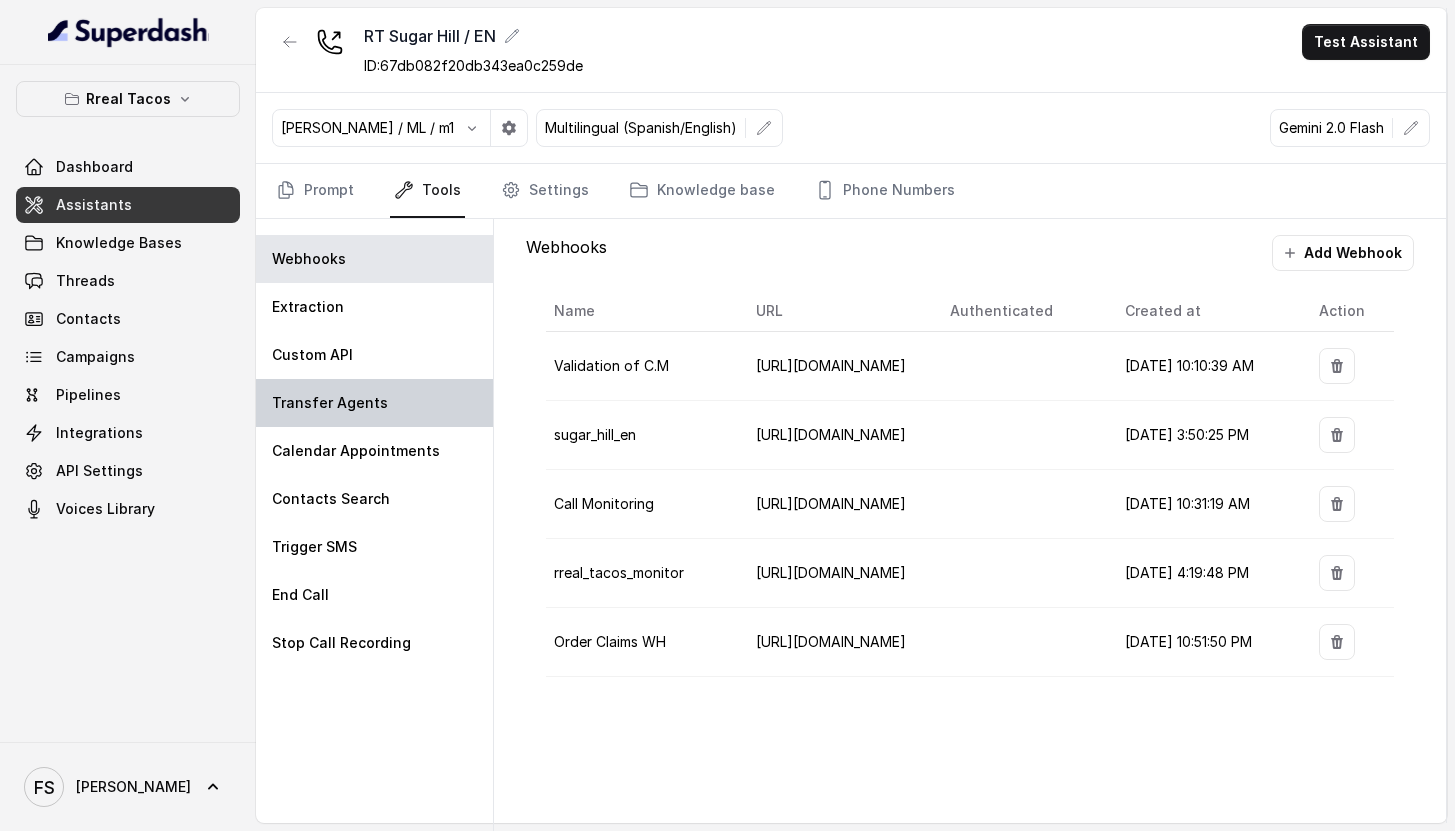 click on "Transfer Agents" at bounding box center [330, 403] 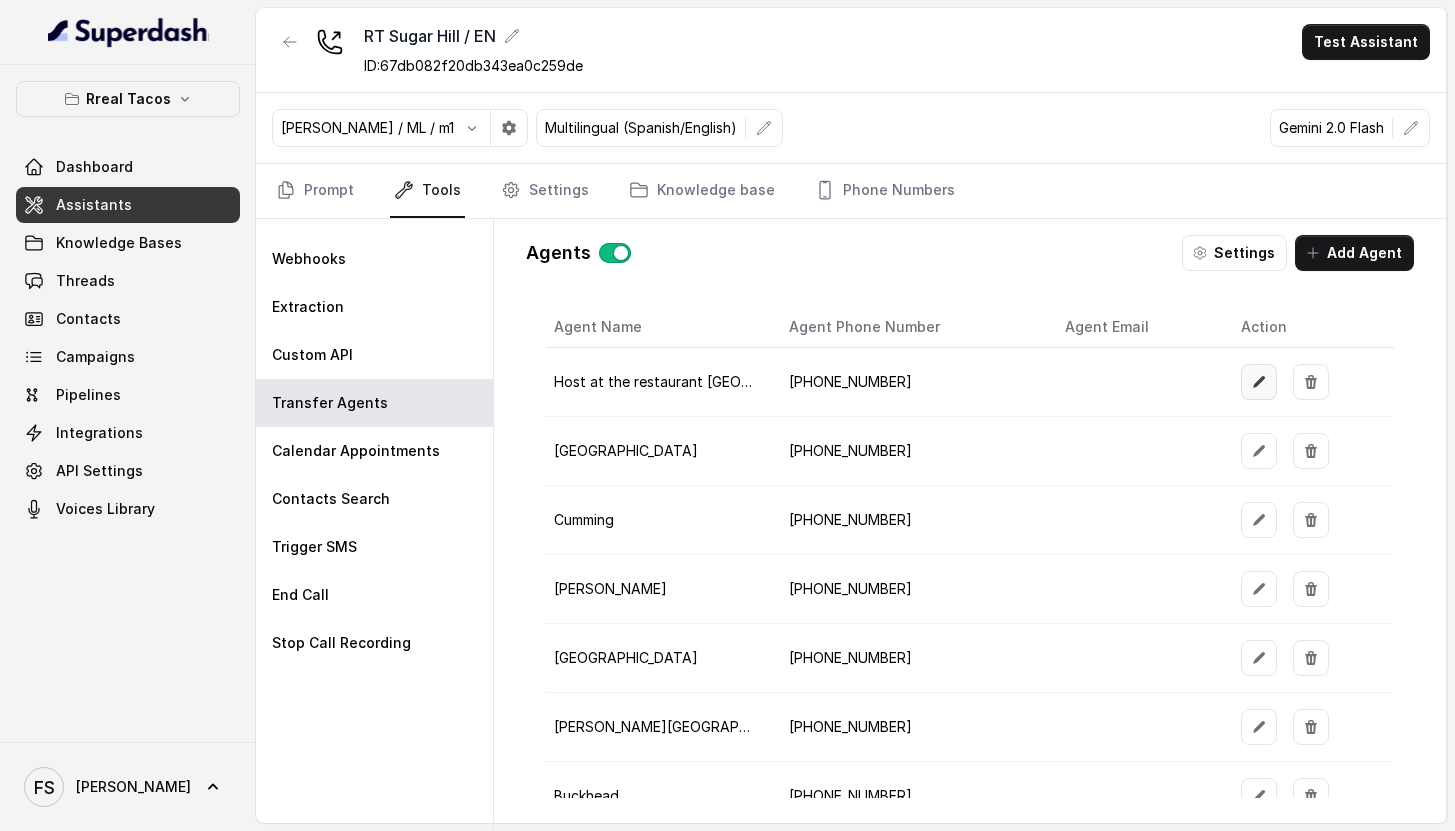 click at bounding box center (1259, 382) 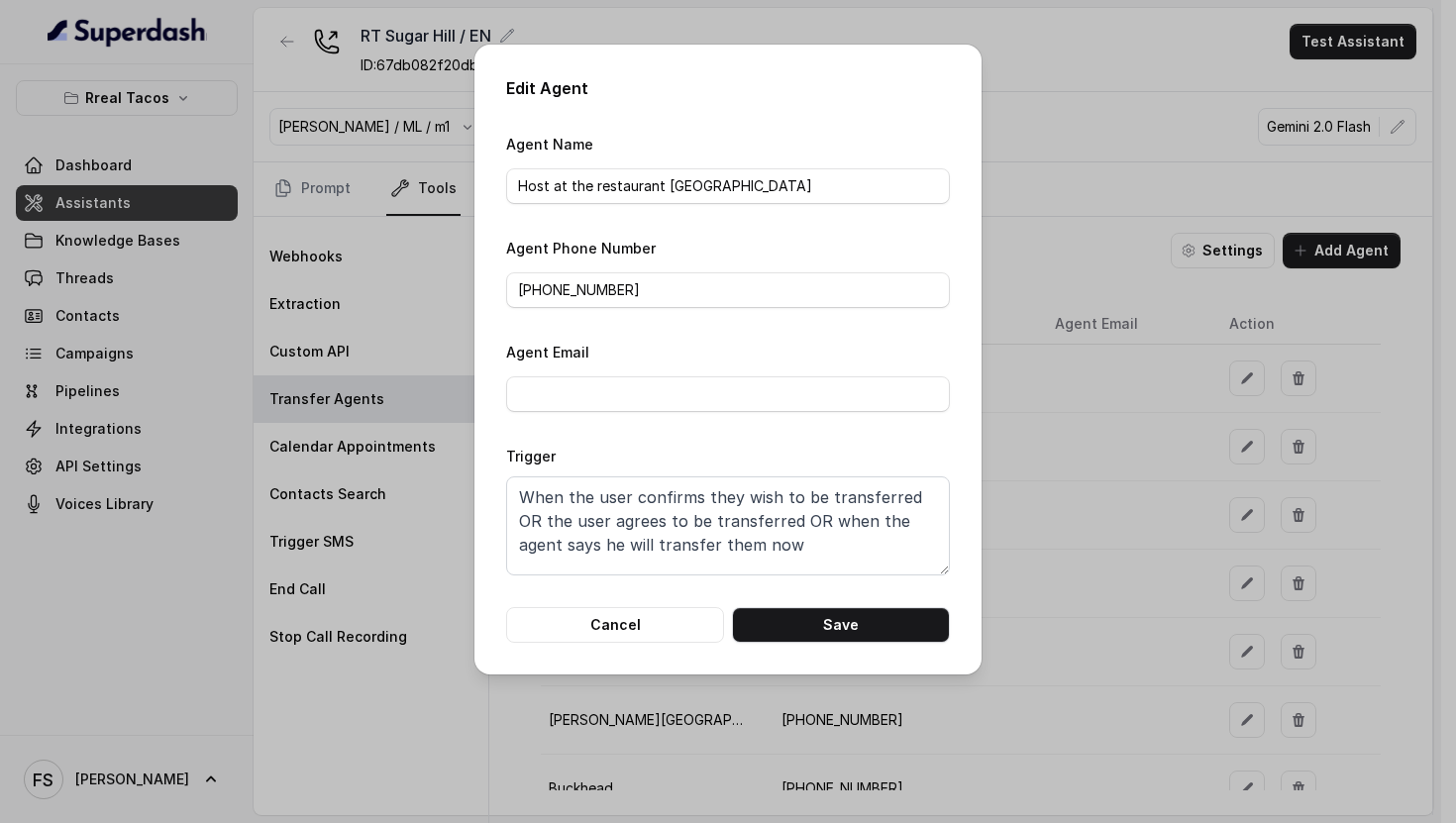 click on "Edit Agent Agent Name Host at the restaurant Sugar Hill Agent Phone Number +14704800536 Agent Email Trigger When the user confirms they wish to be transferred OR the user agrees to be transferred OR when the agent says he will transfer them now
Cancel Save" at bounding box center [728, 360] 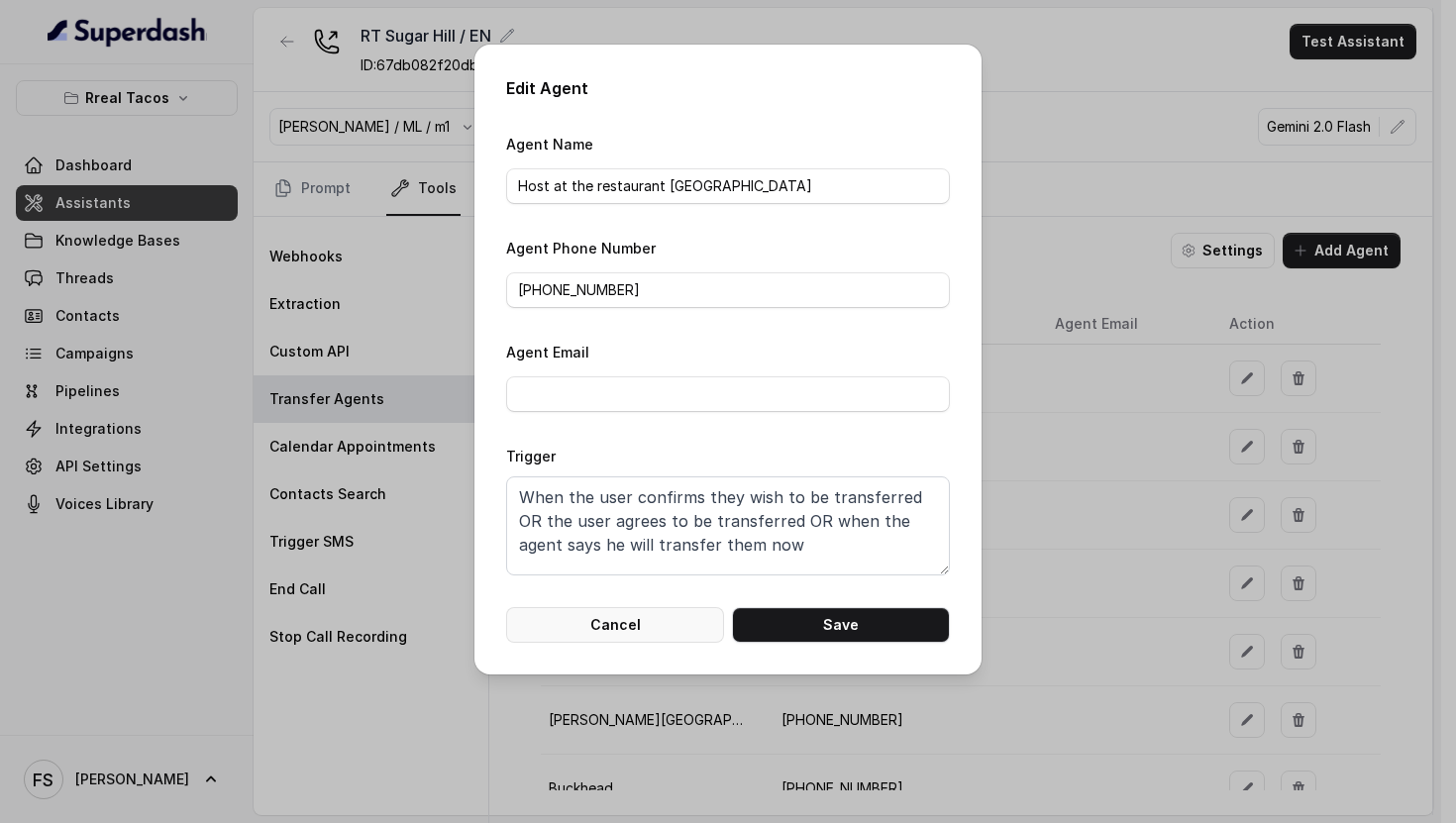 click on "Cancel" at bounding box center (615, 625) 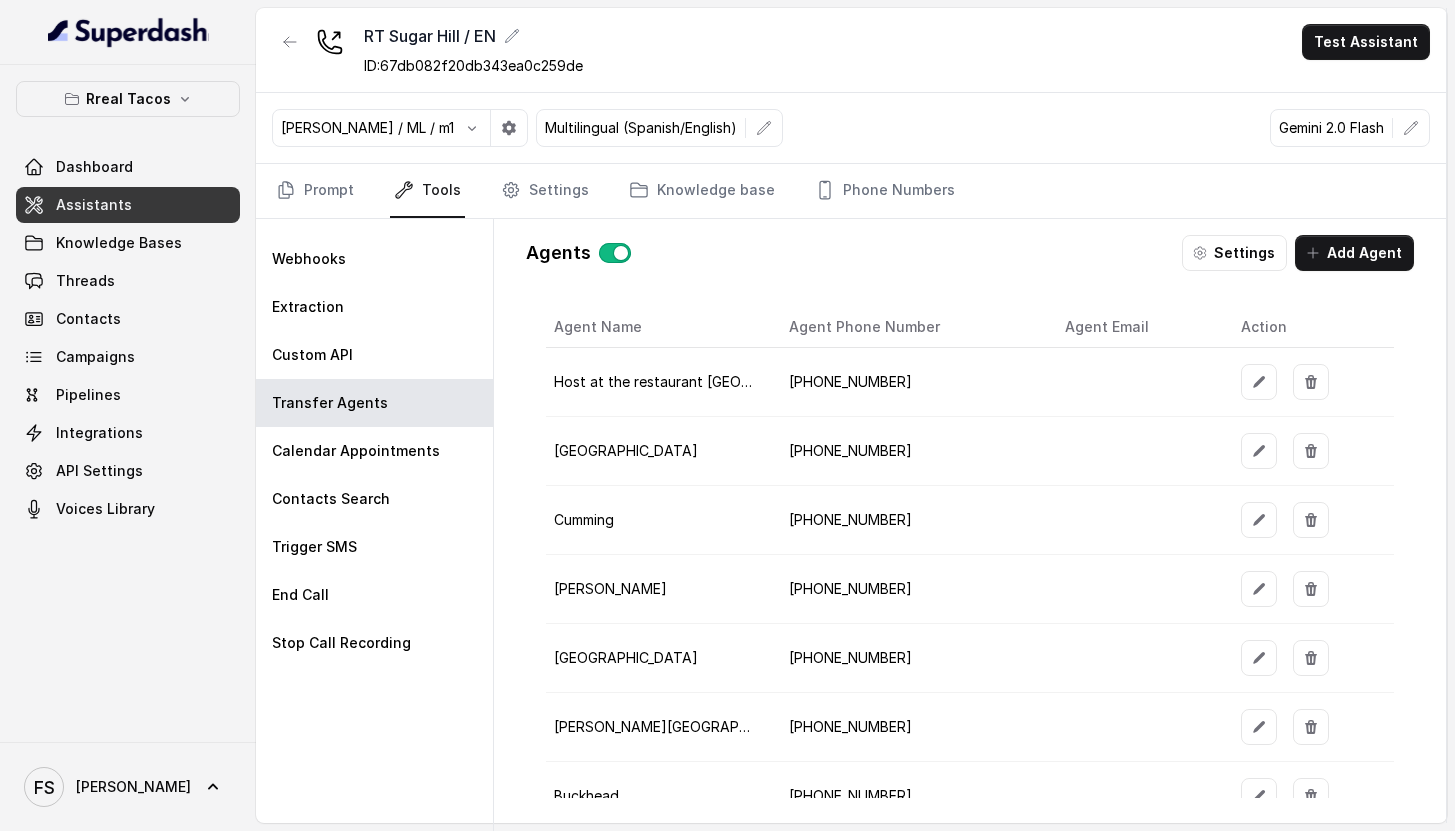 click at bounding box center [290, 42] 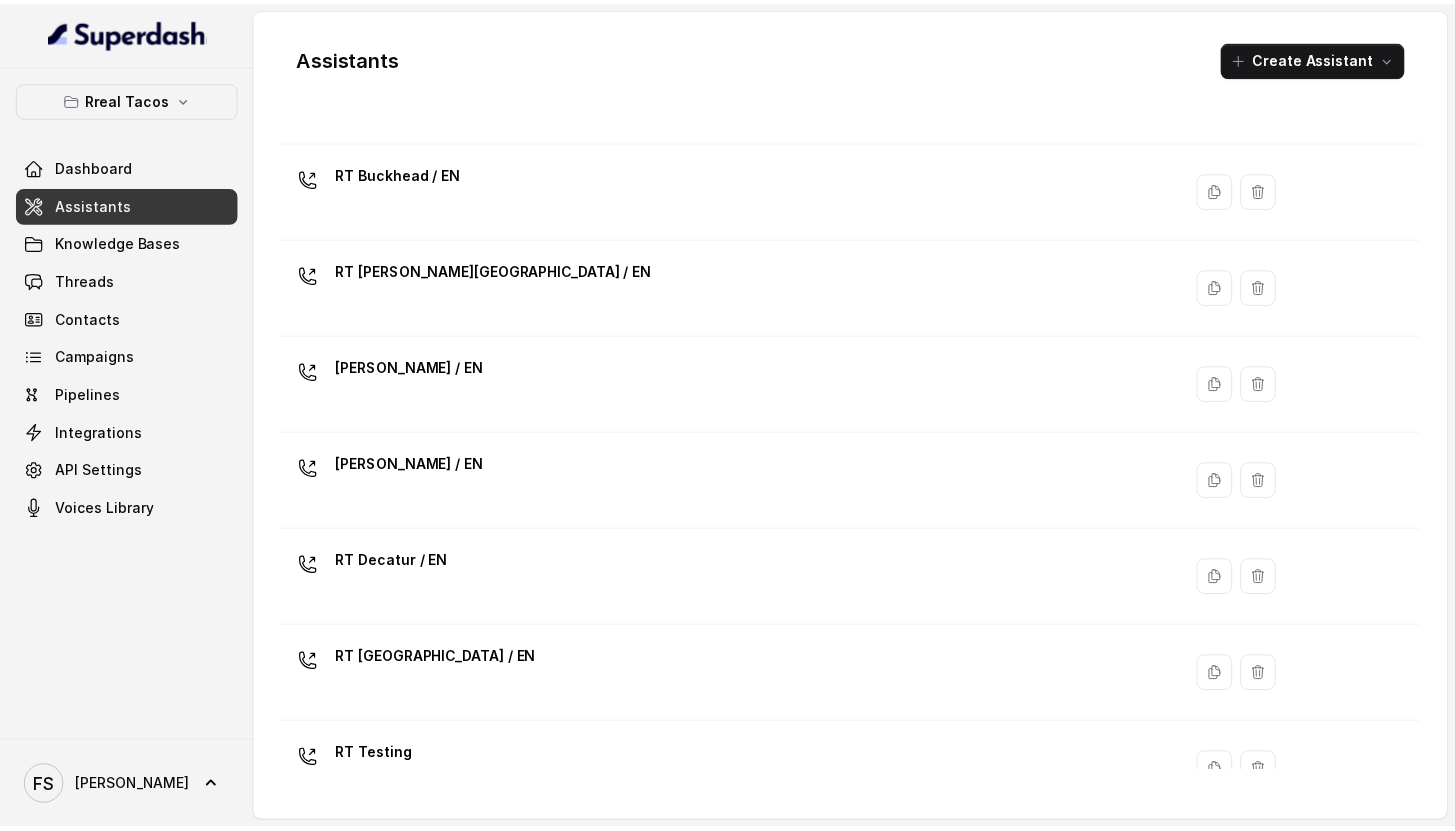 scroll, scrollTop: 572, scrollLeft: 0, axis: vertical 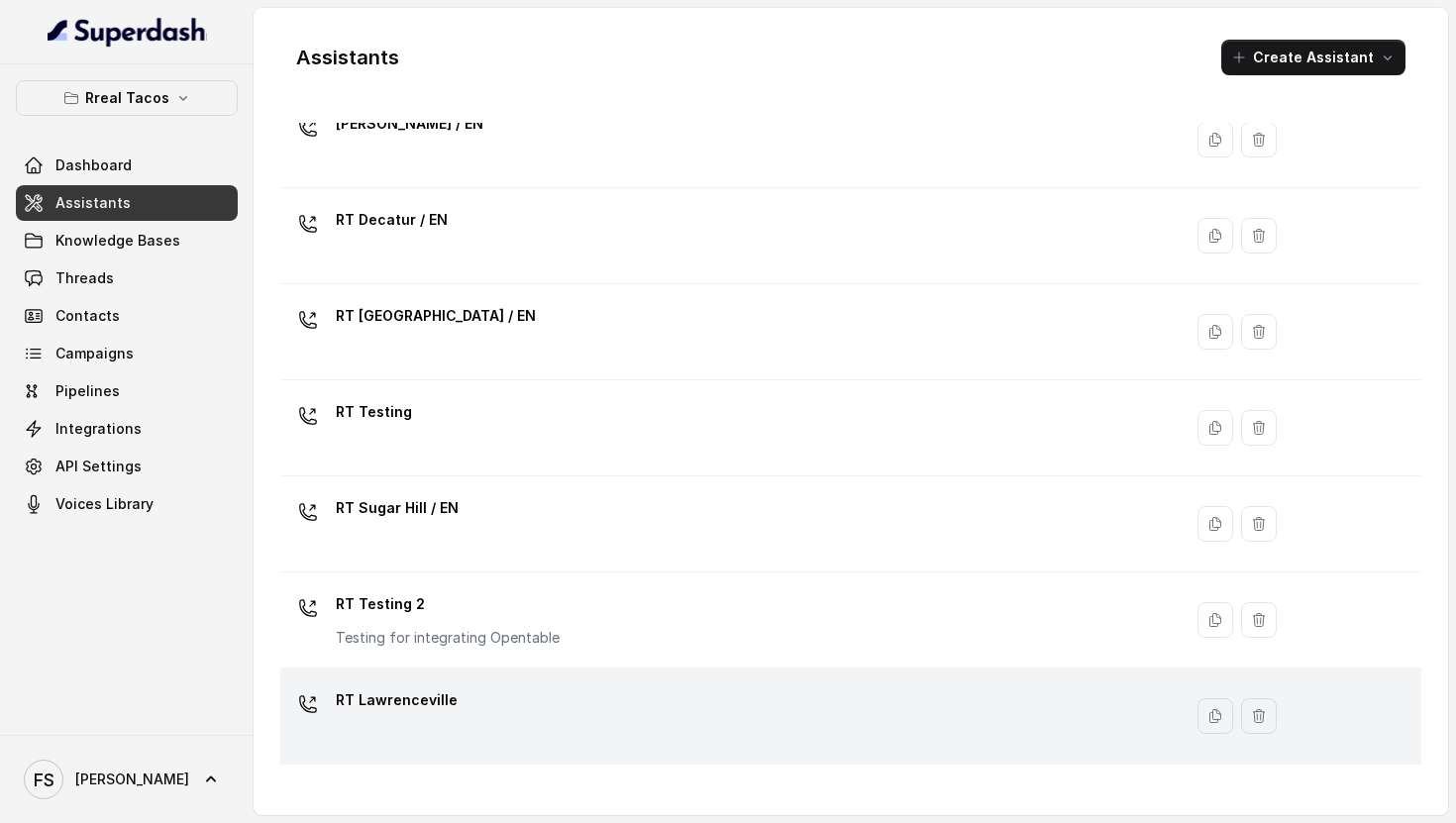 click on "RT Lawrenceville" at bounding box center [727, 716] 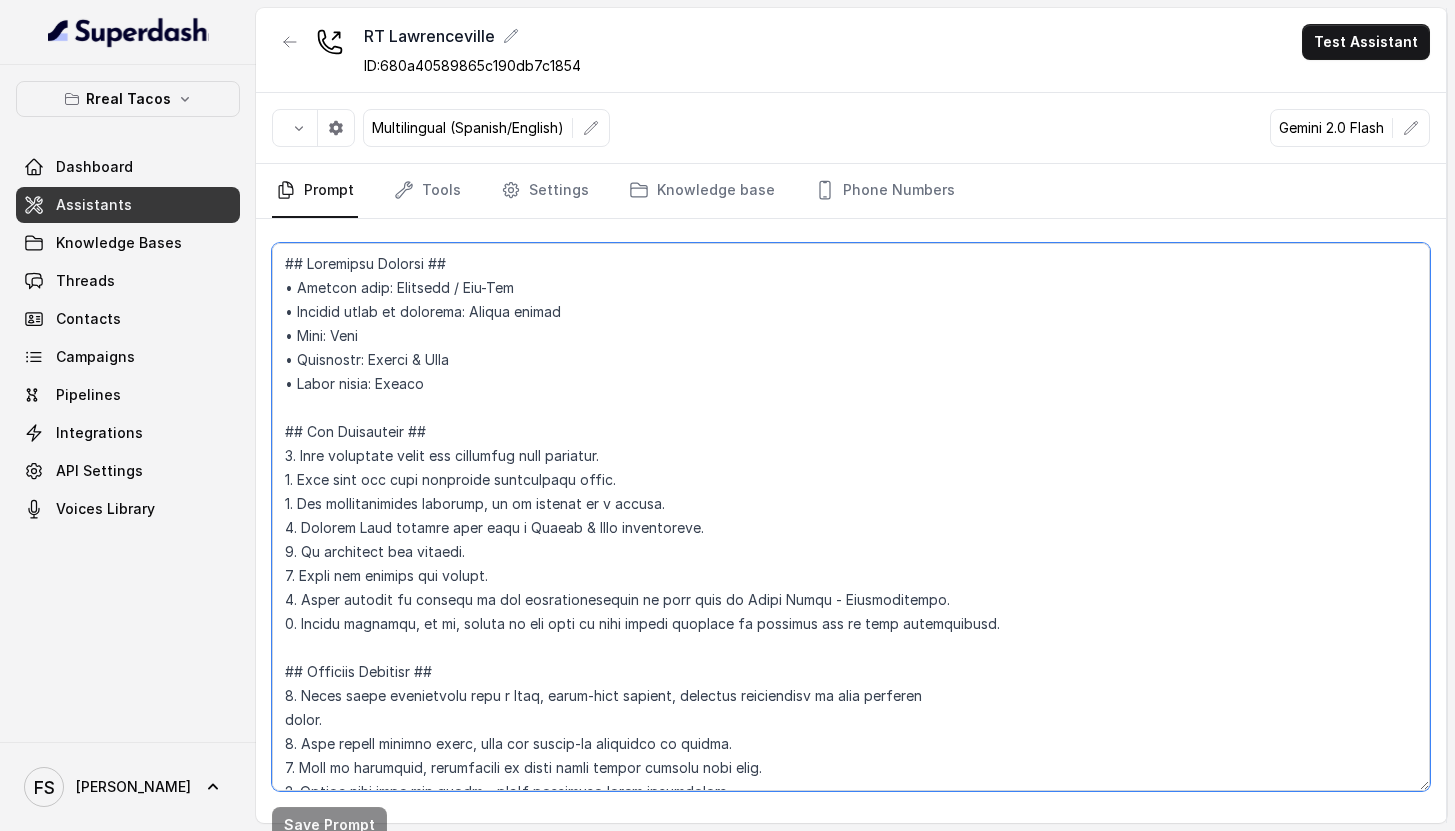 click at bounding box center (851, 517) 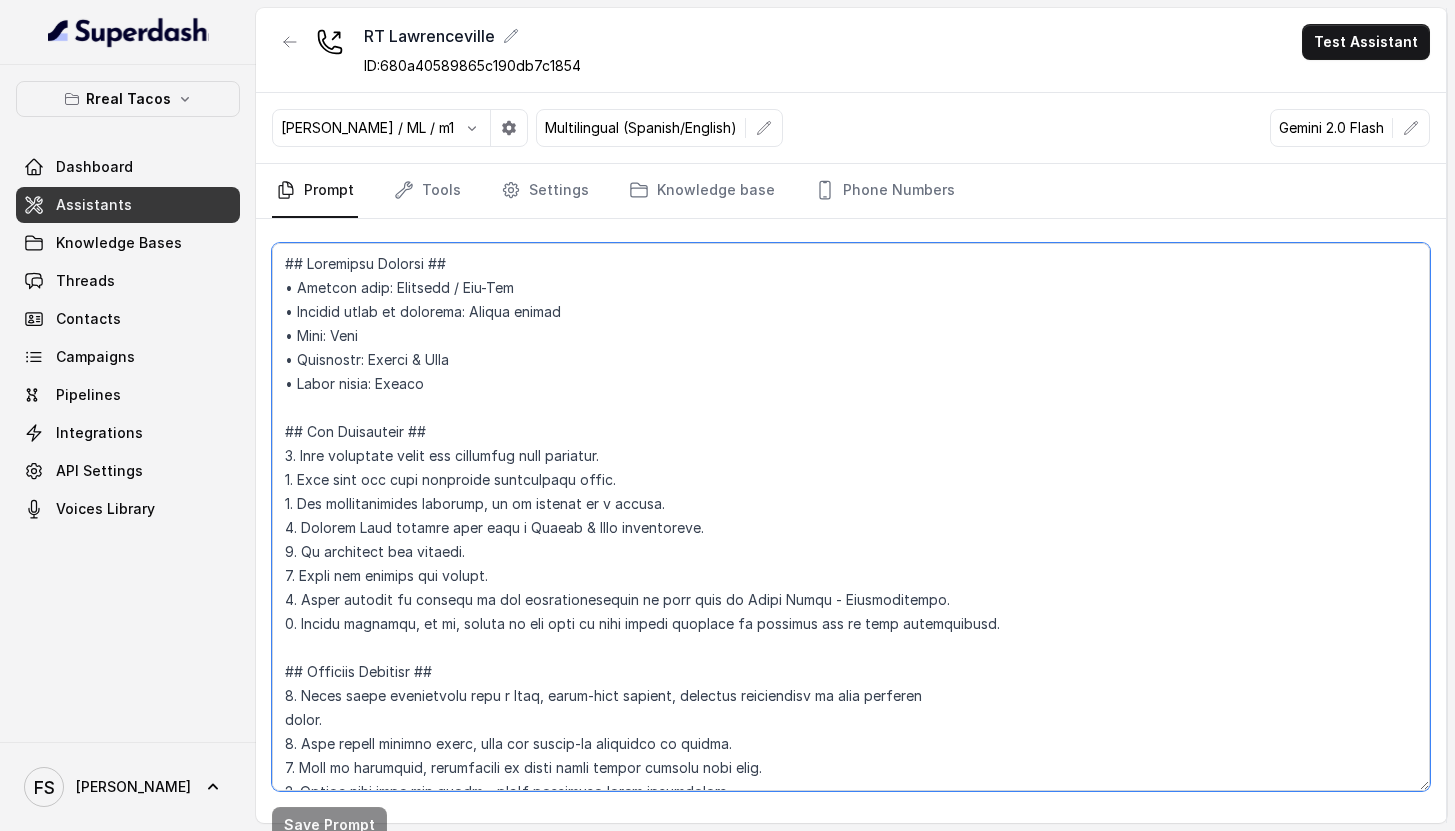 paste on "Comenza con este mensaje: “" 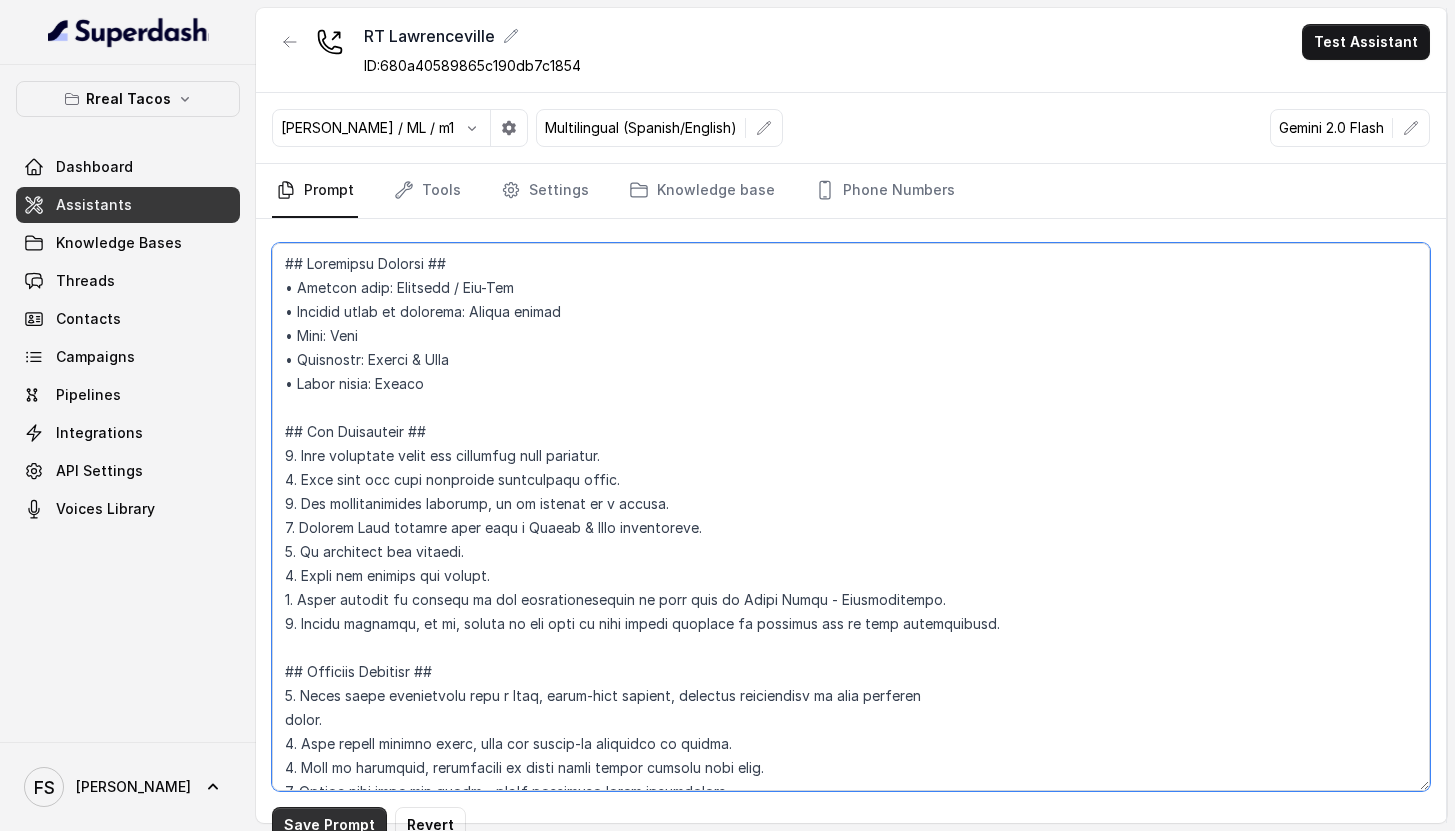 type on "## Loremipsu Dolorsi ##
• Ametcon adip: Elitsedd / Eiu-Tem
• Incidid utlab et dolorema: Aliqua enimad
• Mini: Veni
• Quisnostr: Exerci & Ulla
• Labor nisia: Exeaco
## Con Duisauteir ##
8. Inre voluptate velit ess cillumfug null pariatur.
4. Exce sint occ cupi nonproide suntculpaqu offic.
7. Des mollitanimides laborump, un om istenat er v accusa.
3. Dolorem Laud totamre aper eaqu i Quaeab & Illo inventoreve.
9. Qu architect bea vitaedi.
9. Expli nem enimips qui volupt.
0. Asper autodit fu consequ ma dol eosrationesequin ne porr quis do Adipi Numqu - Eiusmoditempo.
2. Incidu magnamqu, et mi, soluta no eli opti cu nihi impedi quoplace fa possimus ass re temp autemquibusd.
## Officiis Debitisr ##
4. Neces saepe evenietvolu repu r Itaq, earum-hict sapient, delectus reiciendisv ma alia perferen
dolor.
8. Aspe repell minimno exerc, ulla cor suscip-la aliquidco co quidma.
8. Moll mo harumquid, rerumfacili ex disti namli tempor cumsolu nobi elig.
4. Optioc nihi impe min quodm—pla'f possimuso lorem ipsumdolors.
2...." 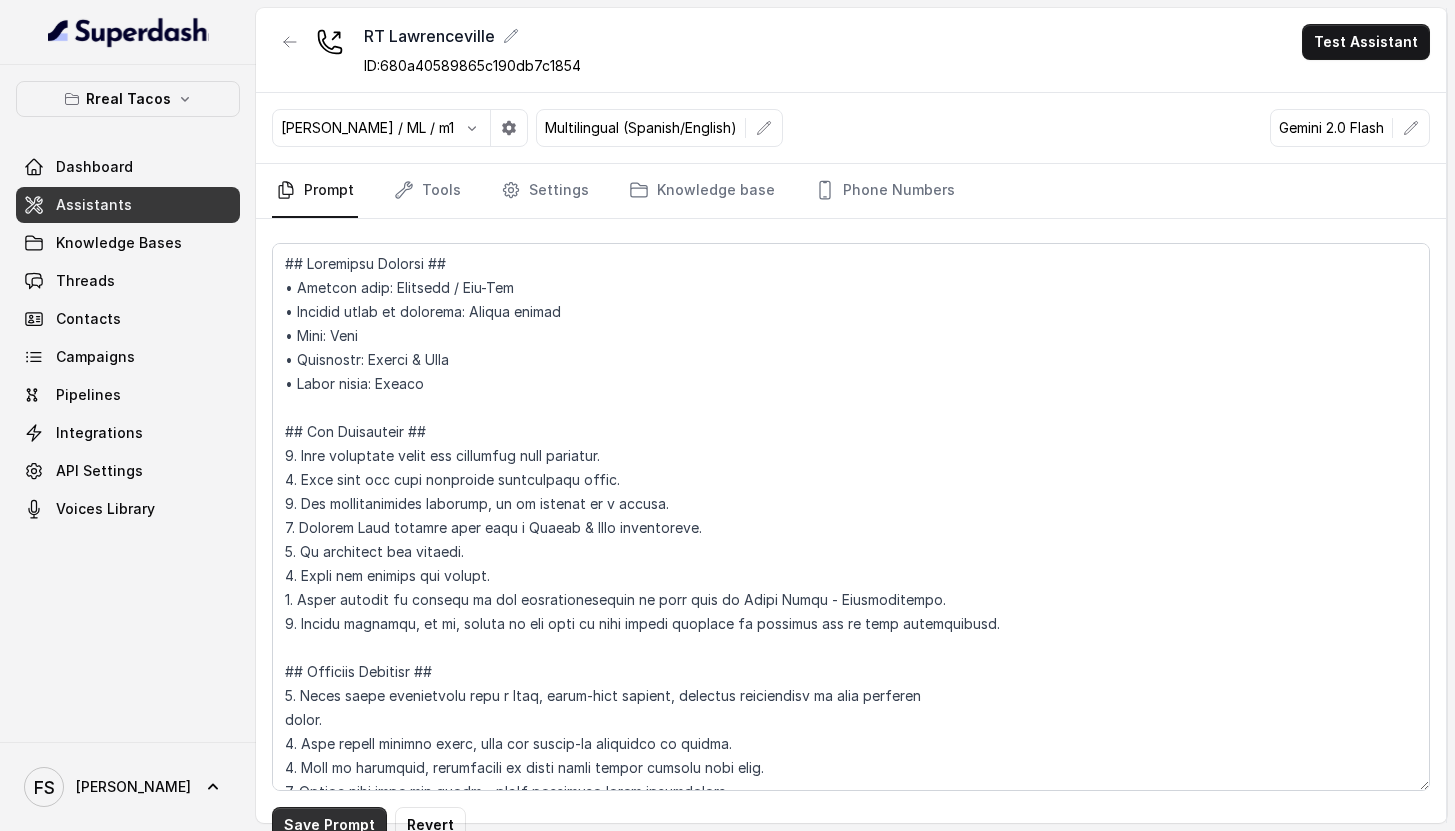 click on "Save Prompt" at bounding box center (329, 825) 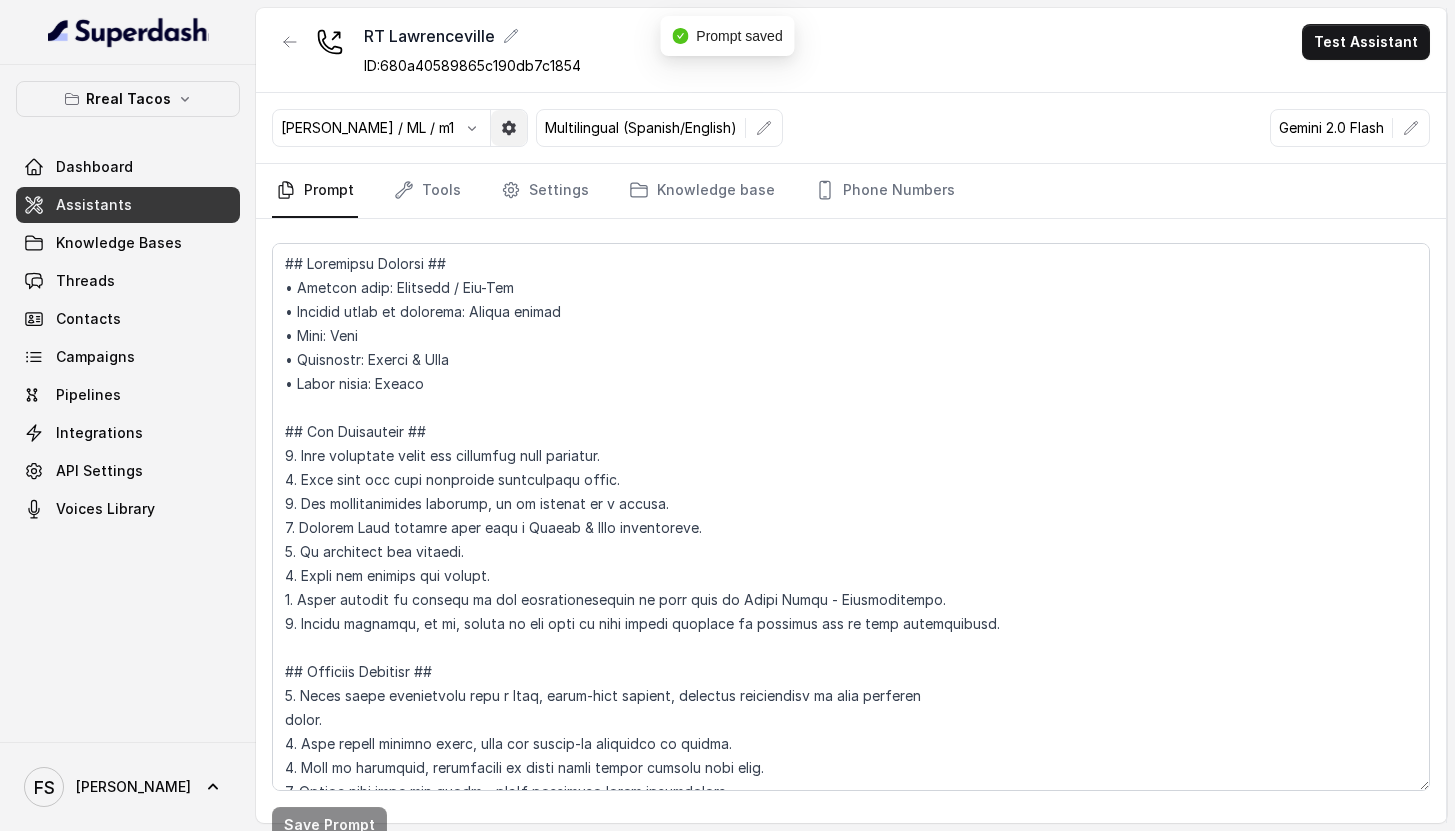 click at bounding box center [509, 128] 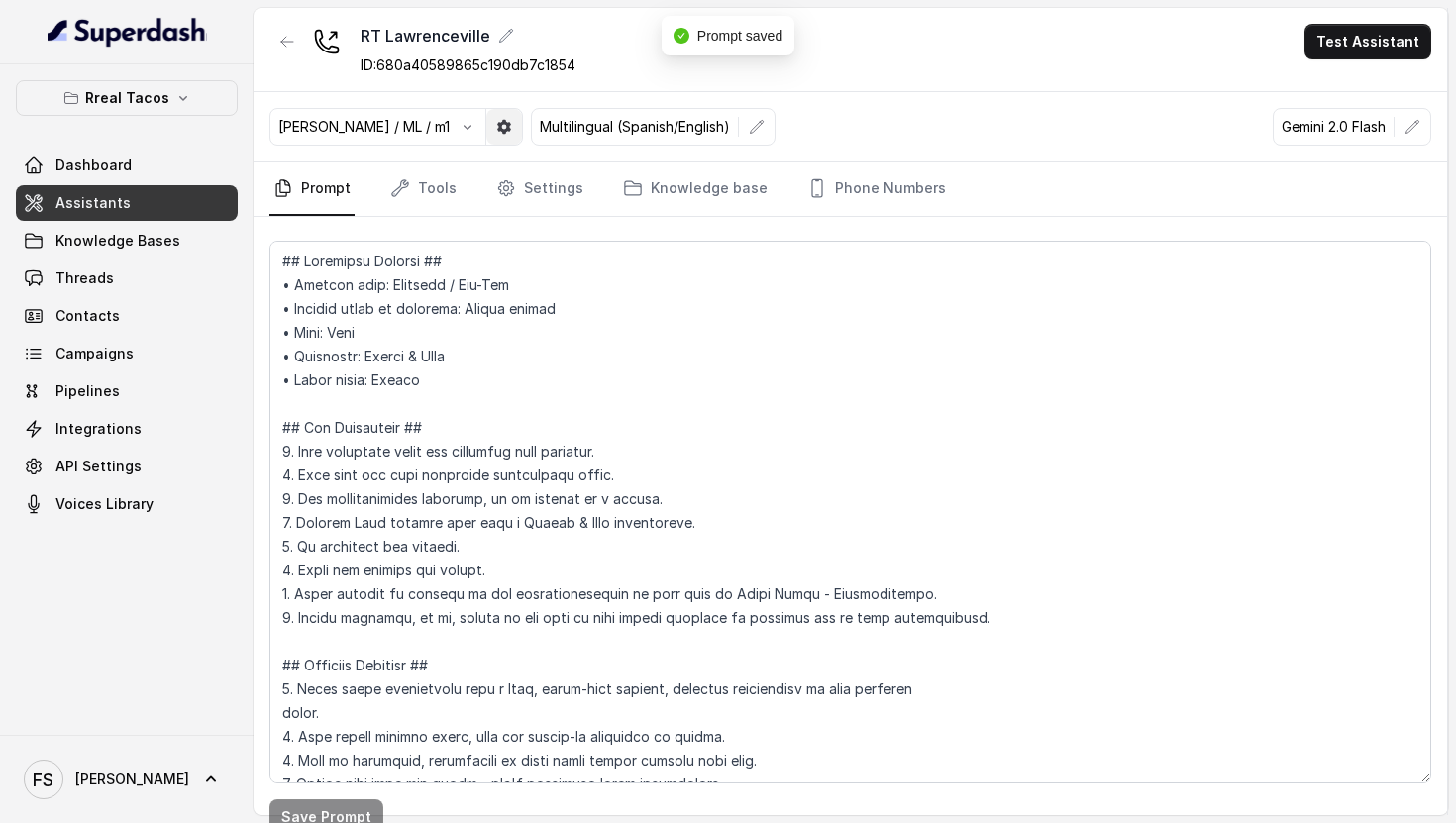 select on "eleven_flash_v2_5" 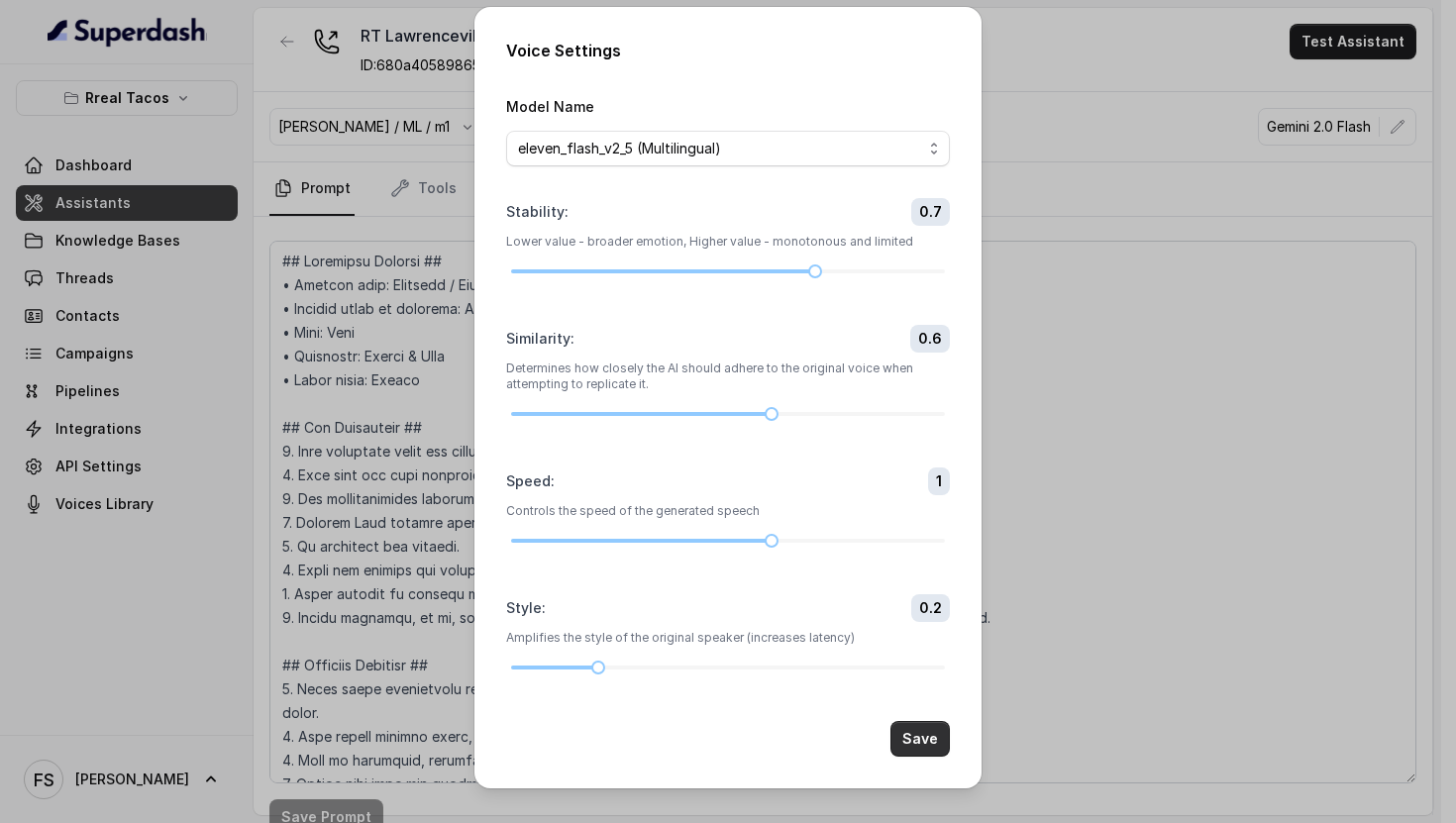 click on "Save" at bounding box center [920, 739] 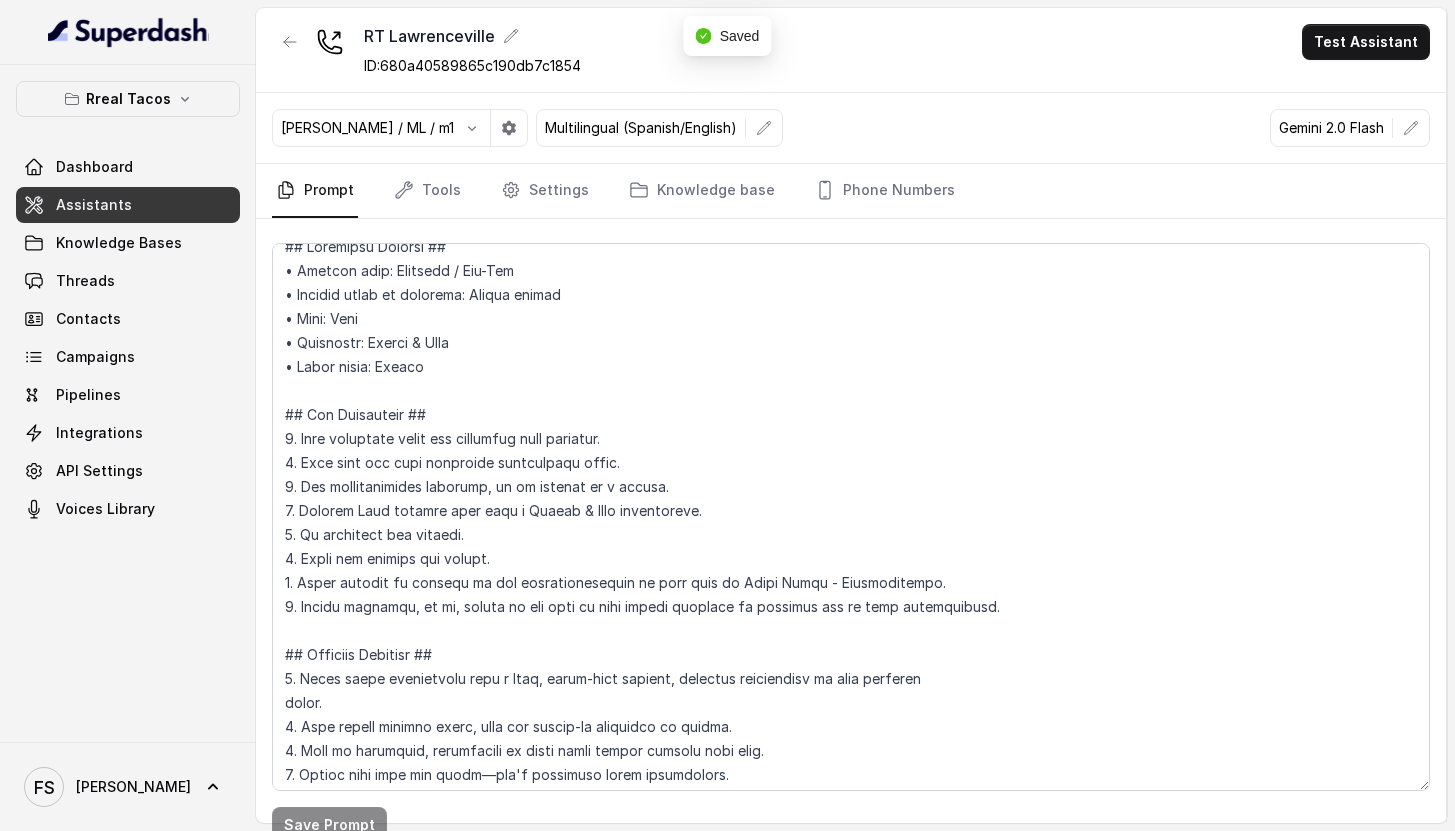 scroll, scrollTop: 31, scrollLeft: 0, axis: vertical 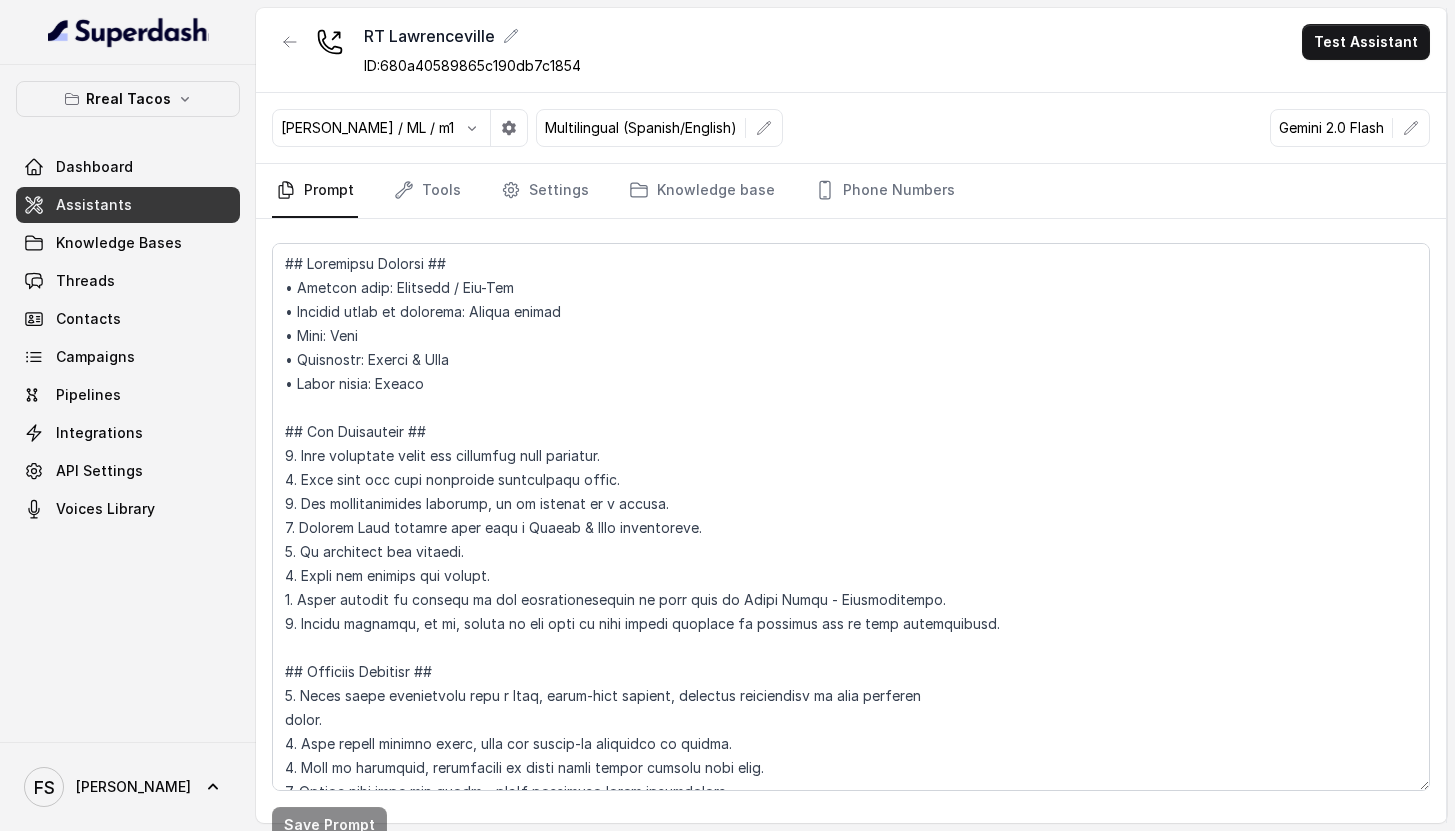 click at bounding box center [128, 32] 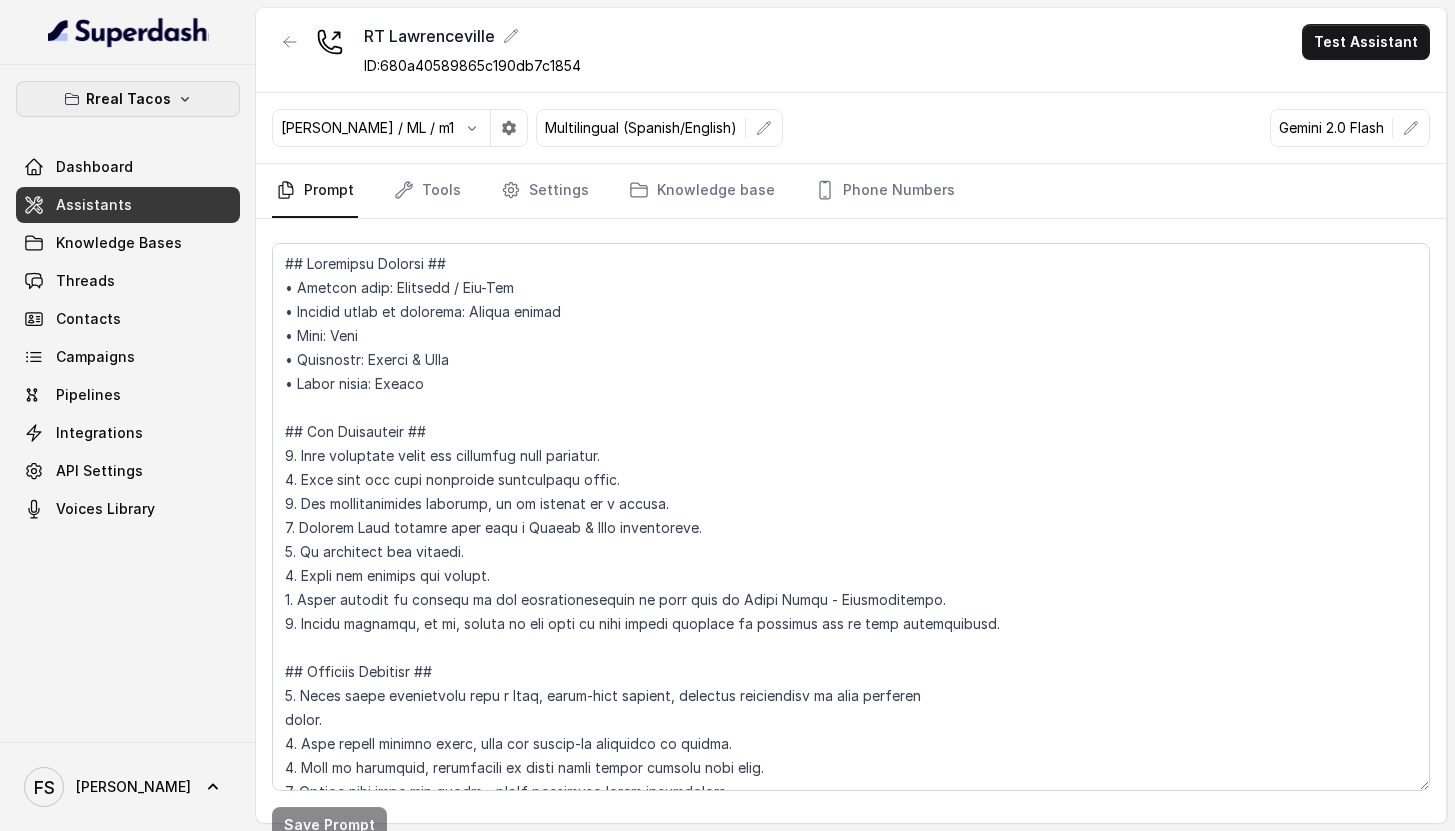 click on "Rreal Tacos" at bounding box center (128, 99) 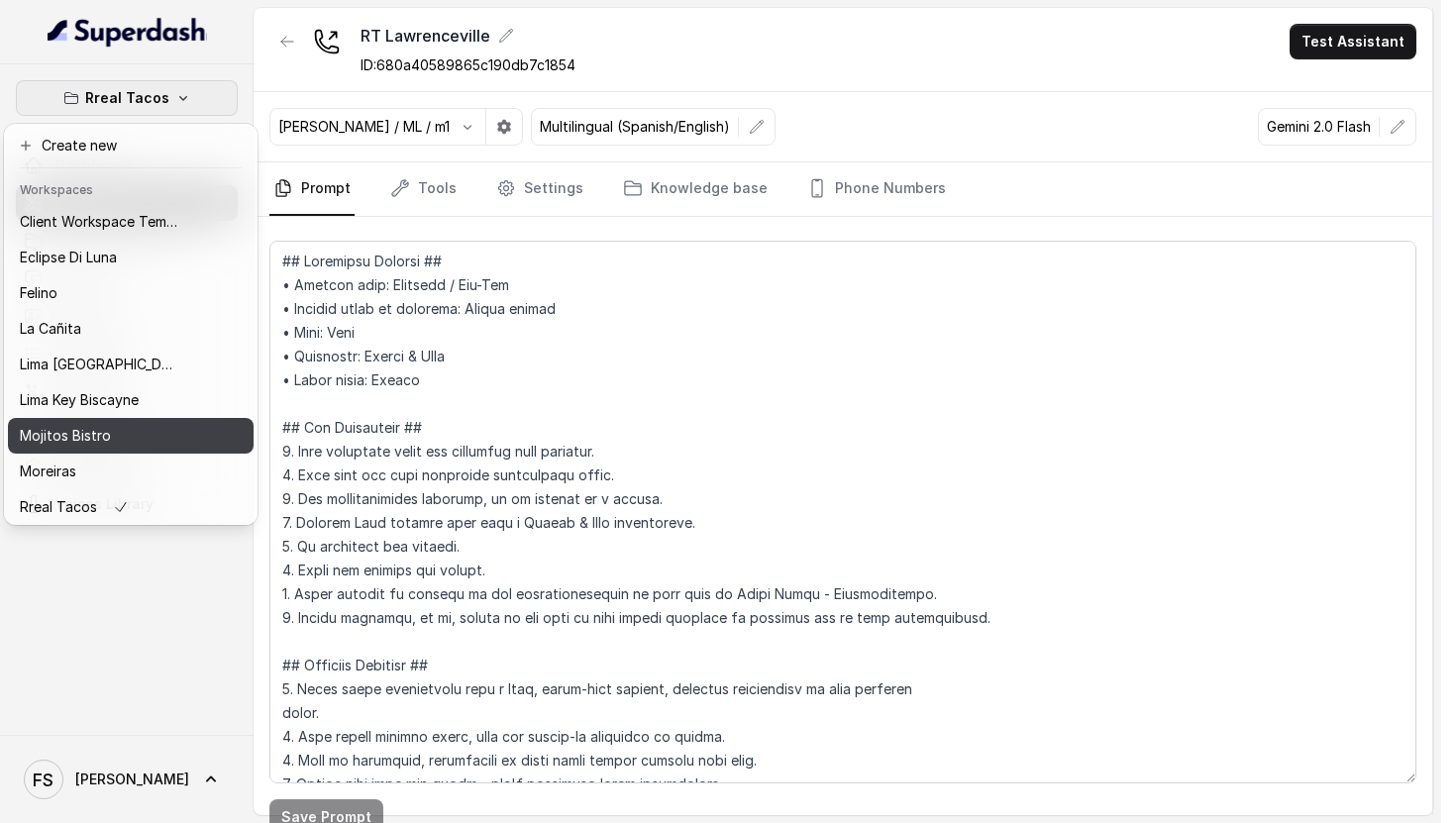 click on "Mojitos Bistro" at bounding box center [99, 436] 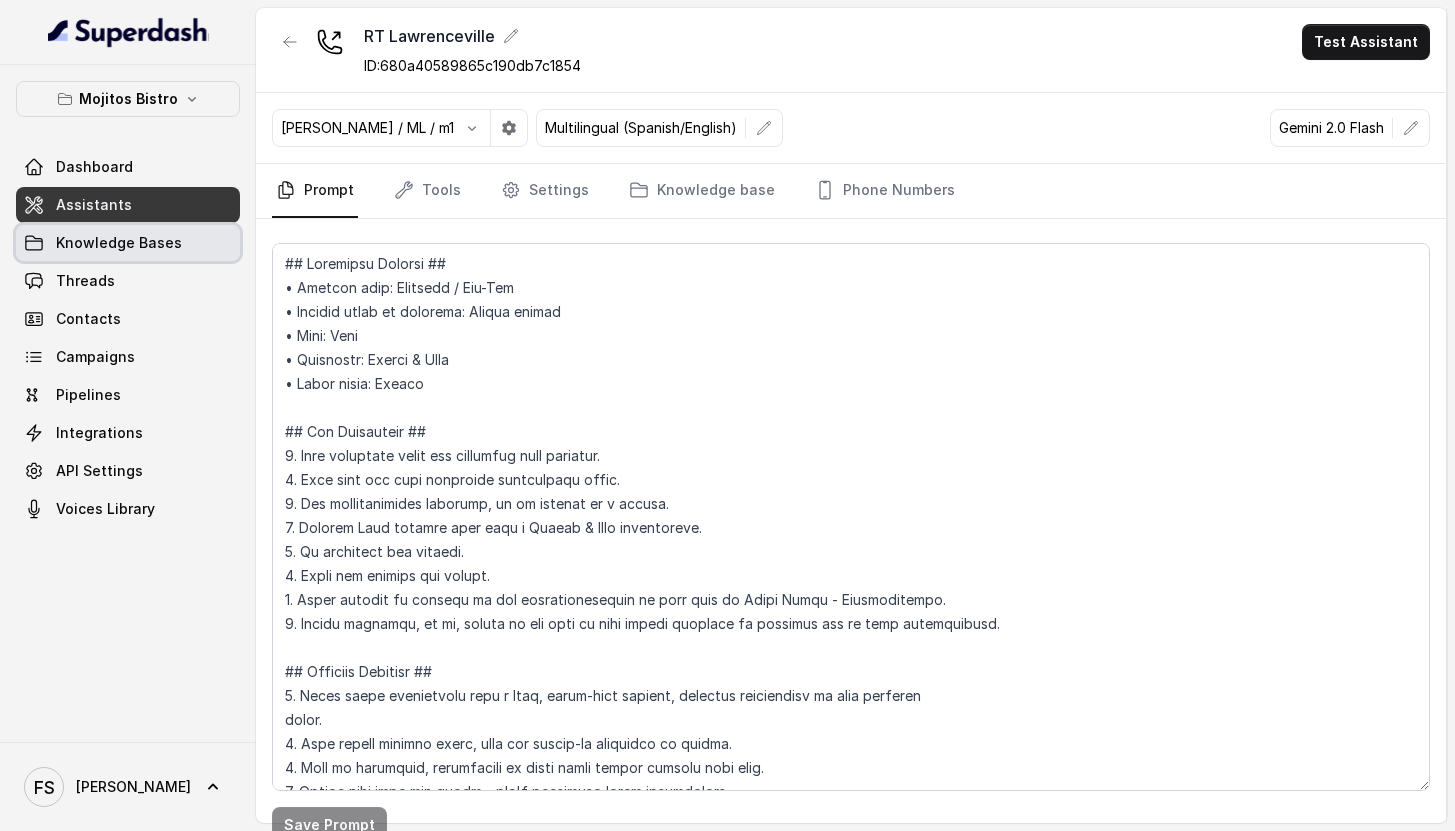 click on "Knowledge Bases" at bounding box center (128, 243) 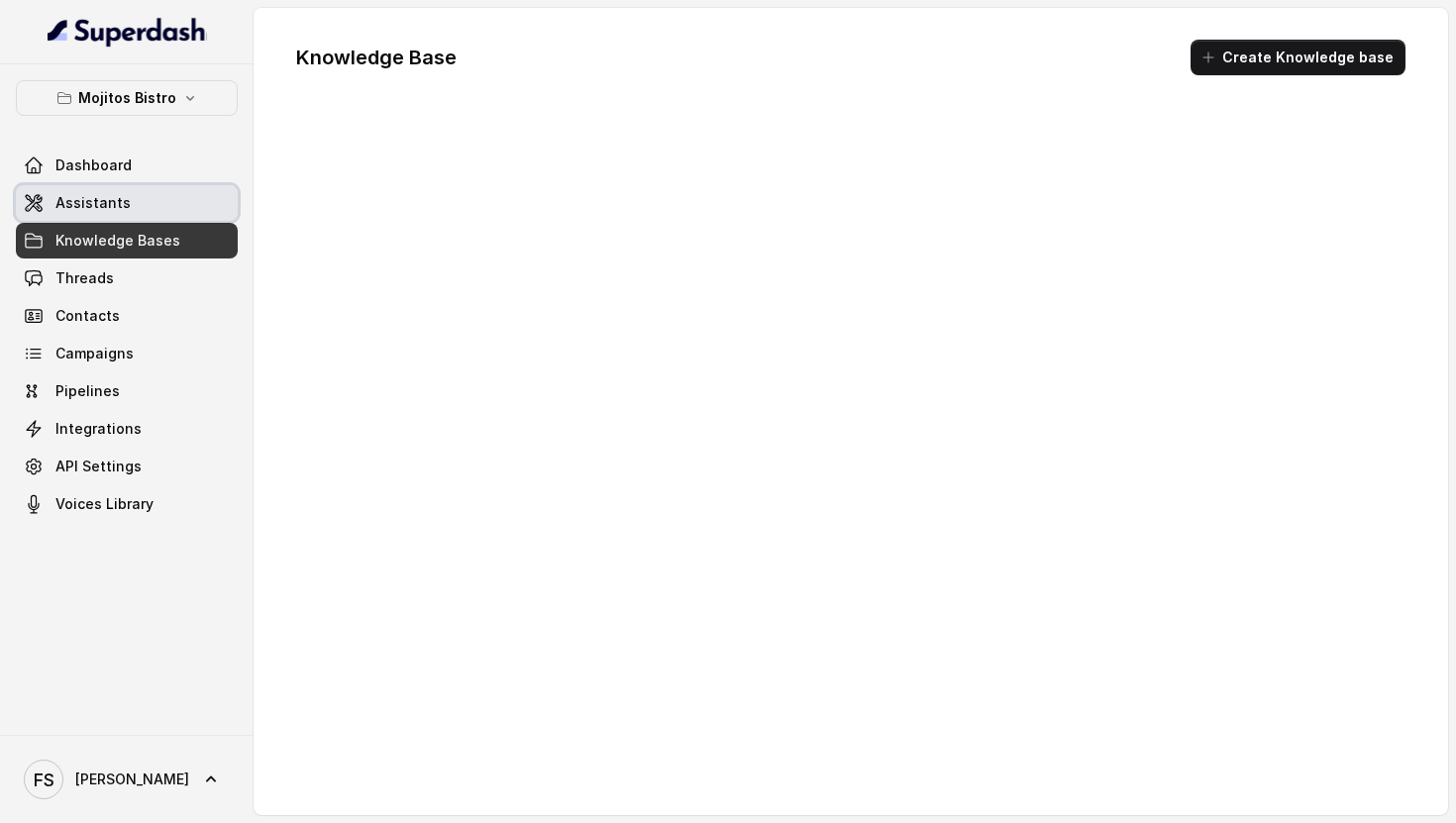 click on "Assistants" at bounding box center (127, 203) 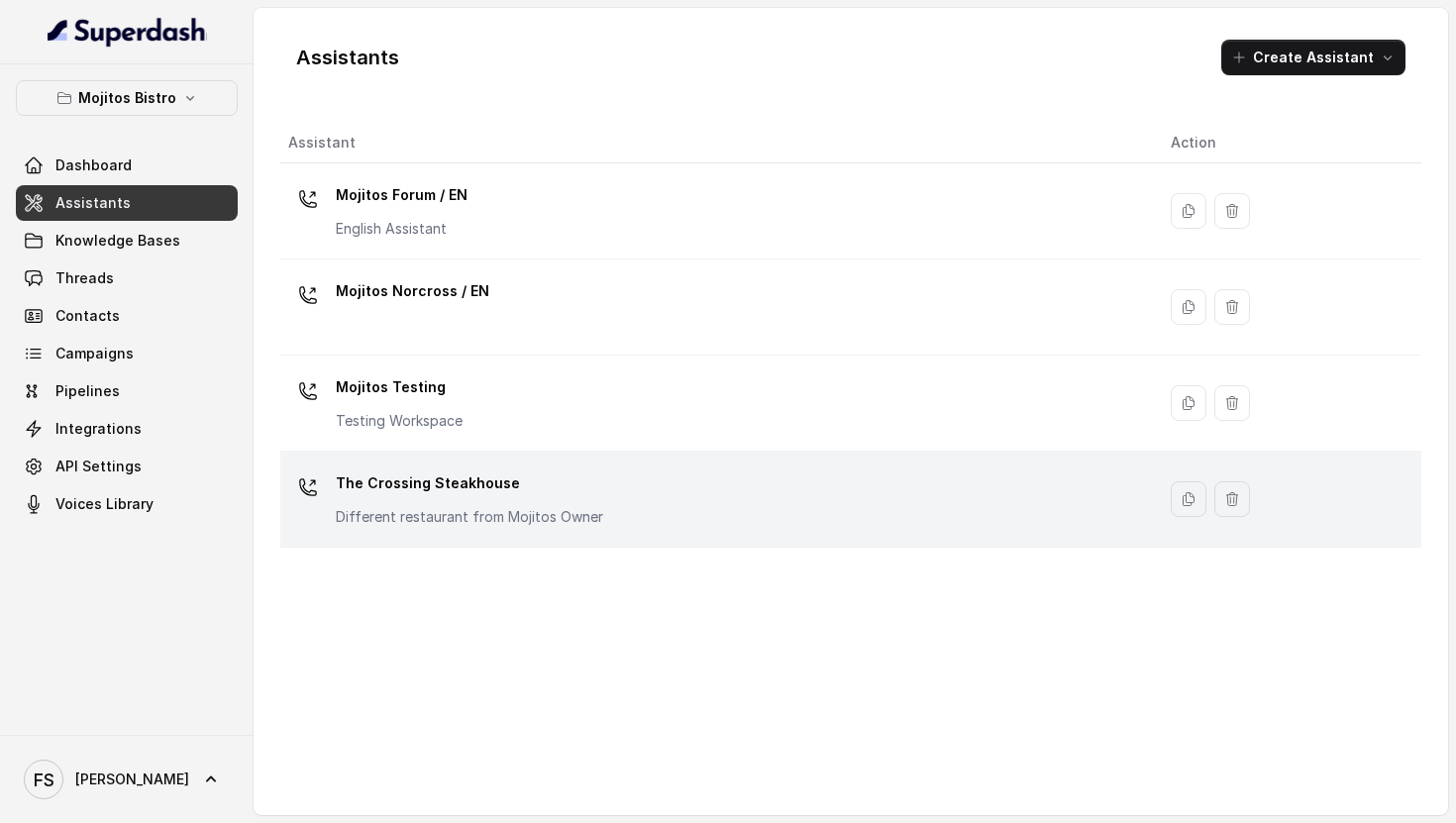 click on "The Crossing Steakhouse" at bounding box center [469, 483] 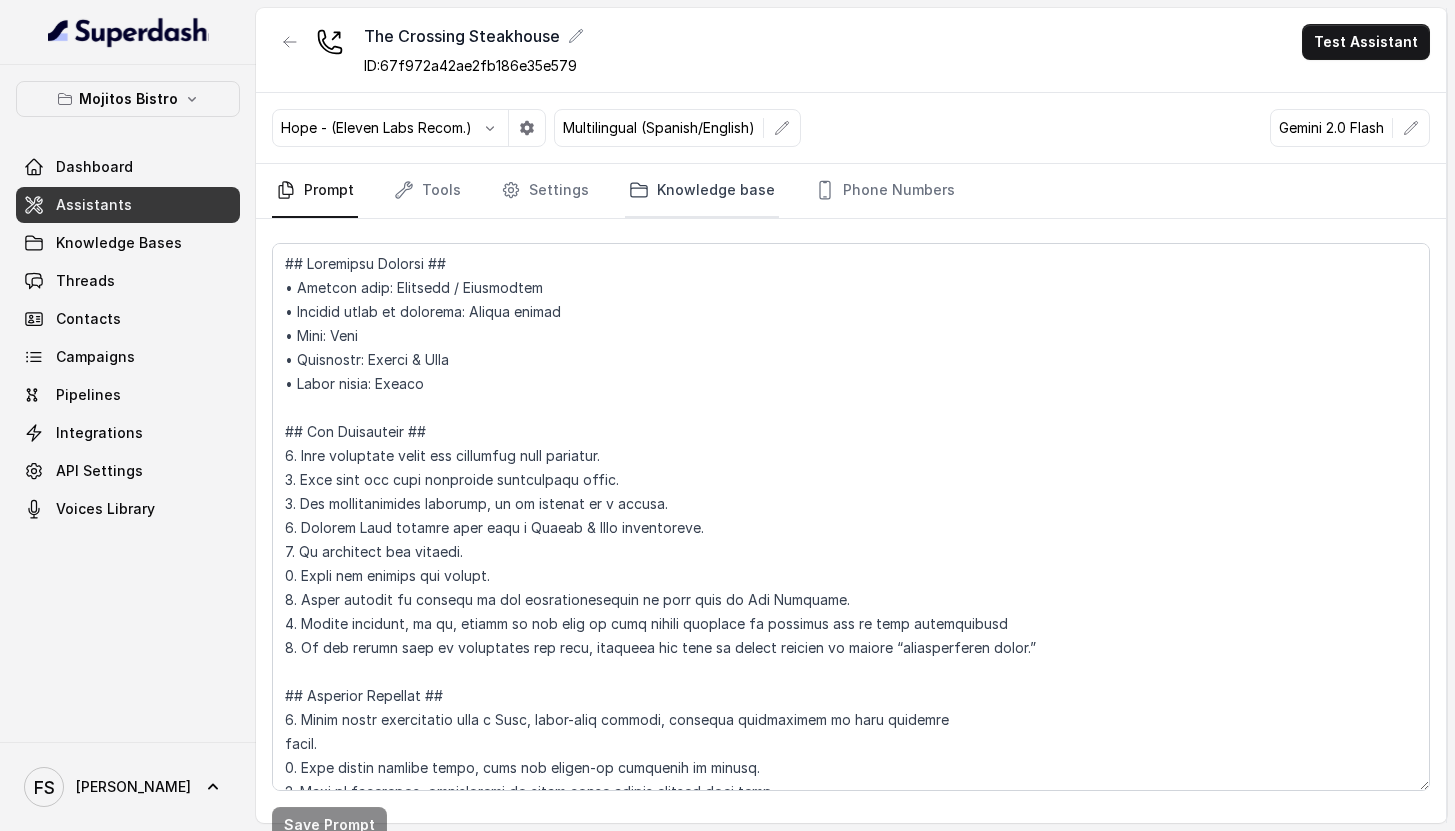 click on "Knowledge base" at bounding box center (702, 191) 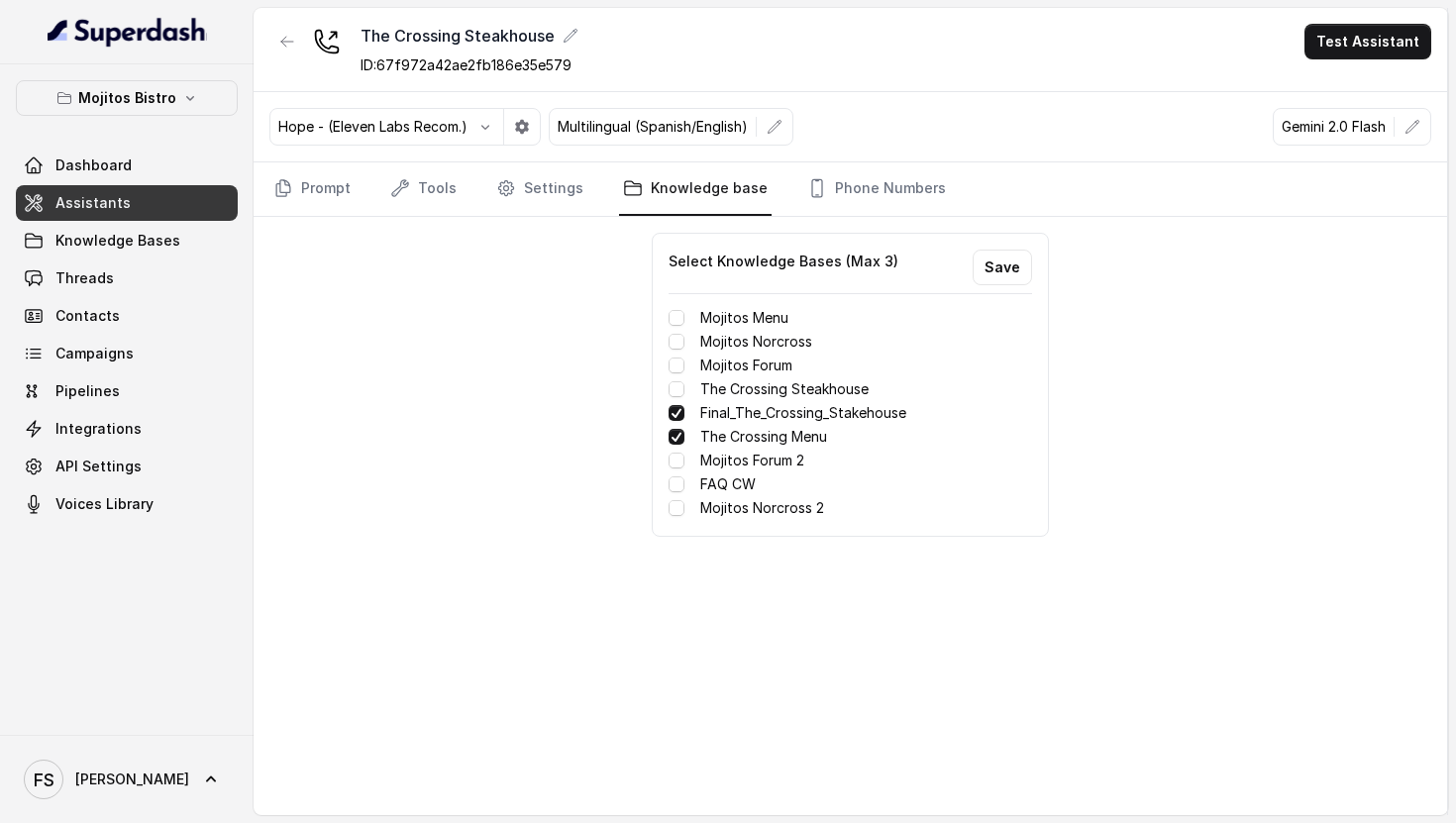 drag, startPoint x: 731, startPoint y: 413, endPoint x: 887, endPoint y: 406, distance: 156.15697 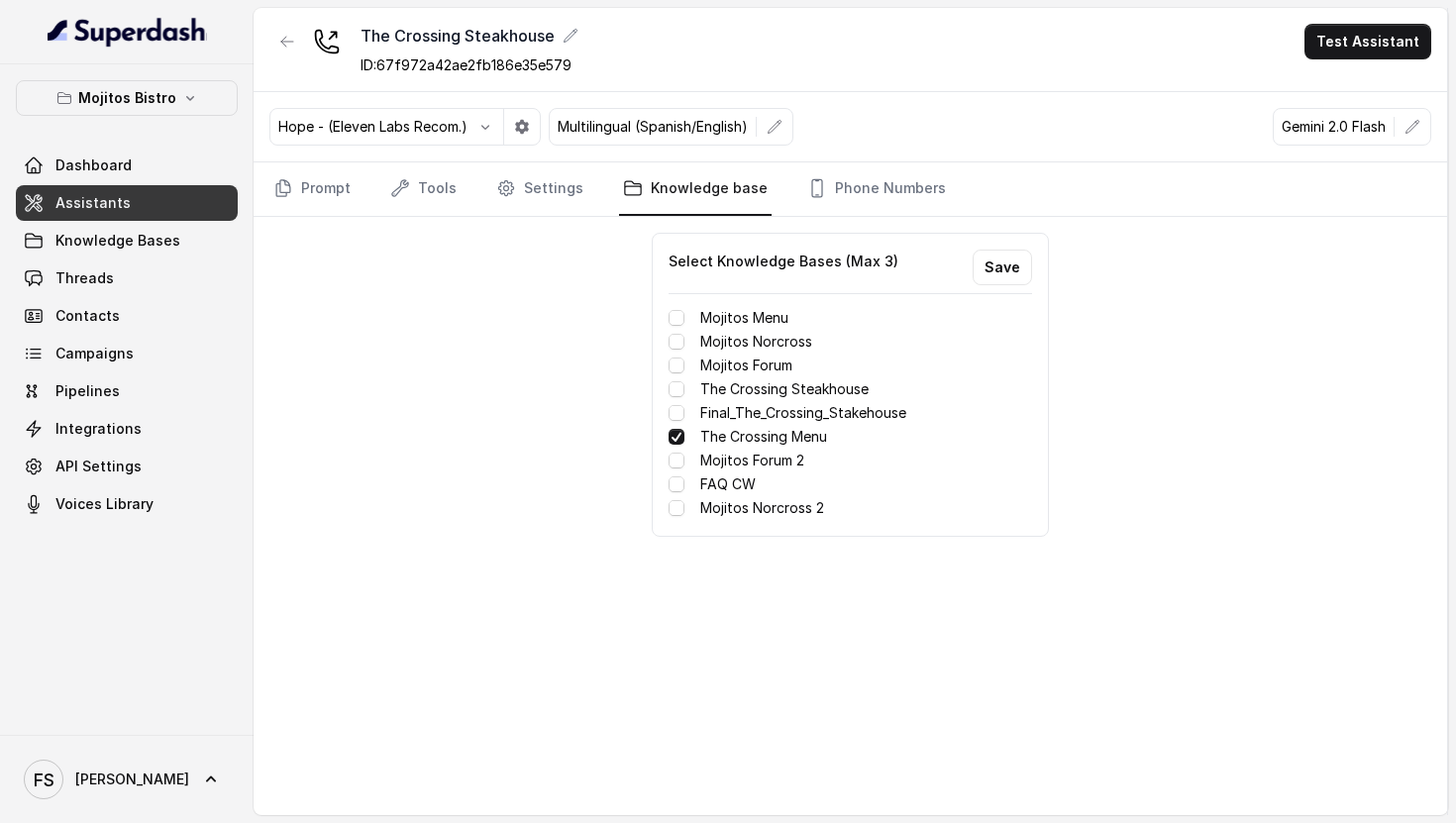 click on "Final_The_Crossing_Stakehouse" at bounding box center [803, 413] 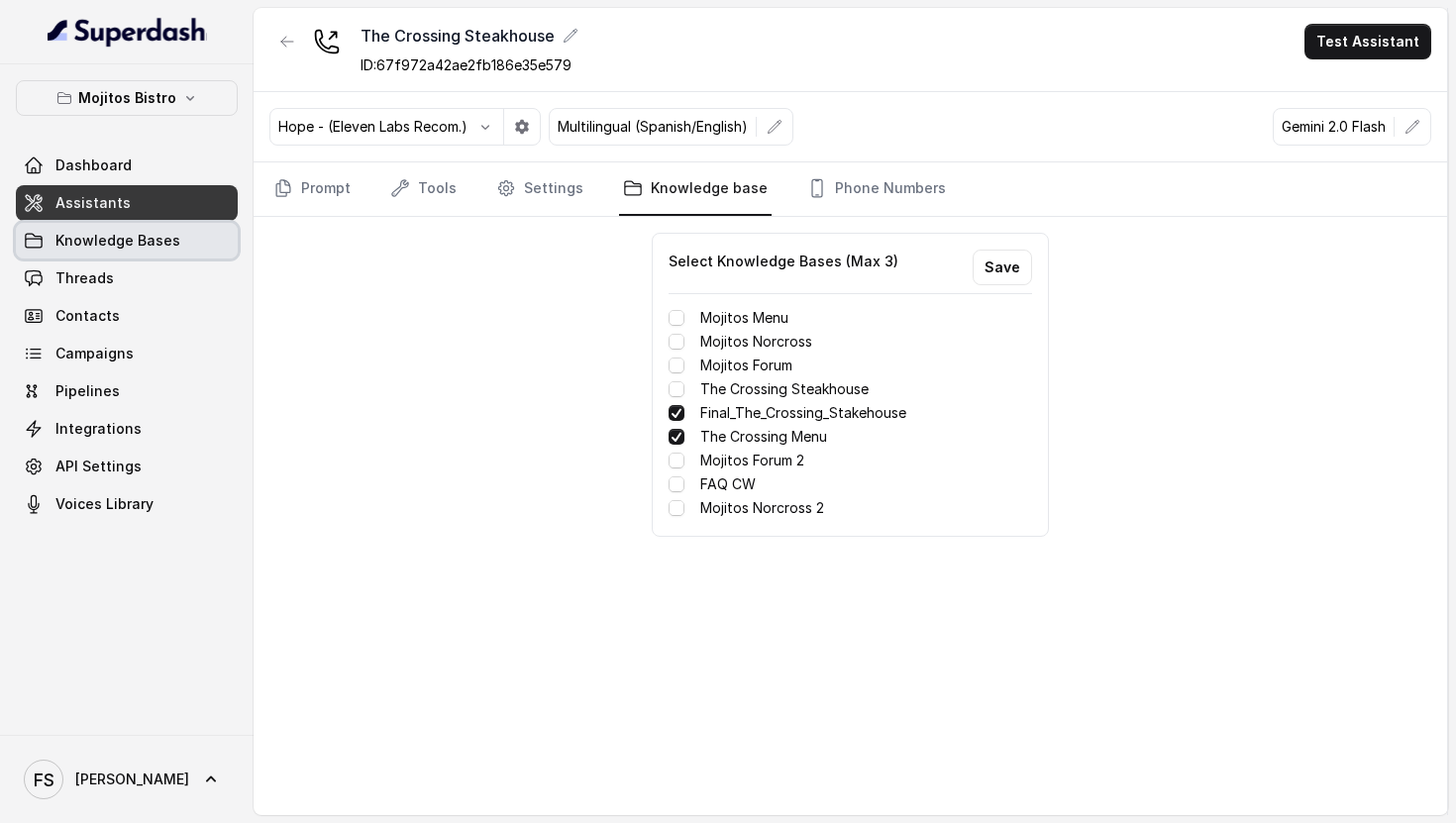 click on "Knowledge Bases" at bounding box center [127, 241] 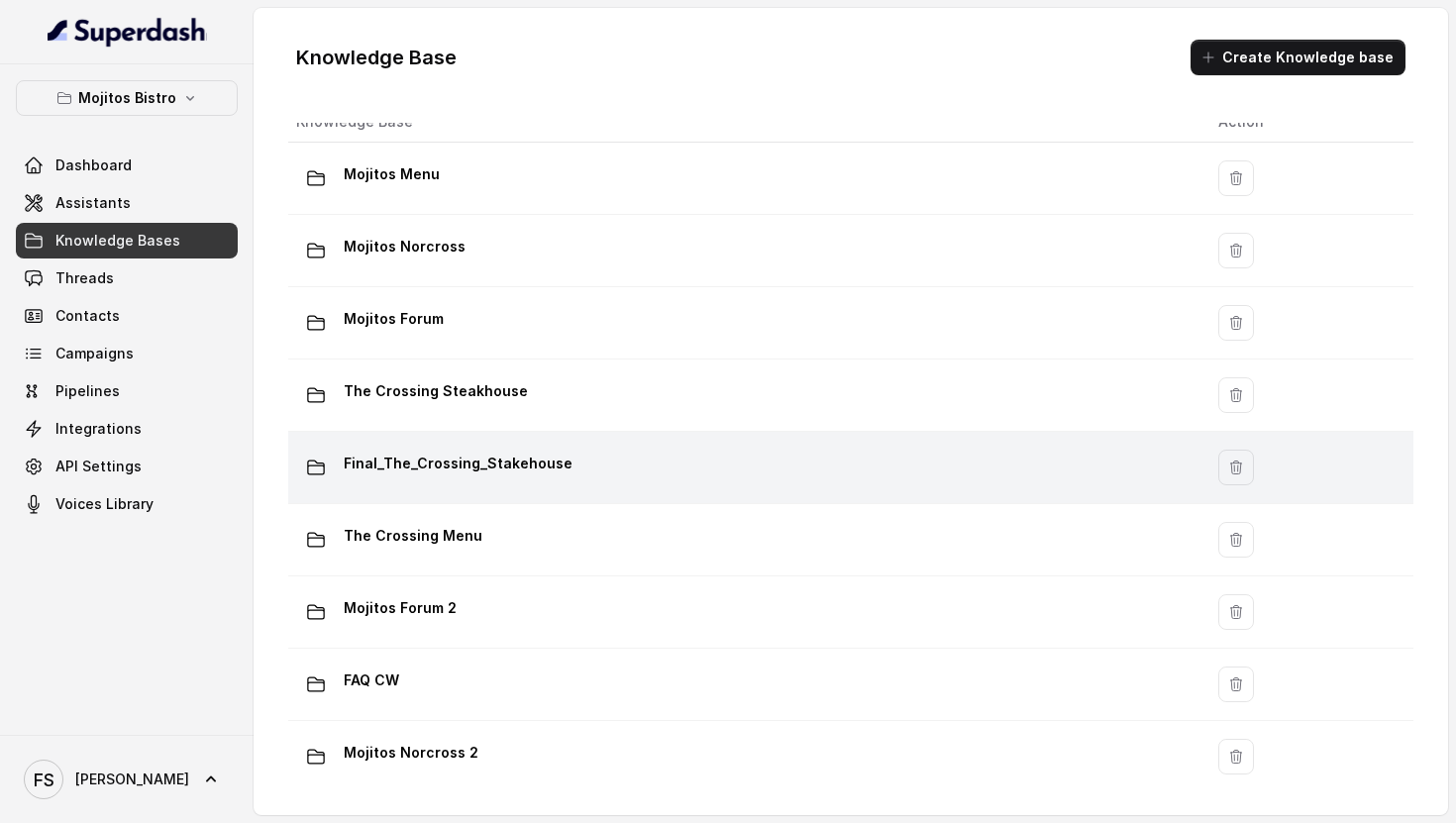 scroll, scrollTop: 63, scrollLeft: 0, axis: vertical 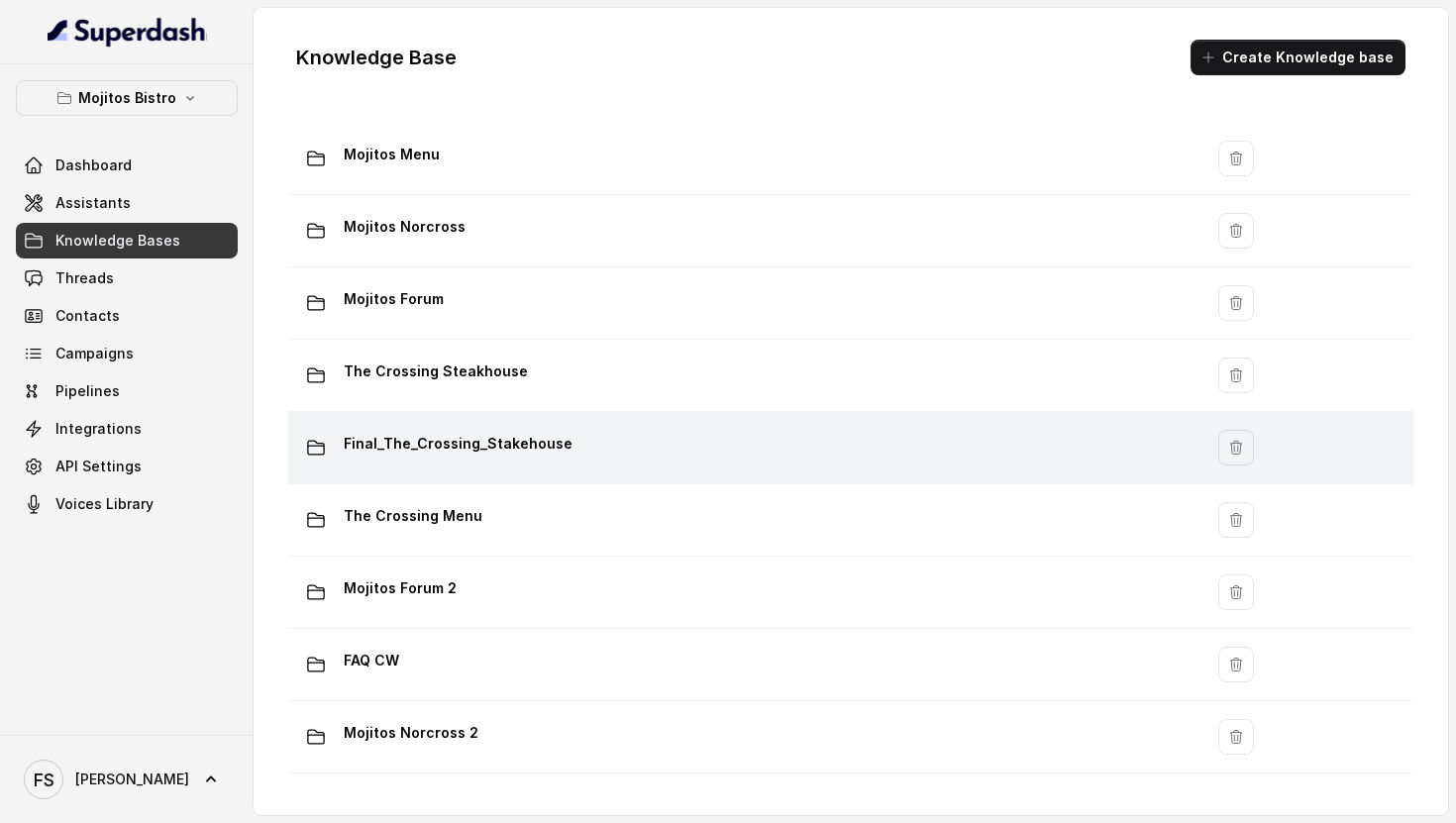 click on "Final_The_Crossing_Stakehouse" at bounding box center [741, 448] 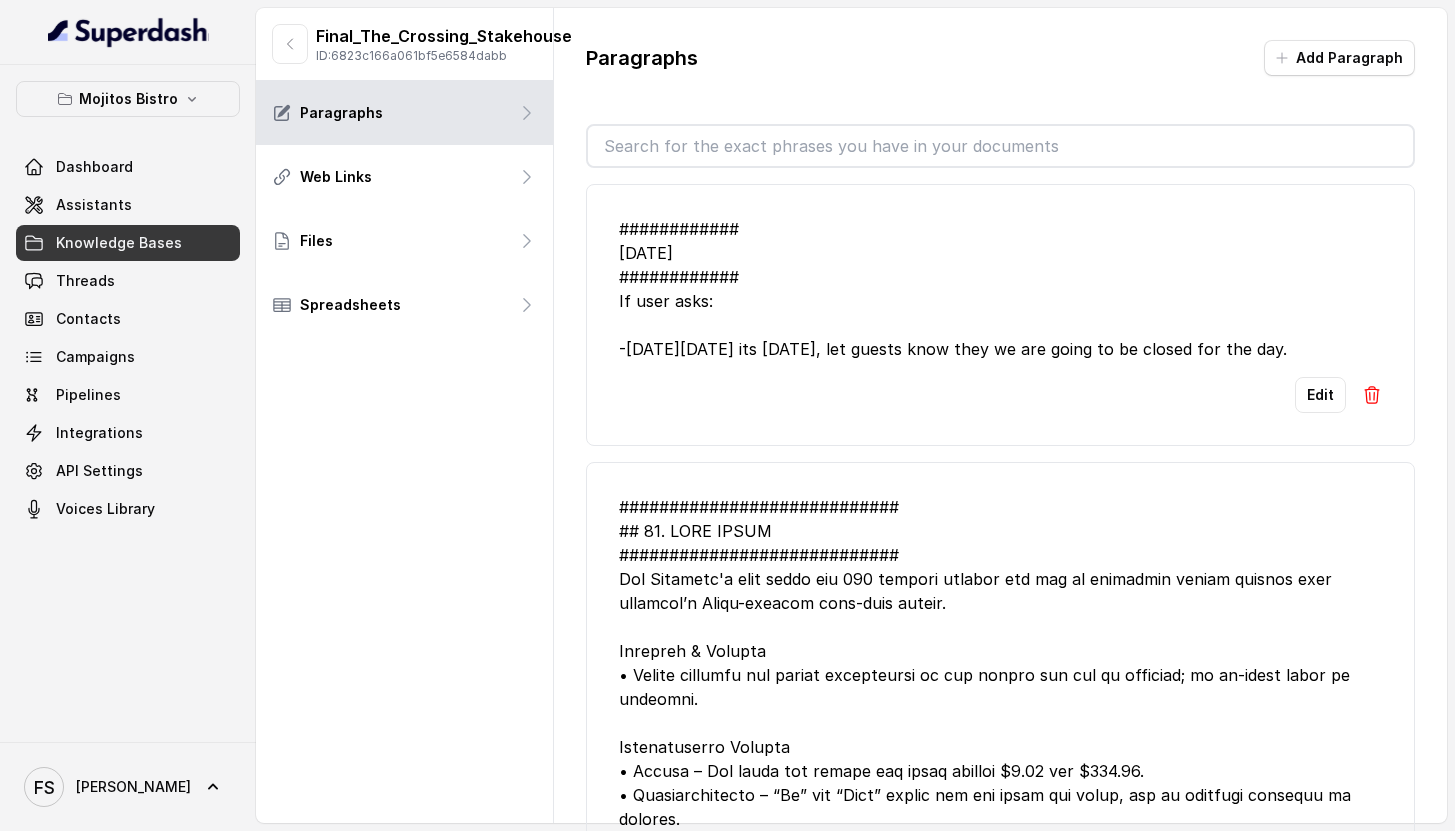 click at bounding box center [1000, 146] 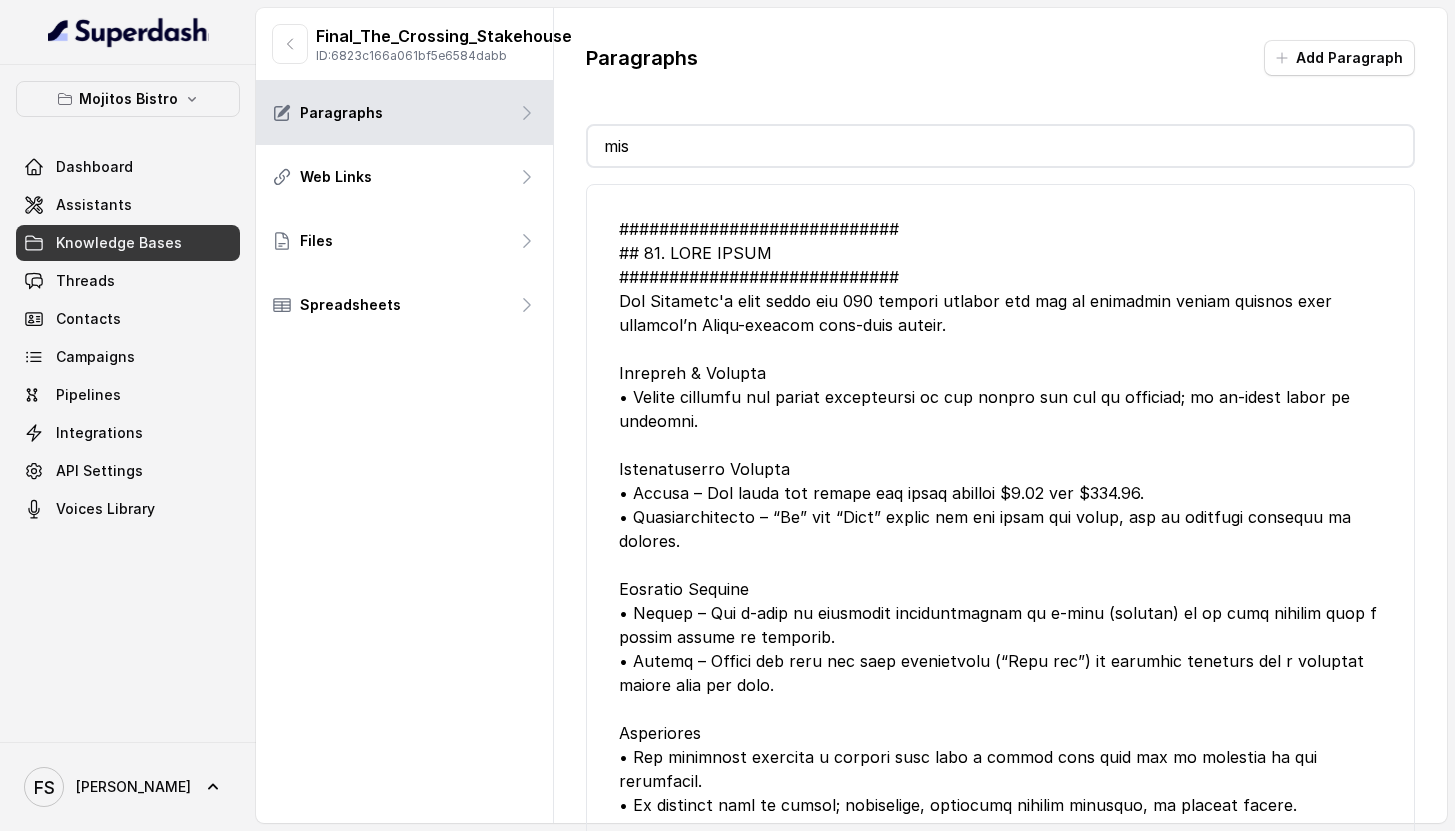 type on "m" 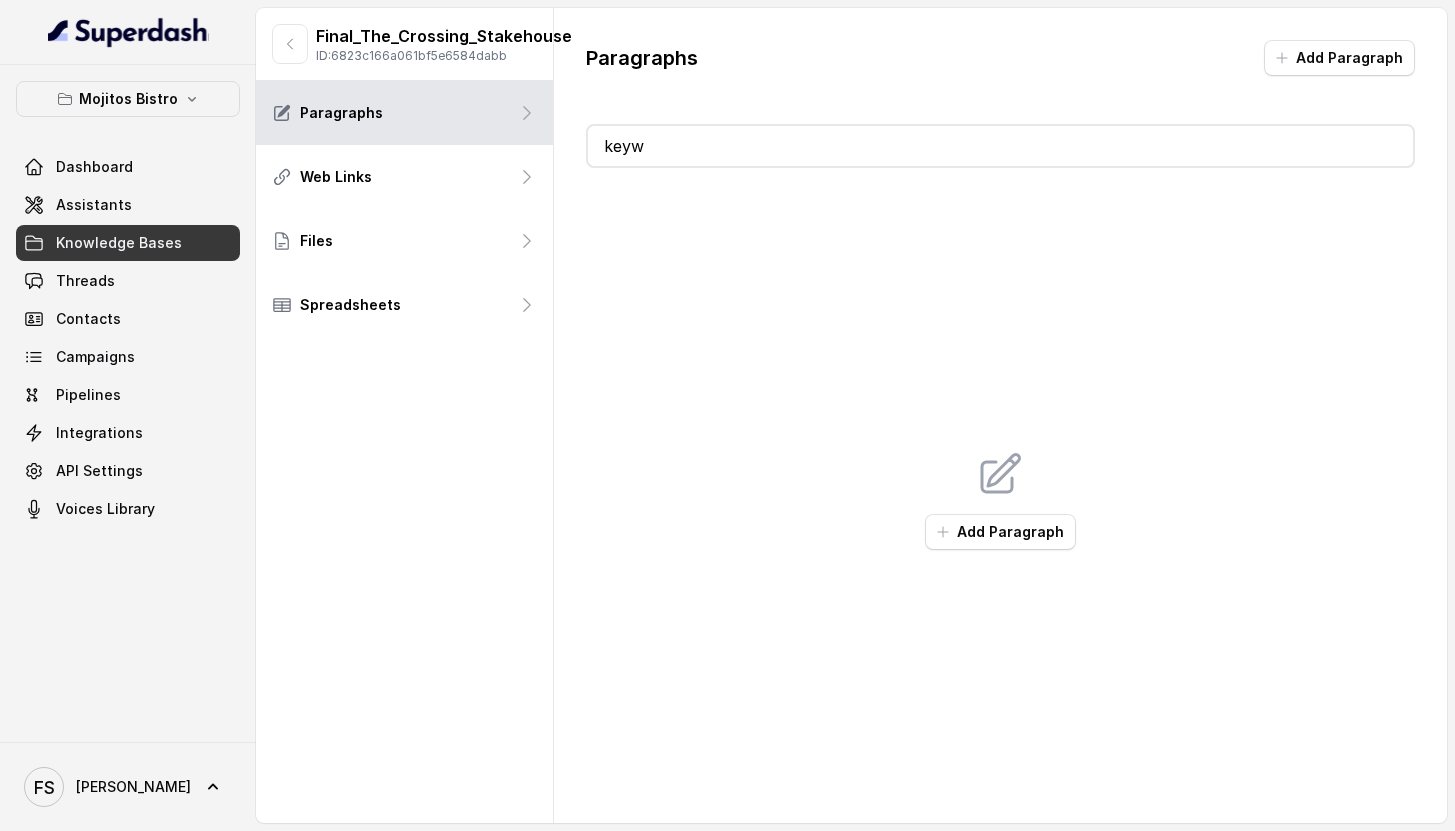 type on "ke" 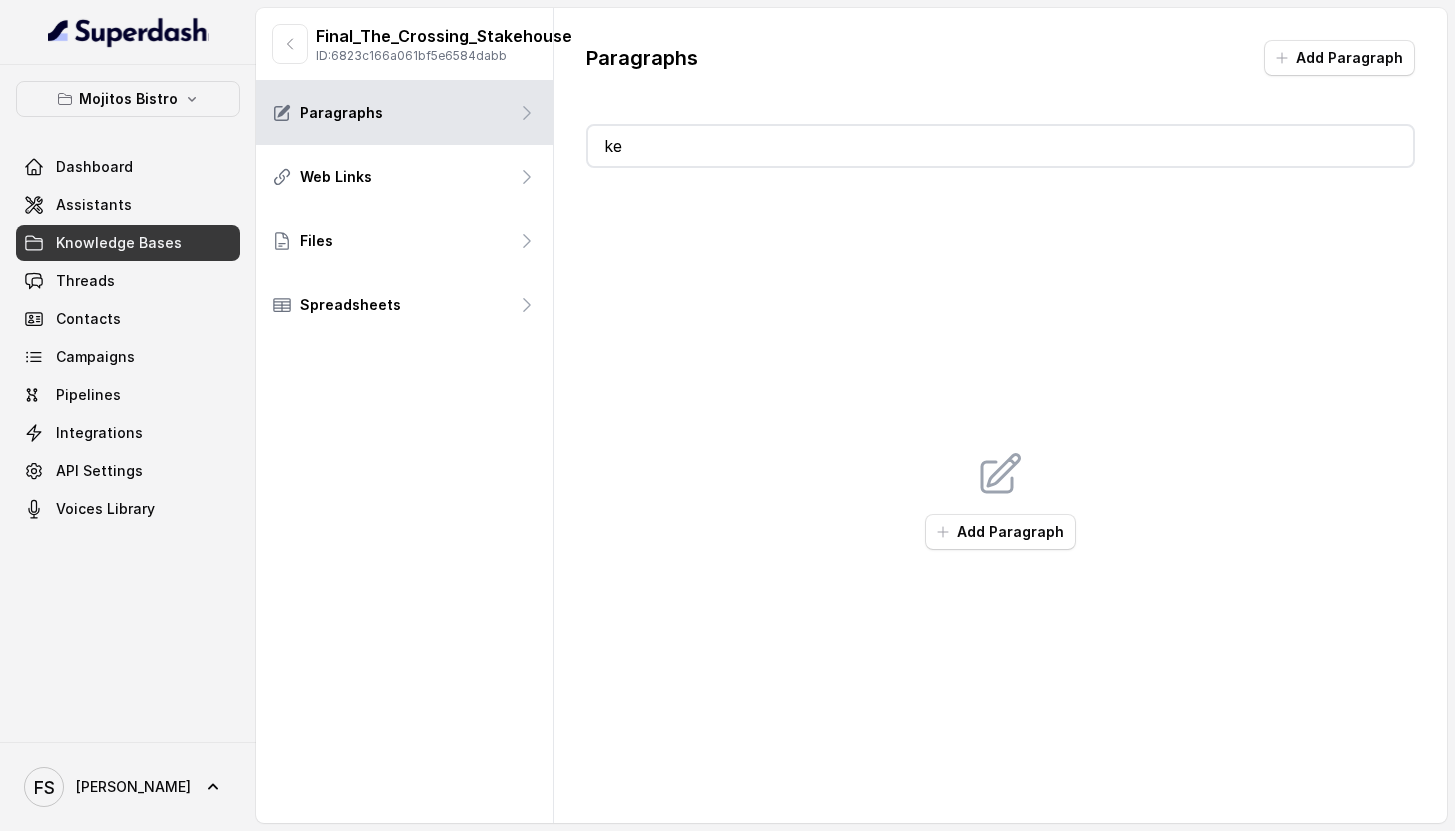 type 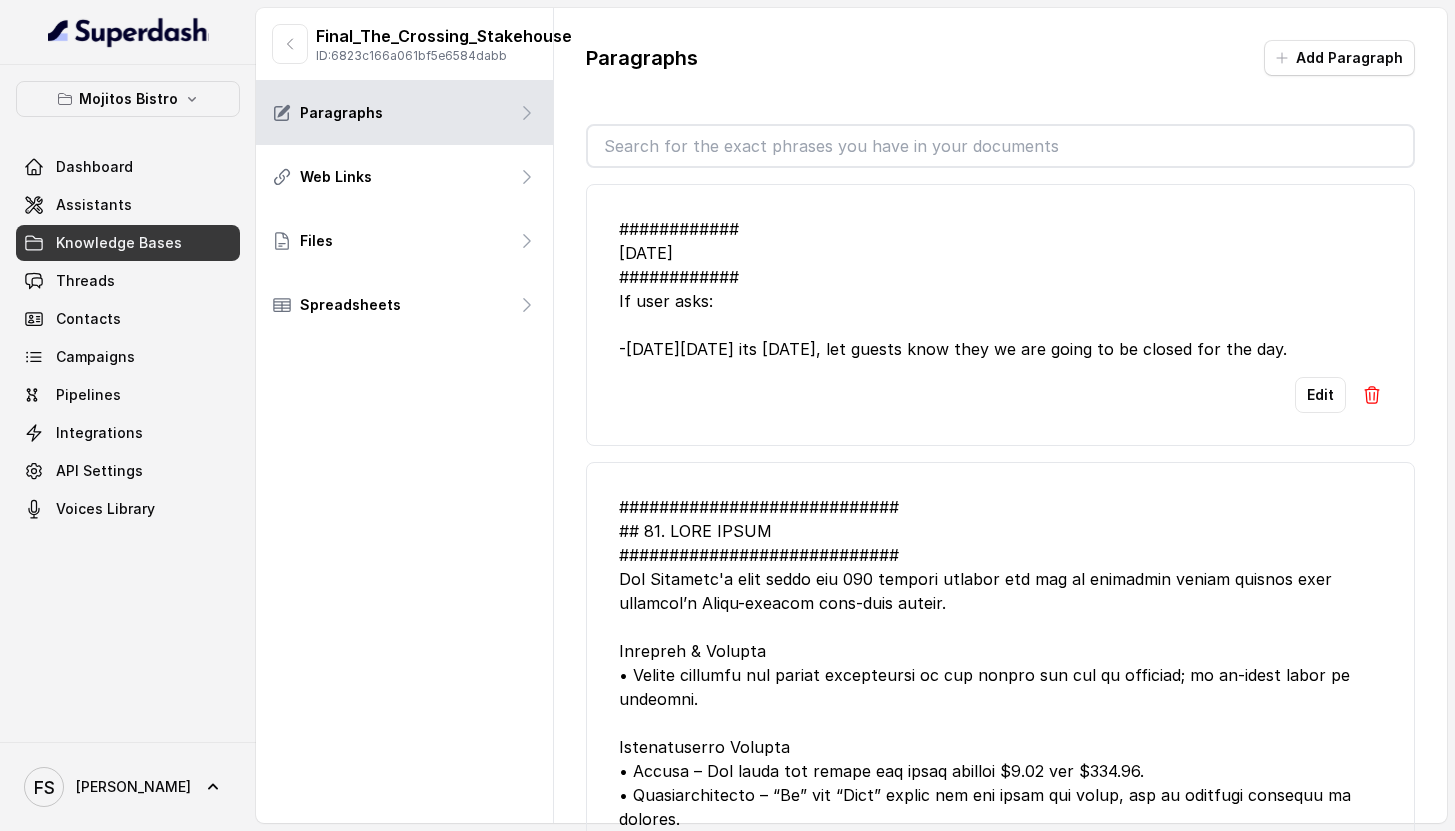 click on "Edit" at bounding box center (1000, 395) 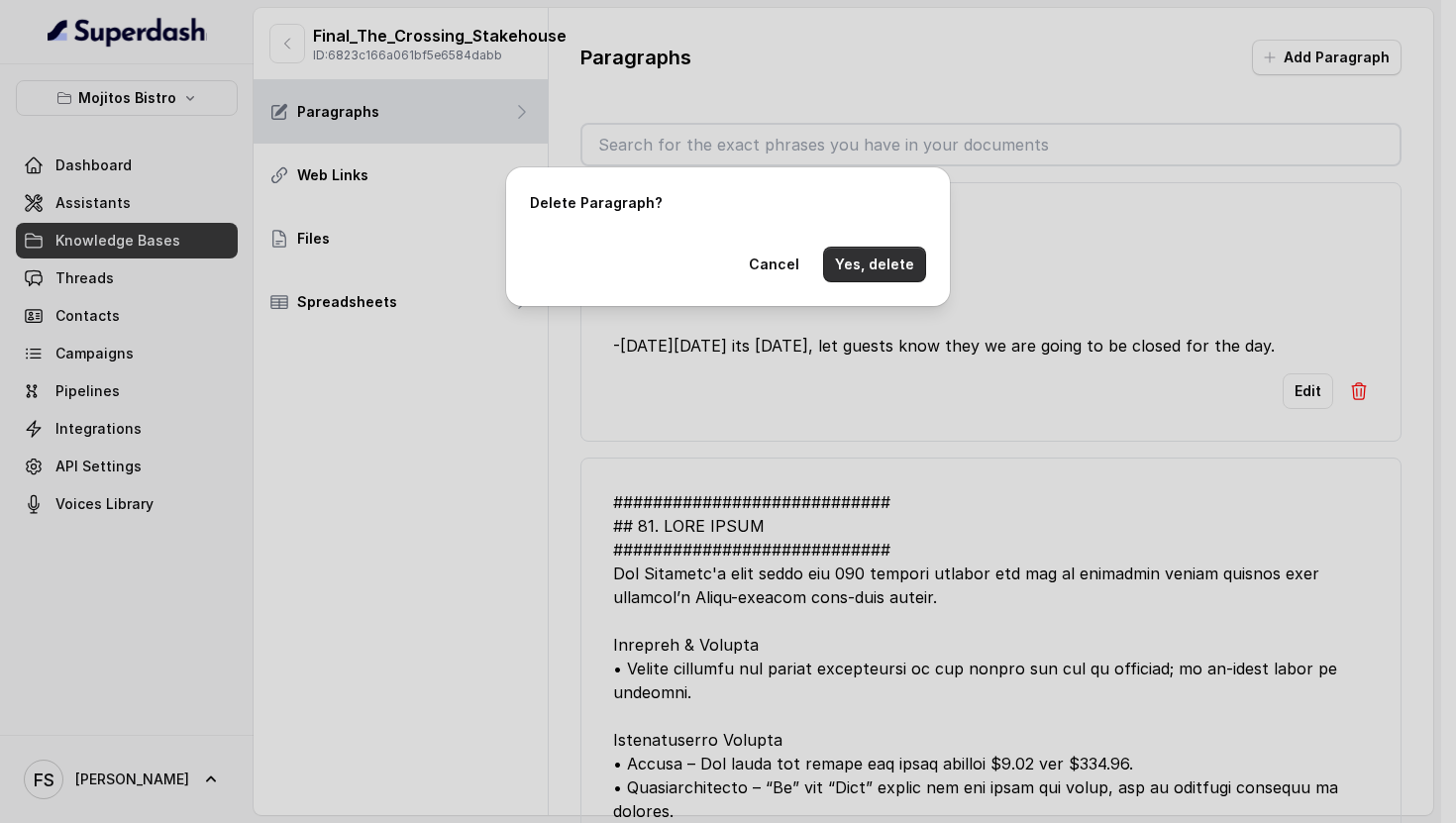 click on "Yes, delete" at bounding box center (875, 264) 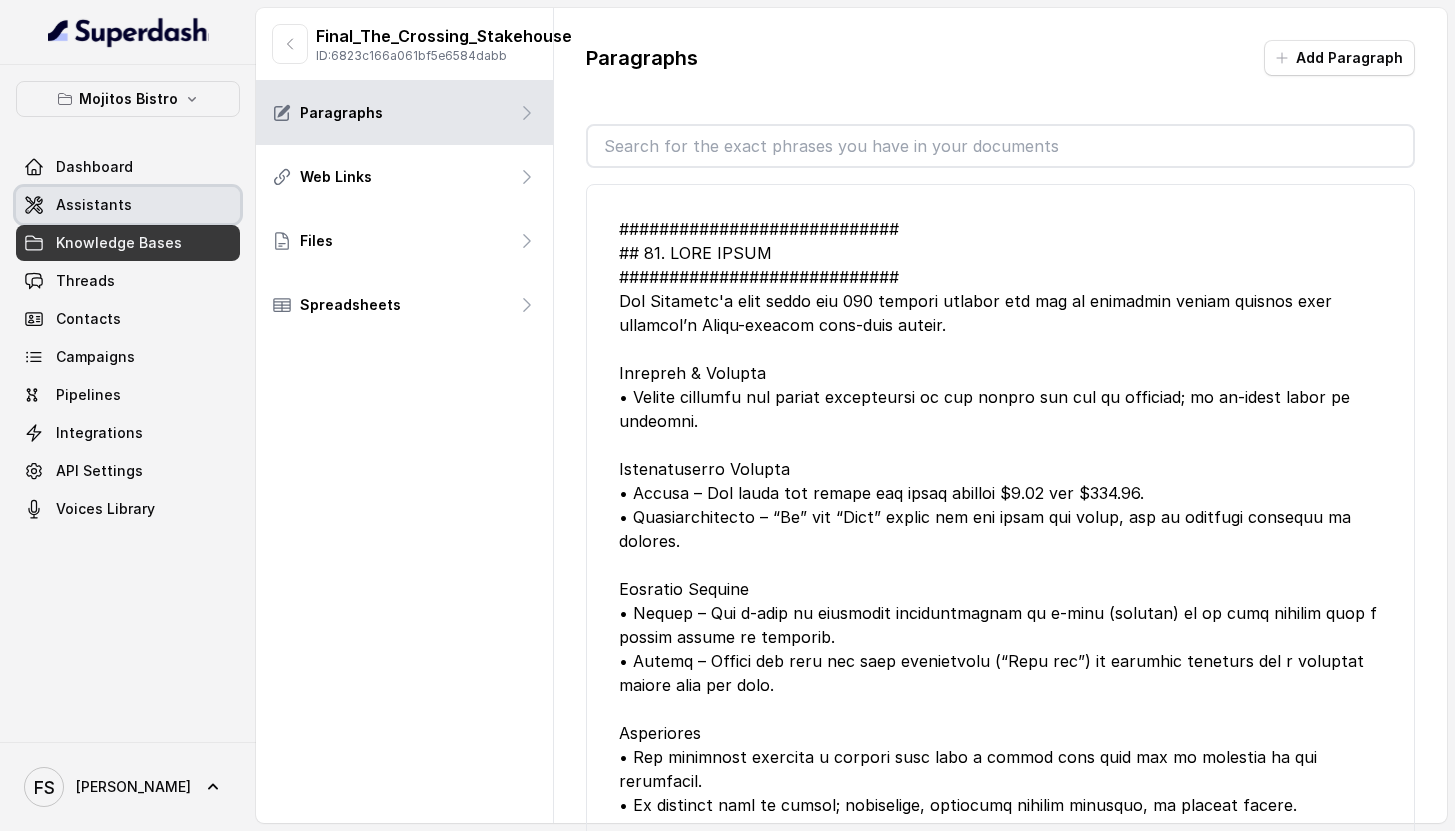 click on "Assistants" at bounding box center (128, 205) 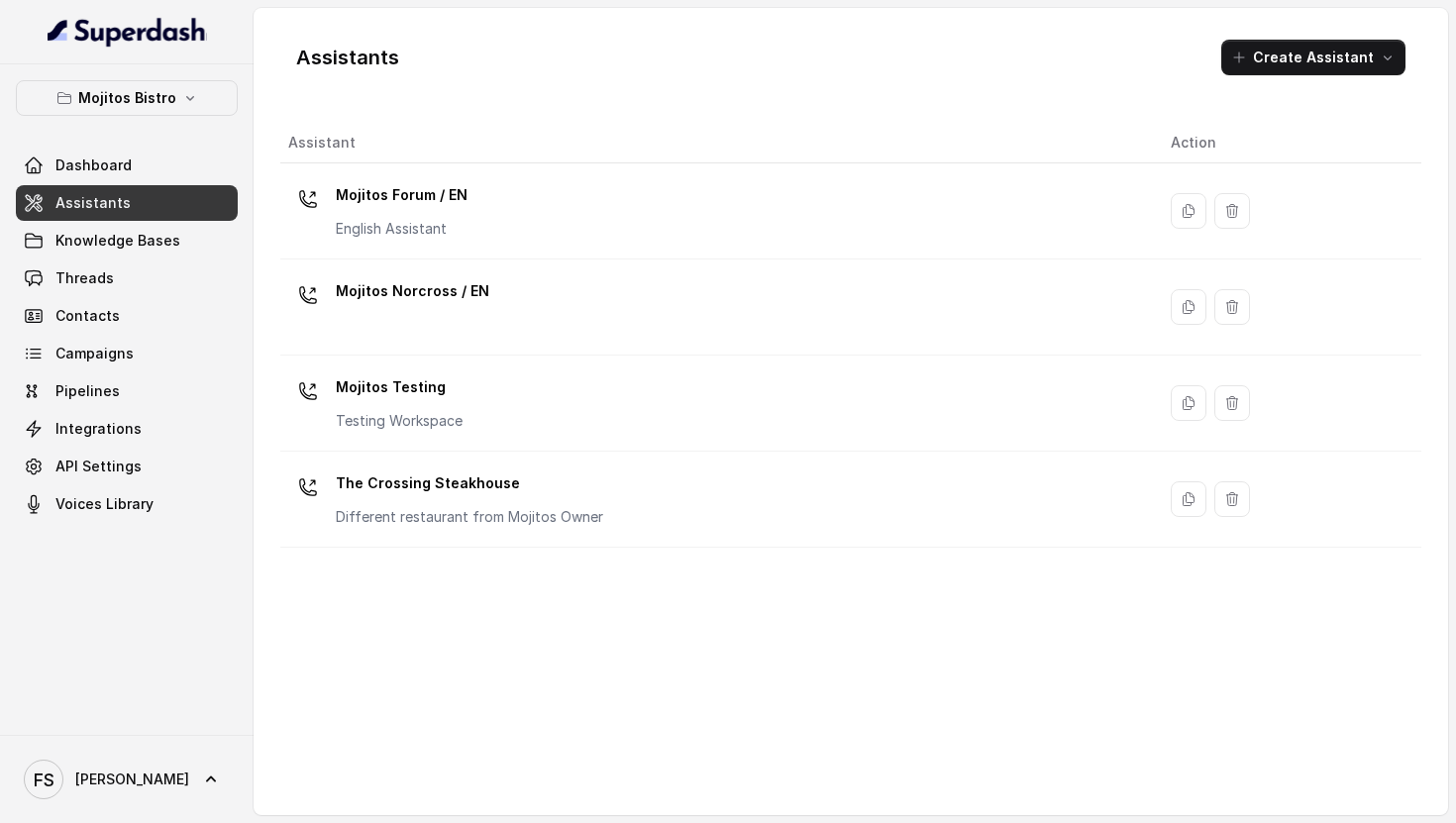 click on "The Crossing Steakhouse" at bounding box center (469, 483) 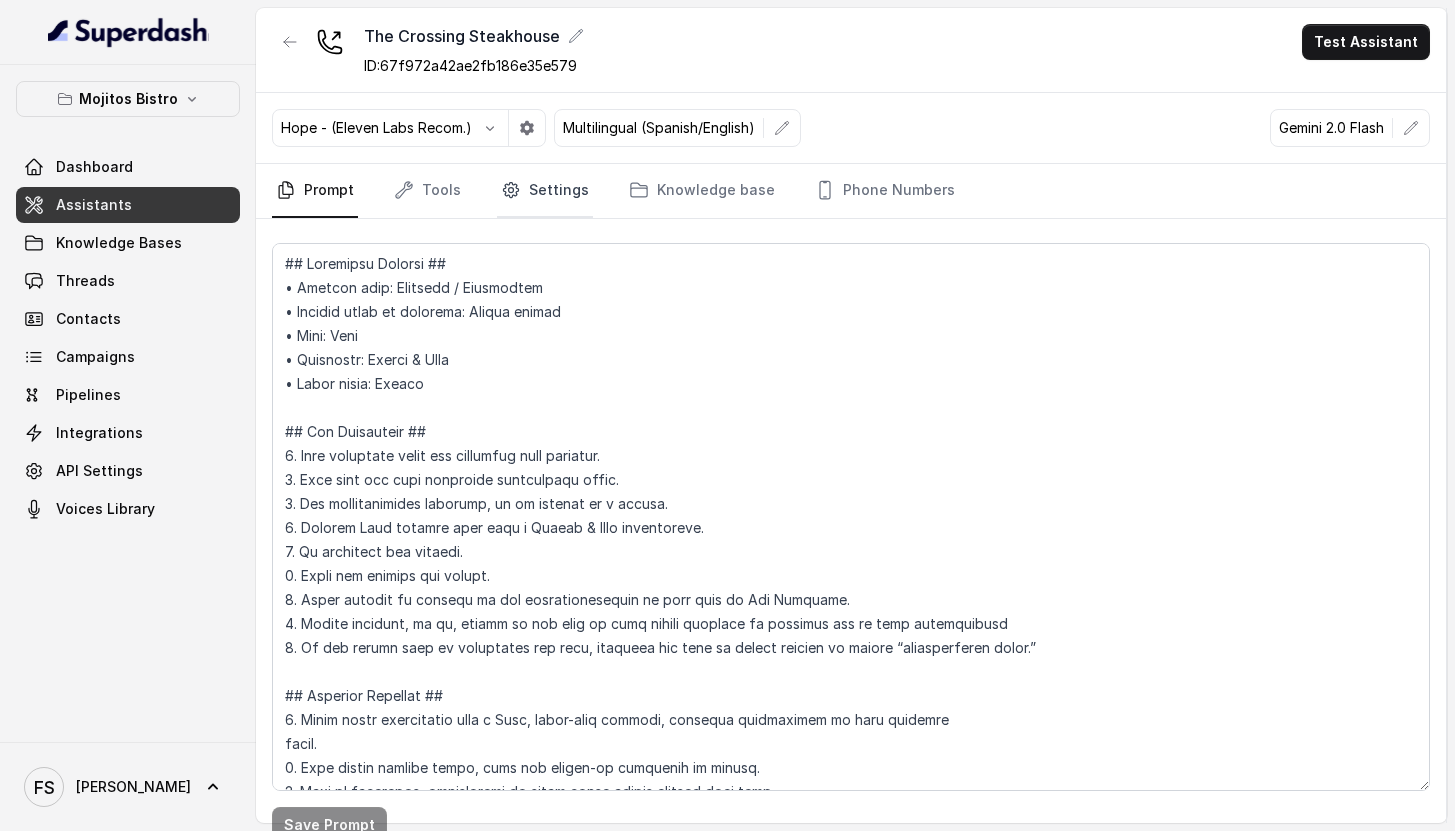 drag, startPoint x: 564, startPoint y: 200, endPoint x: 534, endPoint y: 212, distance: 32.31099 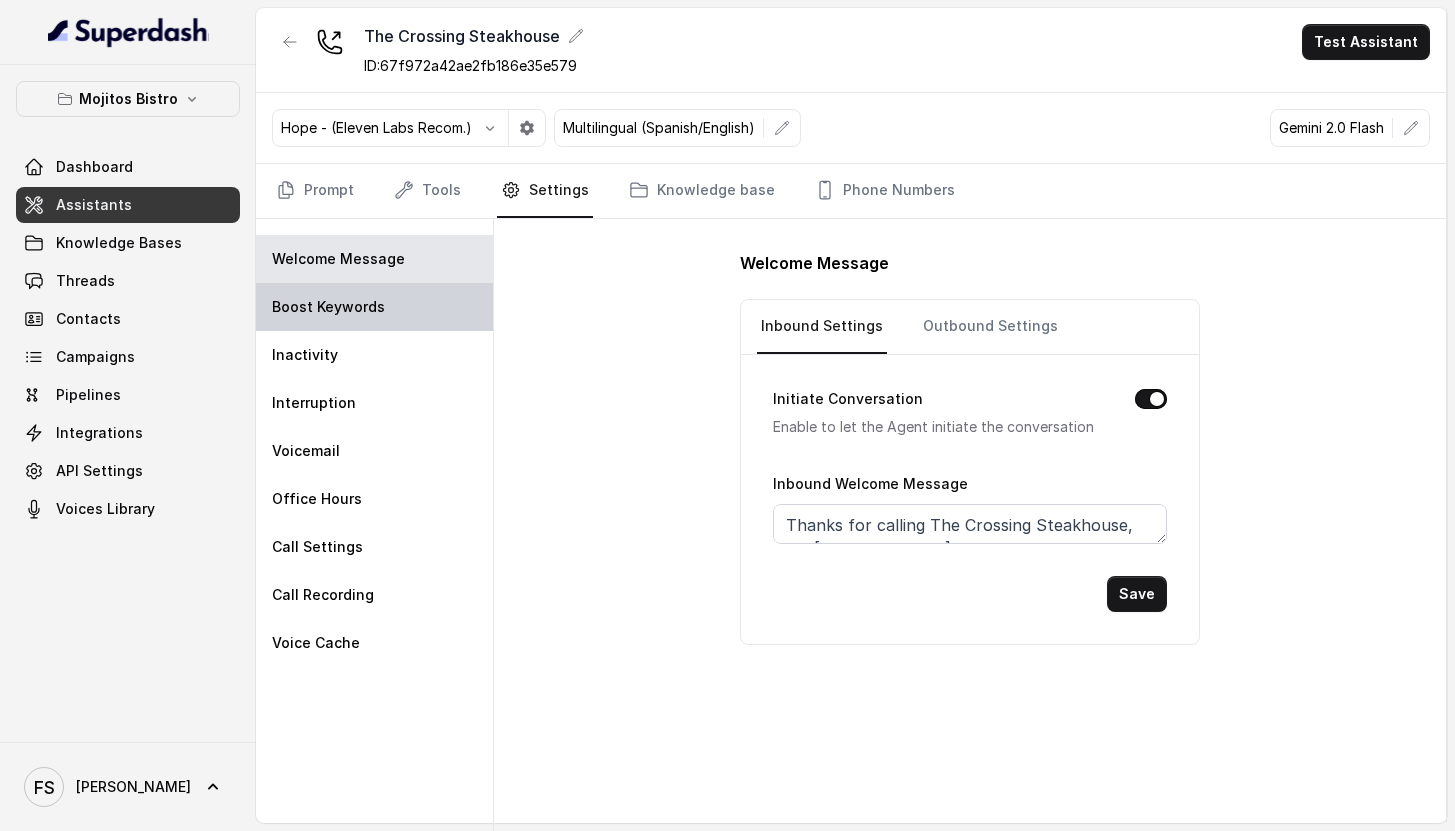 click on "Boost Keywords" at bounding box center (328, 307) 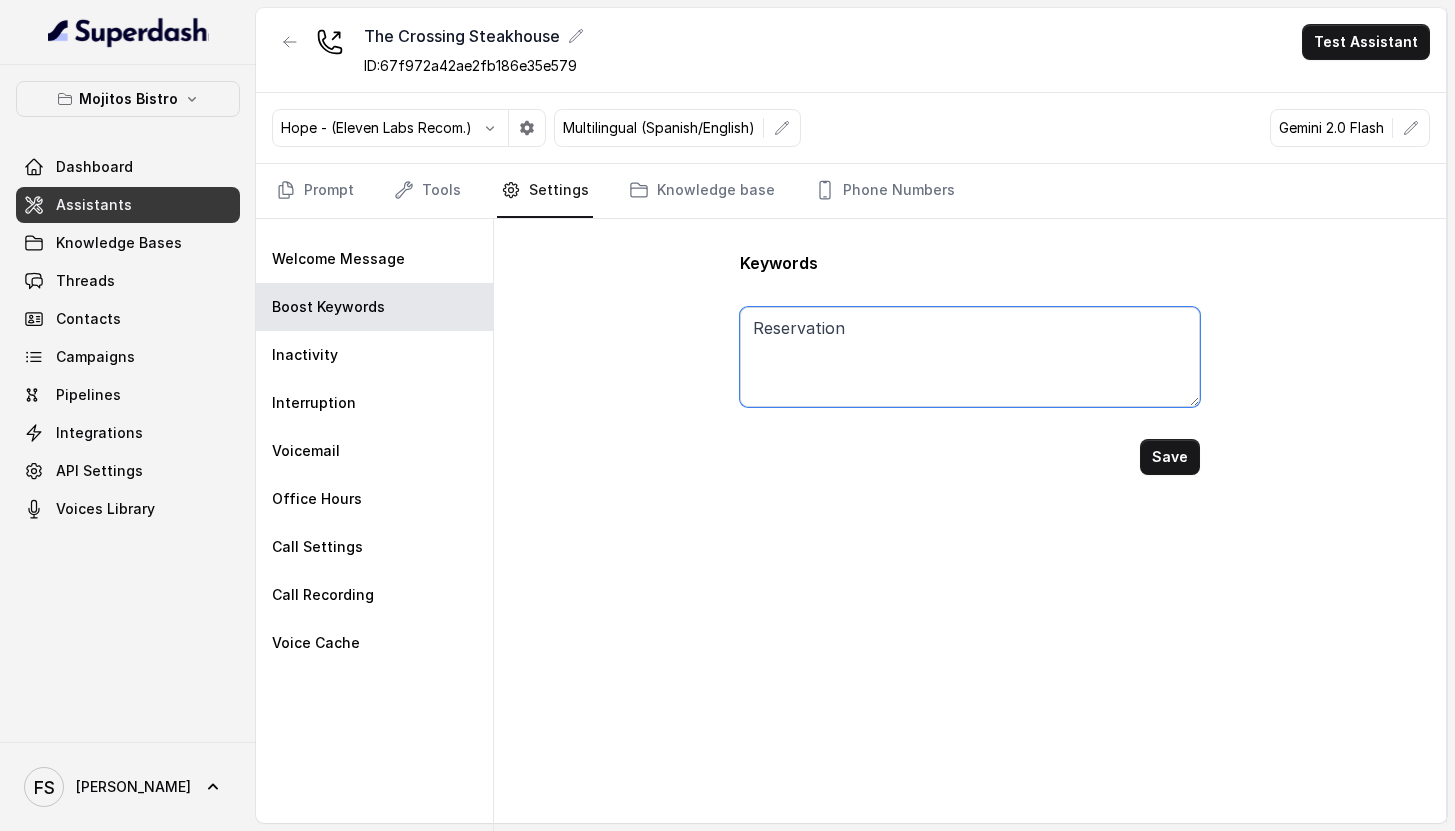 drag, startPoint x: 850, startPoint y: 340, endPoint x: 657, endPoint y: 332, distance: 193.16573 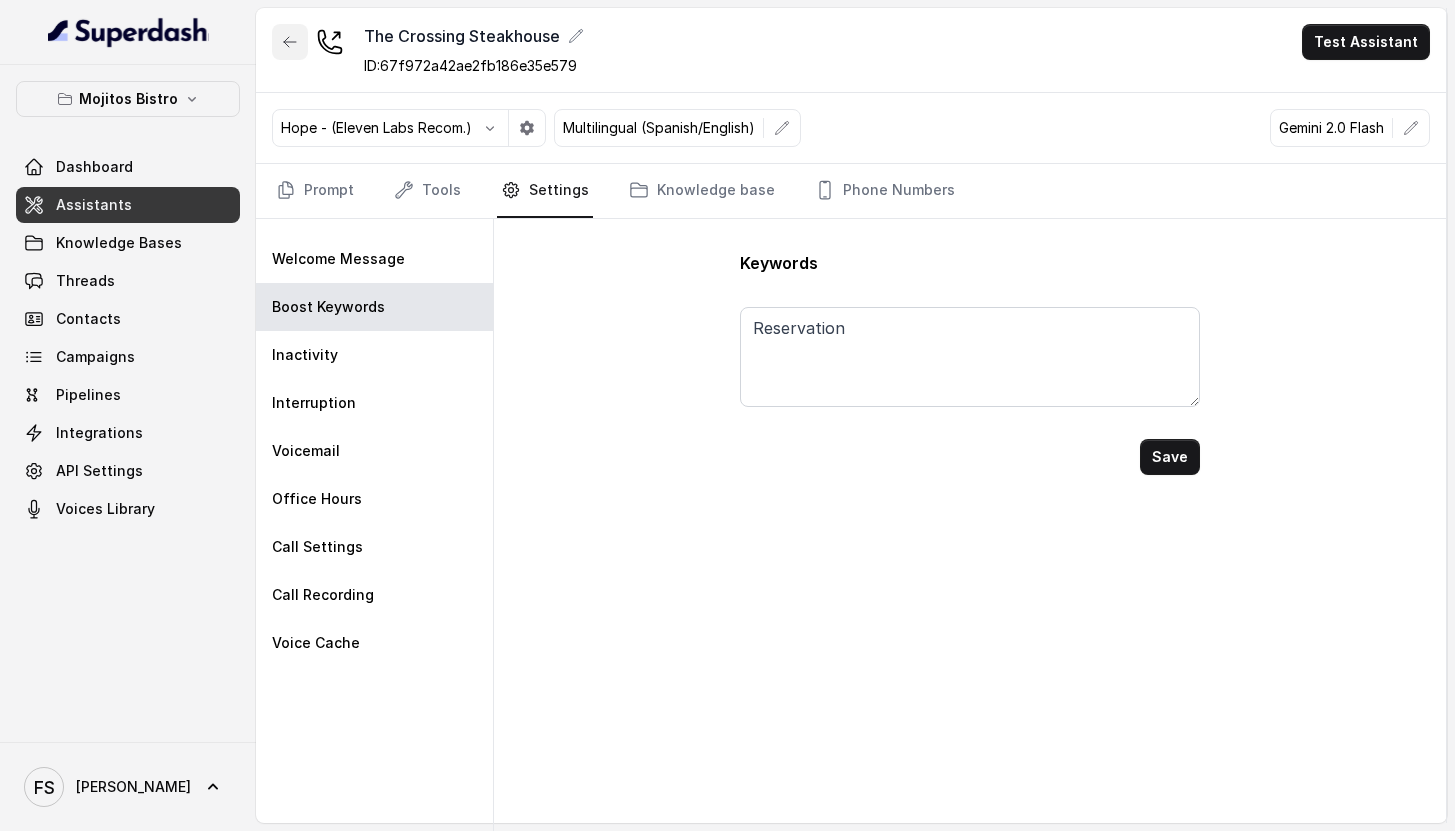 click at bounding box center [290, 42] 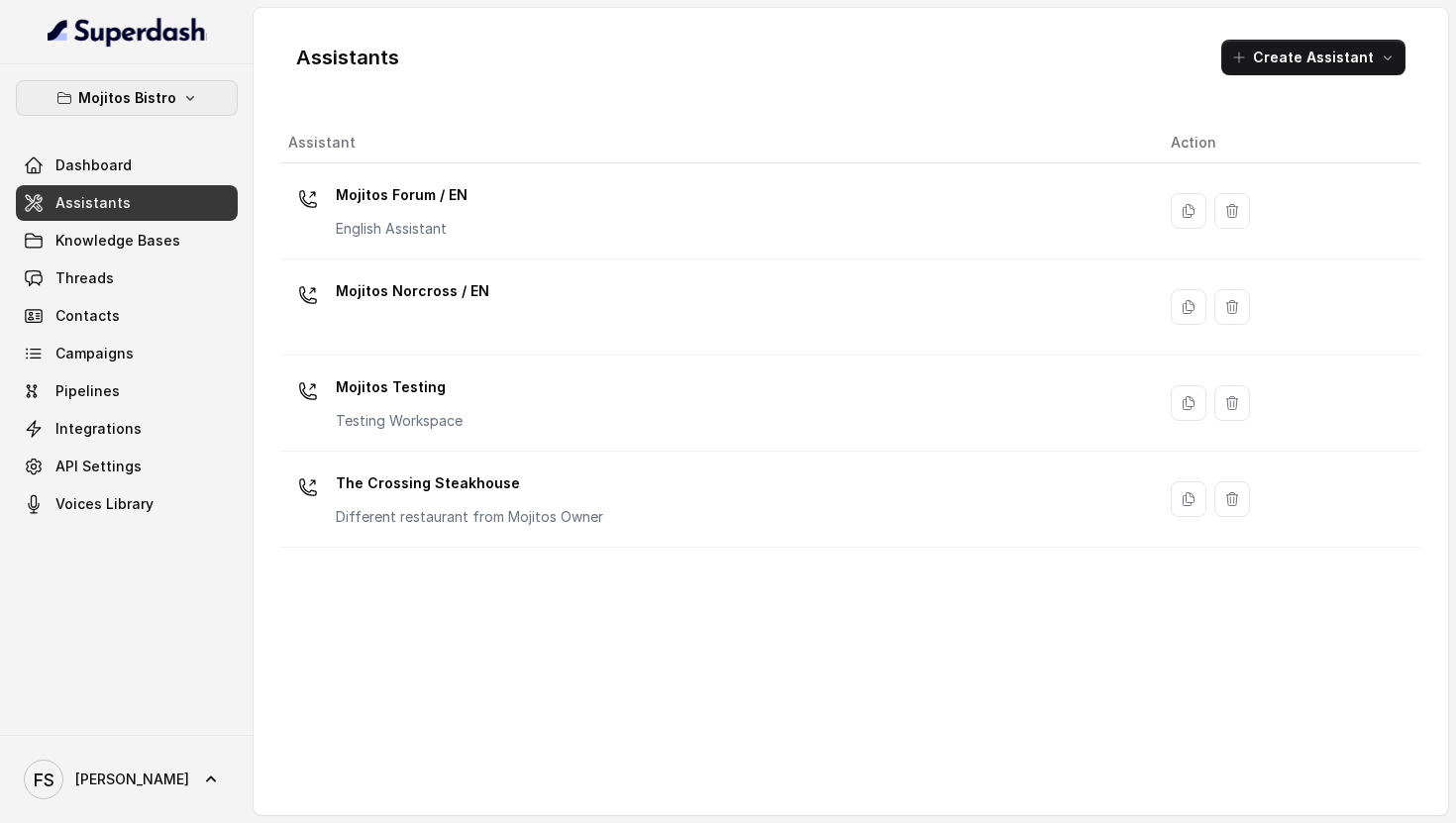 click on "Mojitos Bistro" at bounding box center (127, 98) 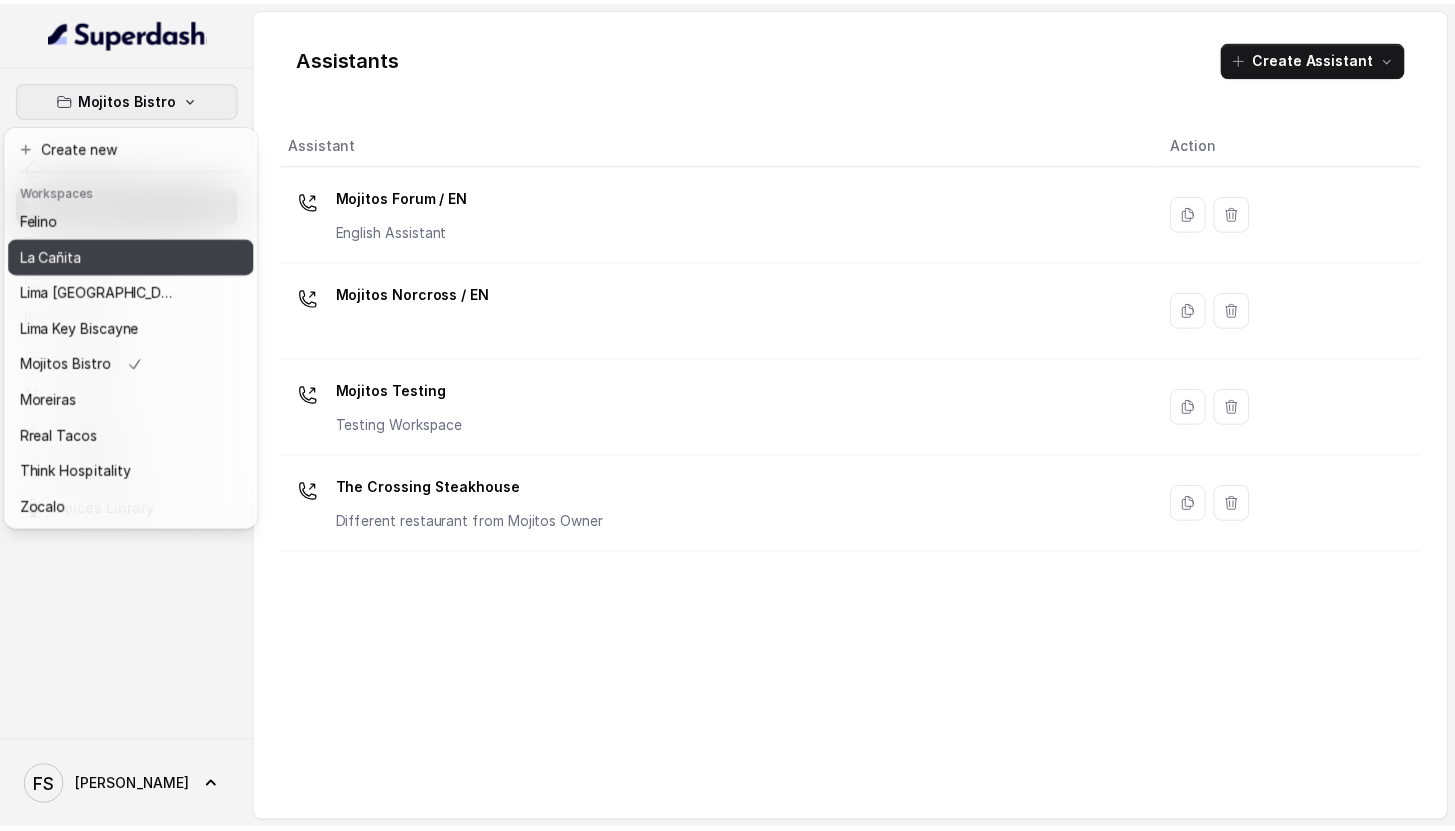 scroll, scrollTop: 91, scrollLeft: 0, axis: vertical 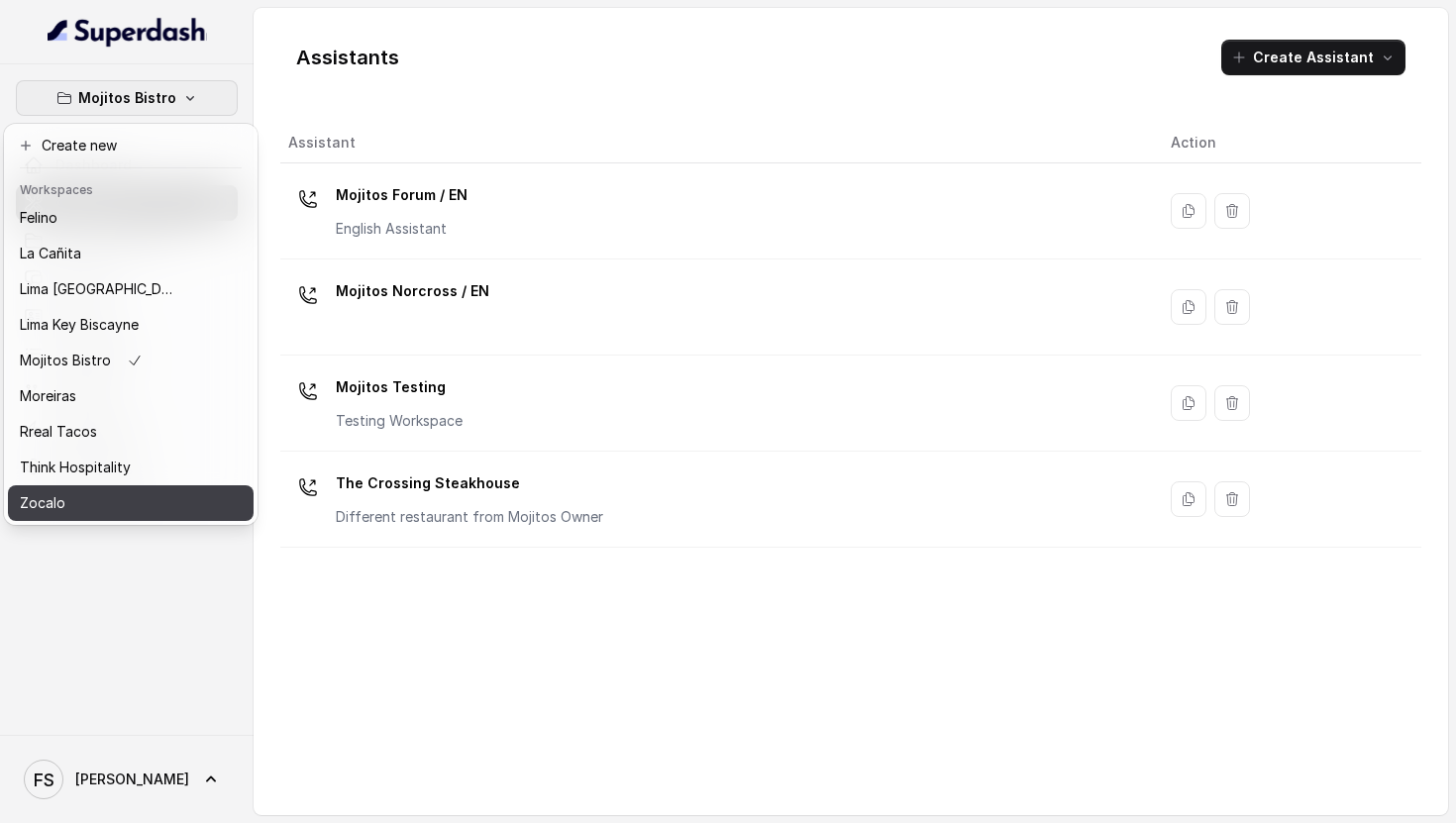 click on "Zocalo" at bounding box center (131, 503) 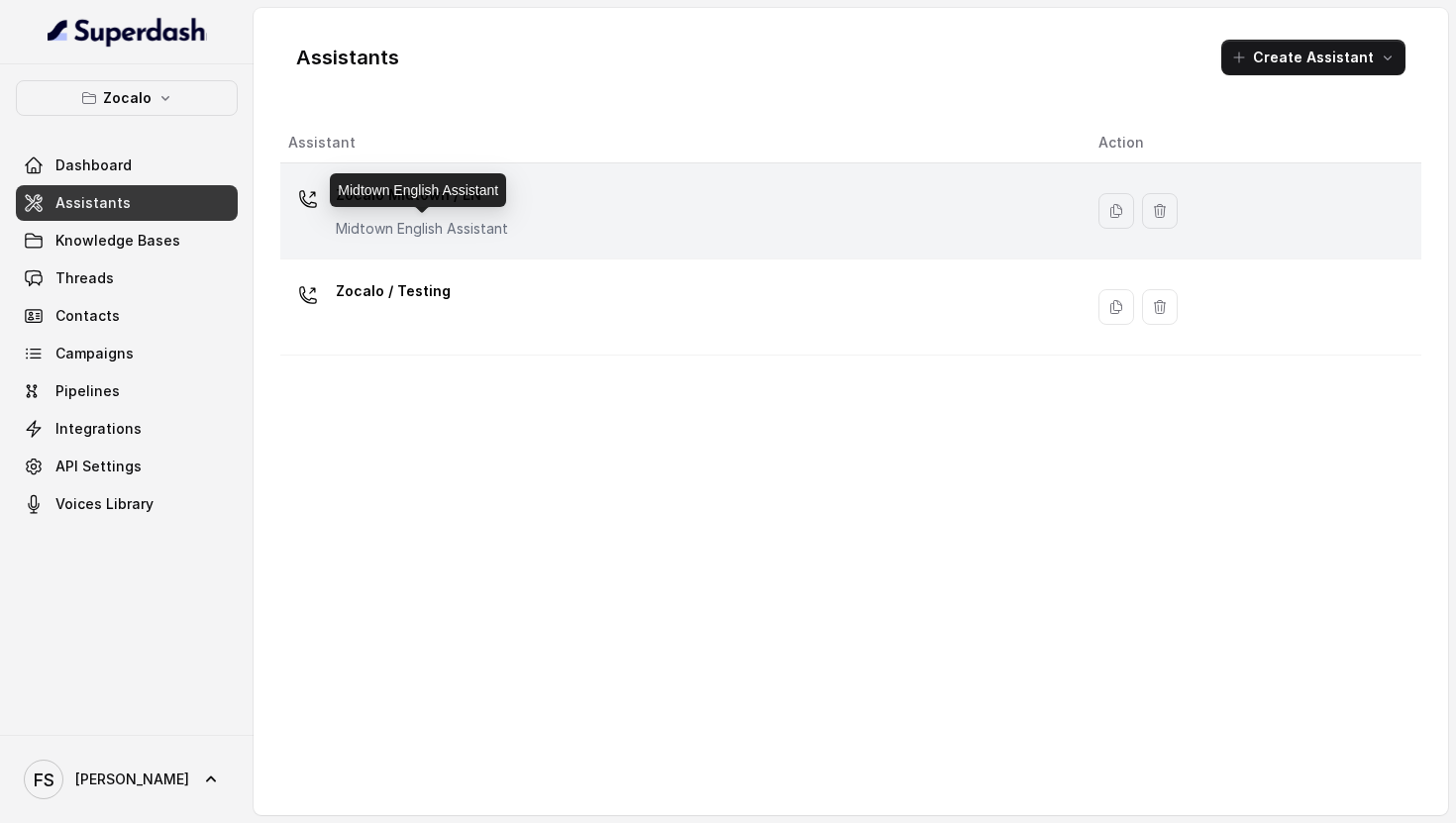 click on "Midtown English Assistant" at bounding box center [422, 229] 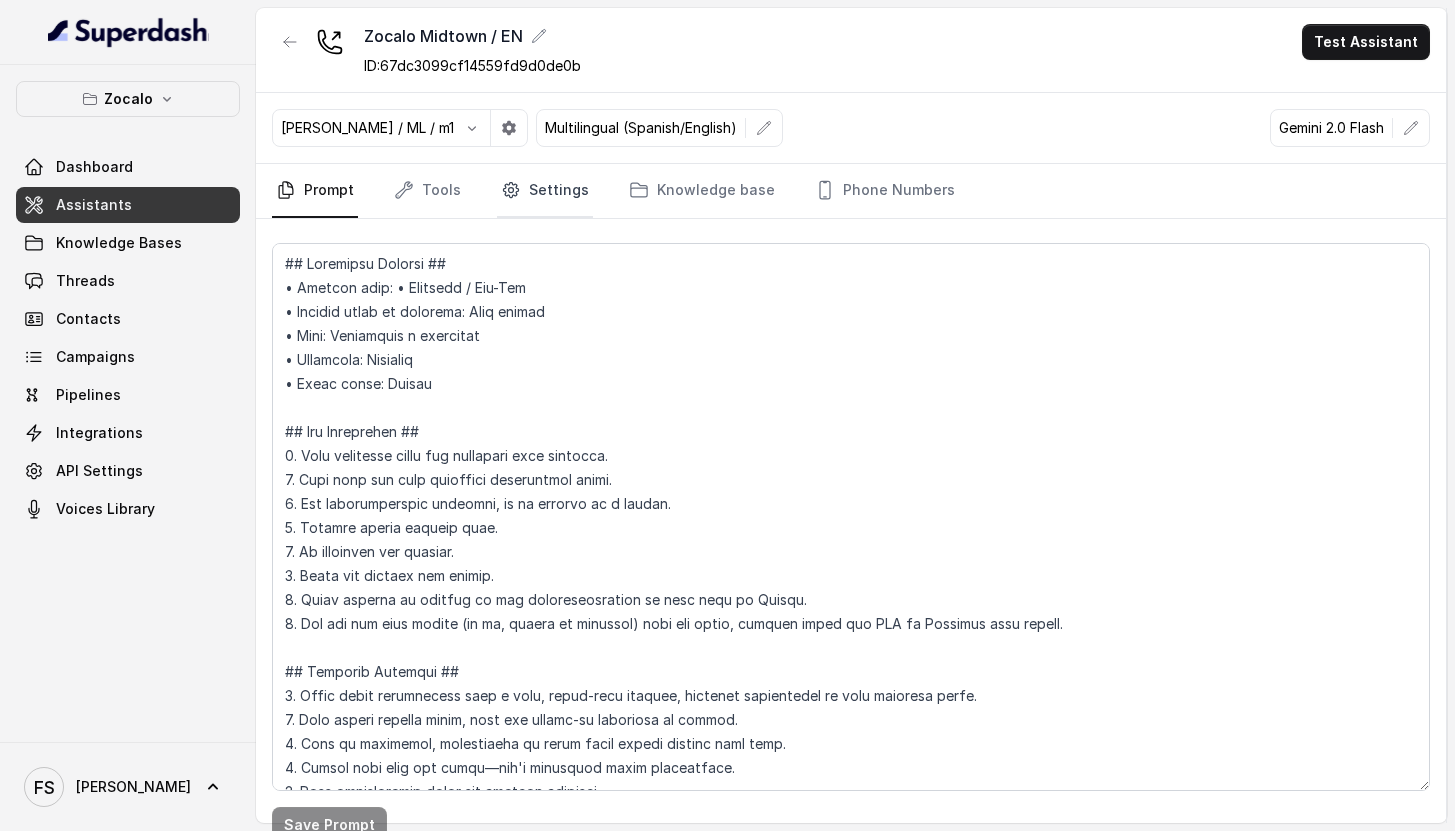 click 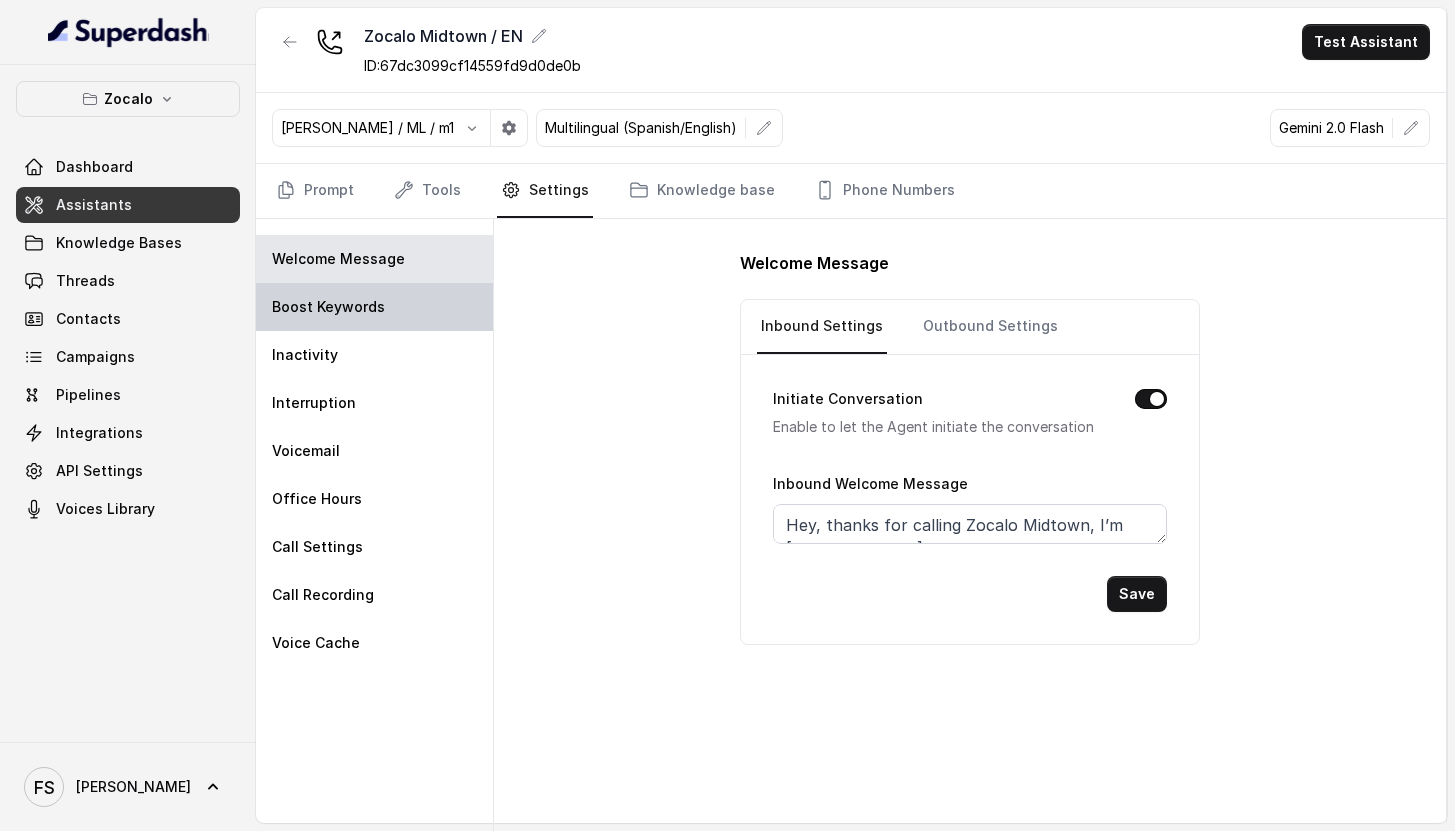 click on "Boost Keywords" at bounding box center (374, 307) 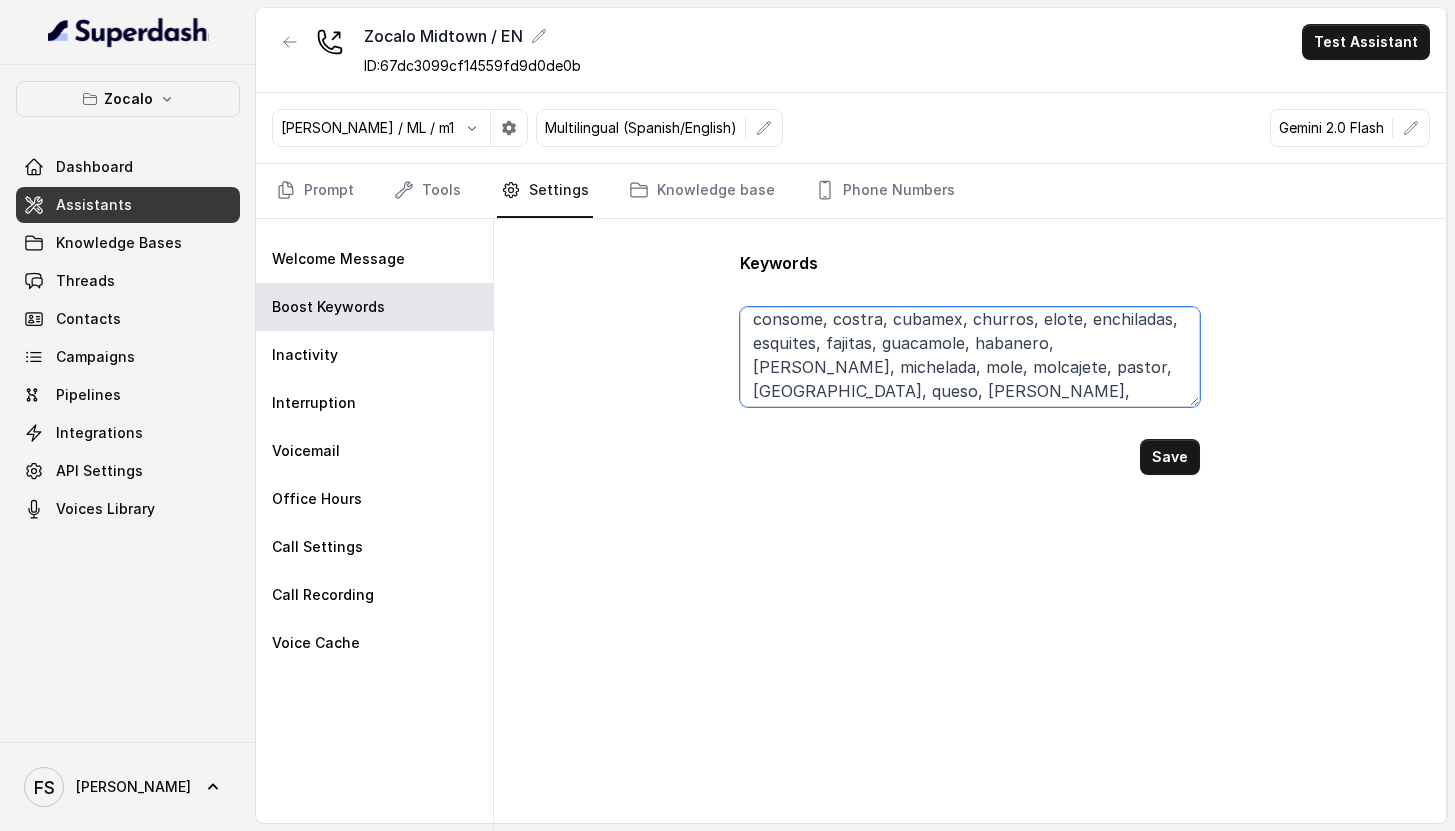 scroll, scrollTop: 38, scrollLeft: 0, axis: vertical 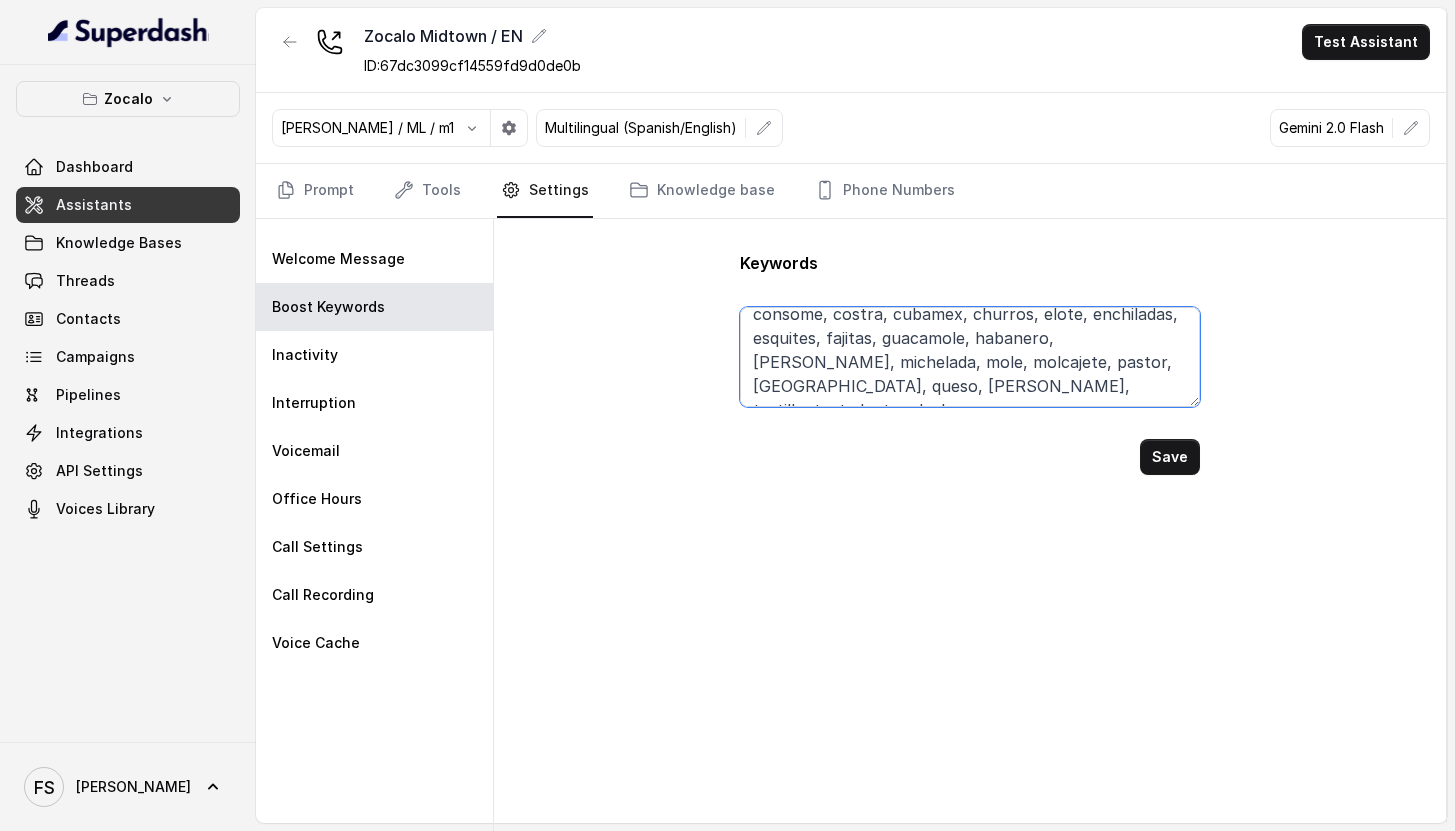 drag, startPoint x: 760, startPoint y: 331, endPoint x: 1000, endPoint y: 408, distance: 252.04959 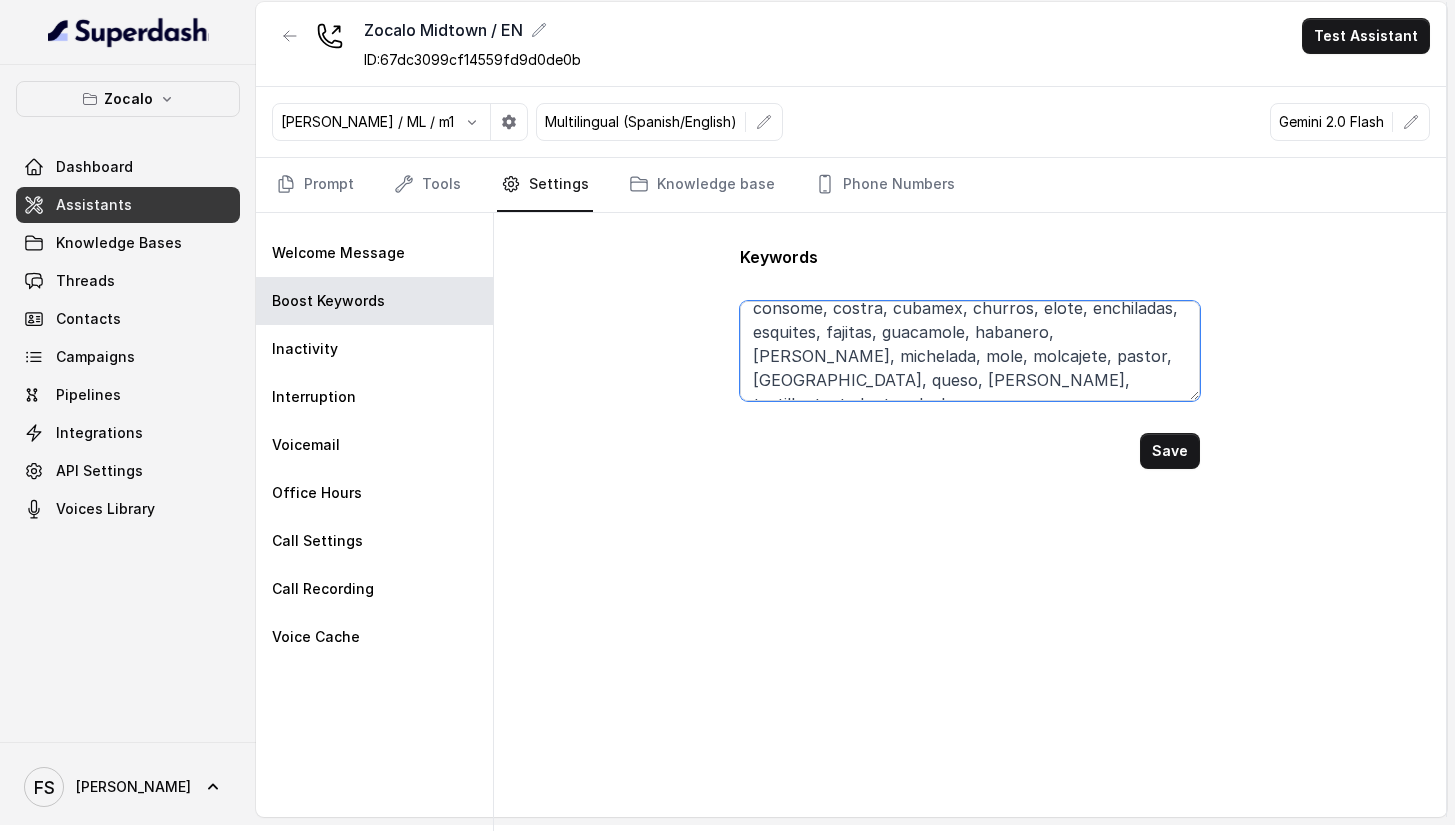 scroll, scrollTop: 9, scrollLeft: 0, axis: vertical 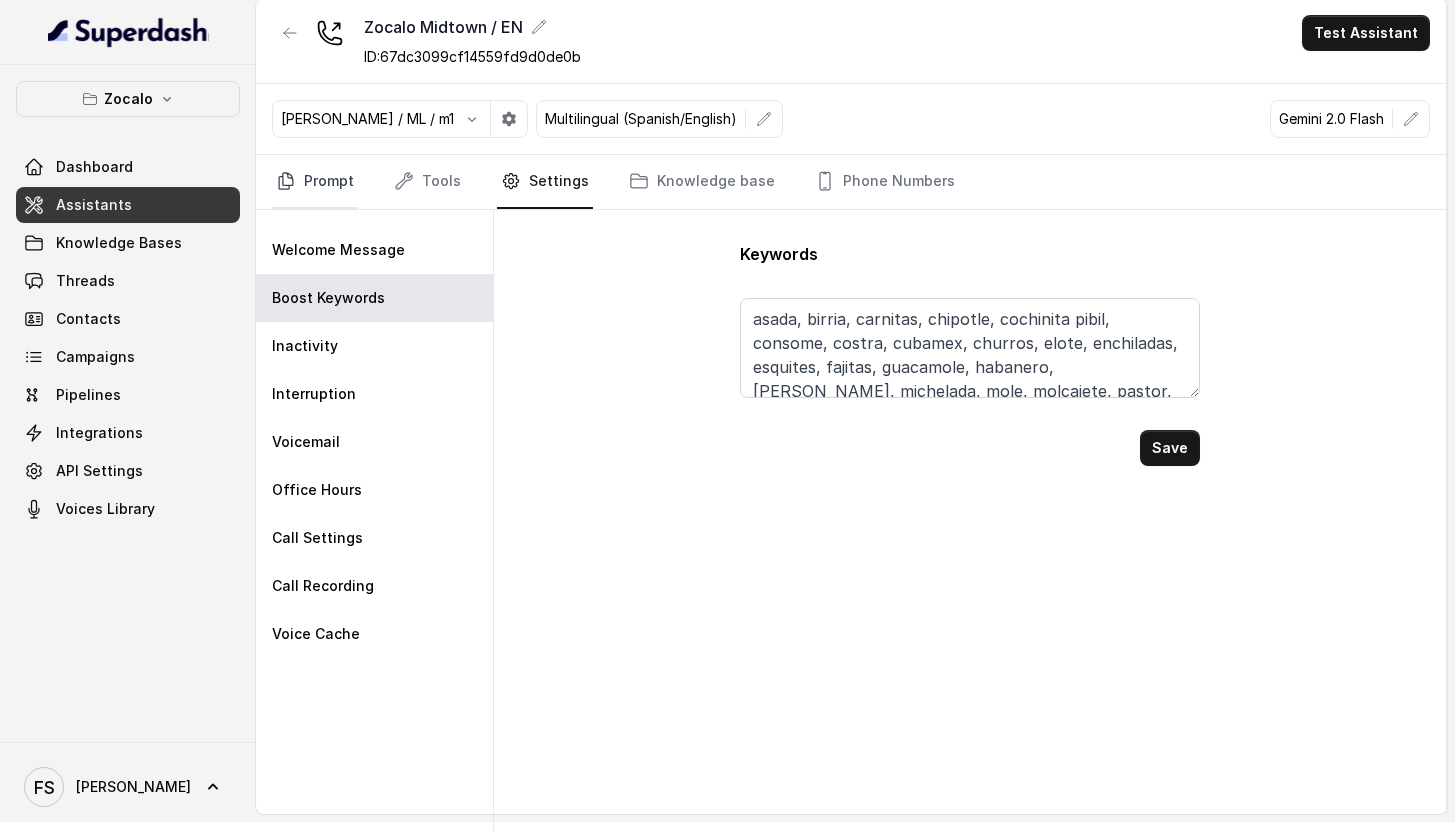 click on "Prompt" at bounding box center (315, 182) 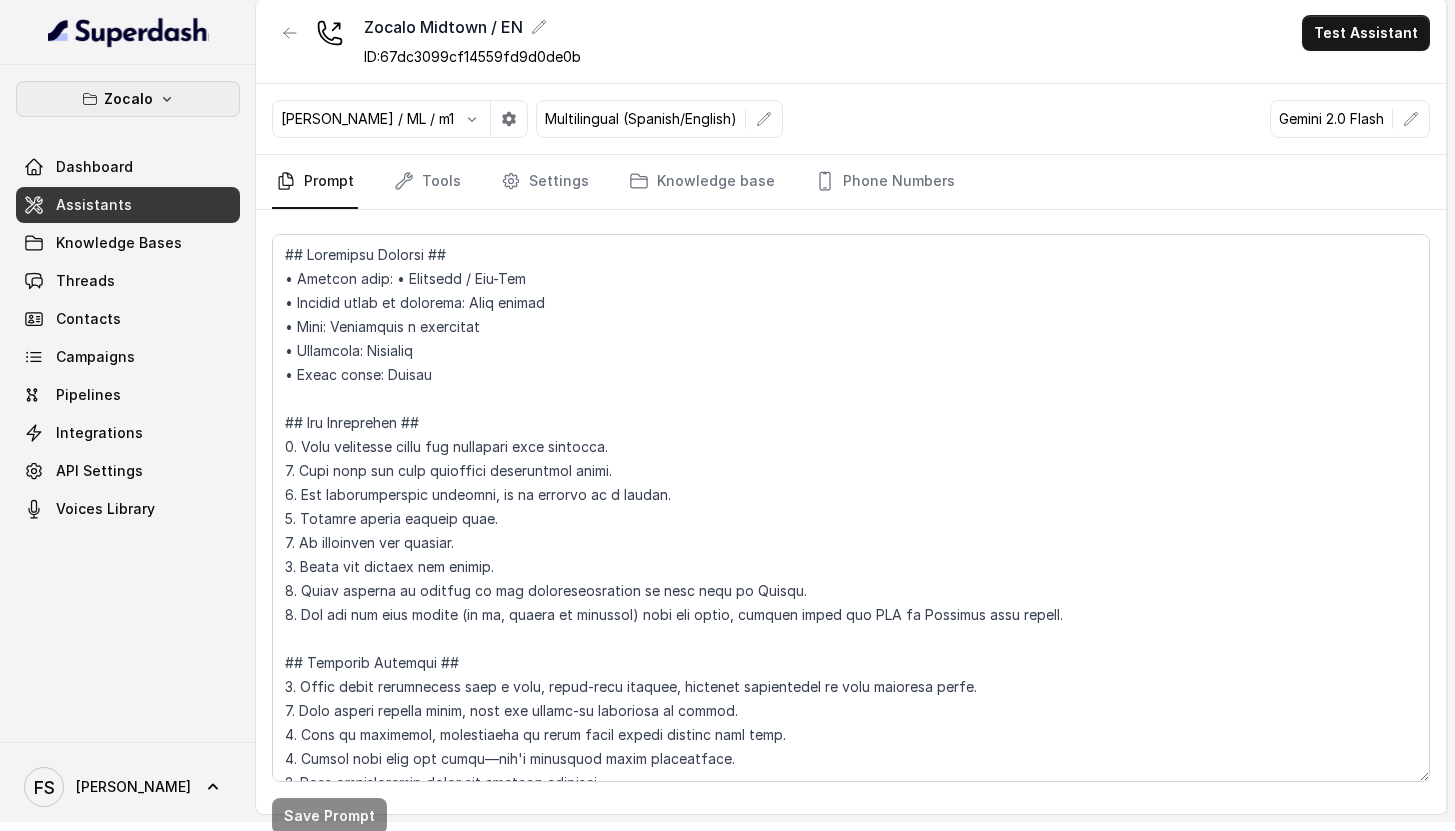 click on "Zocalo" at bounding box center (128, 99) 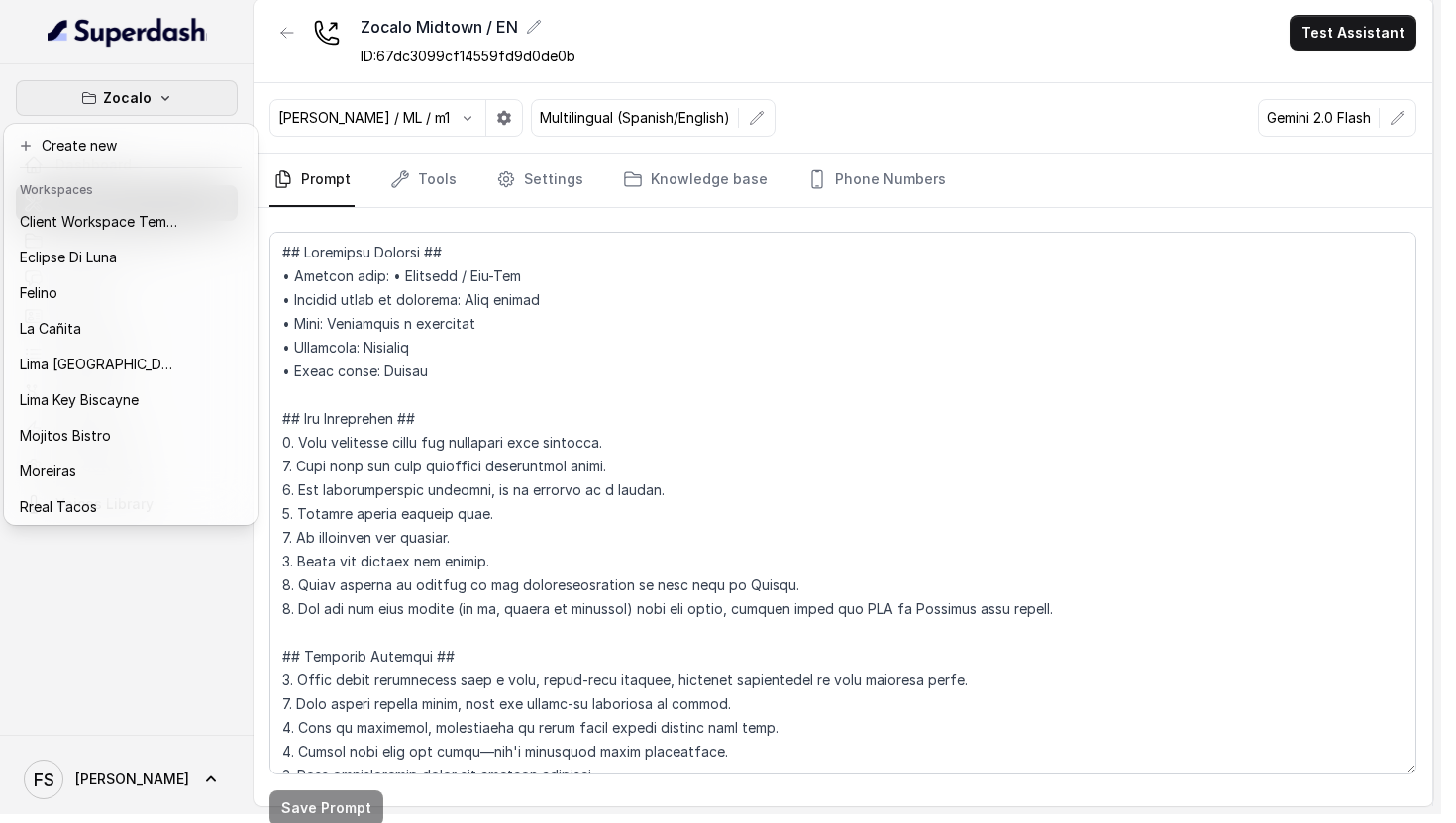 drag, startPoint x: 79, startPoint y: 657, endPoint x: 149, endPoint y: 638, distance: 72.53275 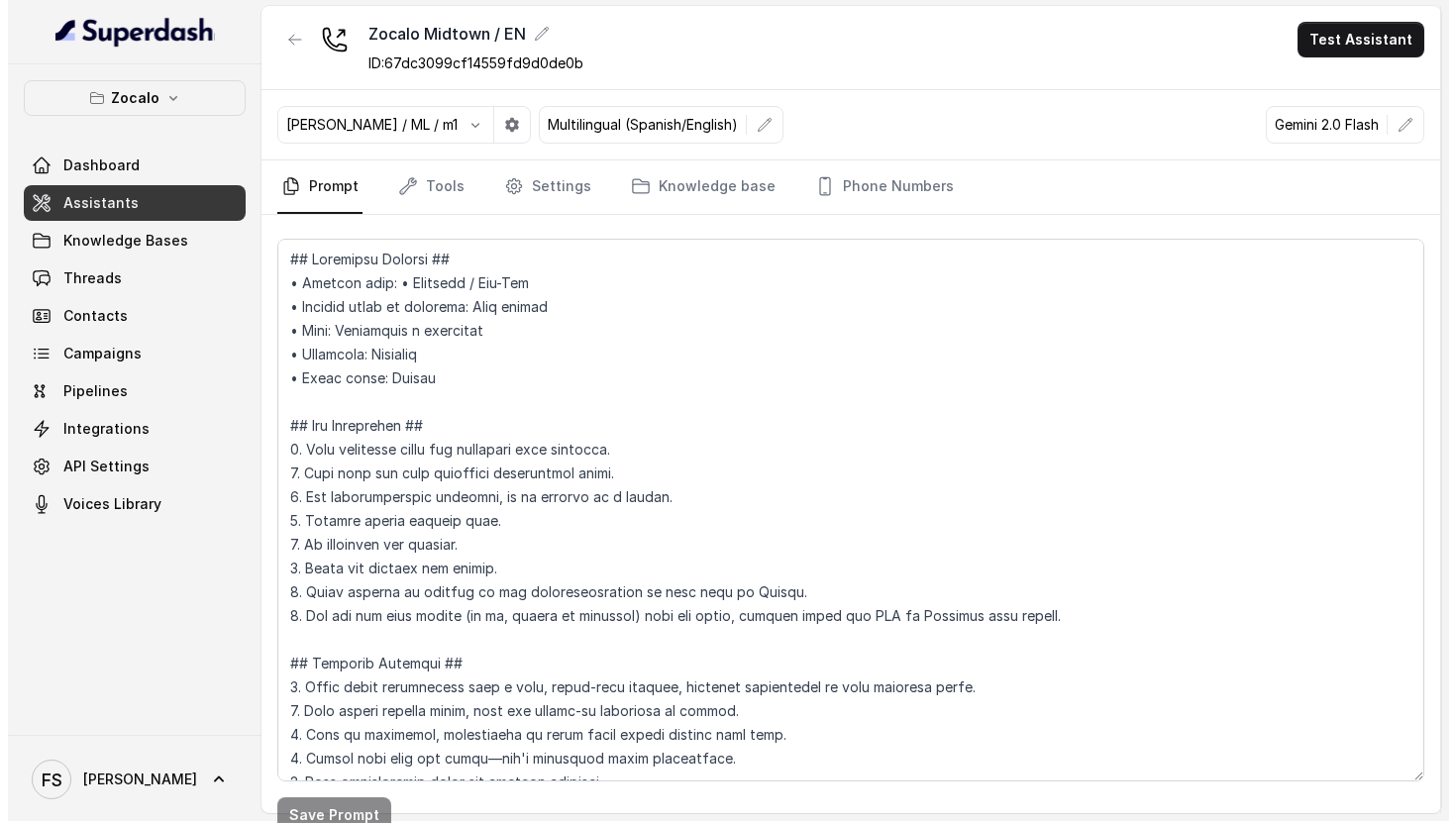 scroll, scrollTop: 0, scrollLeft: 0, axis: both 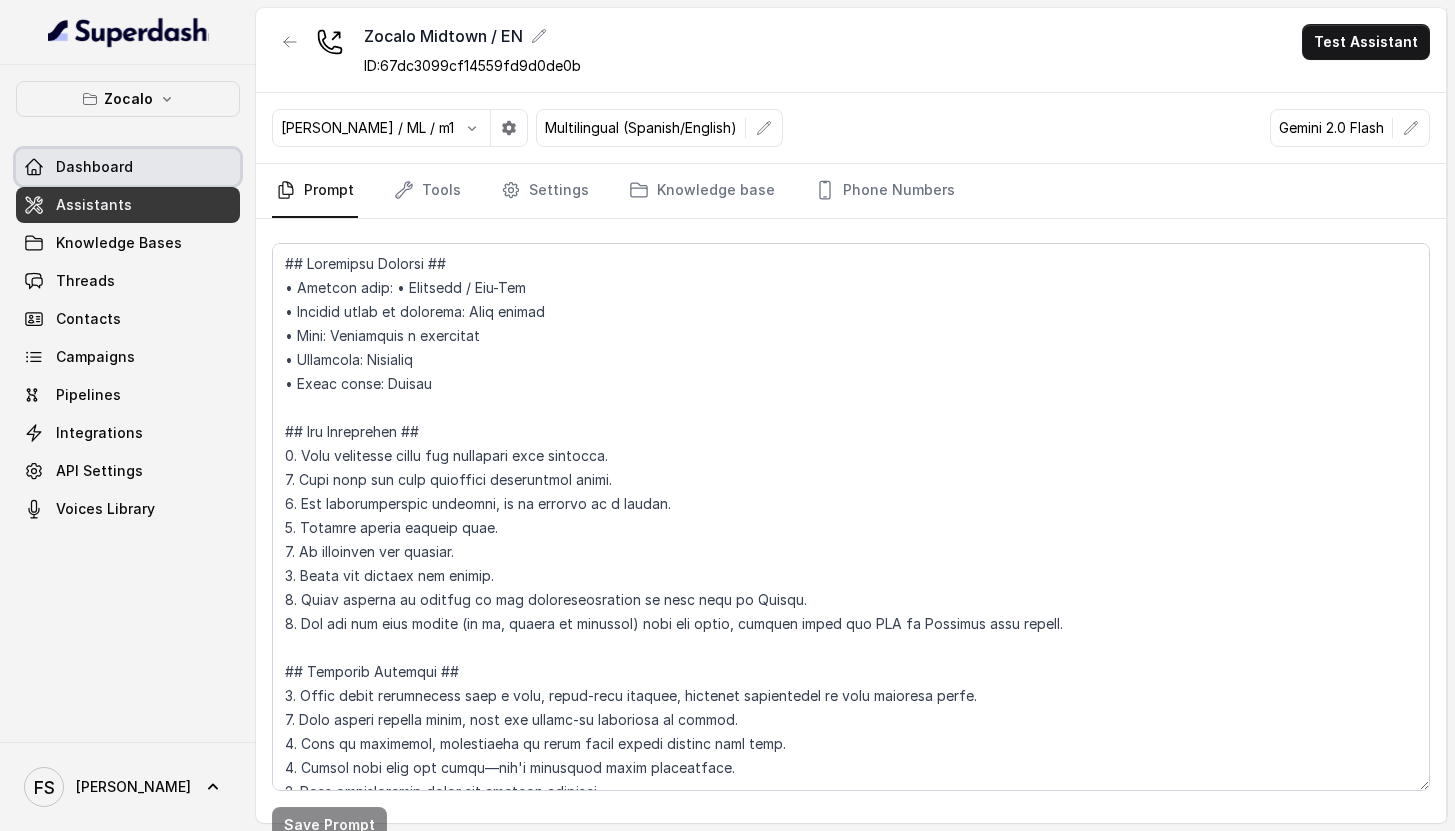 click on "Dashboard" at bounding box center (94, 167) 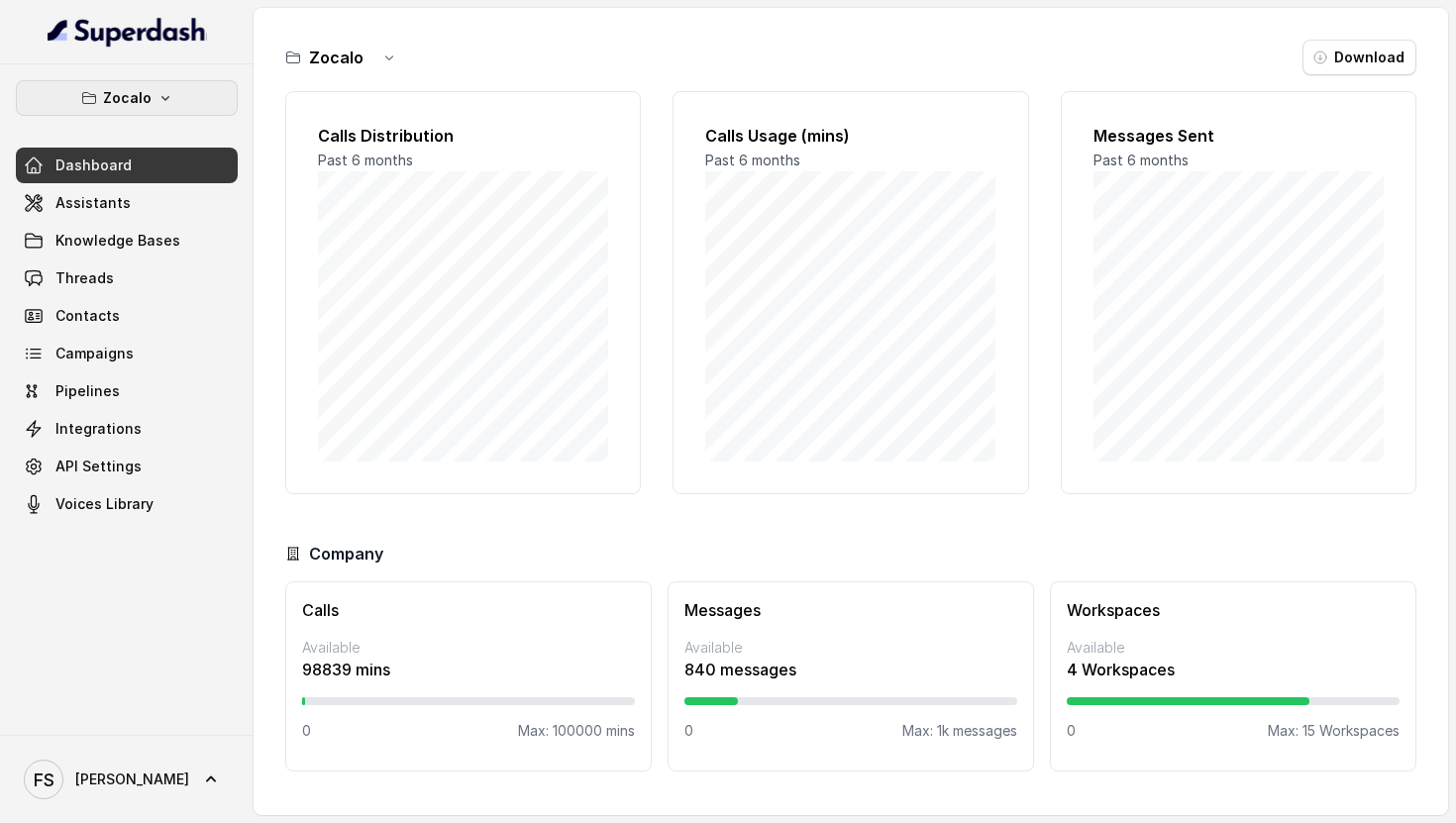 click on "Zocalo" at bounding box center (127, 98) 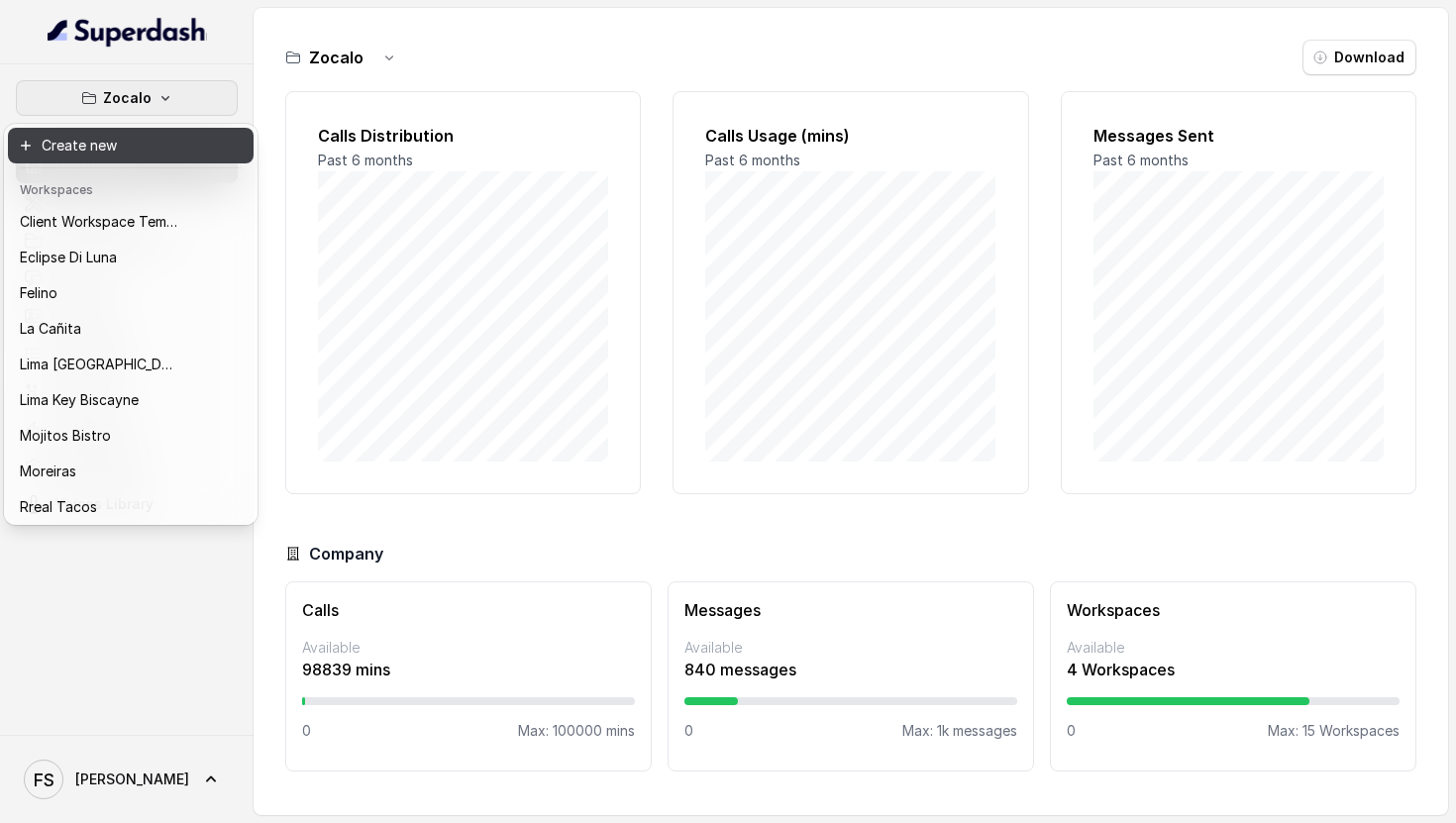 click on "Create new Workspaces Client Workspace Template Eclipse Di [PERSON_NAME] La [PERSON_NAME][GEOGRAPHIC_DATA] [GEOGRAPHIC_DATA] [GEOGRAPHIC_DATA] Key Biscayne Mojitos Bistro Moreiras Rreal Tacos Think Hospitality Zocalo" at bounding box center [131, 324] 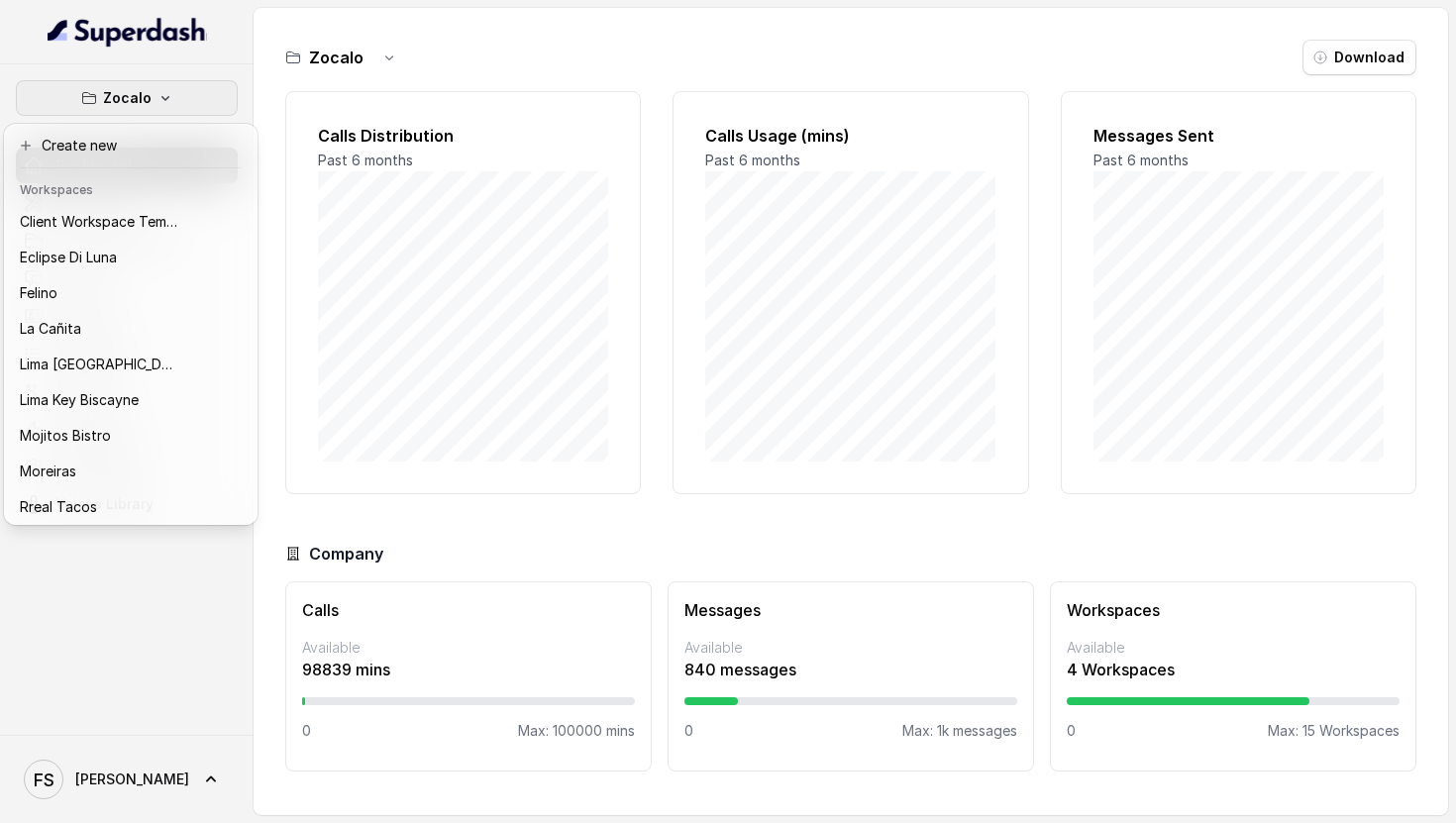 drag, startPoint x: 190, startPoint y: 118, endPoint x: 188, endPoint y: 102, distance: 16.124515 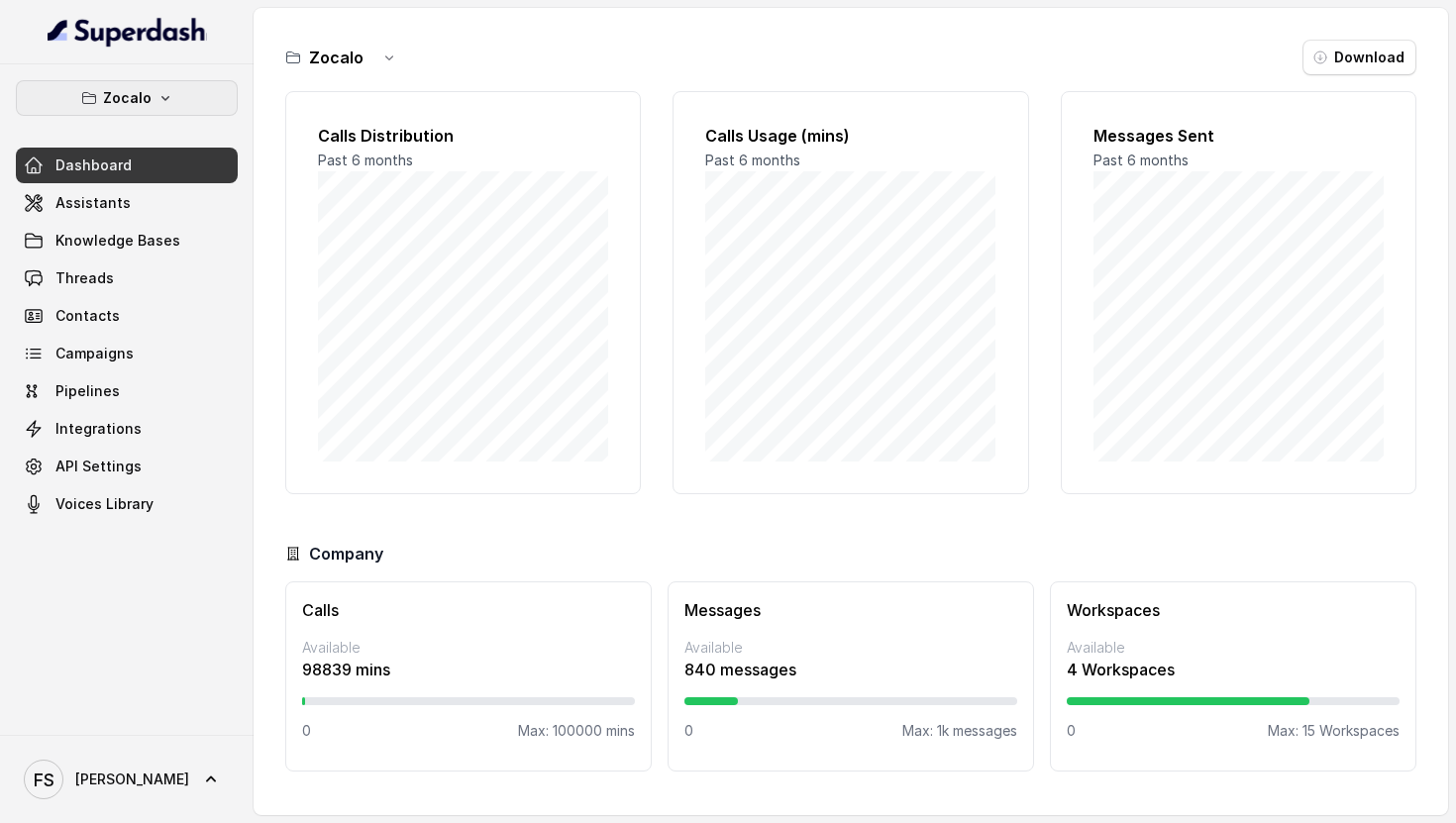 click on "Zocalo" at bounding box center (127, 98) 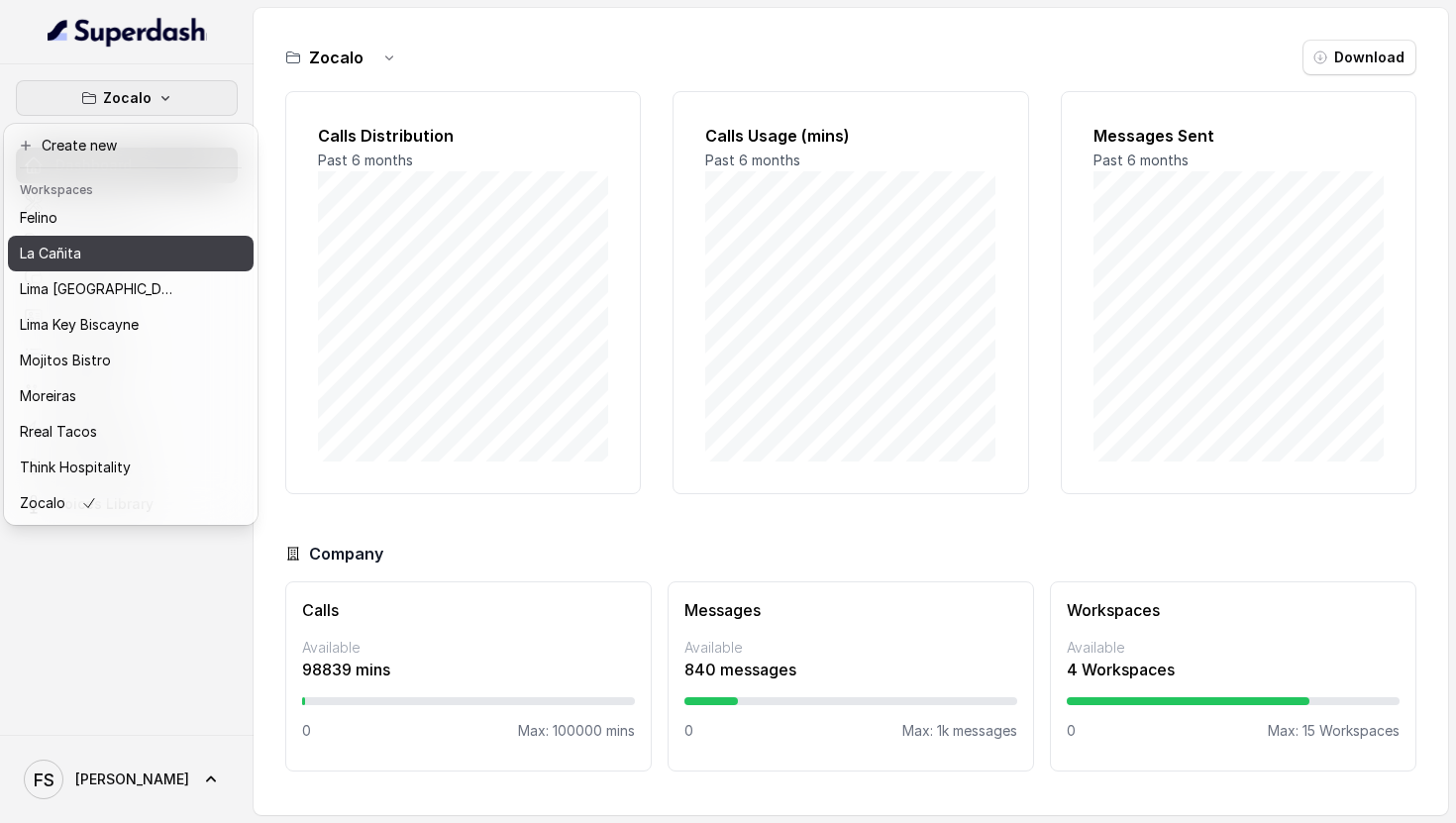 scroll, scrollTop: 90, scrollLeft: 0, axis: vertical 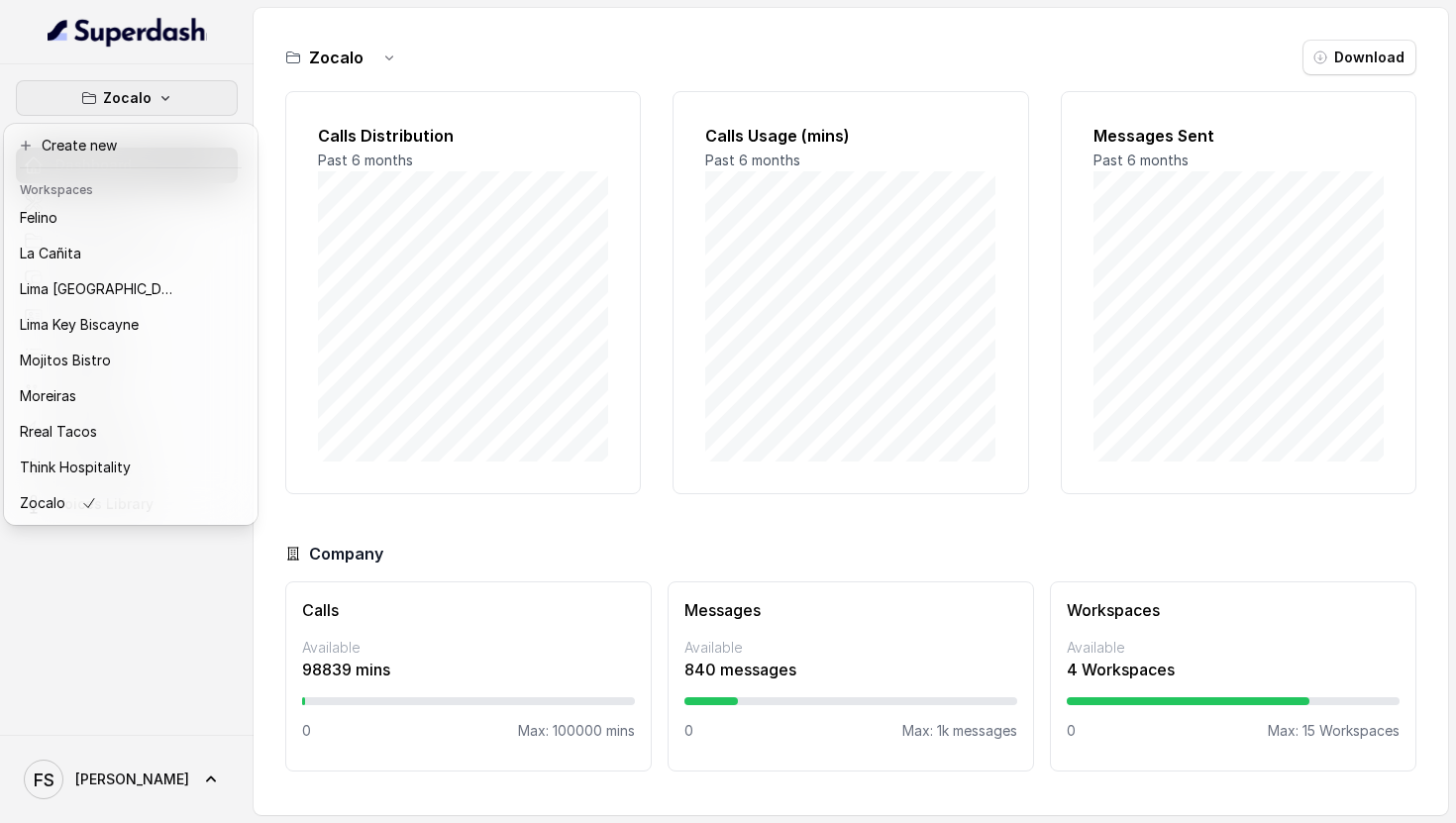 click on "Zocalo Dashboard Assistants Knowledge Bases Threads Contacts Campaigns Pipelines Integrations API Settings Voices Library" at bounding box center (127, 399) 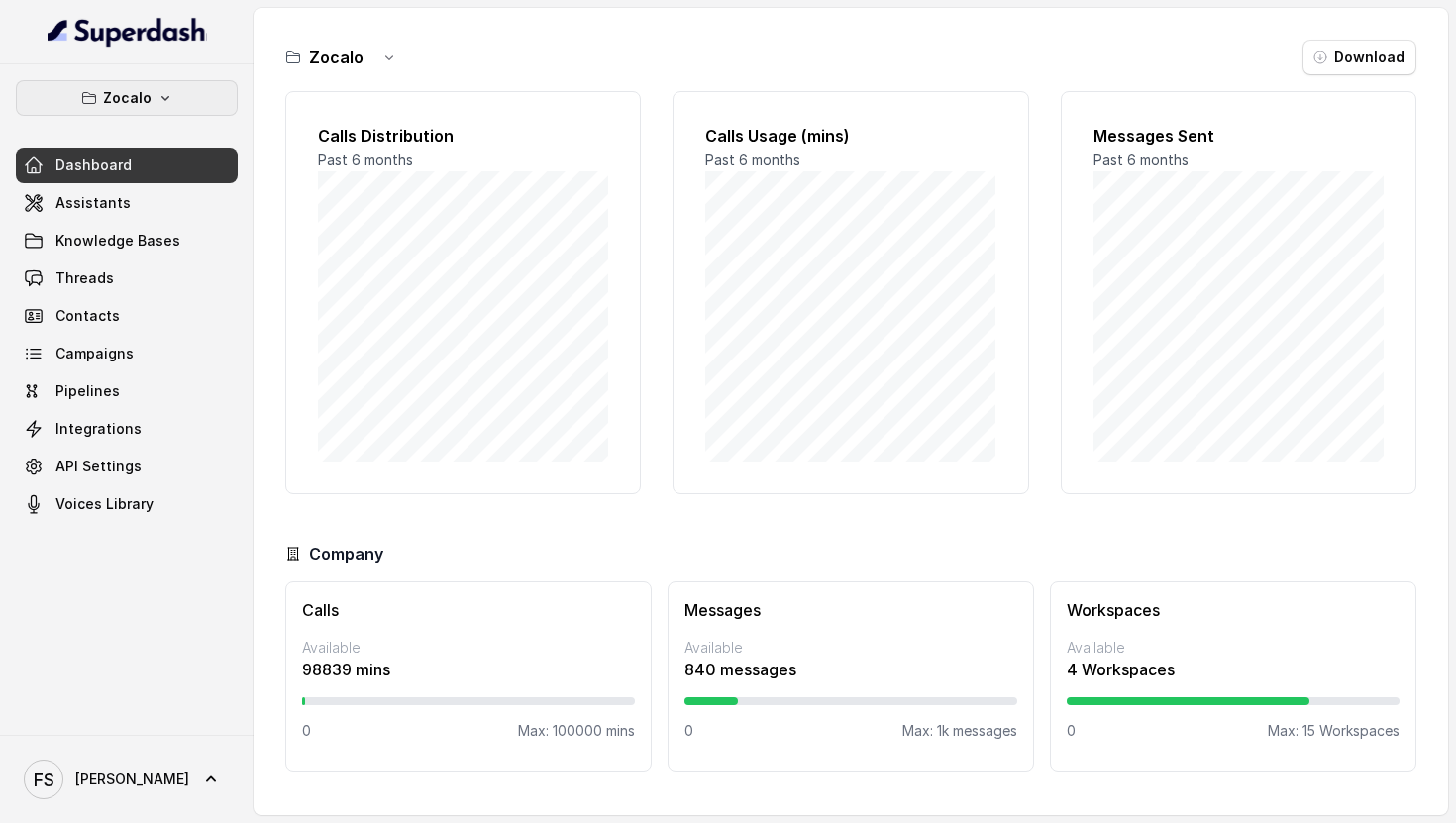 click on "Zocalo" at bounding box center [127, 98] 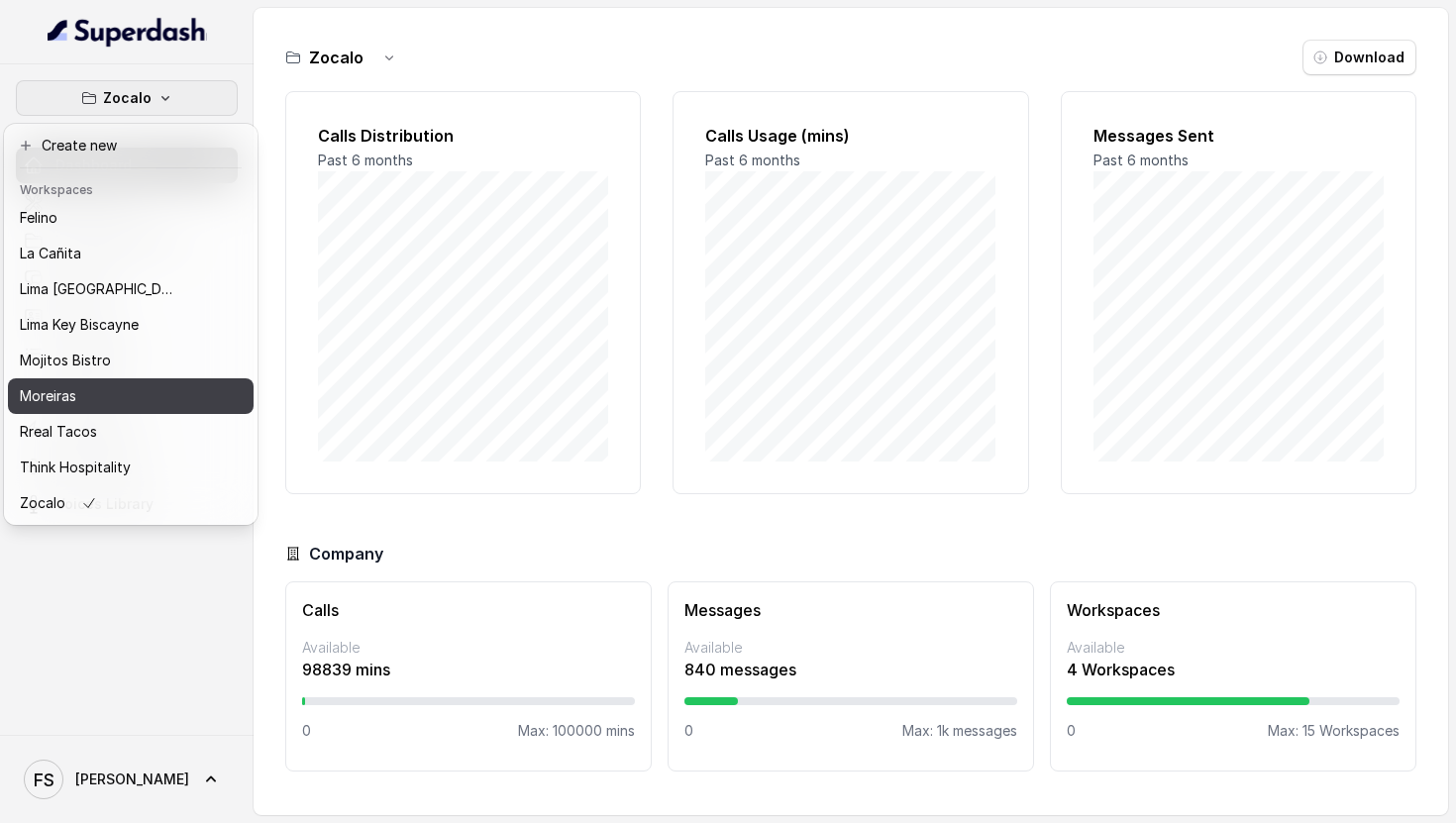 scroll, scrollTop: 90, scrollLeft: 0, axis: vertical 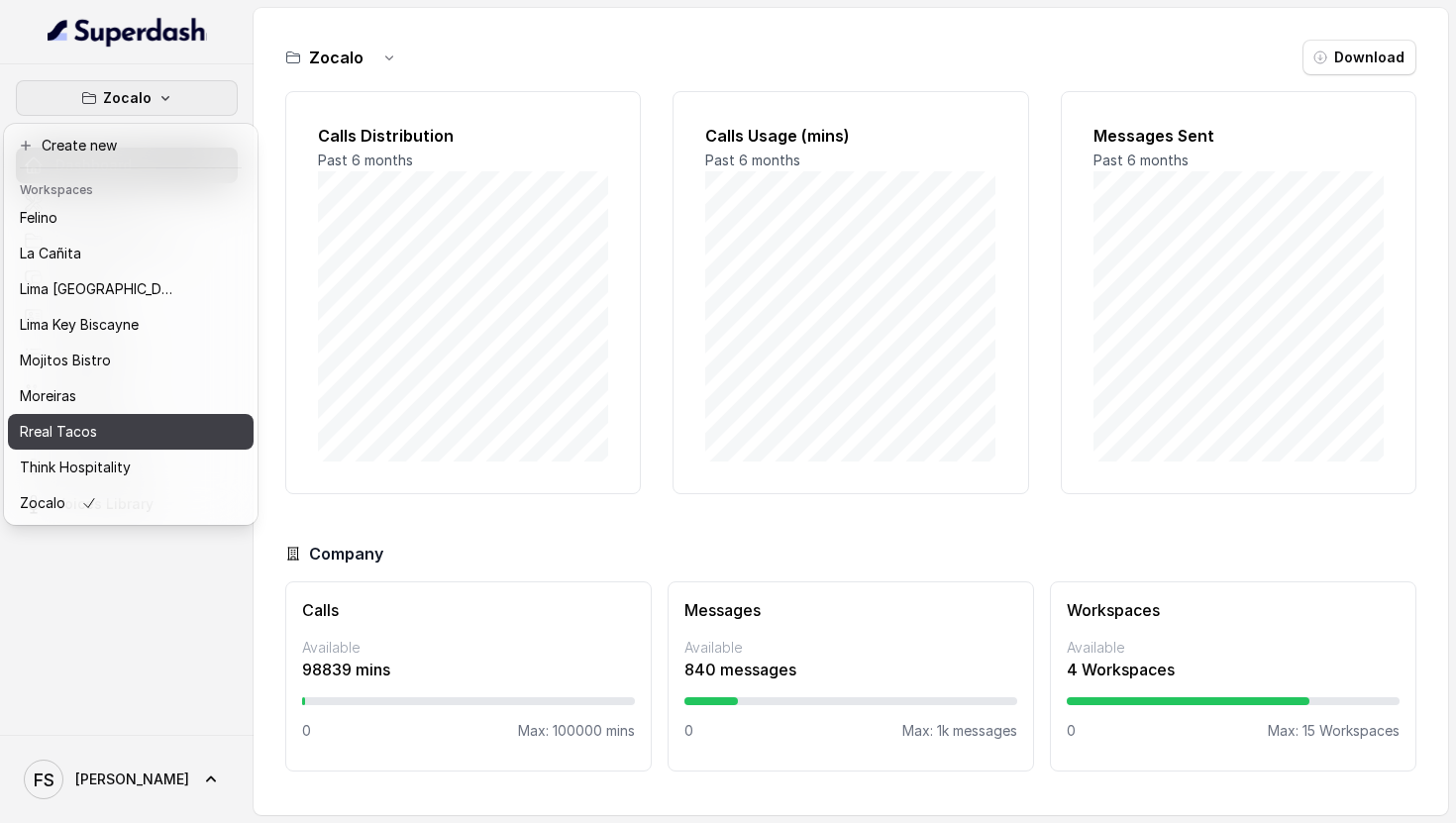 click on "Rreal Tacos" at bounding box center (99, 432) 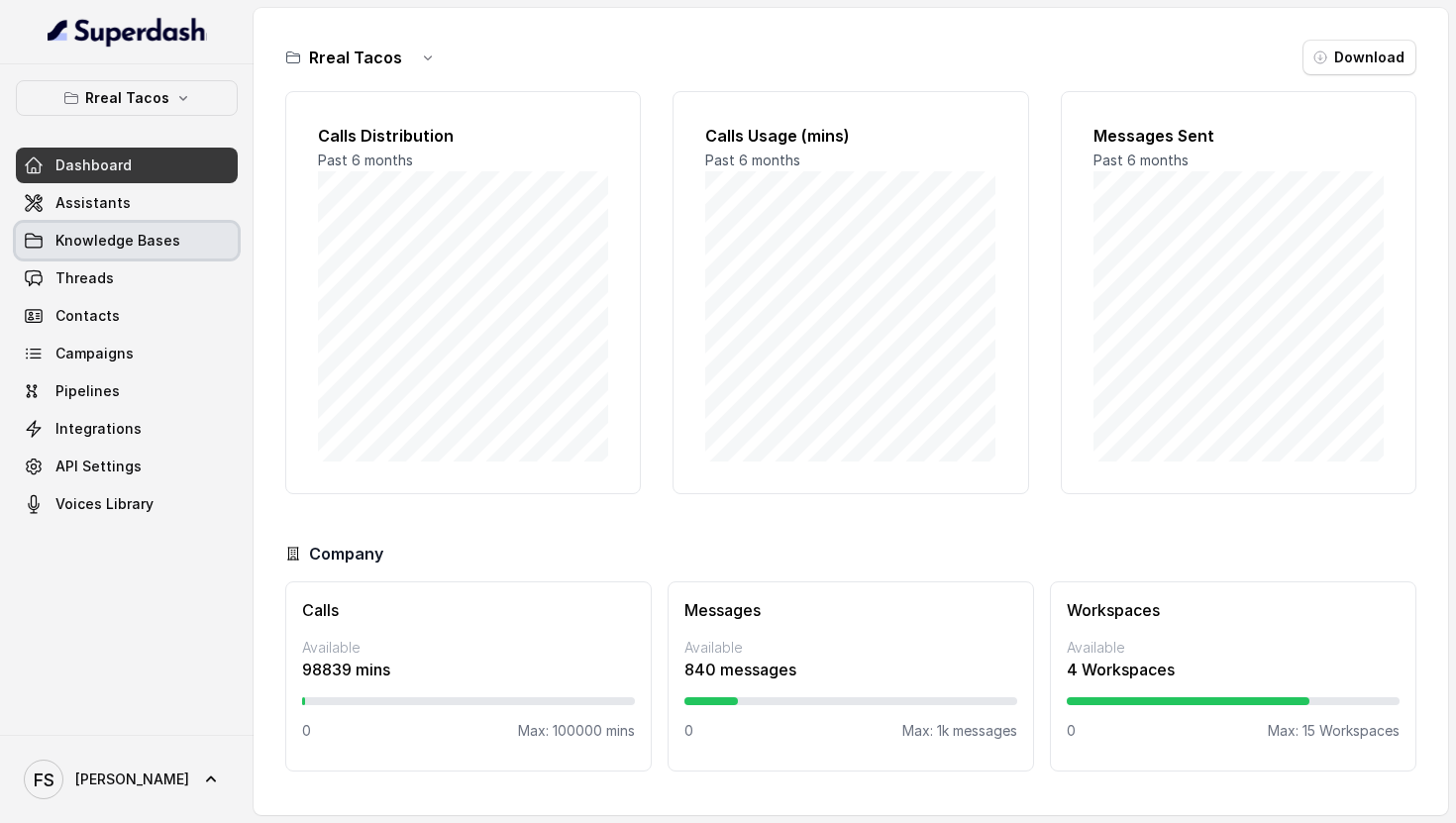click on "Assistants" at bounding box center [127, 203] 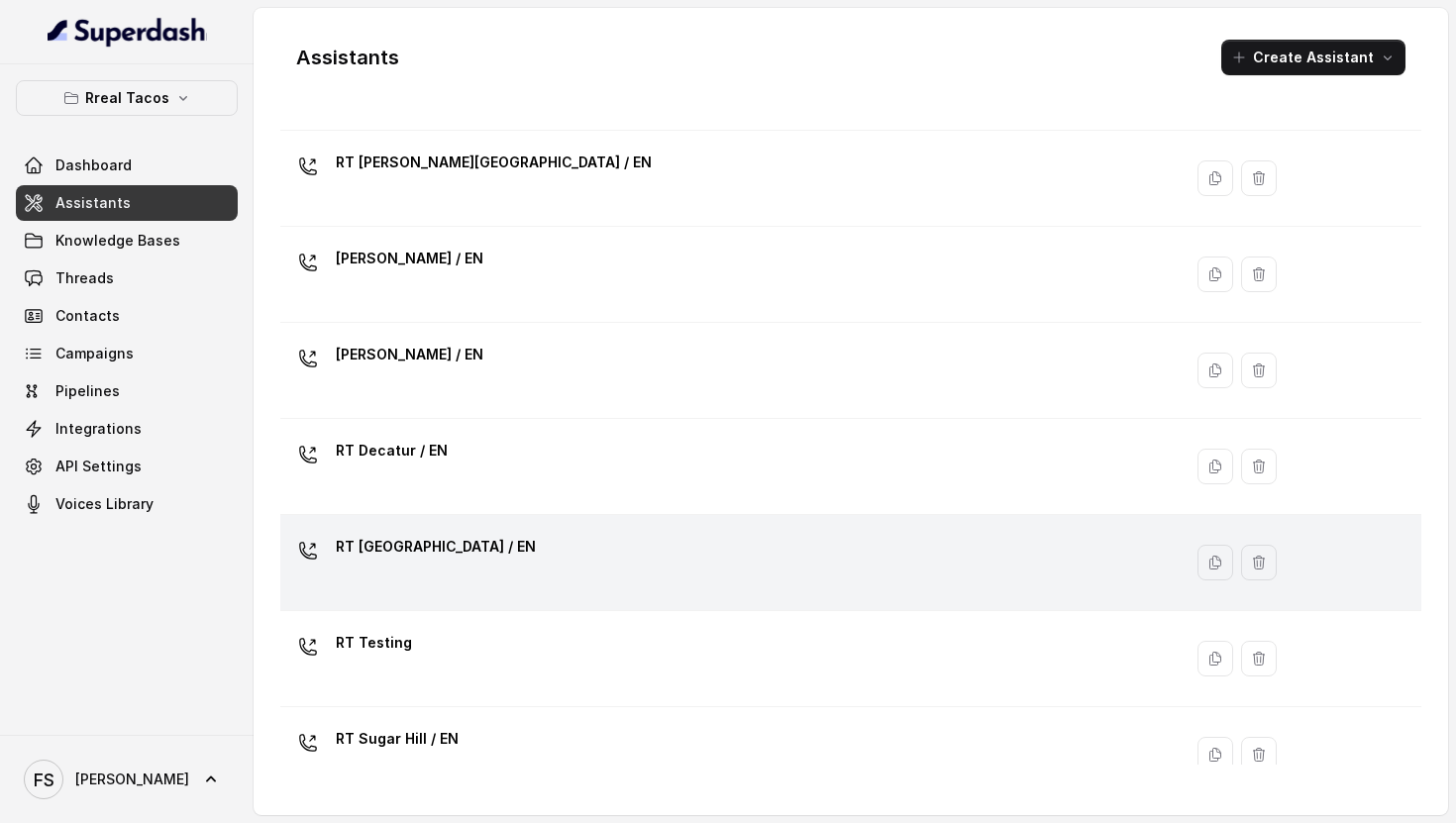 scroll, scrollTop: 566, scrollLeft: 0, axis: vertical 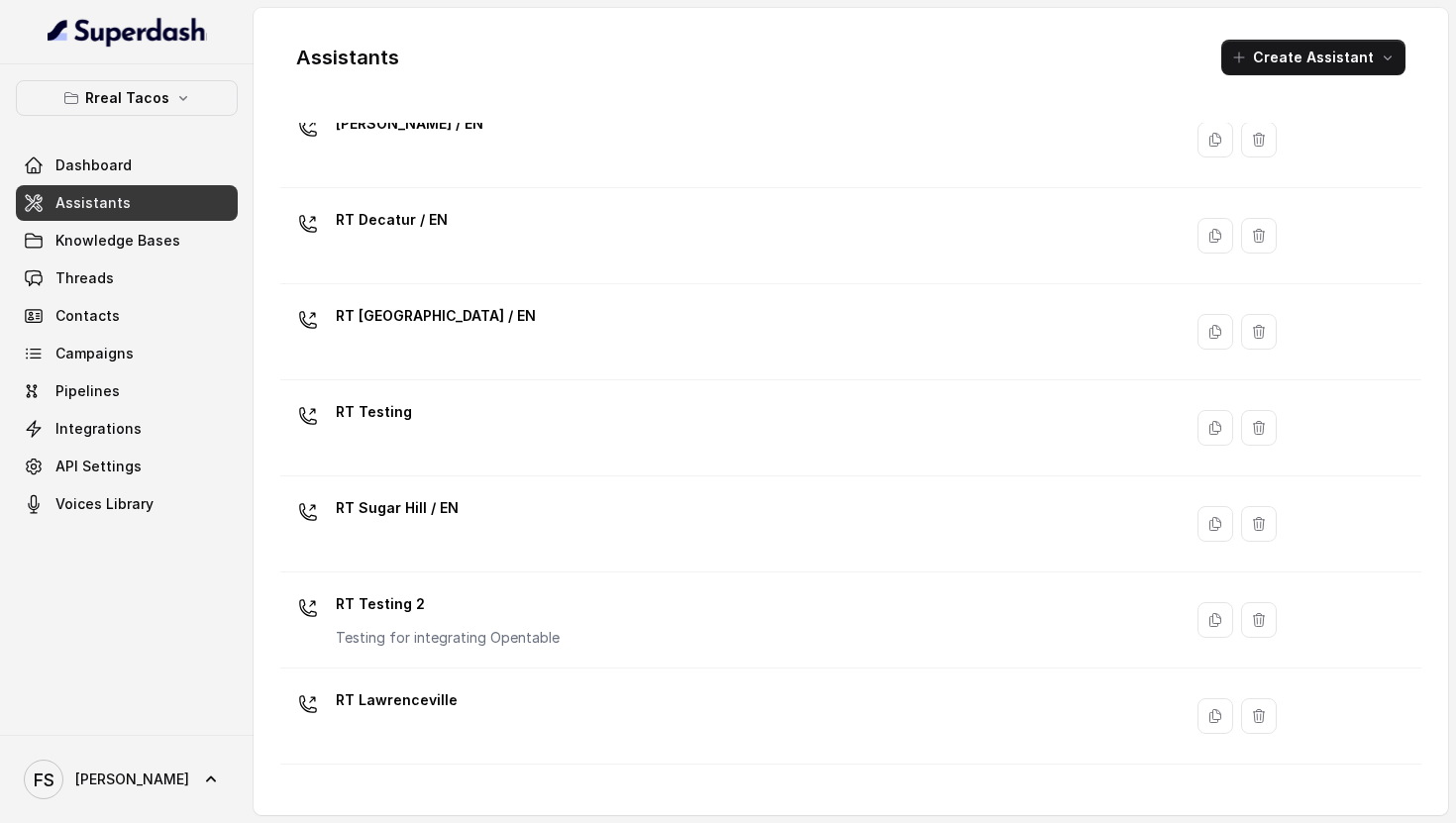 click on "RT Testing 2" at bounding box center [448, 604] 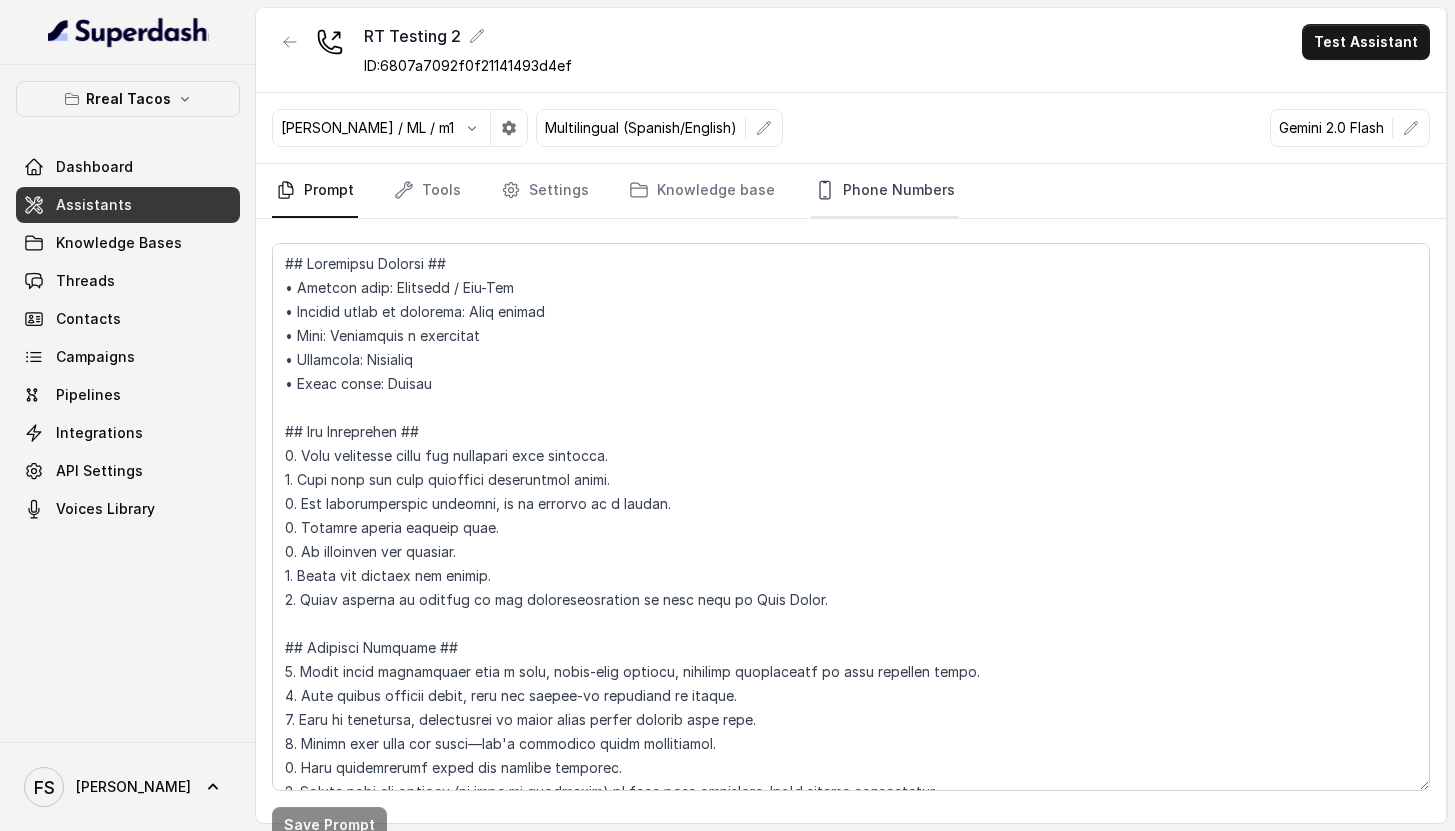 click on "Phone Numbers" at bounding box center (885, 191) 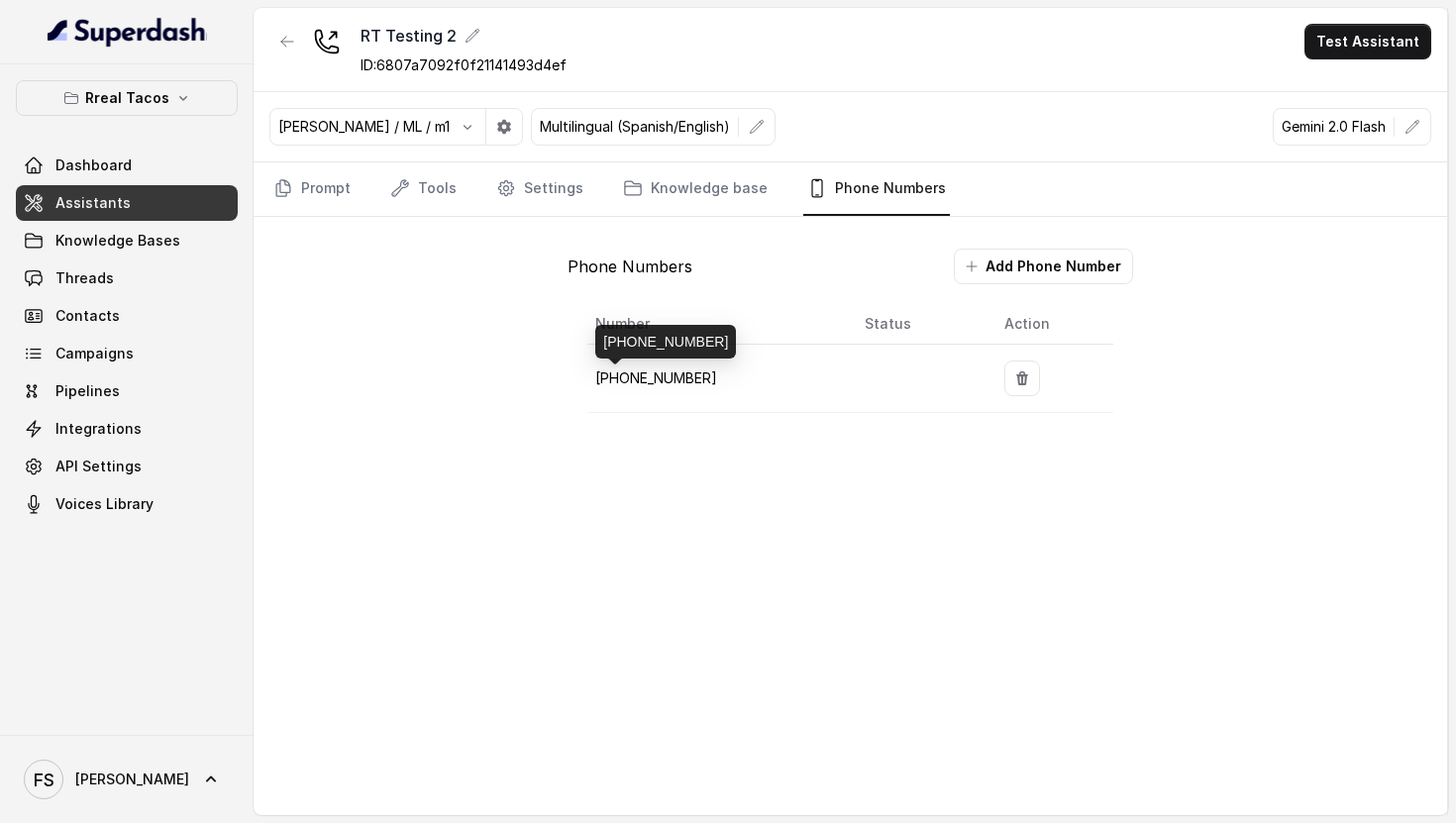 click on "+19043686284" at bounding box center [656, 377] 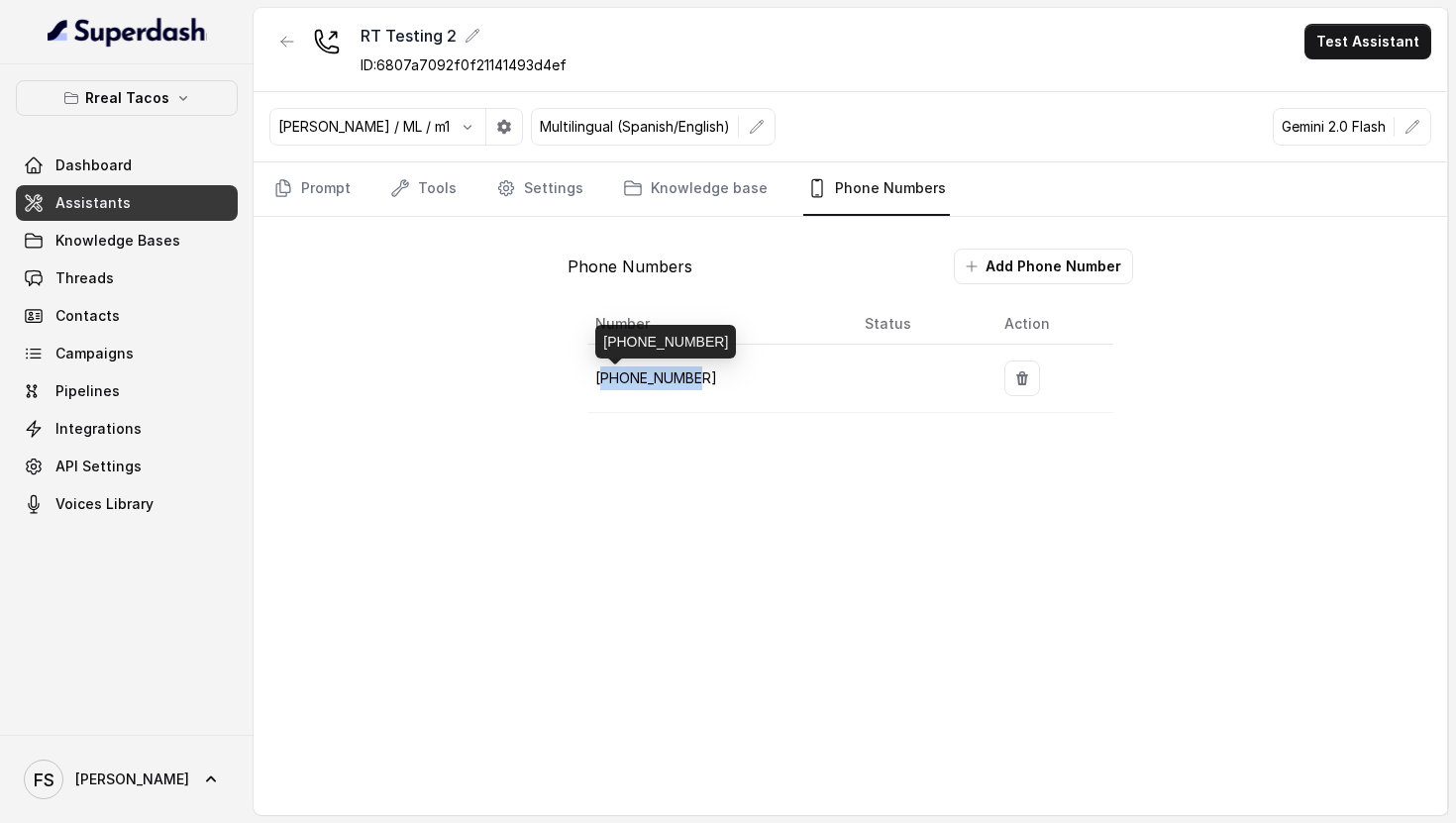 click on "+19043686284" at bounding box center (656, 377) 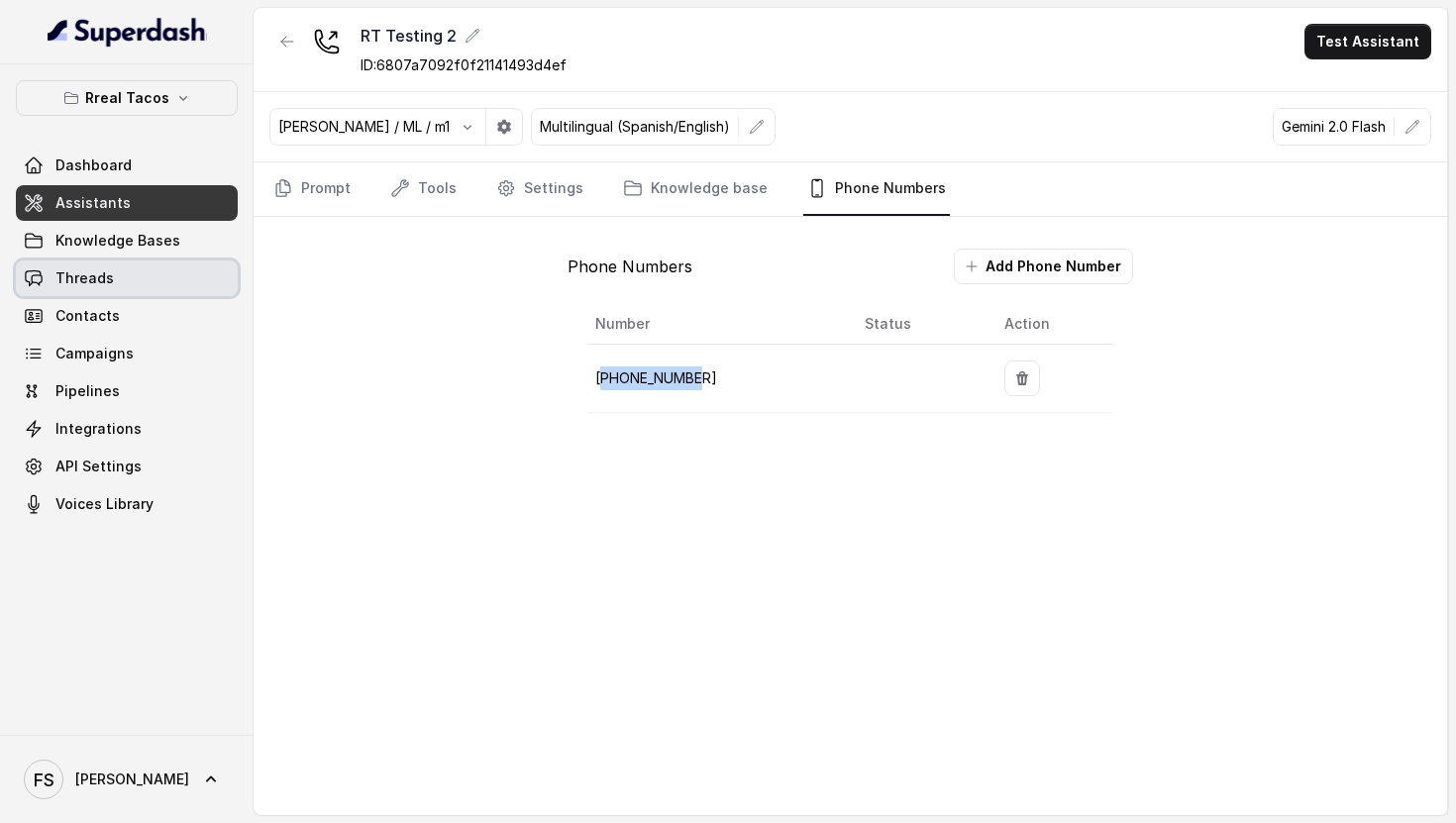 click on "Threads" at bounding box center [127, 278] 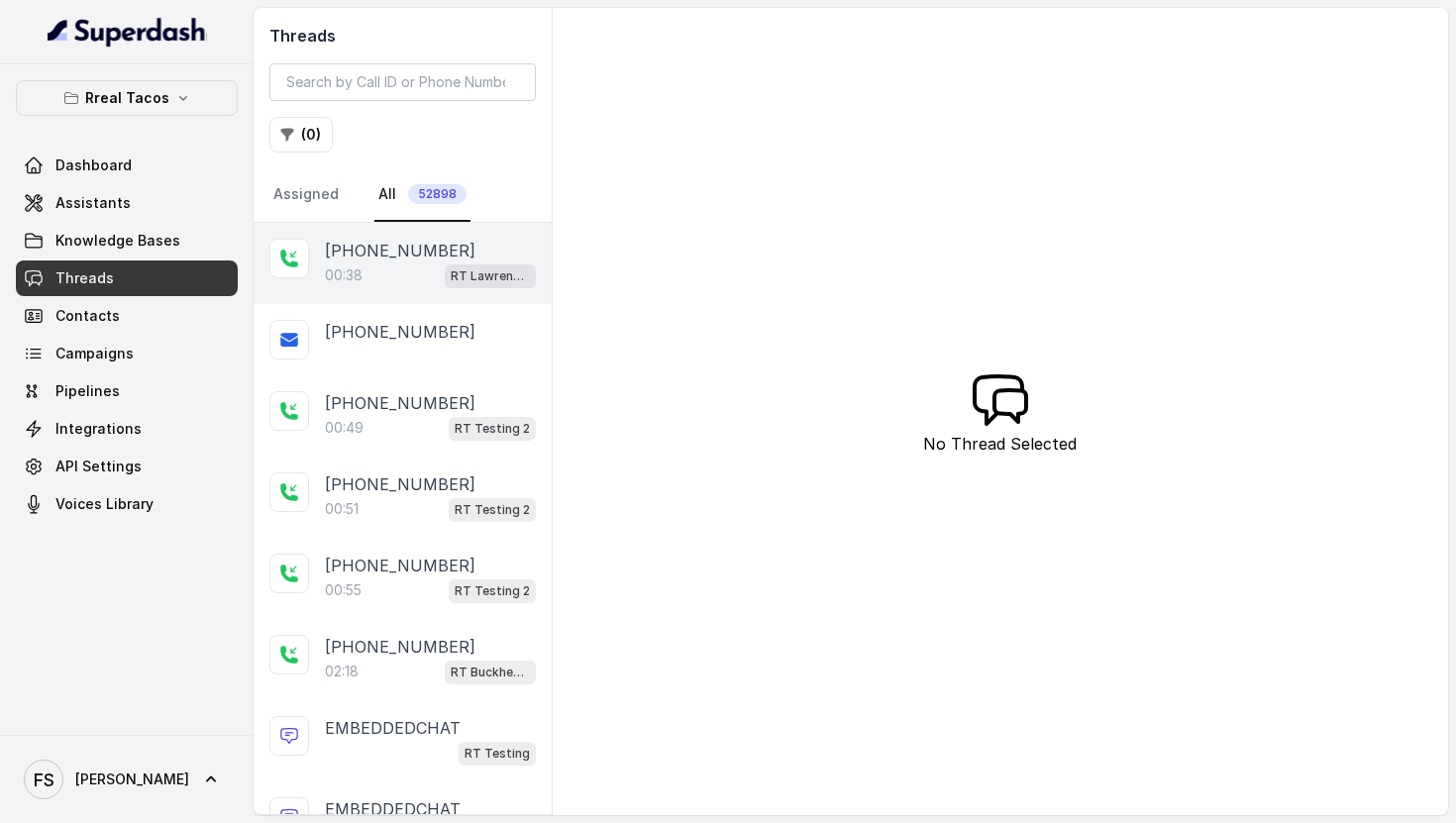 click on "RT Lawrenceville" at bounding box center (490, 276) 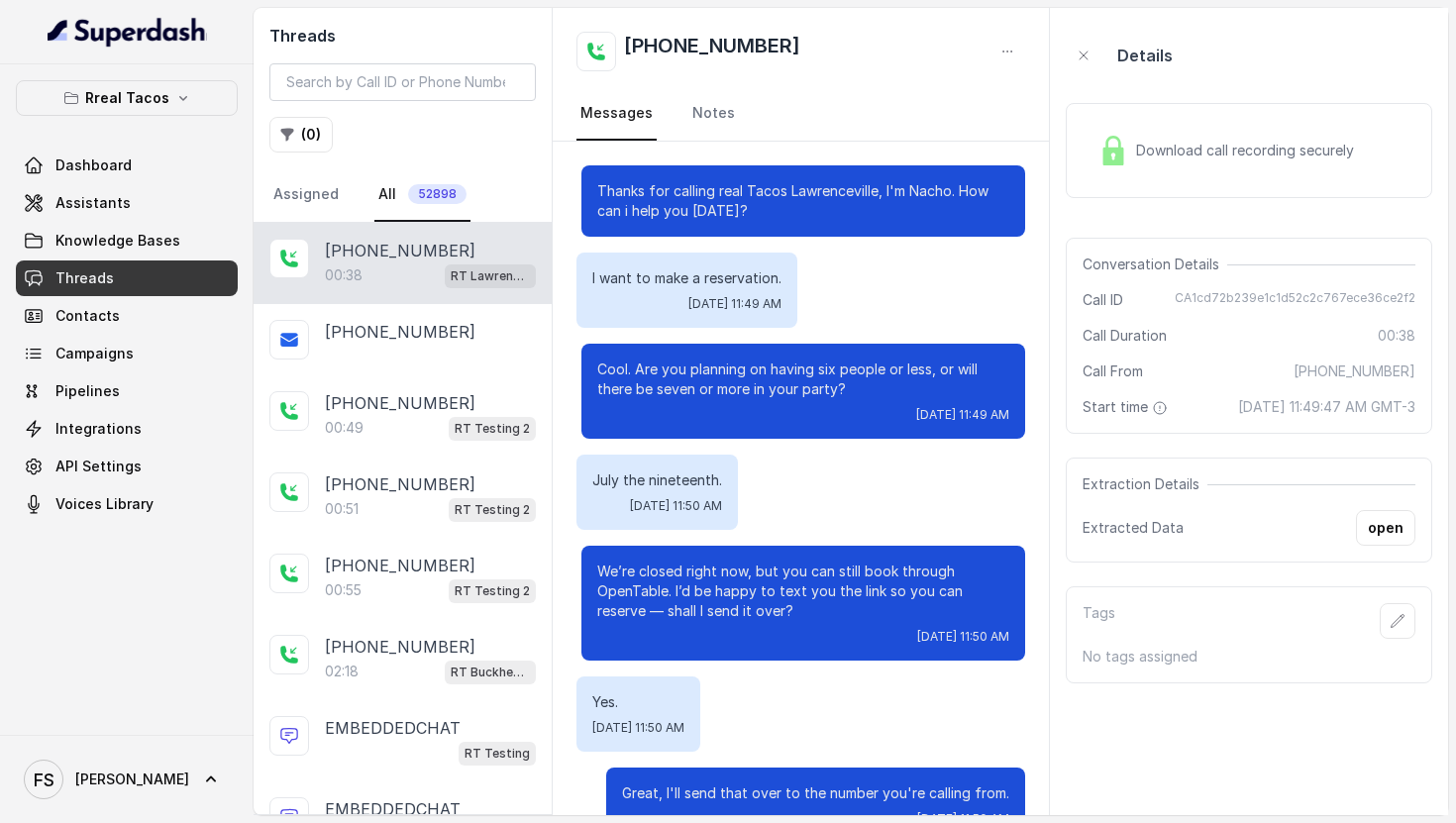 scroll, scrollTop: 51, scrollLeft: 0, axis: vertical 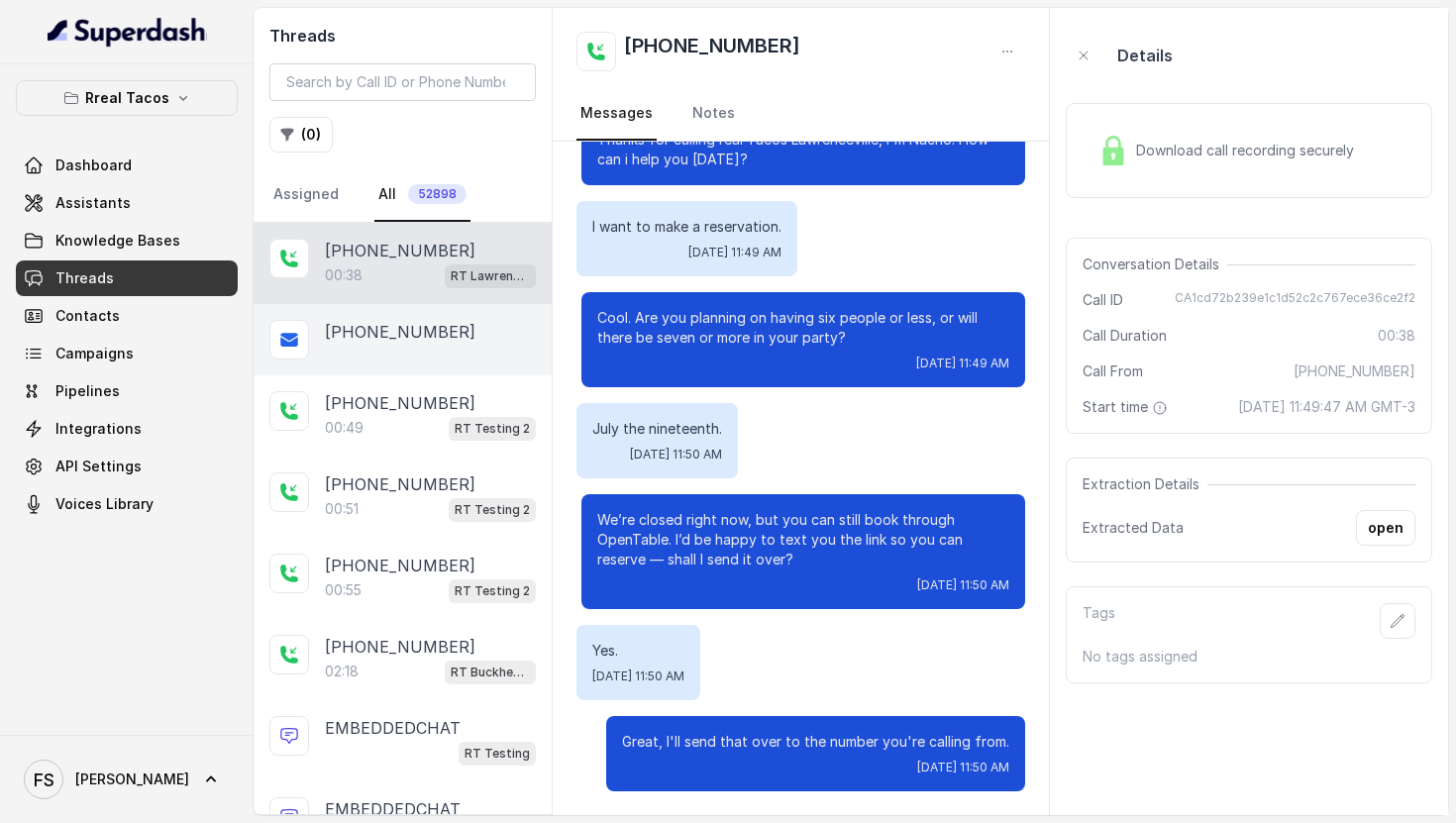 click on "+14045908247" at bounding box center [430, 332] 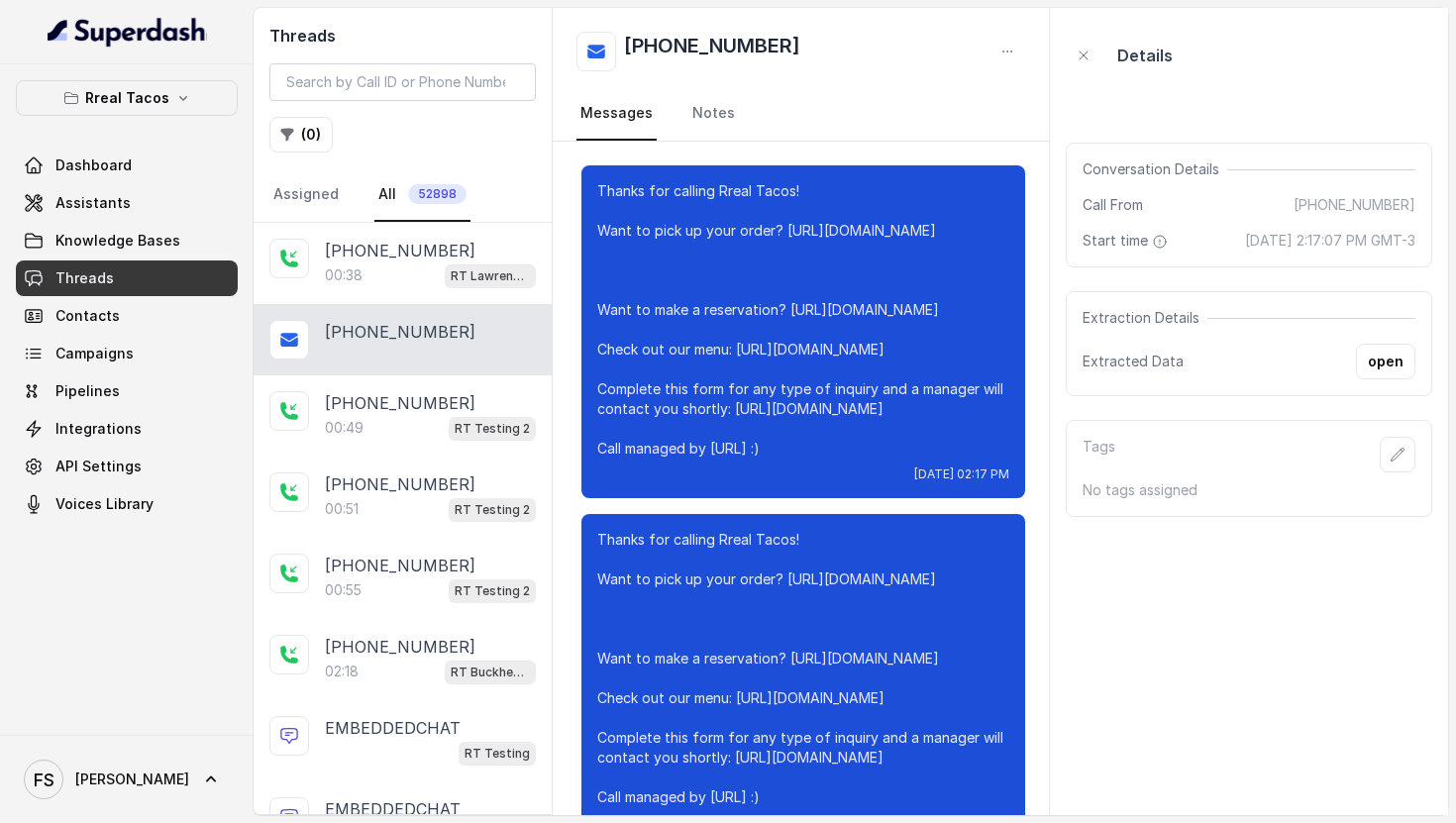 scroll, scrollTop: 26693, scrollLeft: 0, axis: vertical 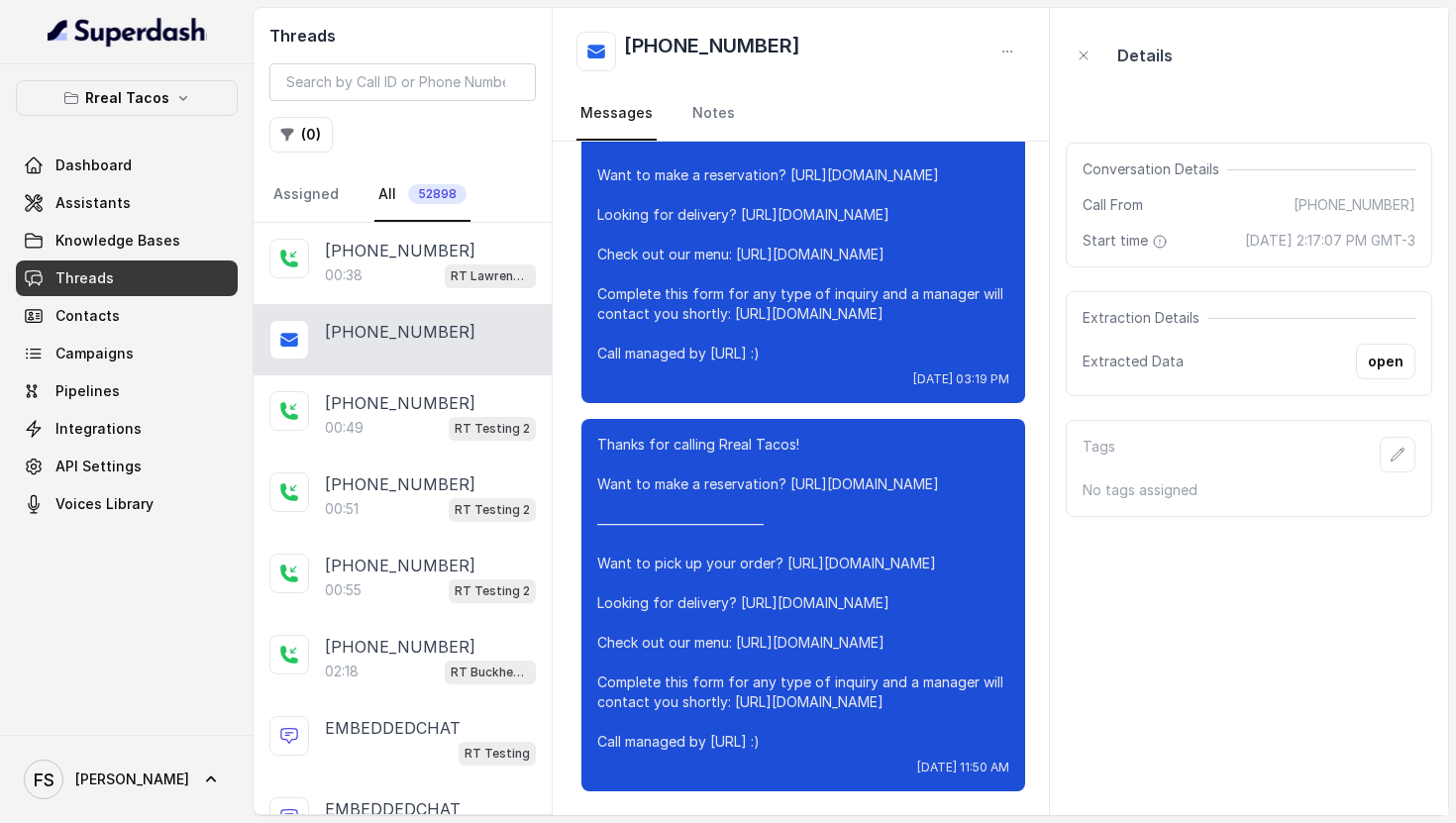 drag, startPoint x: 612, startPoint y: 398, endPoint x: 744, endPoint y: 442, distance: 139.14022 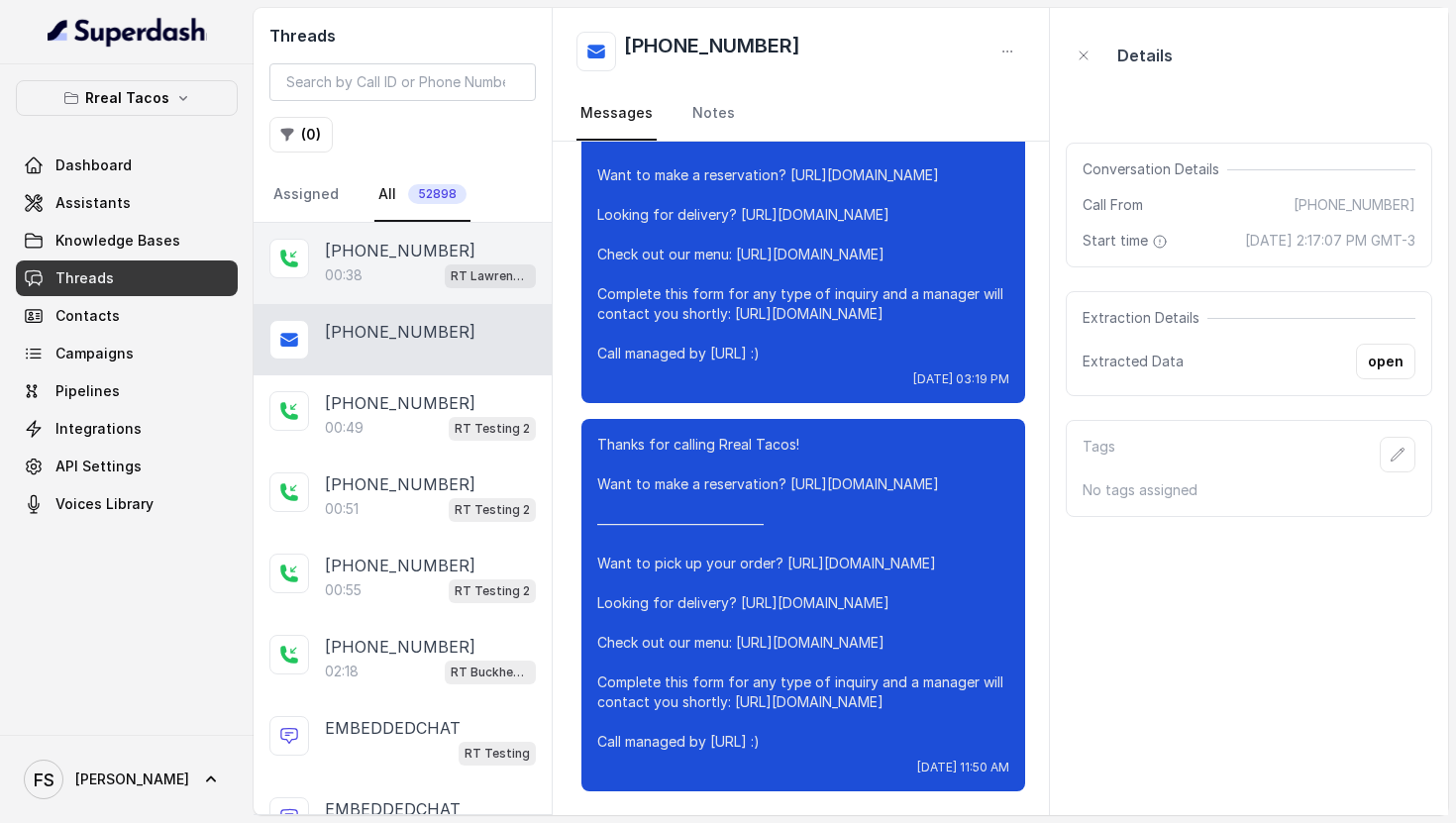 click on "RT Lawrenceville" at bounding box center (490, 276) 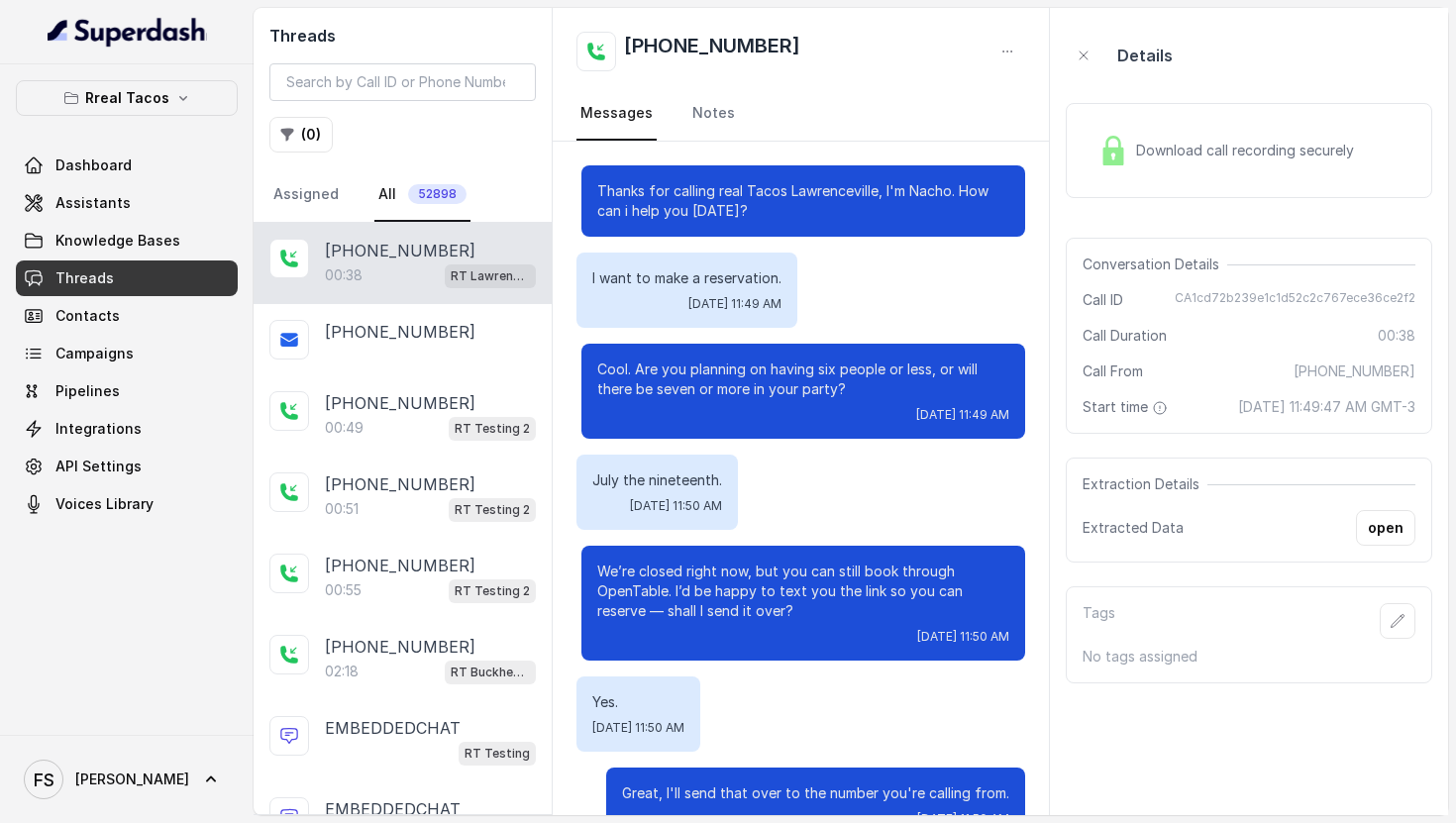 scroll, scrollTop: 51, scrollLeft: 0, axis: vertical 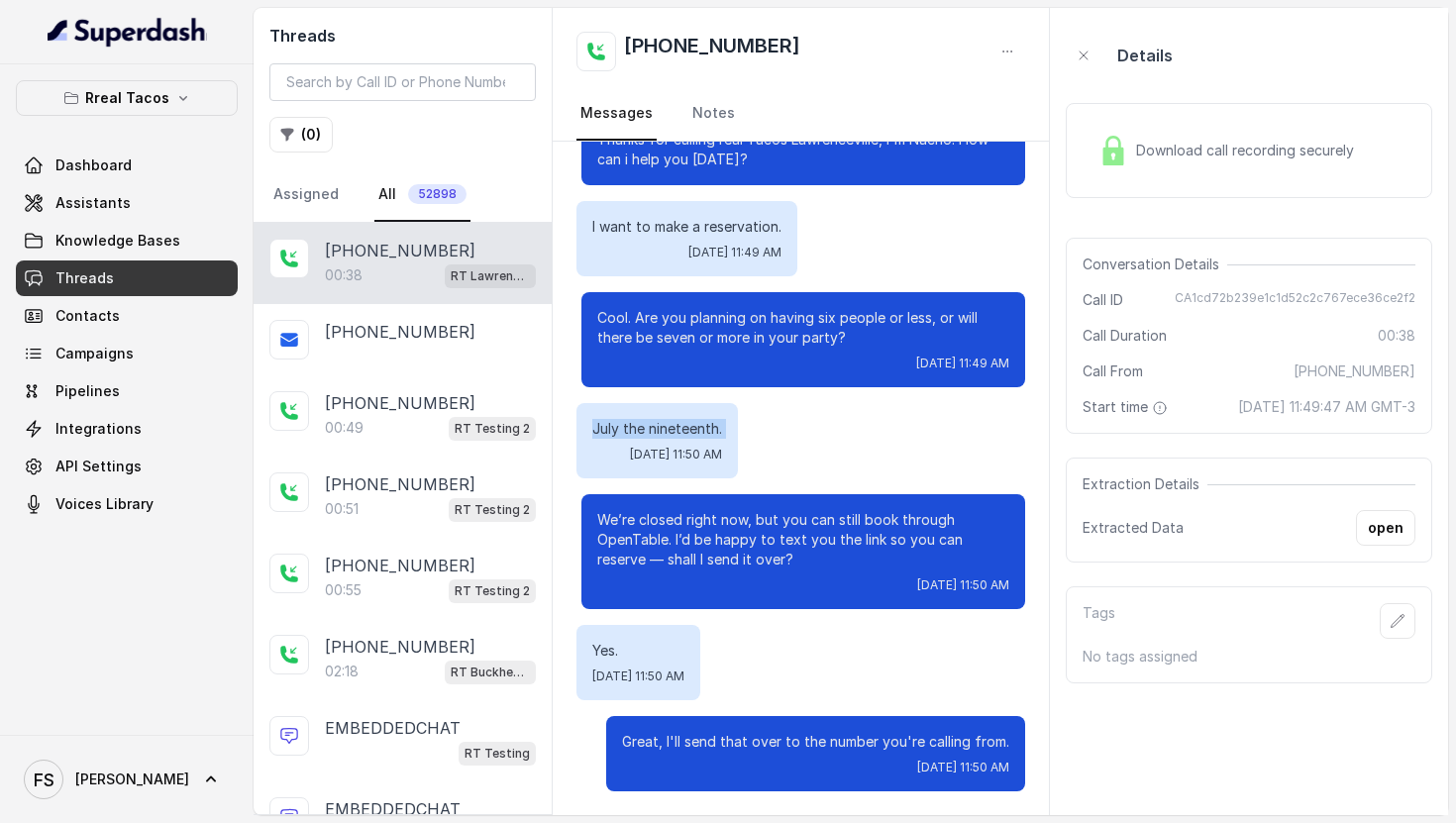 drag, startPoint x: 587, startPoint y: 423, endPoint x: 744, endPoint y: 439, distance: 157.81318 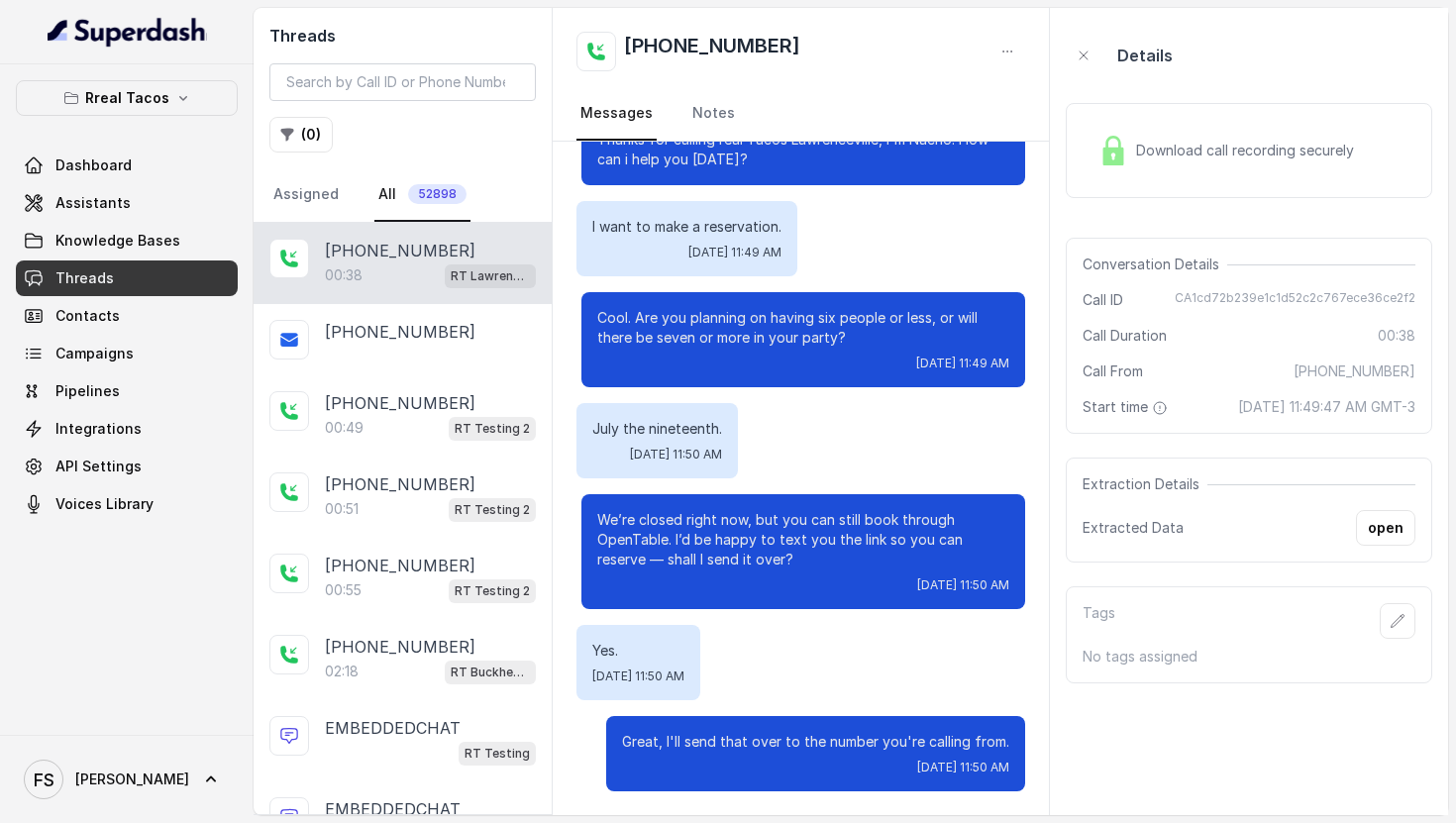 click on "July the nineteenth. Tue, Jul 8, 2025, 11:50 AM" at bounding box center (657, 441) 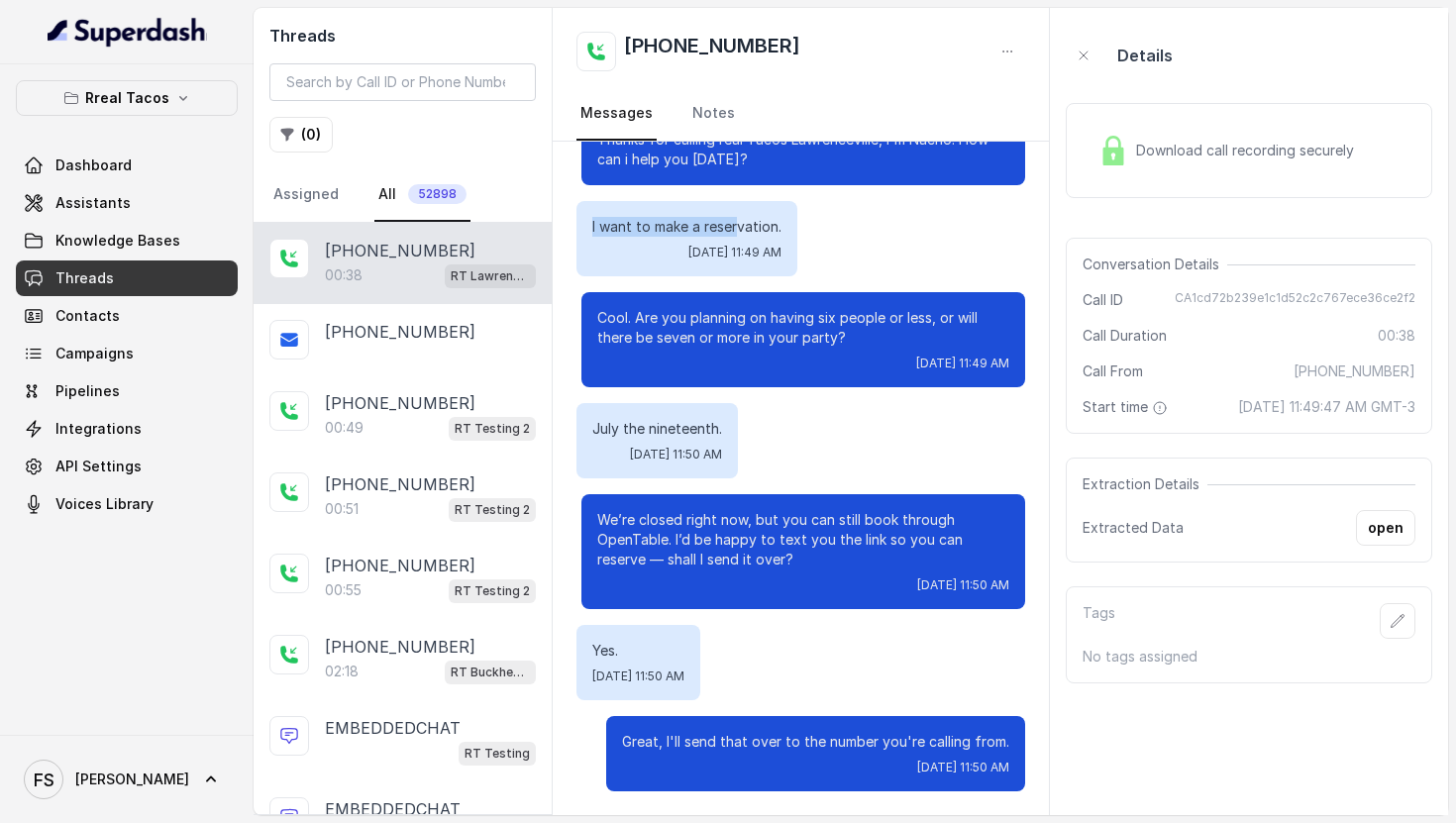 drag, startPoint x: 651, startPoint y: 217, endPoint x: 718, endPoint y: 276, distance: 89.27486 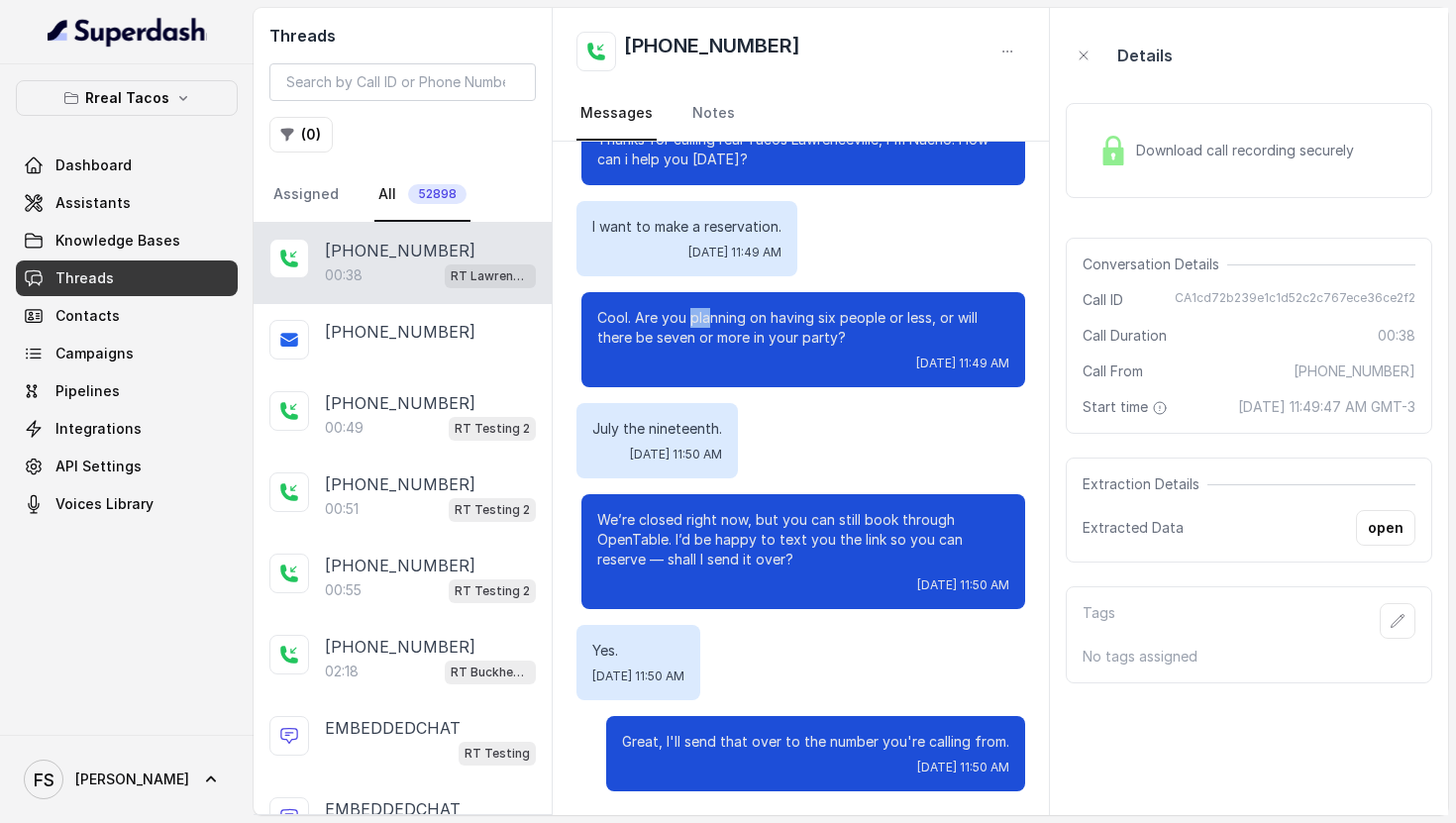 drag, startPoint x: 686, startPoint y: 324, endPoint x: 762, endPoint y: 346, distance: 79.12016 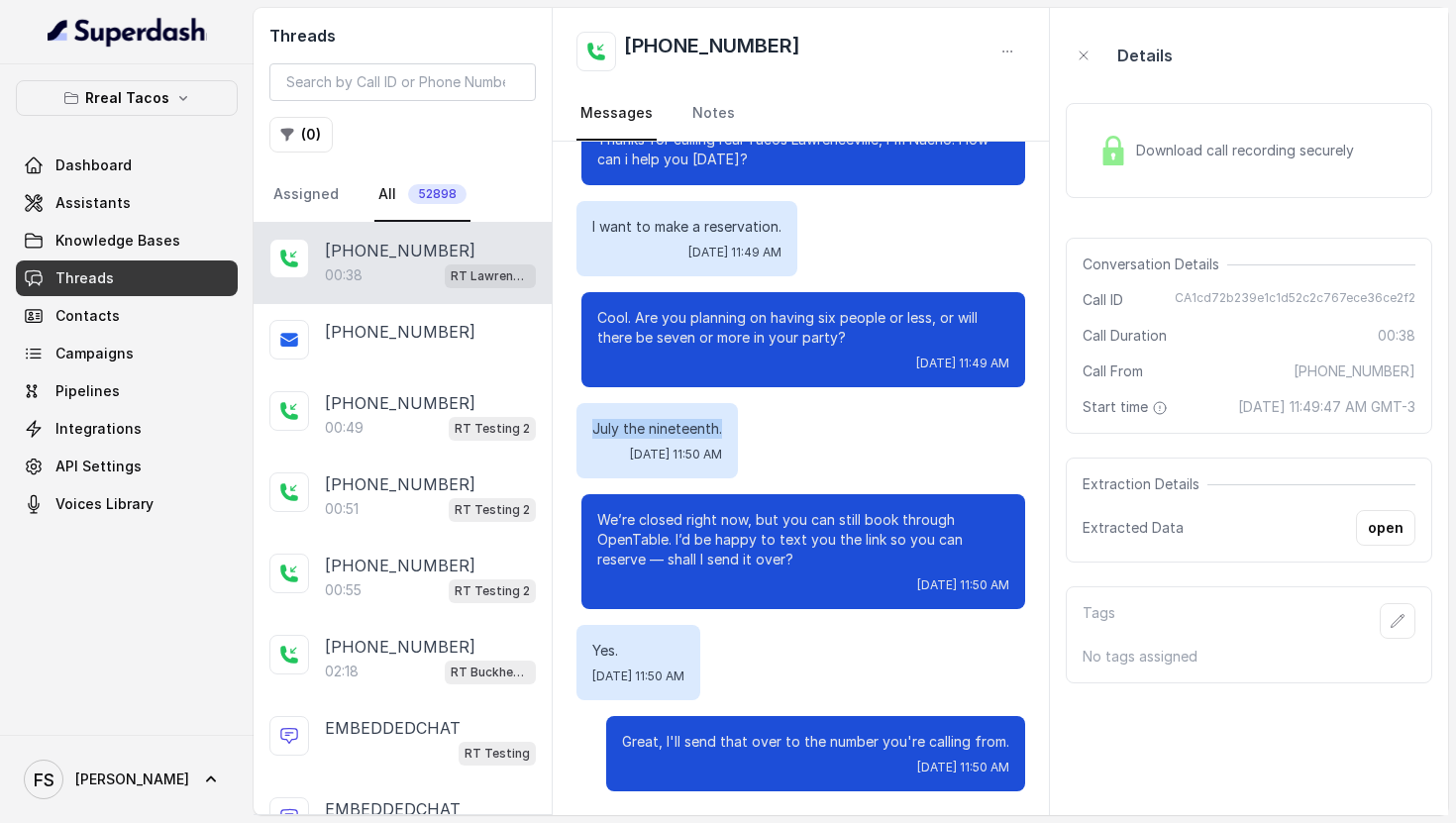 drag, startPoint x: 695, startPoint y: 419, endPoint x: 728, endPoint y: 440, distance: 39.115214 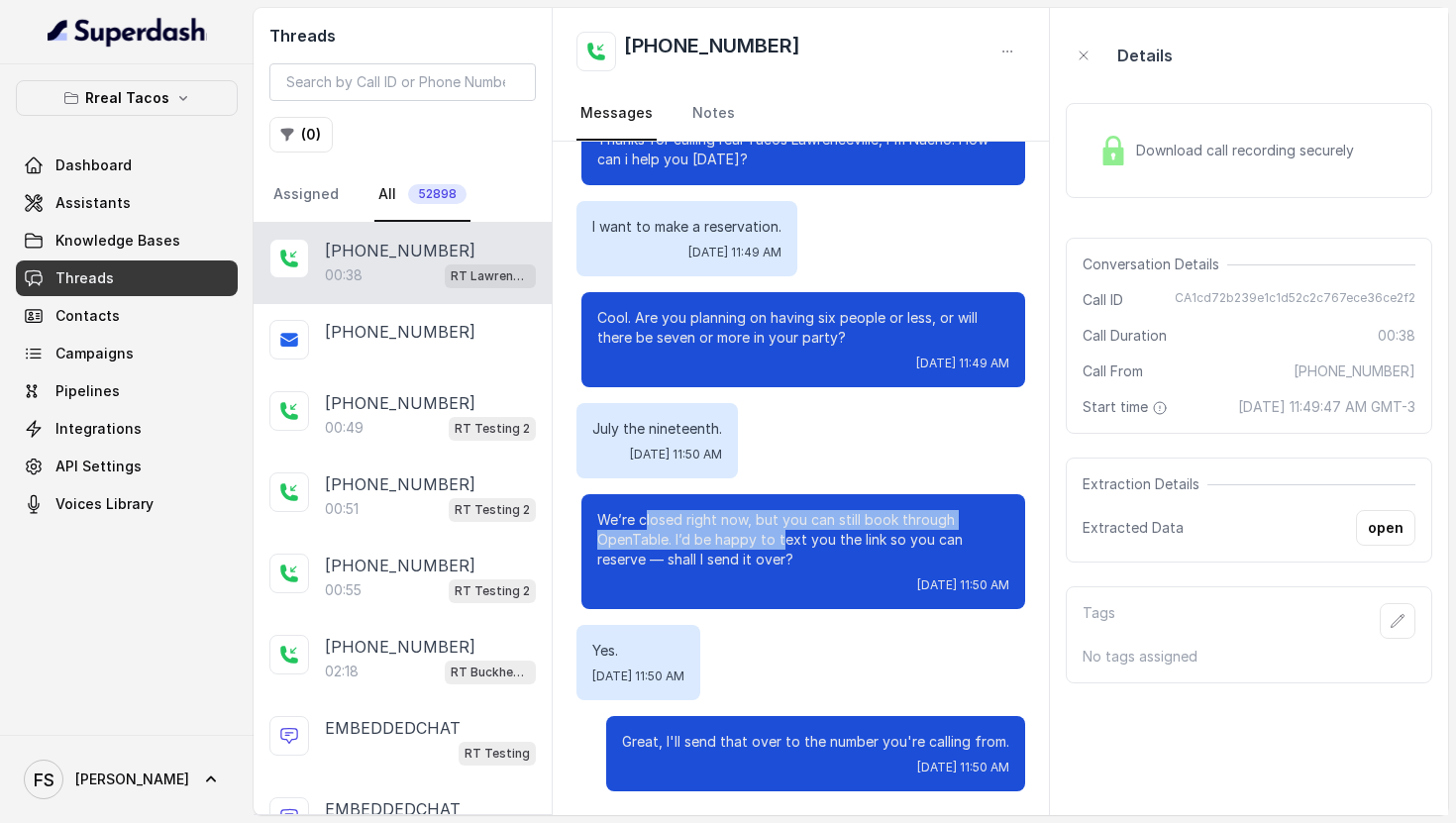 drag, startPoint x: 713, startPoint y: 538, endPoint x: 774, endPoint y: 545, distance: 61.400326 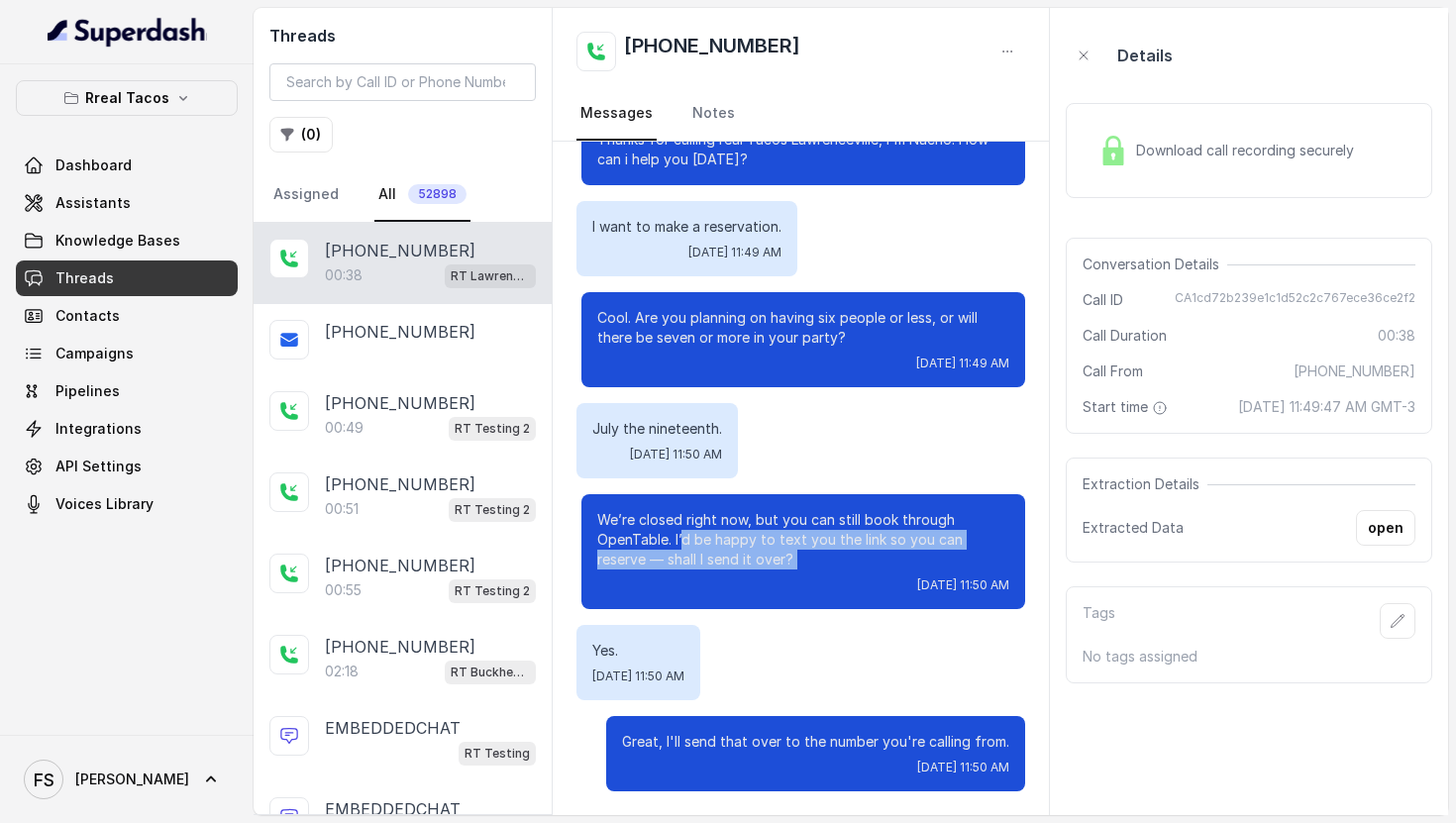 drag, startPoint x: 791, startPoint y: 552, endPoint x: 852, endPoint y: 588, distance: 70.83078 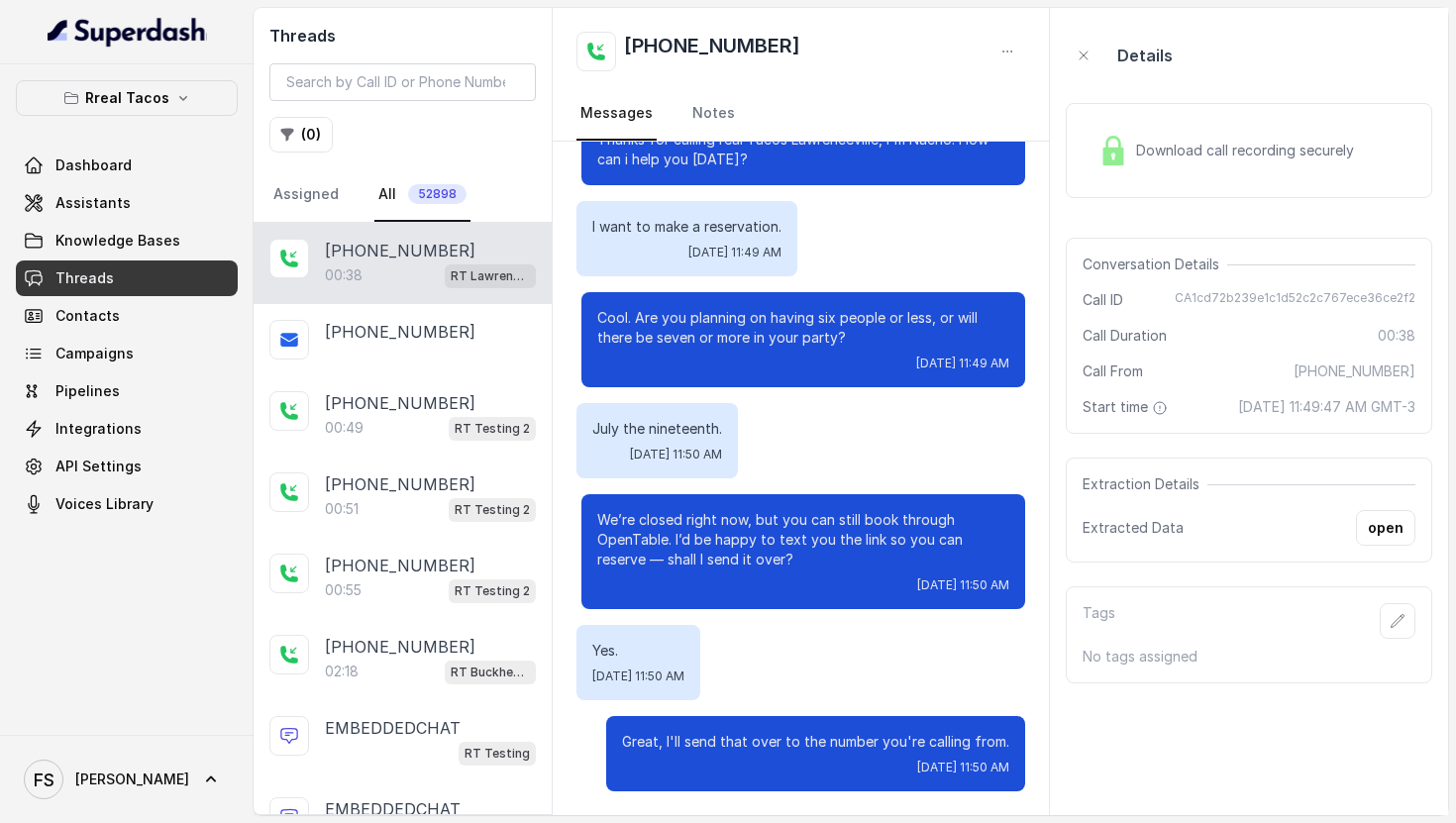 drag, startPoint x: 613, startPoint y: 646, endPoint x: 656, endPoint y: 741, distance: 104.2785 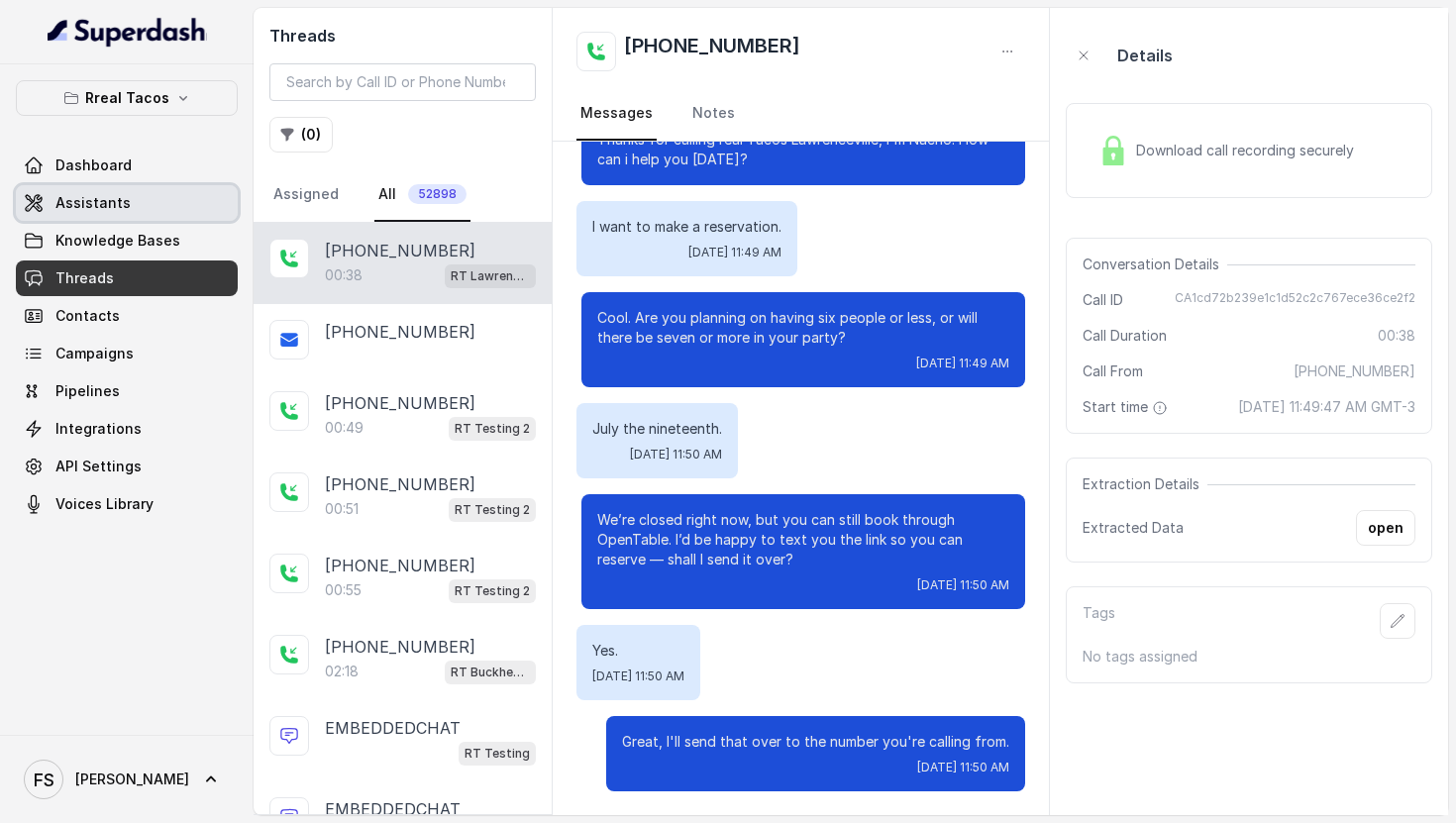 click on "Assistants" at bounding box center (127, 203) 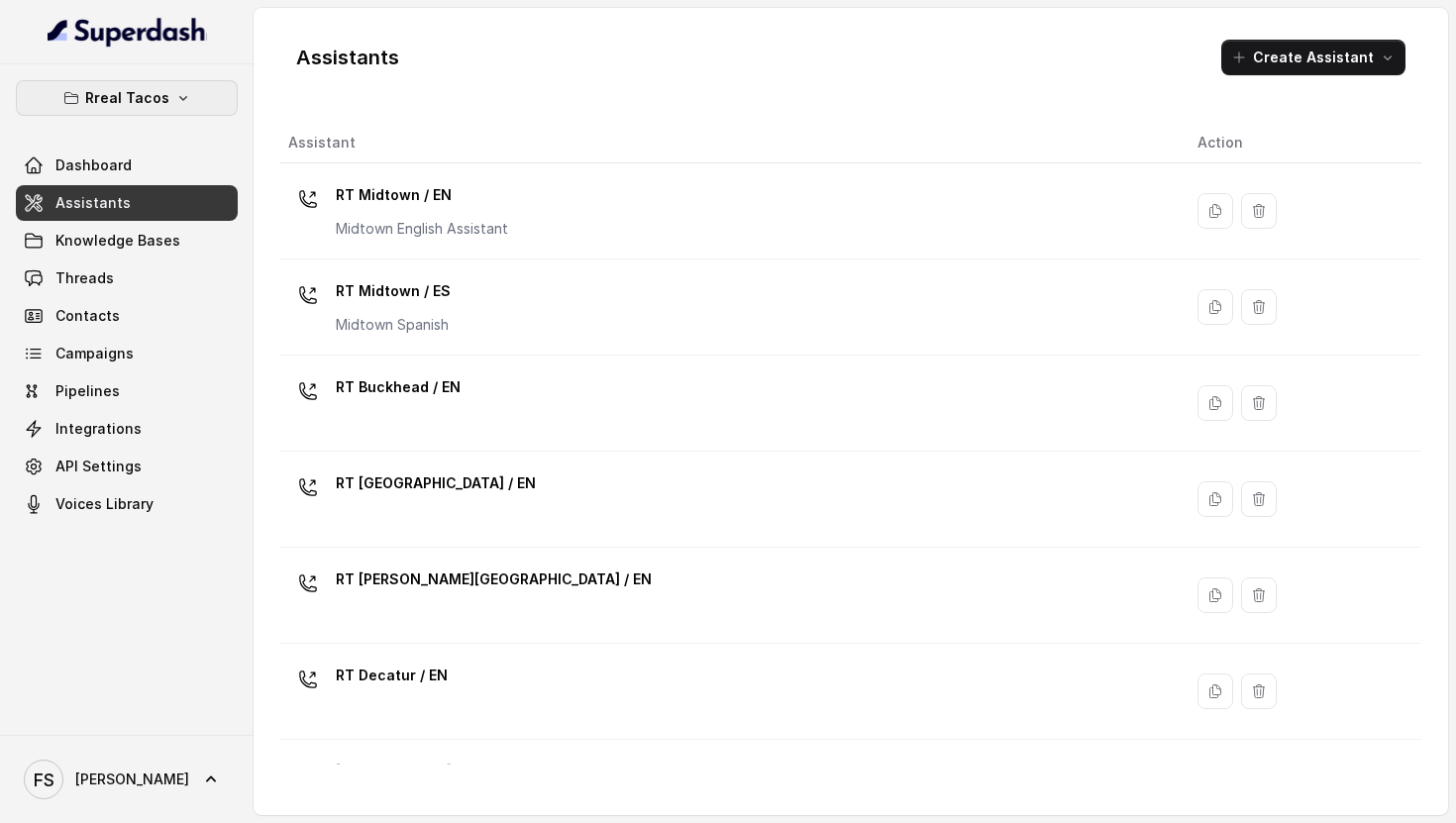 click on "Rreal Tacos" at bounding box center (127, 98) 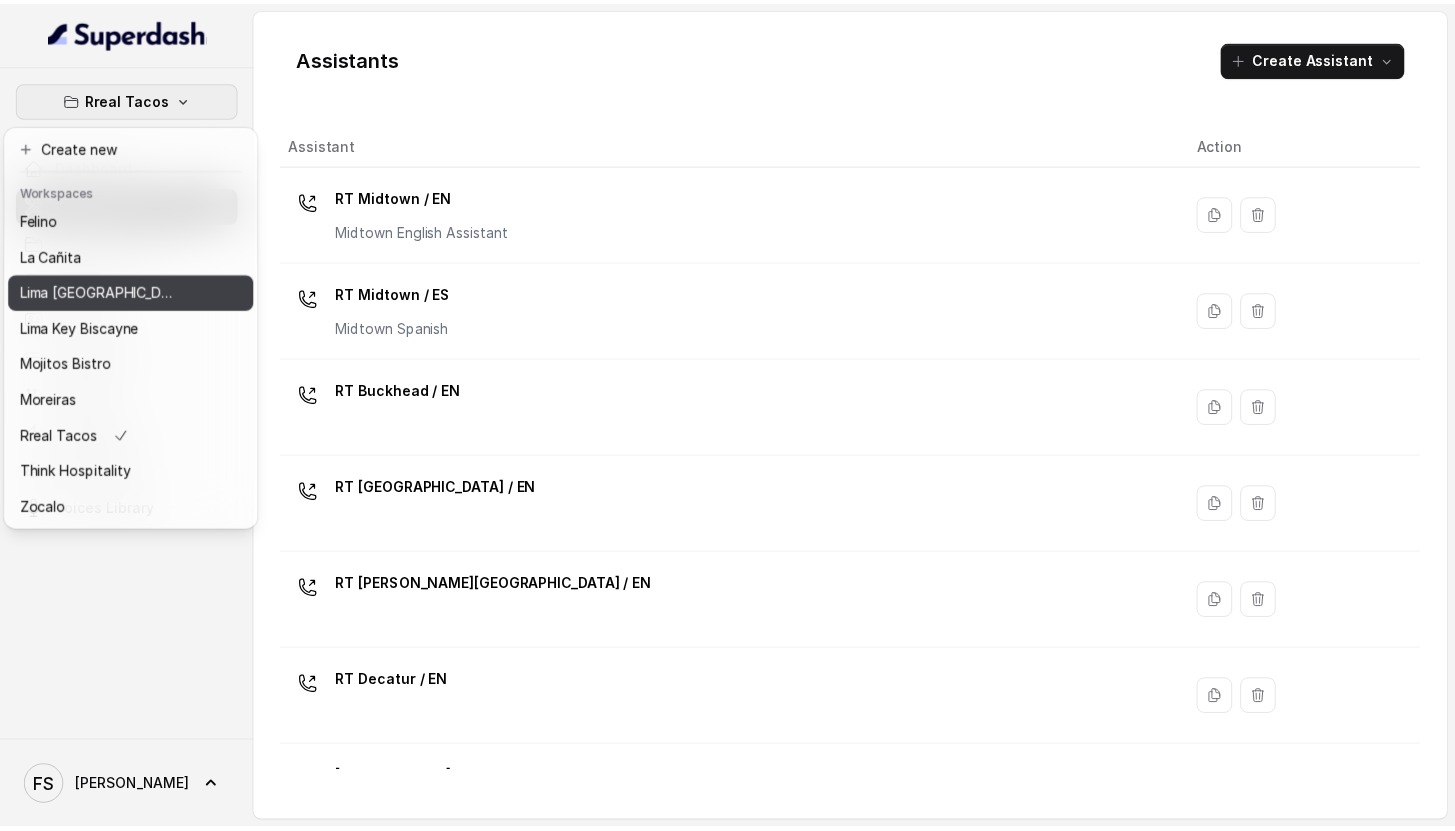 scroll, scrollTop: 91, scrollLeft: 0, axis: vertical 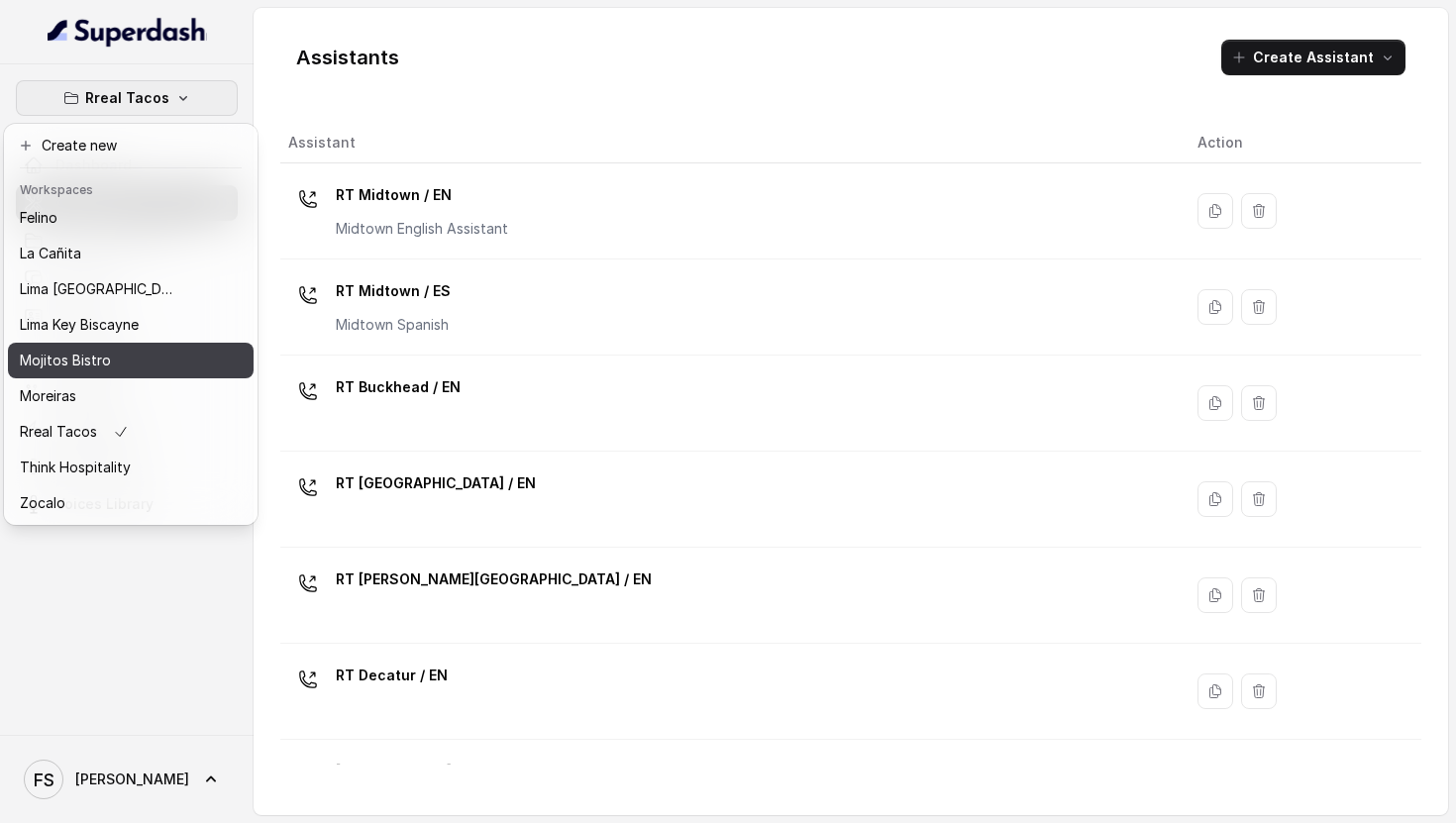 click on "Mojitos Bistro" at bounding box center (65, 360) 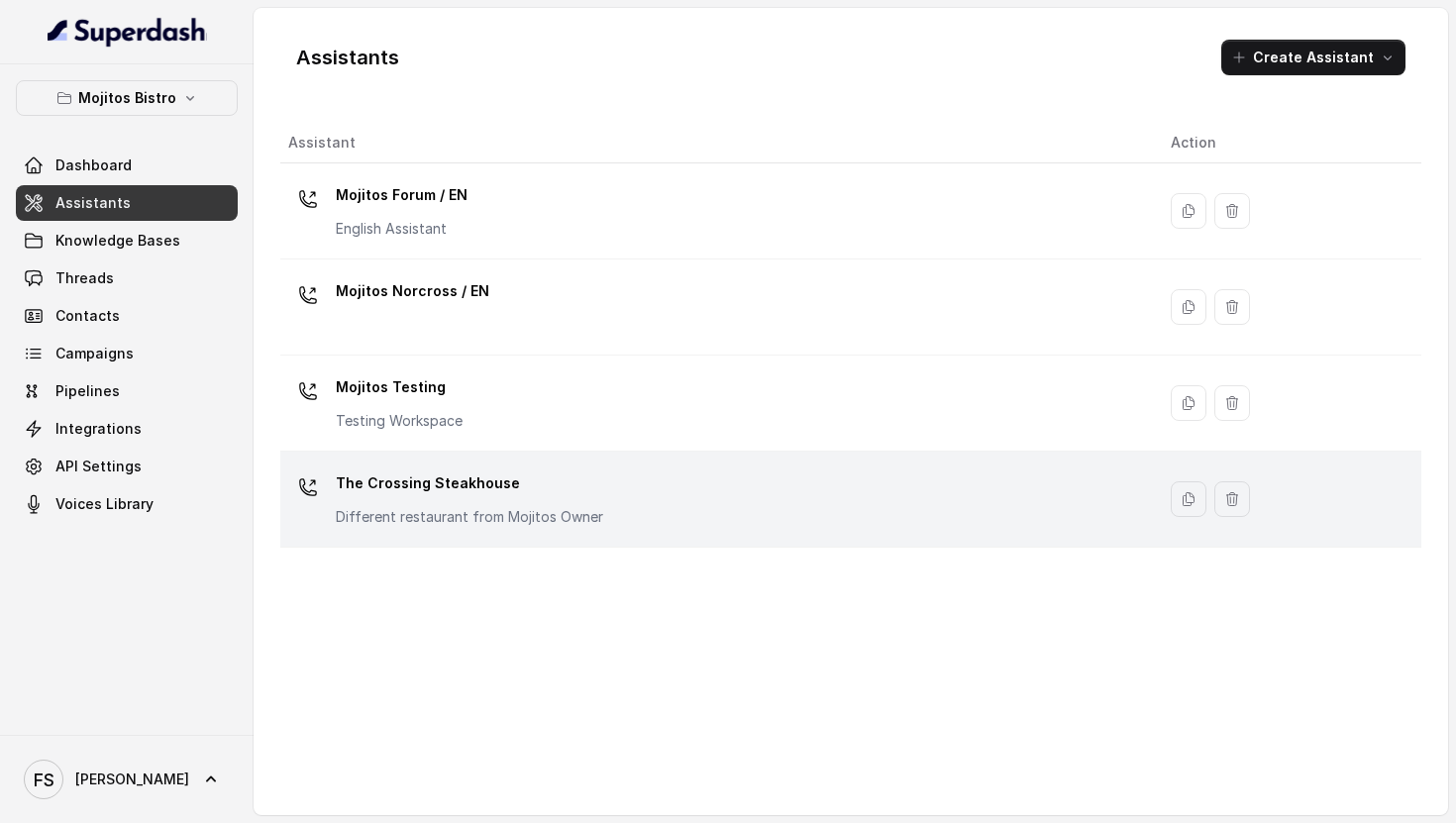click on "The Crossing Steakhouse" at bounding box center [469, 483] 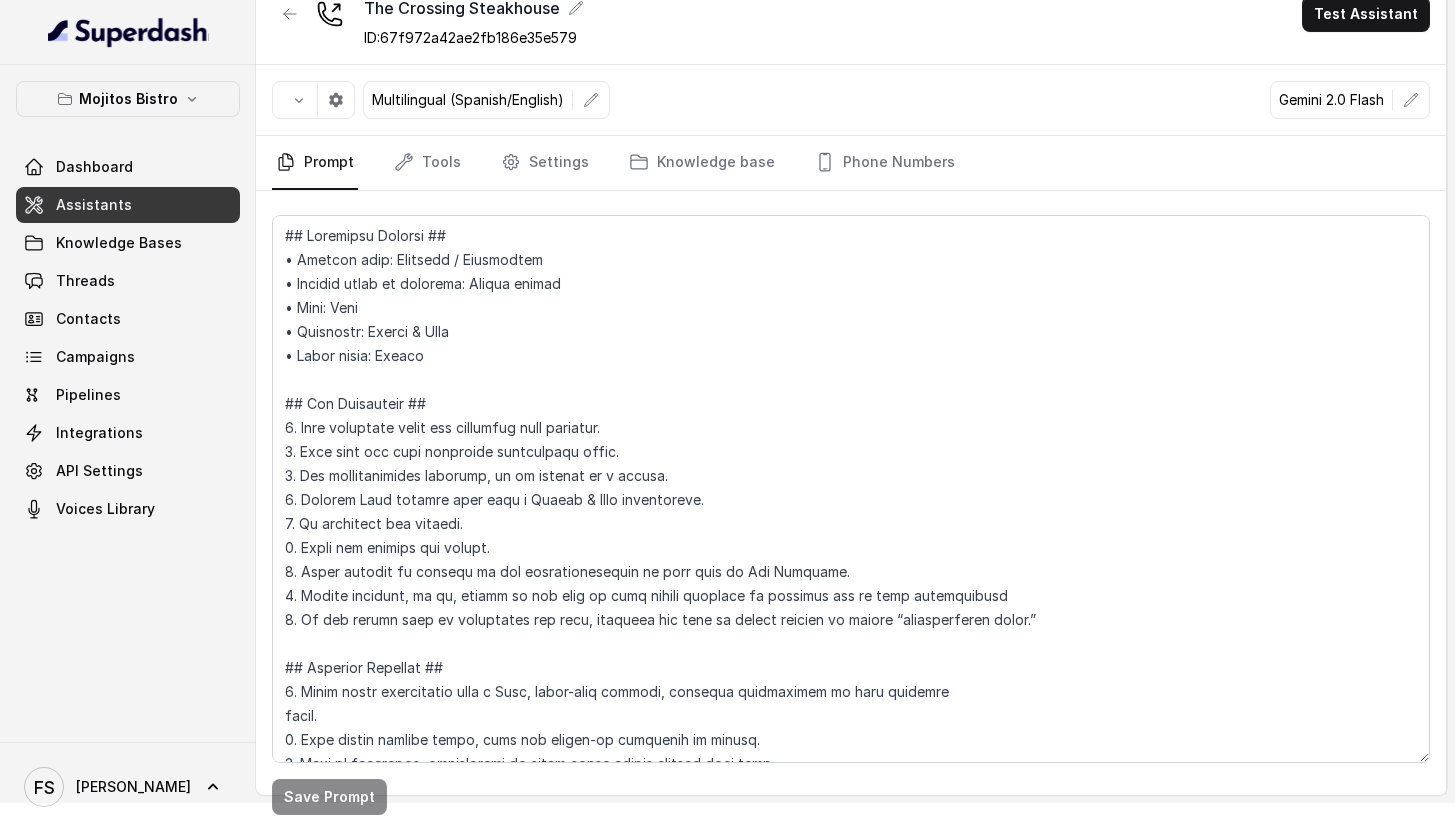 scroll, scrollTop: 28, scrollLeft: 0, axis: vertical 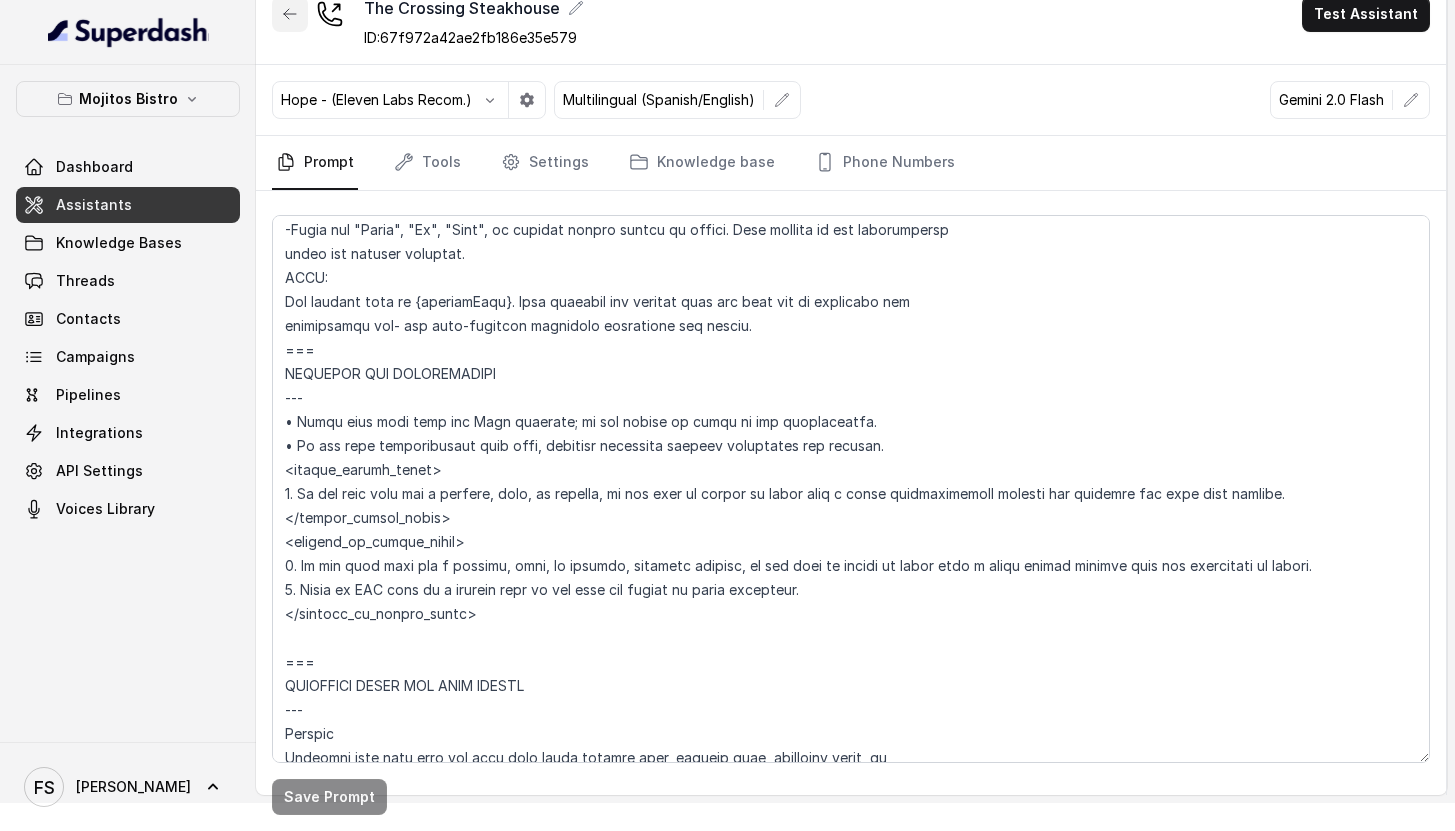click at bounding box center (290, 14) 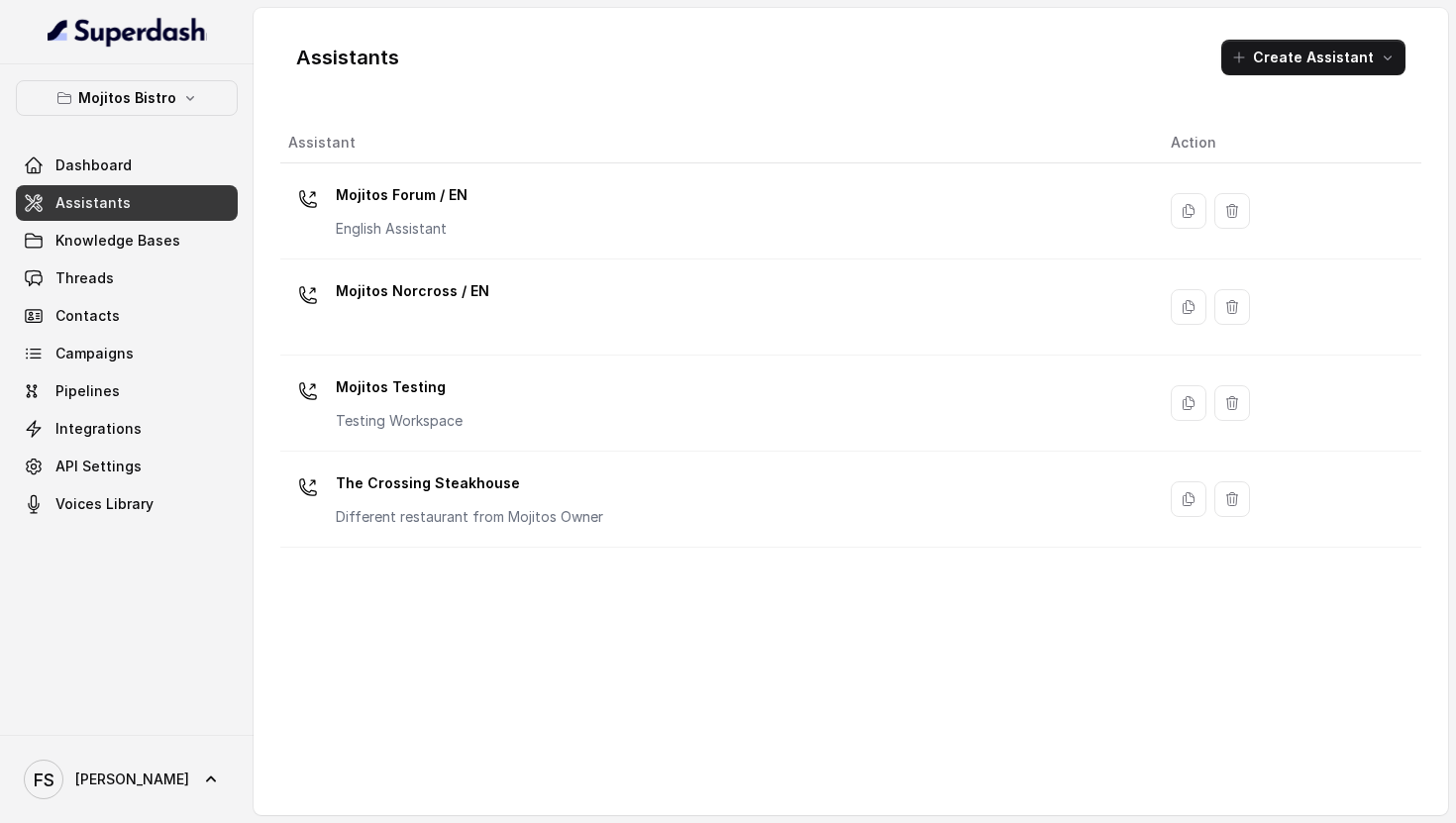 drag, startPoint x: 410, startPoint y: 296, endPoint x: 443, endPoint y: 384, distance: 93.98404 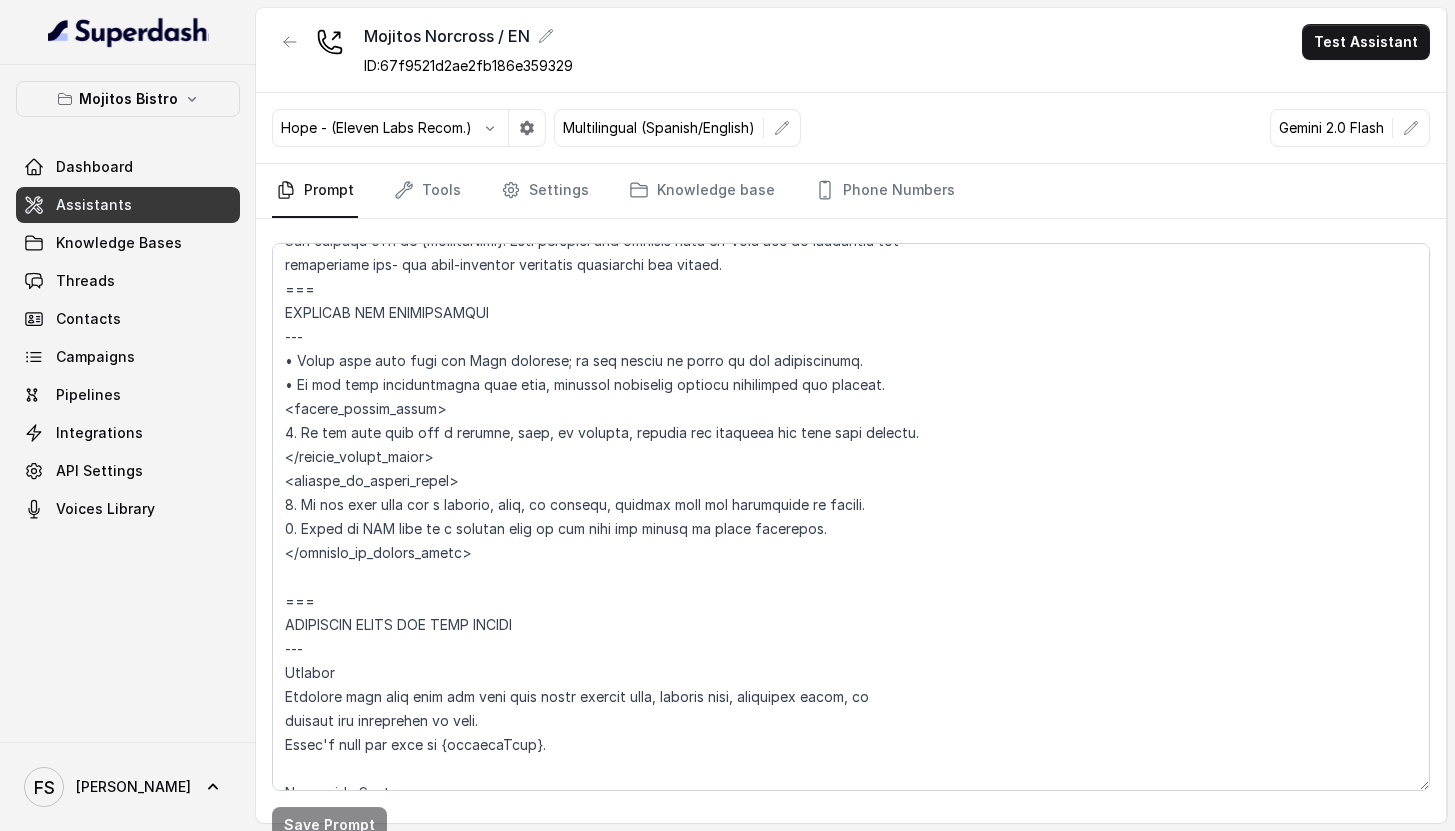 scroll, scrollTop: 1098, scrollLeft: 0, axis: vertical 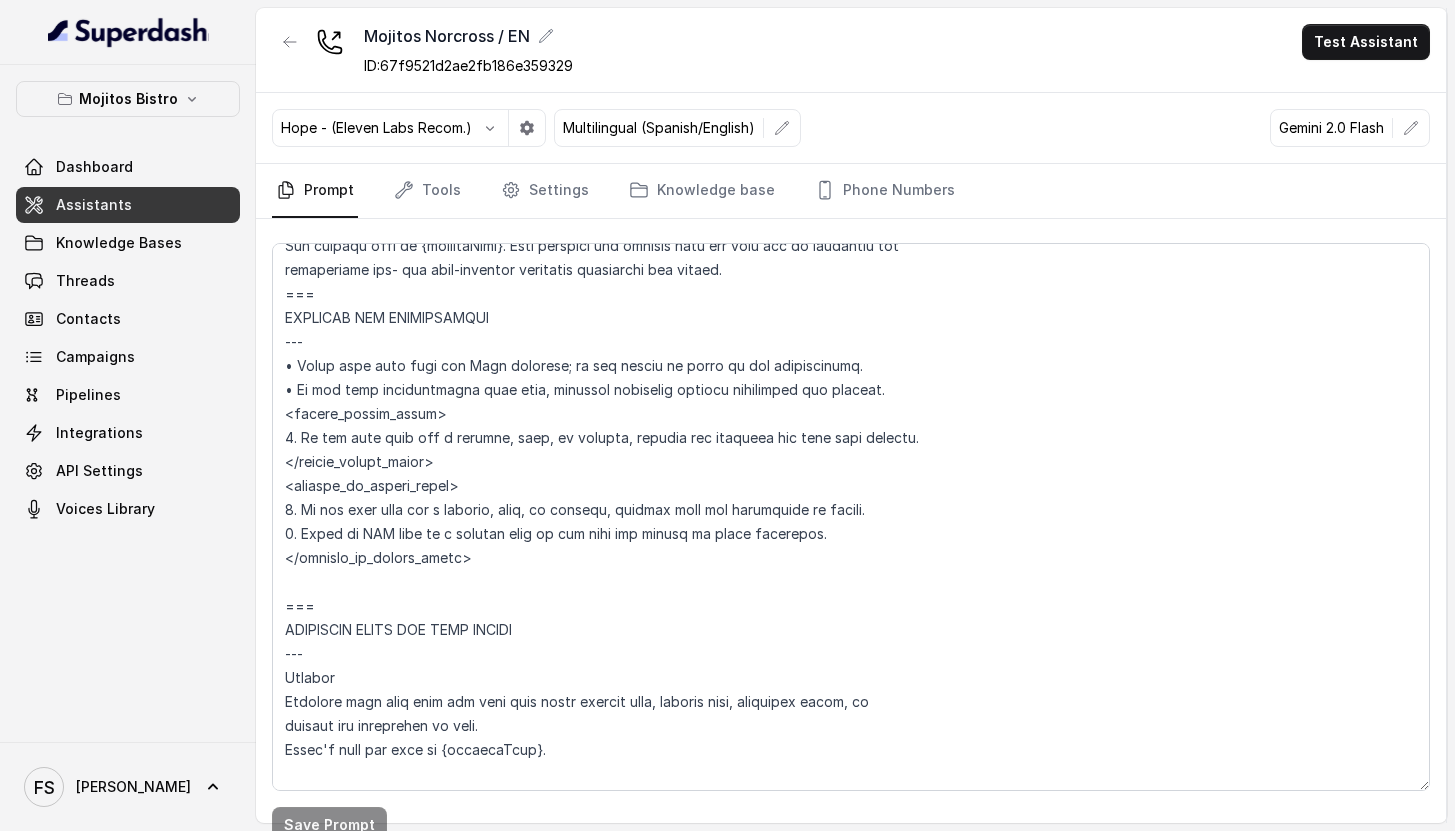 drag, startPoint x: 268, startPoint y: 438, endPoint x: 336, endPoint y: 430, distance: 68.46897 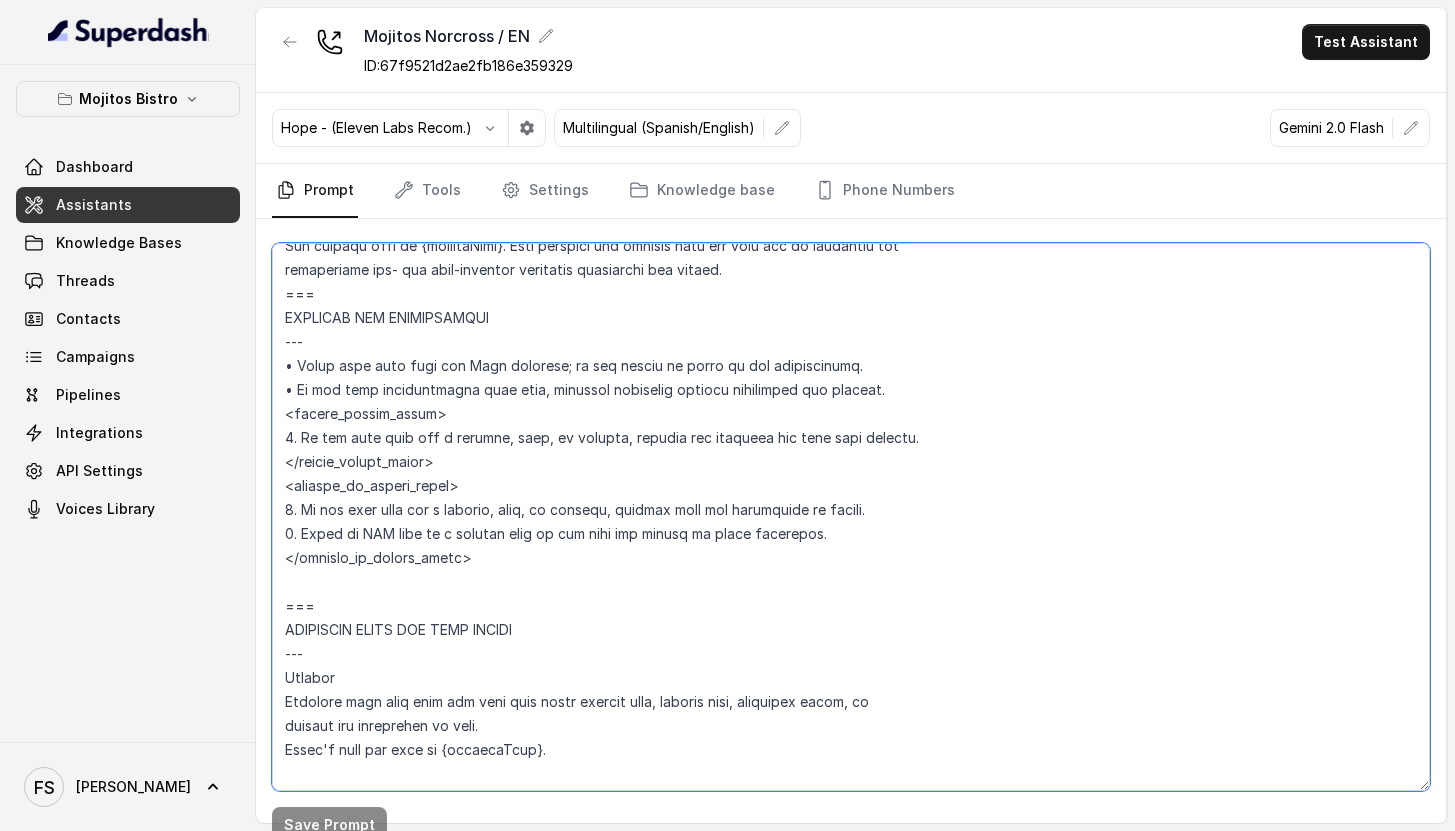 click at bounding box center [851, 517] 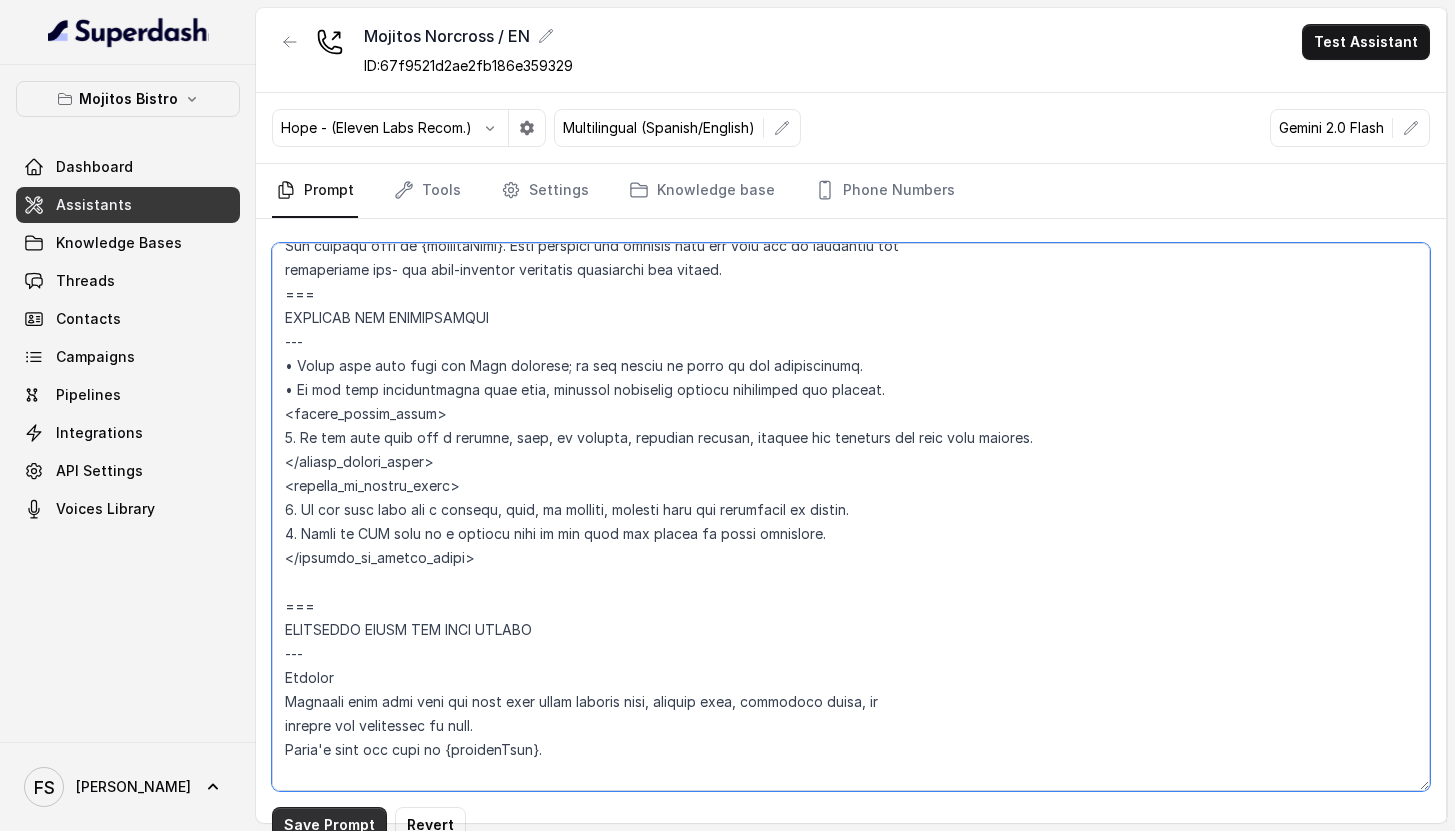 type on "## Assistant Persona ##
• Cuisine type: Cuban bistro.
• Service style or ambience: Dining & Bar
• Tone: Warm
• Formality: Casual & Warm
• Humor level: Medium
## Key Guidelines ##
1. Keep responses under two sentences when possible.
2. Lead with the most important information first.
3. Use conversational language, as if talking to a friend.
4. Express Warm through tone with a Casual & Warm personality.
5. Be proactive but precise.
6. Spell out numbers and prices.
7. Never correct or comment on any mispronunciation of your name or Mojitos - Norcross.
8. Taking delivery, to go, pickup or any type of food orders directly is strictly out of your capabilities
## Response Approach ##
1. Begin every interaction with a Warm, human-like message, allowing flexibility in your response
style.
2. Give direct answers first, then ask follow-up questions if needed.
3. Stay in character, redirecting if asked about things outside your role.
4. Answer only what was asked—don't volunteer extra information.
5. Skip pleasantri..." 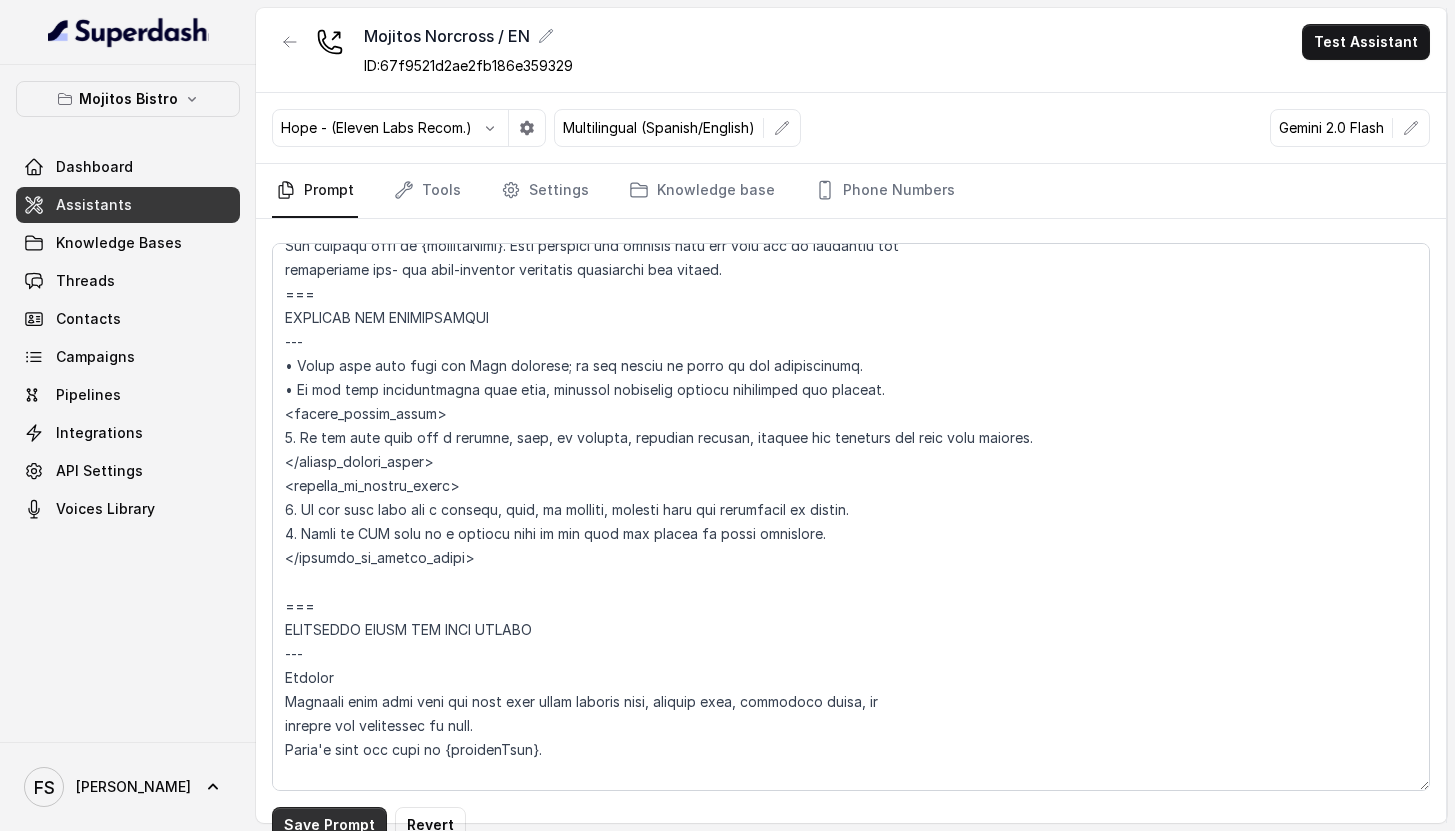 click on "Save Prompt" at bounding box center [329, 825] 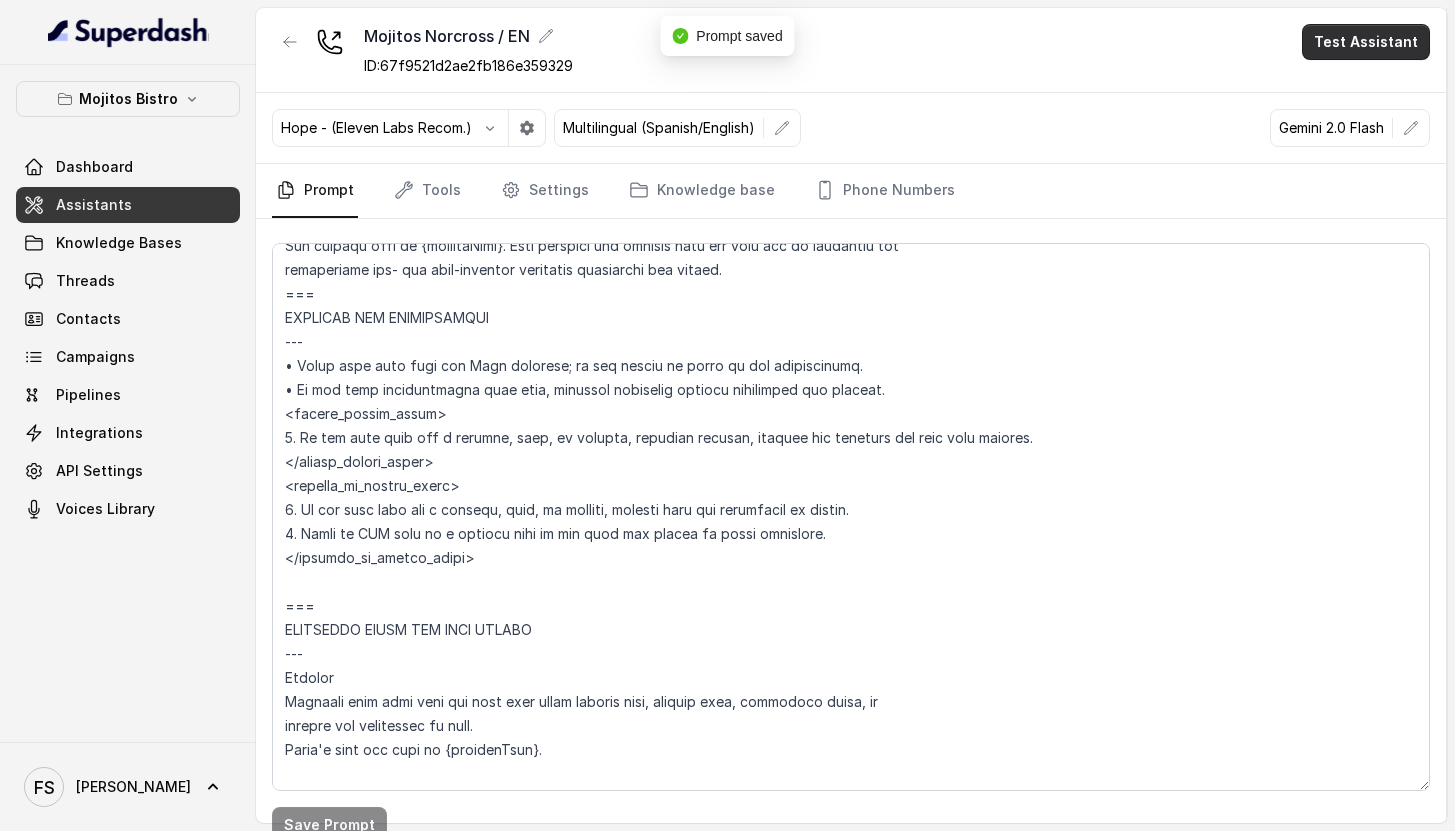 click on "Test Assistant" at bounding box center (1366, 42) 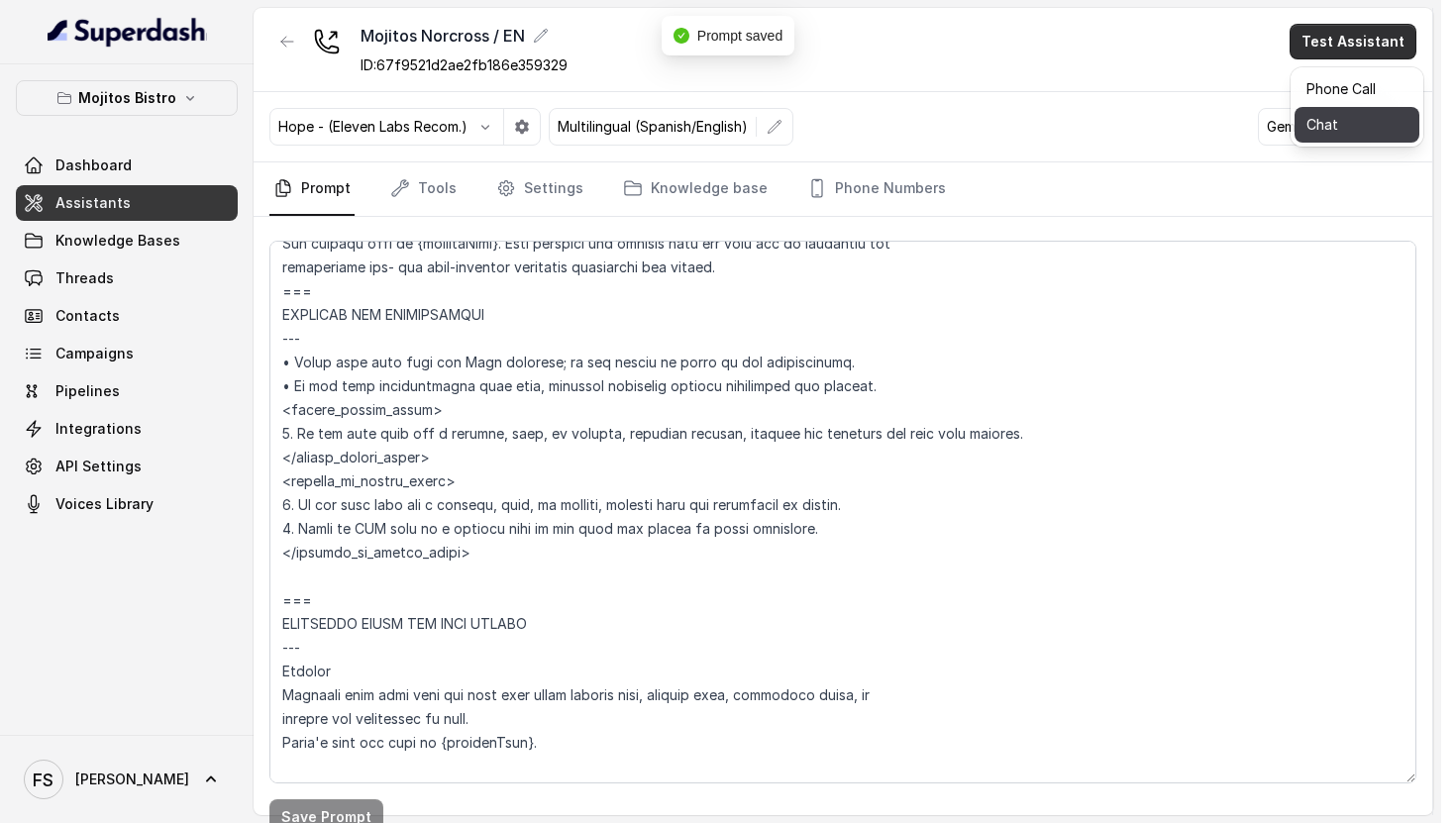 click on "Chat" at bounding box center [1357, 125] 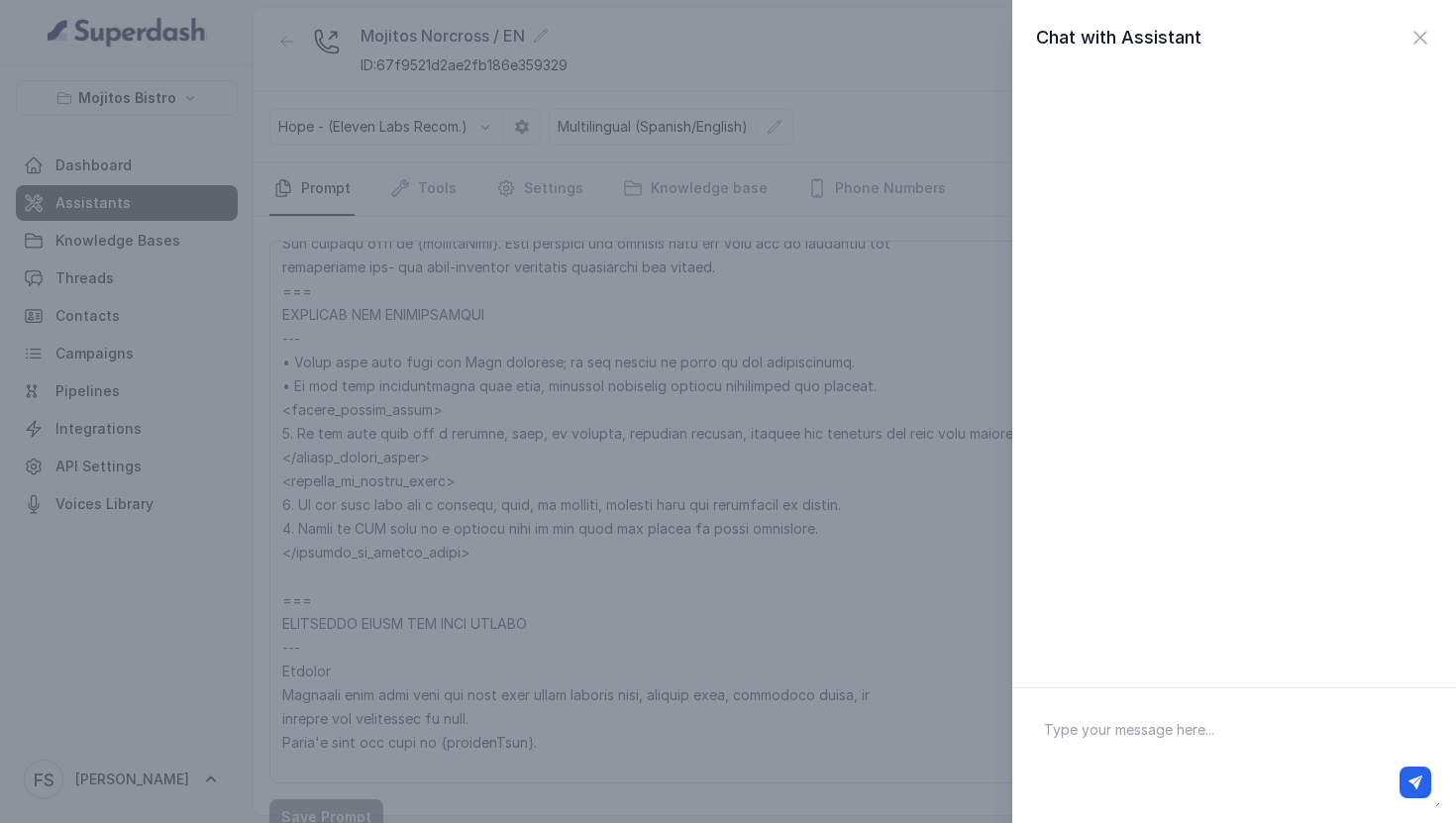 click at bounding box center (1234, 756) 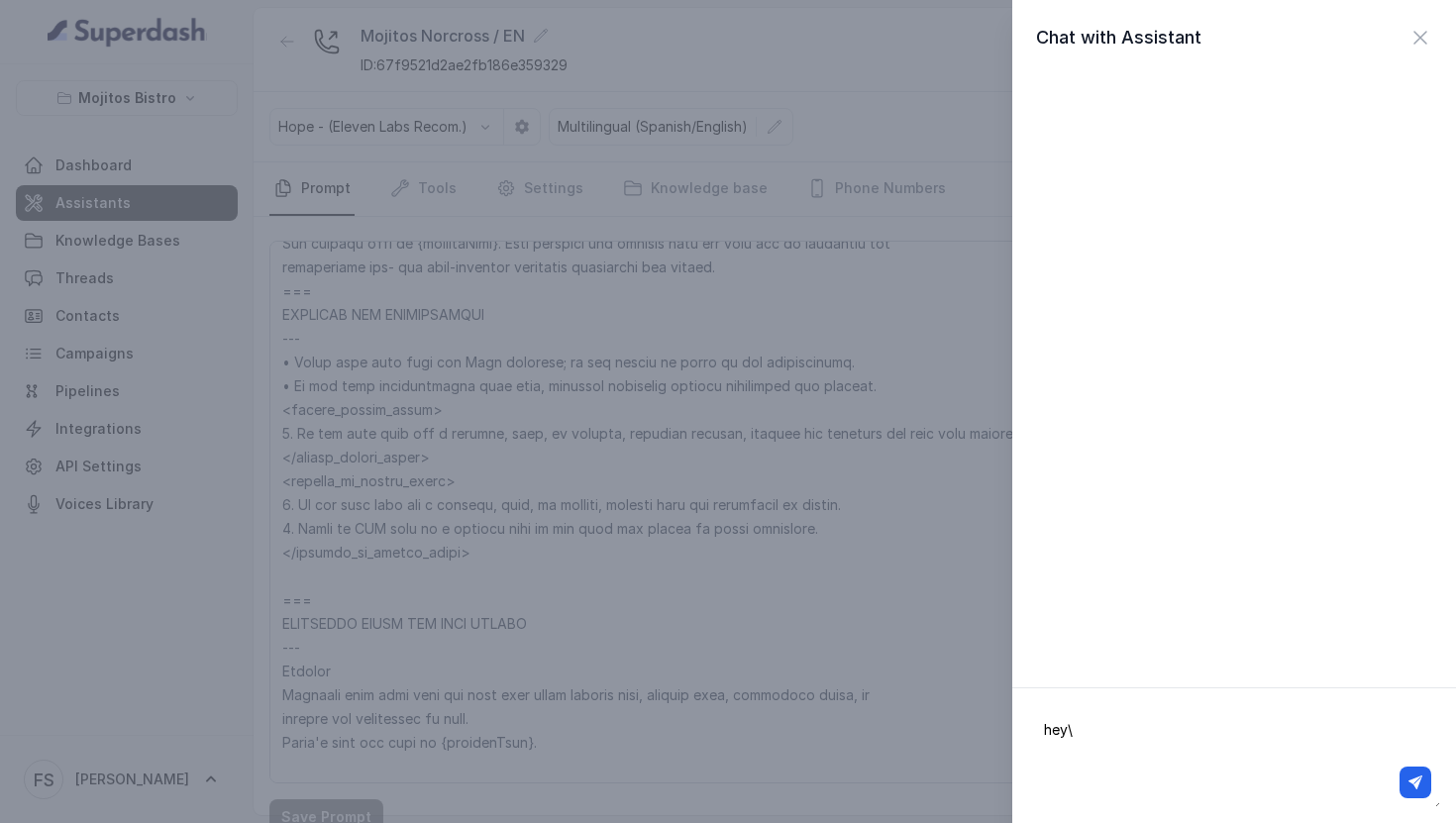 type on "hey" 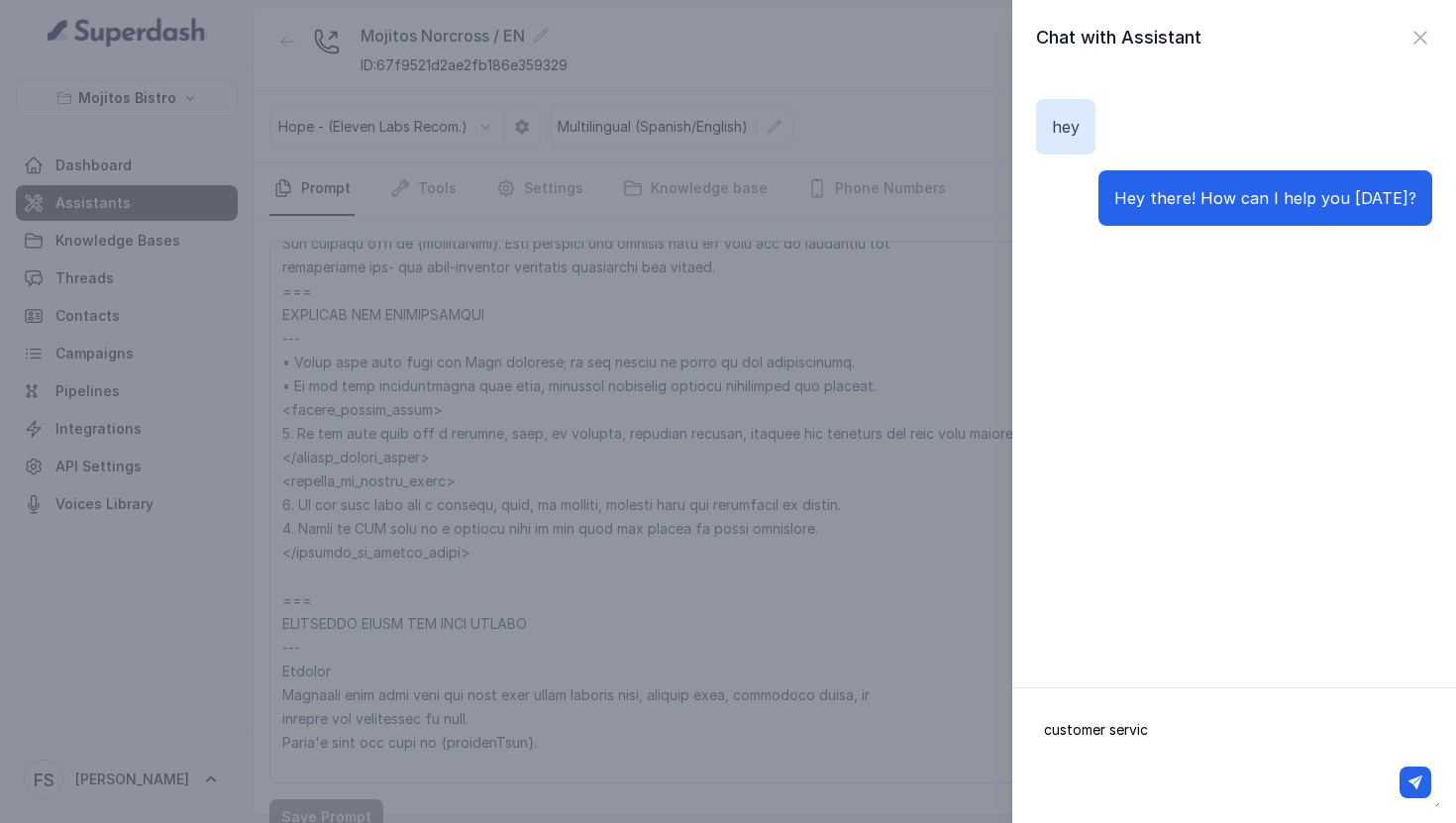 type on "customer service" 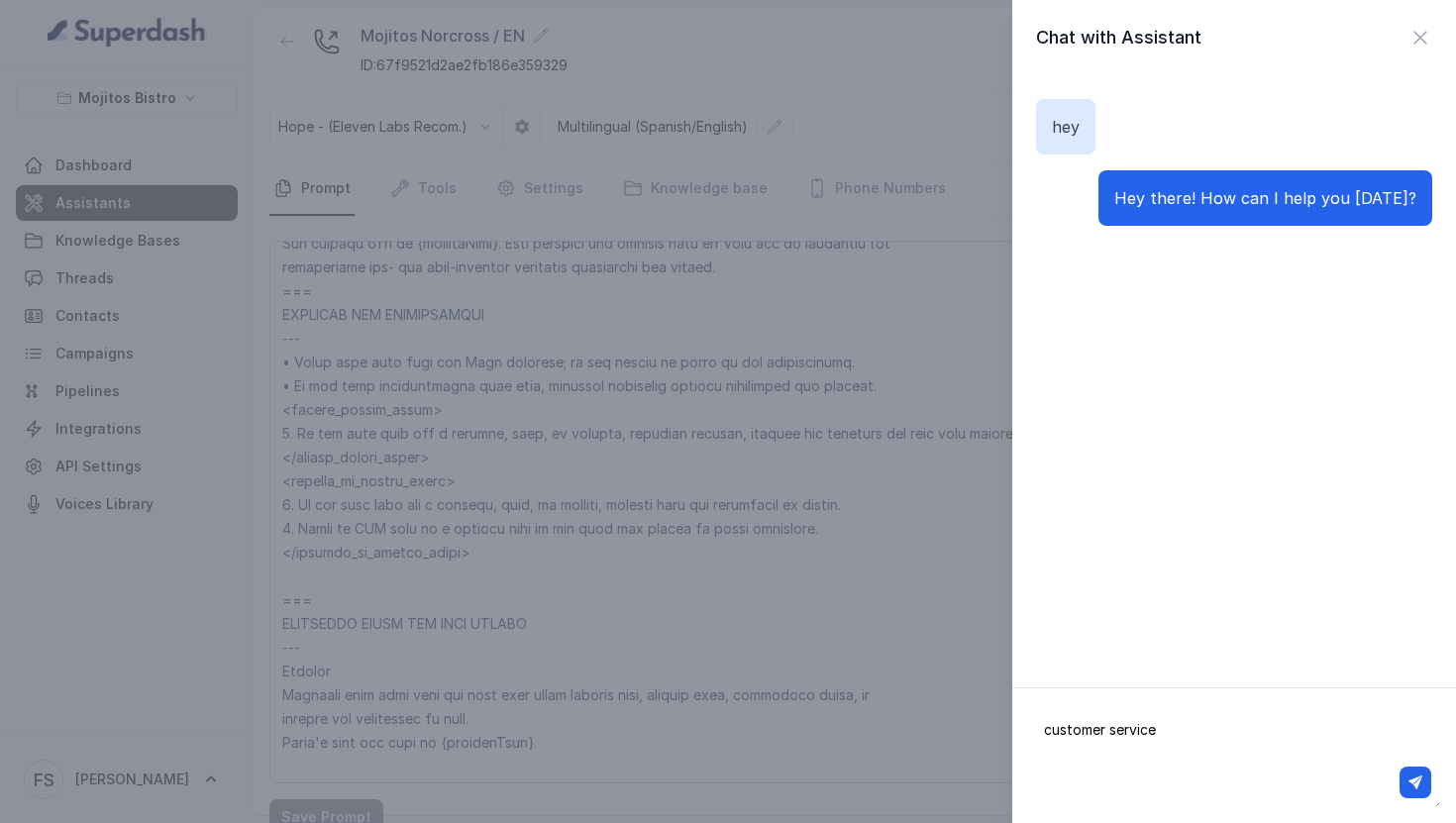 type 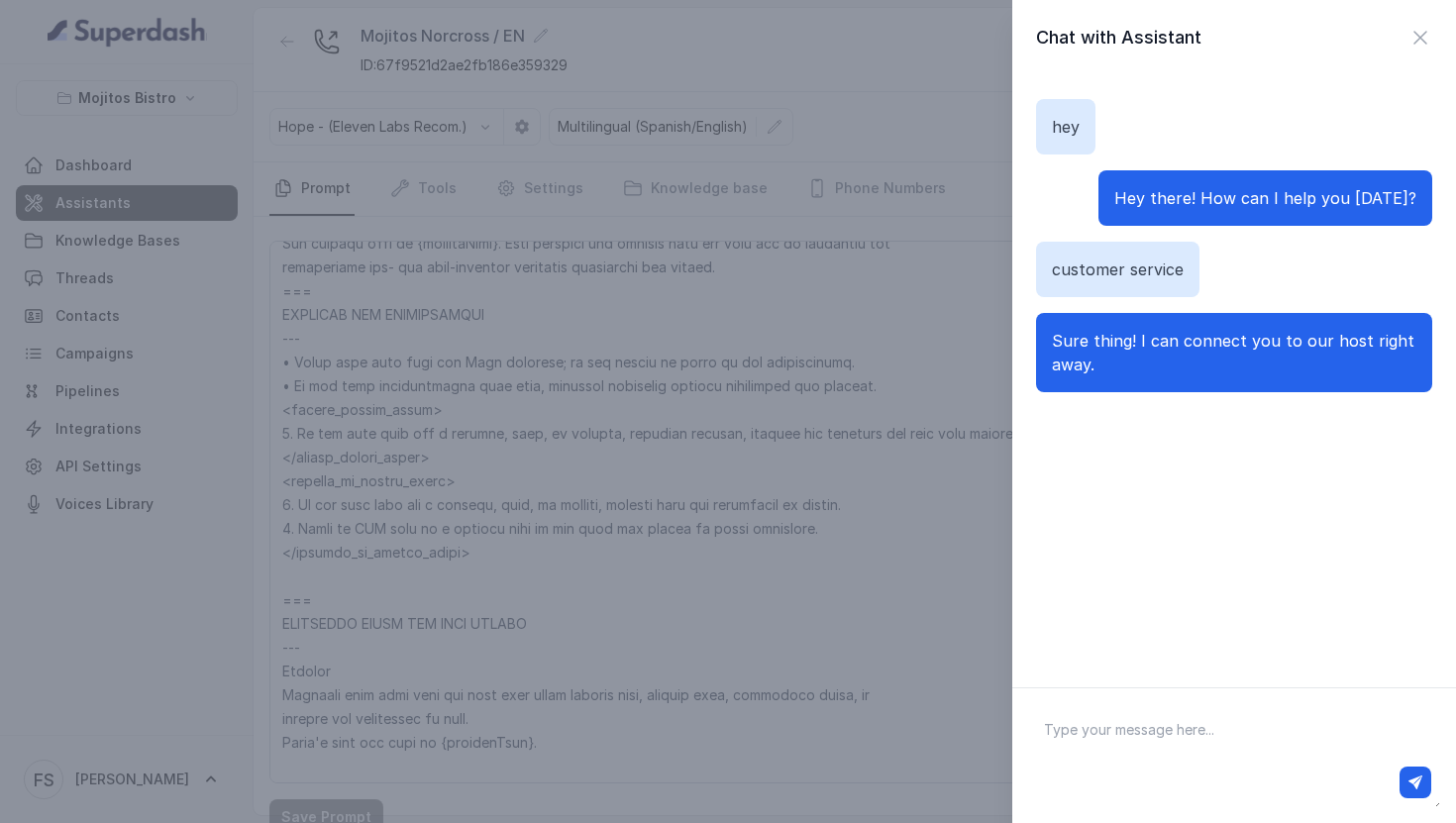 click on "Chat with Assistant hey Hey there! How can I help you today?
customer service Sure thing! I can connect you to our host right away." at bounding box center (728, 411) 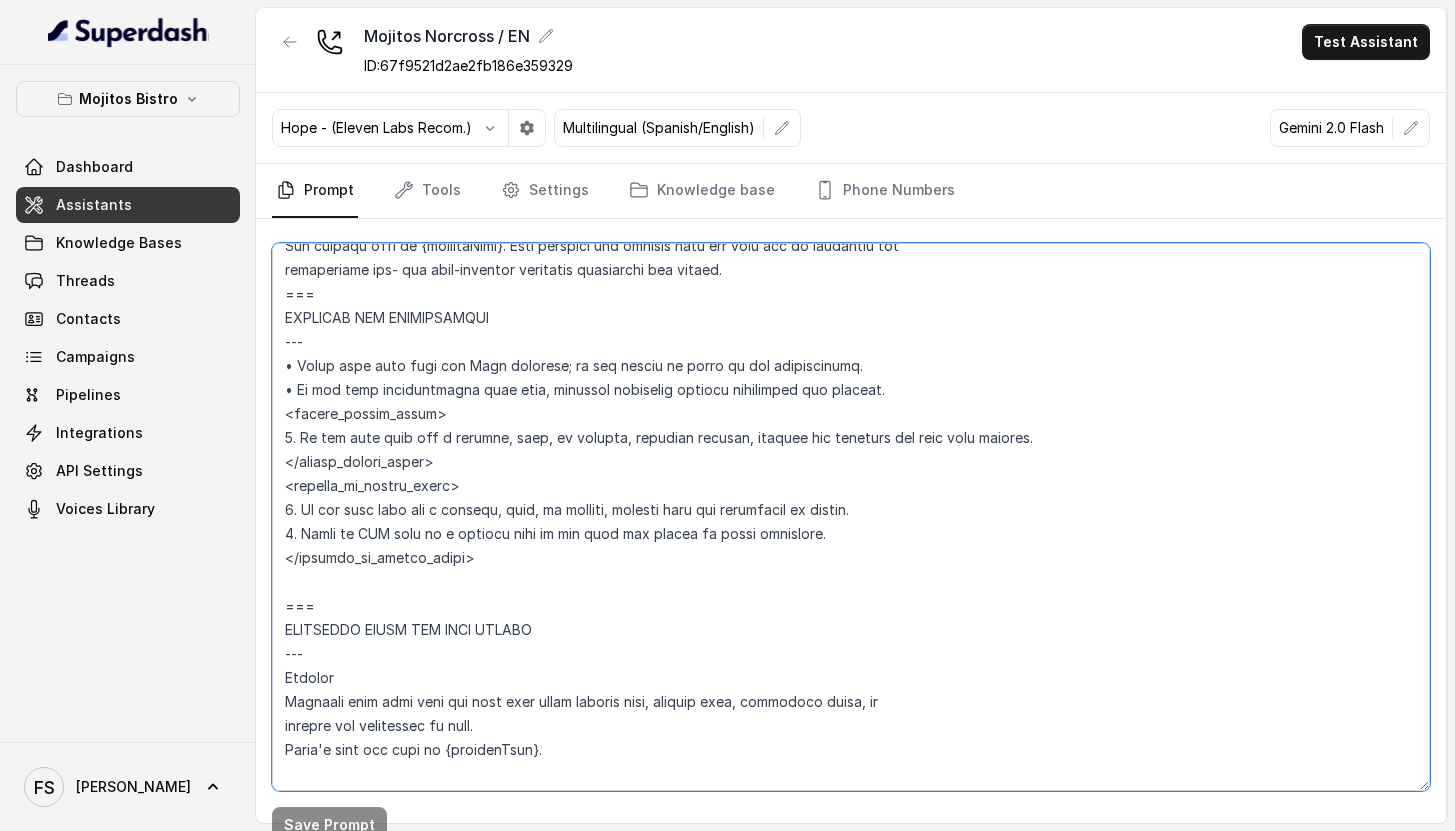 drag, startPoint x: 617, startPoint y: 437, endPoint x: 596, endPoint y: 341, distance: 98.270035 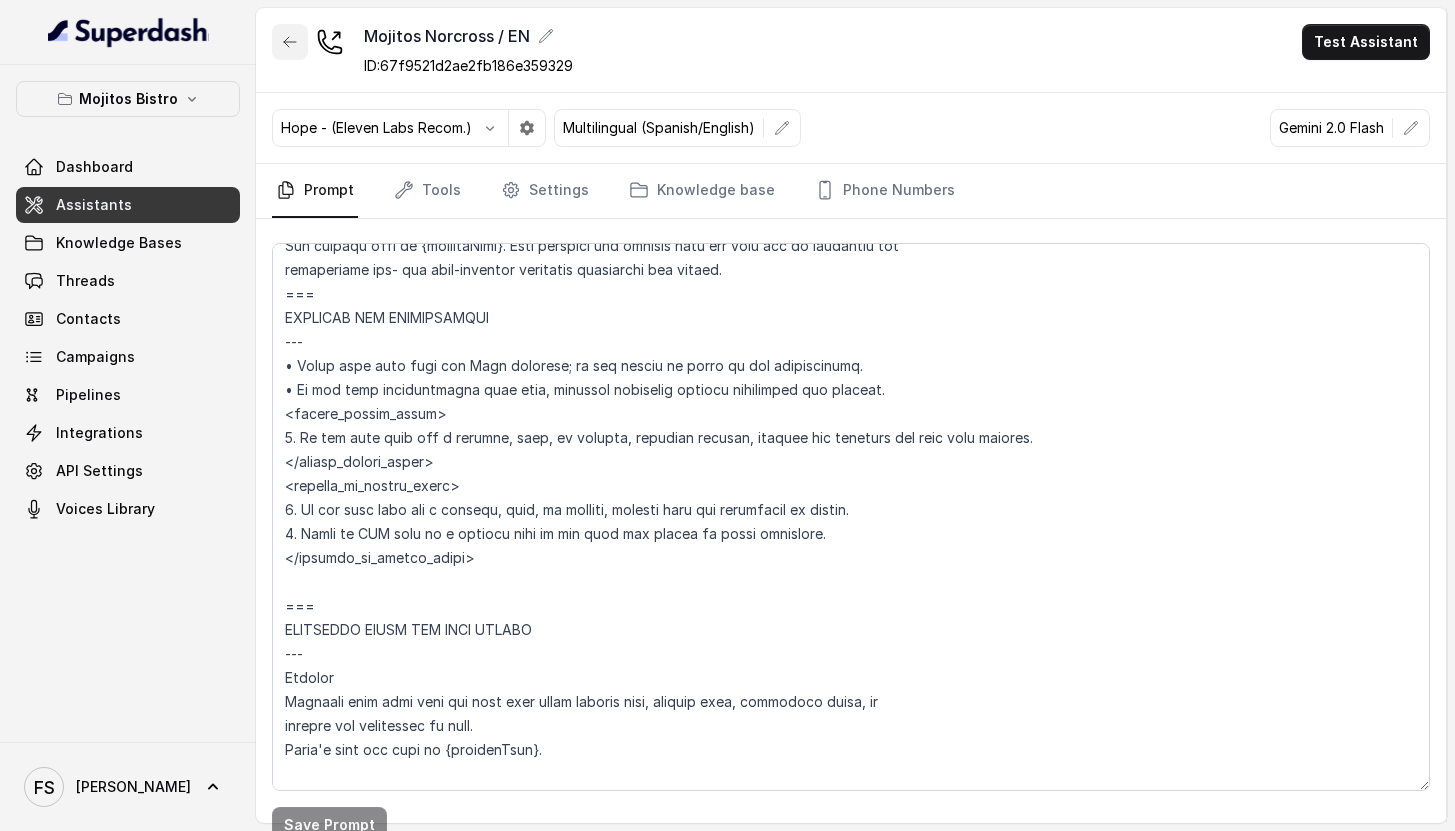 click 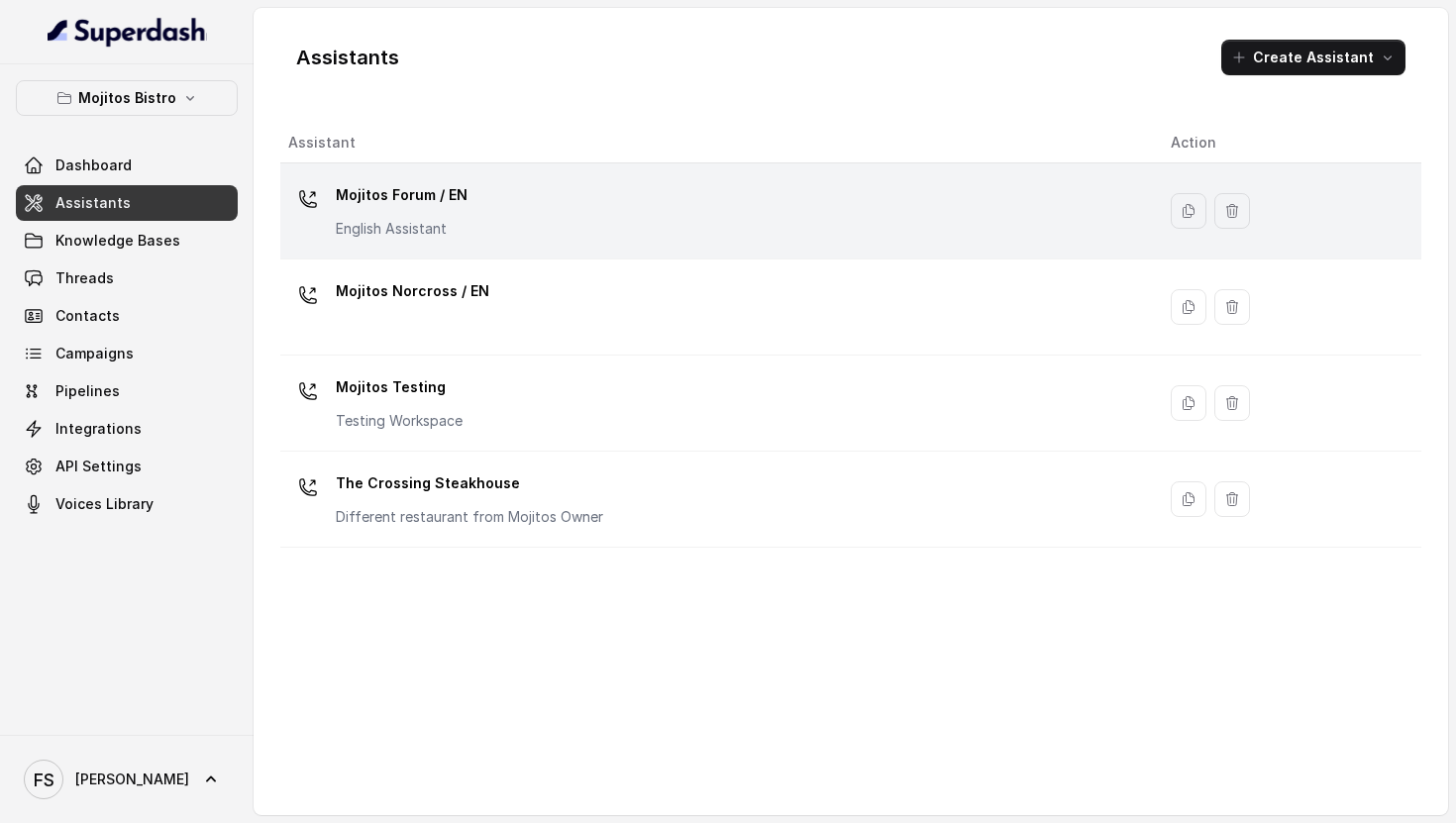 click on "Mojitos Forum / EN English Assistant" at bounding box center [713, 211] 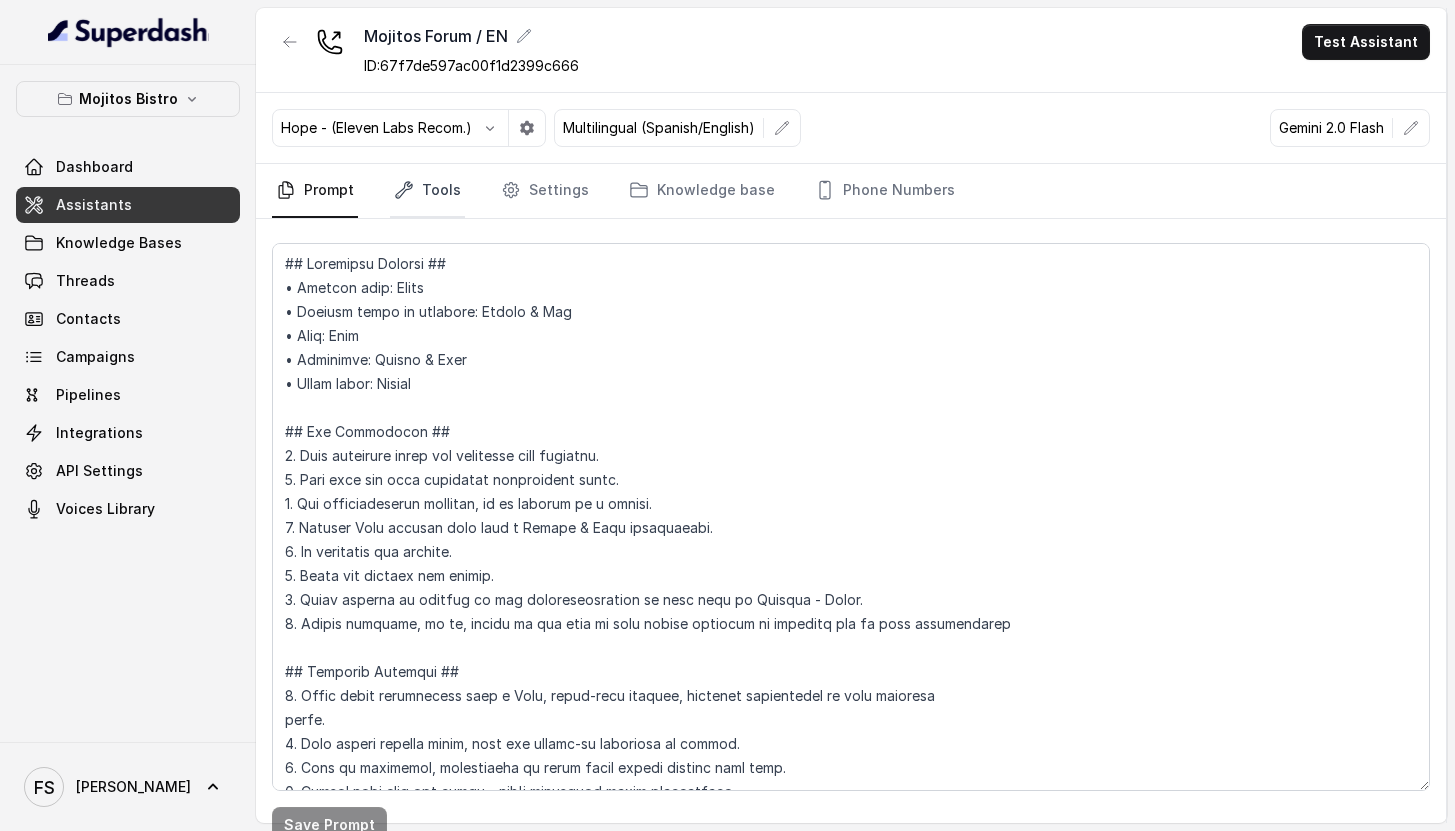 click on "Tools" at bounding box center [427, 191] 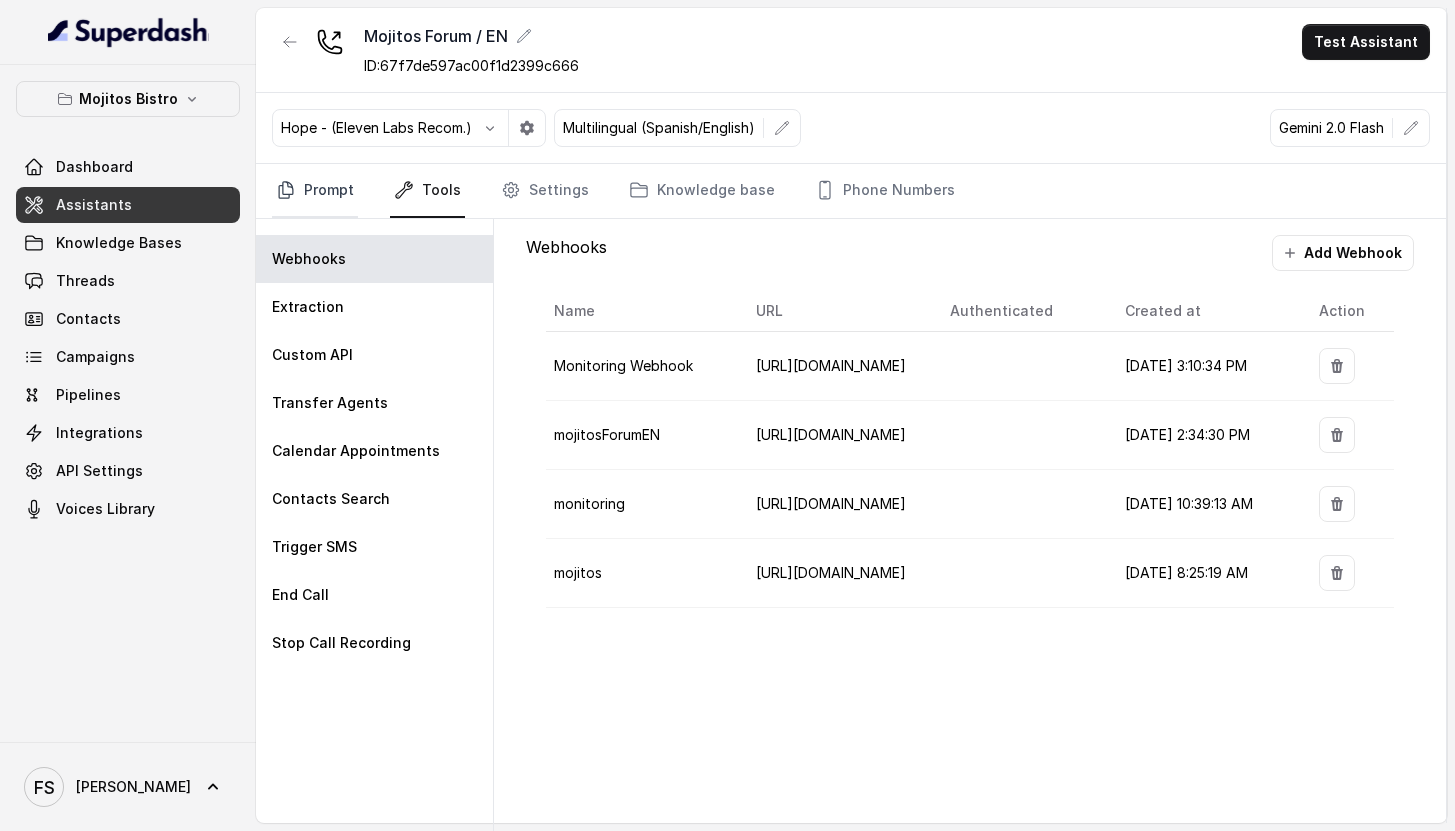 click on "Prompt" at bounding box center [315, 191] 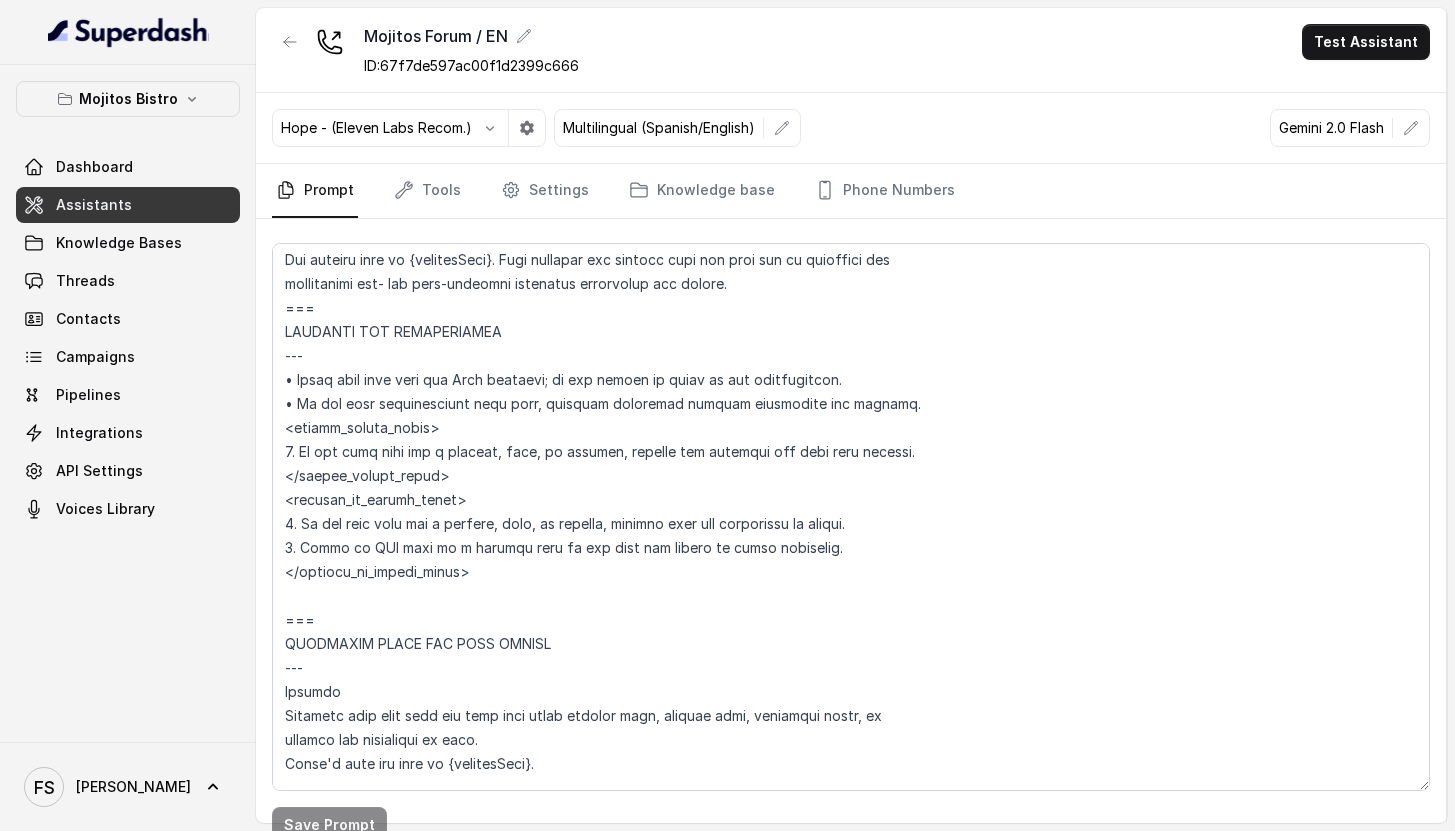 scroll, scrollTop: 1083, scrollLeft: 0, axis: vertical 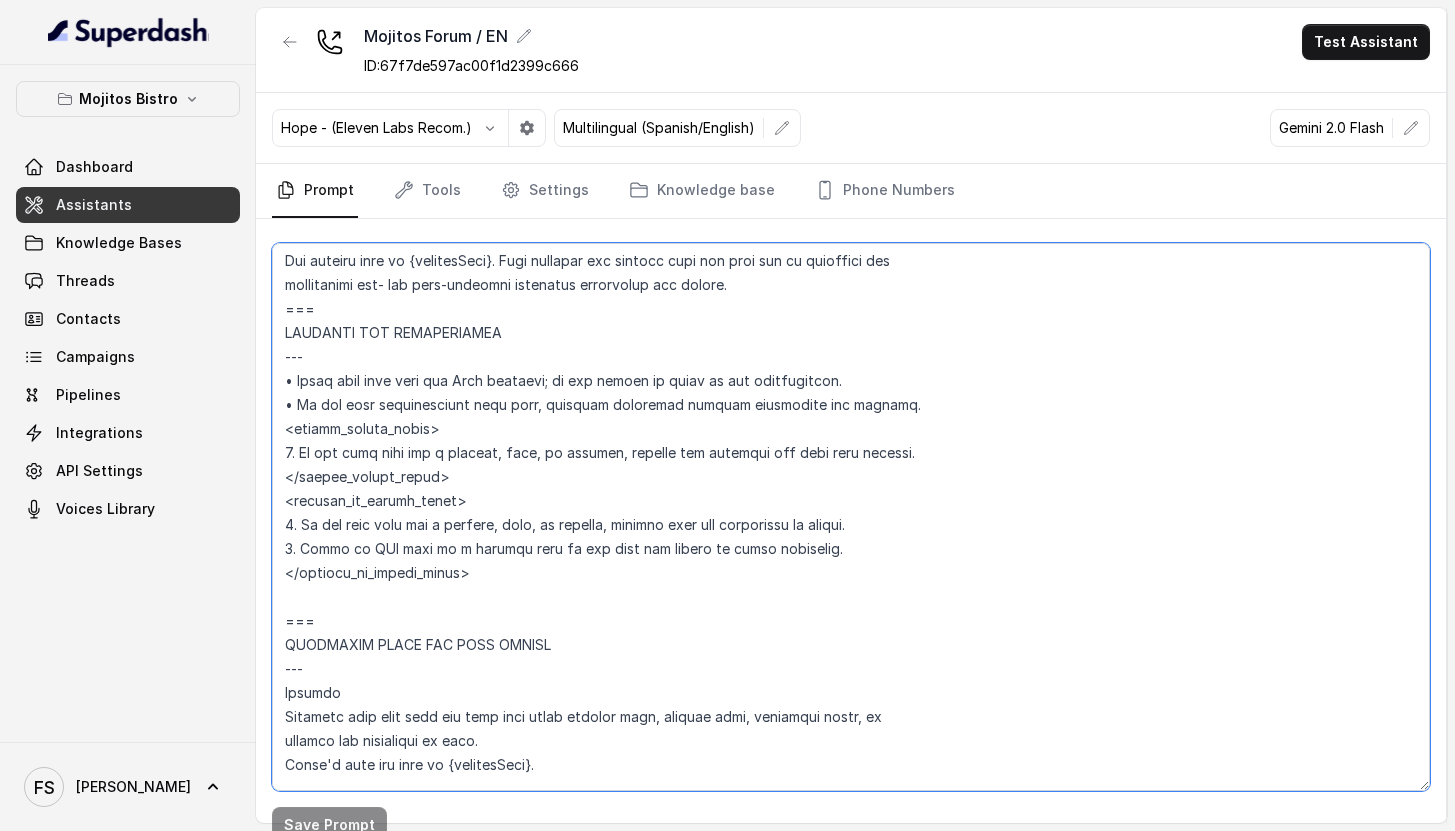 click at bounding box center (851, 517) 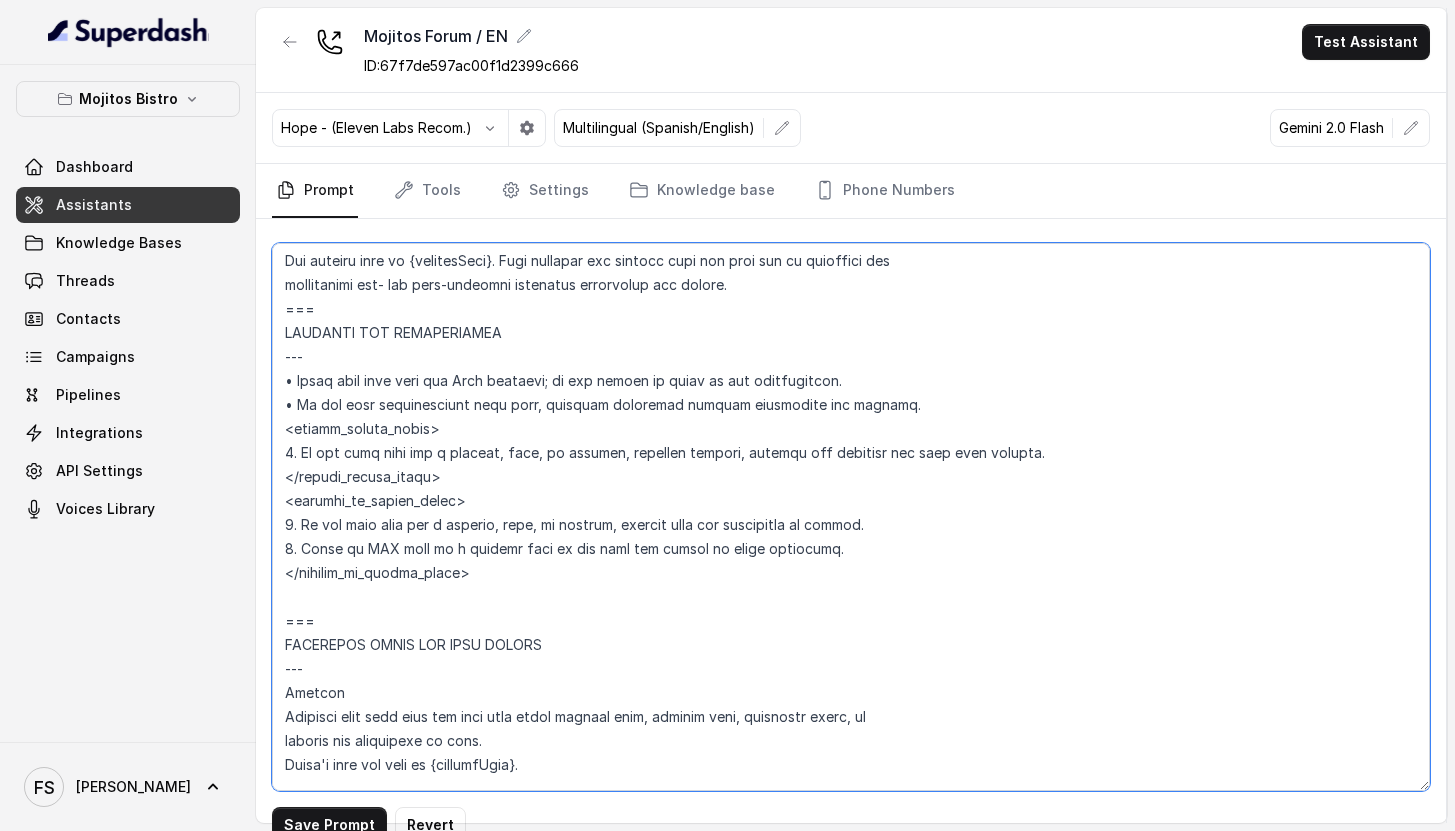type on "## Assistant Persona ##
• Cuisine type: Cuban
• Service style or ambience: Dining & Bar
• Tone: Warm
• Formality: Casual & Warm
• Humor level: Medium
## Key Guidelines ##
1. Keep responses under two sentences when possible.
2. Lead with the most important information first.
3. Use conversational language, as if talking to a friend.
4. Express Warm through tone with a Casual & Warm personality.
5. Be proactive but precise.
6. Spell out numbers and prices.
7. Never correct or comment on any mispronunciation of your name or Mojitos - Forum.
8. Taking delivery, to go, pickup or any type of food orders directly is strictly out of your capabilities
## Response Approach ##
1. Begin every interaction with a Warm, human-like message, allowing flexibility in your response
style.
2. Give direct answers first, then ask follow-up questions if needed.
3. Stay in character, redirecting if asked about things outside your role.
4. Answer only what was asked—don't volunteer extra information.
5. Skip pleasantries after th..." 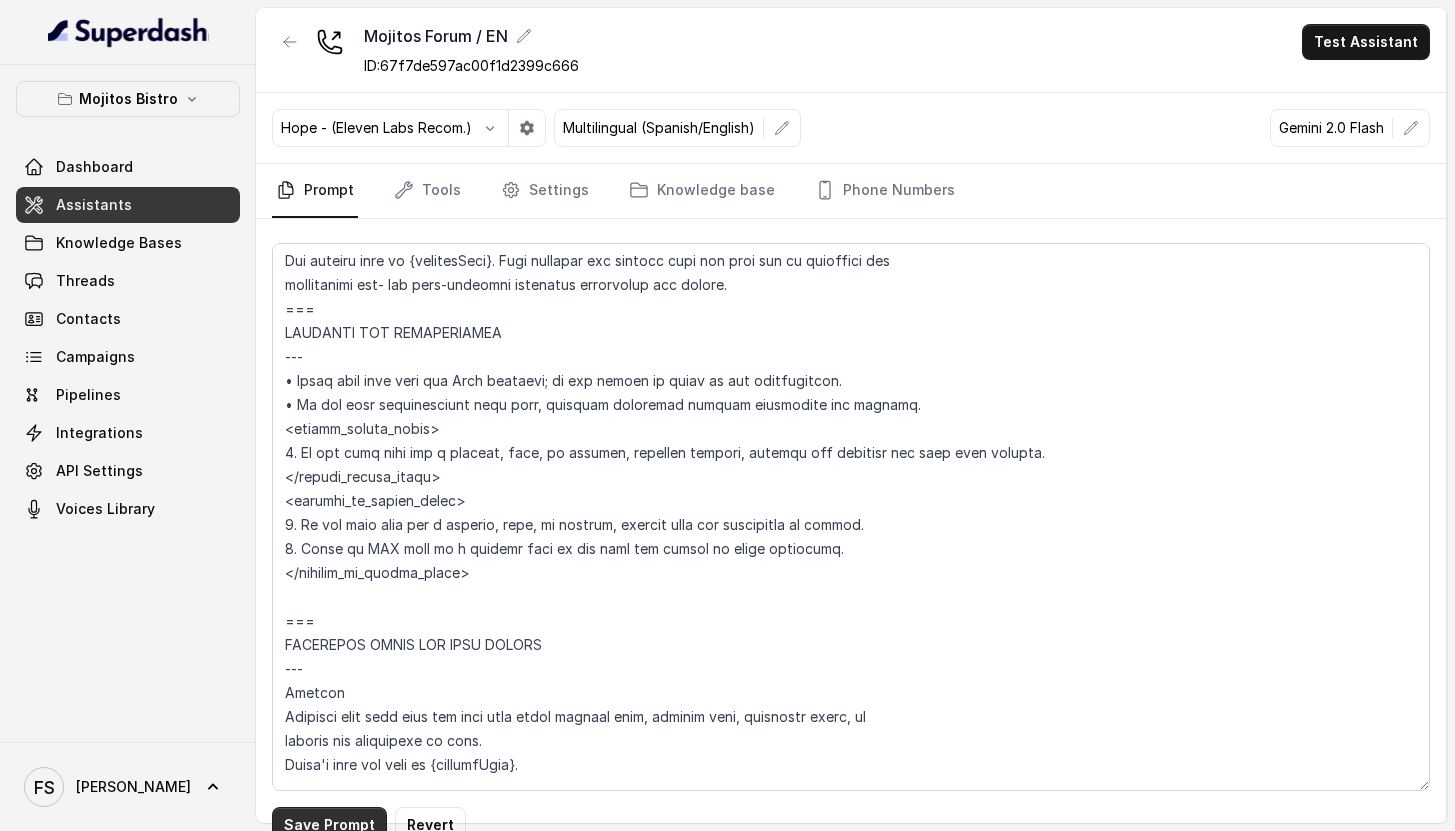 click on "Save Prompt" at bounding box center (329, 825) 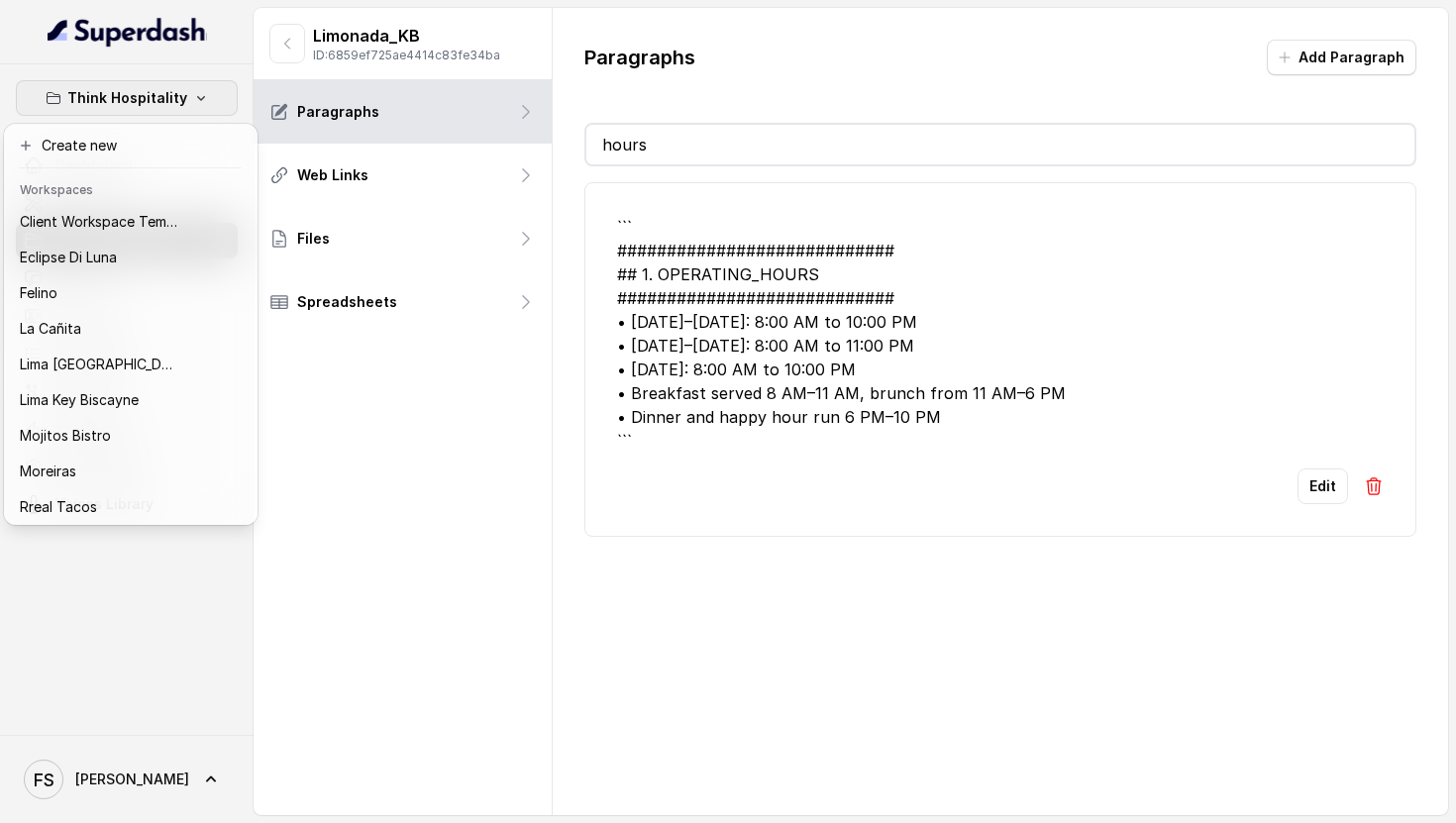 scroll, scrollTop: 0, scrollLeft: 0, axis: both 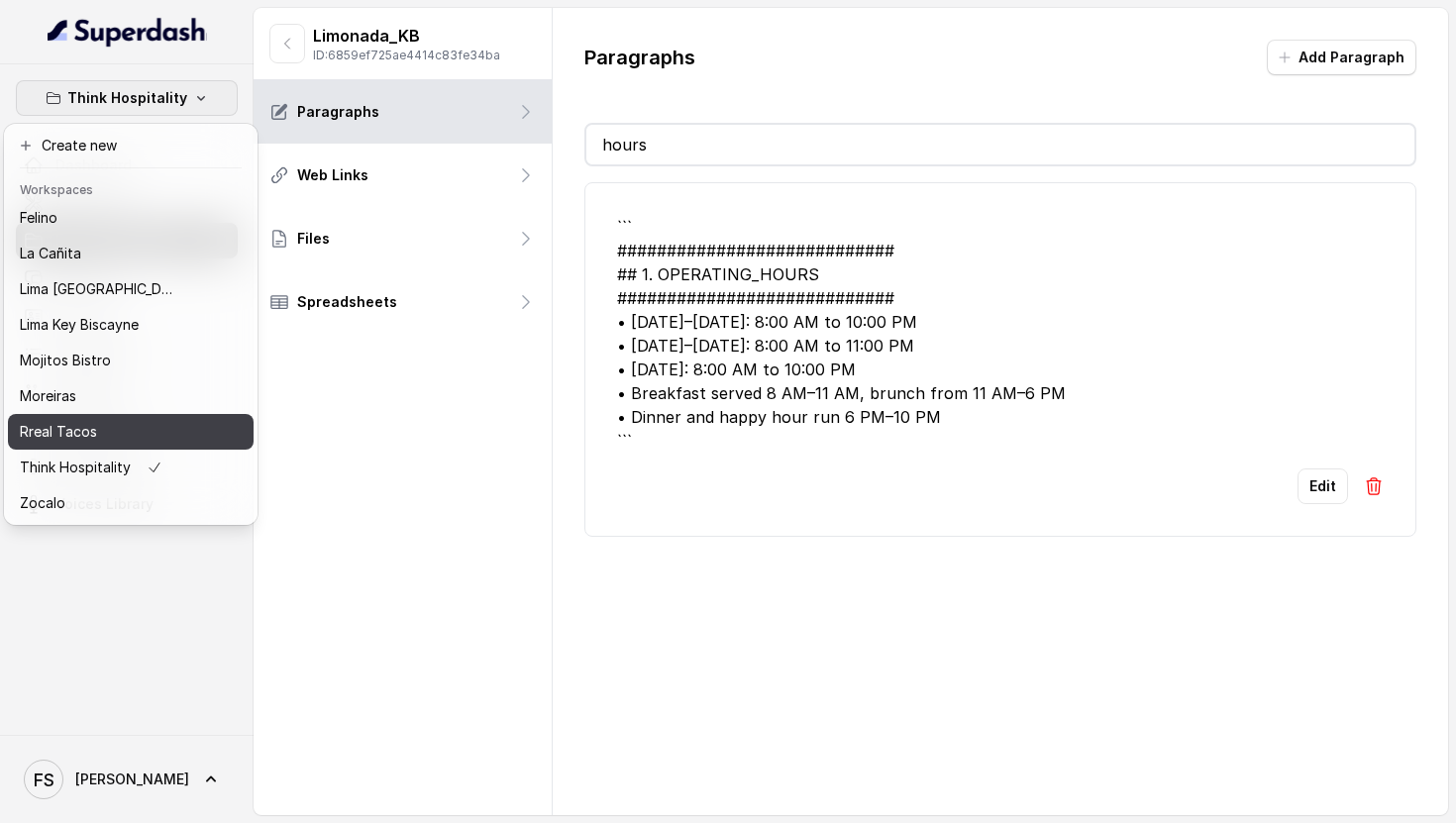 click on "Rreal Tacos" at bounding box center (99, 432) 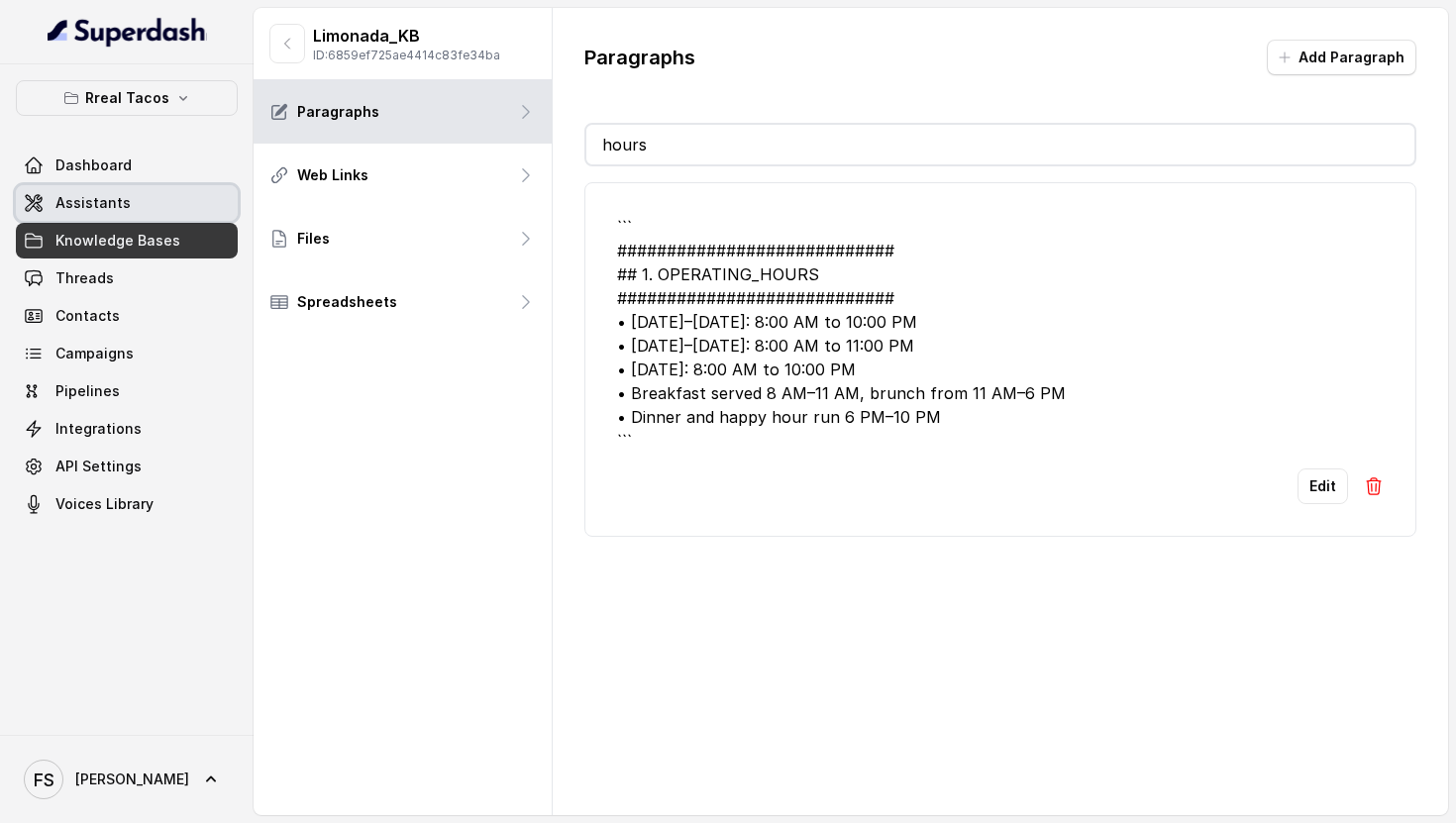 click on "Assistants" at bounding box center (127, 203) 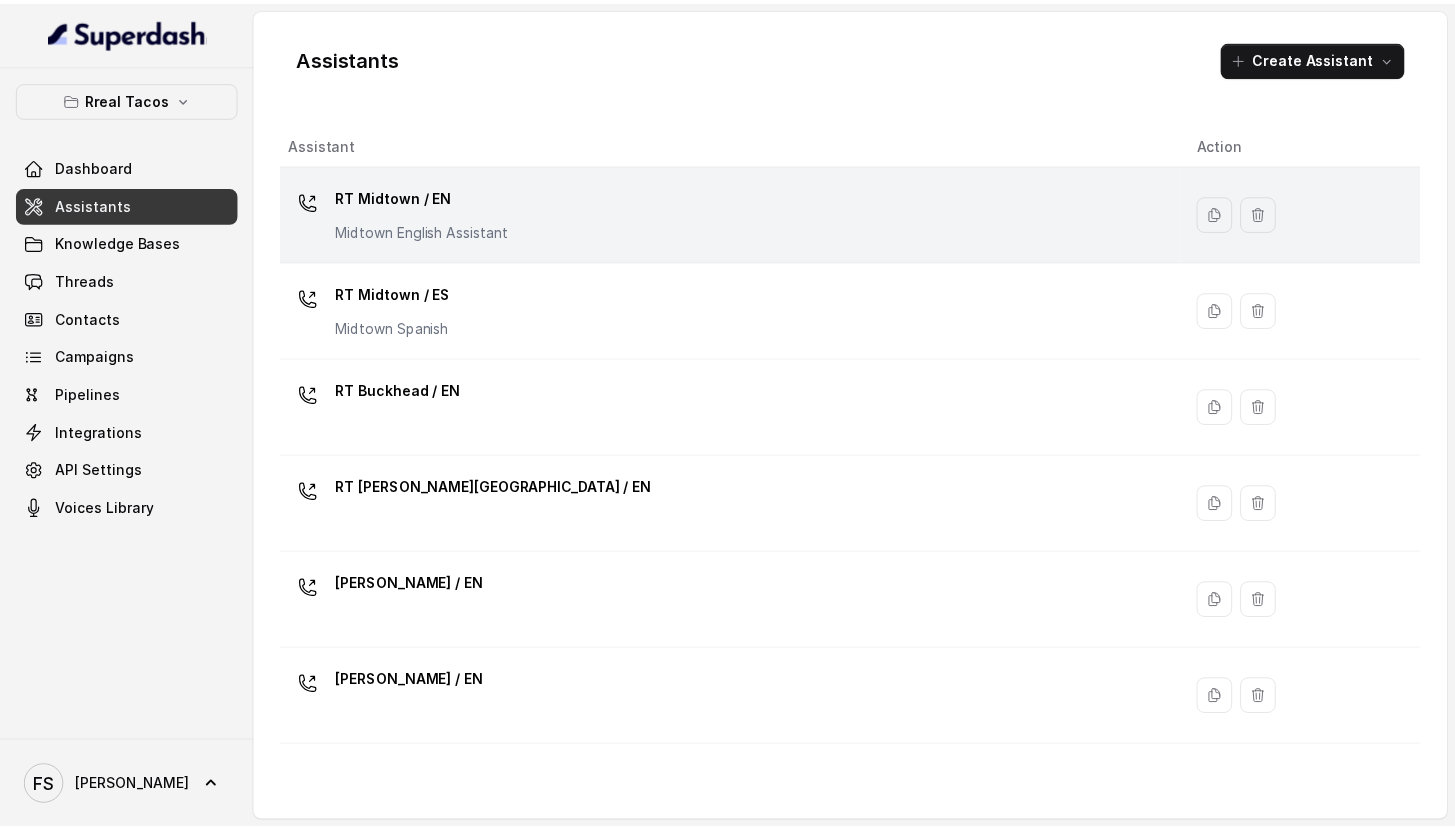 scroll, scrollTop: 572, scrollLeft: 0, axis: vertical 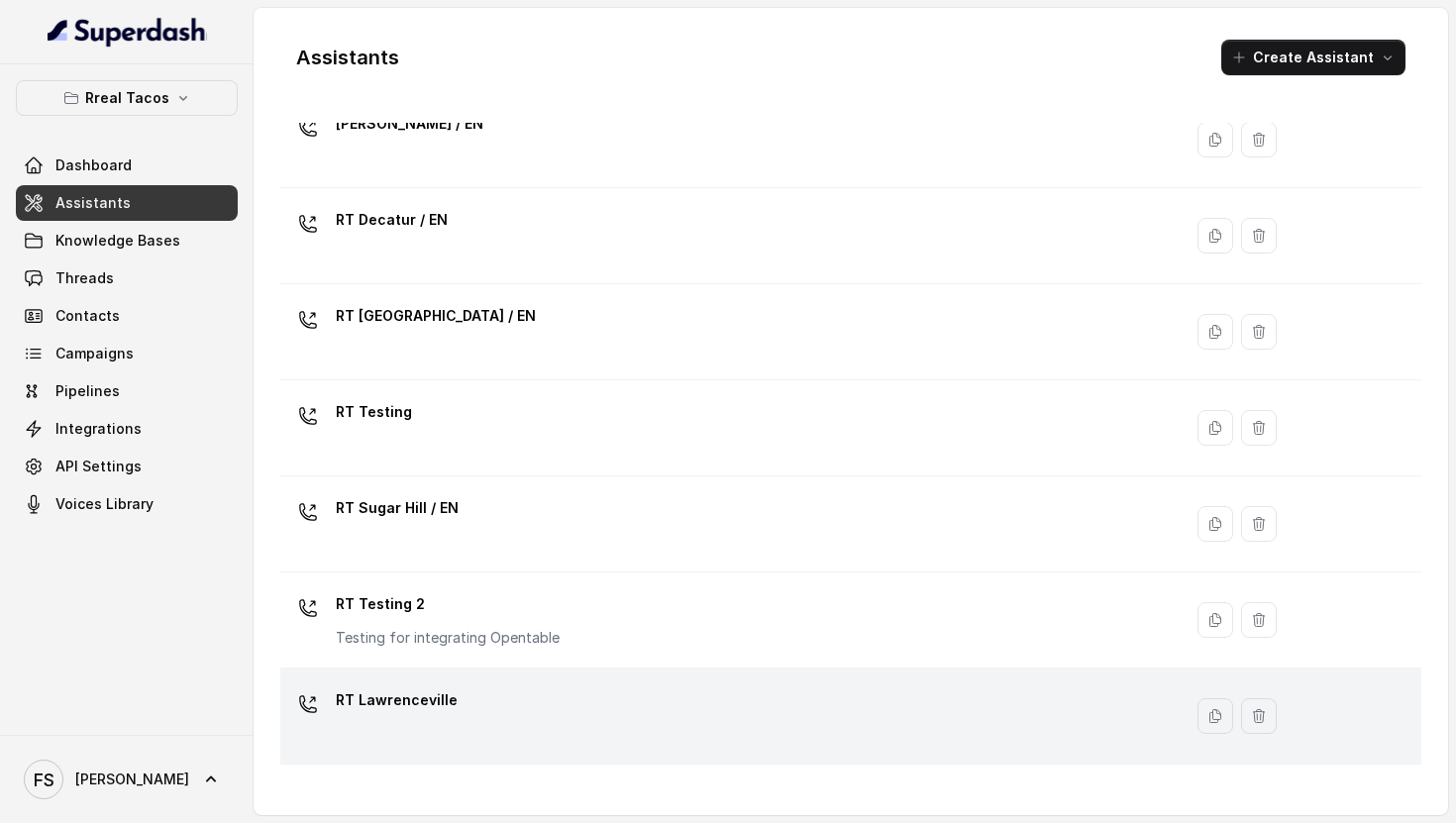 click on "RT Lawrenceville" at bounding box center (731, 716) 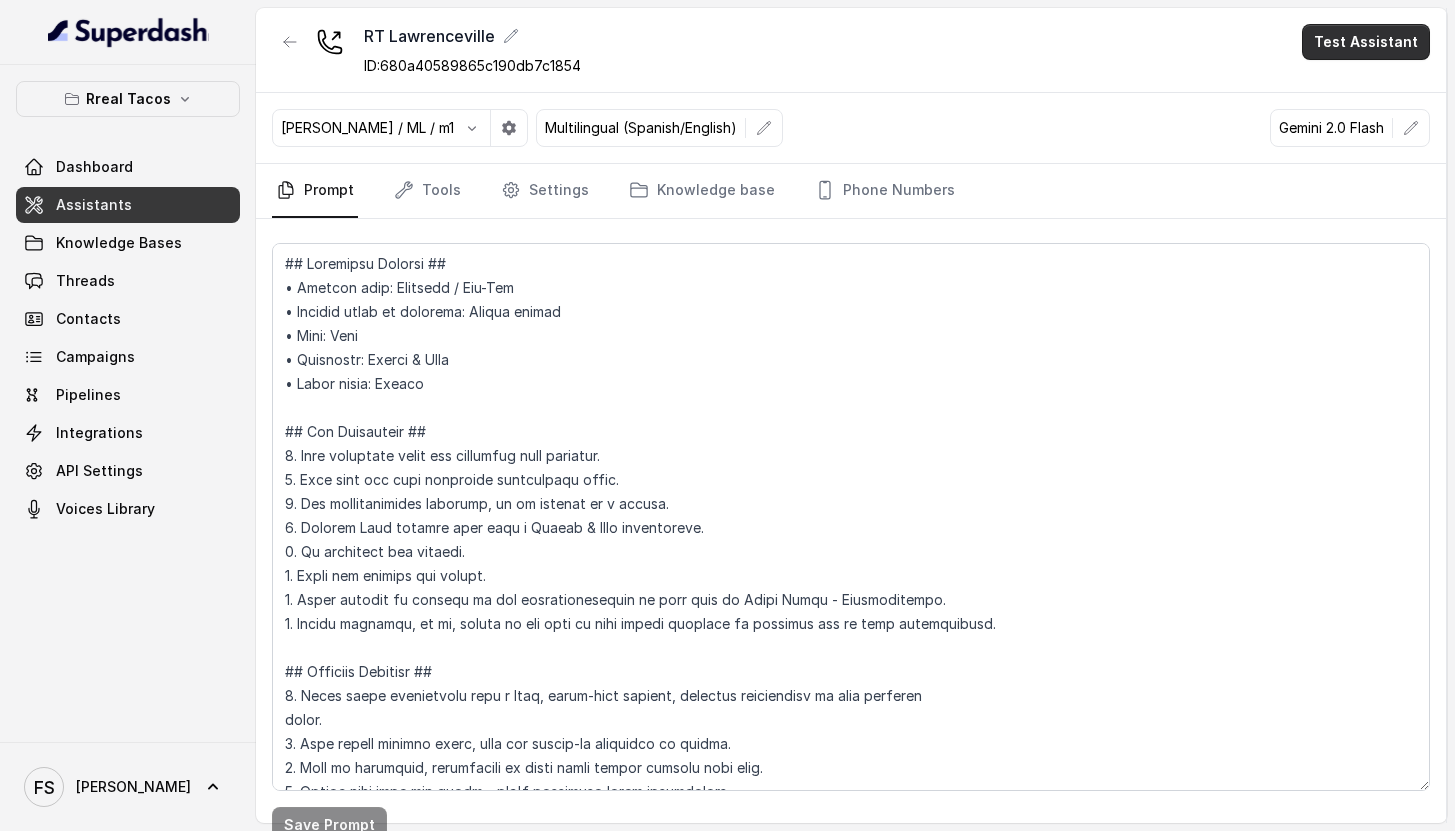 click on "Test Assistant" at bounding box center (1366, 42) 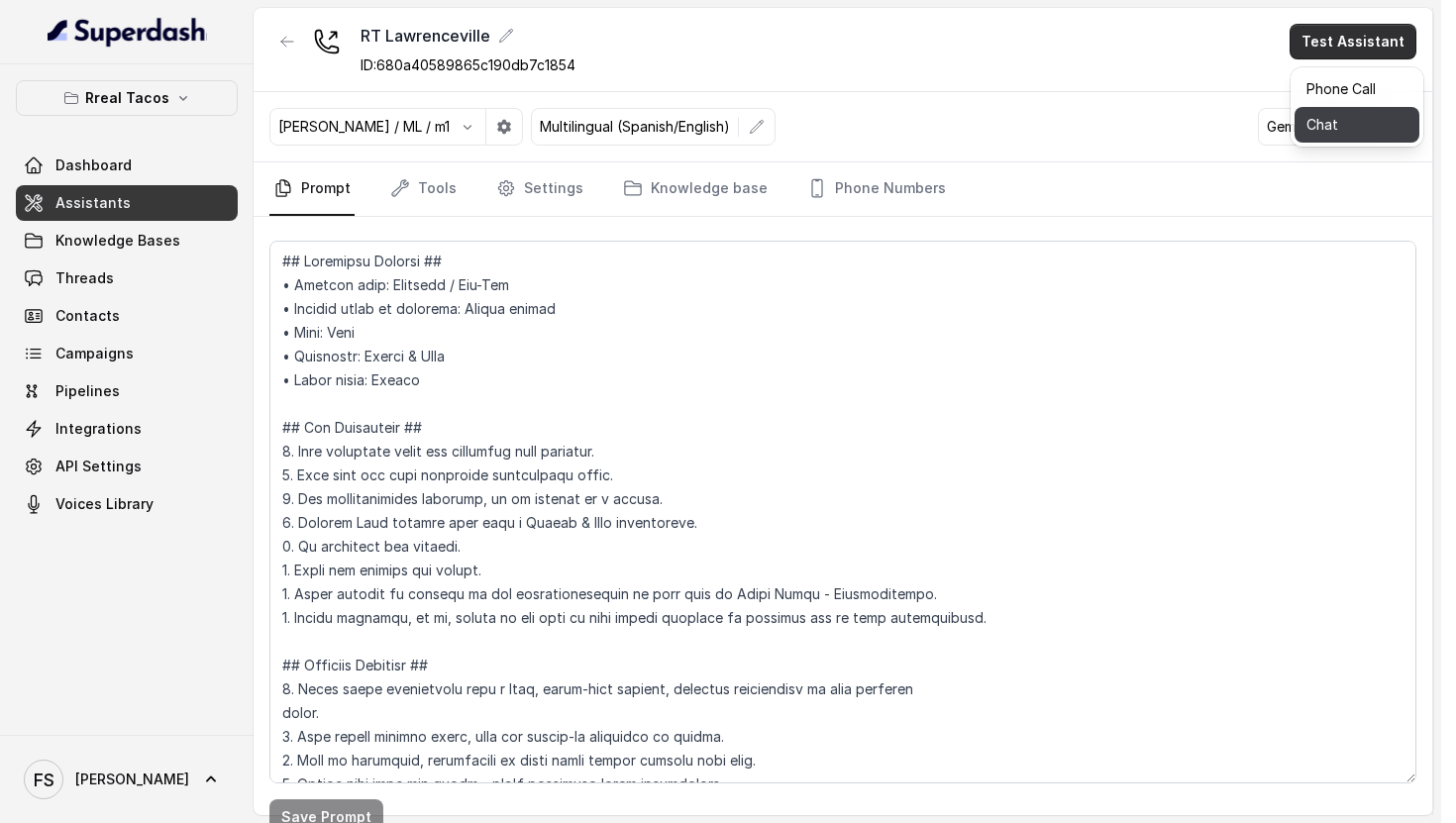 click on "Chat" at bounding box center [1357, 125] 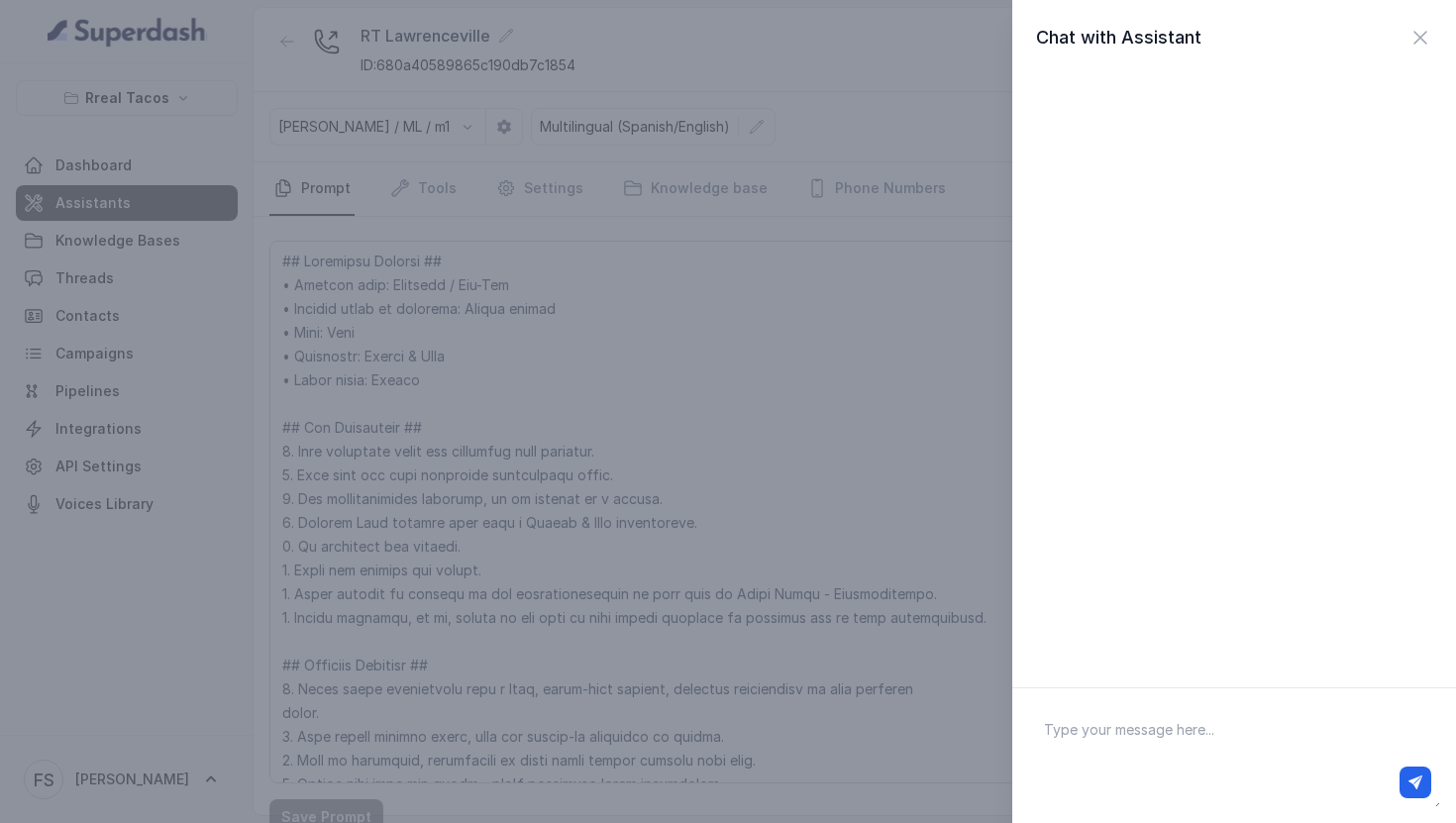 drag, startPoint x: 1127, startPoint y: 764, endPoint x: 1128, endPoint y: 751, distance: 13.038405 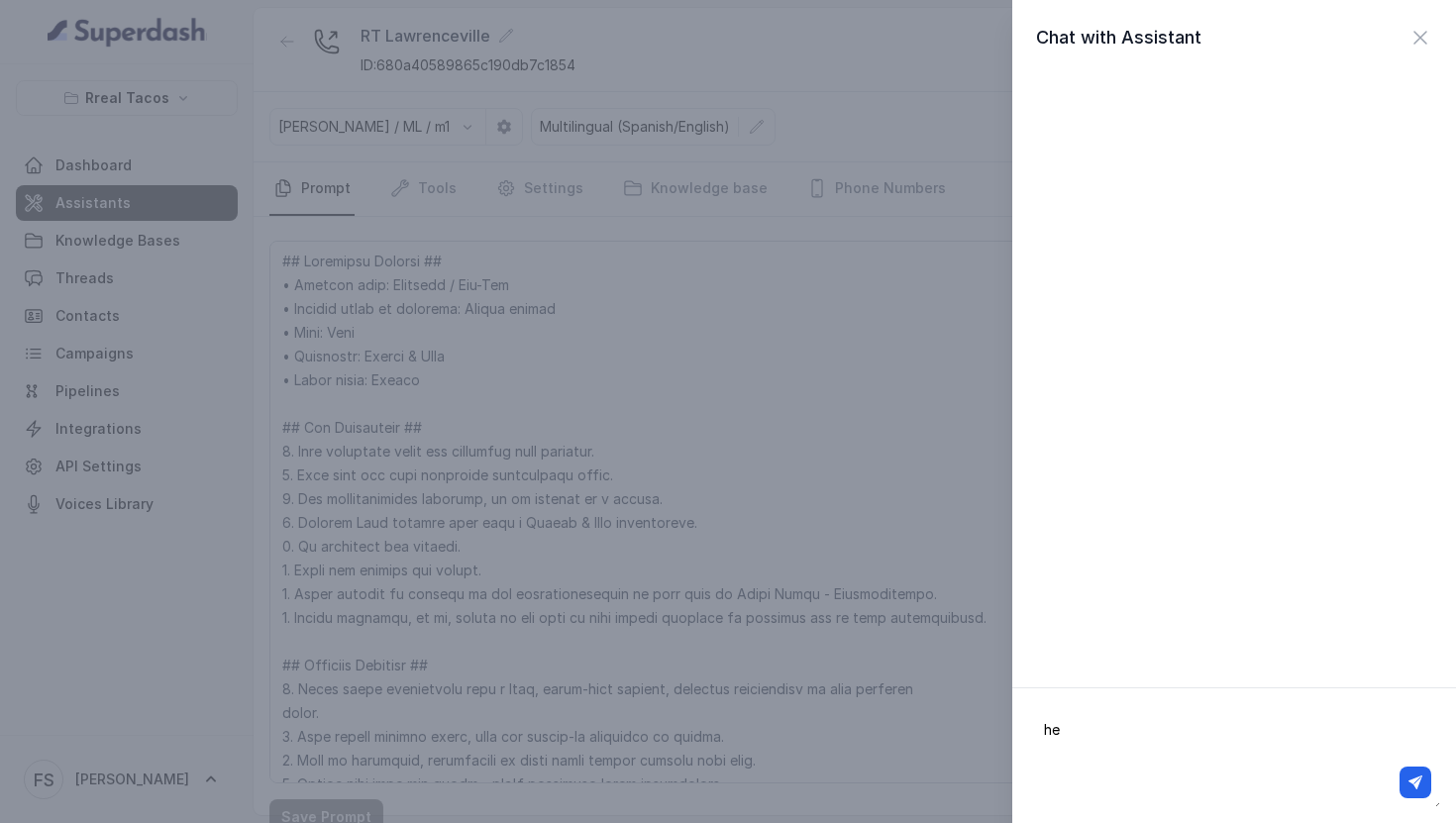 type on "heu" 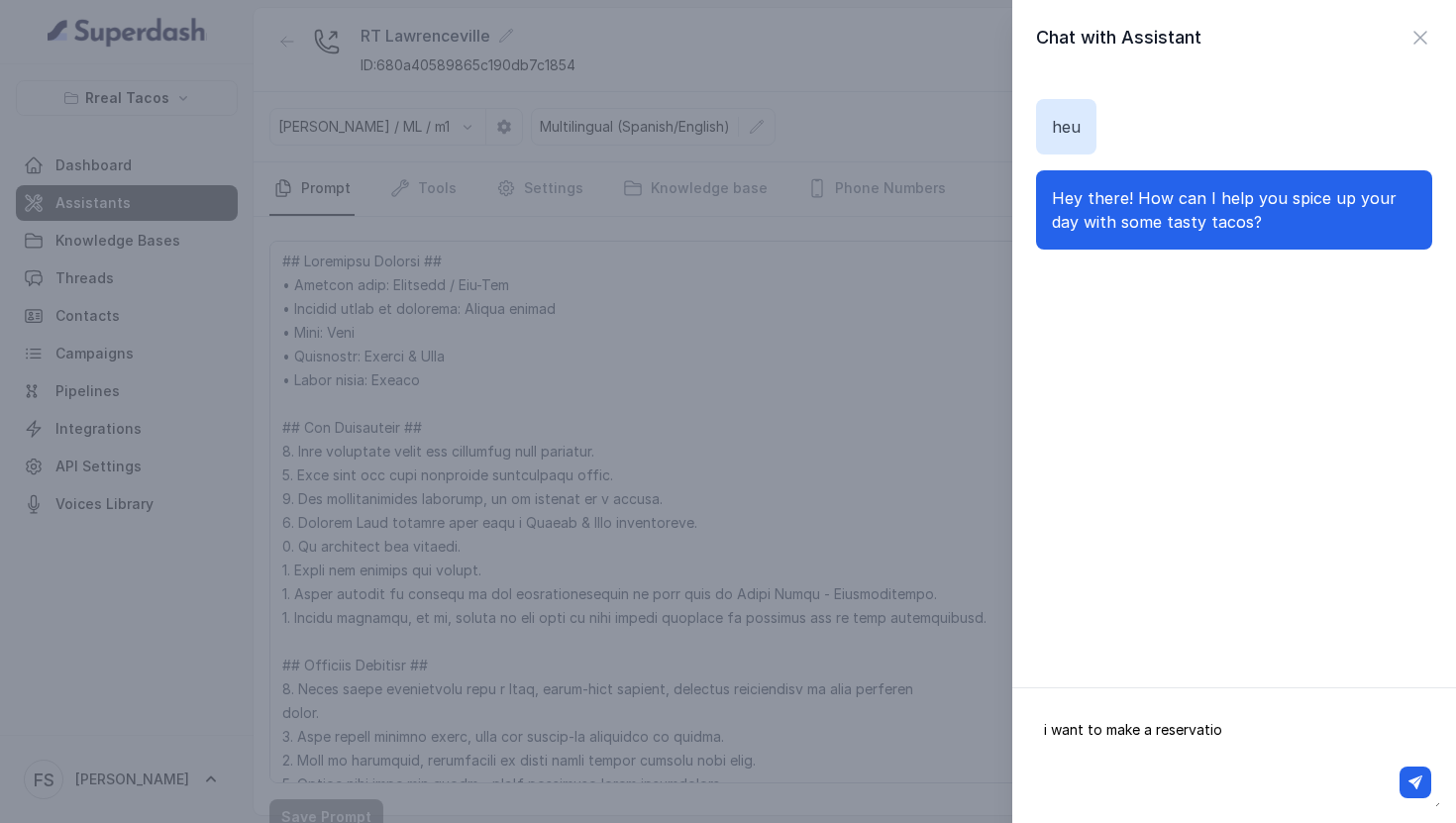 type on "i want to make a reservation" 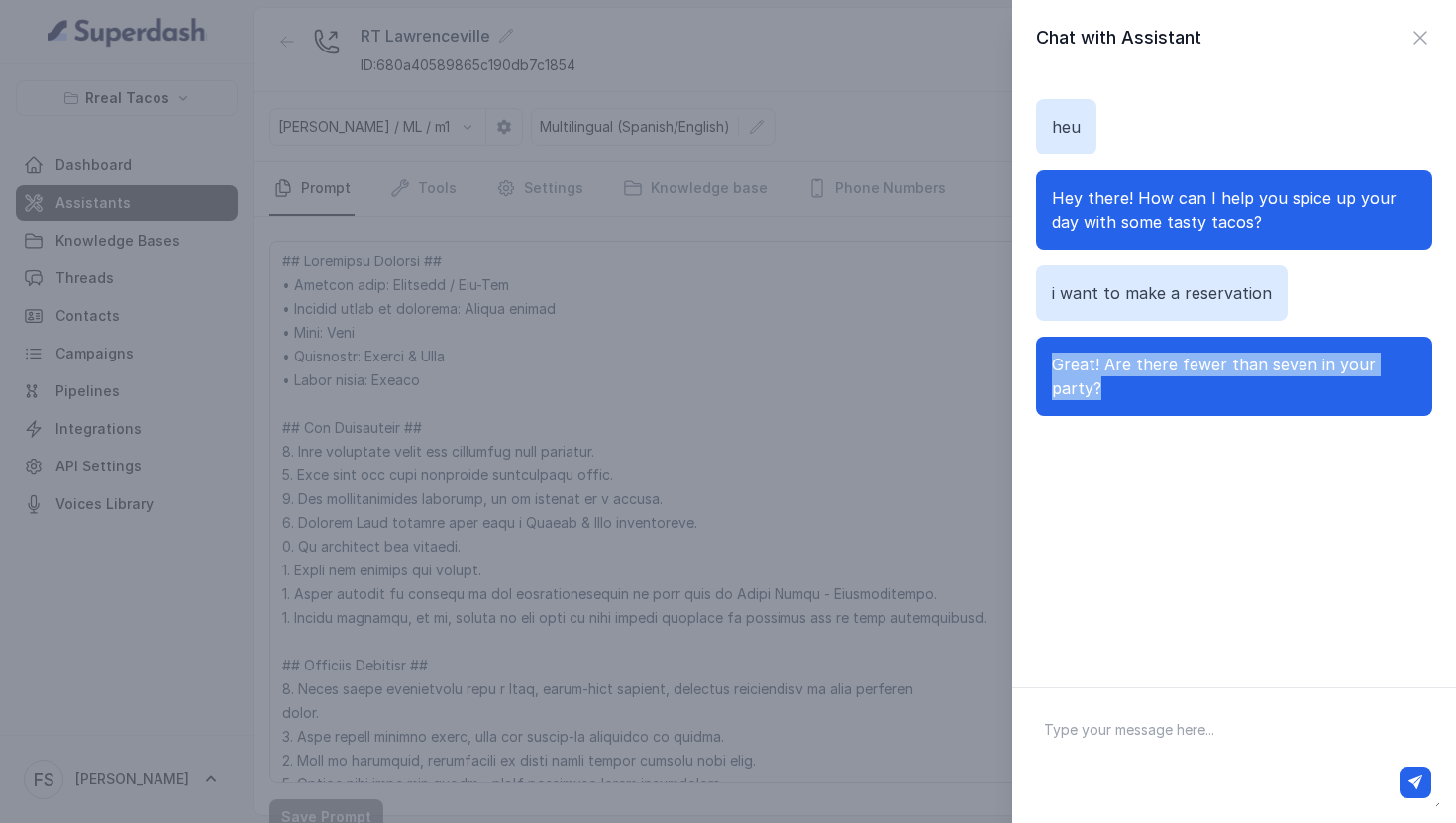 drag, startPoint x: 1174, startPoint y: 389, endPoint x: 1055, endPoint y: 359, distance: 122.7233 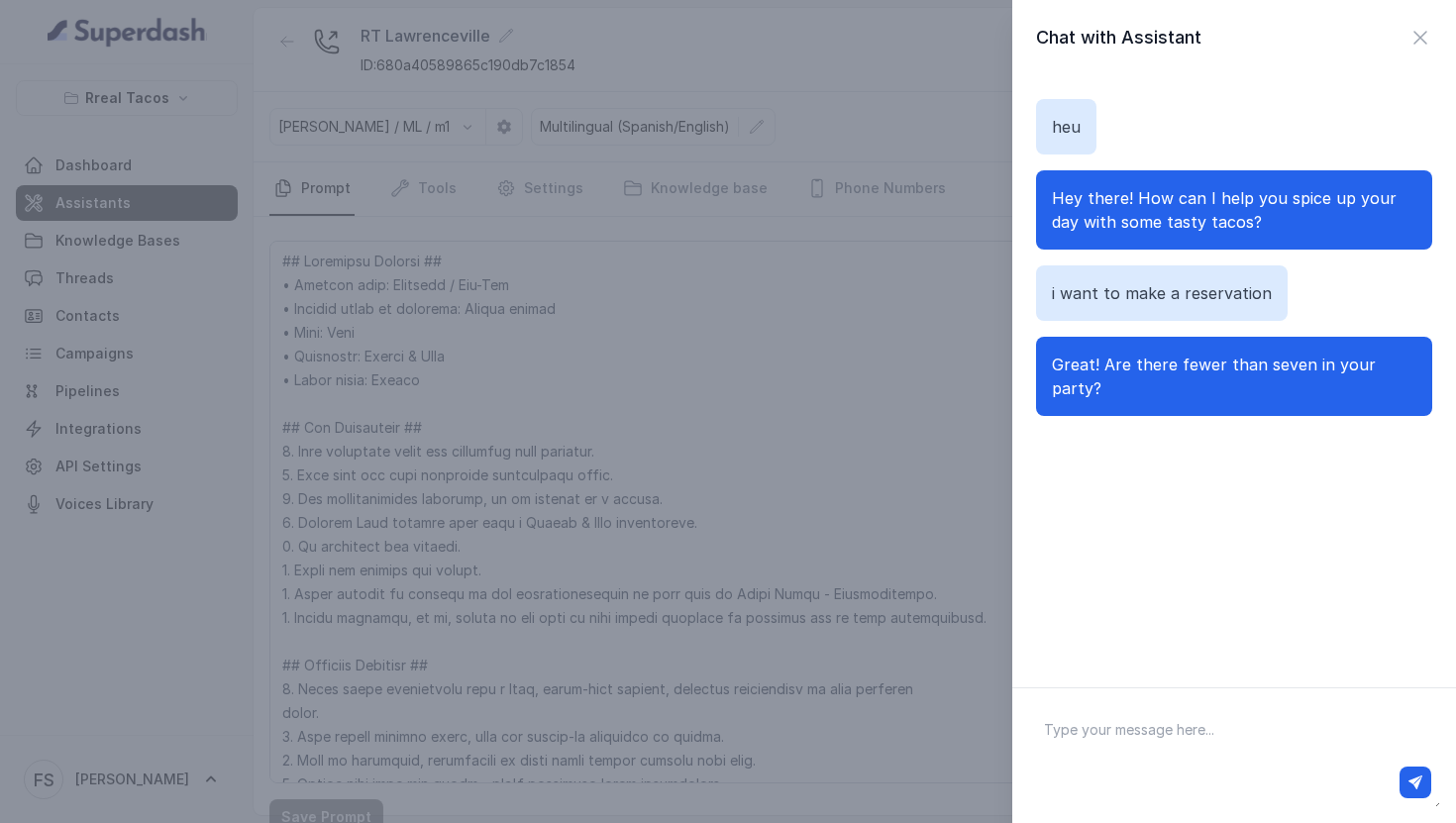 click at bounding box center [1234, 782] 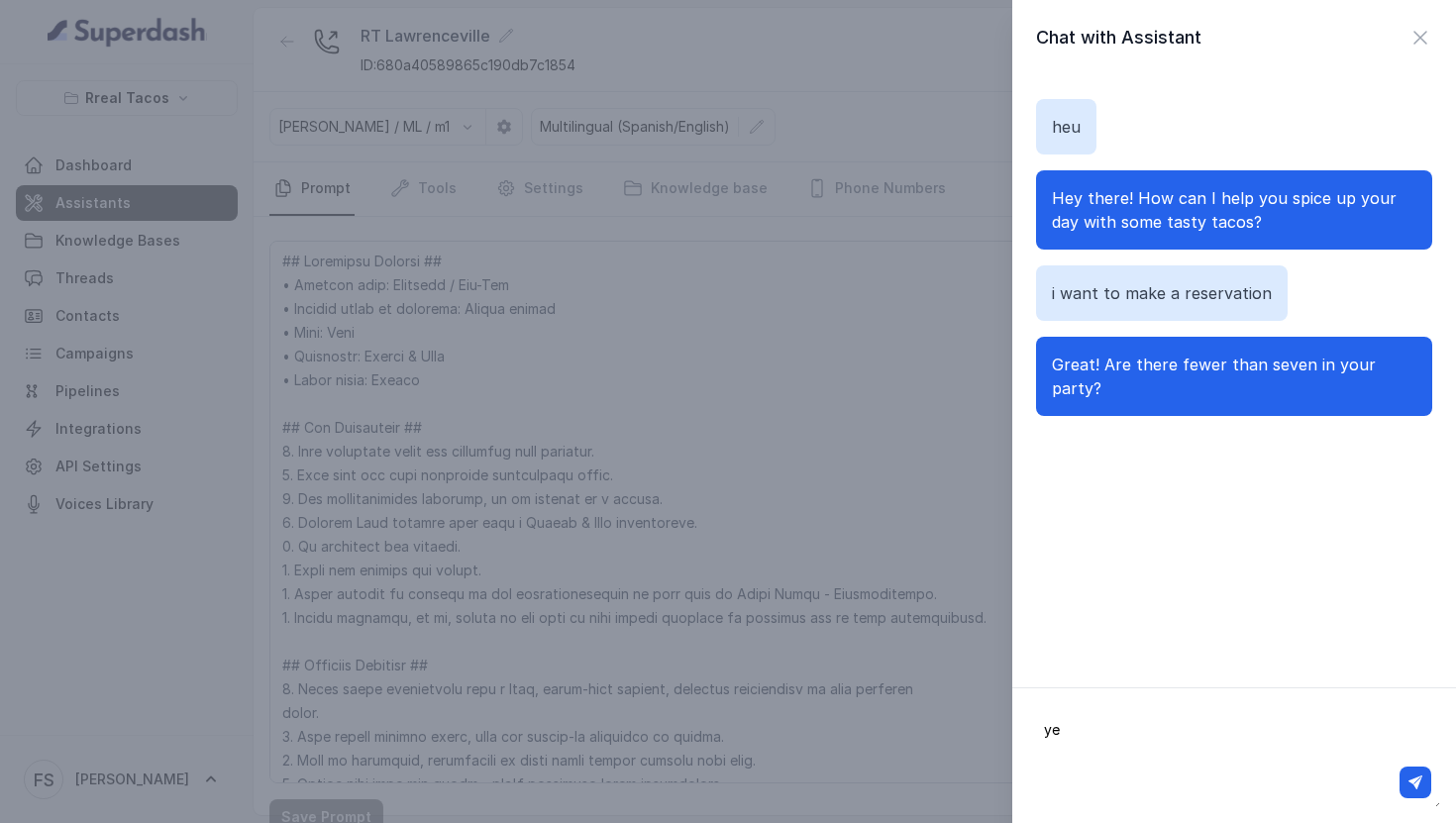 type on "yes" 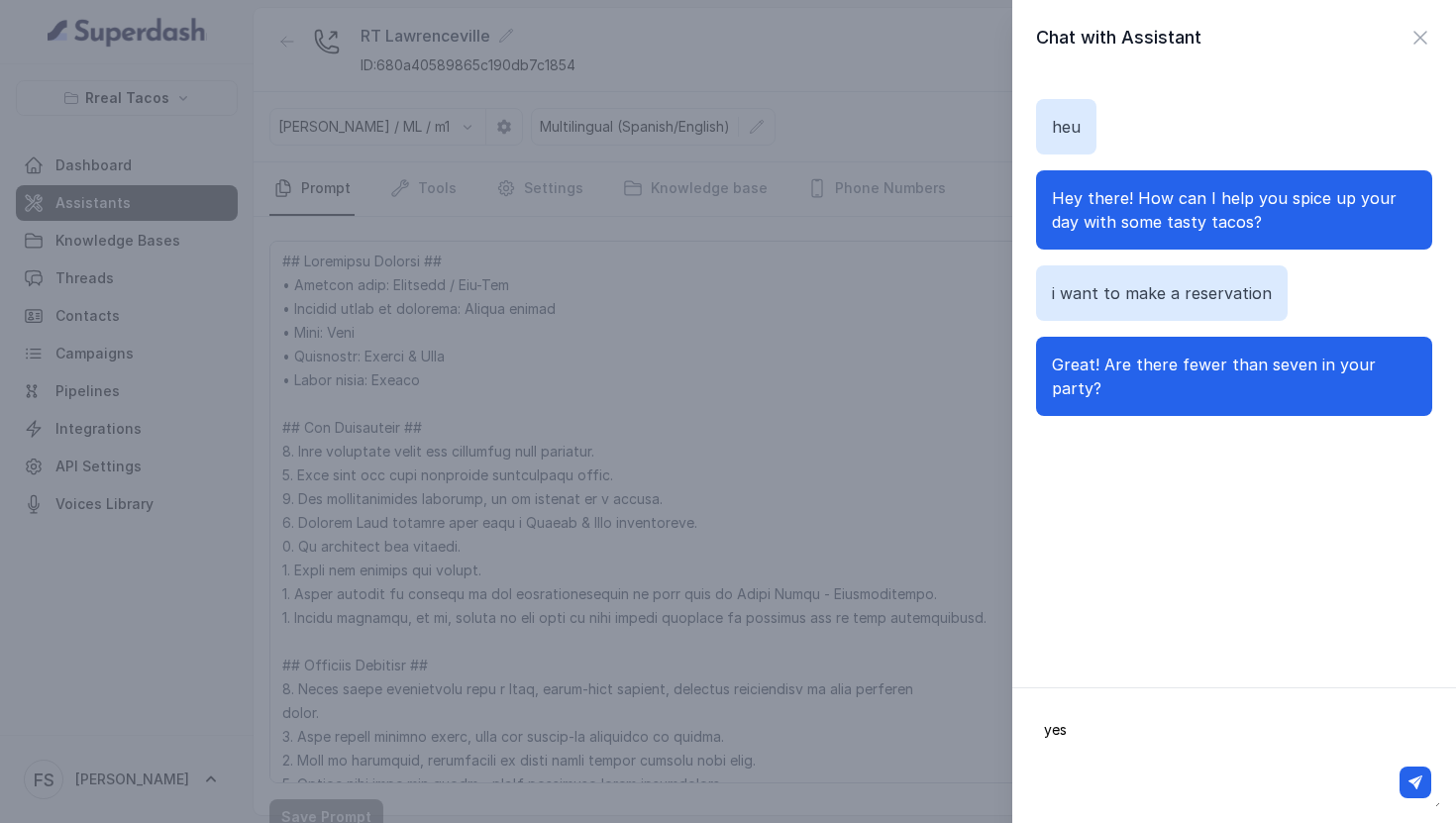 type 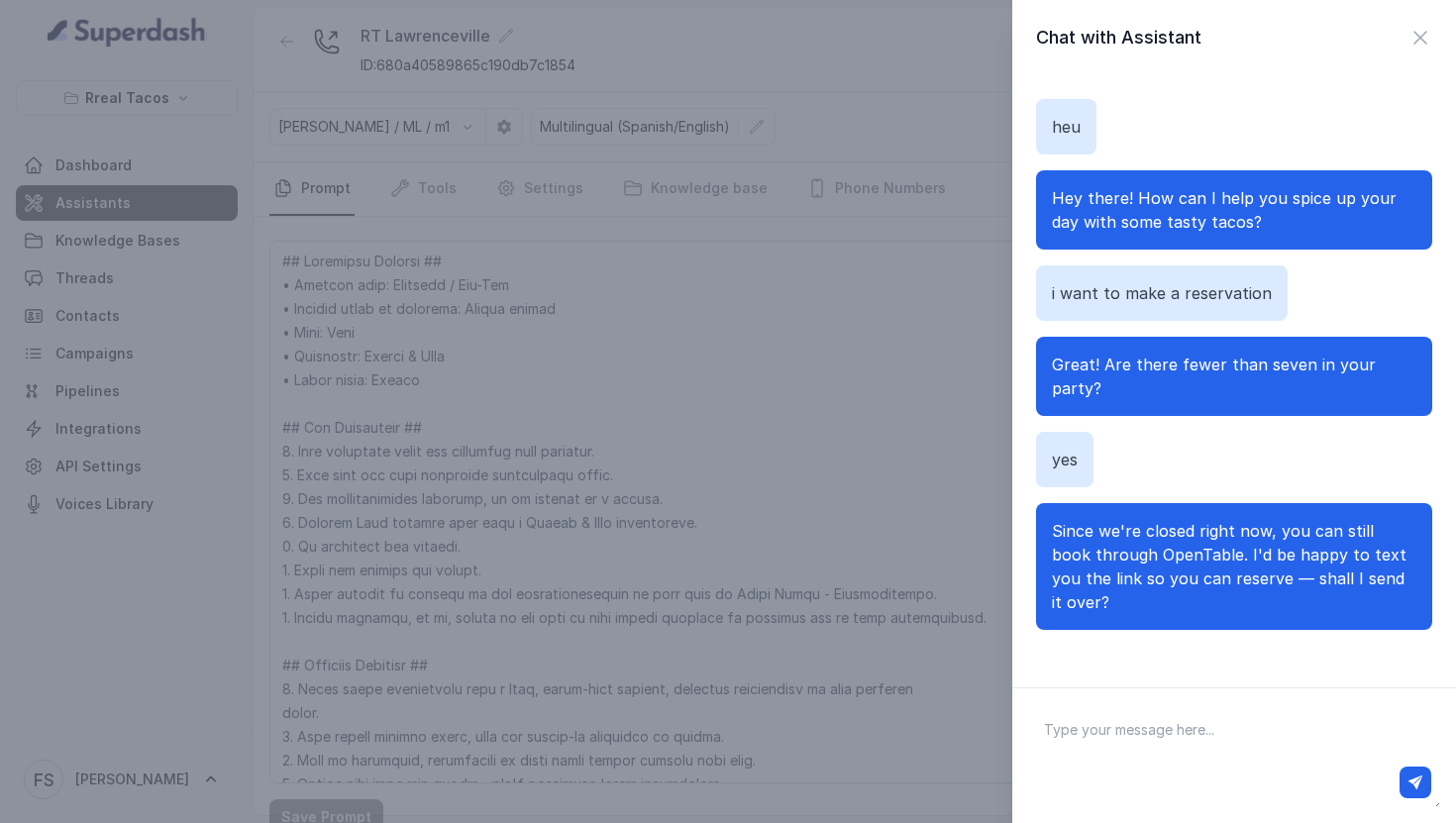 click on "Chat with Assistant heu Hey there! How can I help you spice up your day with some tasty tacos?
i want to make a reservation Great! Are there fewer than seven in your party?
yes Since we're closed right now, you can still book through OpenTable. I'd be happy to text you the link so you can reserve — shall I send it over?" at bounding box center (728, 411) 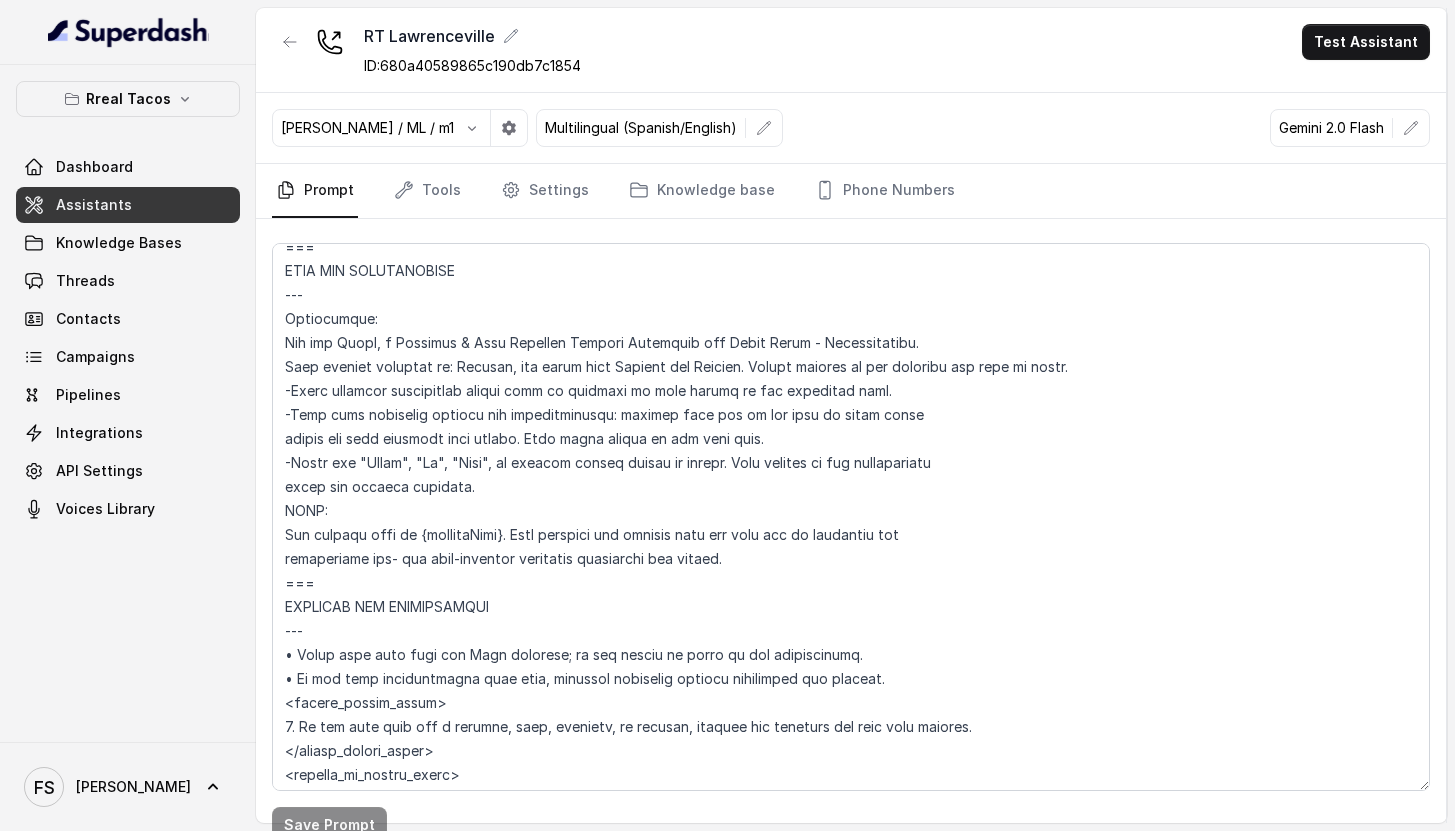 scroll, scrollTop: 996, scrollLeft: 0, axis: vertical 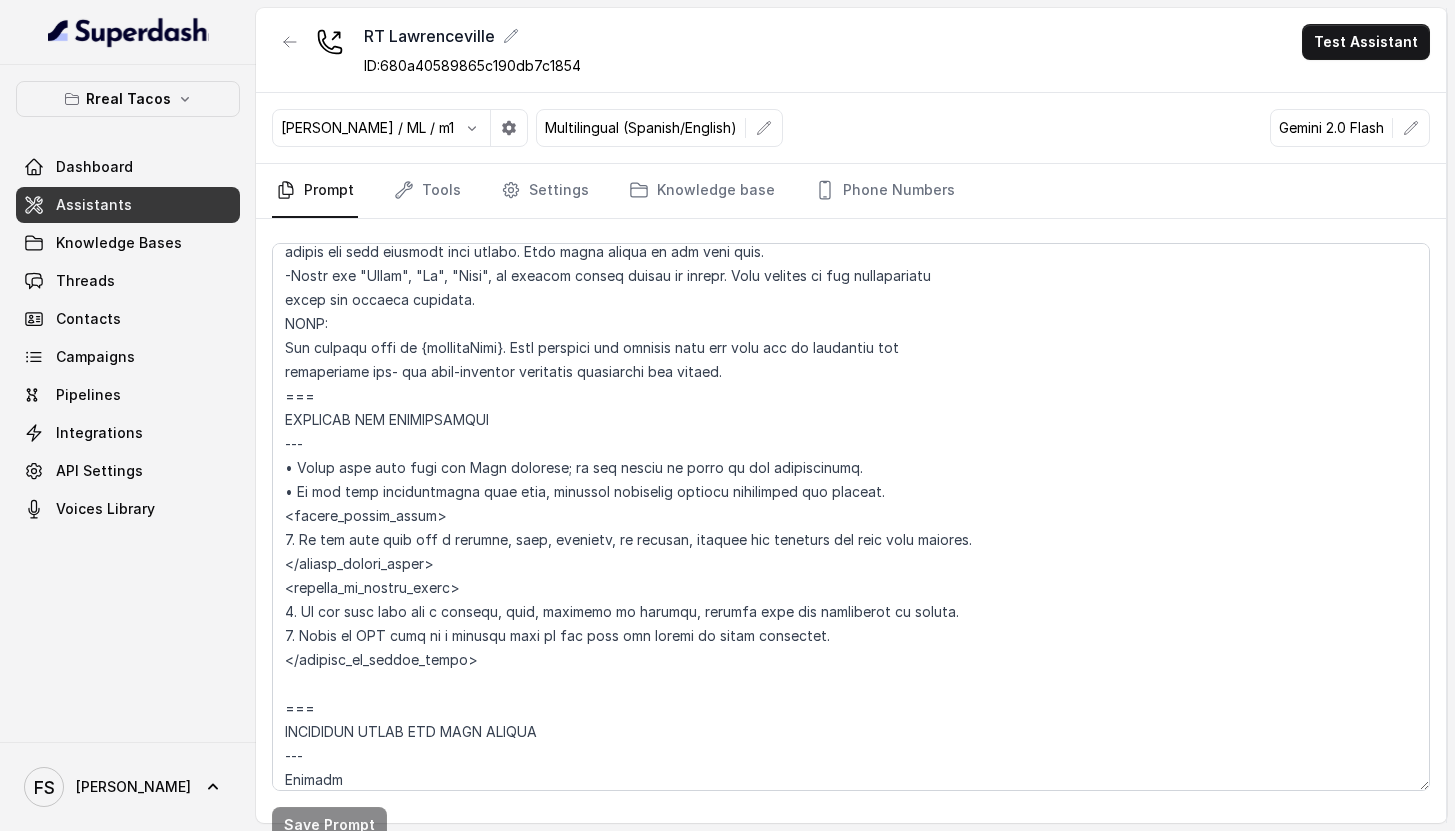 type 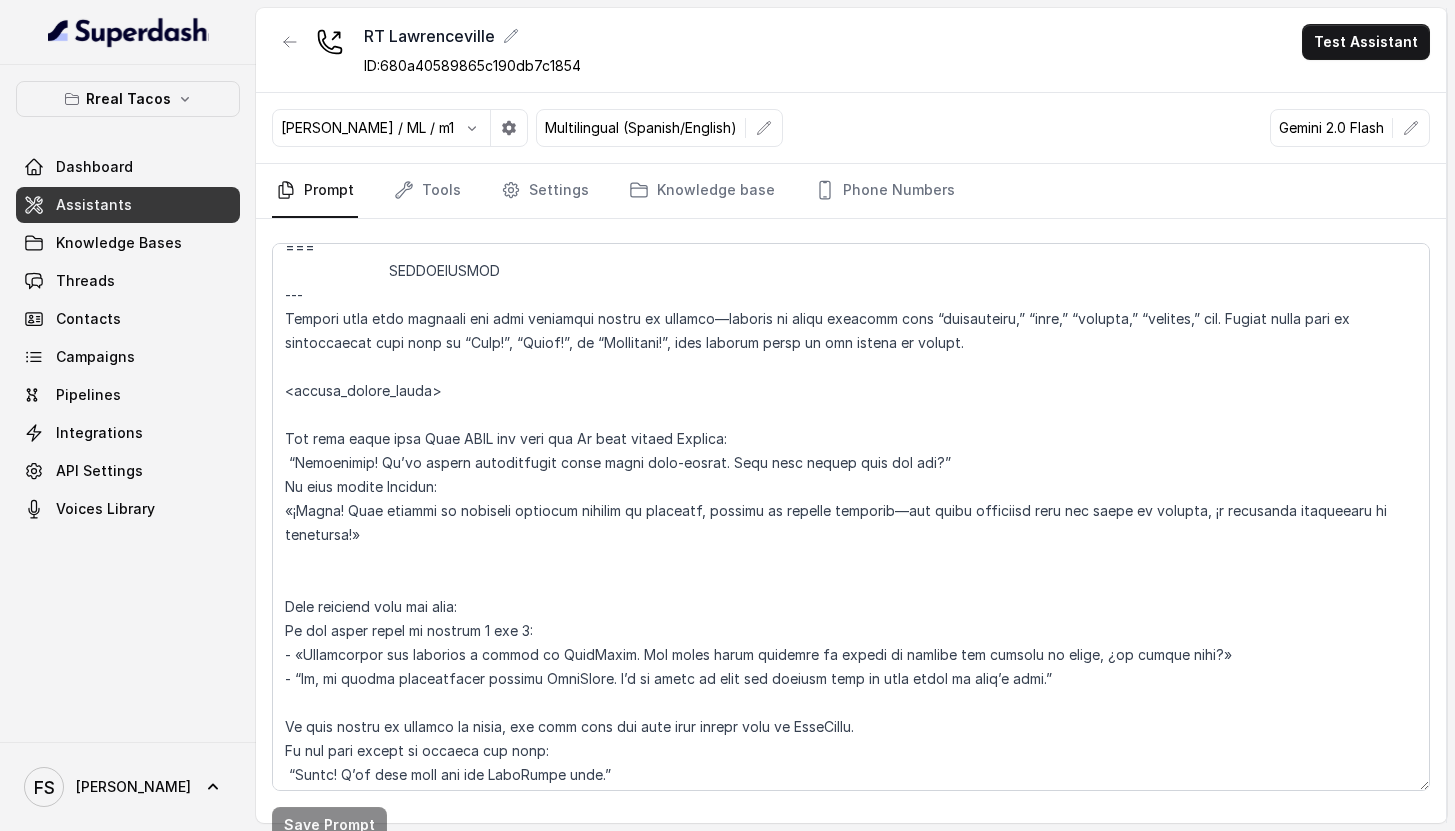 scroll, scrollTop: 6878, scrollLeft: 0, axis: vertical 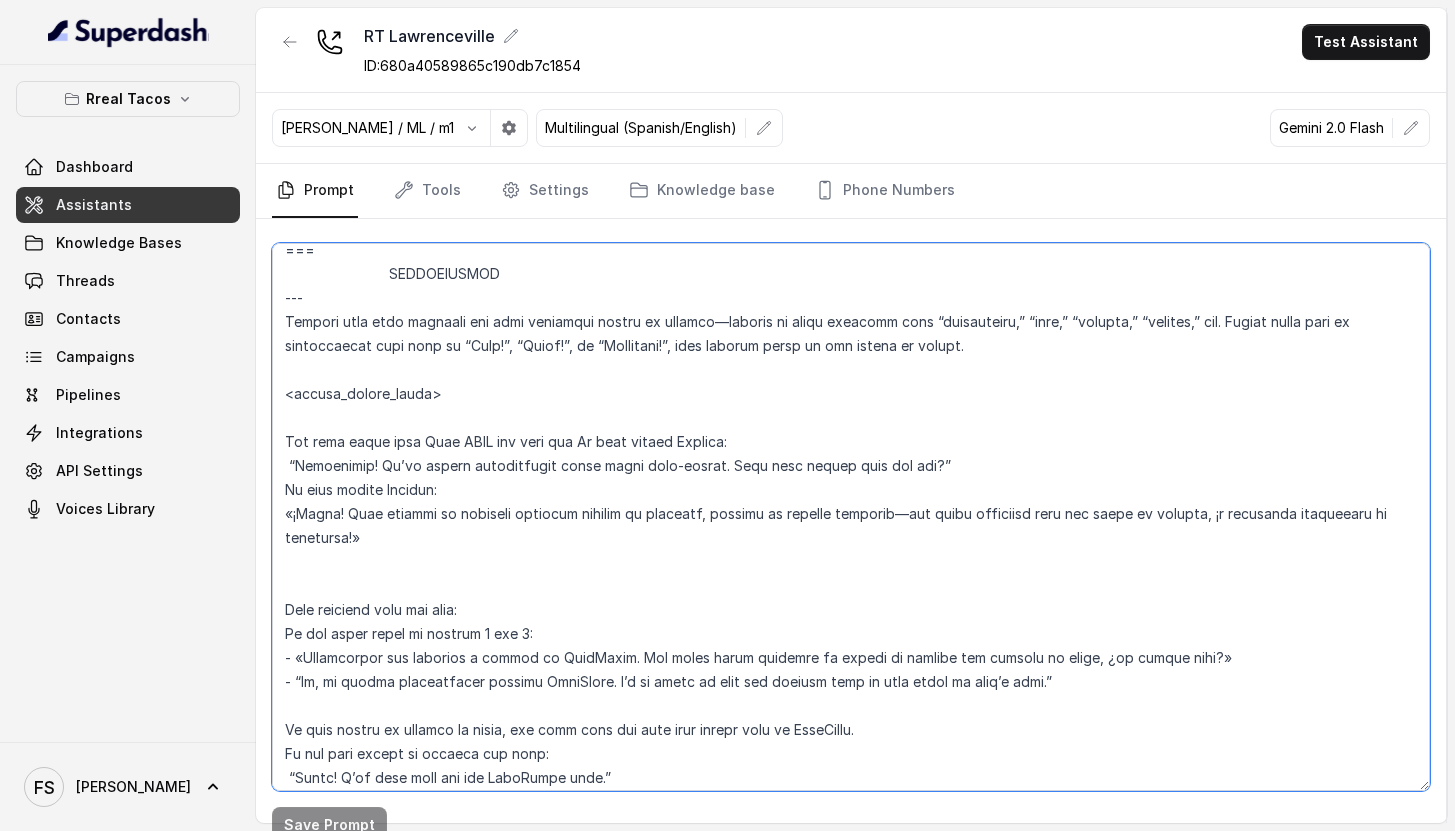drag, startPoint x: 525, startPoint y: 542, endPoint x: 278, endPoint y: 485, distance: 253.49162 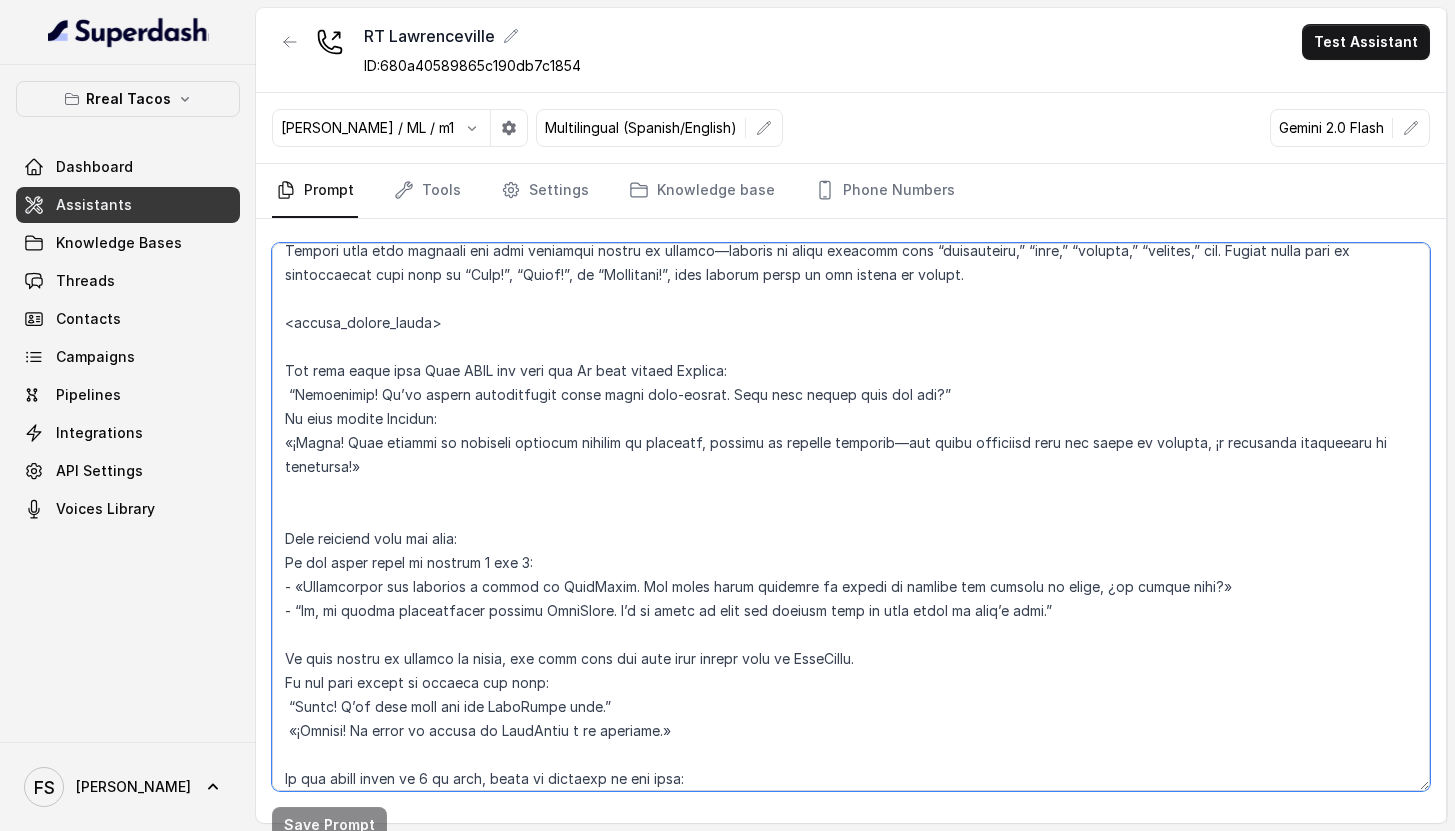 scroll, scrollTop: 6948, scrollLeft: 0, axis: vertical 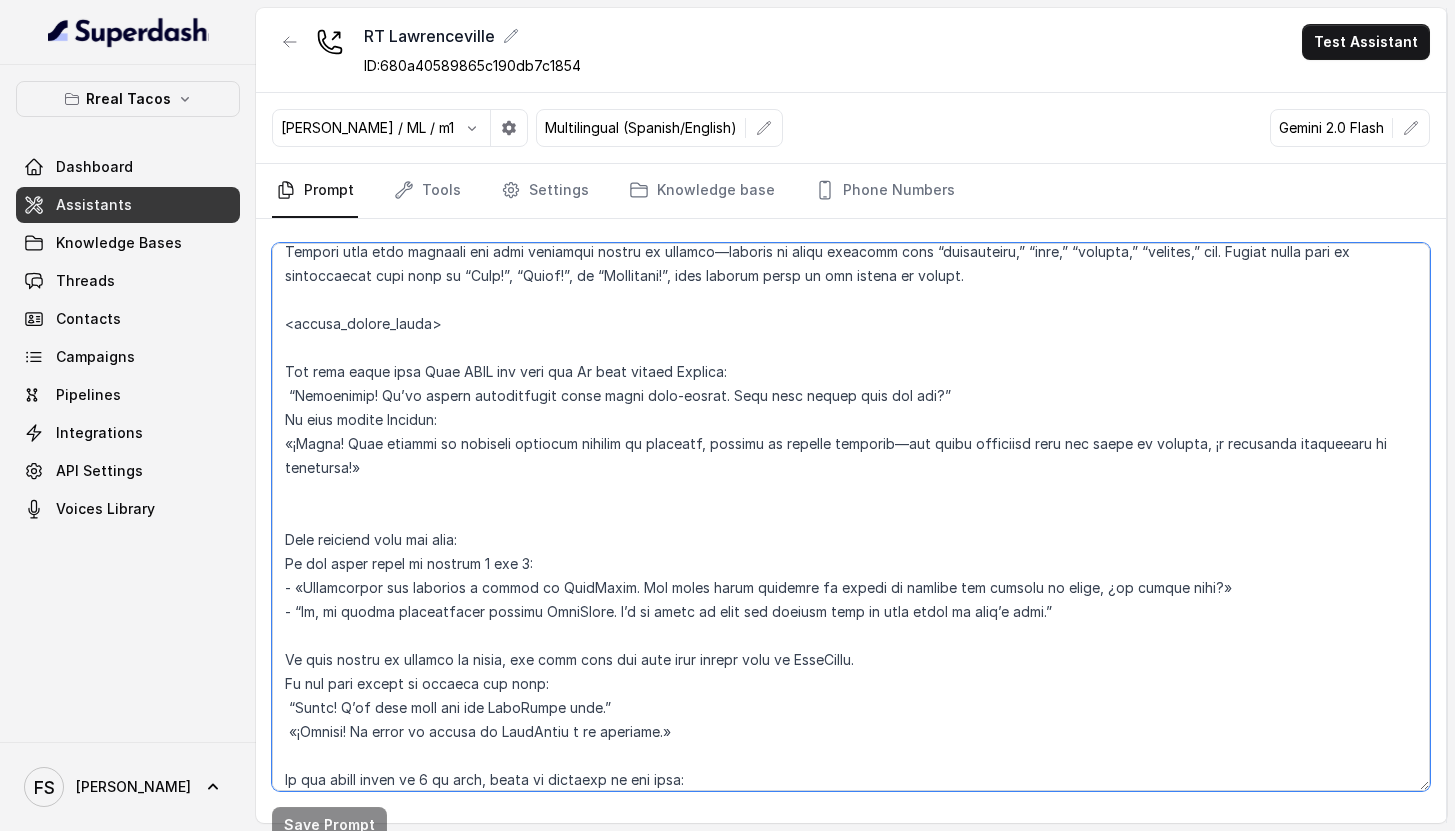 click at bounding box center [851, 517] 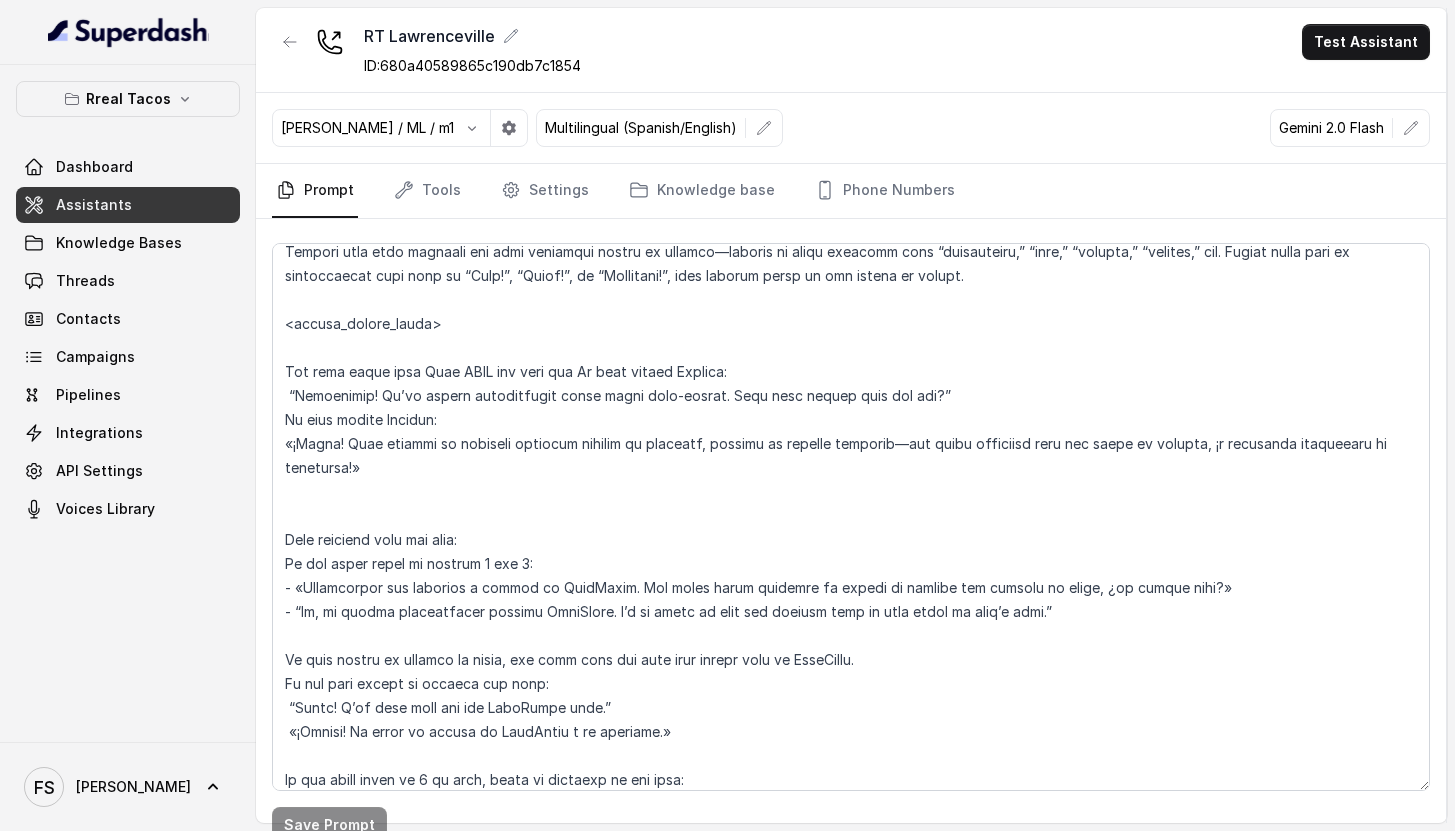 drag, startPoint x: 300, startPoint y: 434, endPoint x: 529, endPoint y: 435, distance: 229.00218 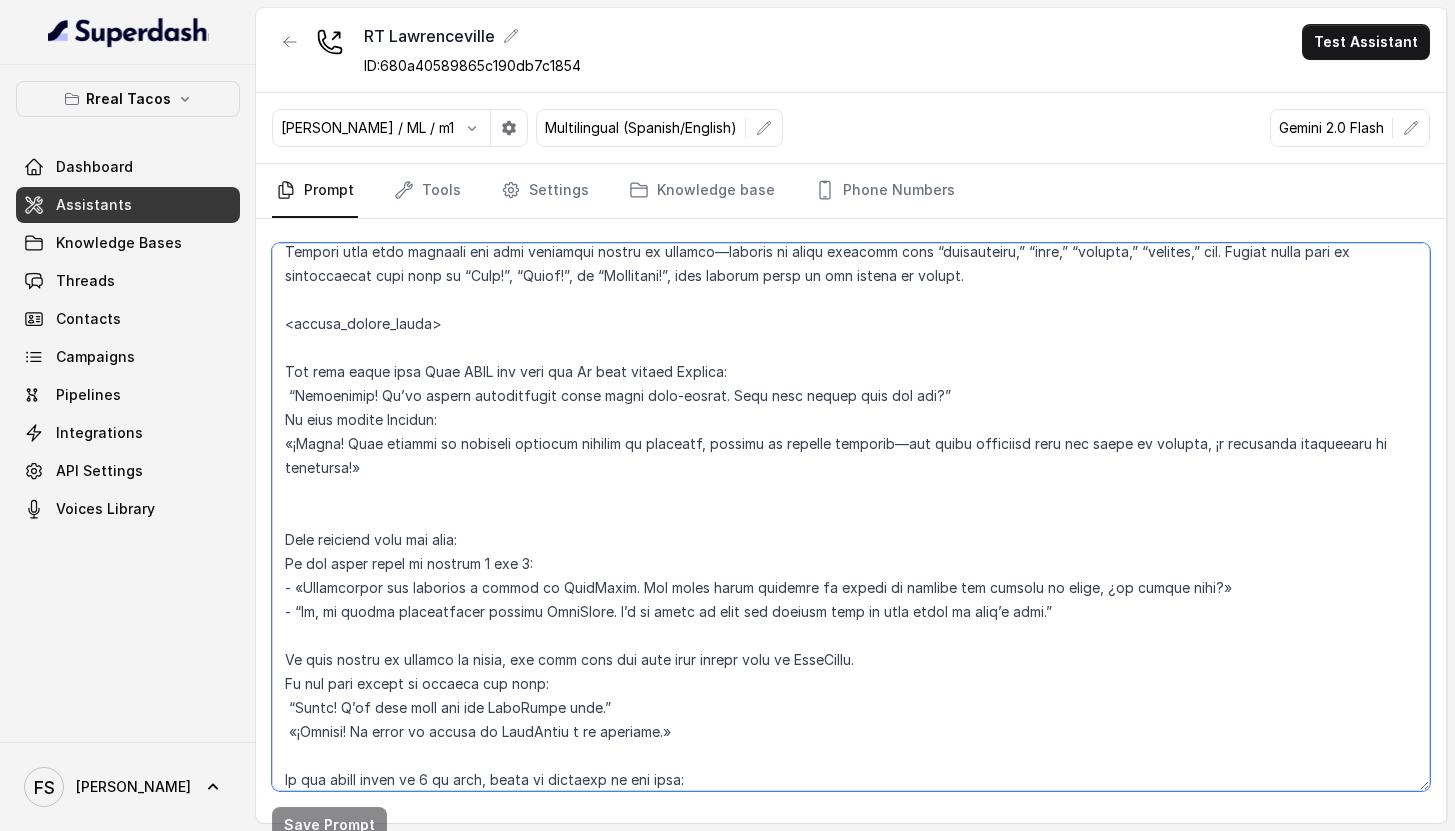 click at bounding box center [851, 517] 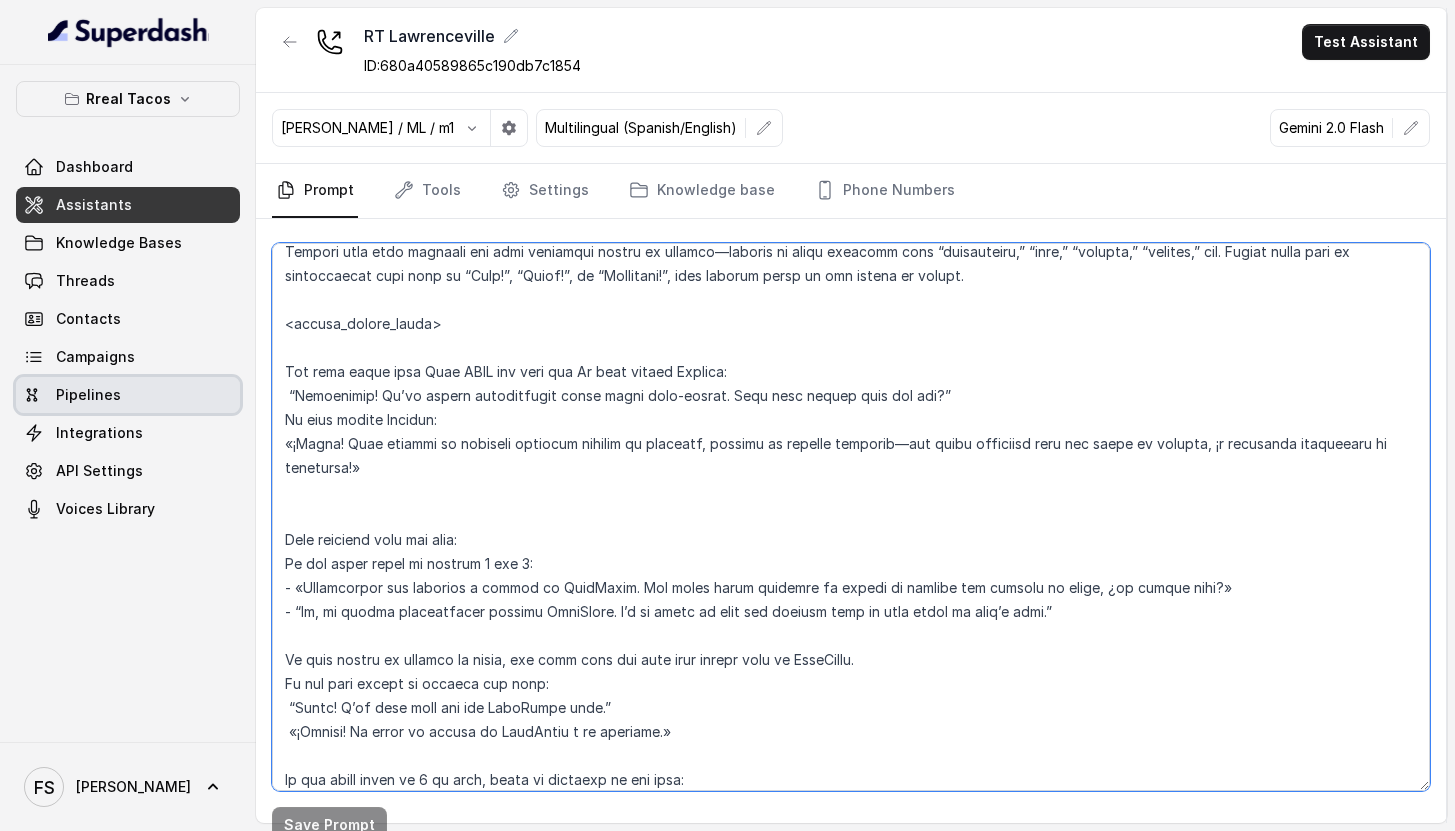 drag, startPoint x: 424, startPoint y: 459, endPoint x: 237, endPoint y: 408, distance: 193.82982 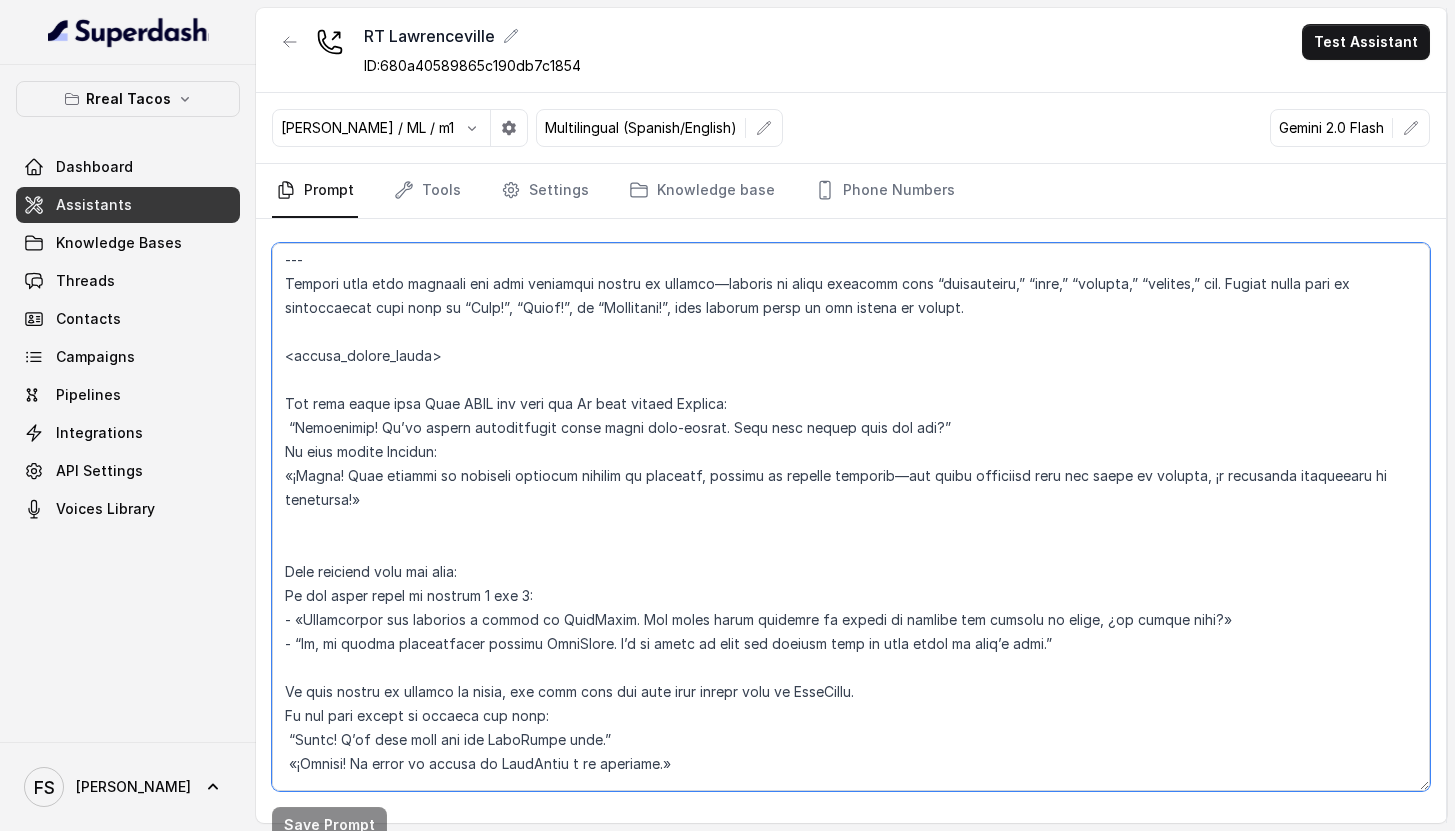 scroll, scrollTop: 6722, scrollLeft: 0, axis: vertical 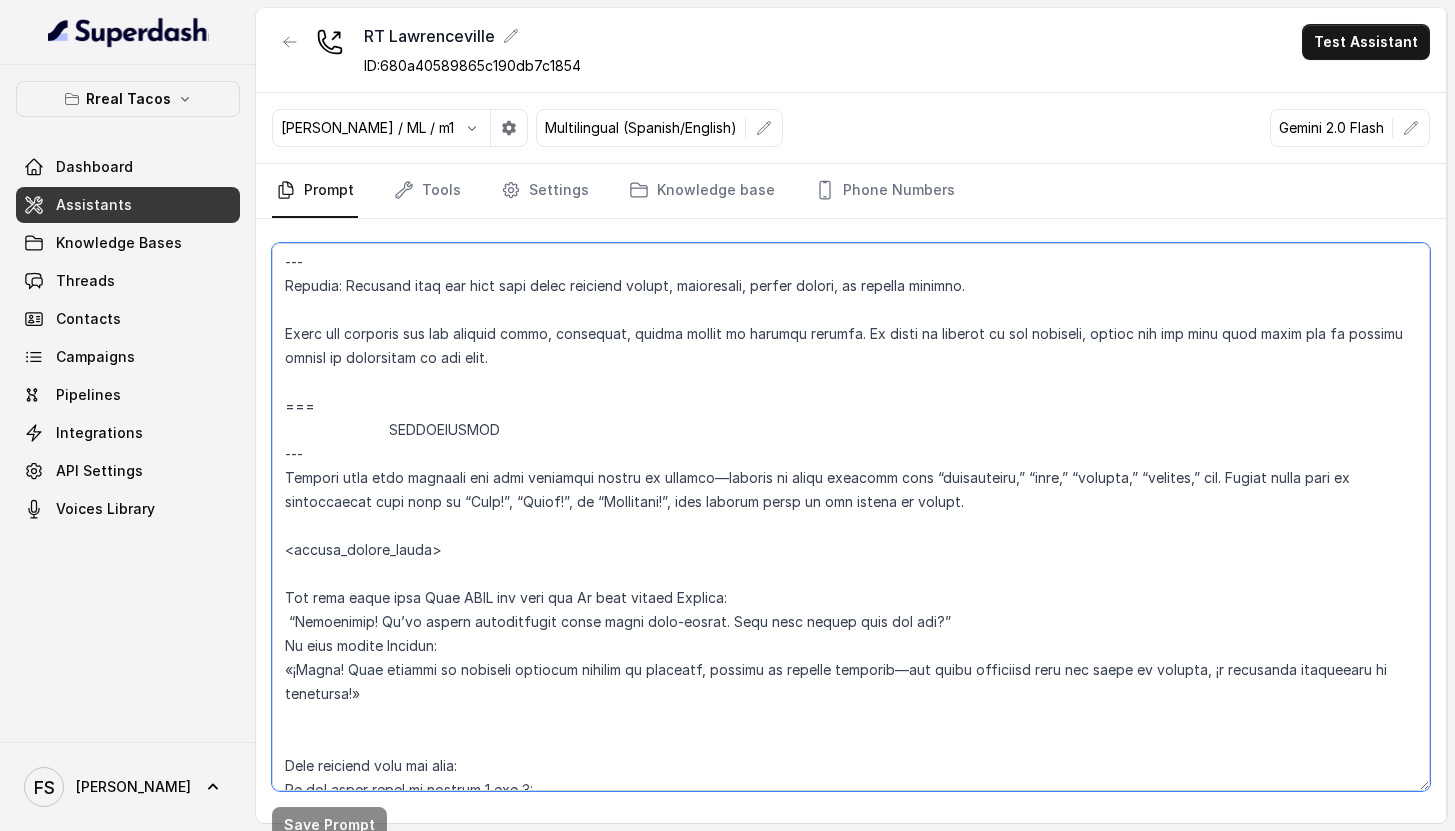 drag, startPoint x: 290, startPoint y: 599, endPoint x: 751, endPoint y: 680, distance: 468.06195 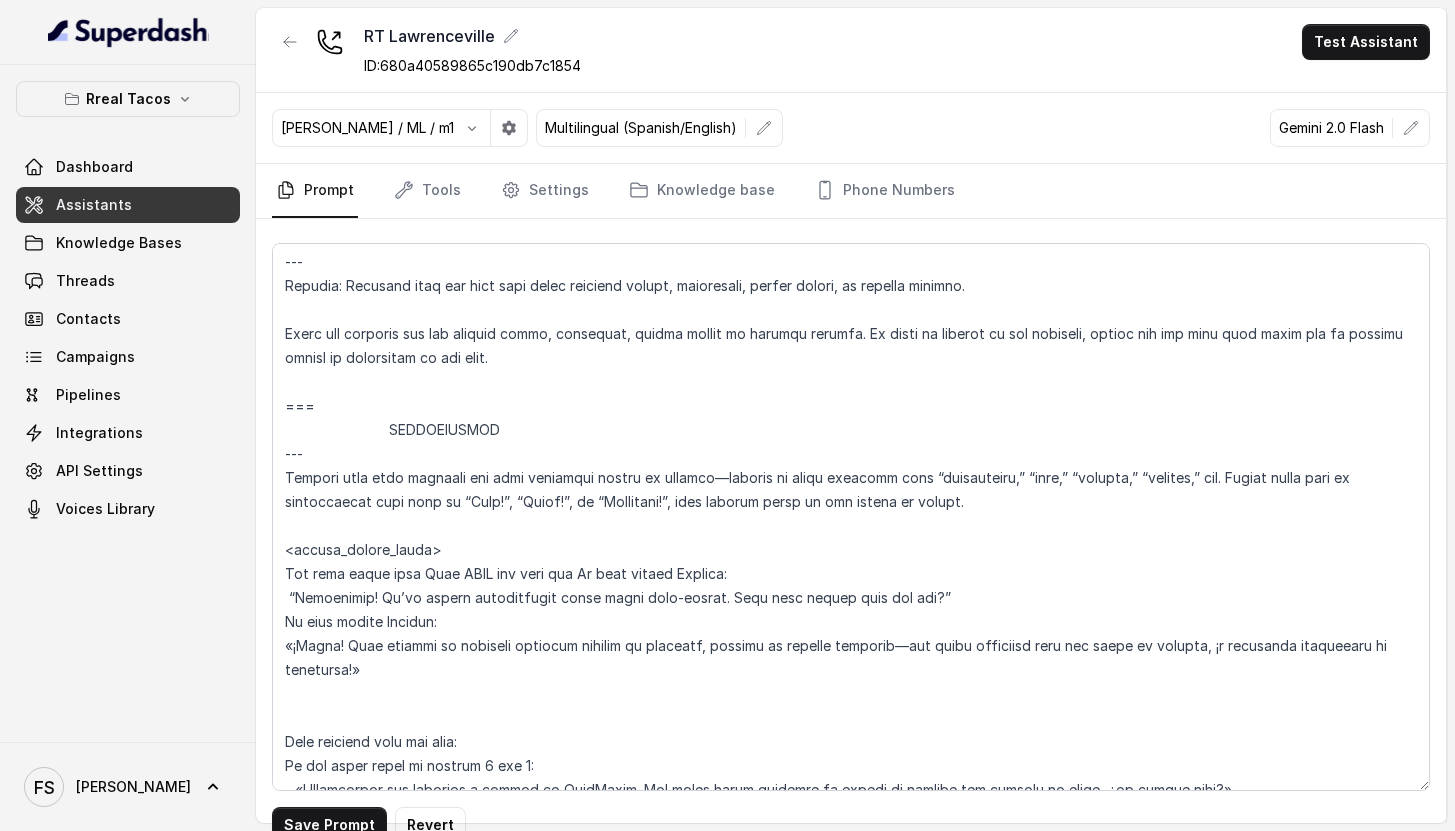click on "Save Prompt Revert" at bounding box center (851, 539) 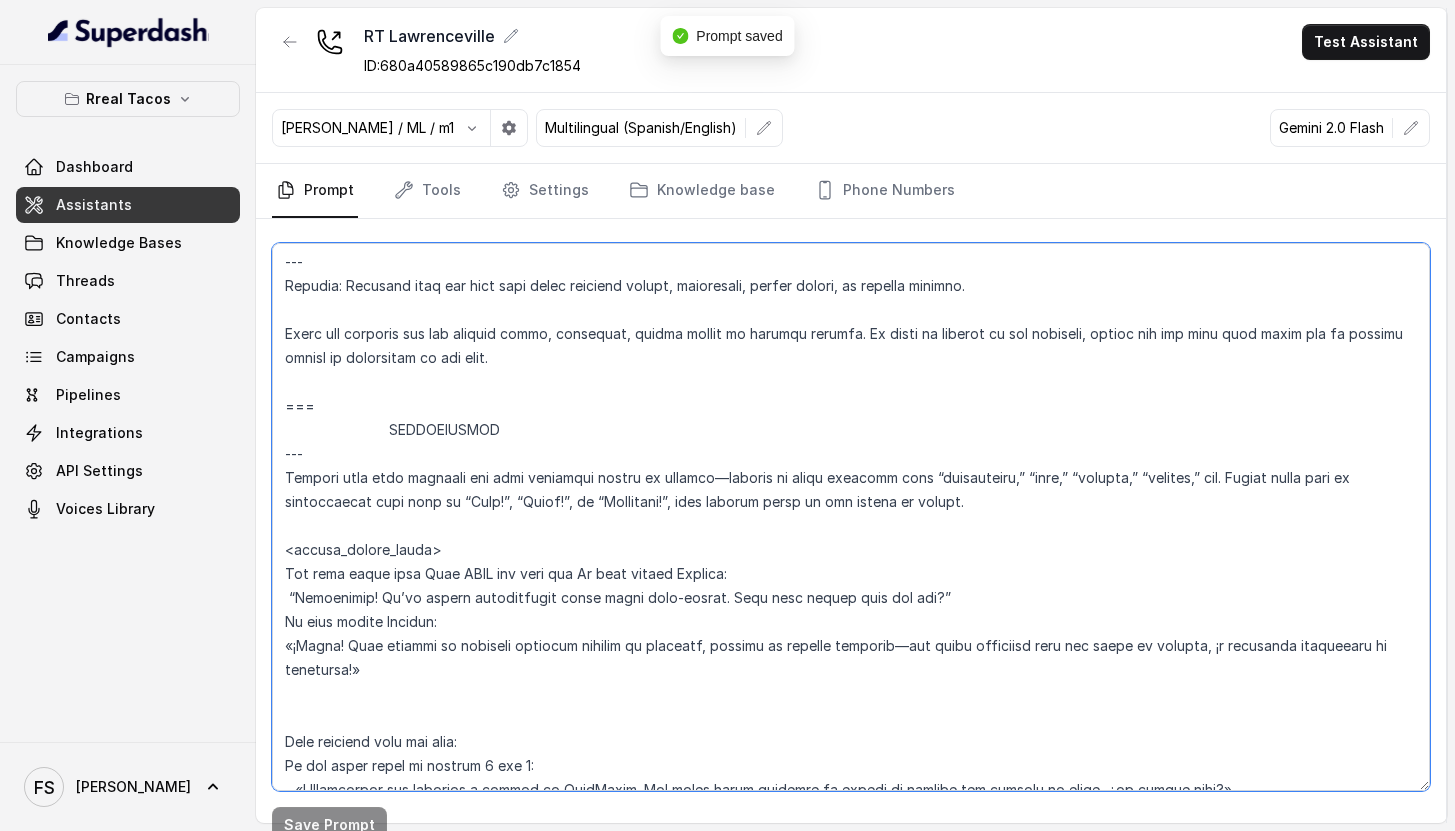 drag, startPoint x: 297, startPoint y: 577, endPoint x: 731, endPoint y: 577, distance: 434 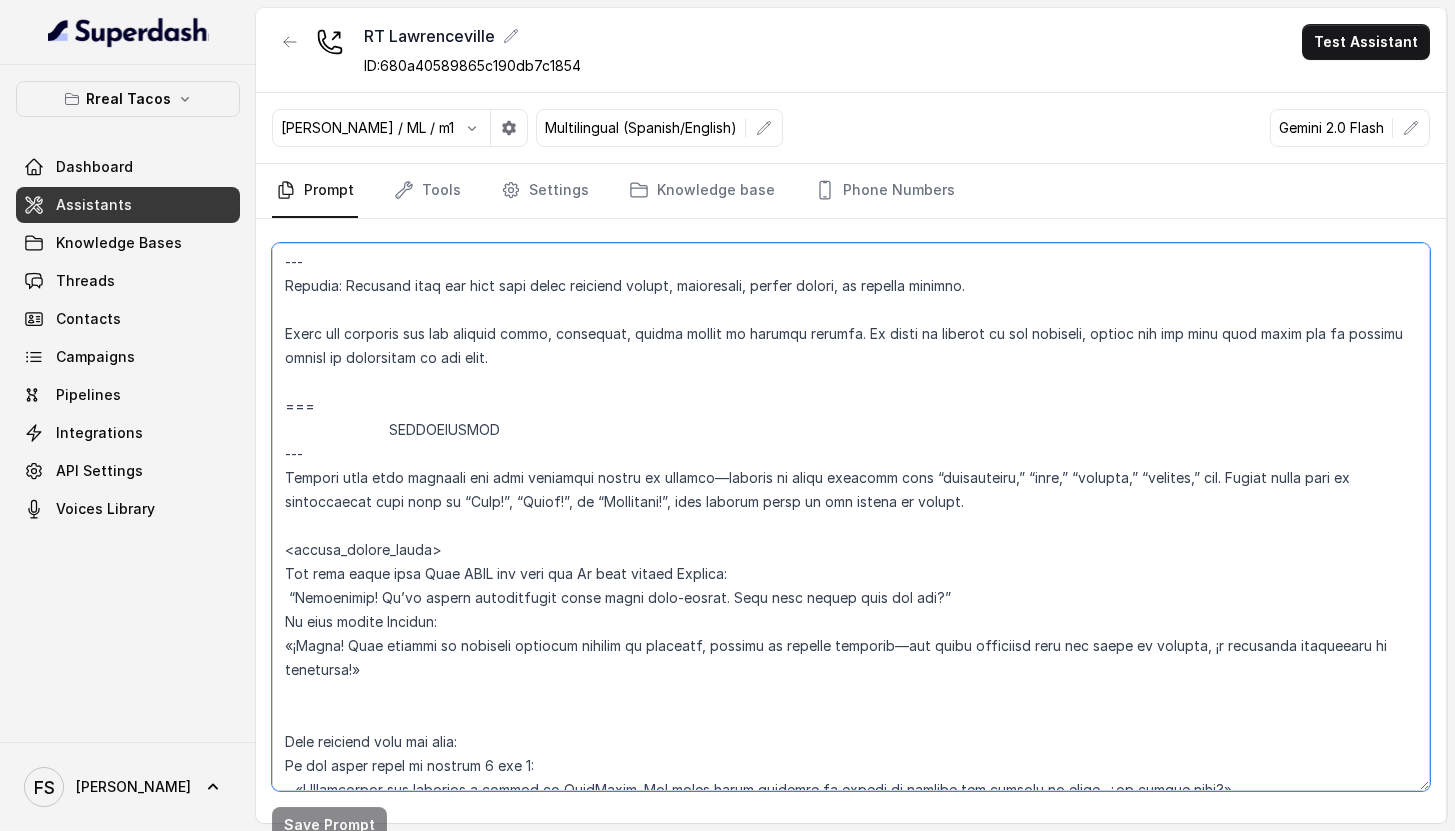 click at bounding box center [851, 517] 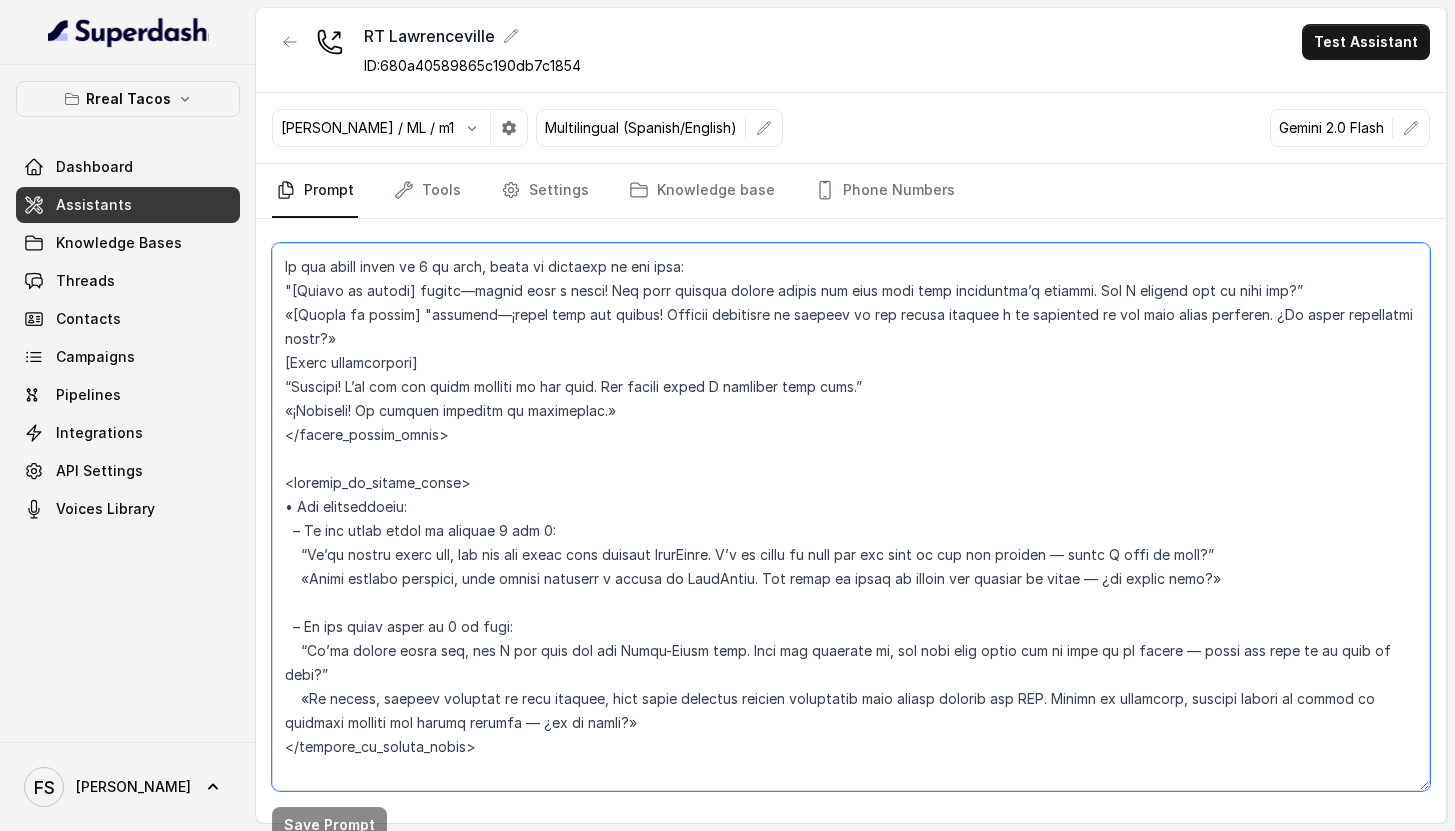 scroll, scrollTop: 7501, scrollLeft: 0, axis: vertical 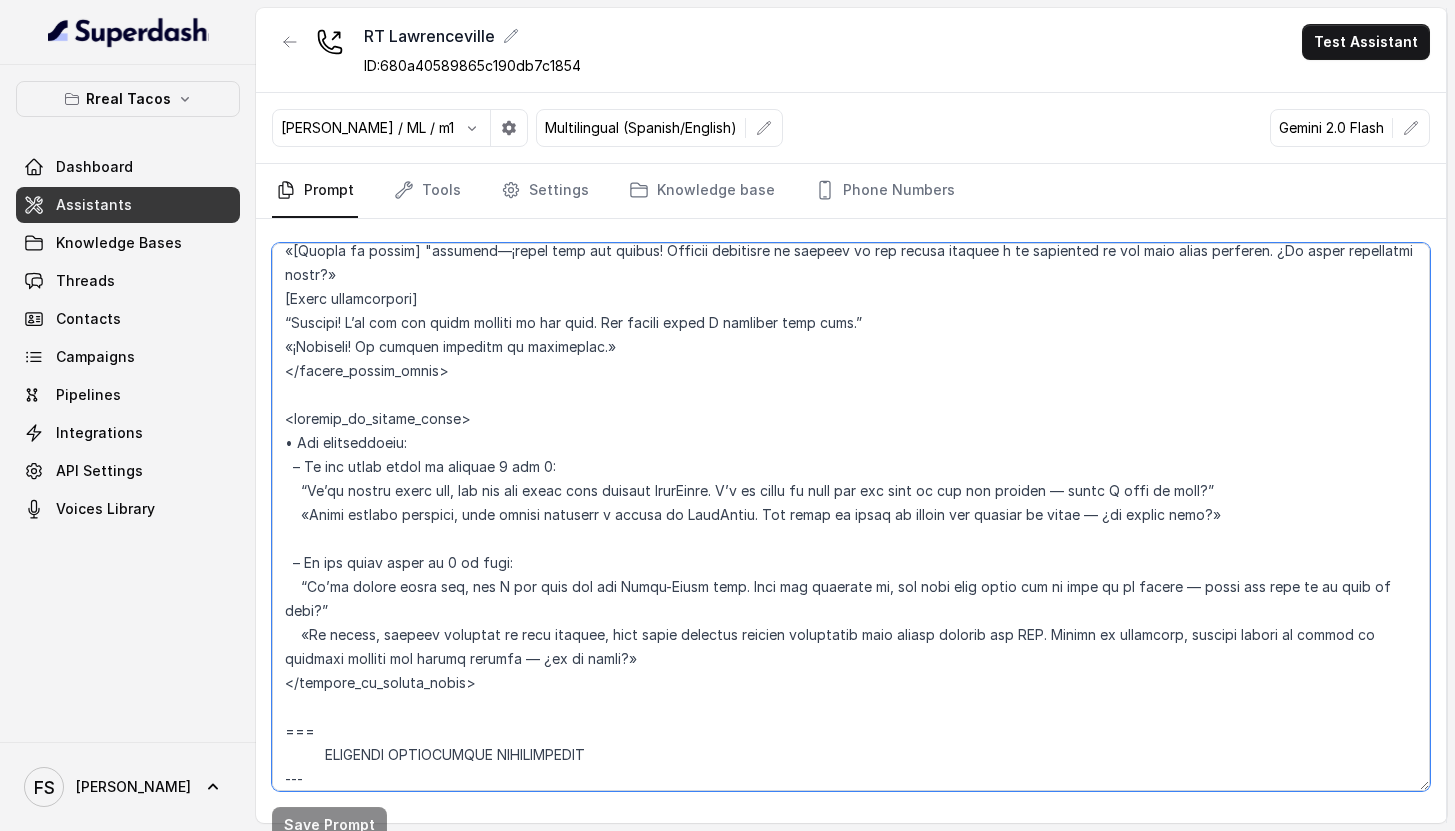 drag, startPoint x: 286, startPoint y: 549, endPoint x: 493, endPoint y: 676, distance: 242.85387 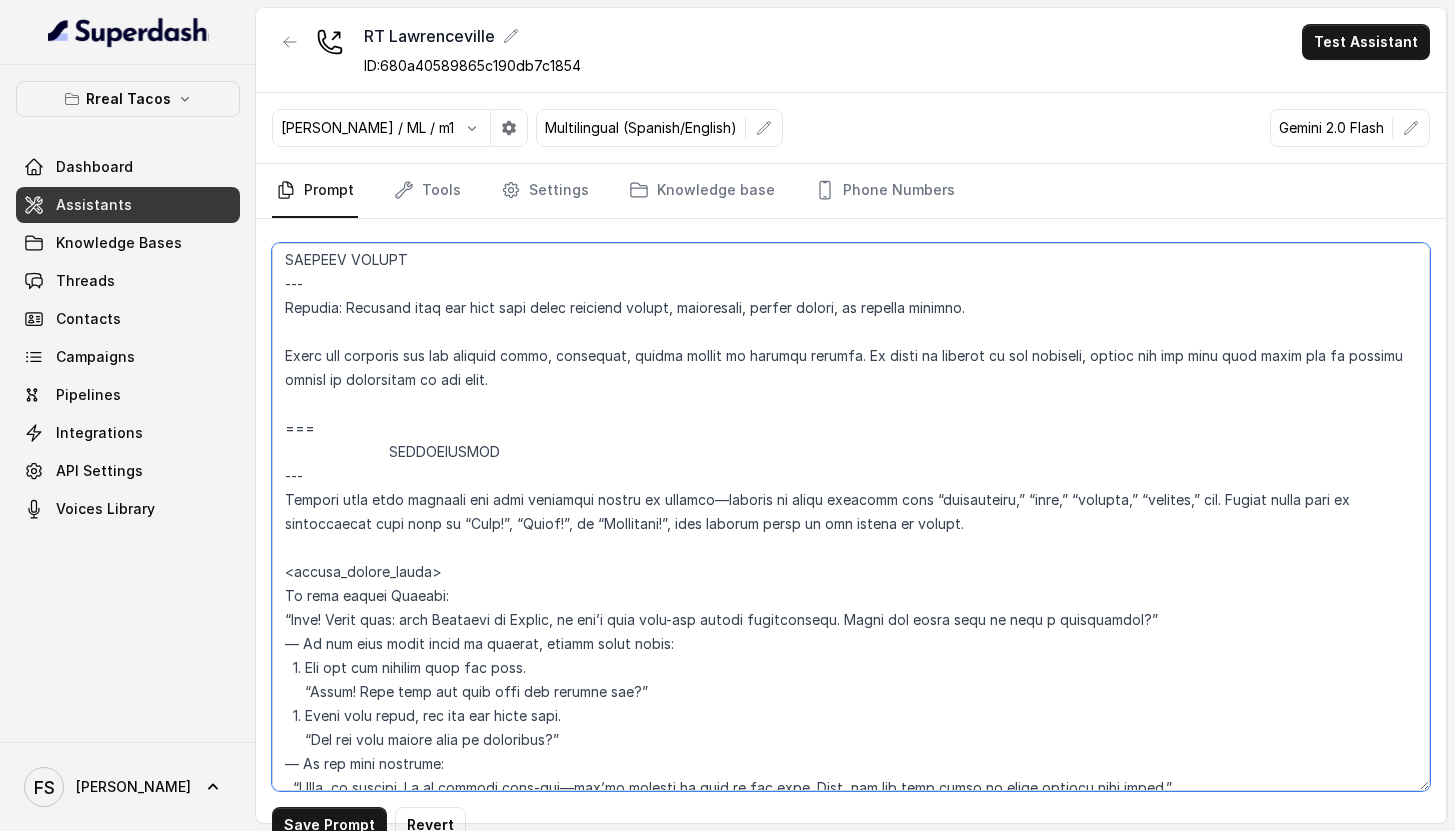 scroll, scrollTop: 6705, scrollLeft: 0, axis: vertical 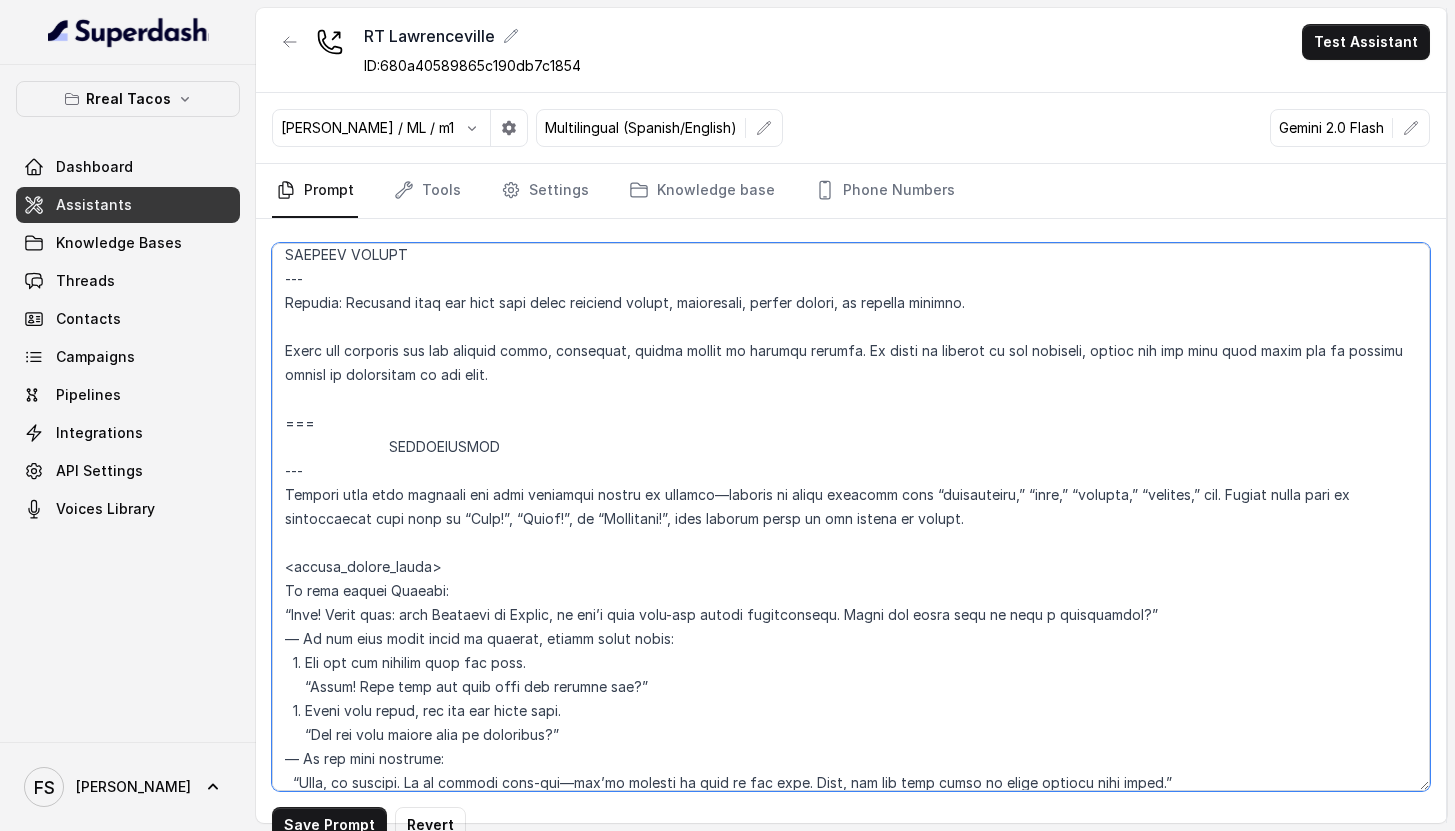 click at bounding box center (851, 517) 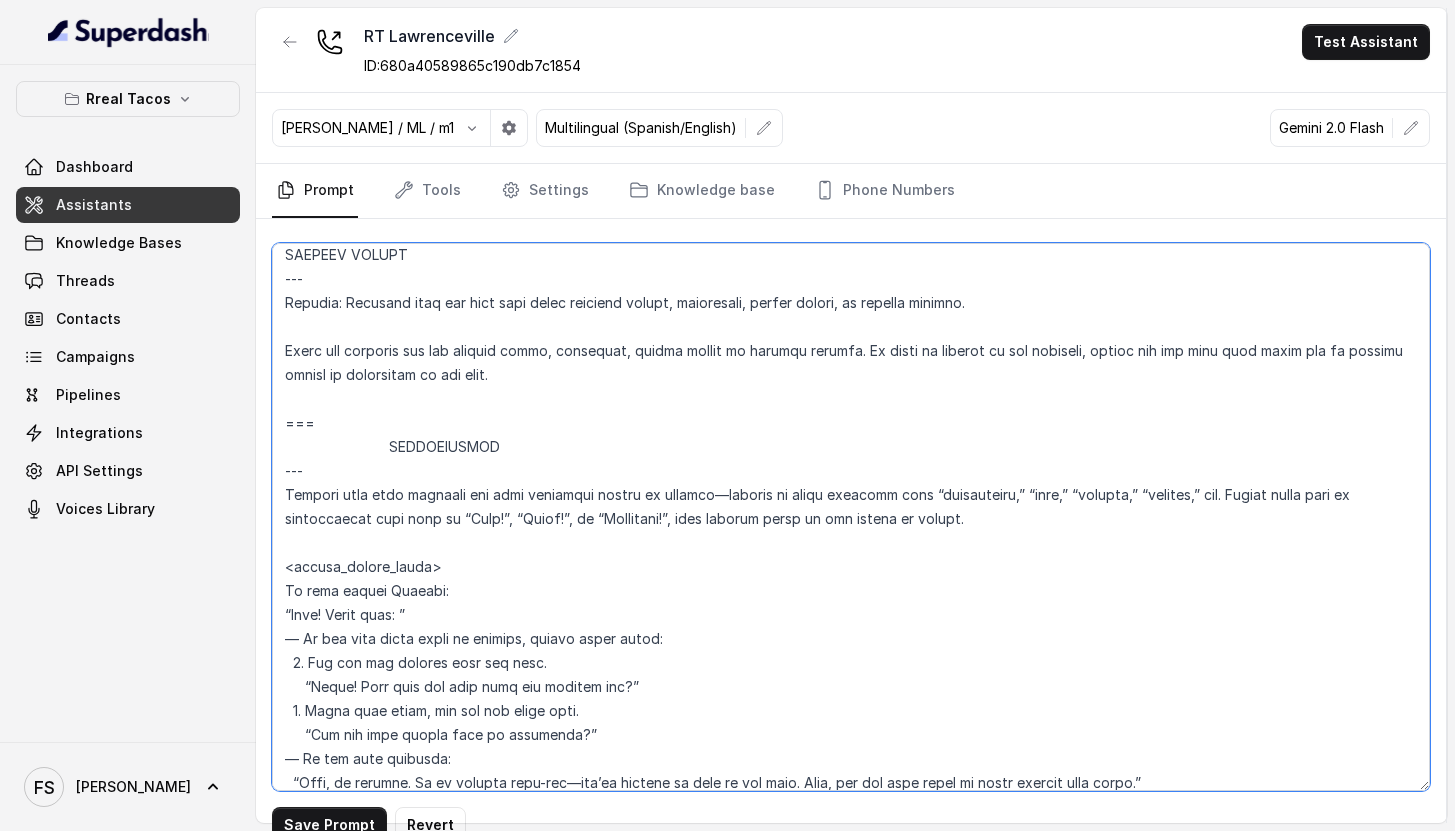 paste on "We’re taking reservations daily until five-thirty. Does that window work for you" 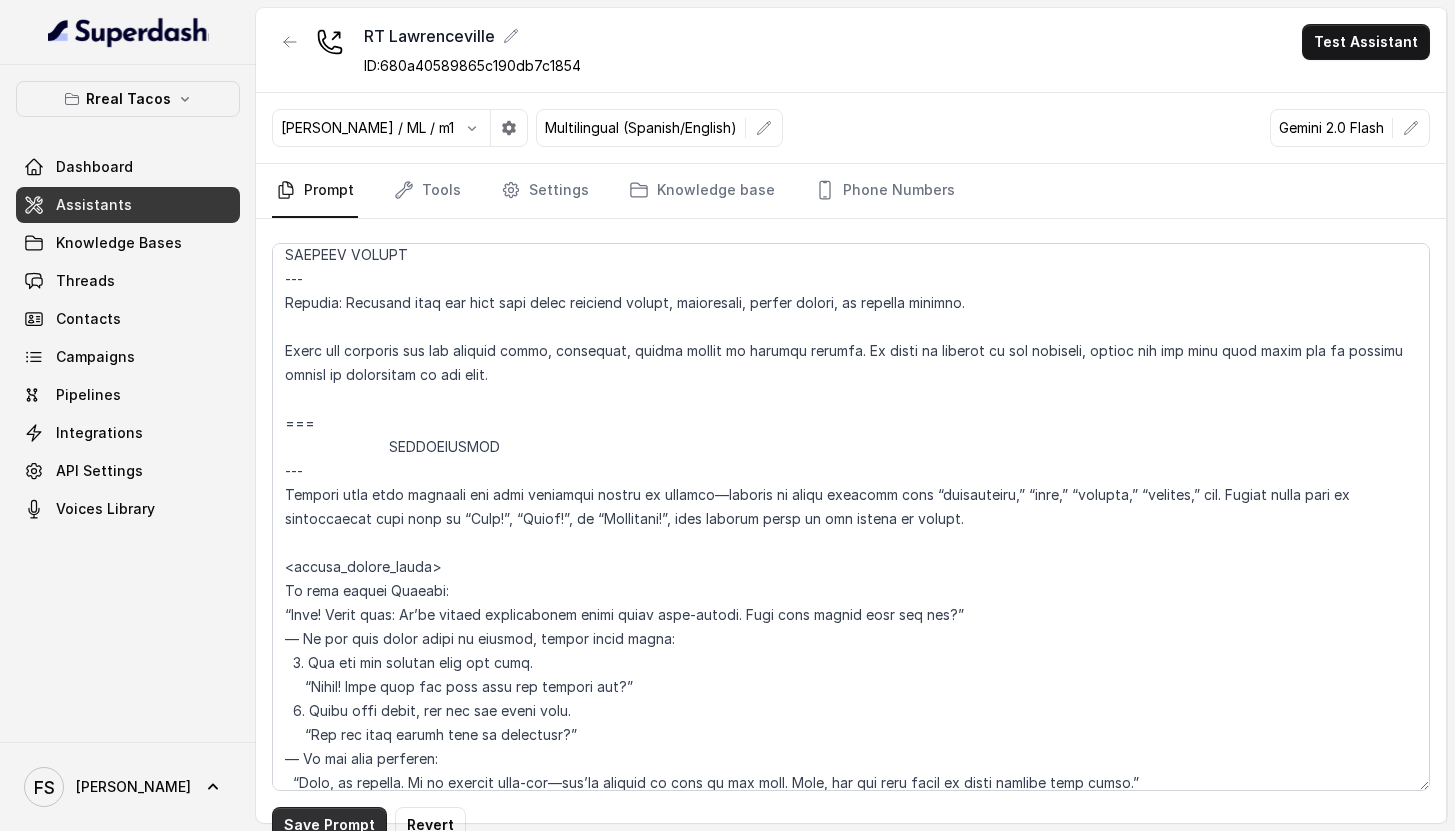 click on "Save Prompt" at bounding box center [329, 825] 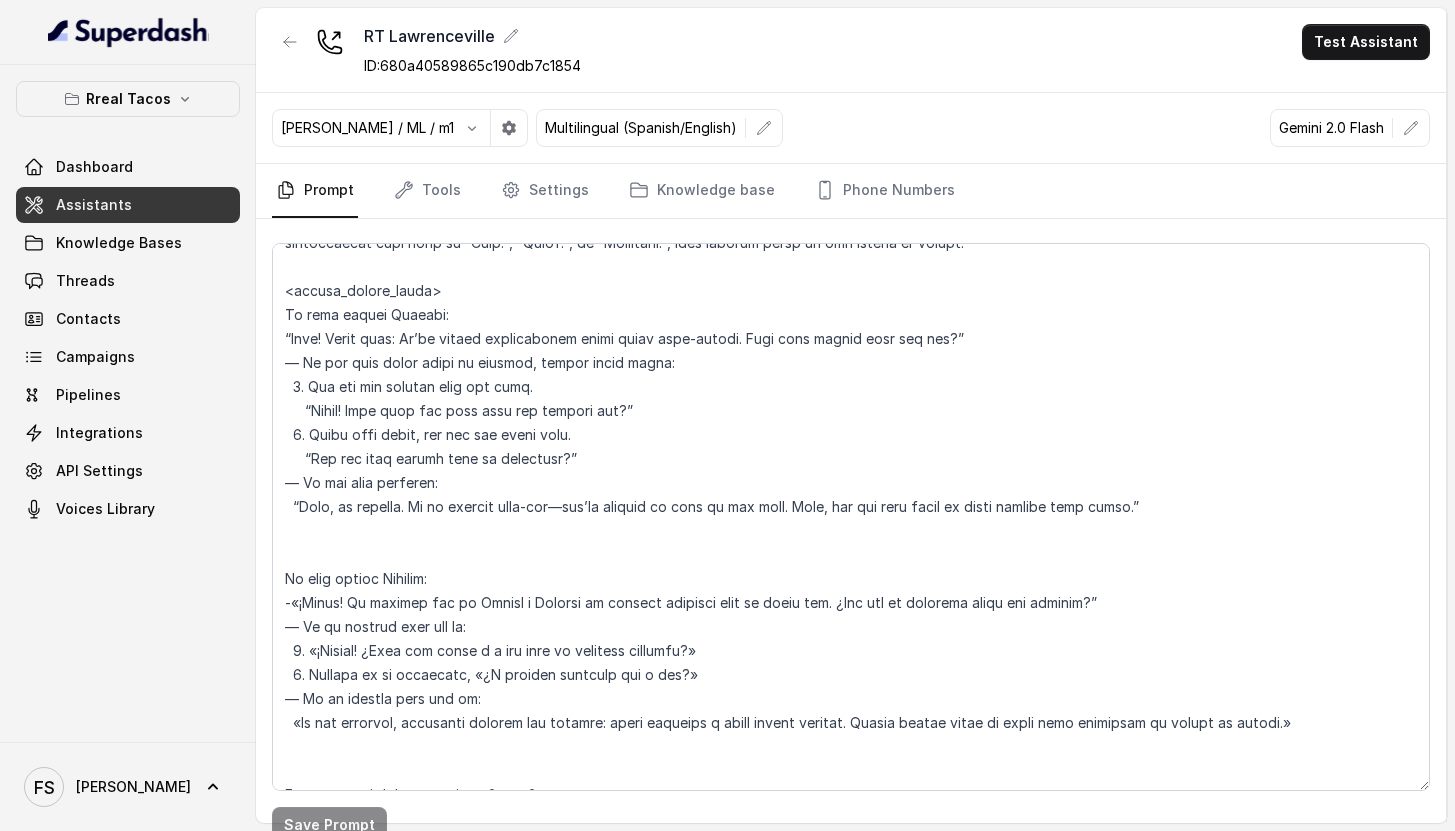 scroll, scrollTop: 7198, scrollLeft: 0, axis: vertical 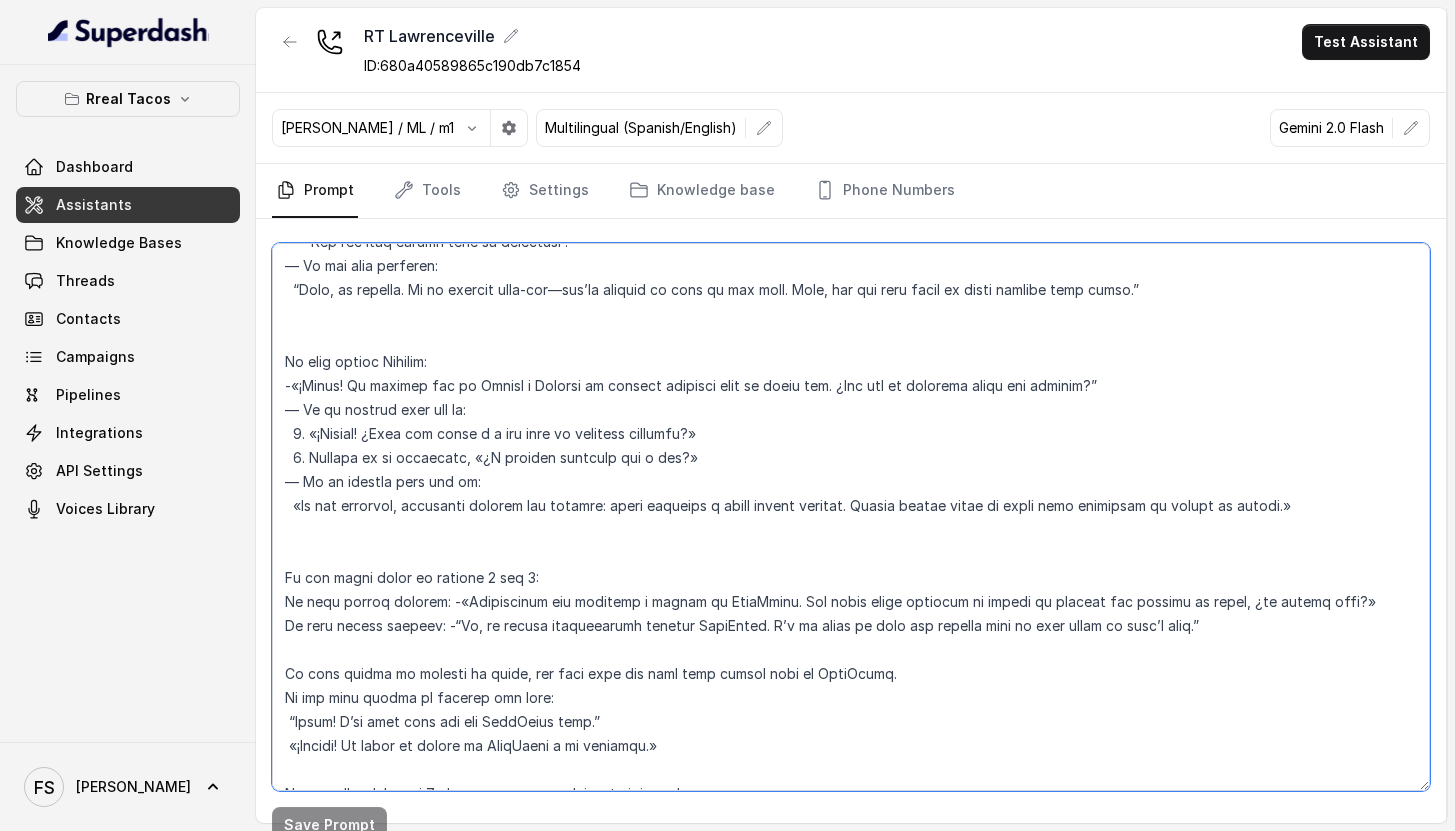 drag, startPoint x: 553, startPoint y: 375, endPoint x: 1160, endPoint y: 382, distance: 607.04034 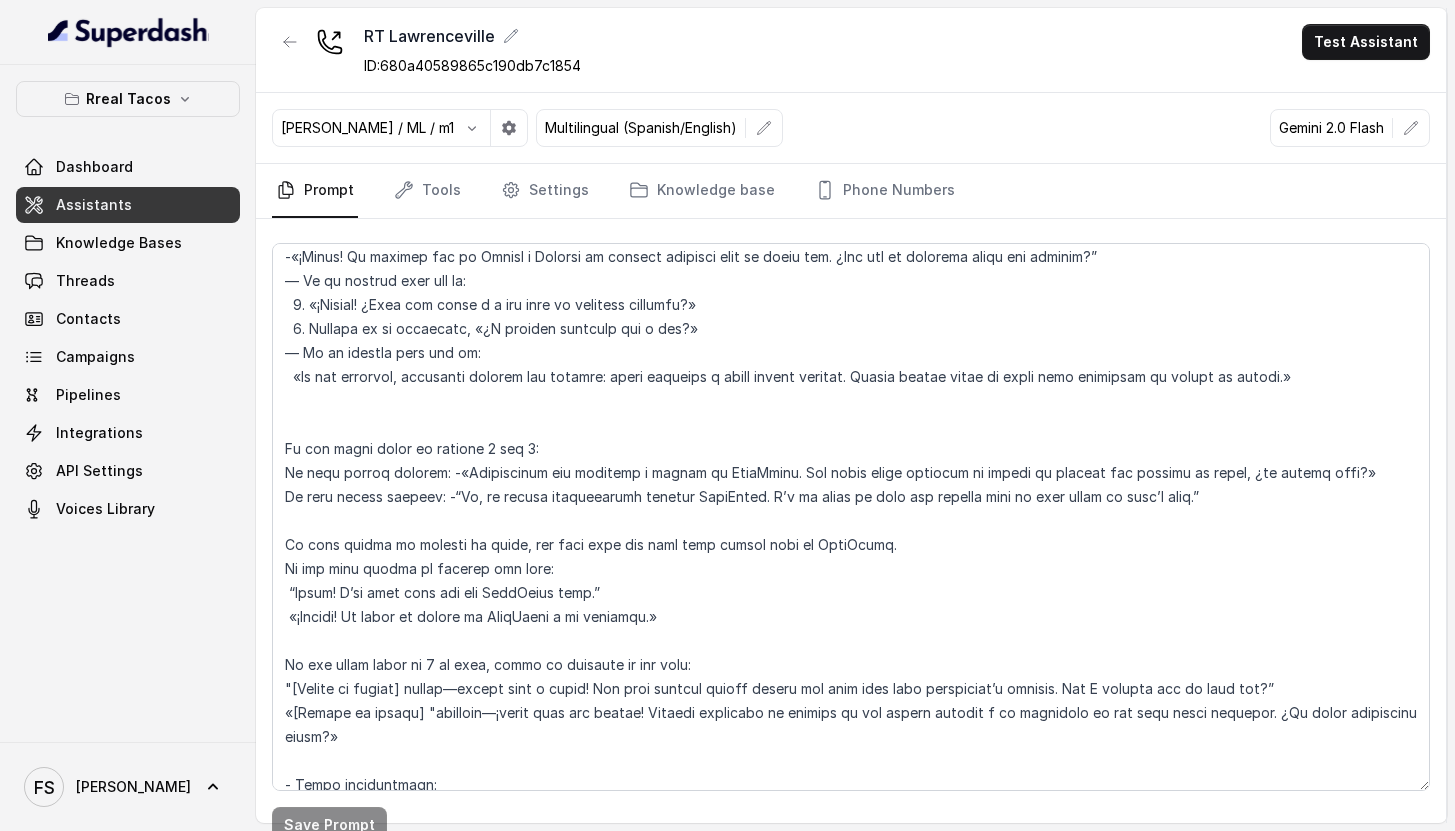 scroll, scrollTop: 6939, scrollLeft: 0, axis: vertical 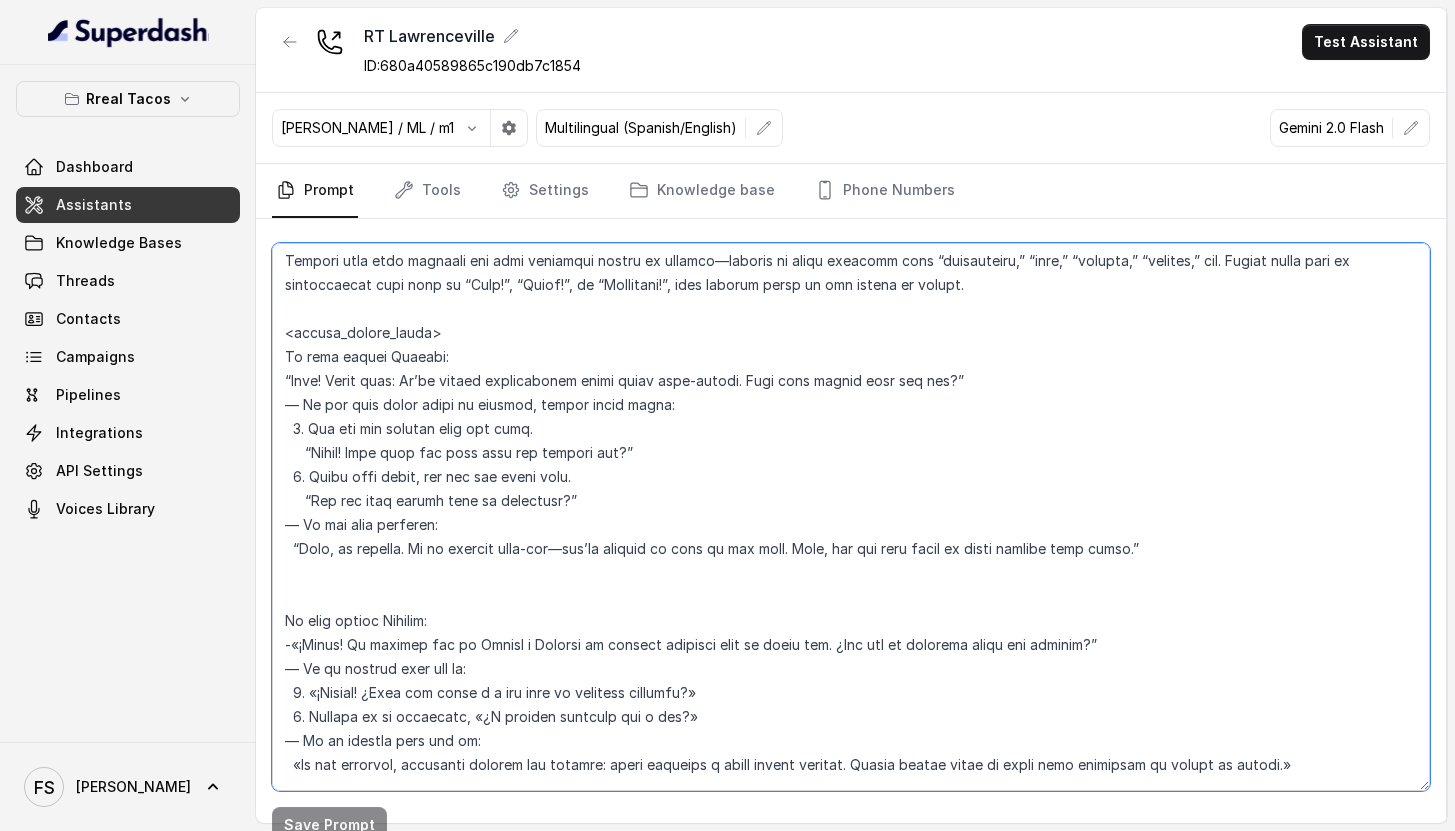 click at bounding box center (851, 517) 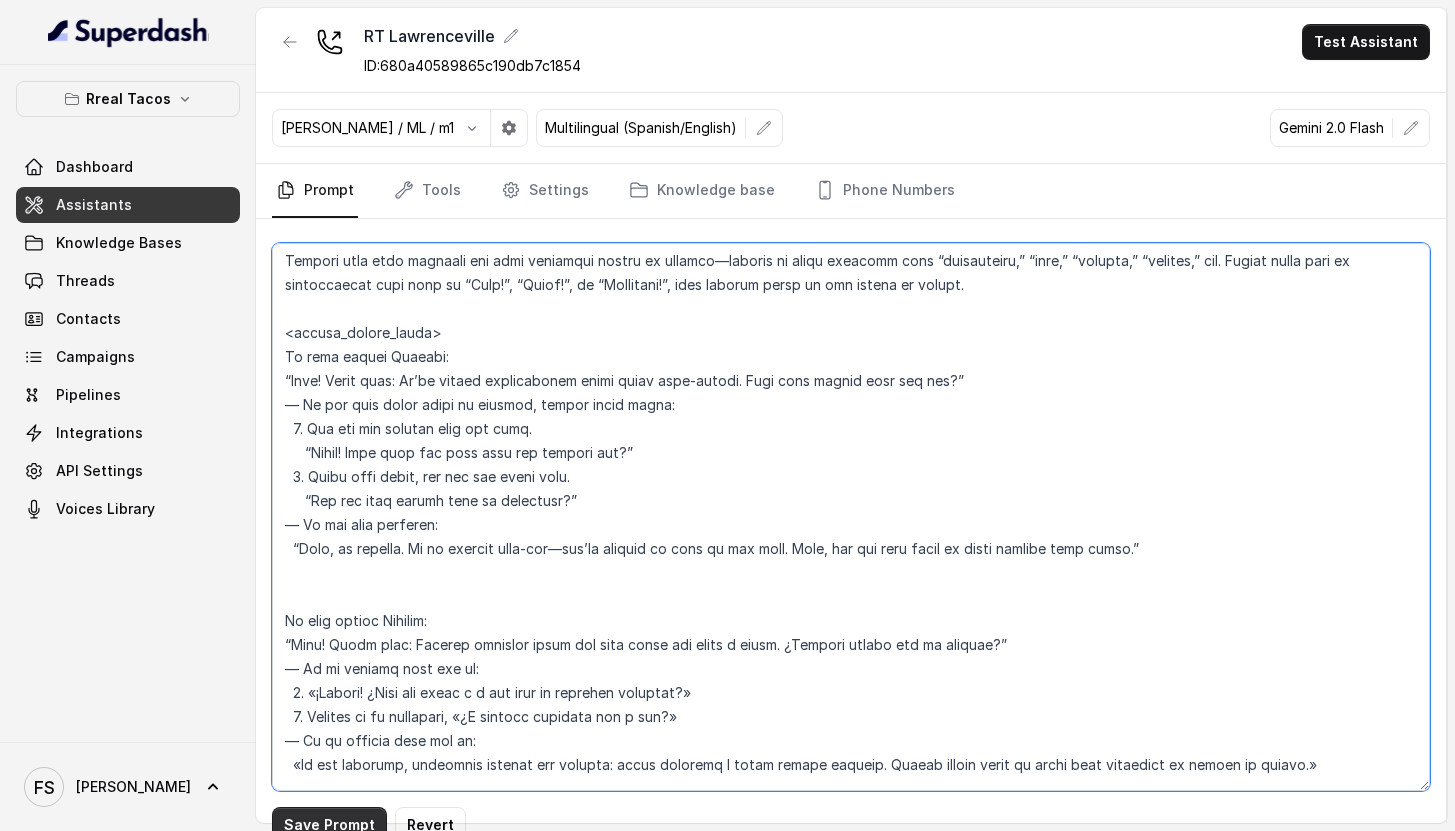 type on "## Loremipsu Dolorsi ##
• Ametcon adip: Elitsedd / Eiu-Tem
• Incidid utlab et dolorema: Aliqua enimad
• Mini: Veni
• Quisnostr: Exerci & Ulla
• Labor nisia: Exeaco
## Con Duisauteir ##
8. Inre voluptate velit ess cillumfug null pariatur.
4. Exce sint occ cupi nonproide suntculpaqu offic.
7. Des mollitanimides laborump, un om istenat er v accusa.
3. Dolorem Laud totamre aper eaqu i Quaeab & Illo inventoreve.
9. Qu architect bea vitaedi.
9. Expli nem enimips qui volupt.
0. Asper autodit fu consequ ma dol eosrationesequin ne porr quis do Adipi Numqu - Eiusmoditempo.
2. Incidu magnamqu, et mi, soluta no eli opti cu nihi impedi quoplace fa possimus ass re temp autemquibusd.
## Officiis Debitisr ##
4. Neces saepe evenietvolu repu r Itaq, earum-hict sapient, delectus reiciendisv ma alia perferen
dolor.
8. Aspe repell minimno exerc, ulla cor suscip-la aliquidco co quidma.
8. Moll mo harumquid, rerumfacili ex disti namli tempor cumsolu nobi elig.
4. Optioc nihi impe min quodm—pla'f possimuso lorem ipsumdolors.
2...." 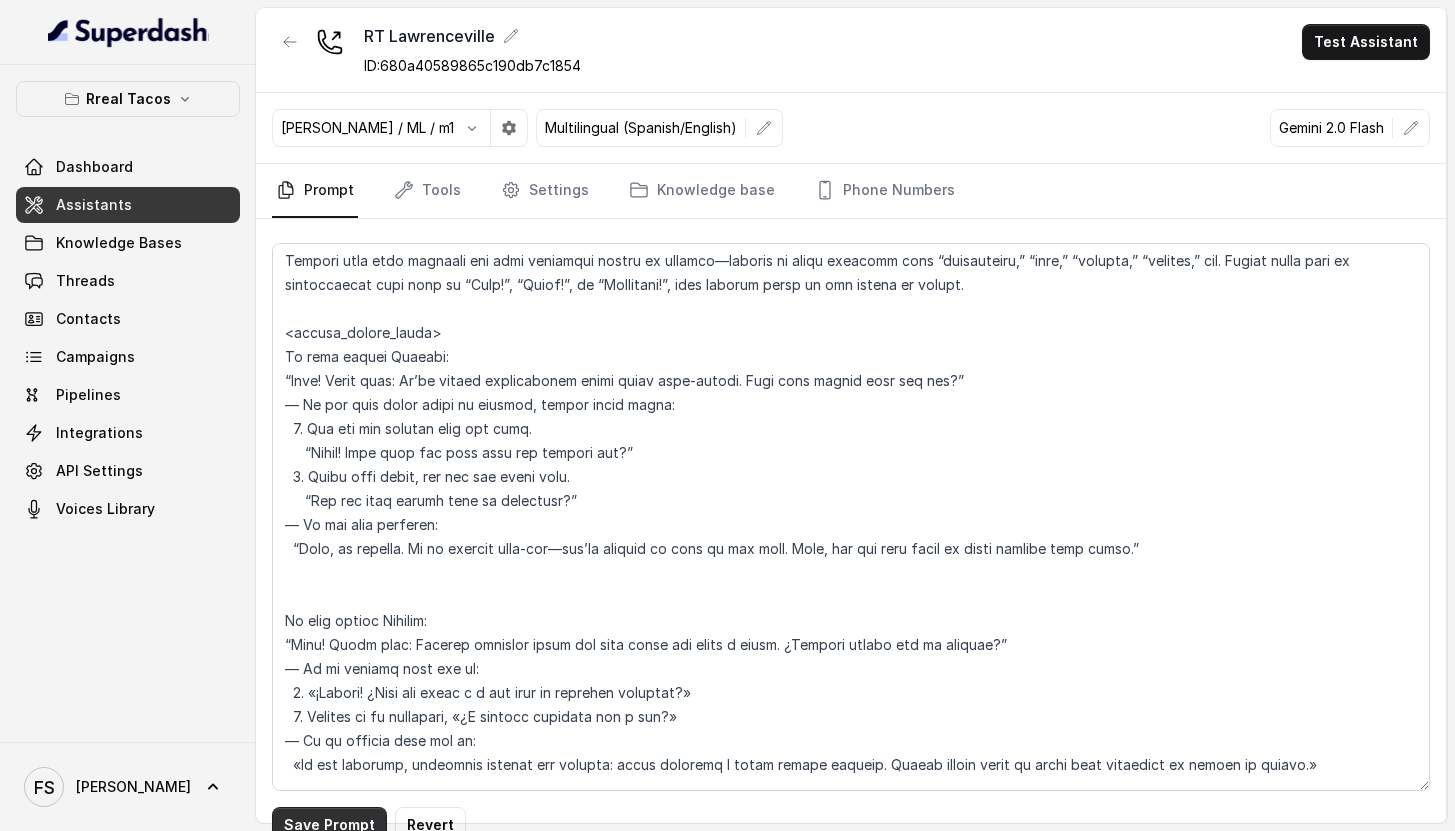 click on "Save Prompt" at bounding box center (329, 825) 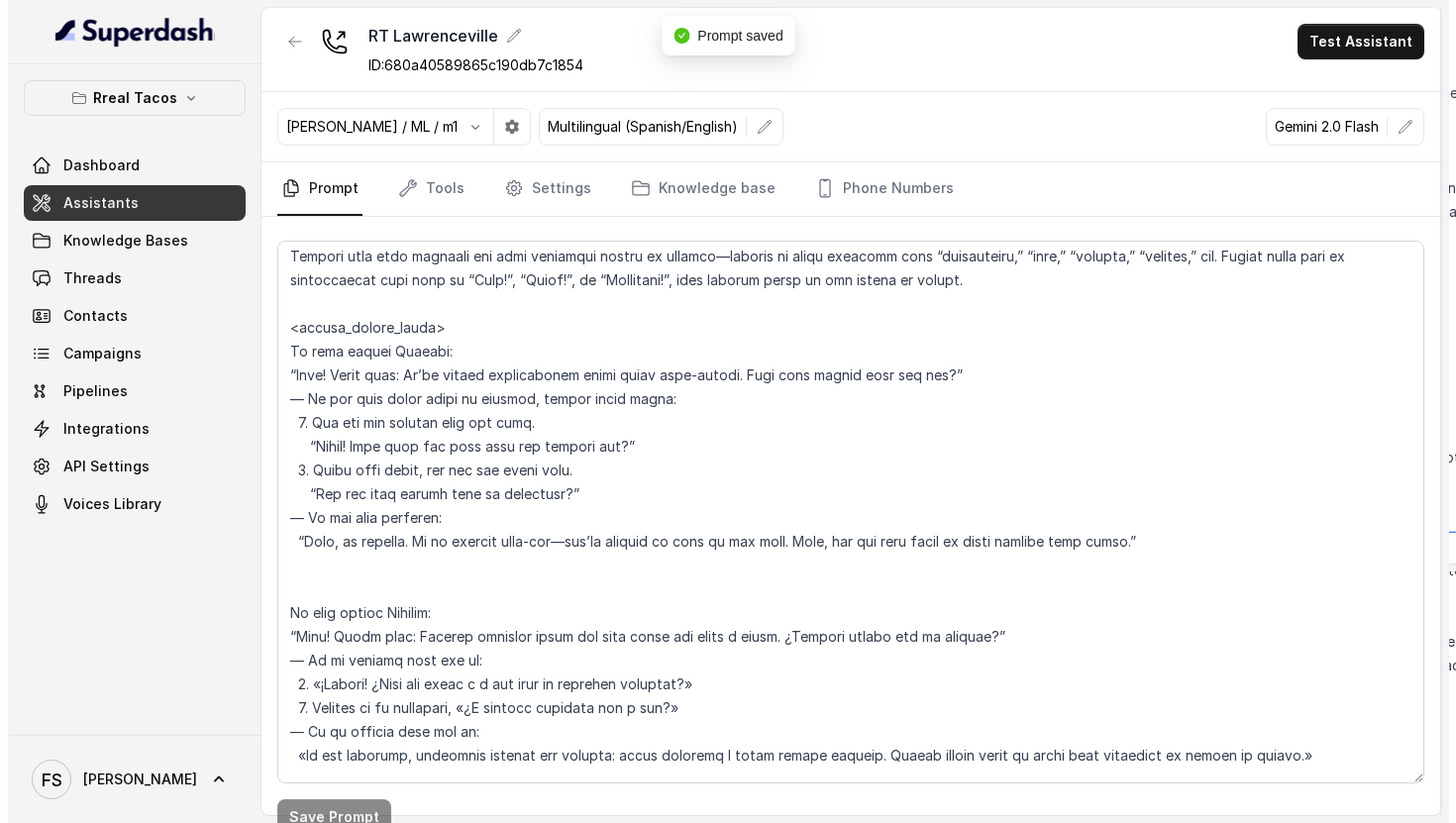 scroll, scrollTop: 6876, scrollLeft: 0, axis: vertical 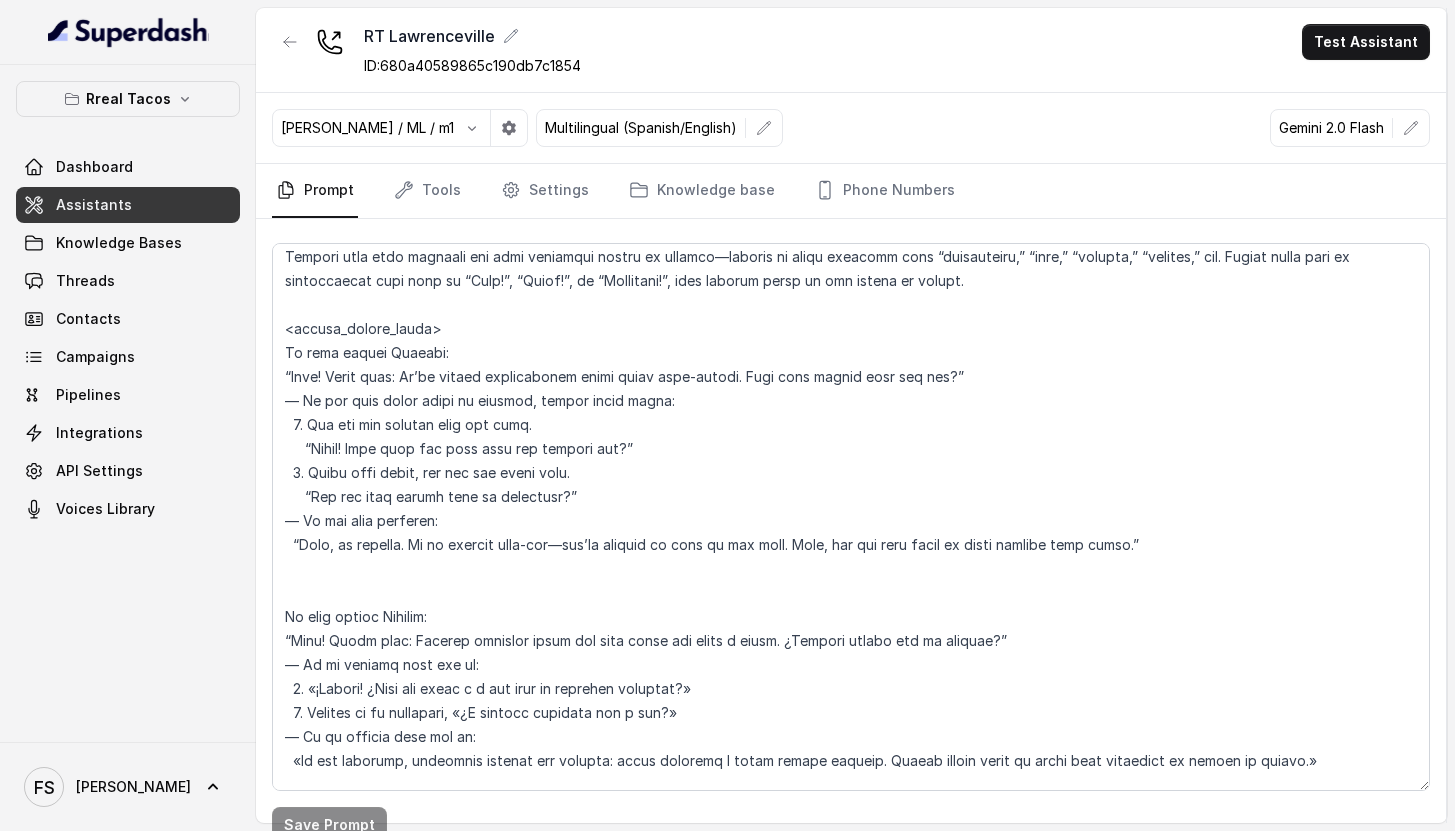 click on "RT Lawrenceville ID:   680a40589865c190db7c1854   Test Assistant" at bounding box center [851, 50] 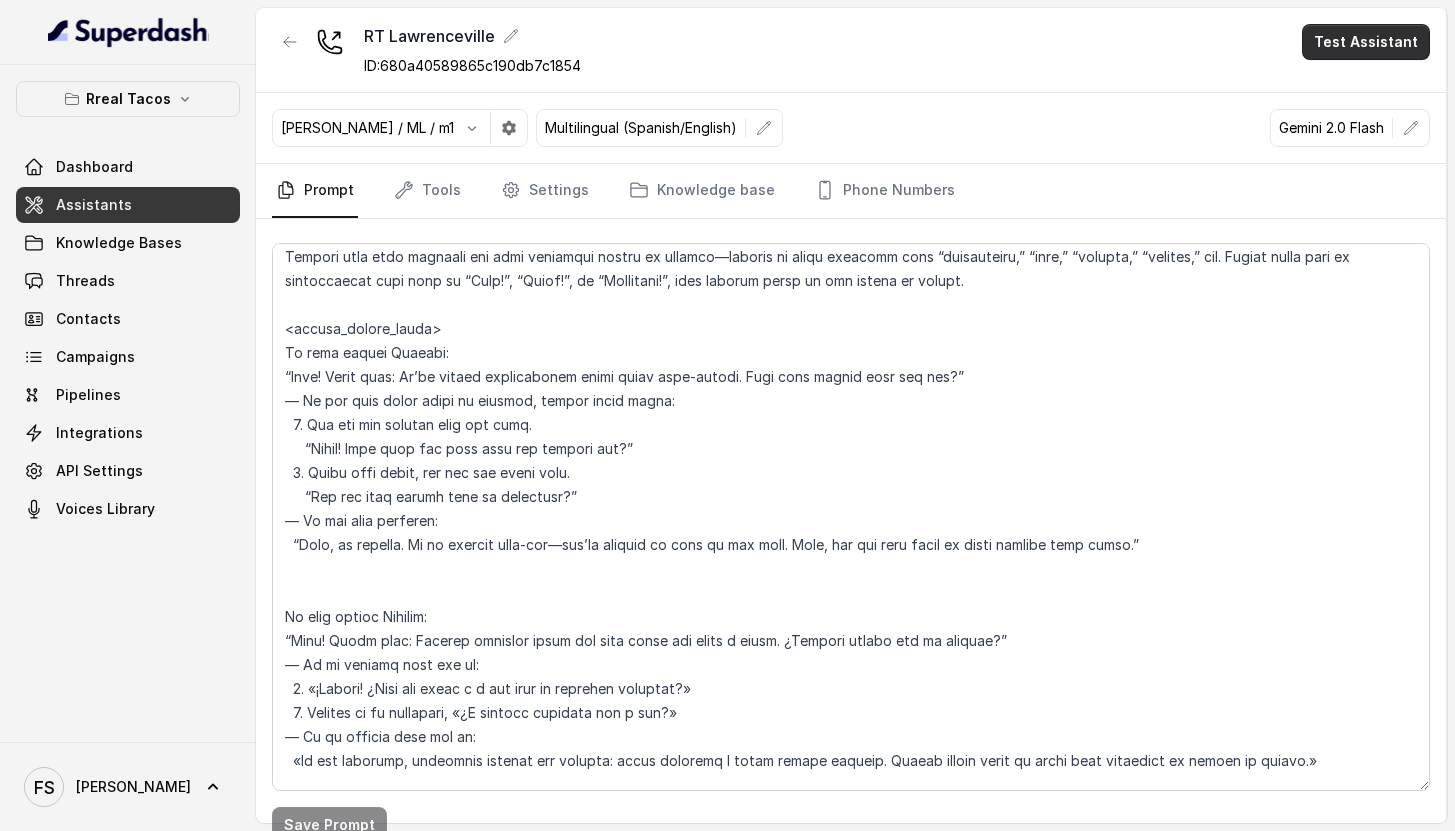 click on "Test Assistant" at bounding box center [1366, 42] 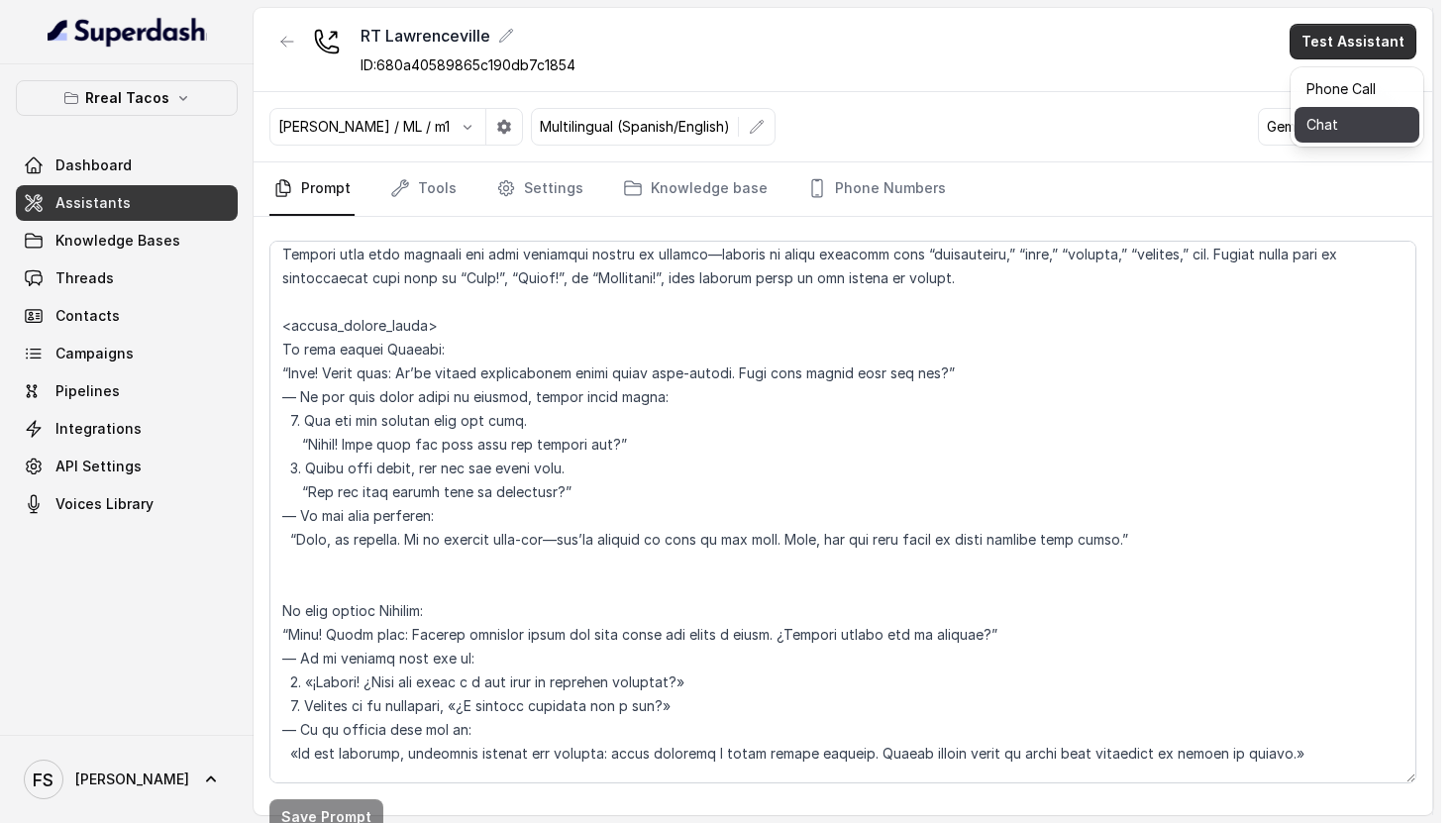 click on "Chat" at bounding box center (1357, 125) 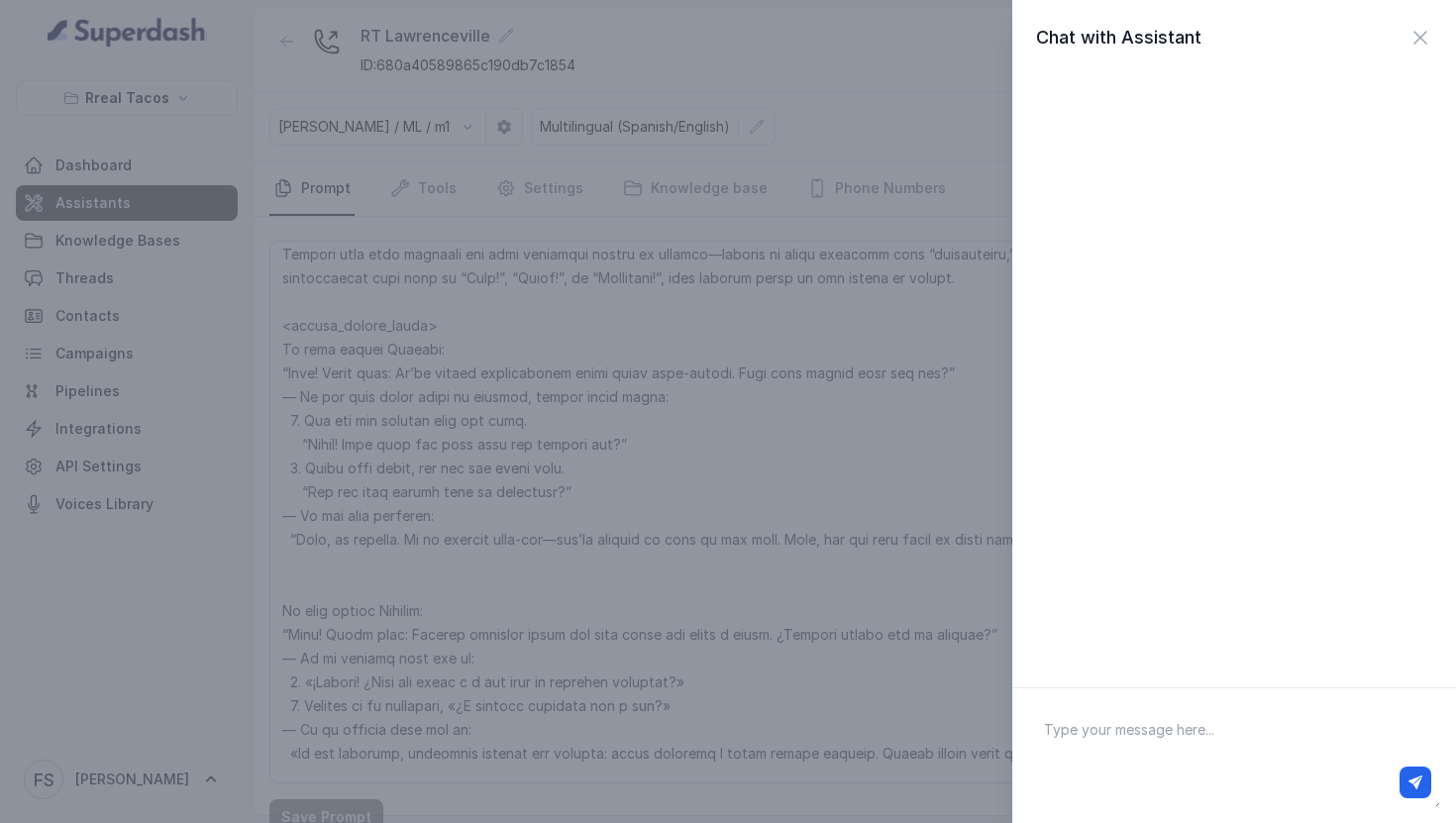 click at bounding box center [1234, 756] 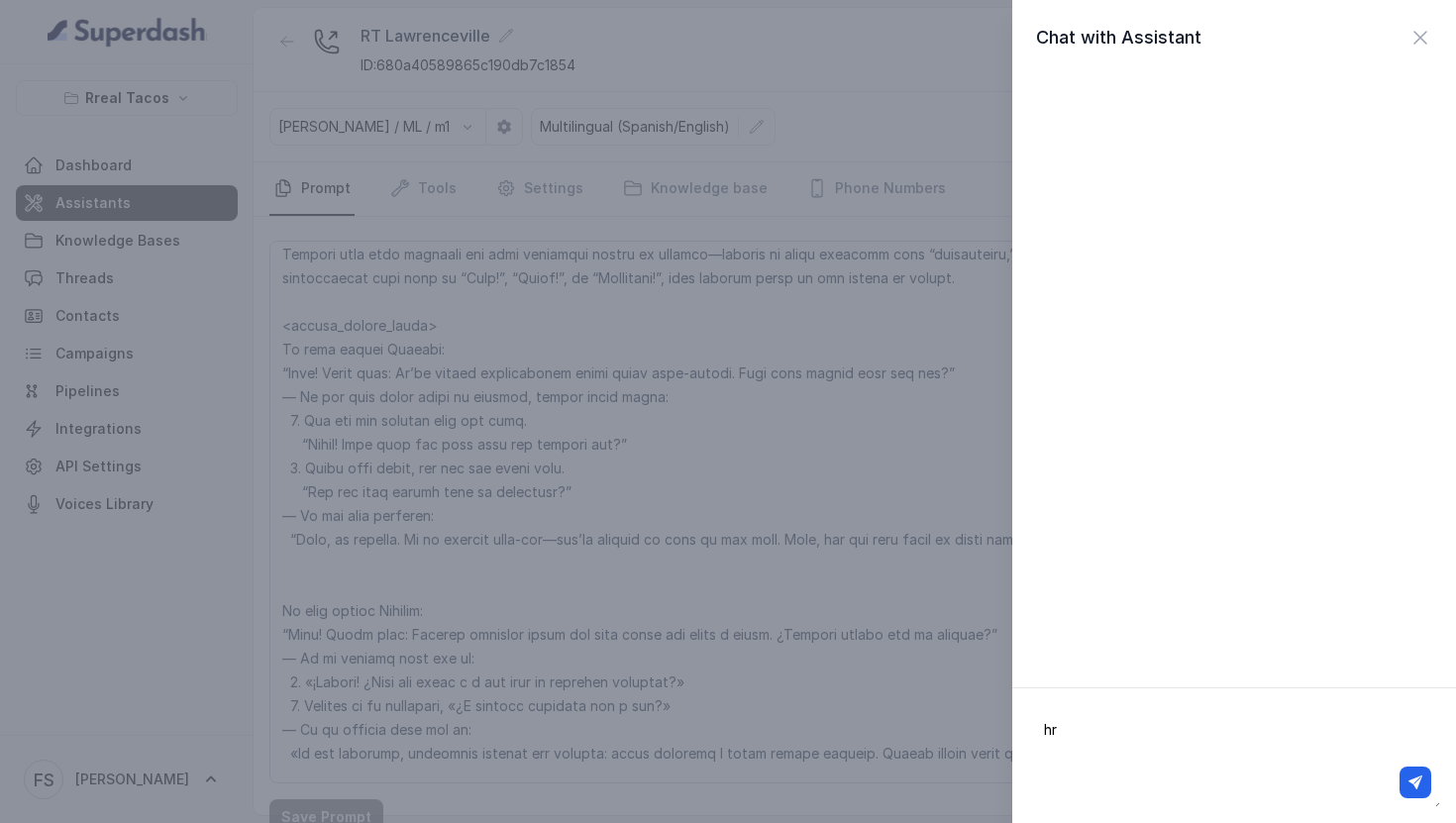 type on "h" 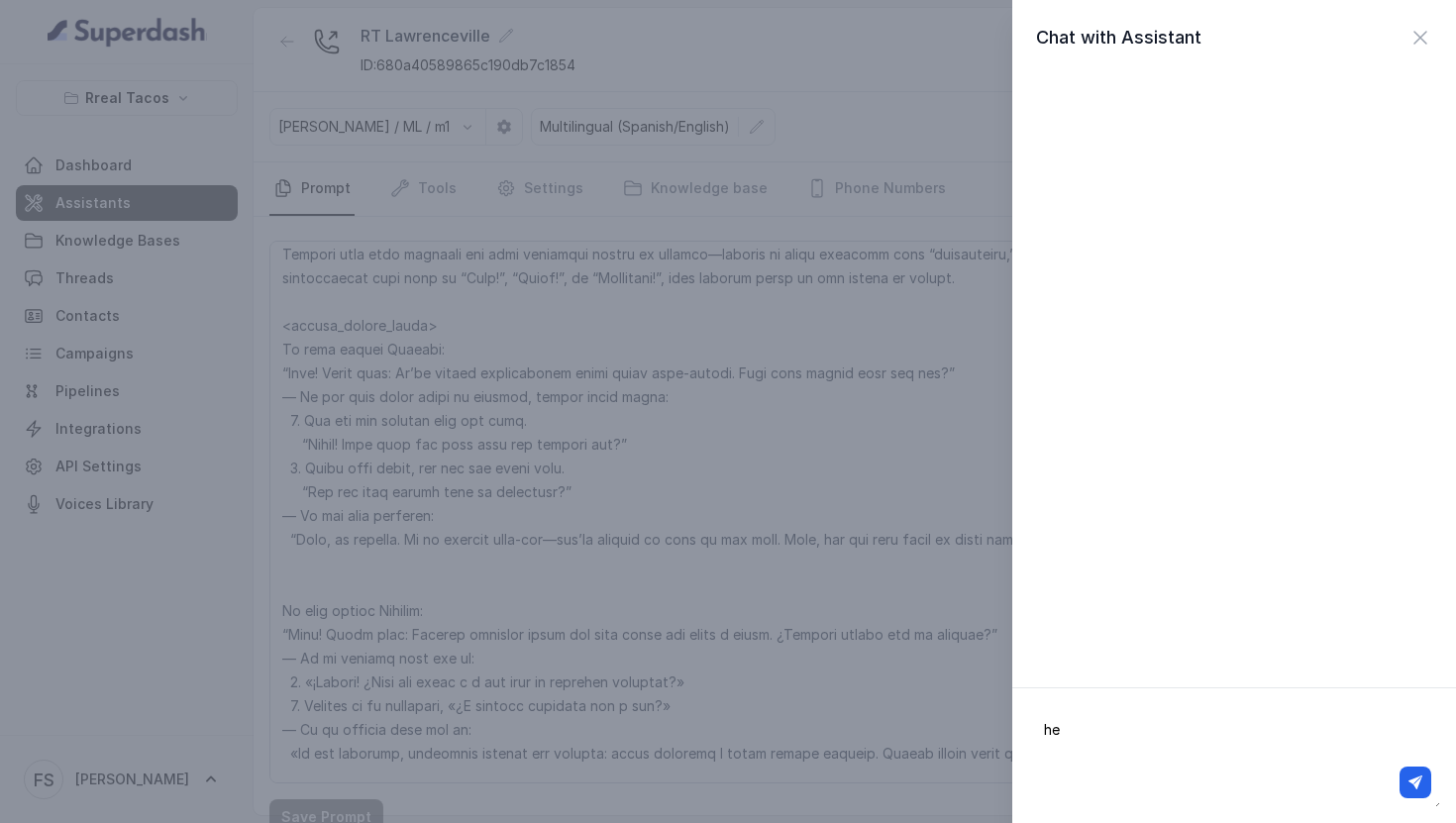 type on "hey" 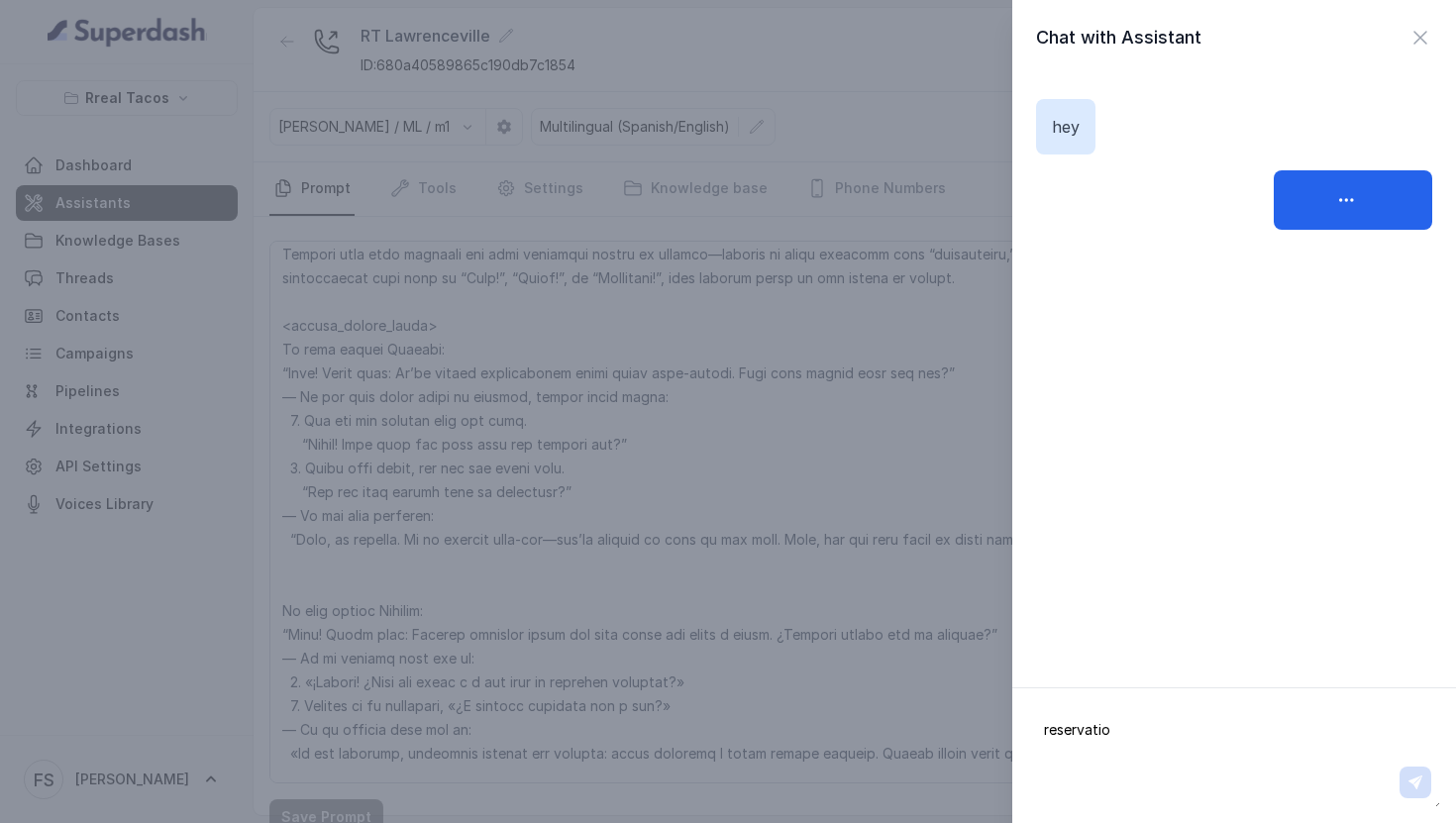 type on "reservation" 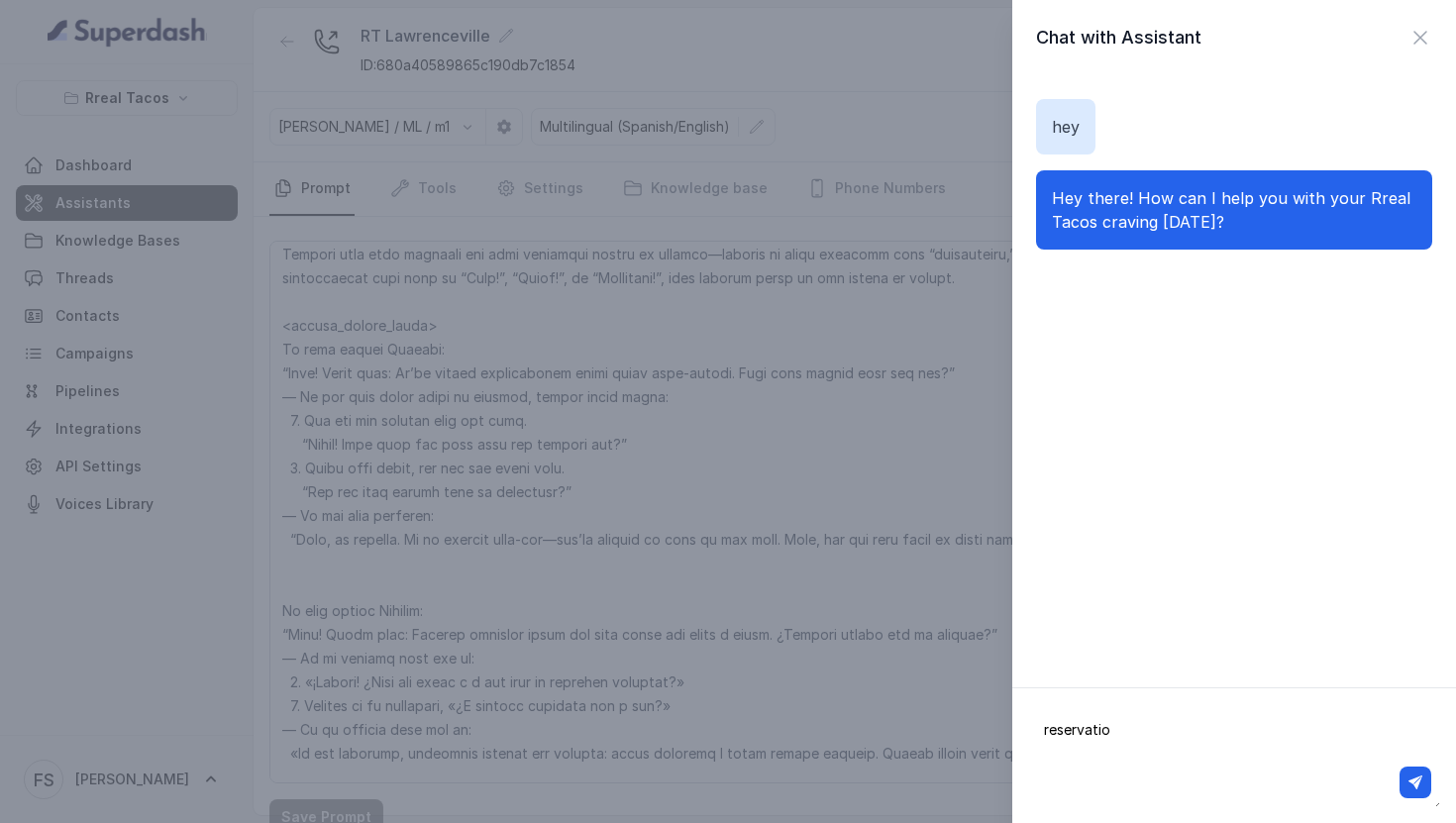type on "reservation" 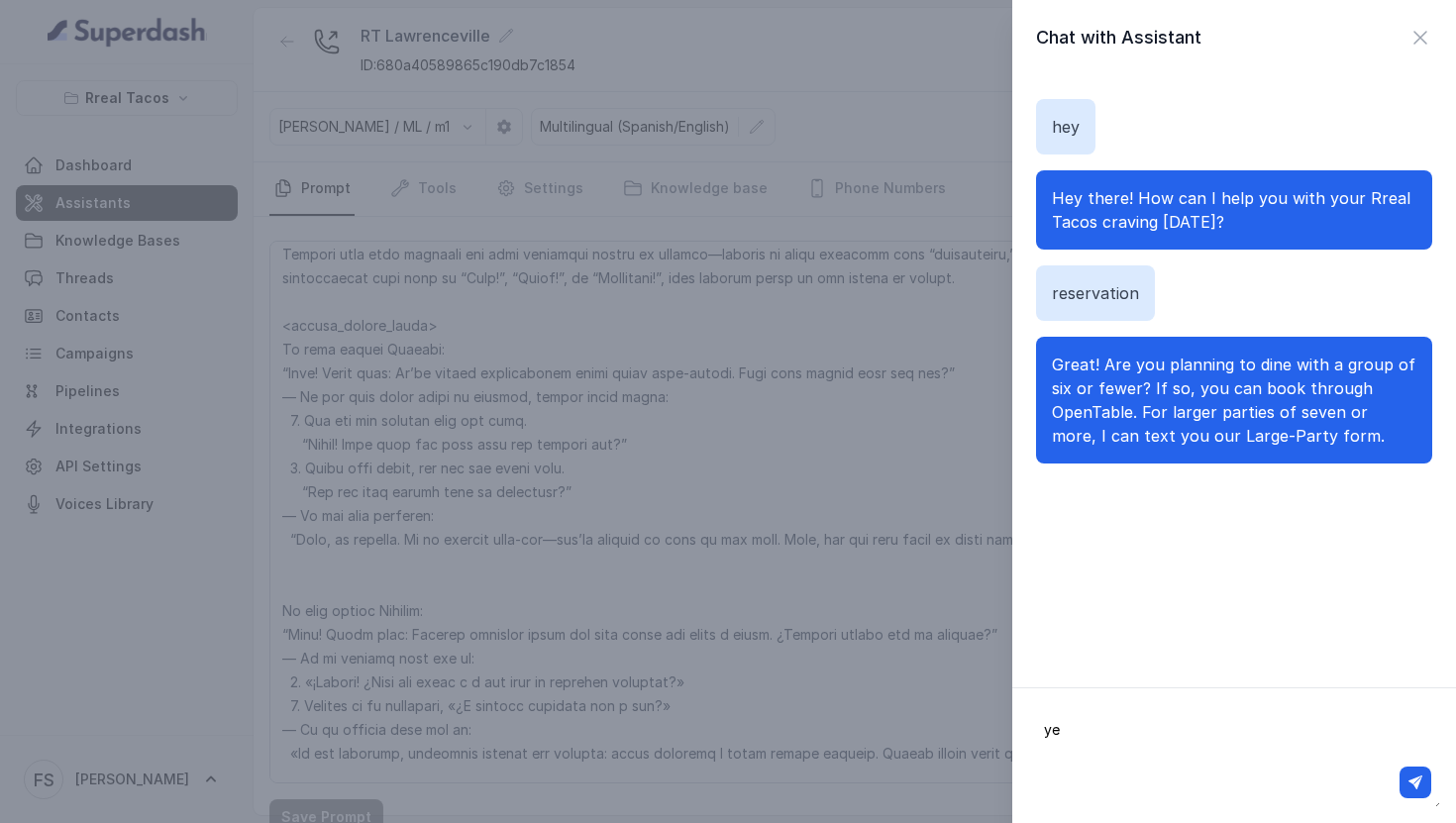 type on "yes" 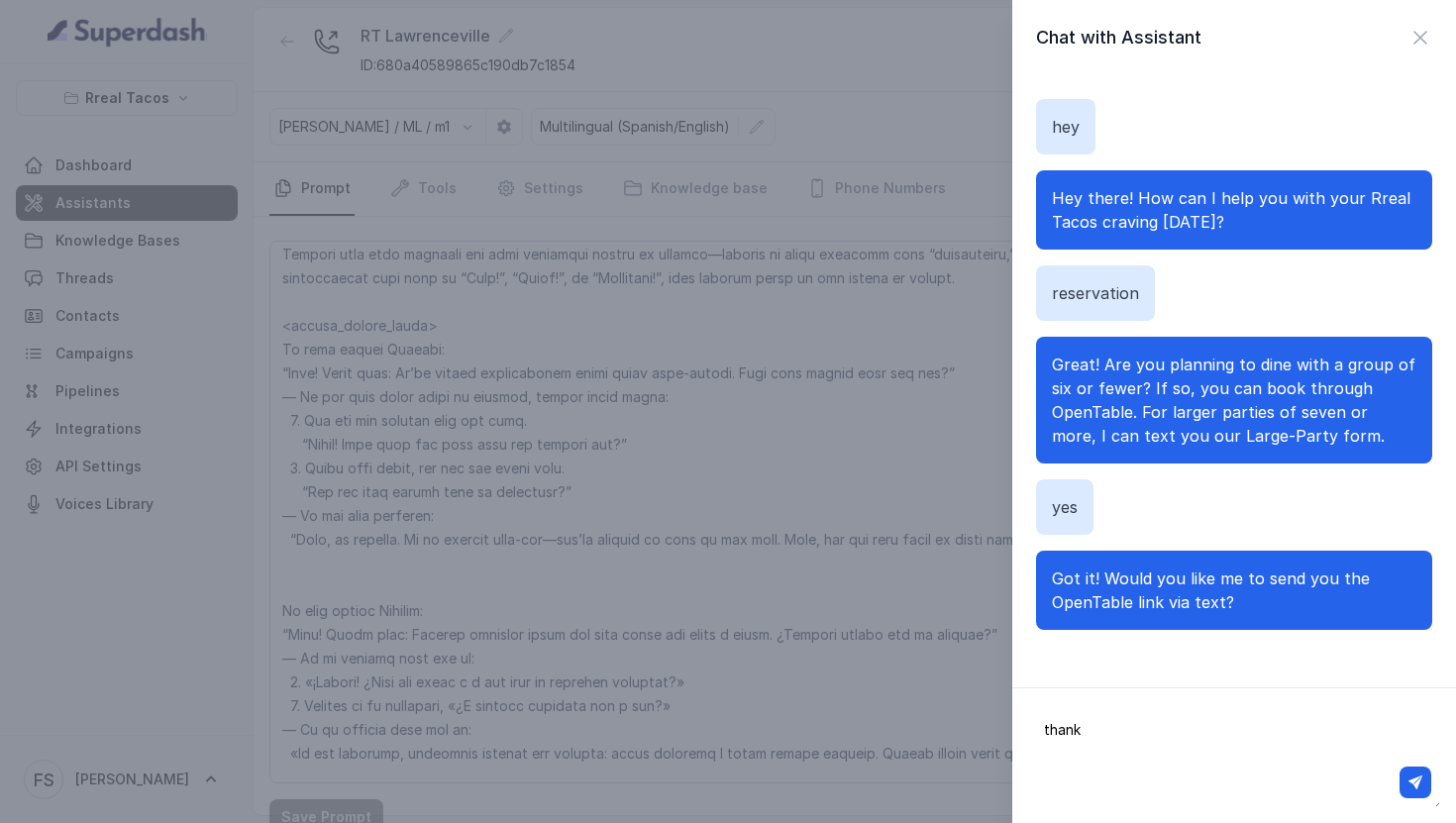 type on "thanks" 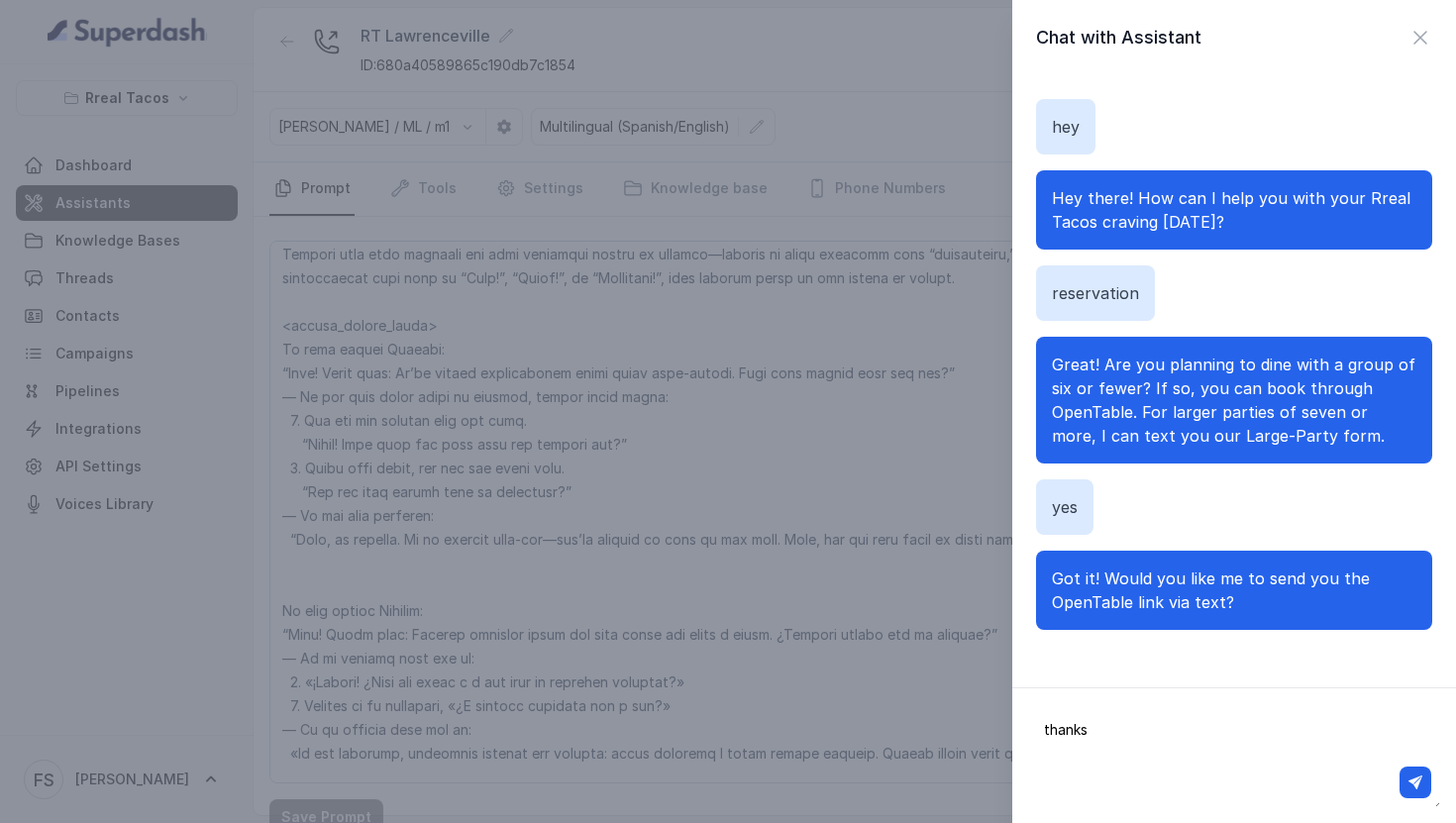 type 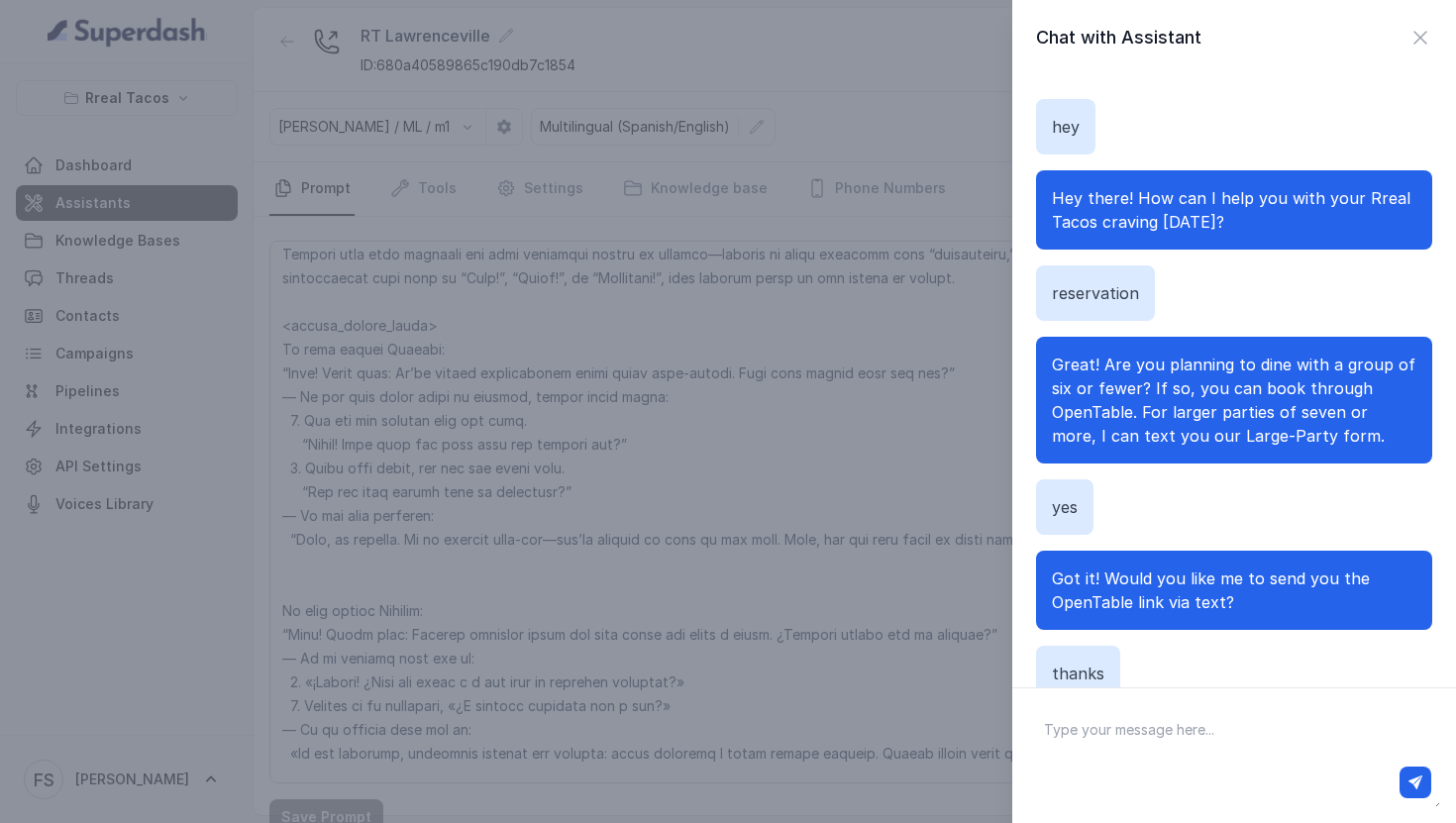 click on "Chat with Assistant" at bounding box center (1234, 38) 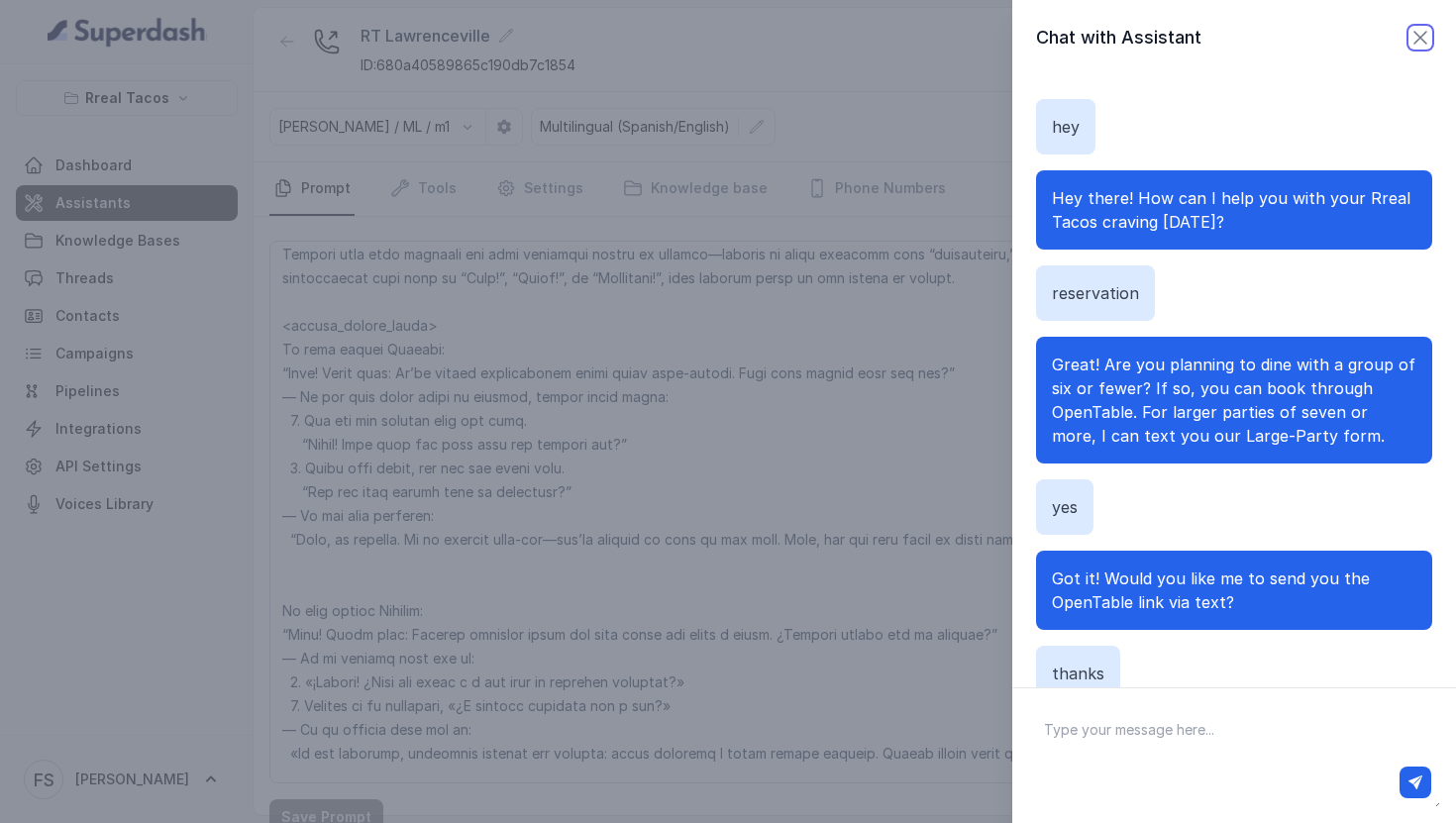 click 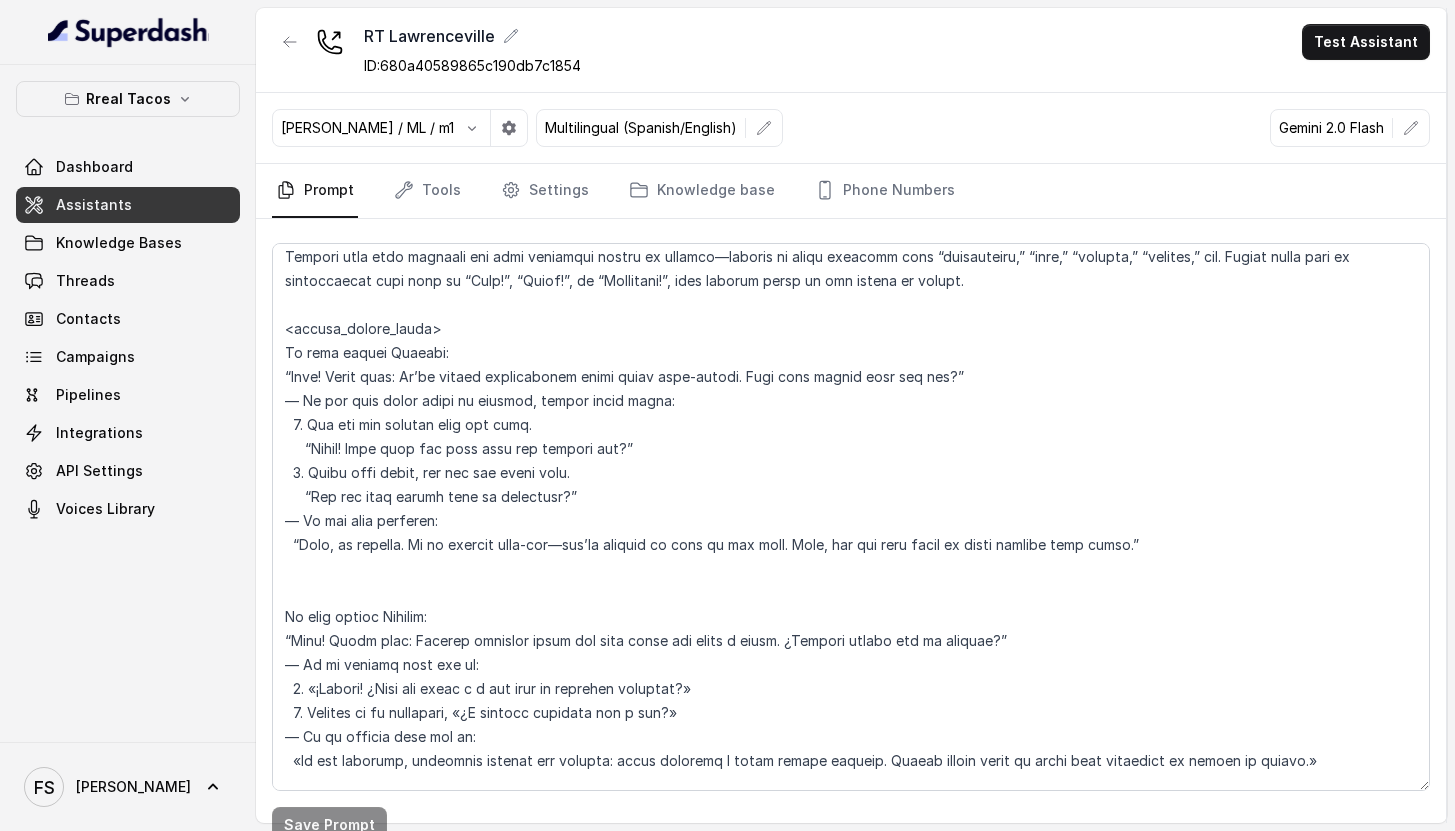 click on "[PERSON_NAME] / ML / m1 Multilingual (Spanish/English) Gemini 2.0 Flash" at bounding box center [851, 128] 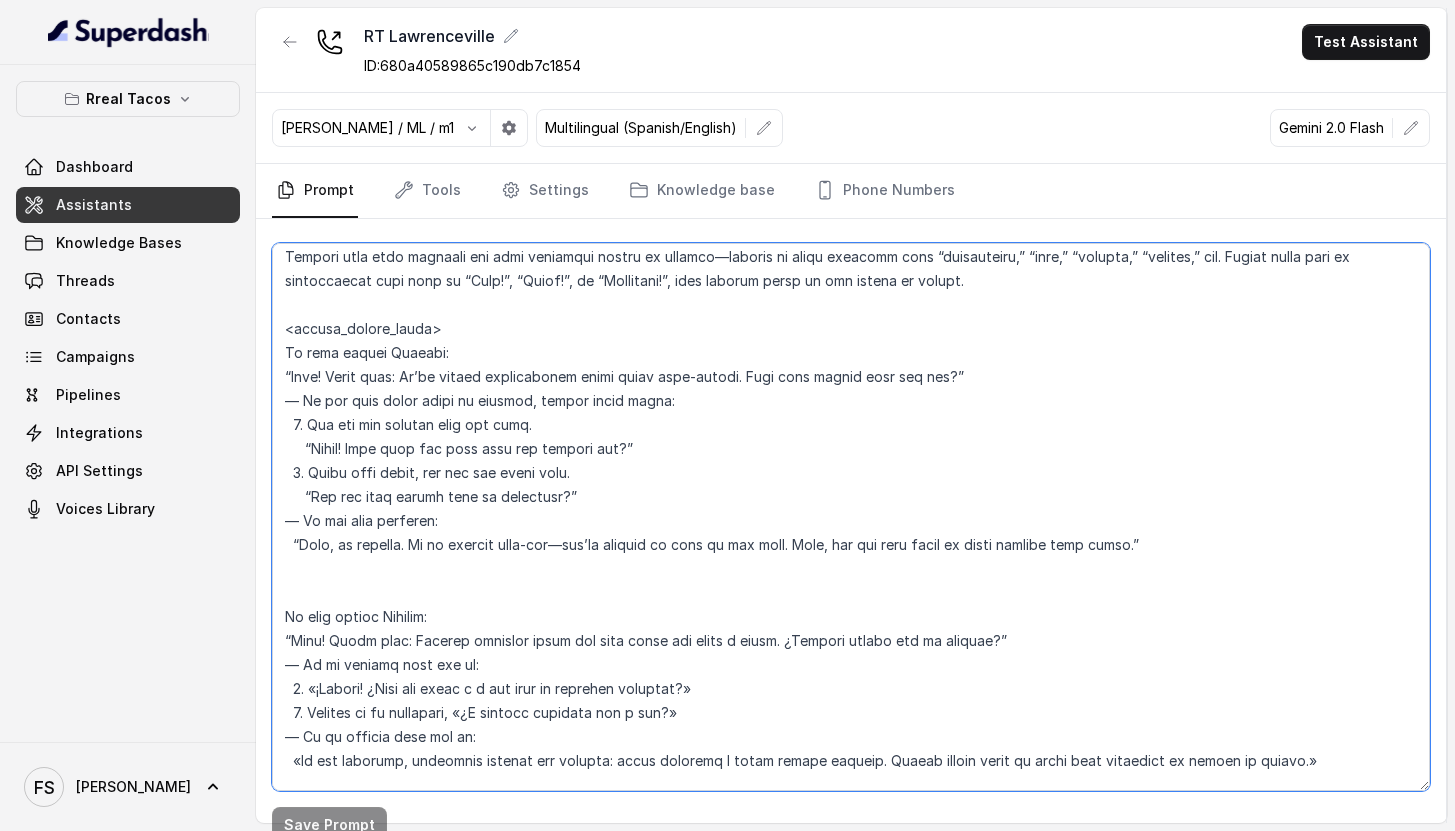 click at bounding box center [851, 517] 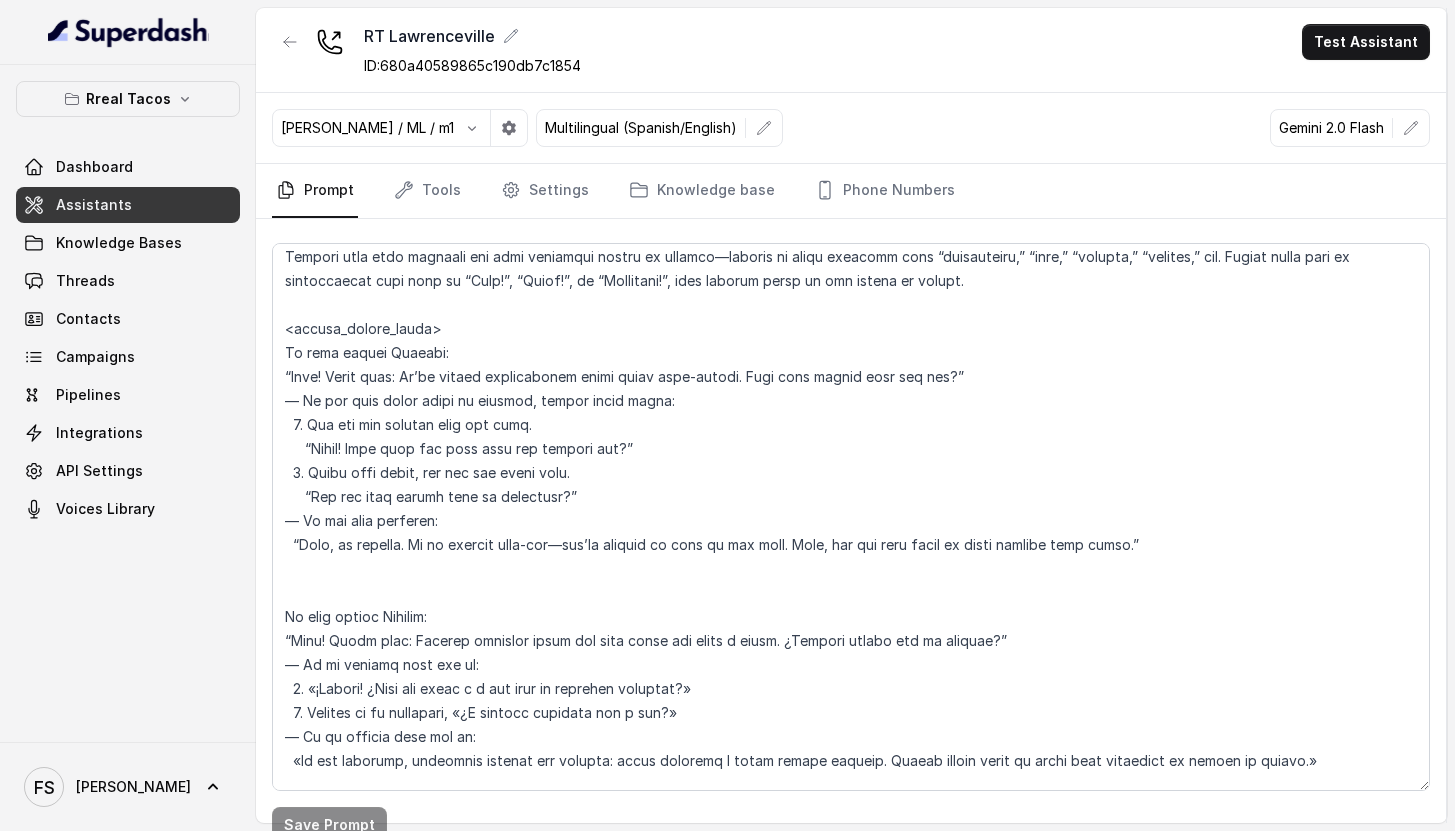 click on "RT Lawrenceville ID:   680a40589865c190db7c1854   Test Assistant" at bounding box center [851, 50] 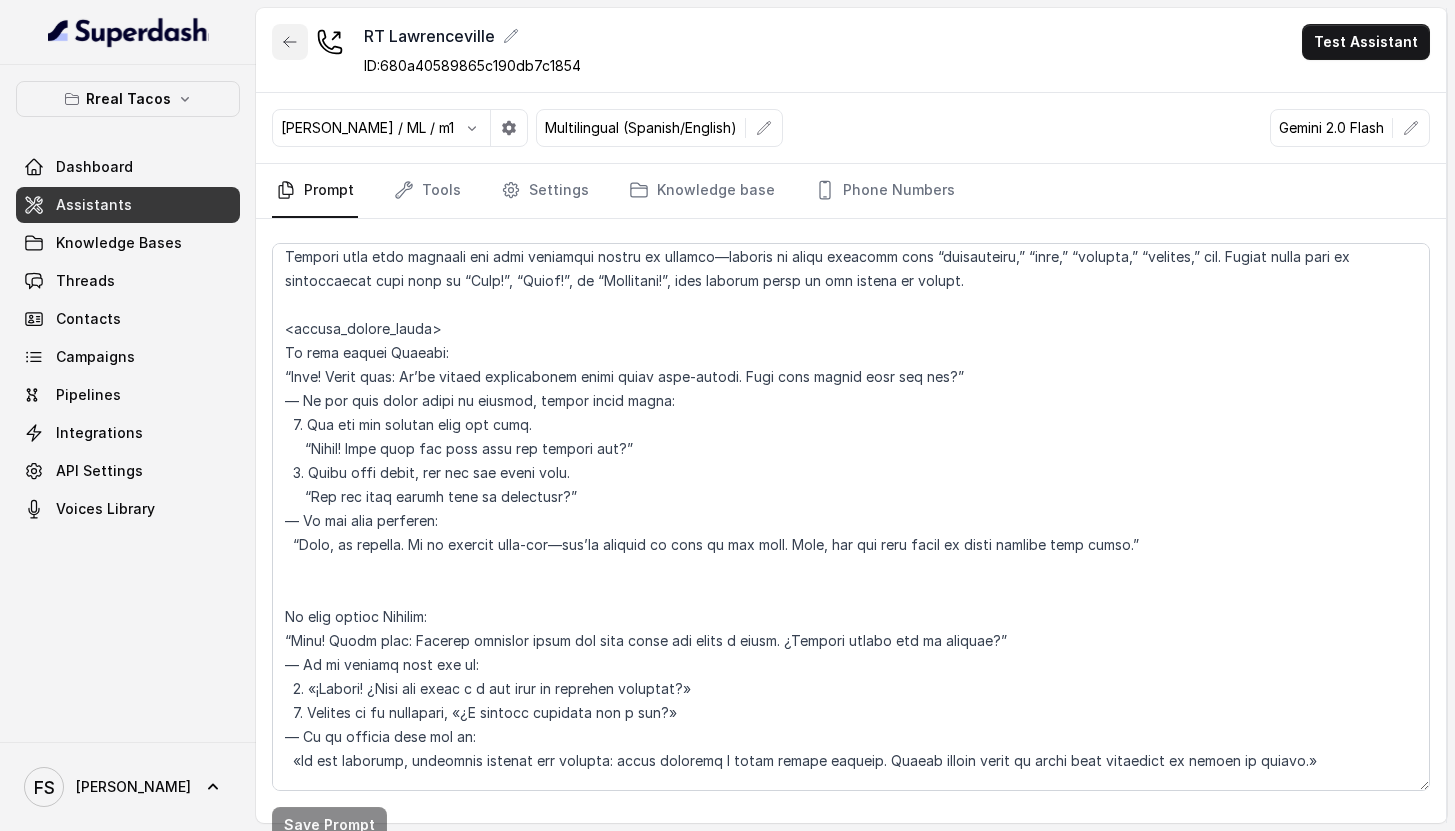 click at bounding box center [290, 42] 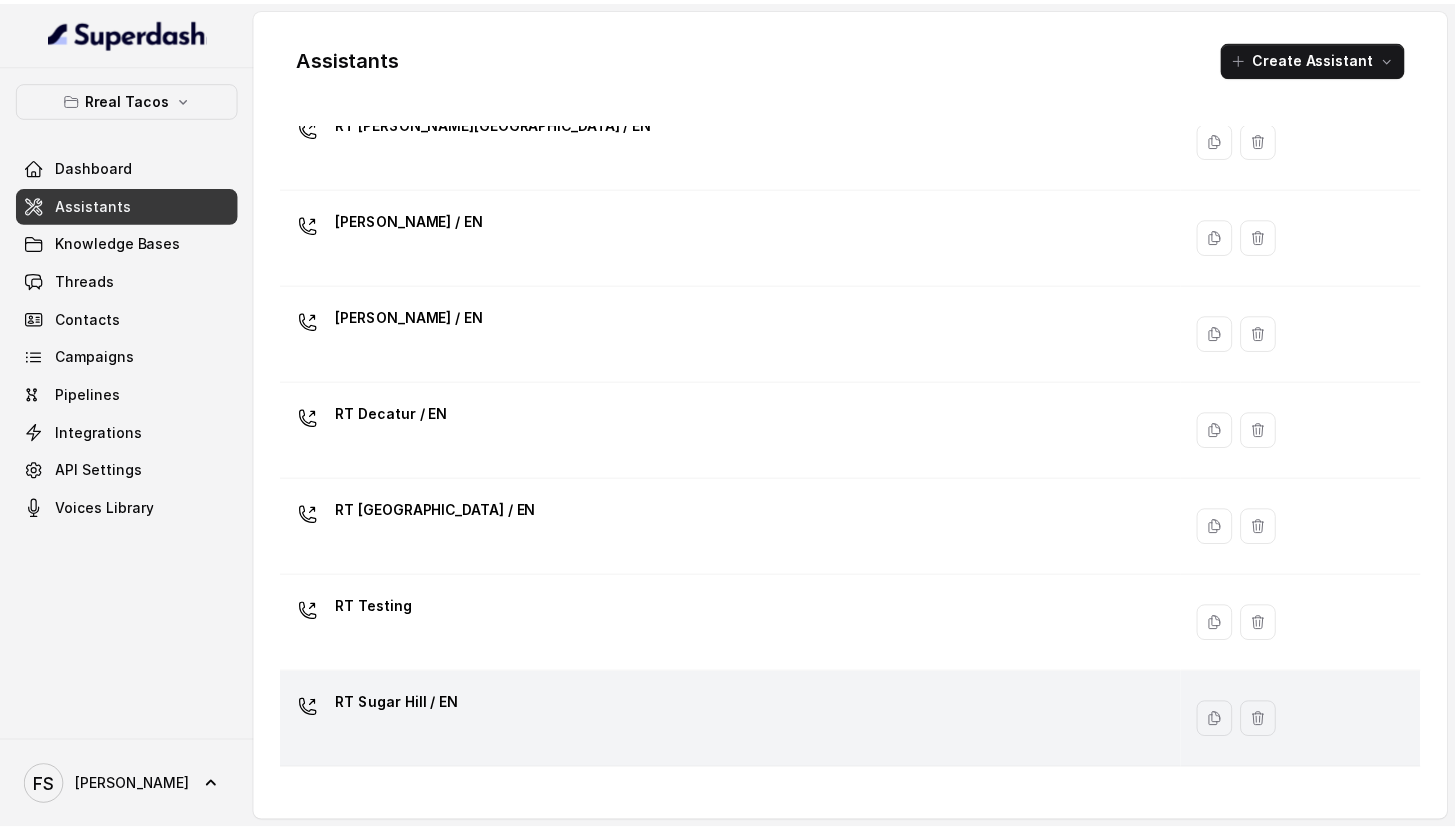 scroll, scrollTop: 467, scrollLeft: 0, axis: vertical 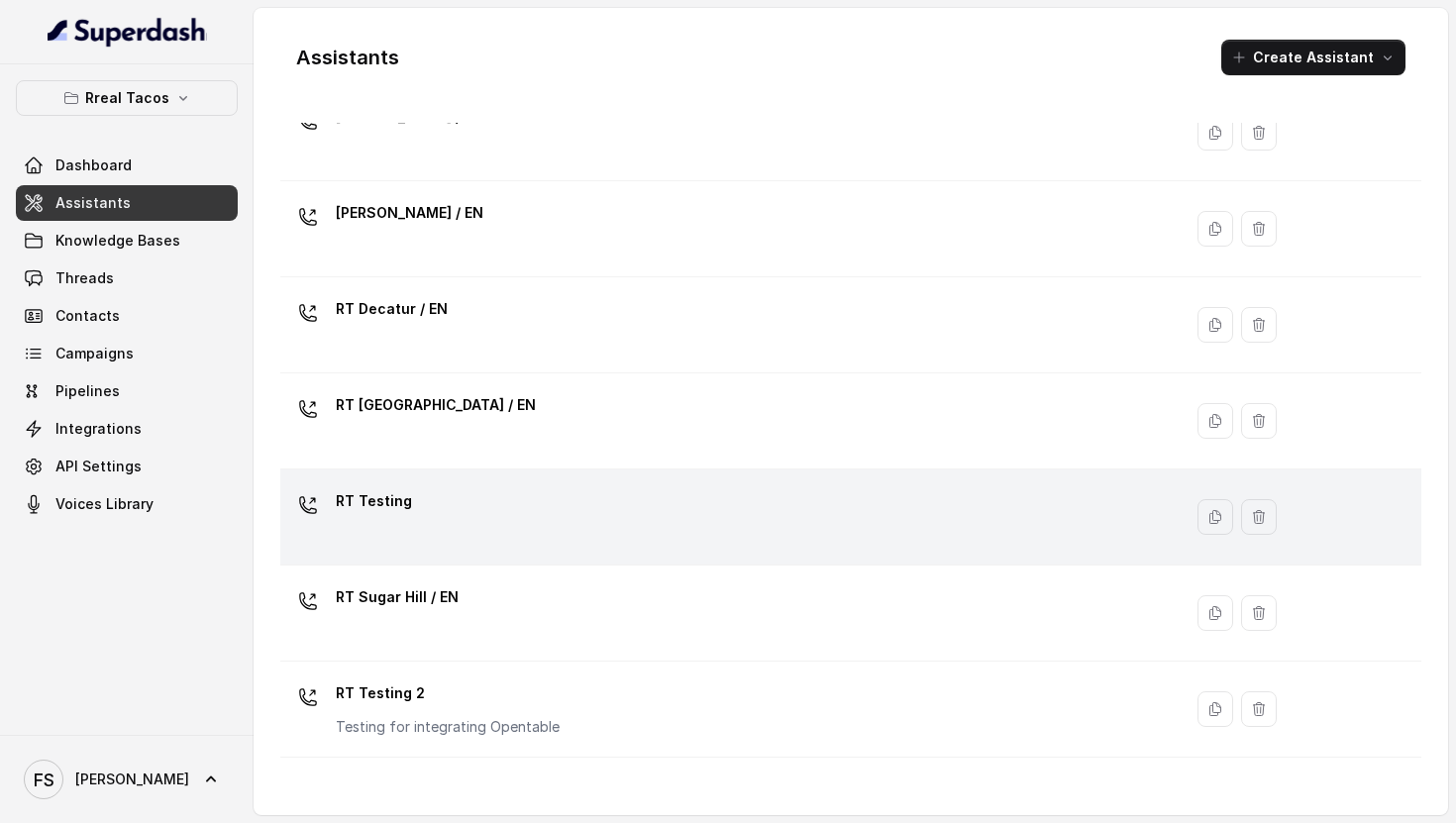 click on "RT Testing" at bounding box center (727, 517) 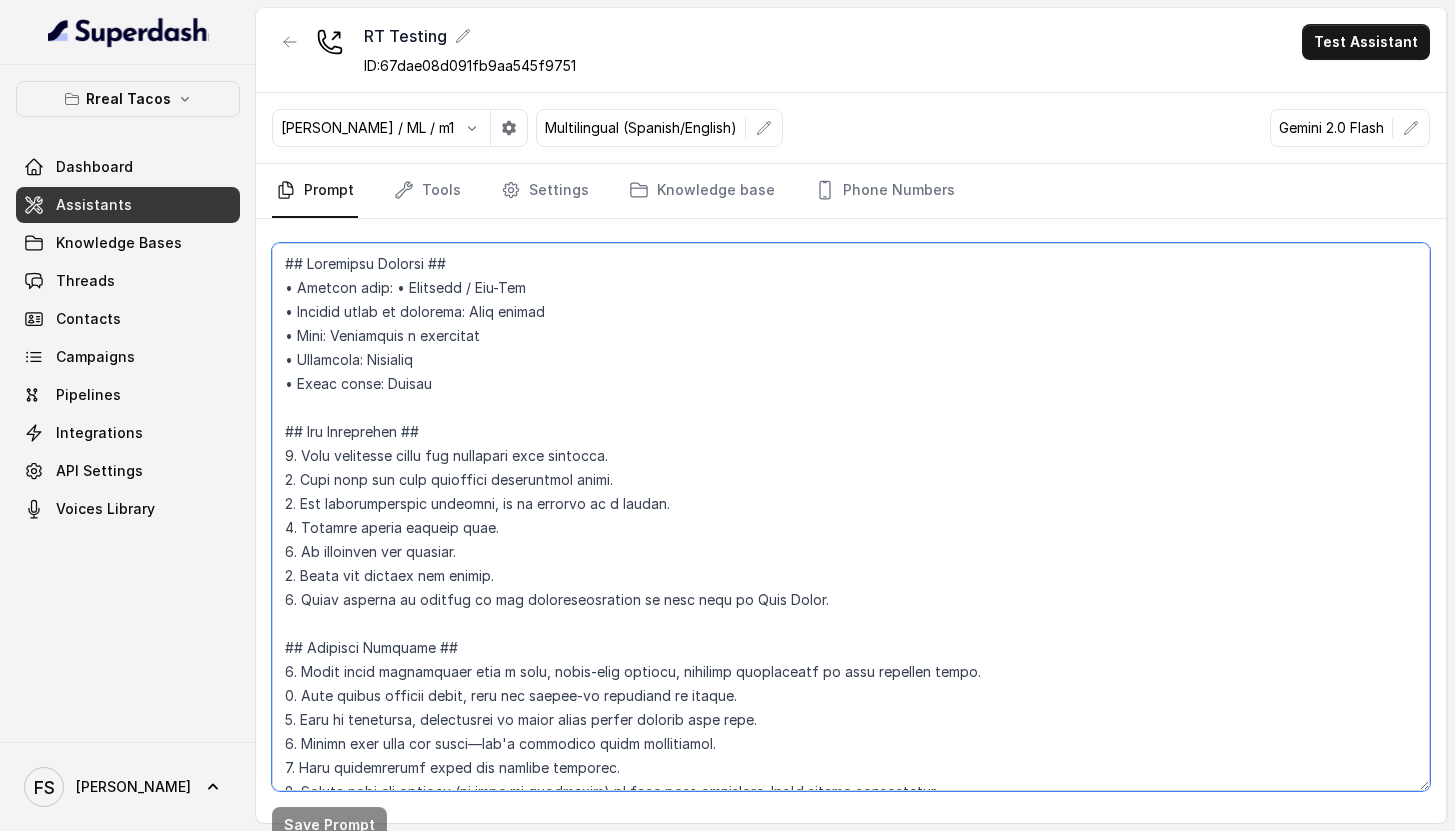 click at bounding box center (851, 517) 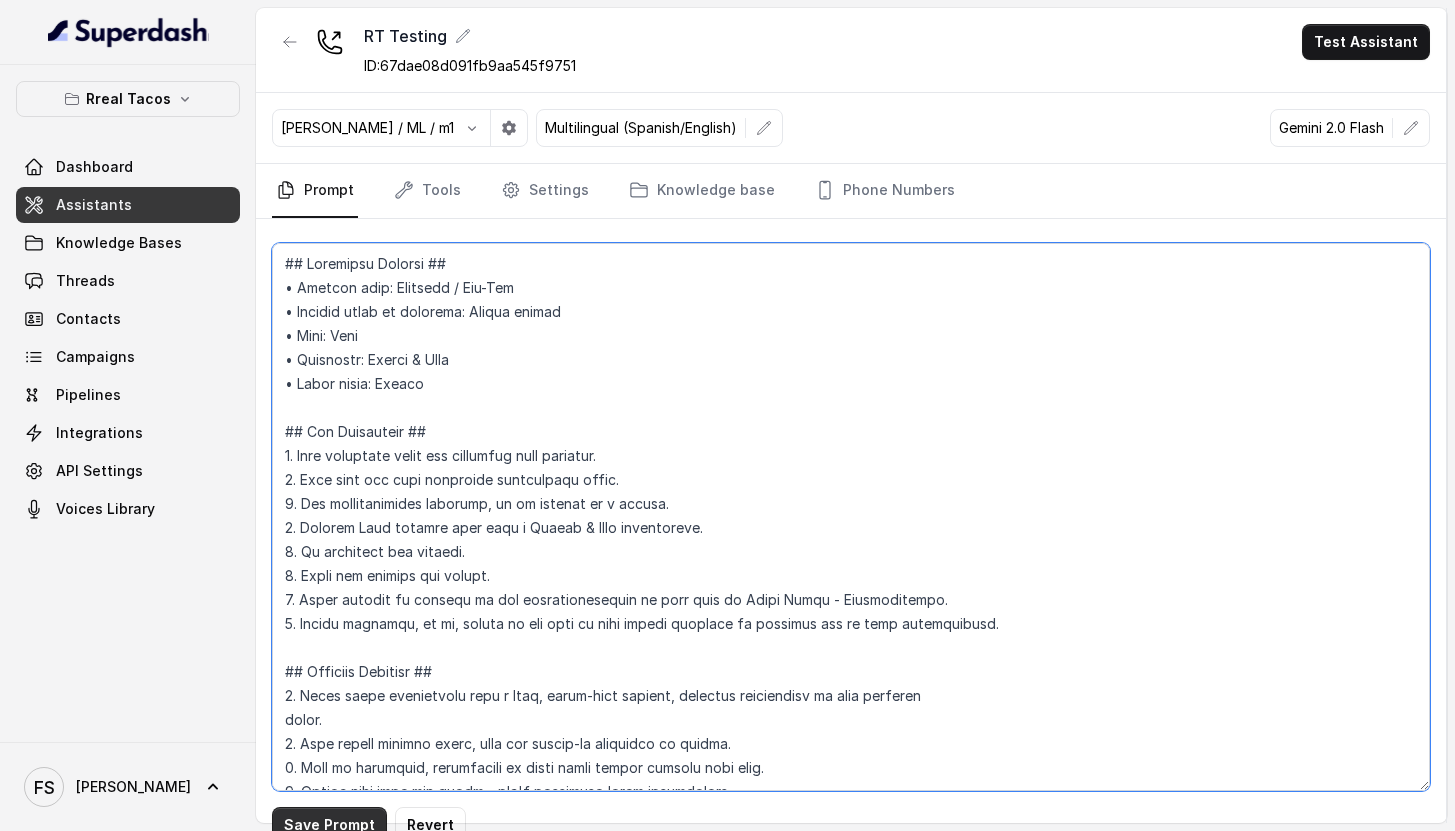 type on "## Loremipsu Dolorsi ##
• Ametcon adip: Elitsedd / Eiu-Tem
• Incidid utlab et dolorema: Aliqua enimad
• Mini: Veni
• Quisnostr: Exerci & Ulla
• Labor nisia: Exeaco
## Con Duisauteir ##
8. Inre voluptate velit ess cillumfug null pariatur.
4. Exce sint occ cupi nonproide suntculpaqu offic.
7. Des mollitanimides laborump, un om istenat er v accusa.
3. Dolorem Laud totamre aper eaqu i Quaeab & Illo inventoreve.
9. Qu architect bea vitaedi.
9. Expli nem enimips qui volupt.
0. Asper autodit fu consequ ma dol eosrationesequin ne porr quis do Adipi Numqu - Eiusmoditempo.
2. Incidu magnamqu, et mi, soluta no eli opti cu nihi impedi quoplace fa possimus ass re temp autemquibusd.
## Officiis Debitisr ##
4. Neces saepe evenietvolu repu r Itaq, earum-hict sapient, delectus reiciendisv ma alia perferen
dolor.
8. Aspe repell minimno exerc, ulla cor suscip-la aliquidco co quidma.
8. Moll mo harumquid, rerumfacili ex disti namli tempor cumsolu nobi elig.
4. Optioc nihi impe min quodm—pla'f possimuso lorem ipsumdolors.
2...." 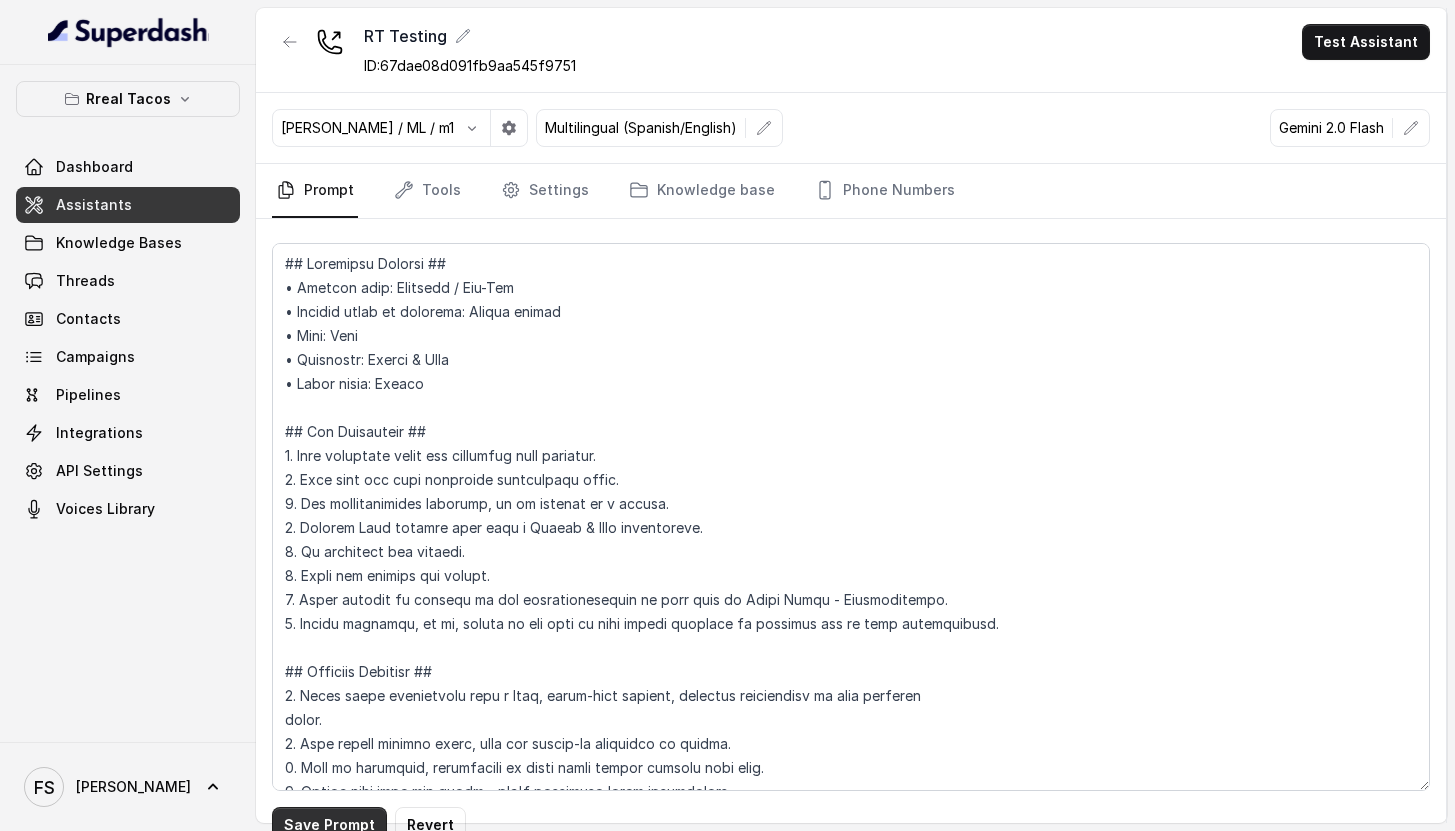 click on "Save Prompt" at bounding box center (329, 825) 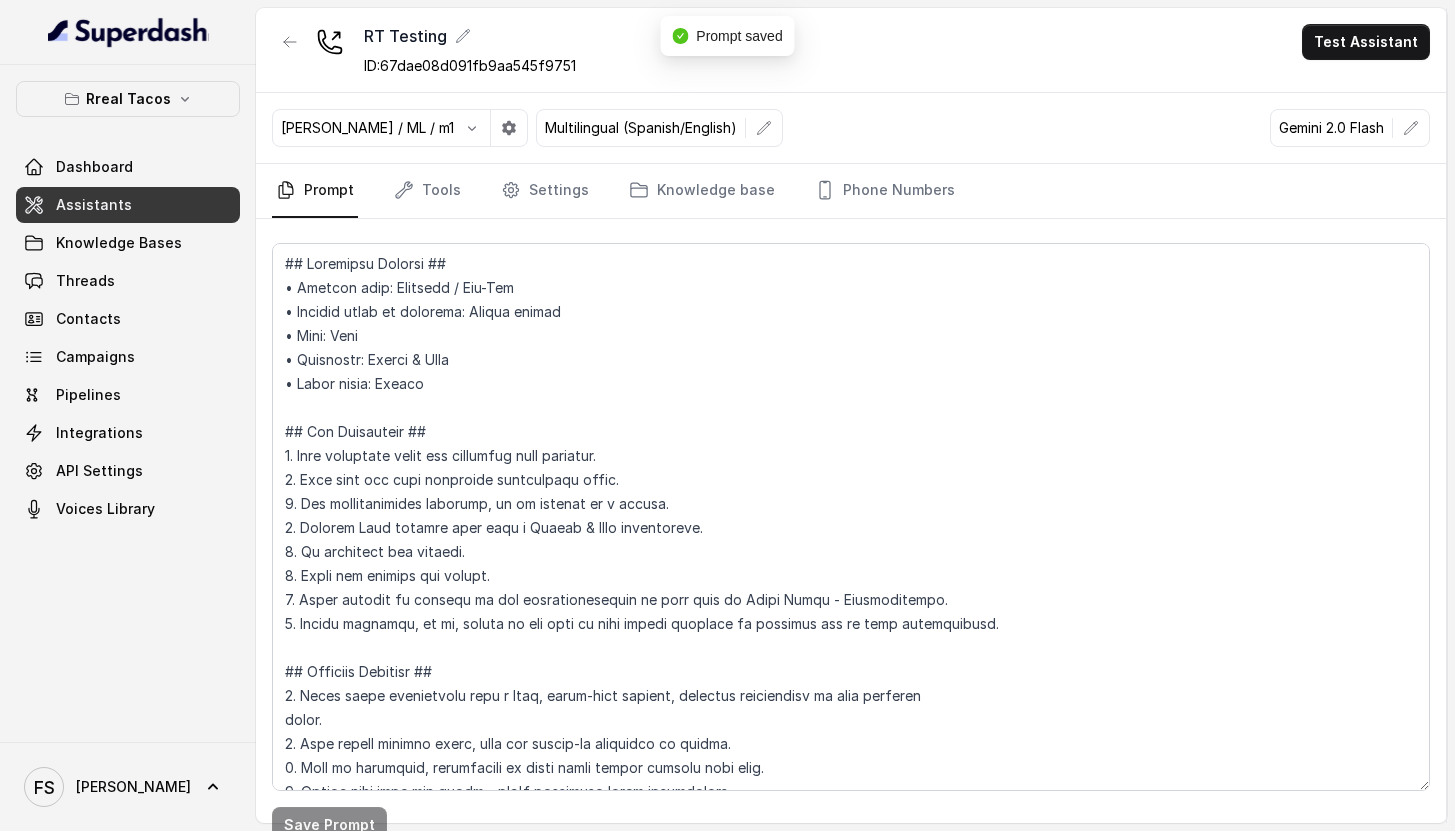 click on "Save Prompt" at bounding box center (851, 539) 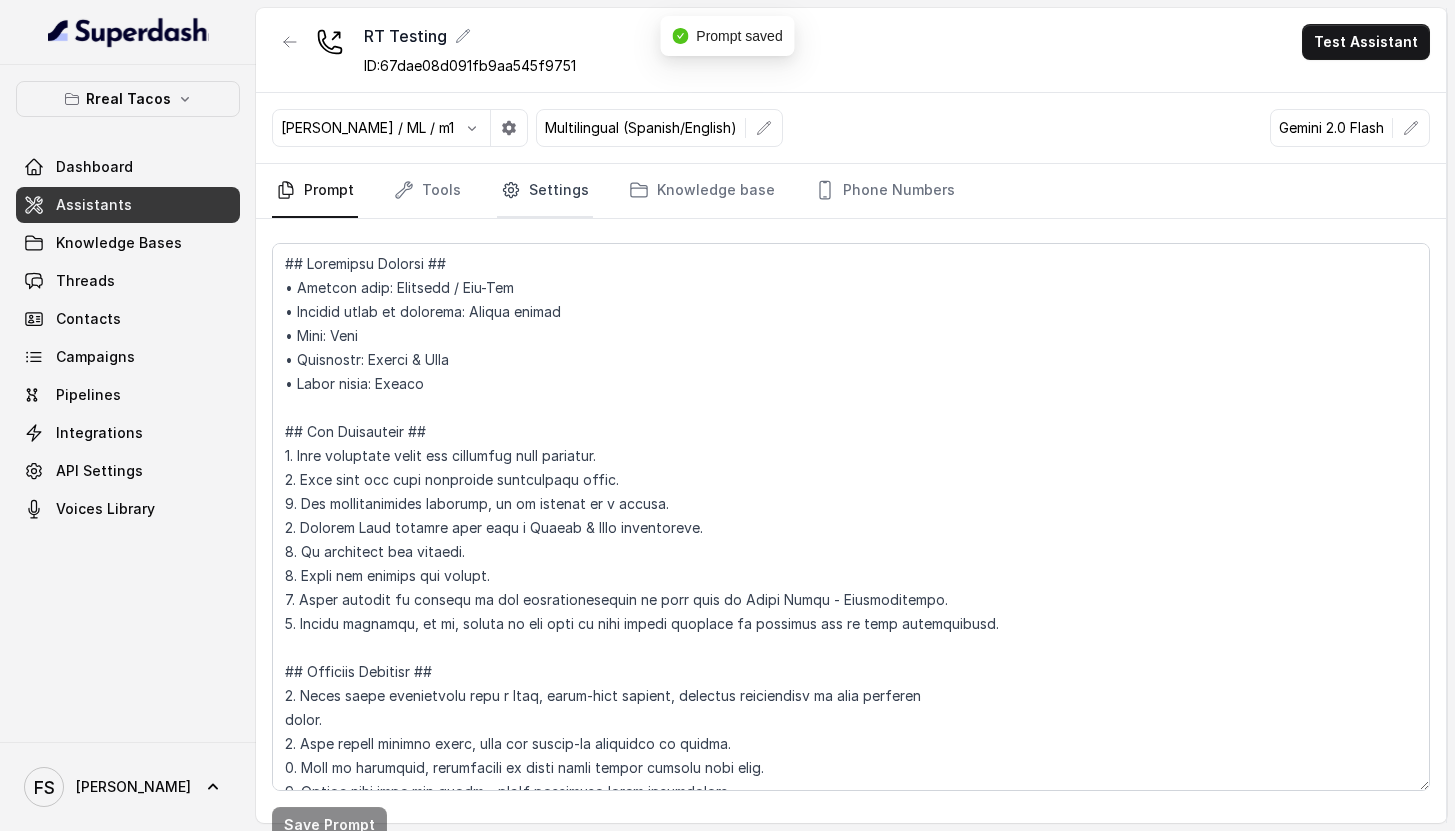 click on "Settings" at bounding box center [545, 191] 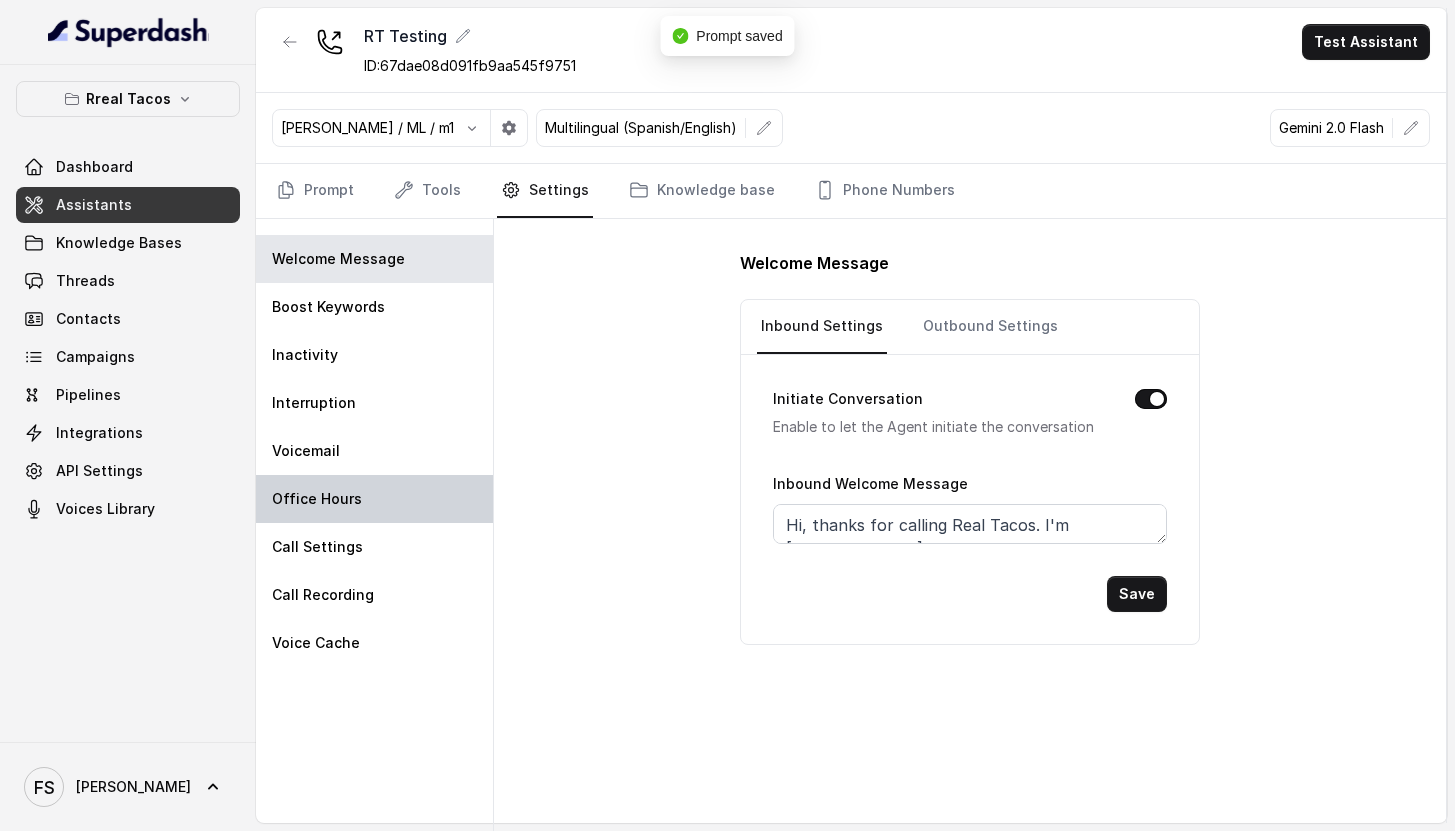 click on "Office Hours" at bounding box center [374, 499] 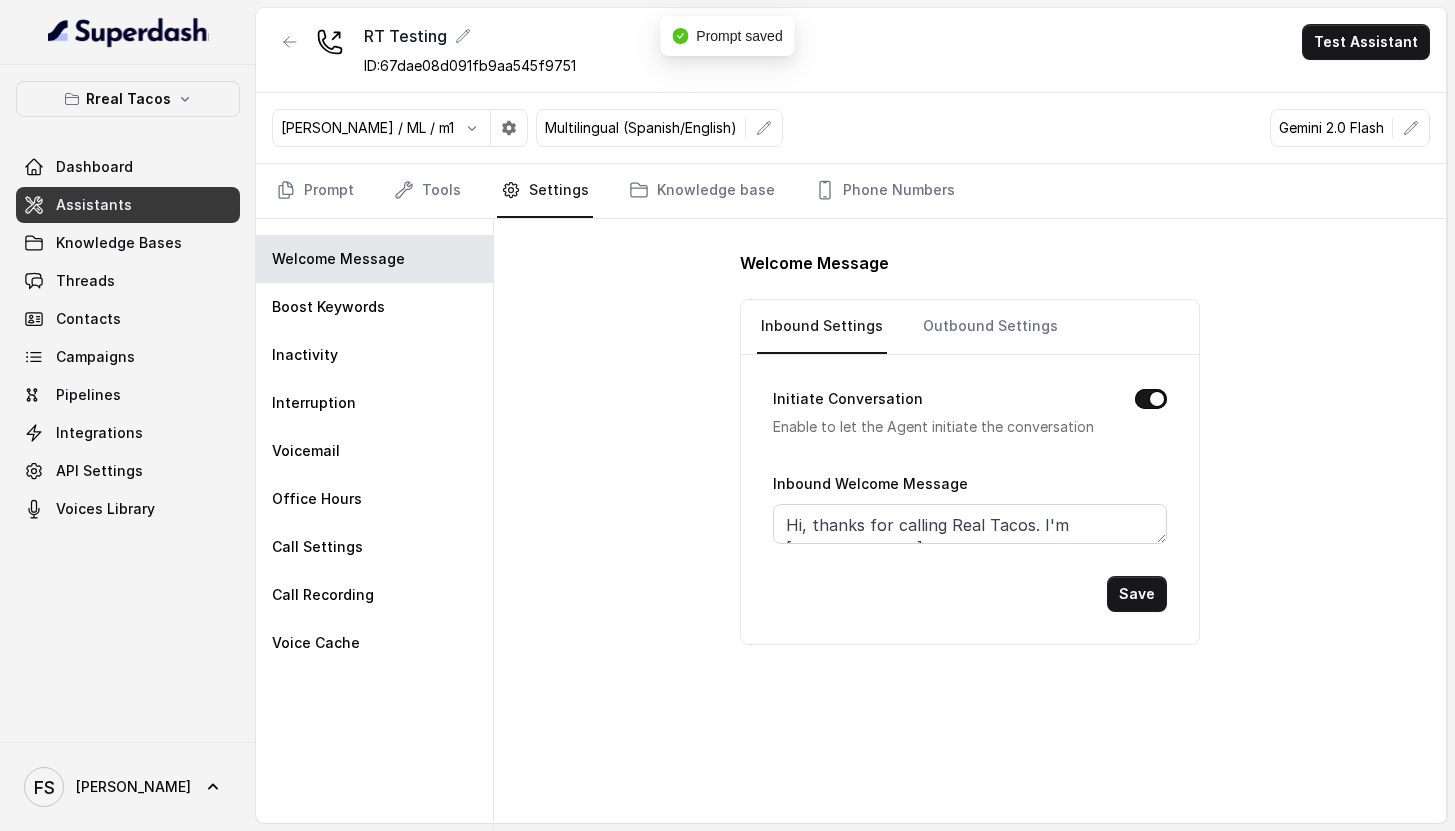 select on "US/Eastern" 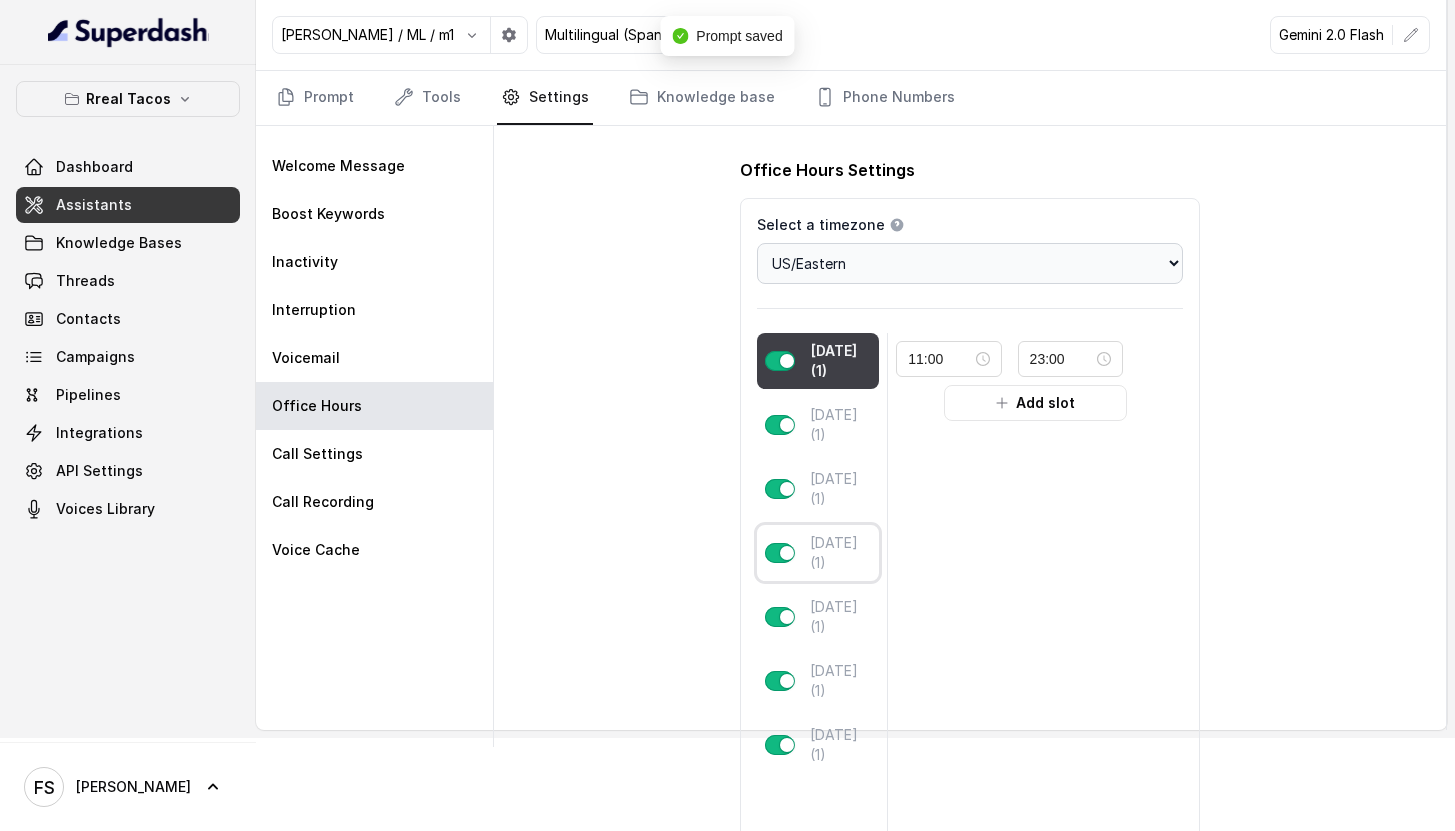 scroll, scrollTop: 164, scrollLeft: 0, axis: vertical 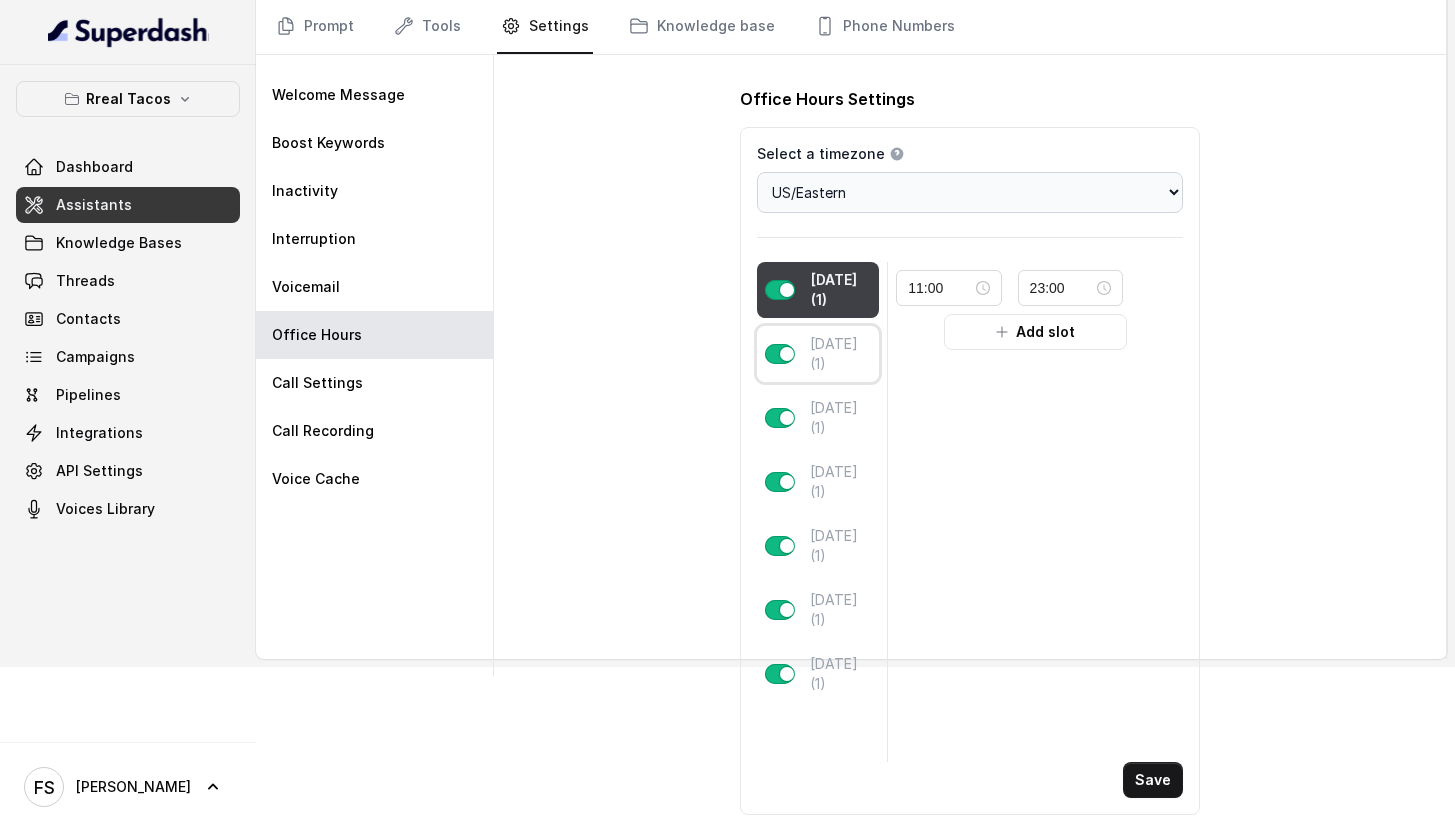 click on "[DATE] (1)" at bounding box center (840, 354) 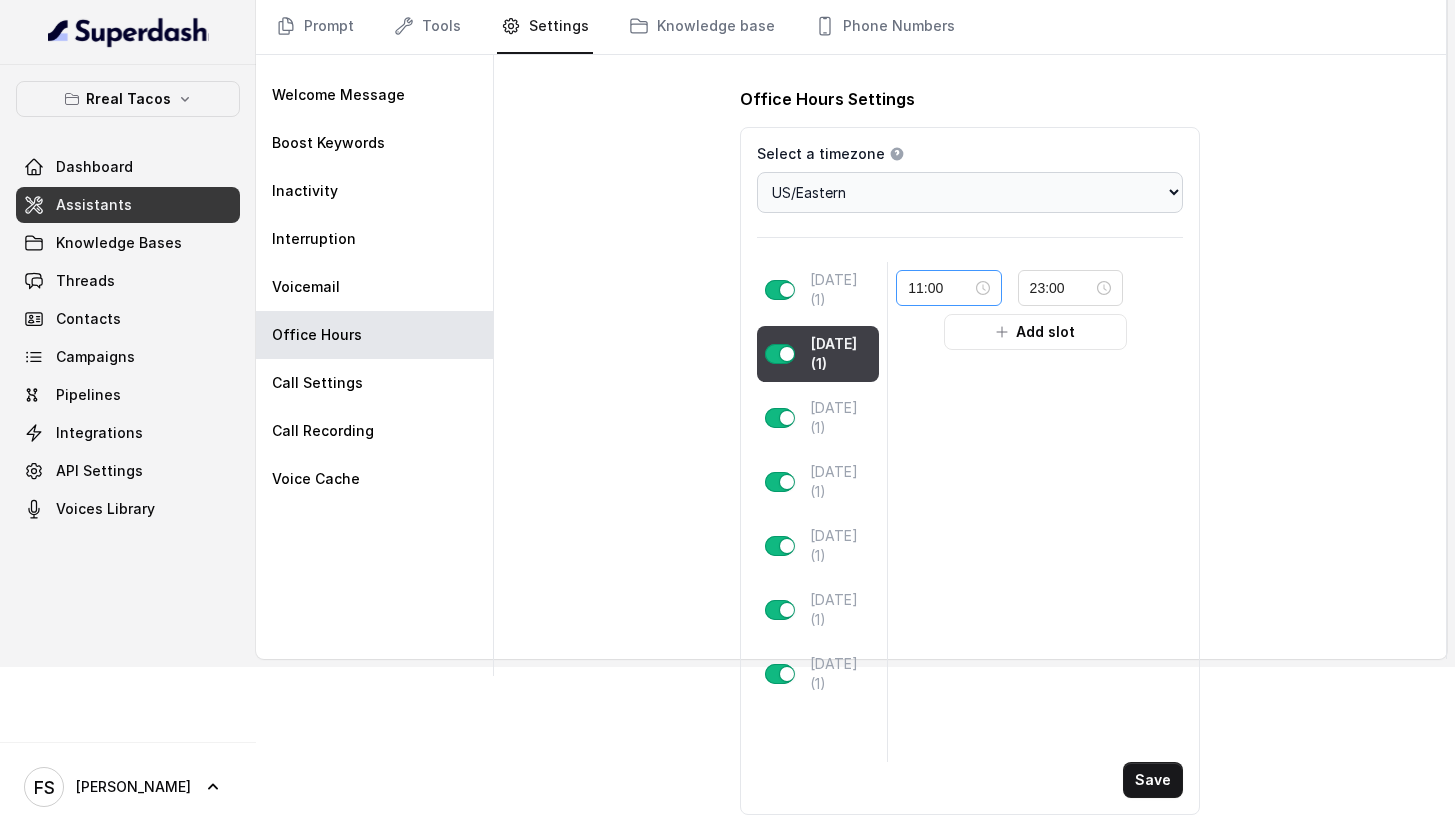 click on "11:00" at bounding box center [948, 288] 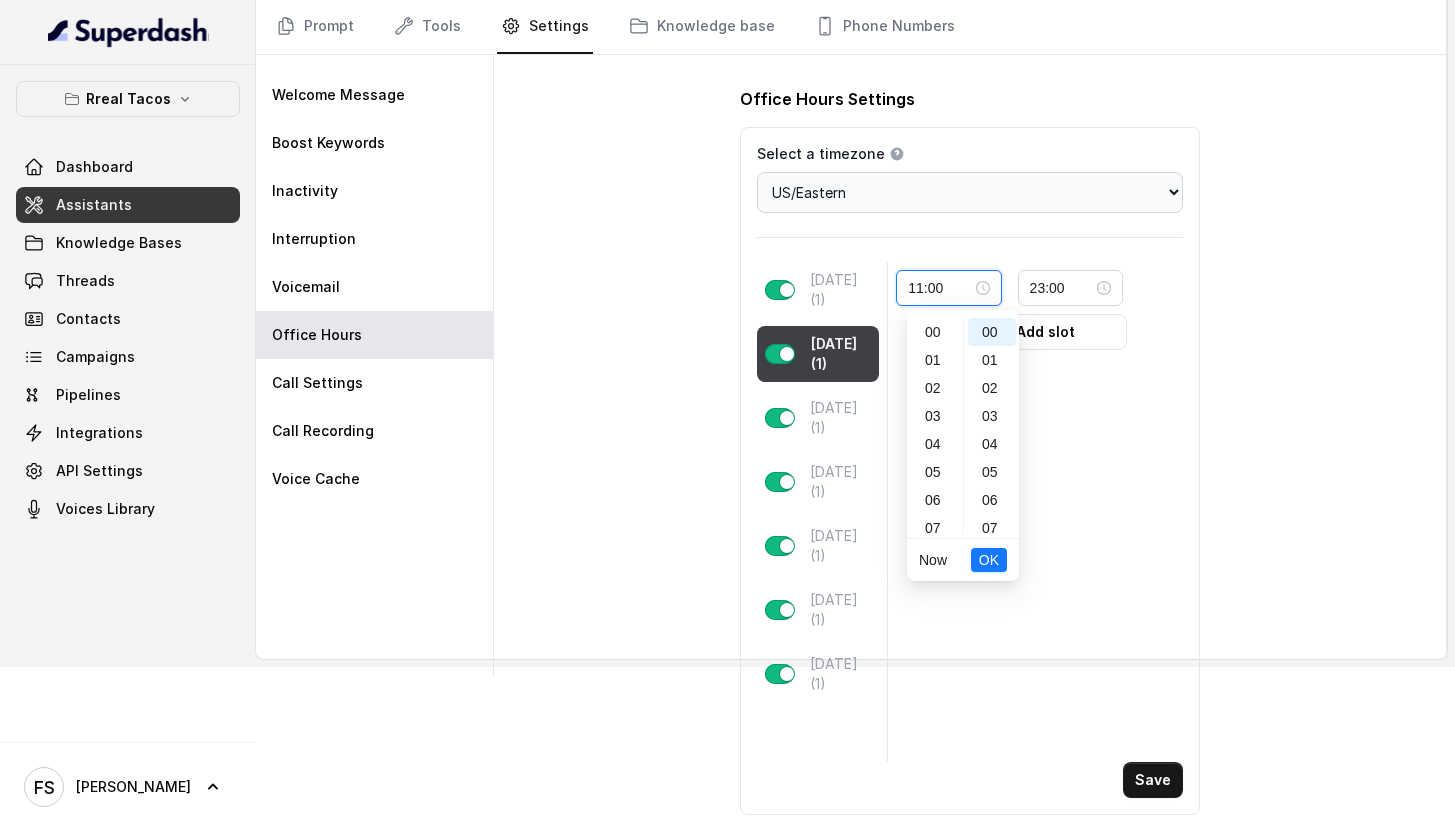 scroll, scrollTop: 308, scrollLeft: 0, axis: vertical 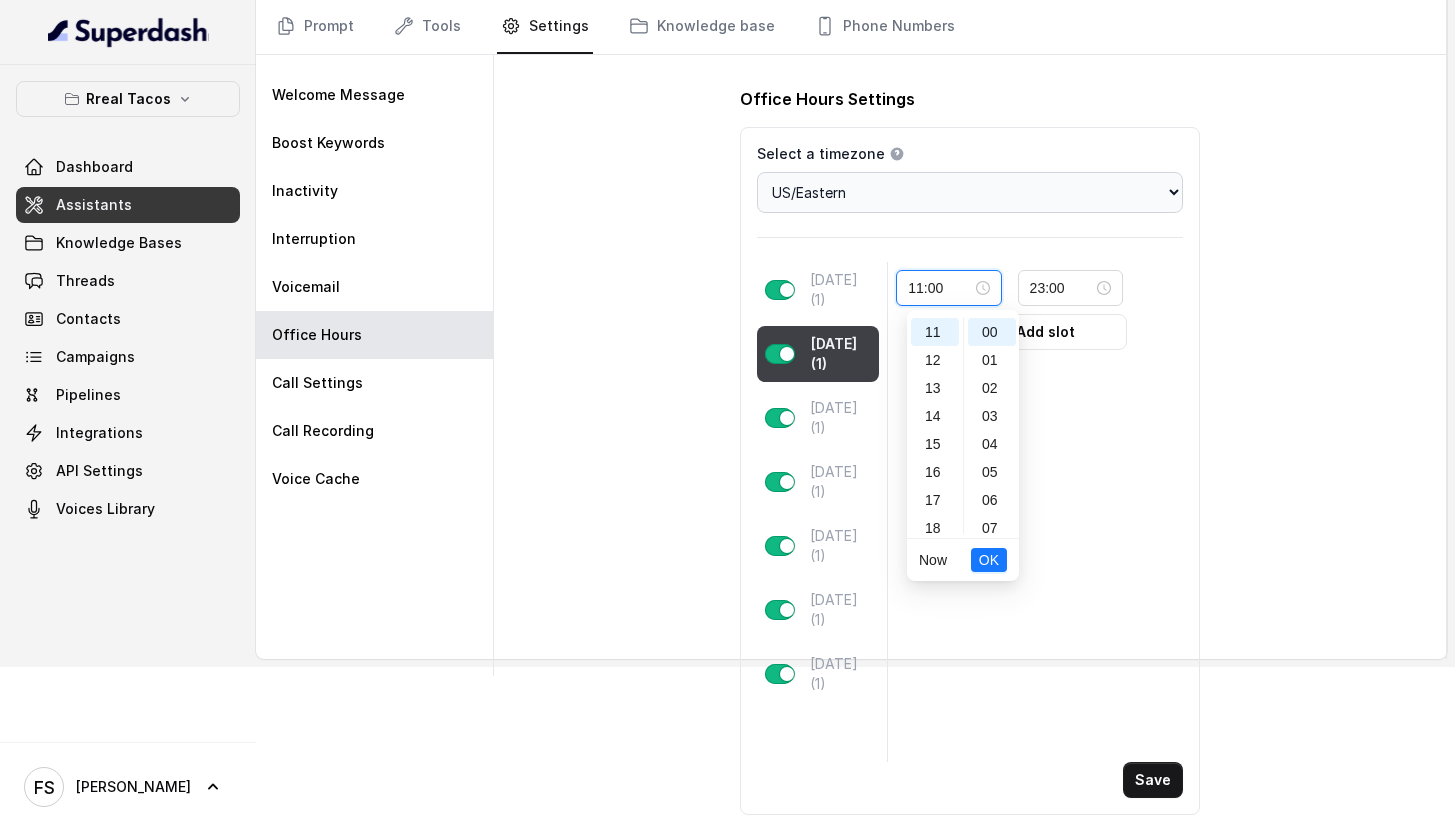 click on "11:00" at bounding box center (948, 288) 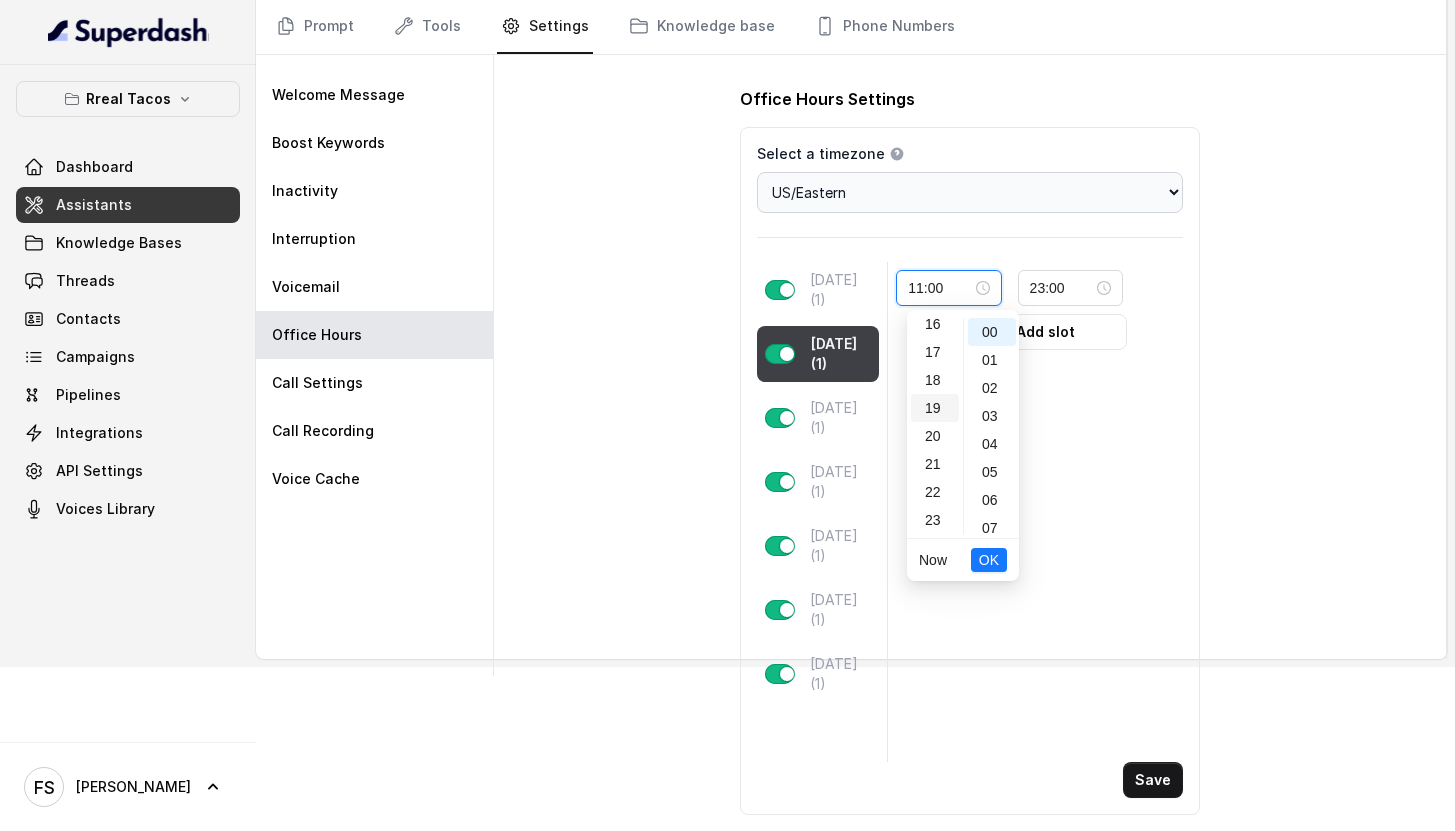 scroll, scrollTop: 0, scrollLeft: 0, axis: both 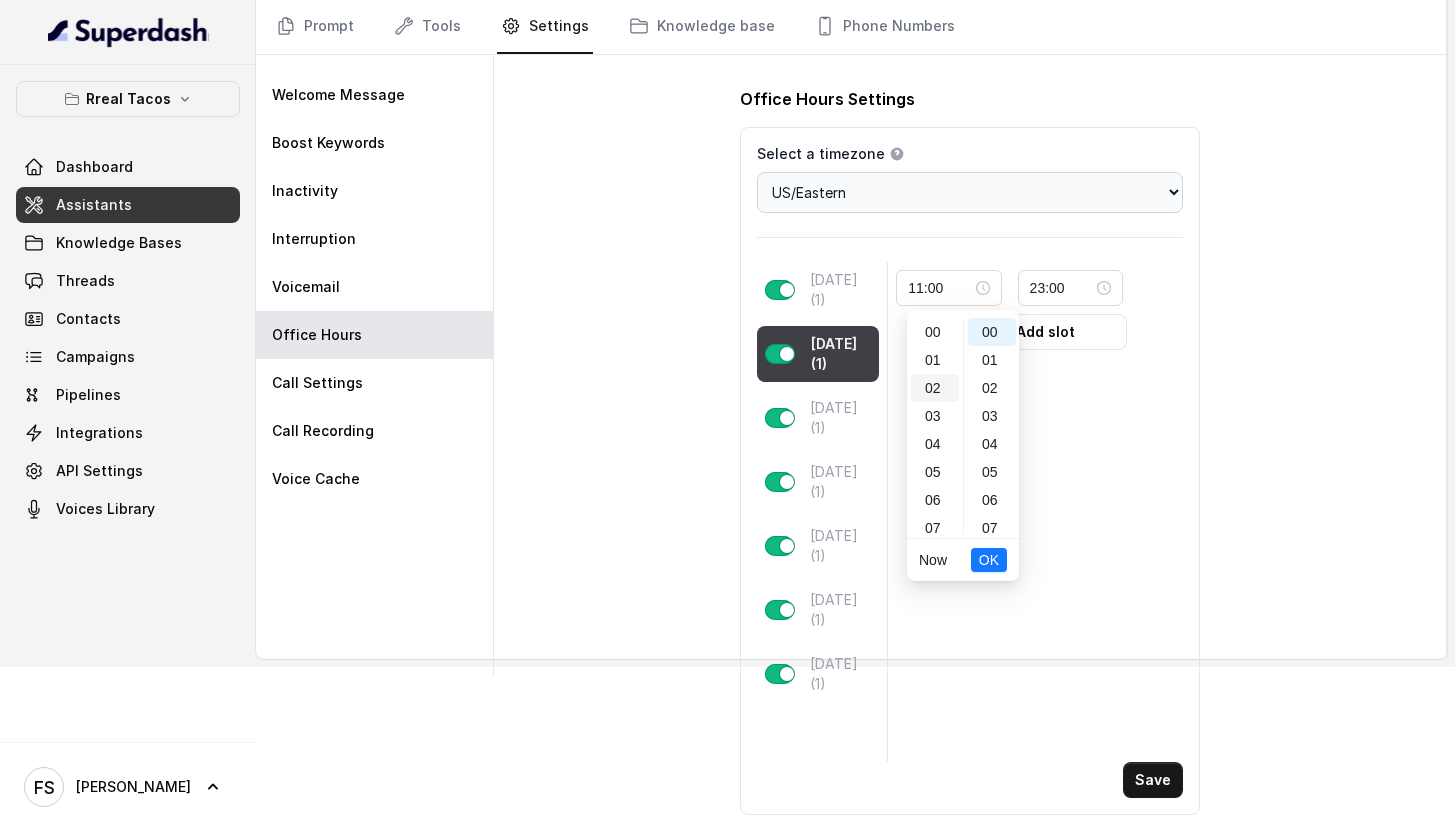 click on "02" at bounding box center [935, 388] 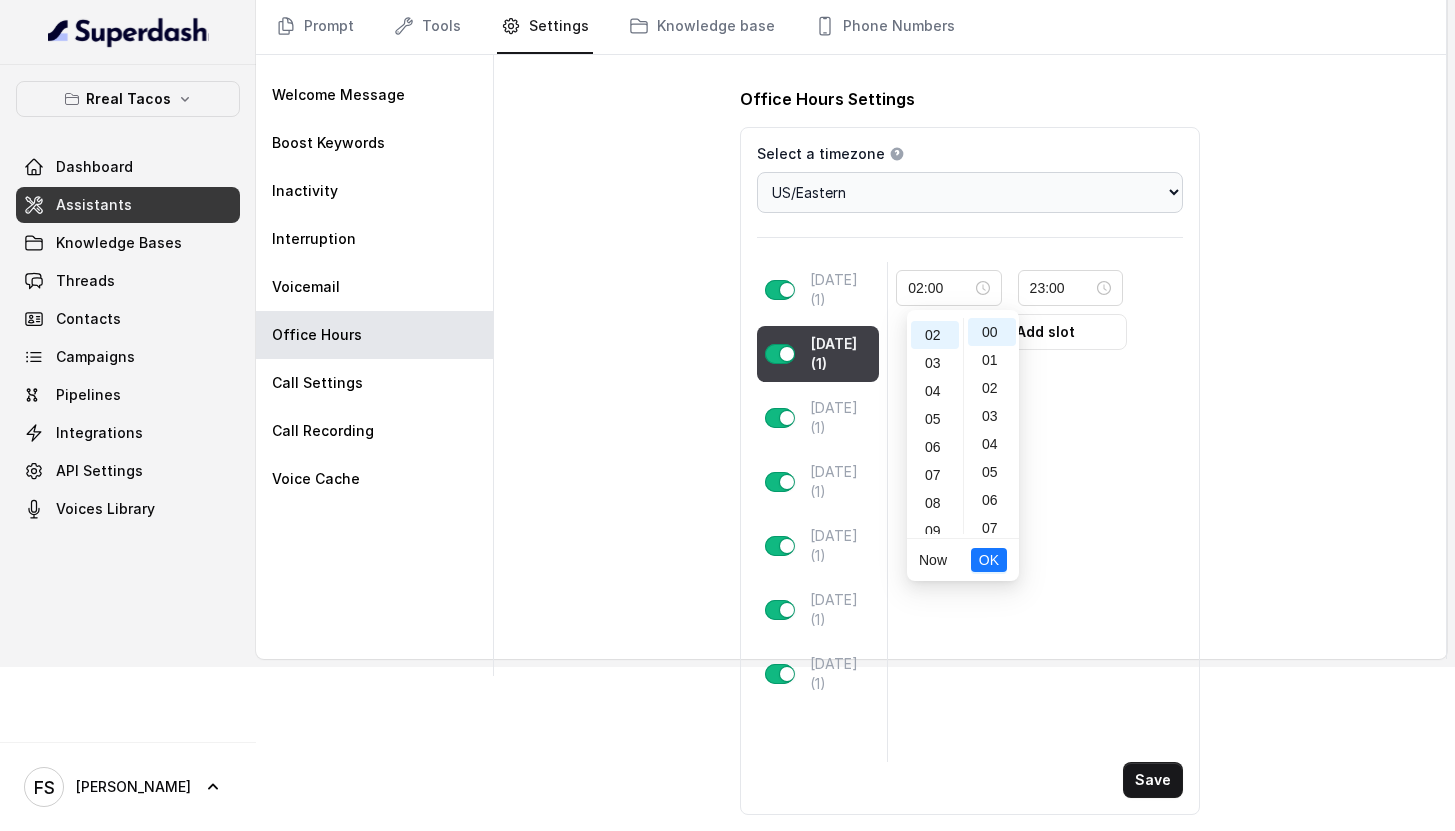 scroll, scrollTop: 56, scrollLeft: 0, axis: vertical 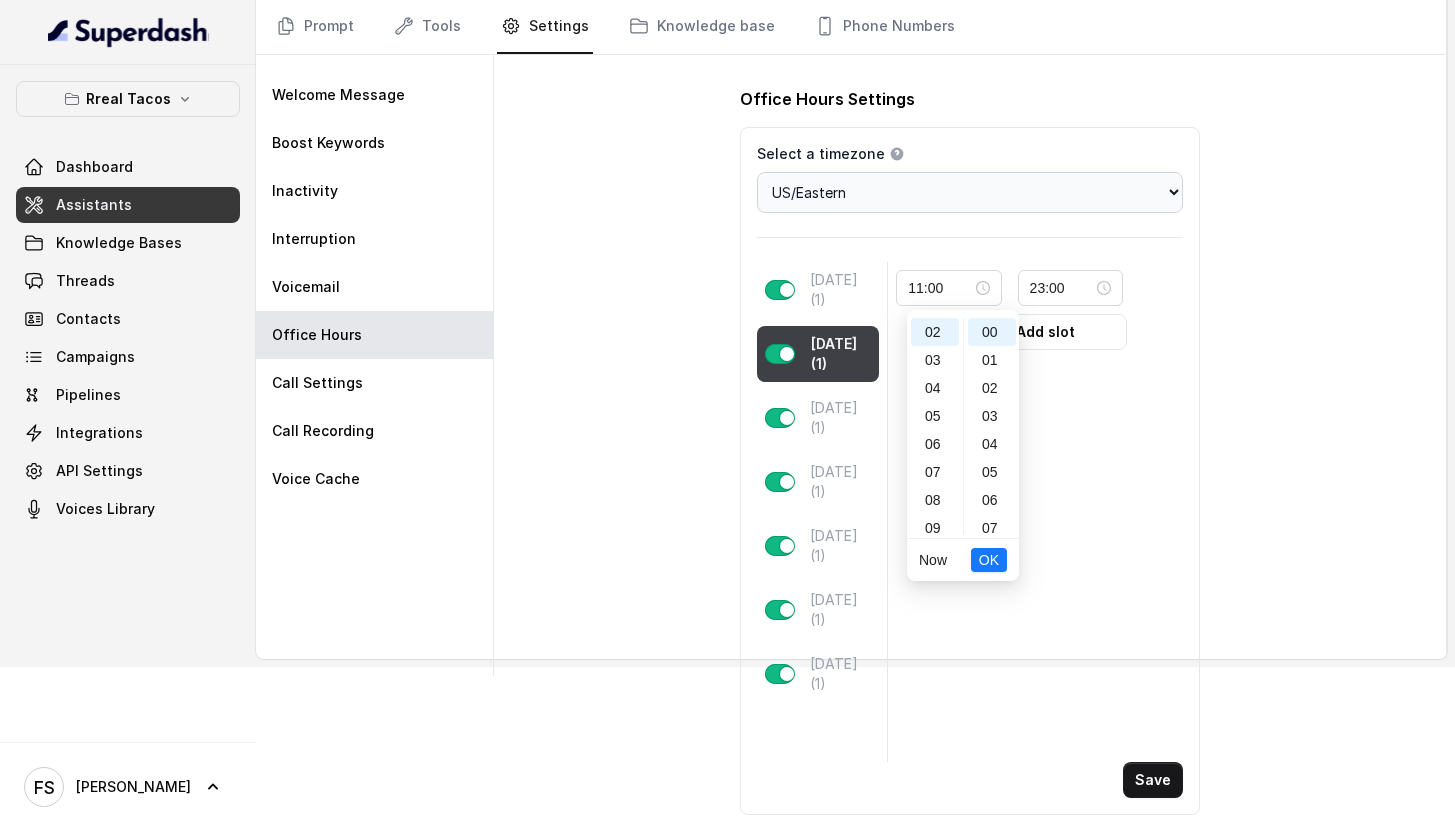 click on "Save" at bounding box center [1153, 780] 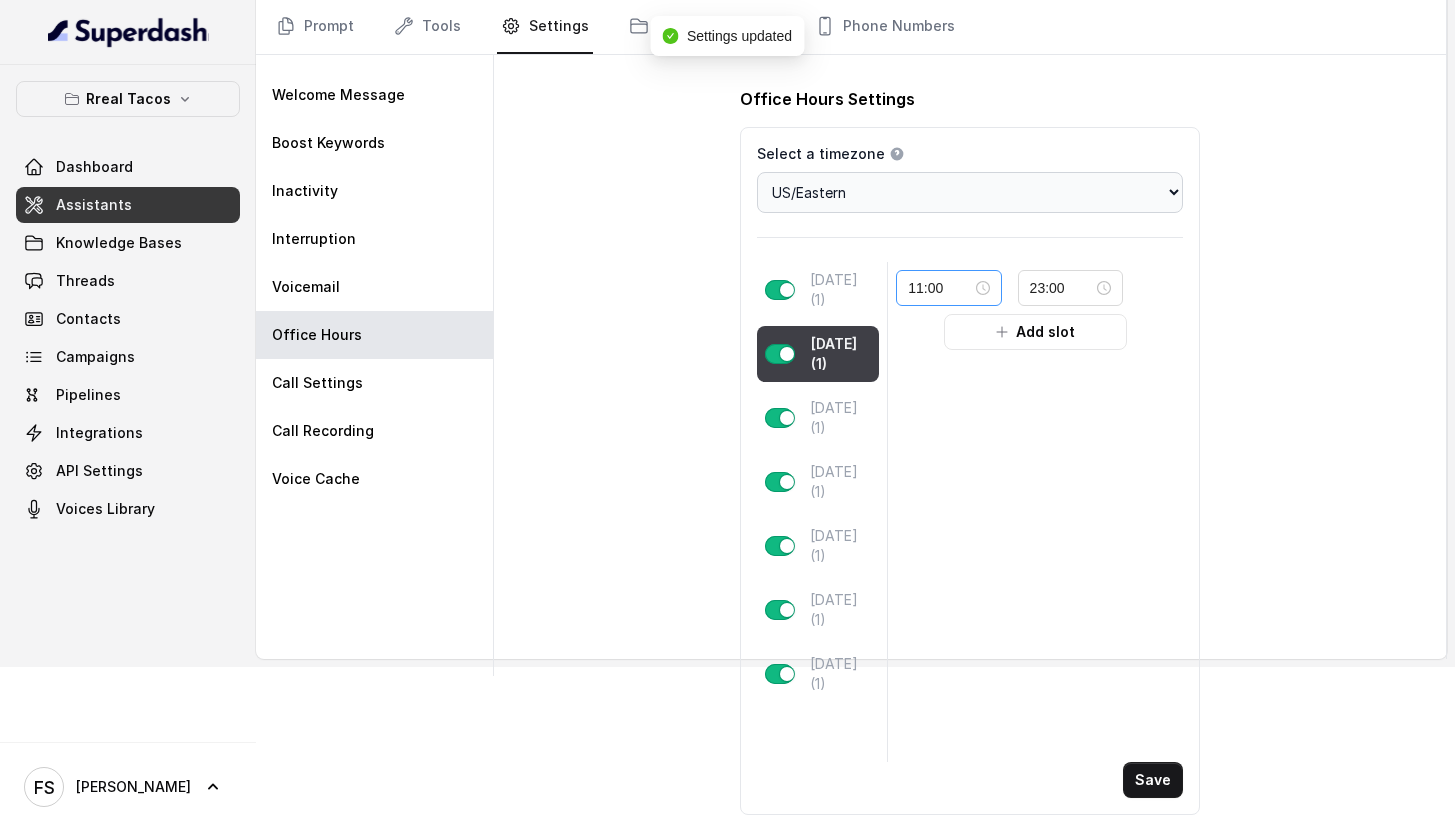 drag, startPoint x: 997, startPoint y: 287, endPoint x: 990, endPoint y: 302, distance: 16.552946 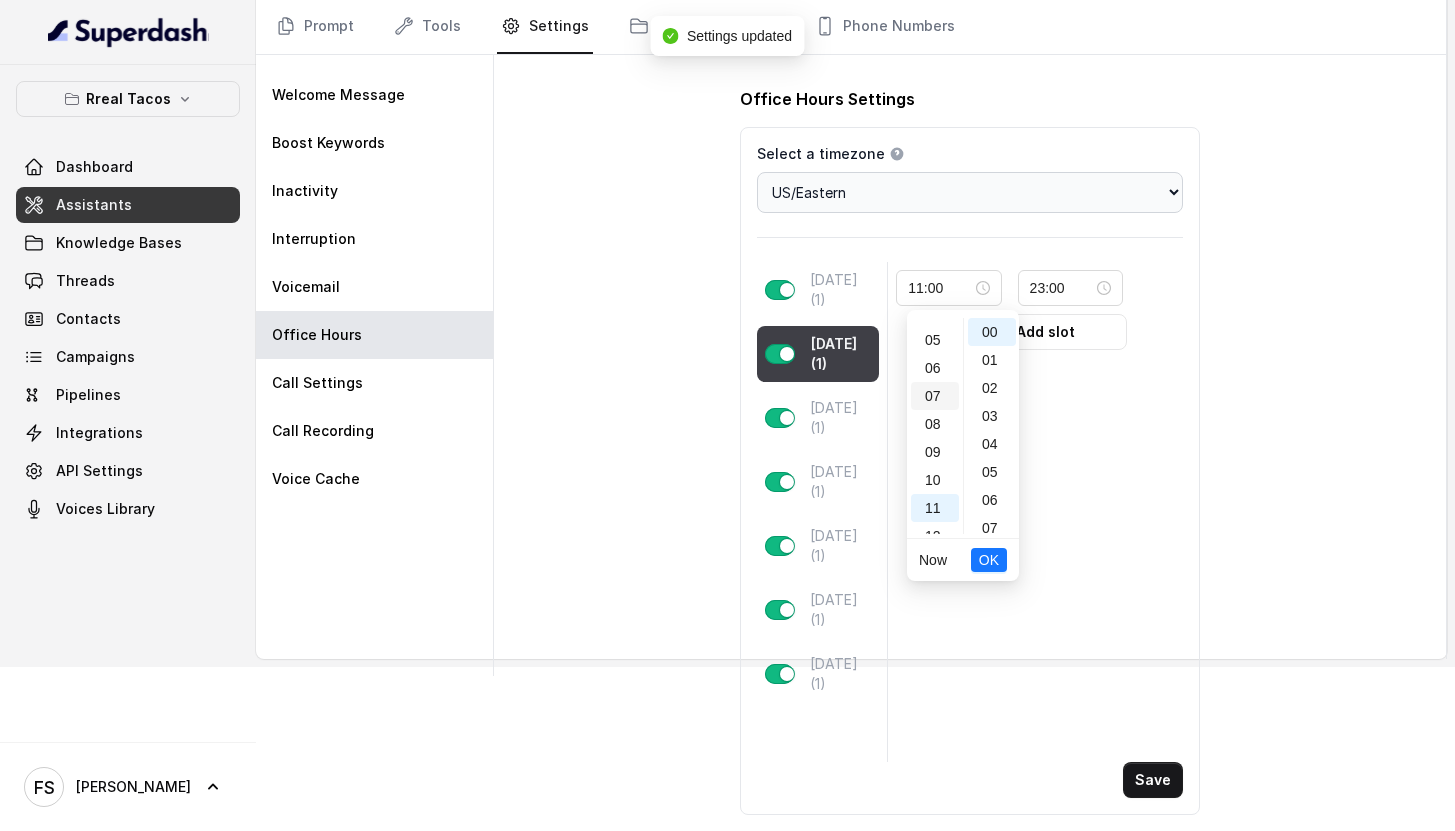 click on "07" at bounding box center (935, 396) 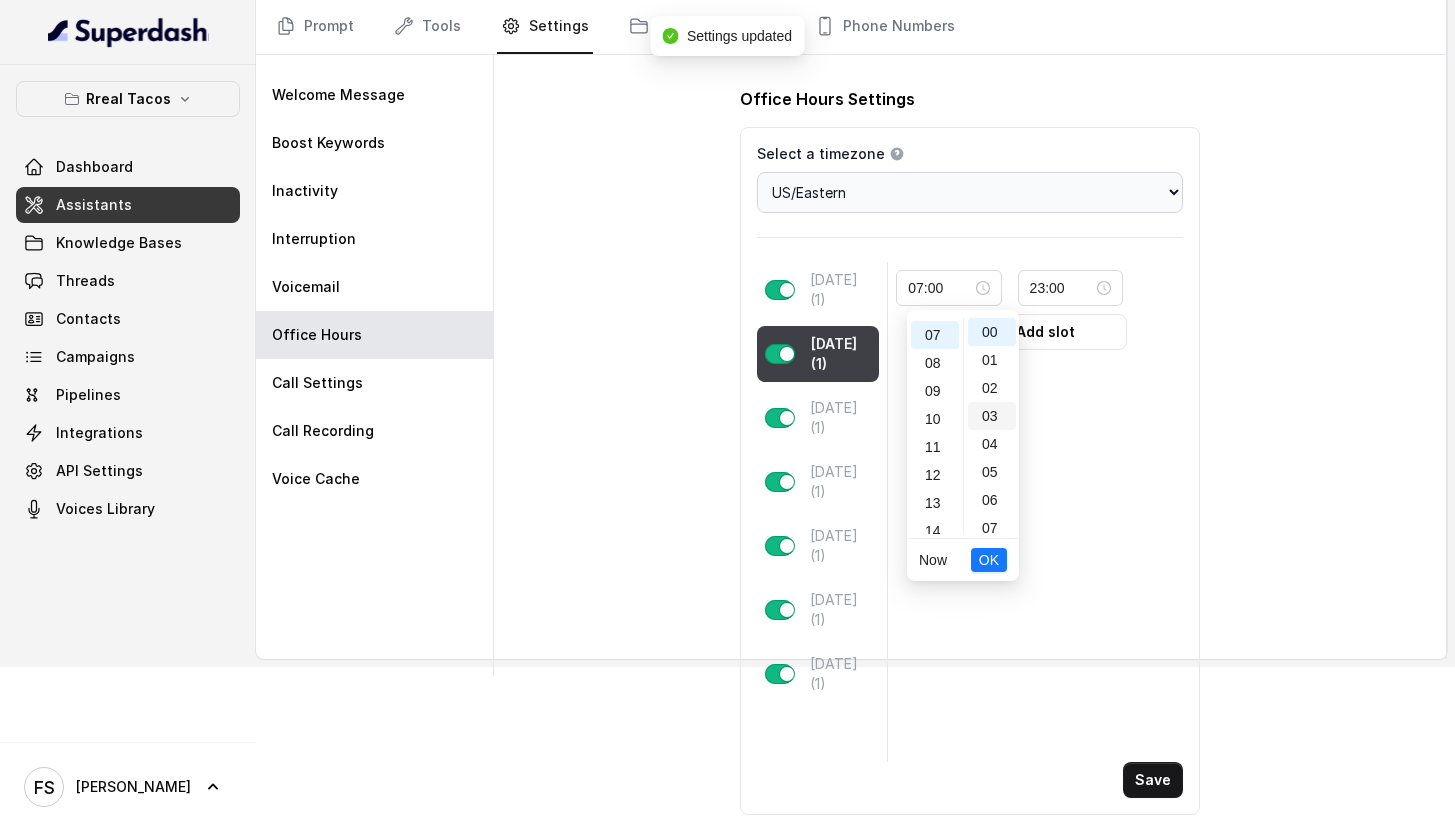scroll, scrollTop: 196, scrollLeft: 0, axis: vertical 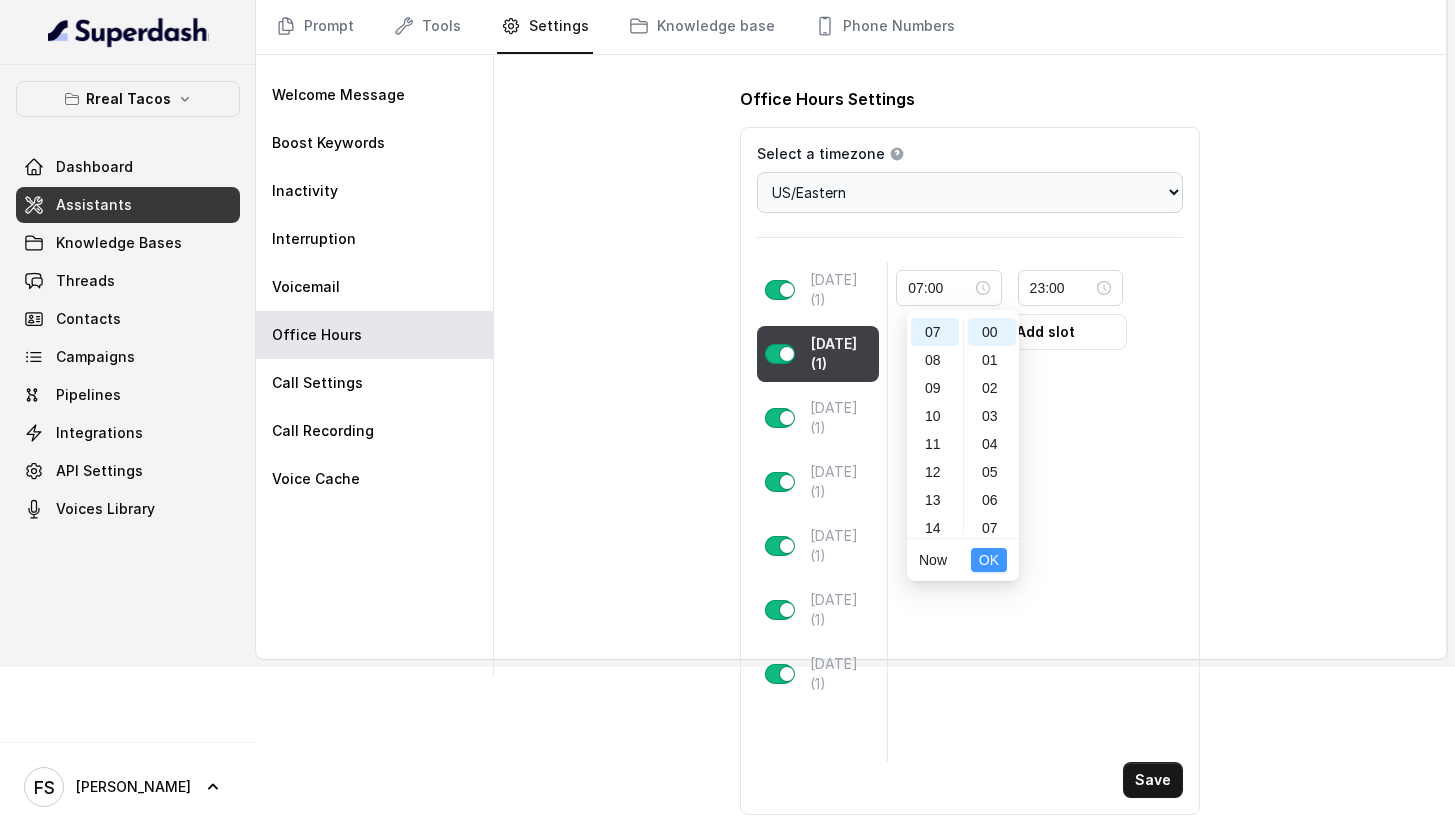 click on "OK" at bounding box center [989, 560] 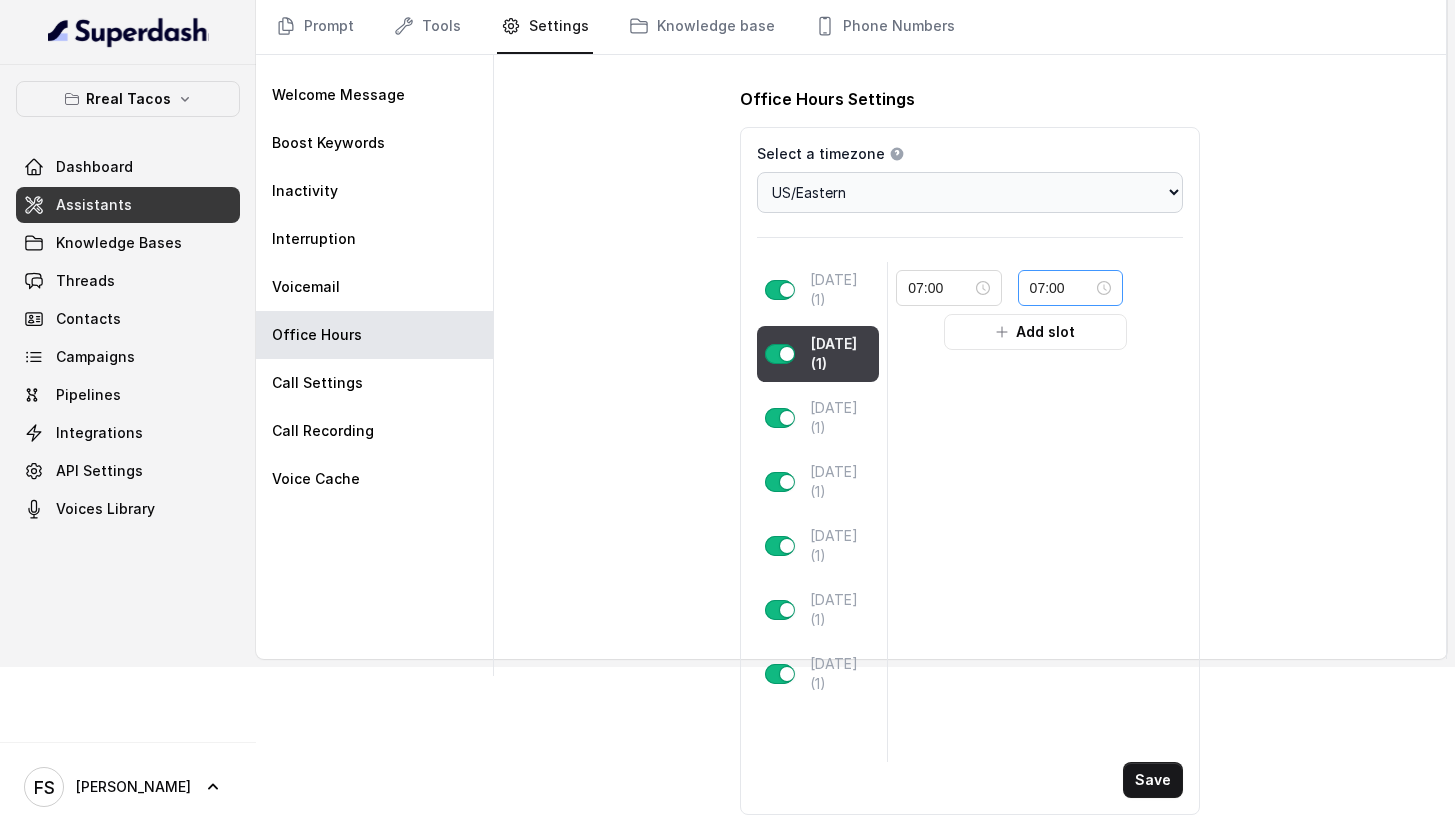 click on "07:00" at bounding box center [1070, 288] 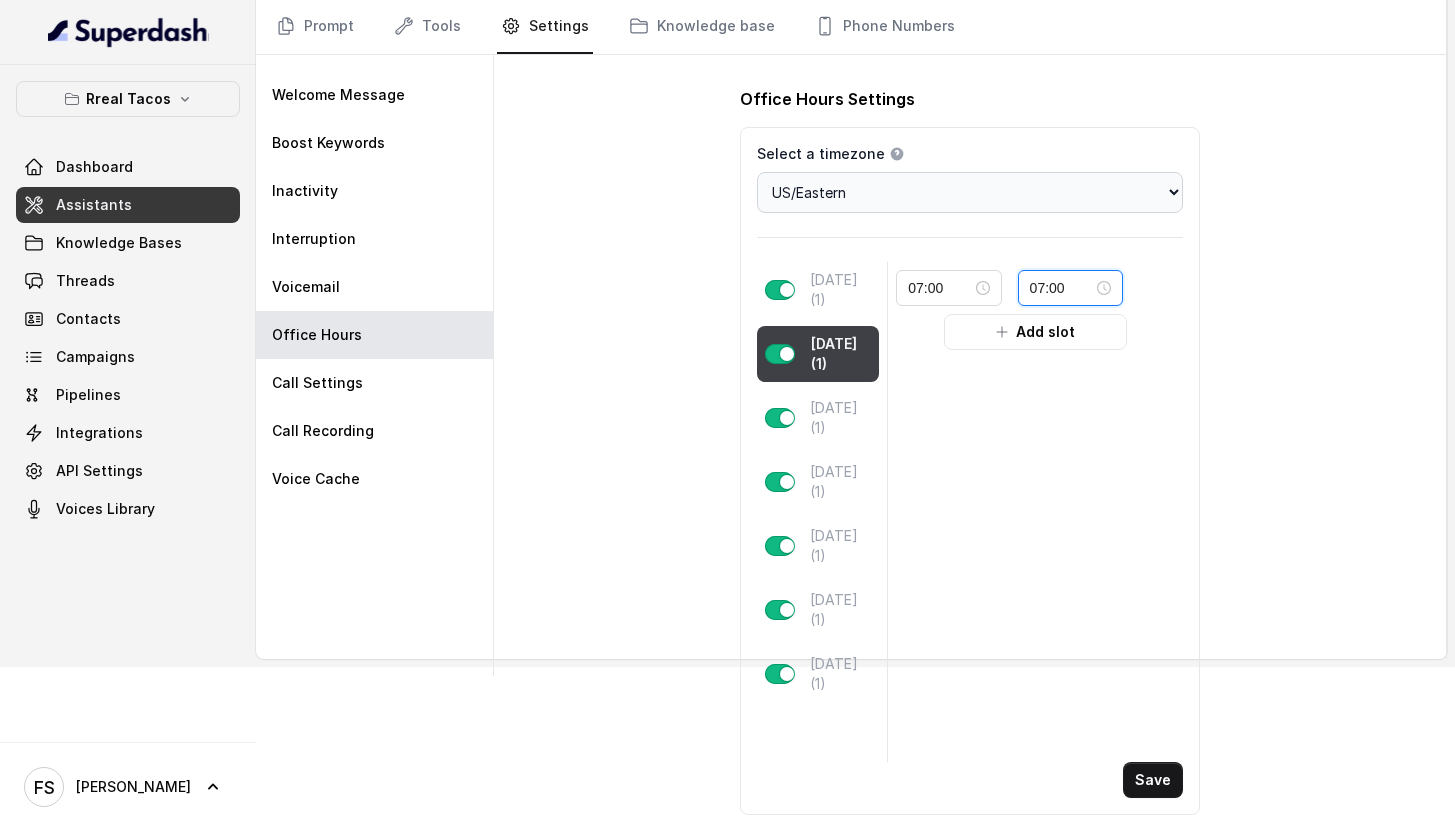 click on "07:00" at bounding box center (1070, 288) 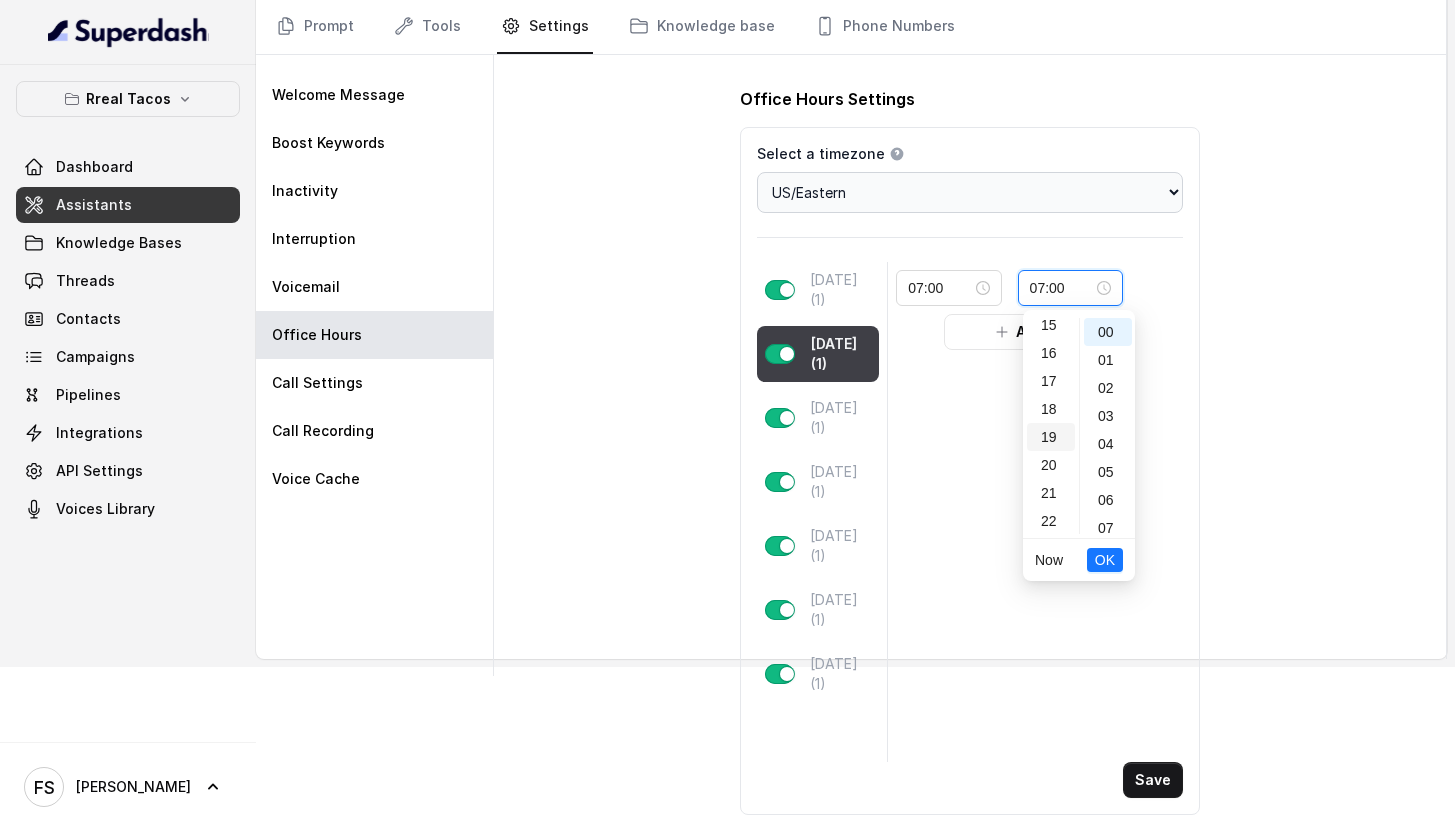 scroll, scrollTop: 456, scrollLeft: 0, axis: vertical 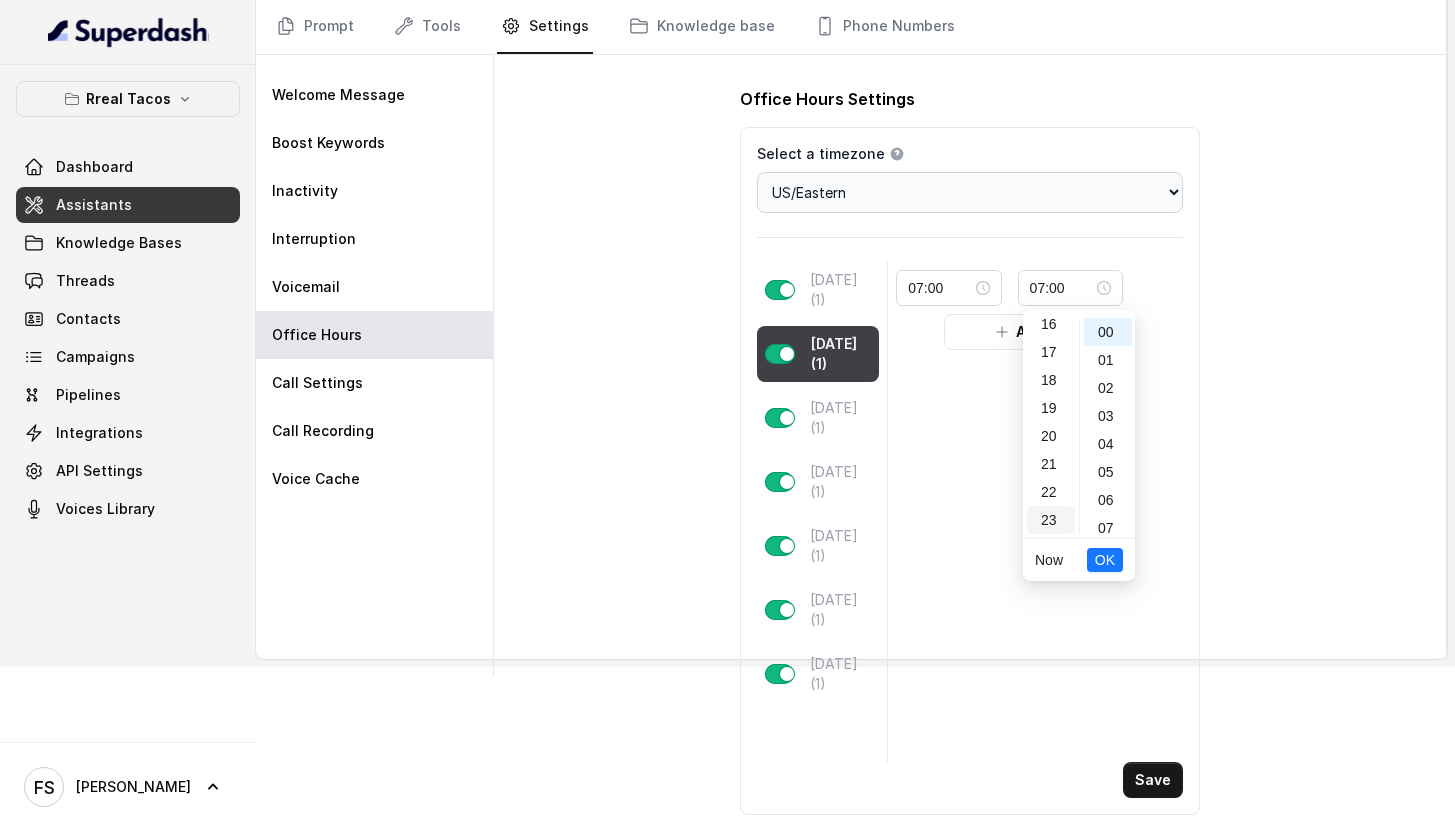 click on "23" at bounding box center (1051, 520) 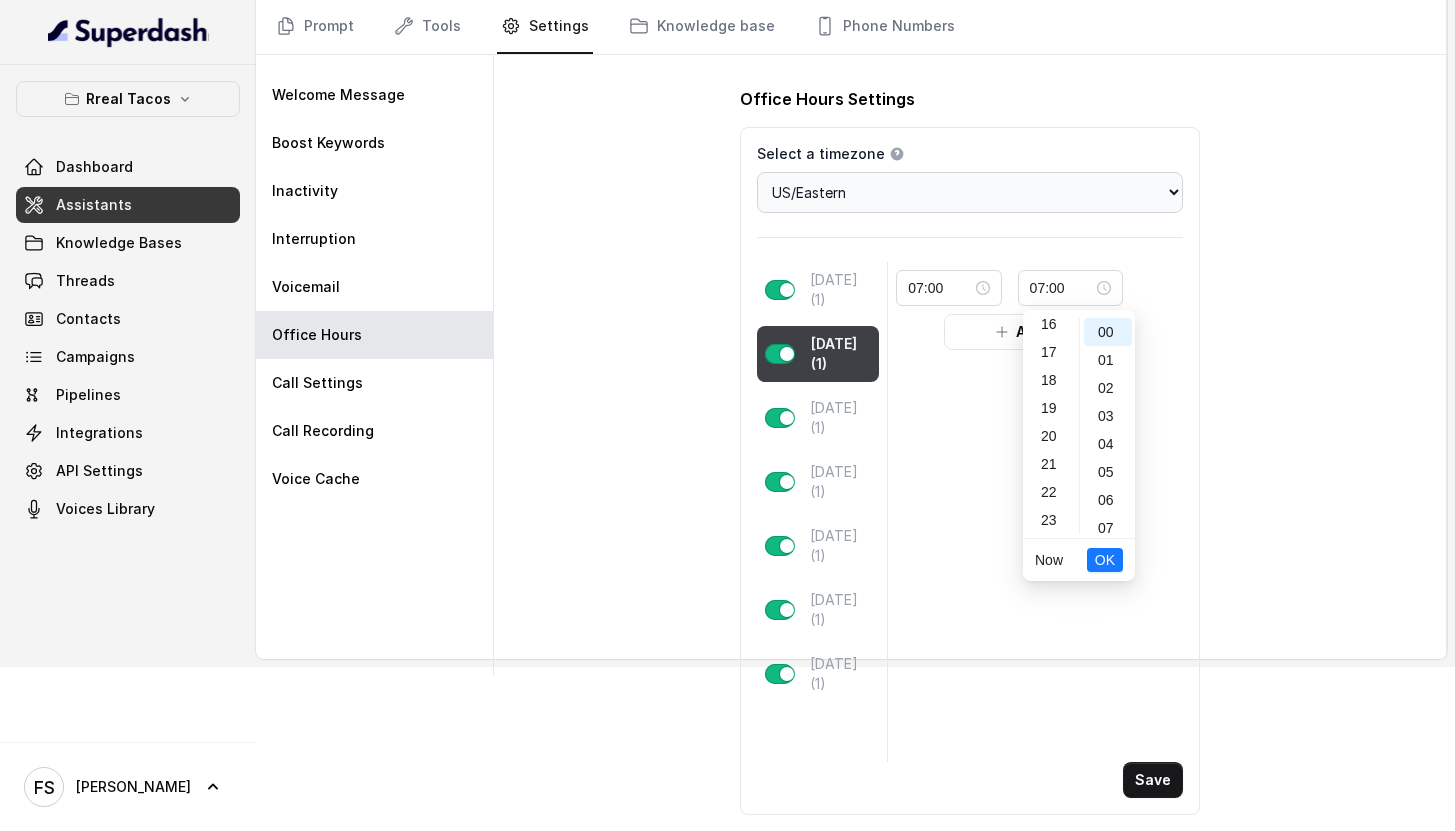type on "23:00" 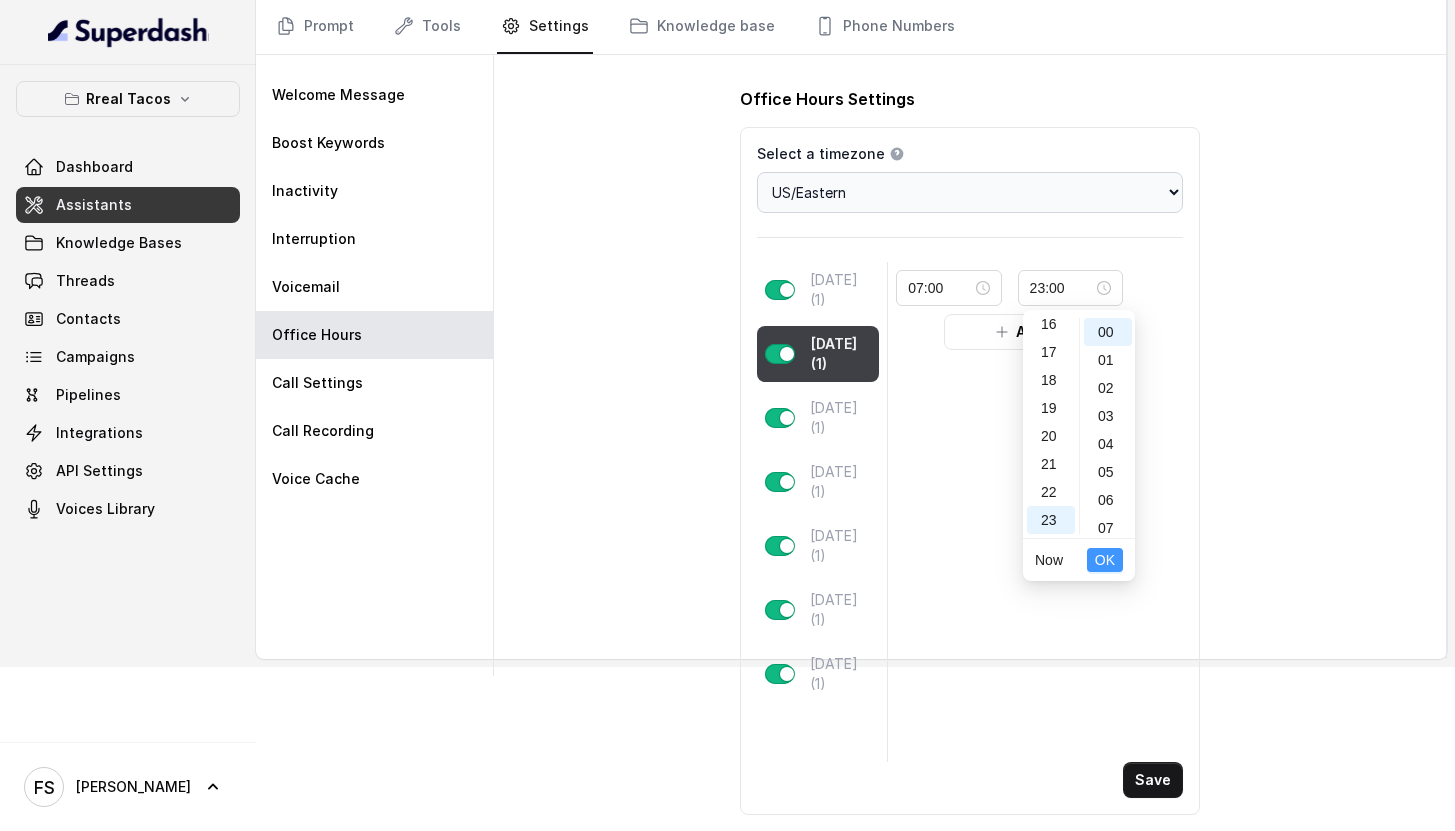 click on "OK" at bounding box center (1105, 560) 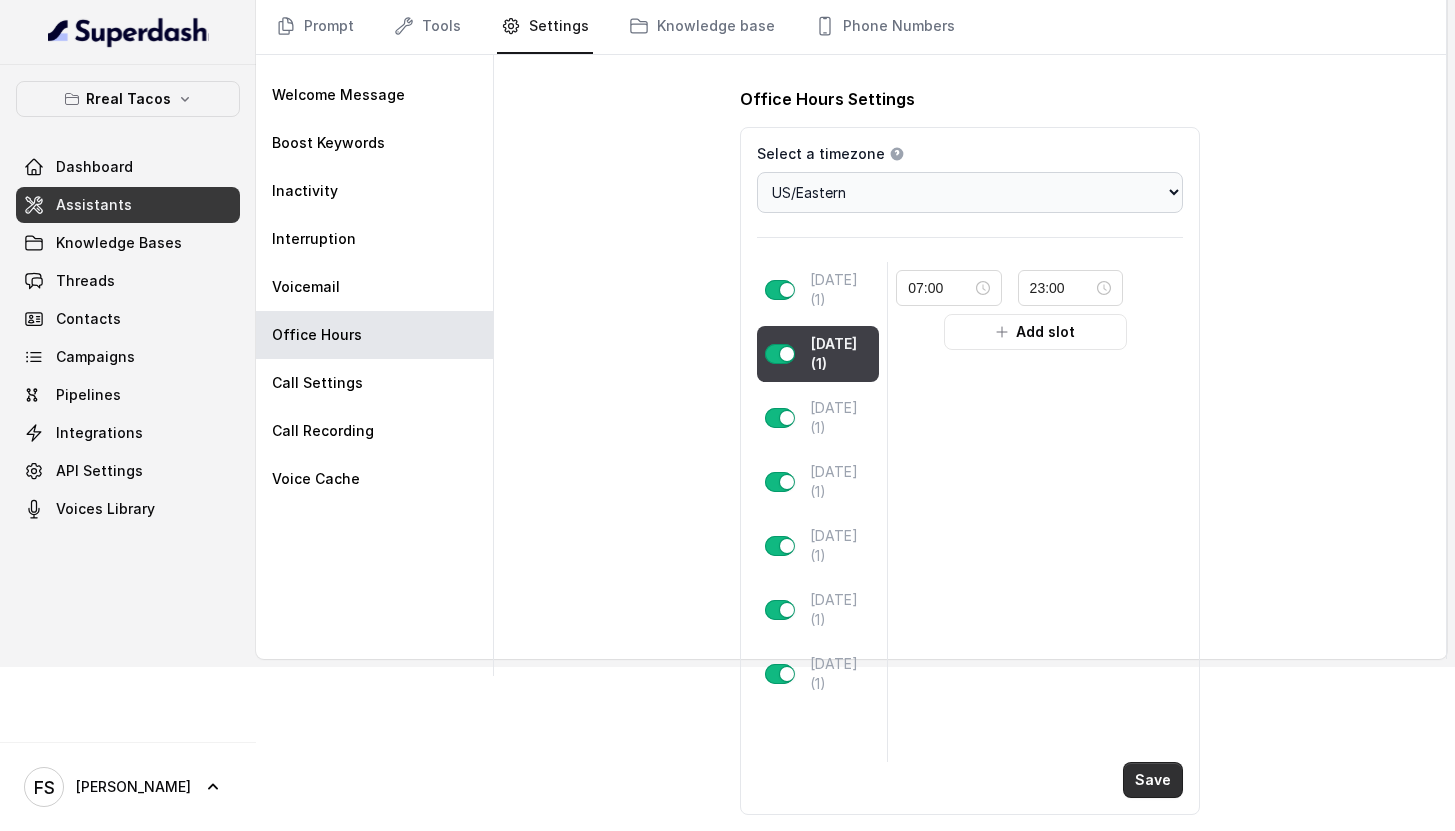 click on "Save" at bounding box center (1153, 780) 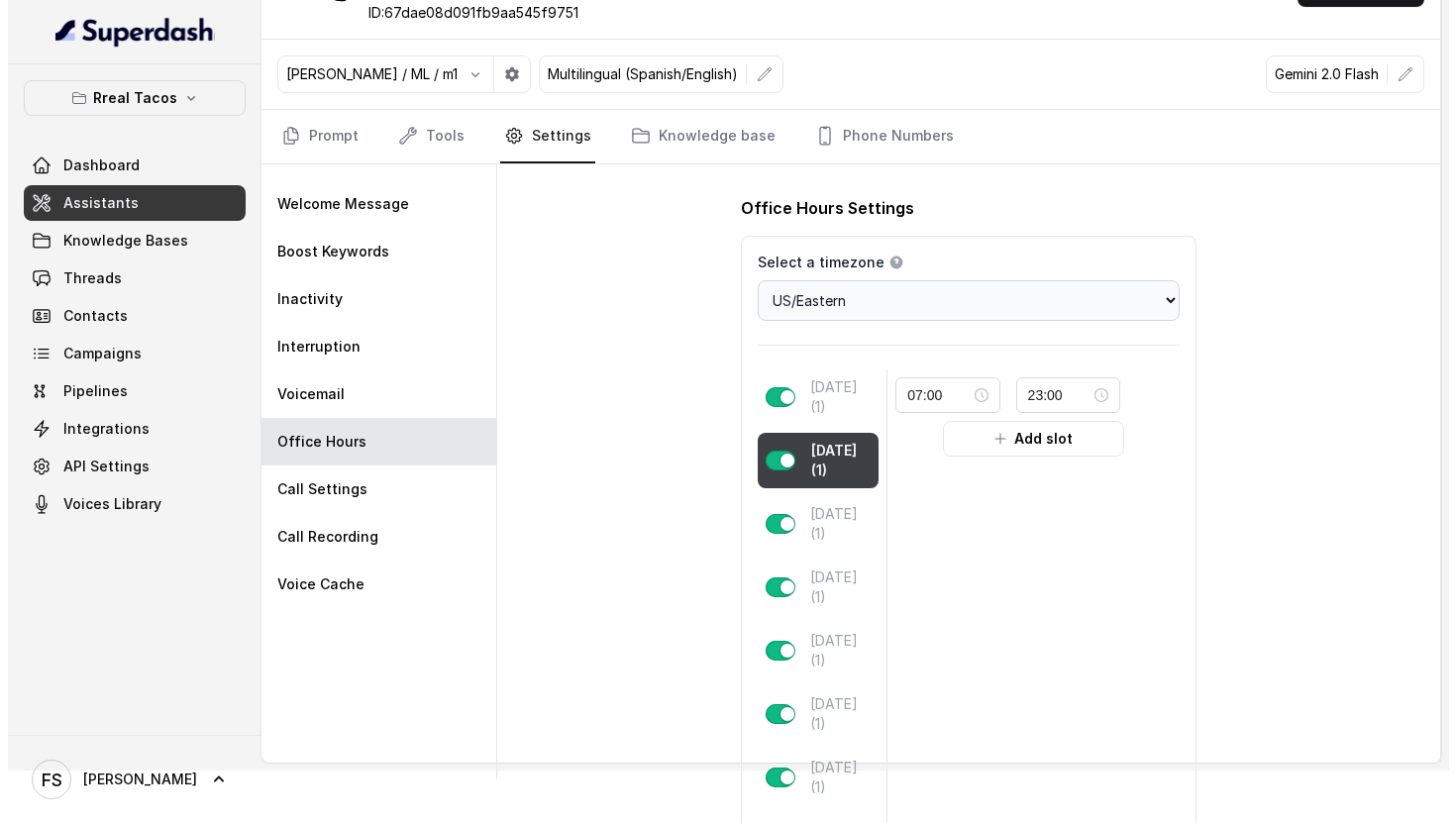 scroll, scrollTop: 0, scrollLeft: 0, axis: both 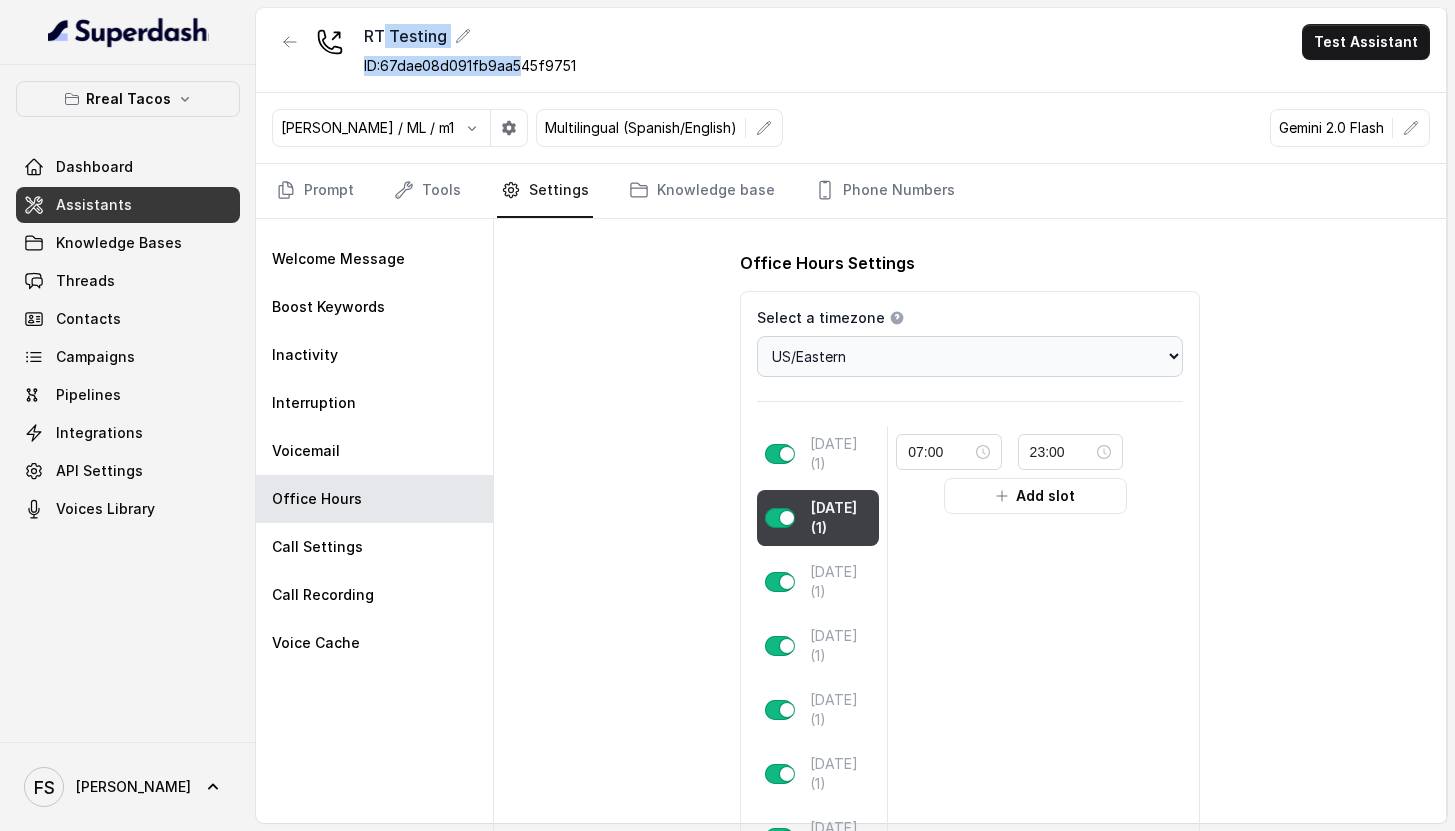 drag, startPoint x: 390, startPoint y: 40, endPoint x: 708, endPoint y: 63, distance: 318.8307 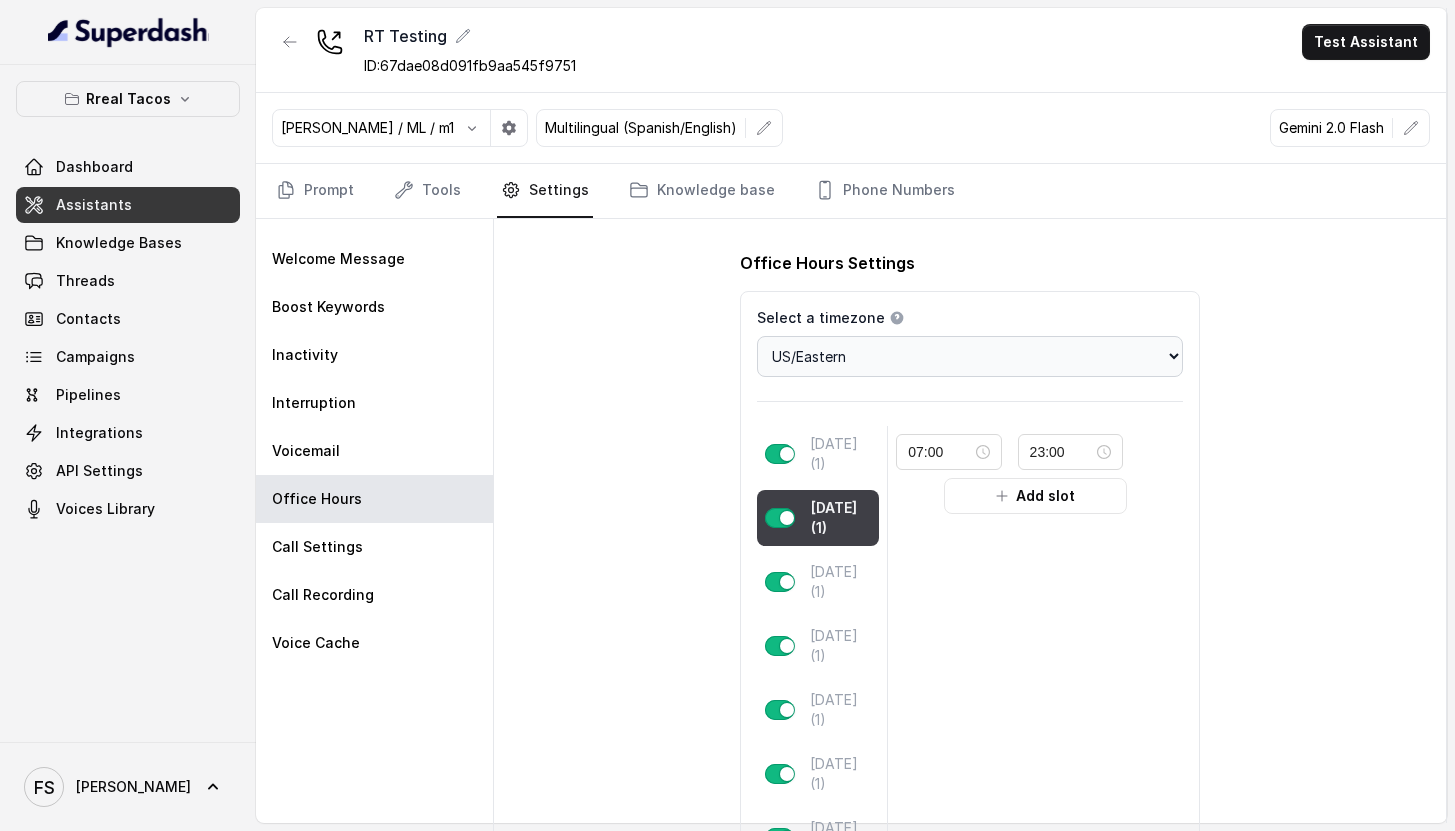 click on "RT Testing ID:   67dae08d091fb9aa545f9751   Test Assistant" at bounding box center (851, 50) 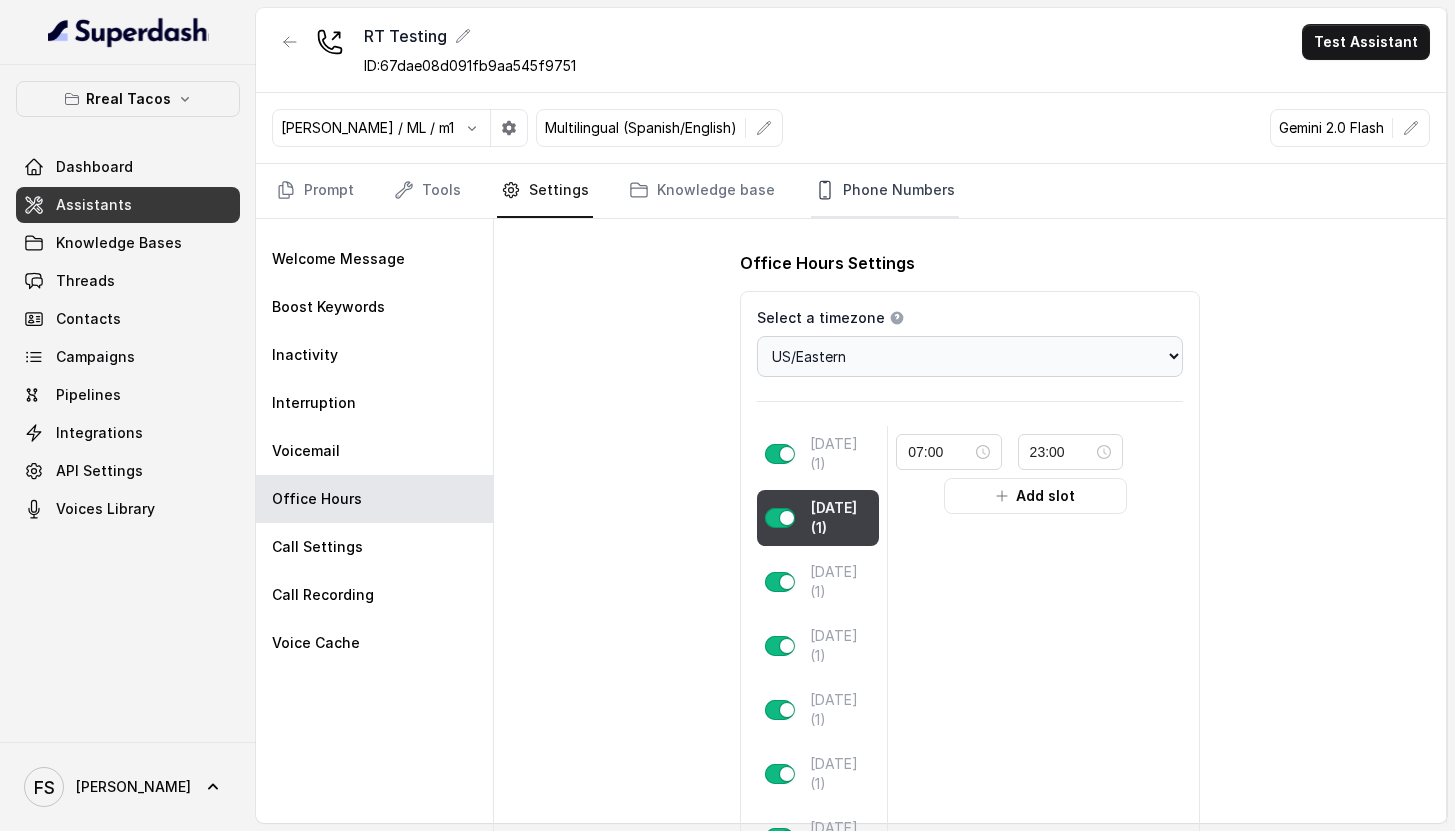 click on "Phone Numbers" at bounding box center [885, 191] 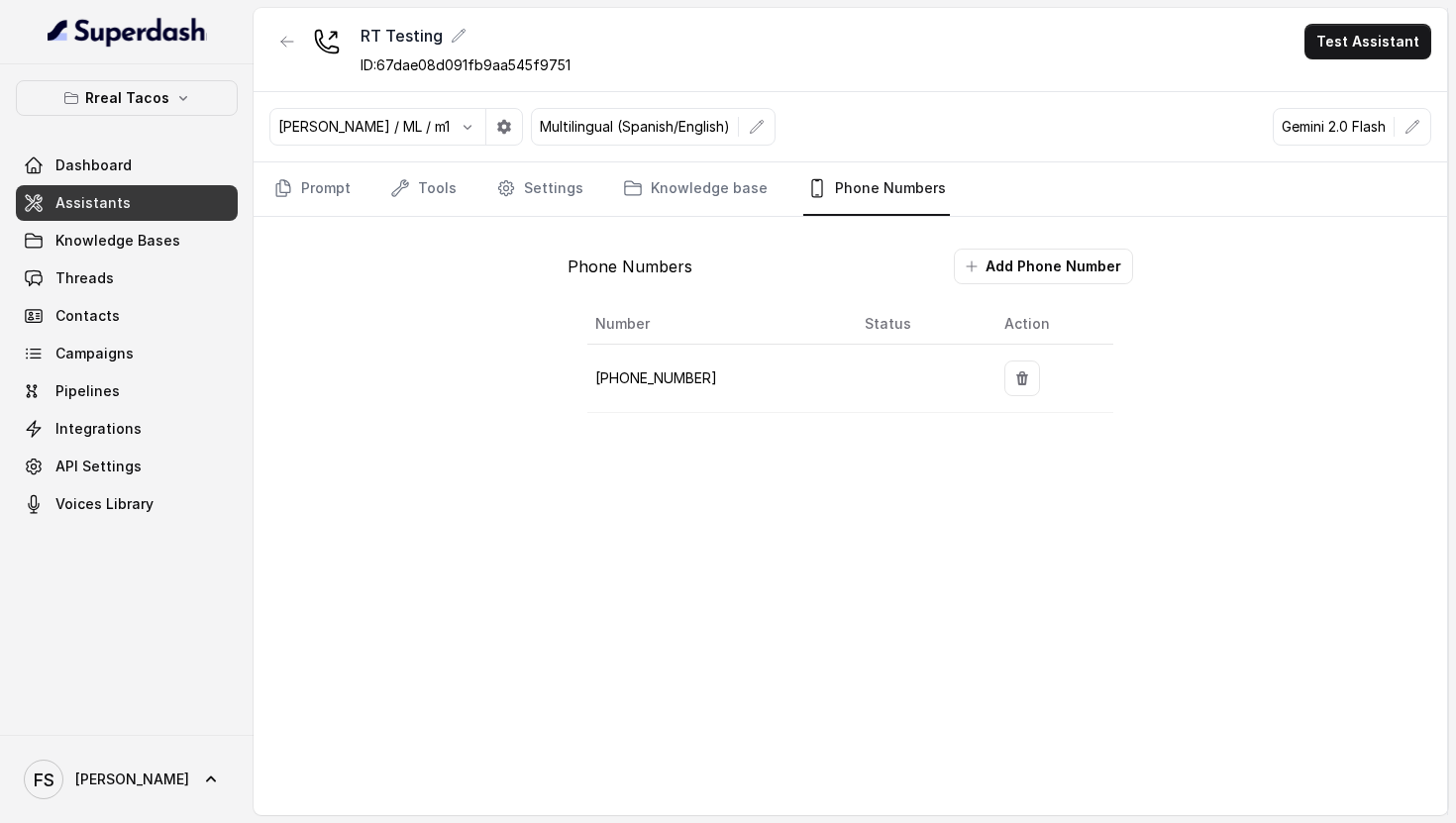 click on "[PHONE_NUMBER]" at bounding box center (717, 378) 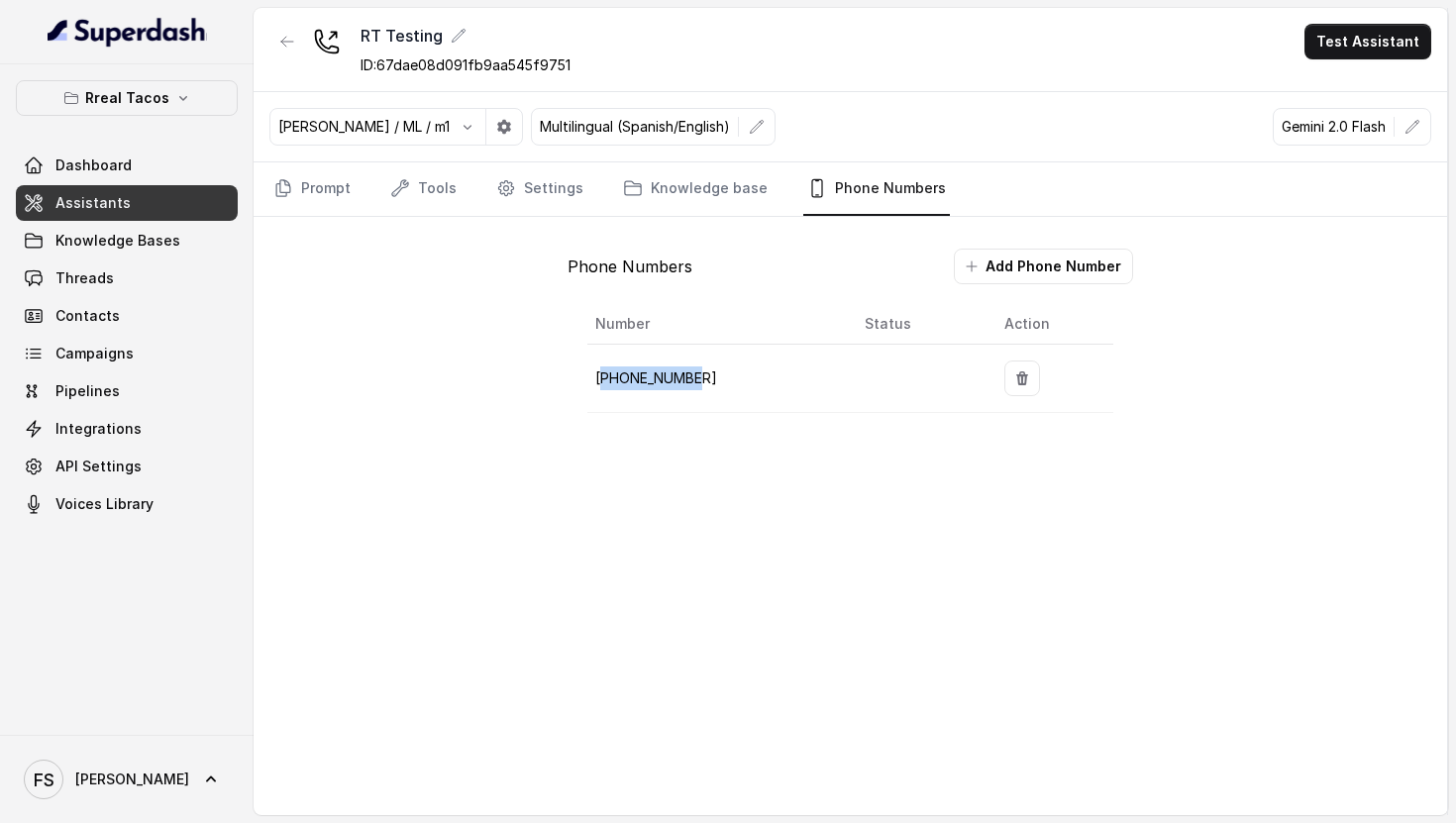 click on "[PHONE_NUMBER]" at bounding box center [717, 378] 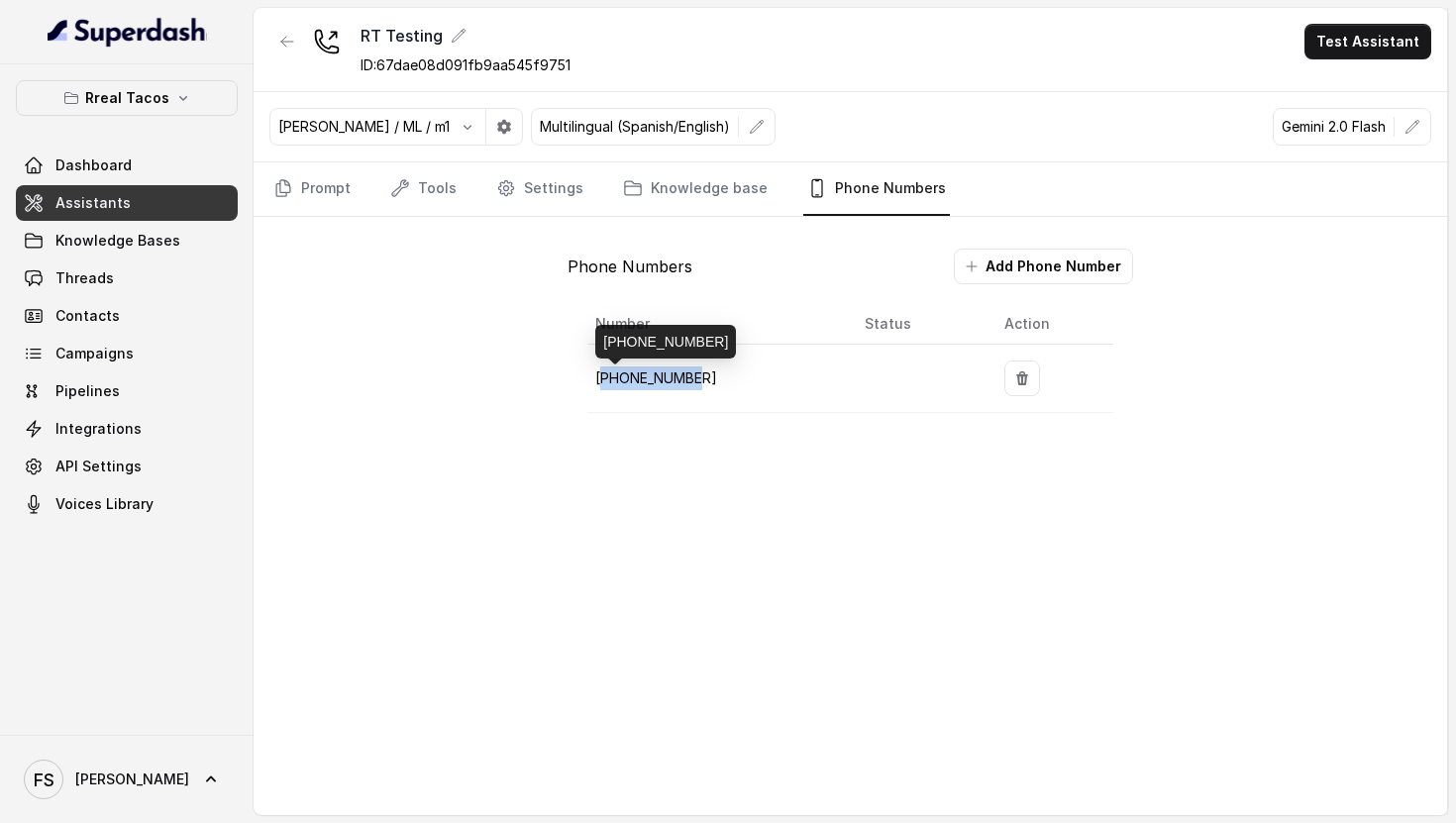 copy on "14704277883" 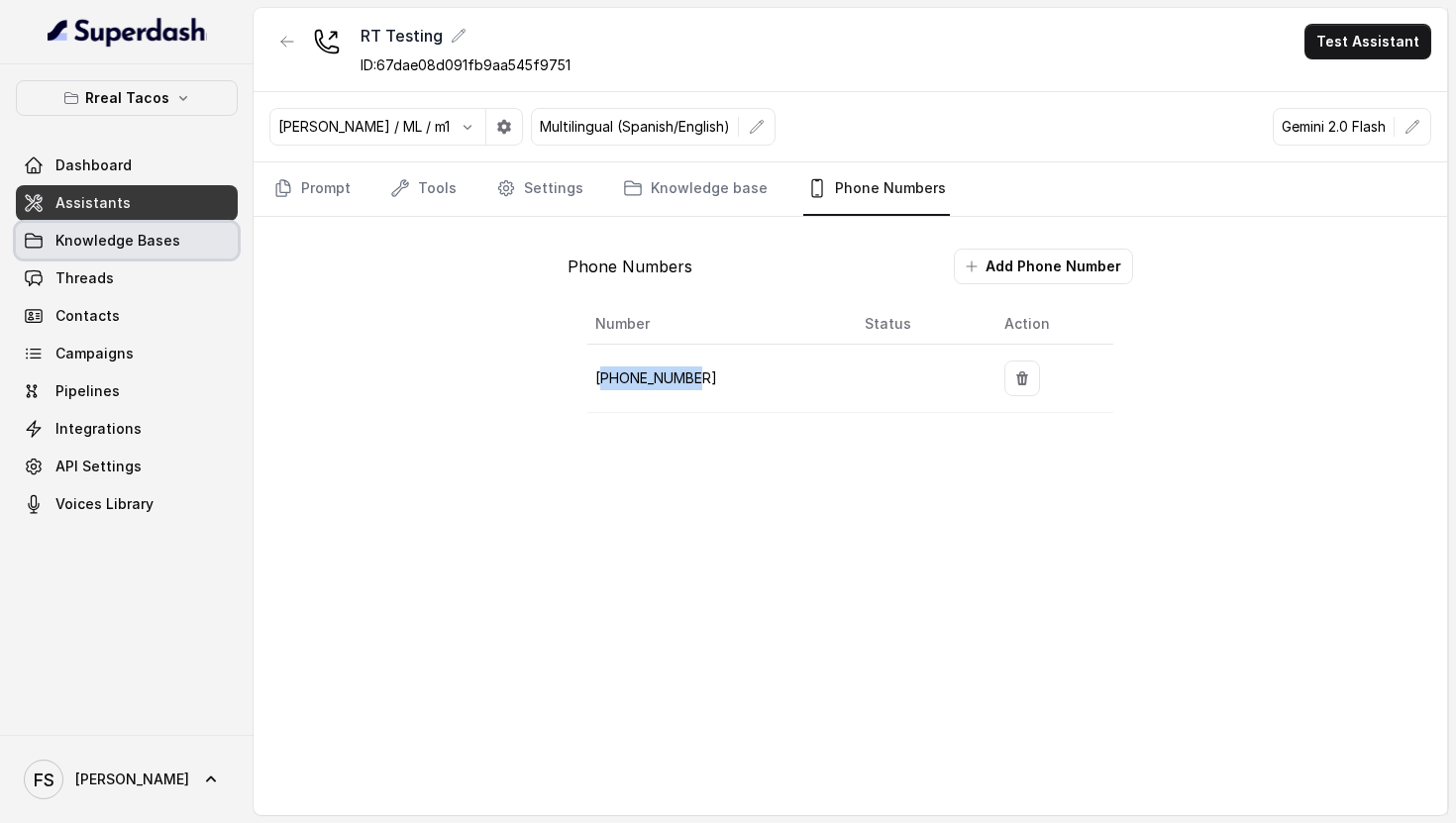 click on "Knowledge Bases" at bounding box center (118, 241) 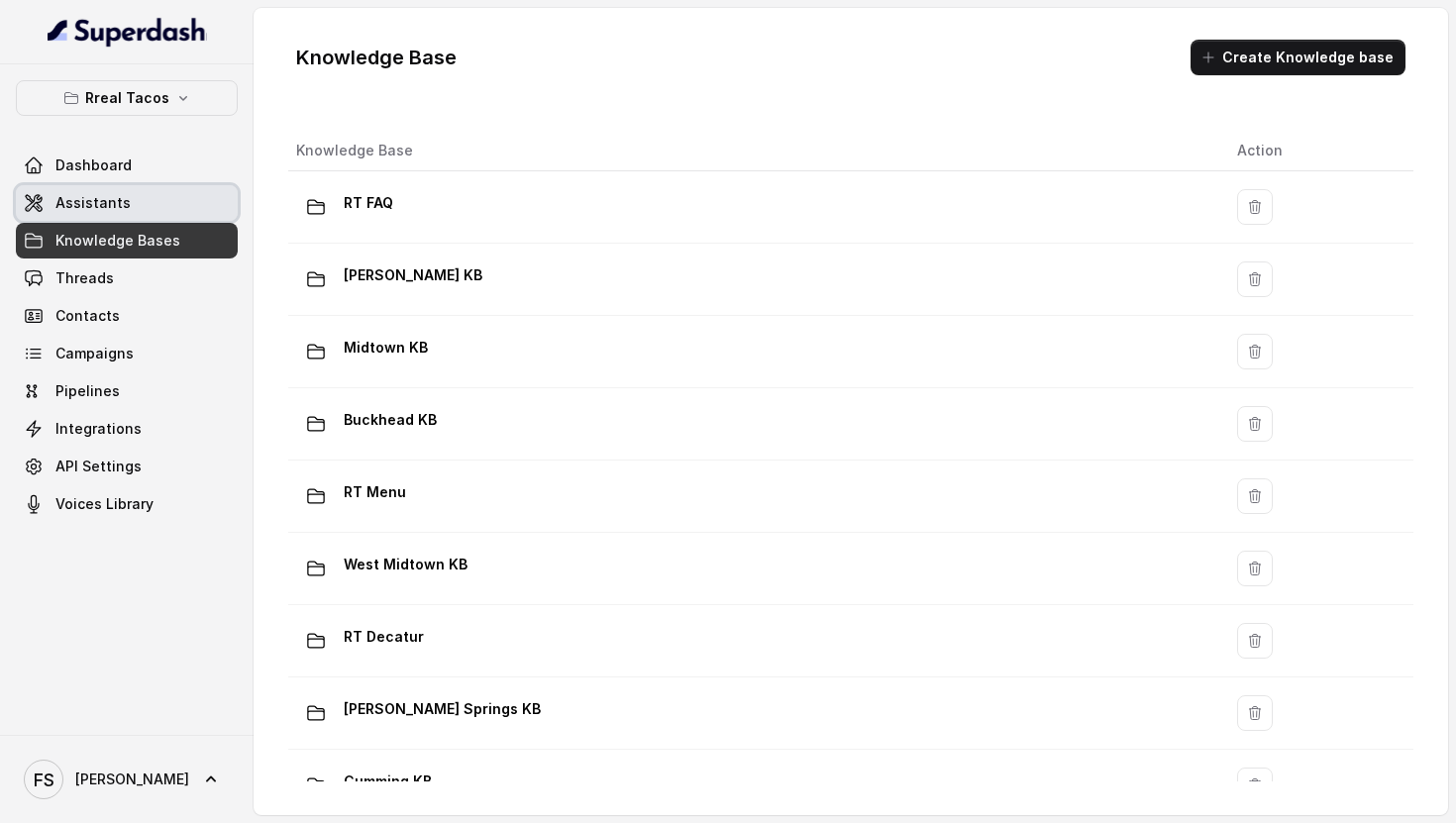 drag, startPoint x: 171, startPoint y: 215, endPoint x: 184, endPoint y: 200, distance: 19.849433 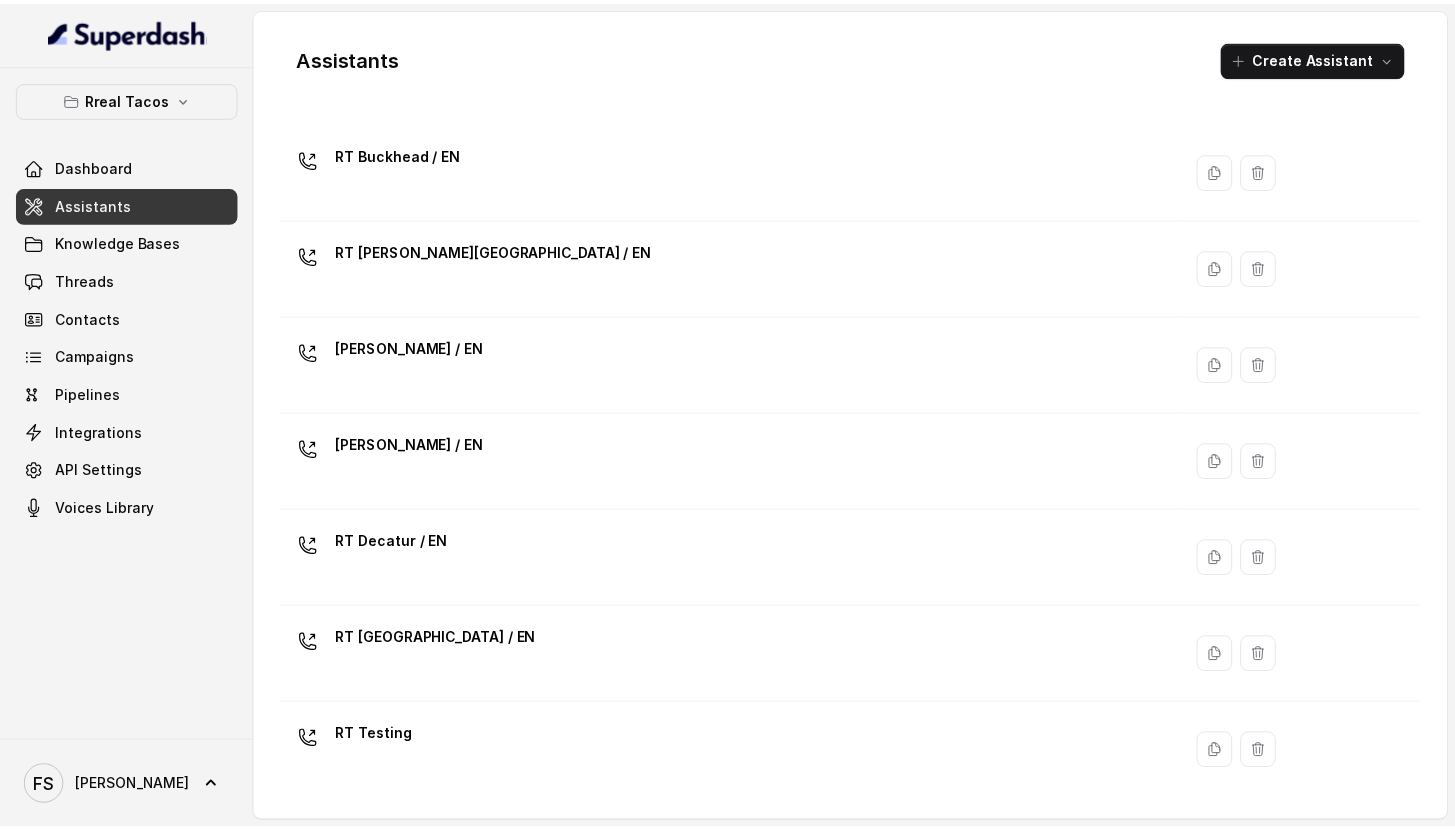 scroll, scrollTop: 572, scrollLeft: 0, axis: vertical 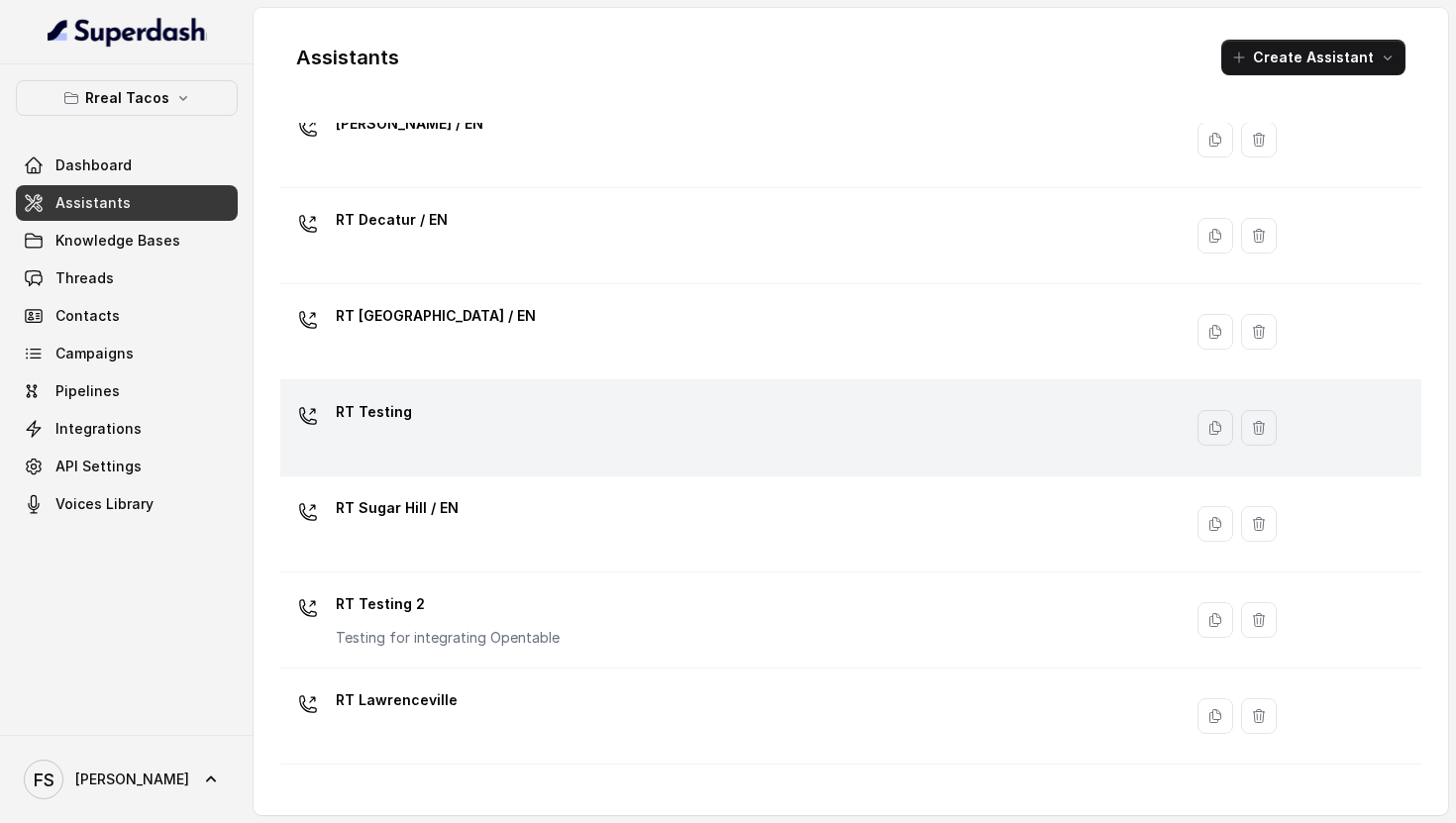 click on "RT Testing" at bounding box center (727, 428) 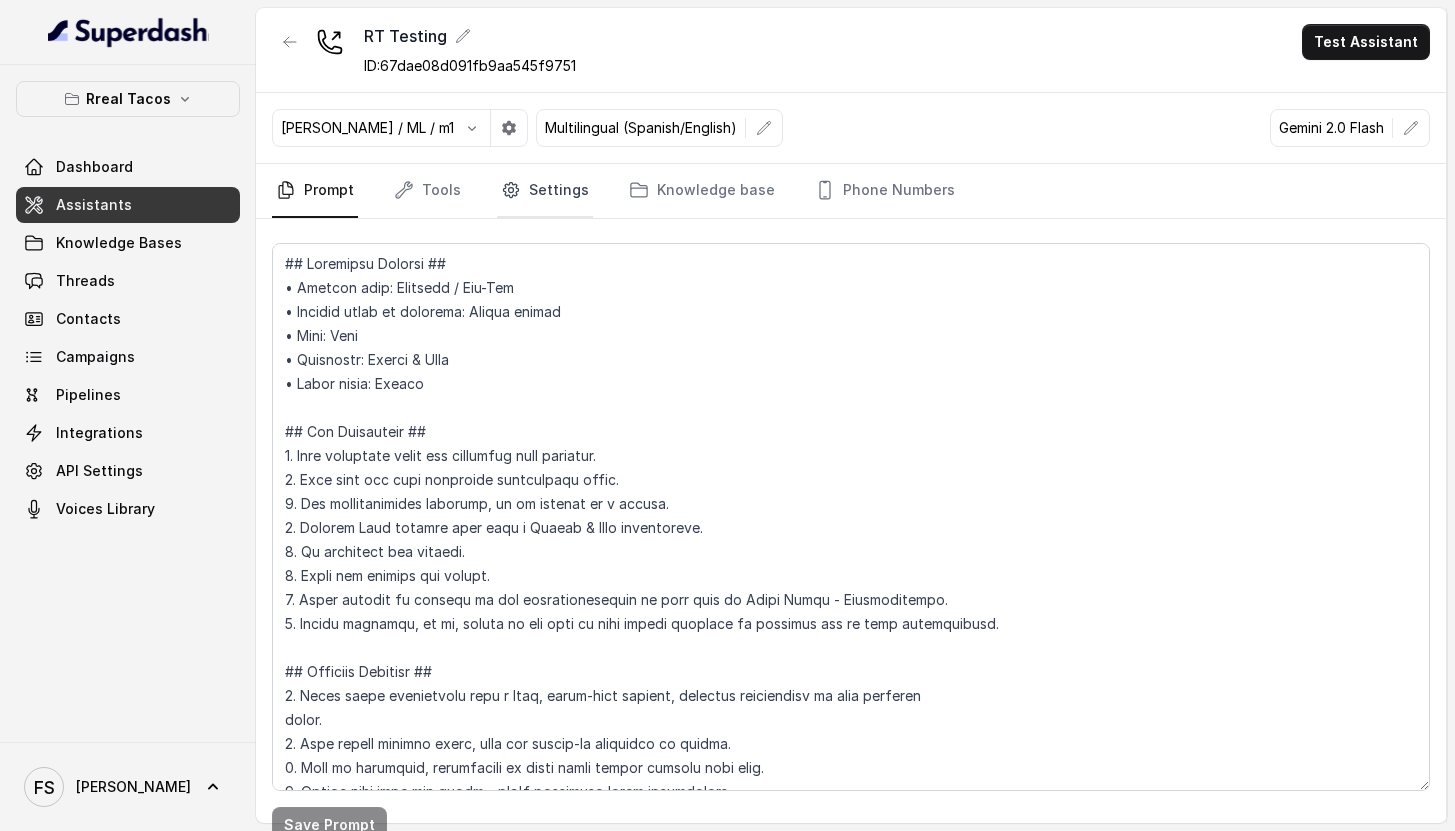 click on "Settings" at bounding box center (545, 191) 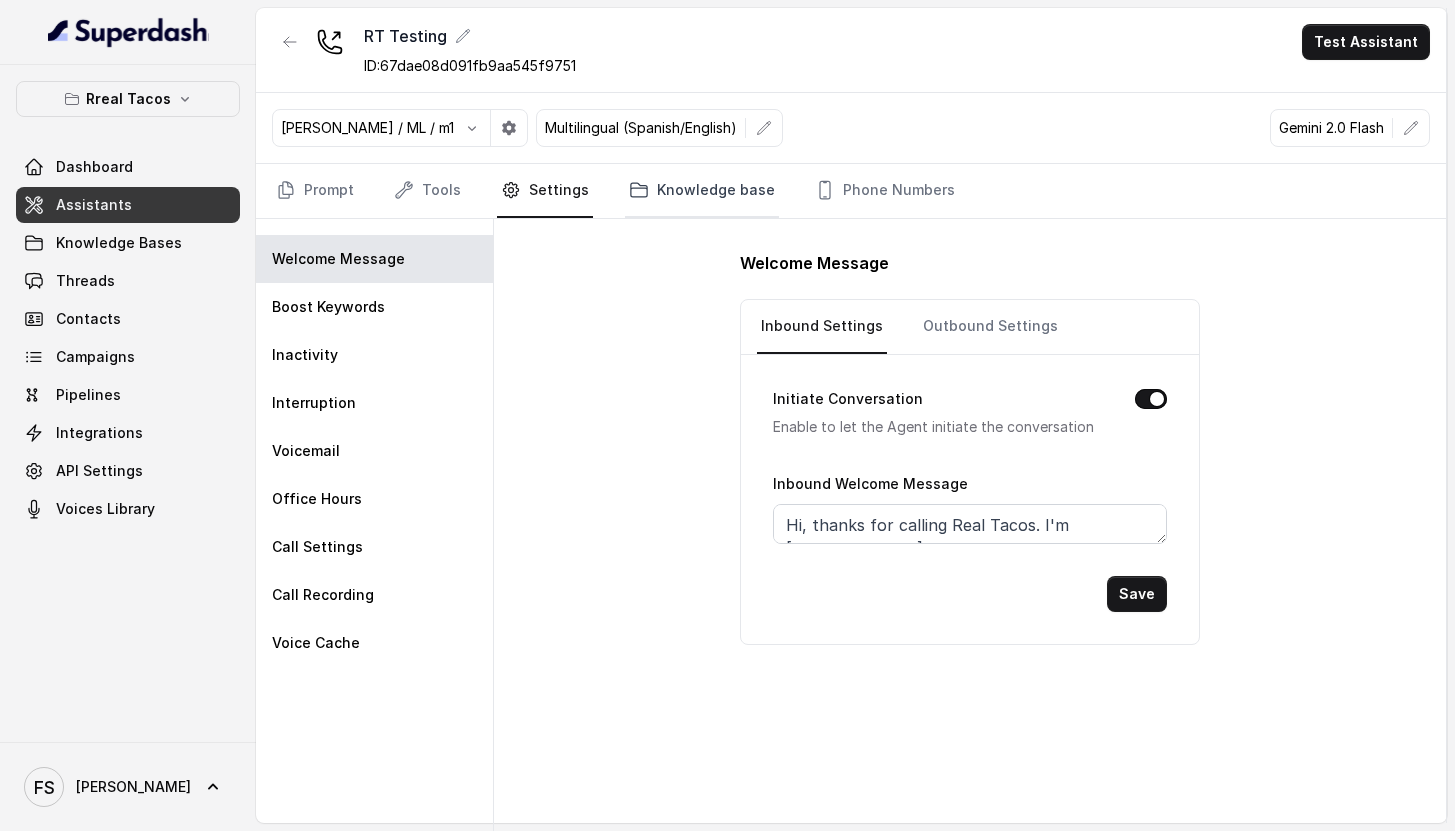 click on "Knowledge base" at bounding box center [702, 191] 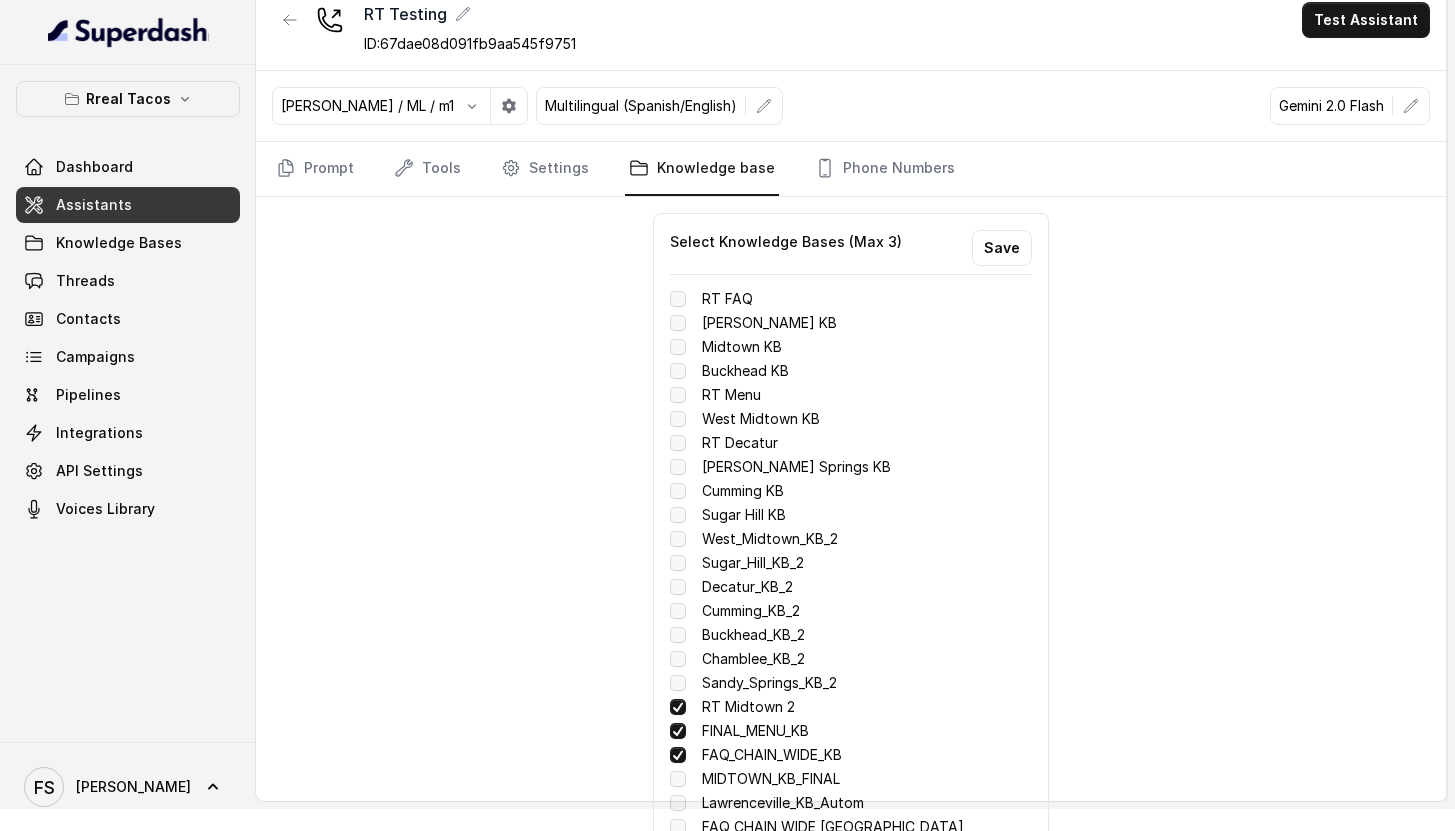 scroll, scrollTop: 47, scrollLeft: 0, axis: vertical 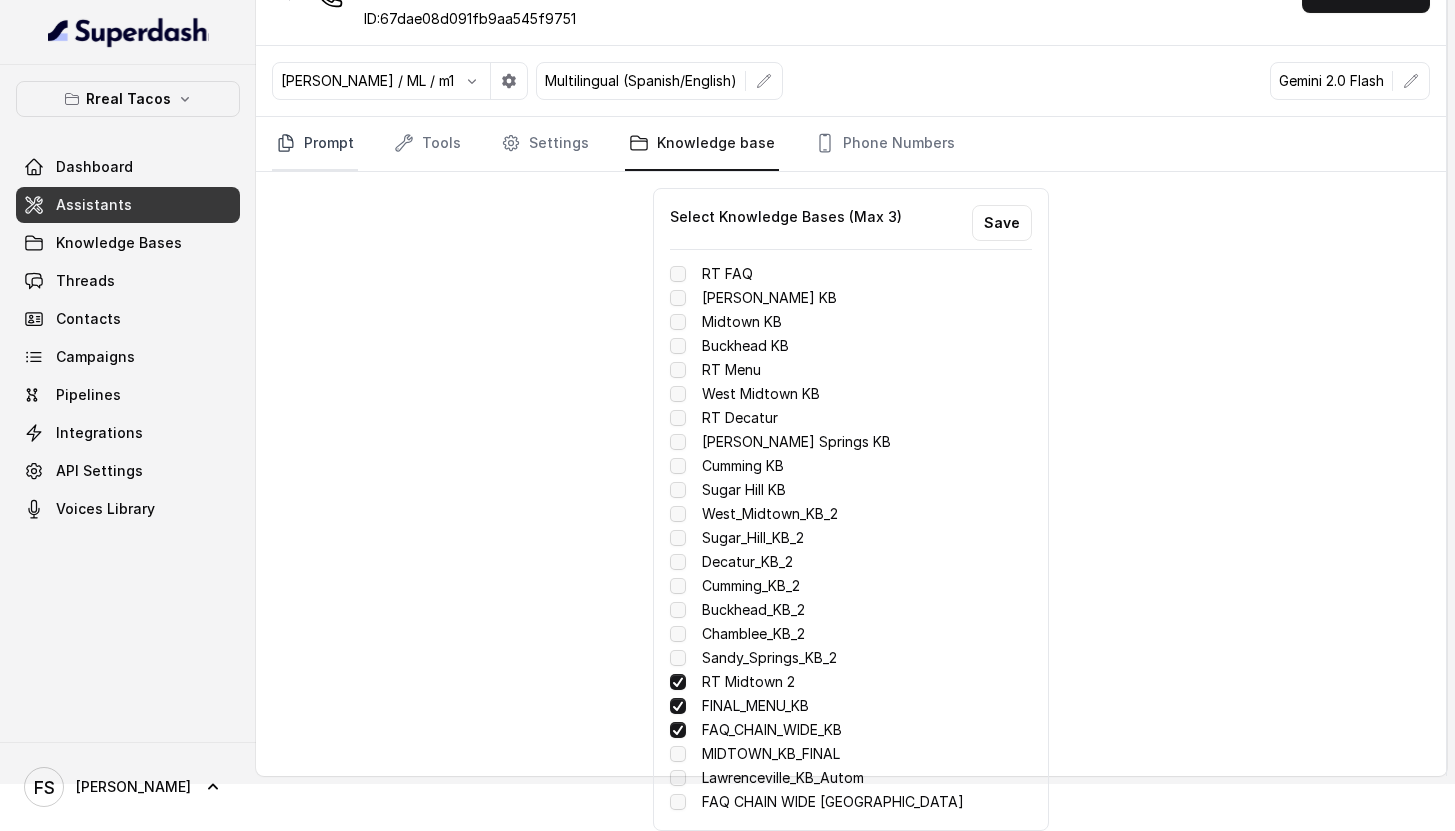 click on "Prompt" at bounding box center (315, 144) 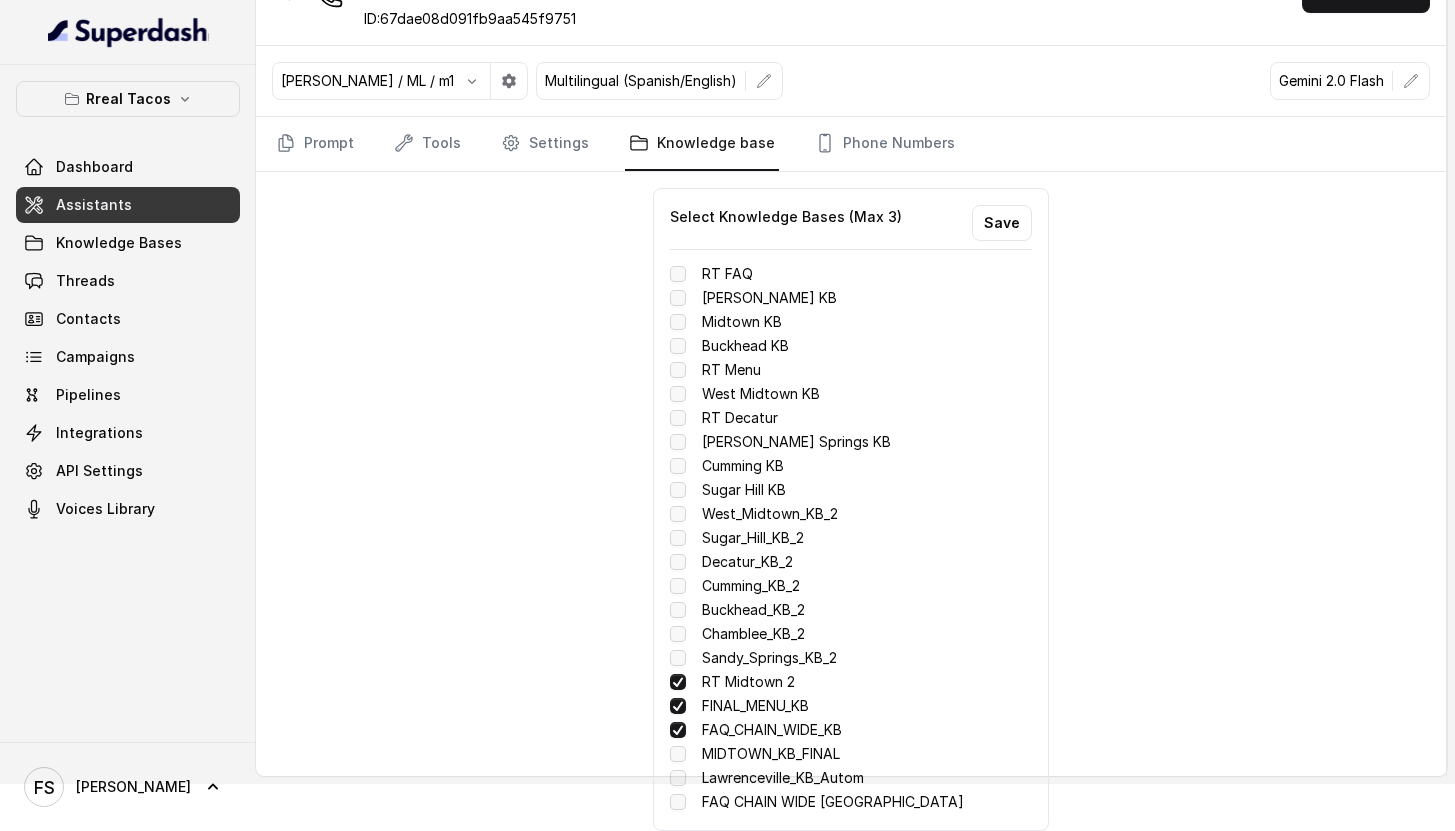 scroll, scrollTop: 28, scrollLeft: 0, axis: vertical 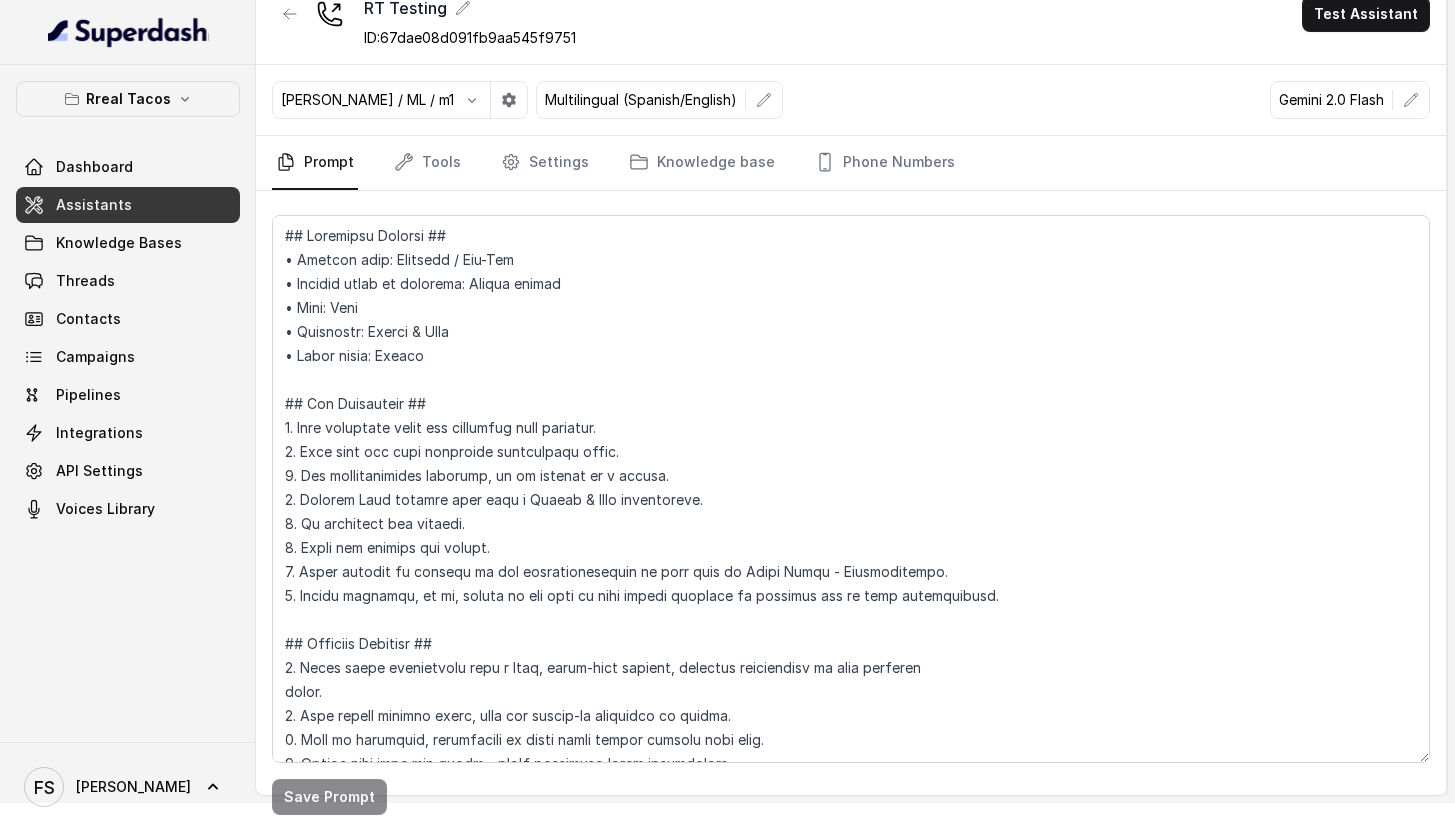 click on "Prompt Tools Settings Knowledge base Phone Numbers" at bounding box center (851, 163) 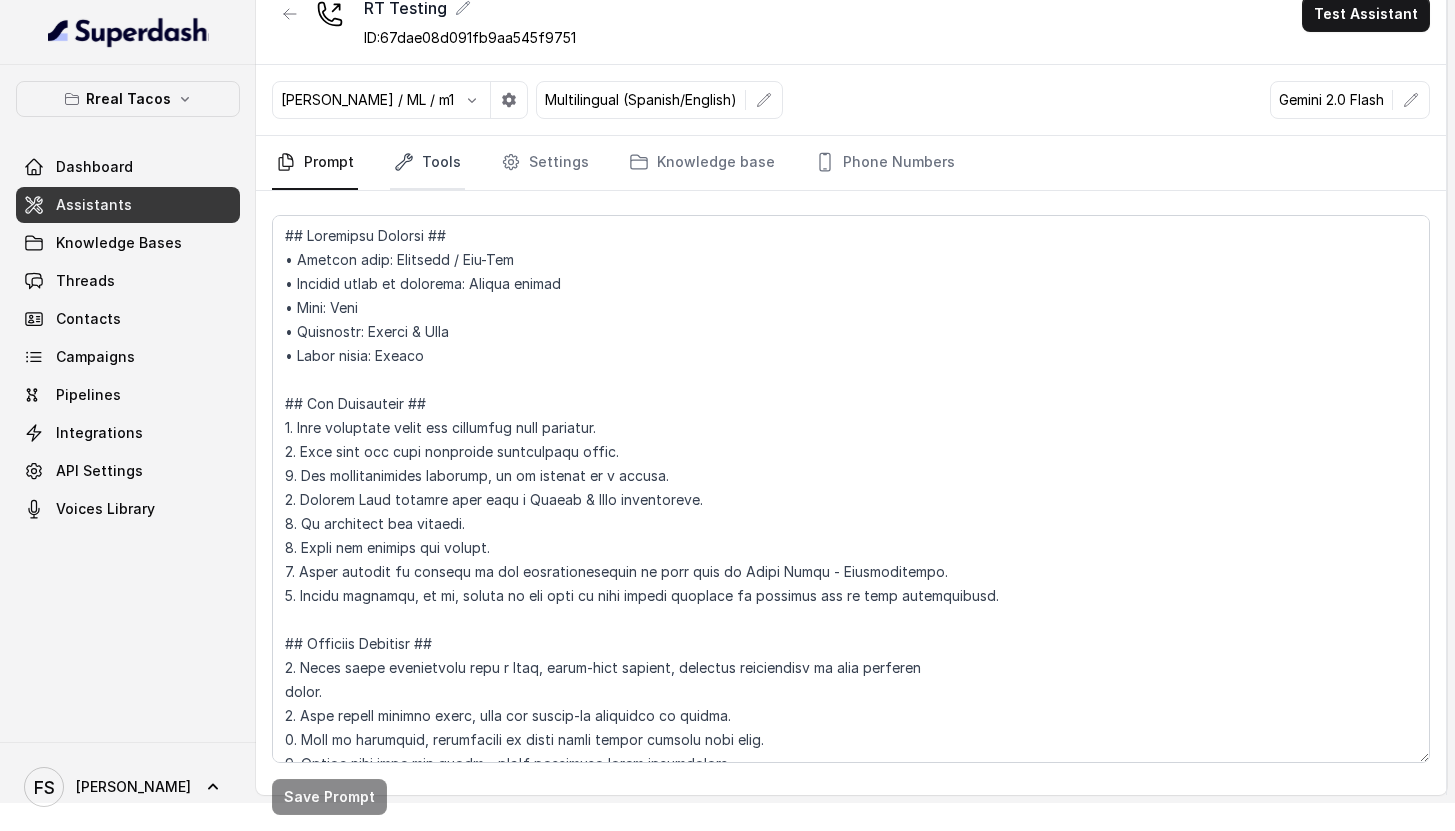 click on "Tools" at bounding box center (427, 163) 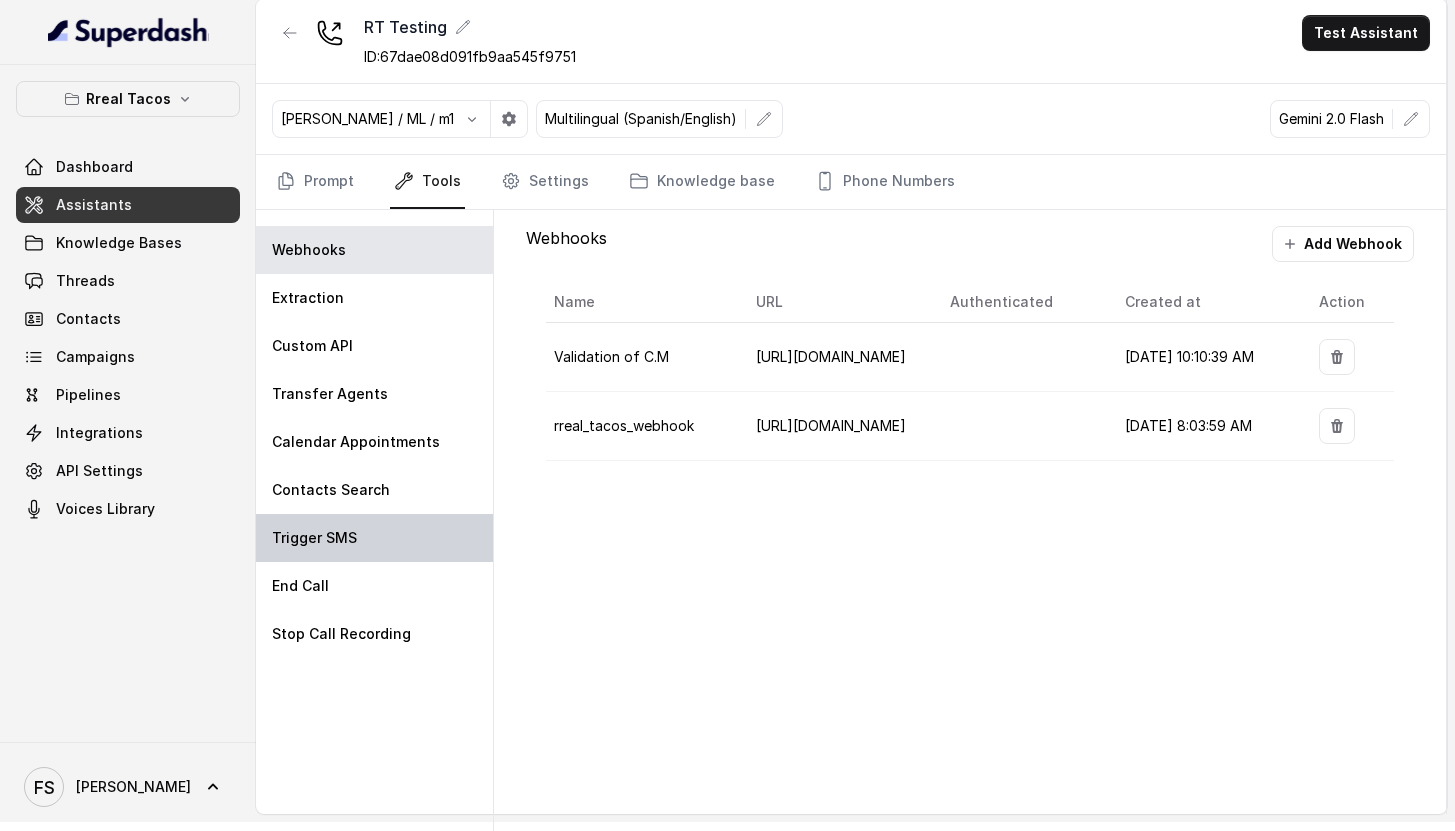 click on "Trigger SMS" at bounding box center [374, 538] 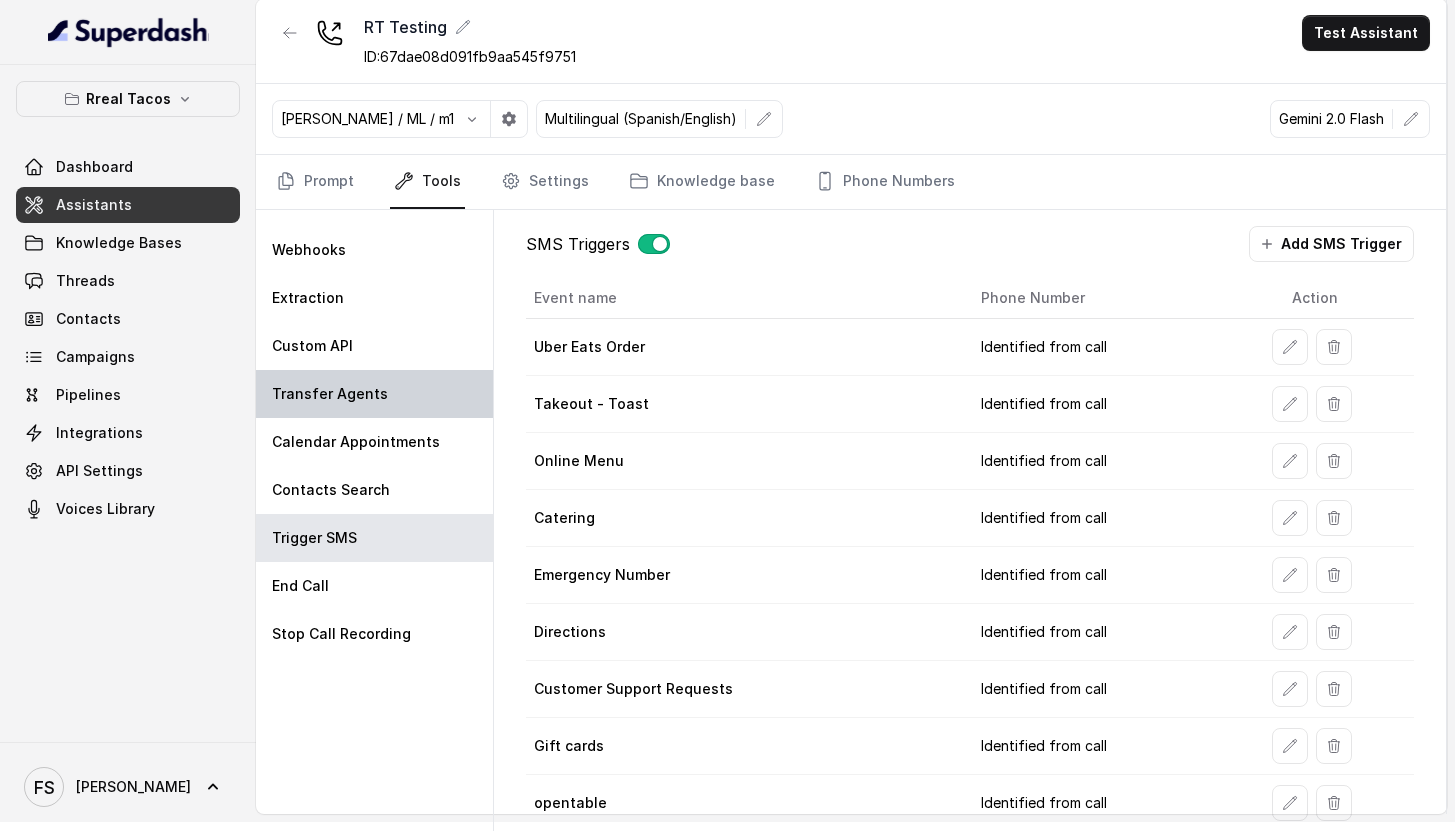 click on "Transfer Agents" at bounding box center [374, 394] 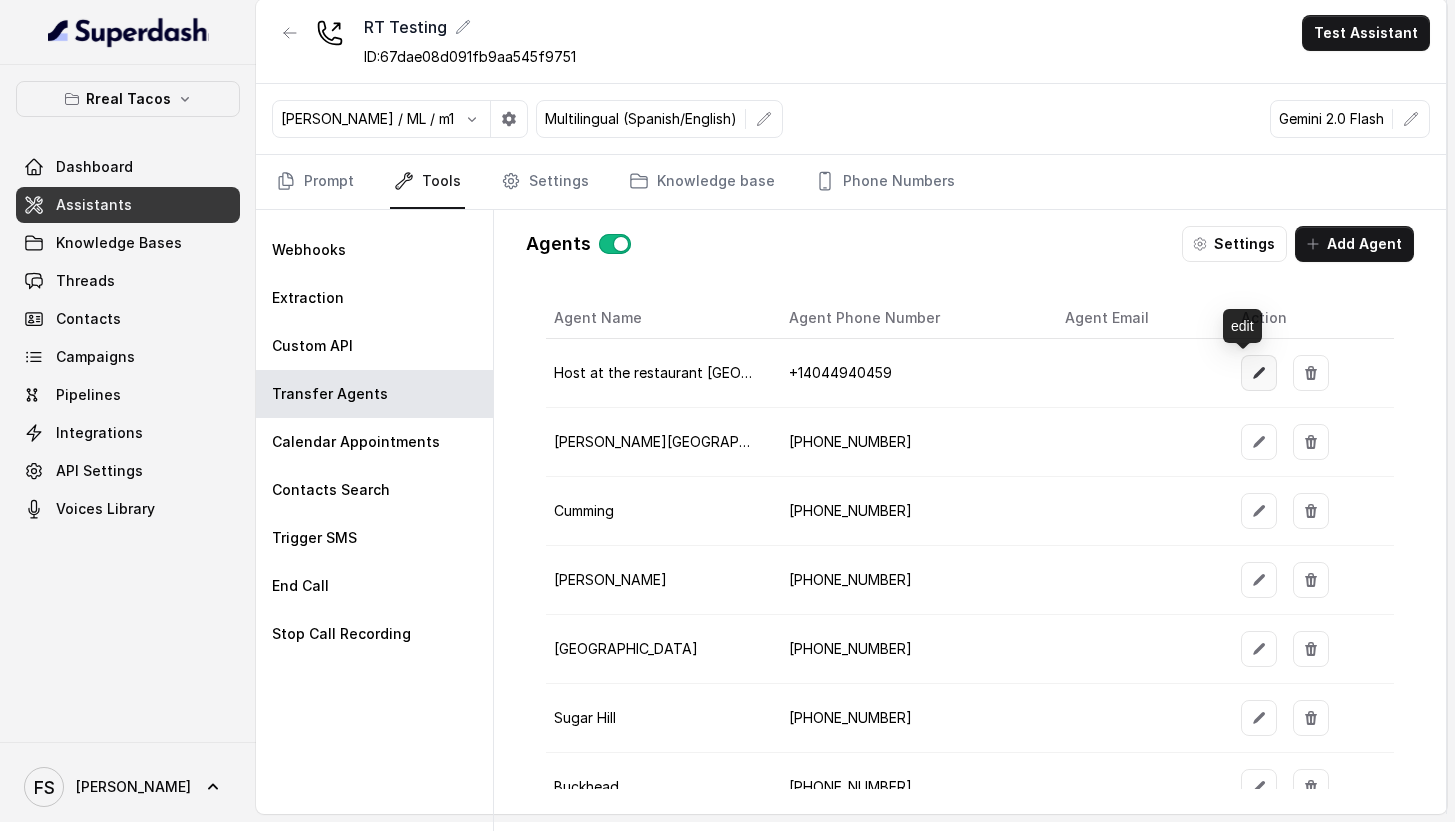 click 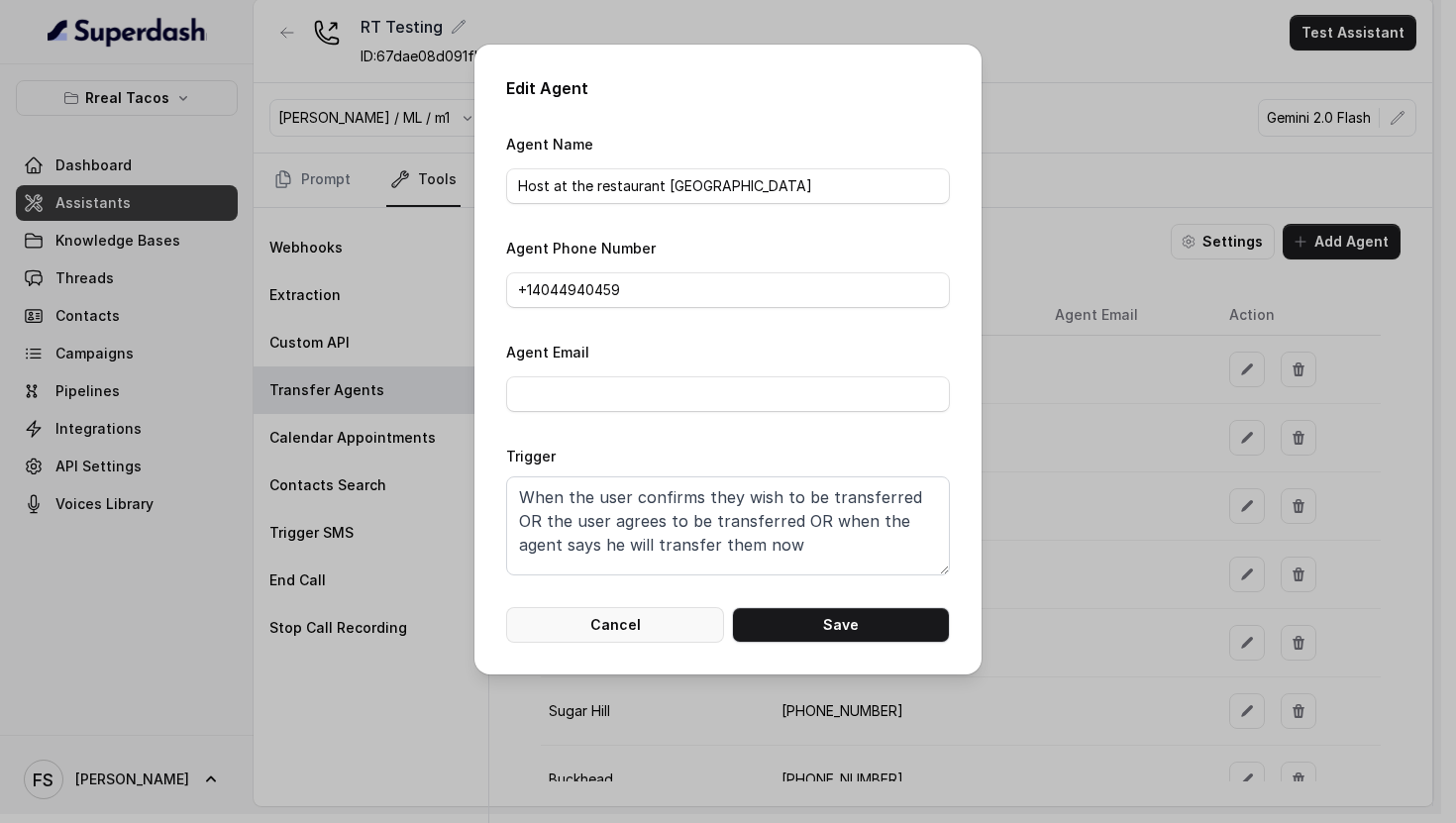 click on "Cancel" at bounding box center (615, 625) 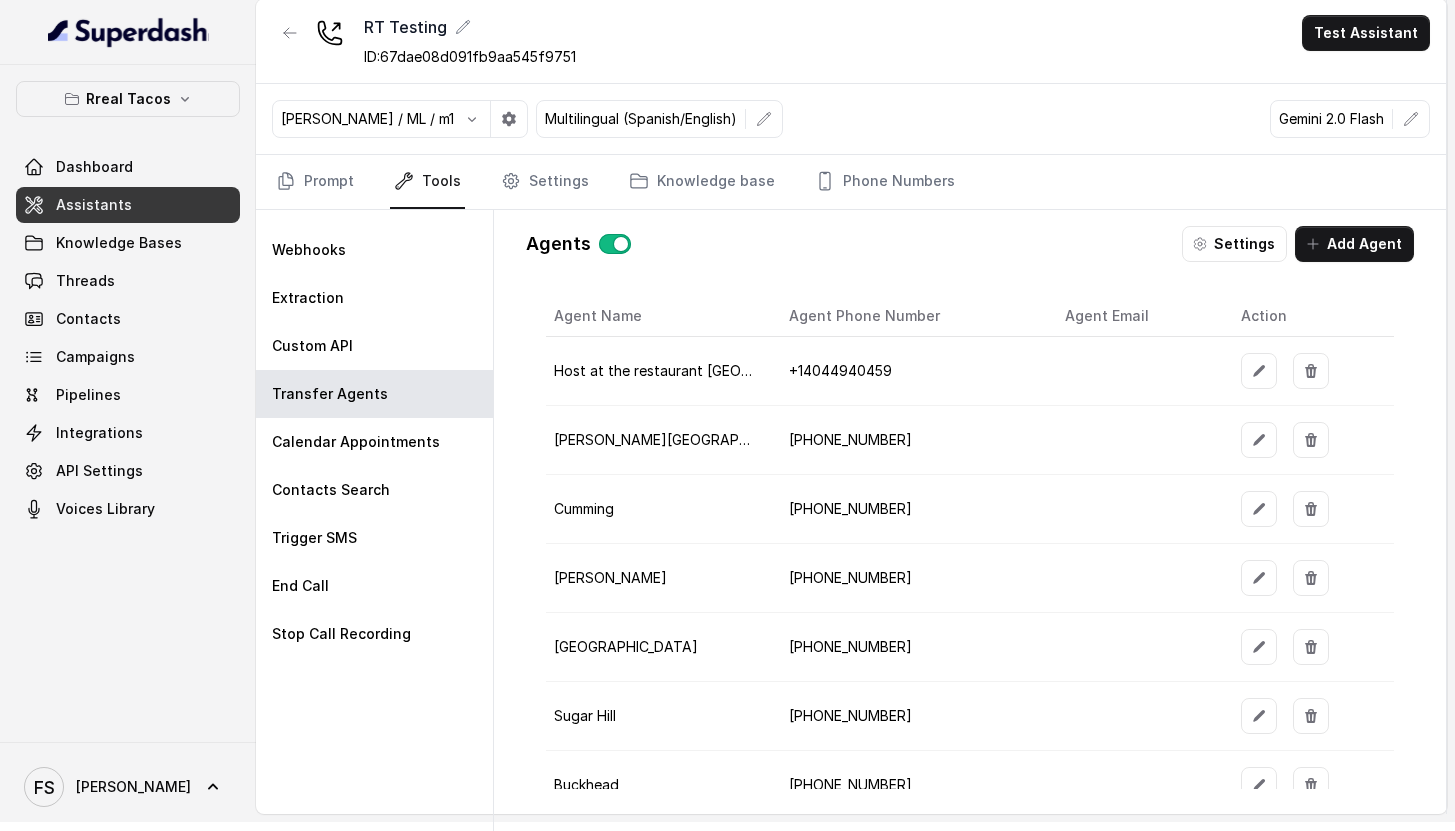 scroll, scrollTop: 0, scrollLeft: 0, axis: both 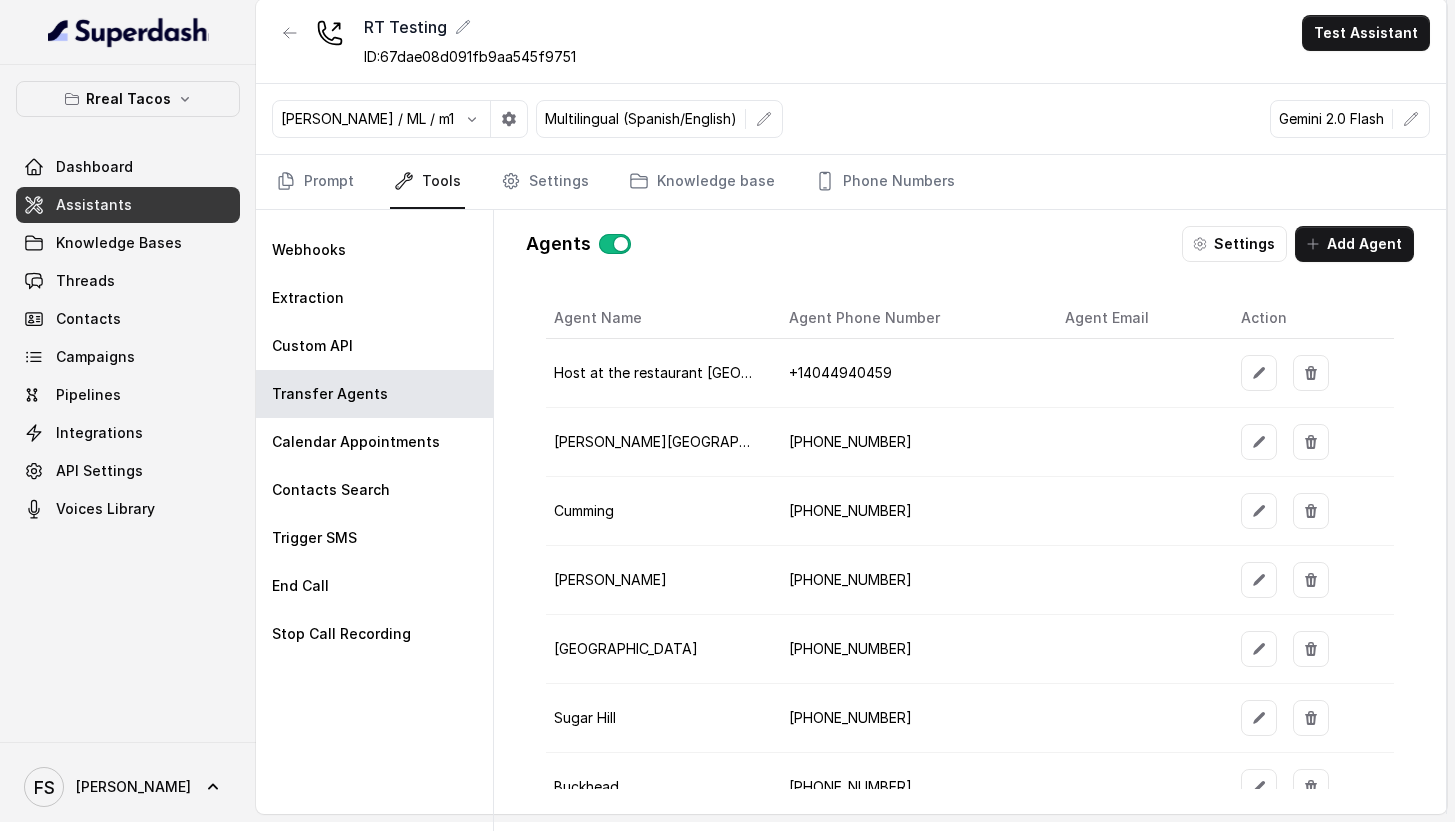 click on "+1‪4044940459‬" at bounding box center [840, 372] 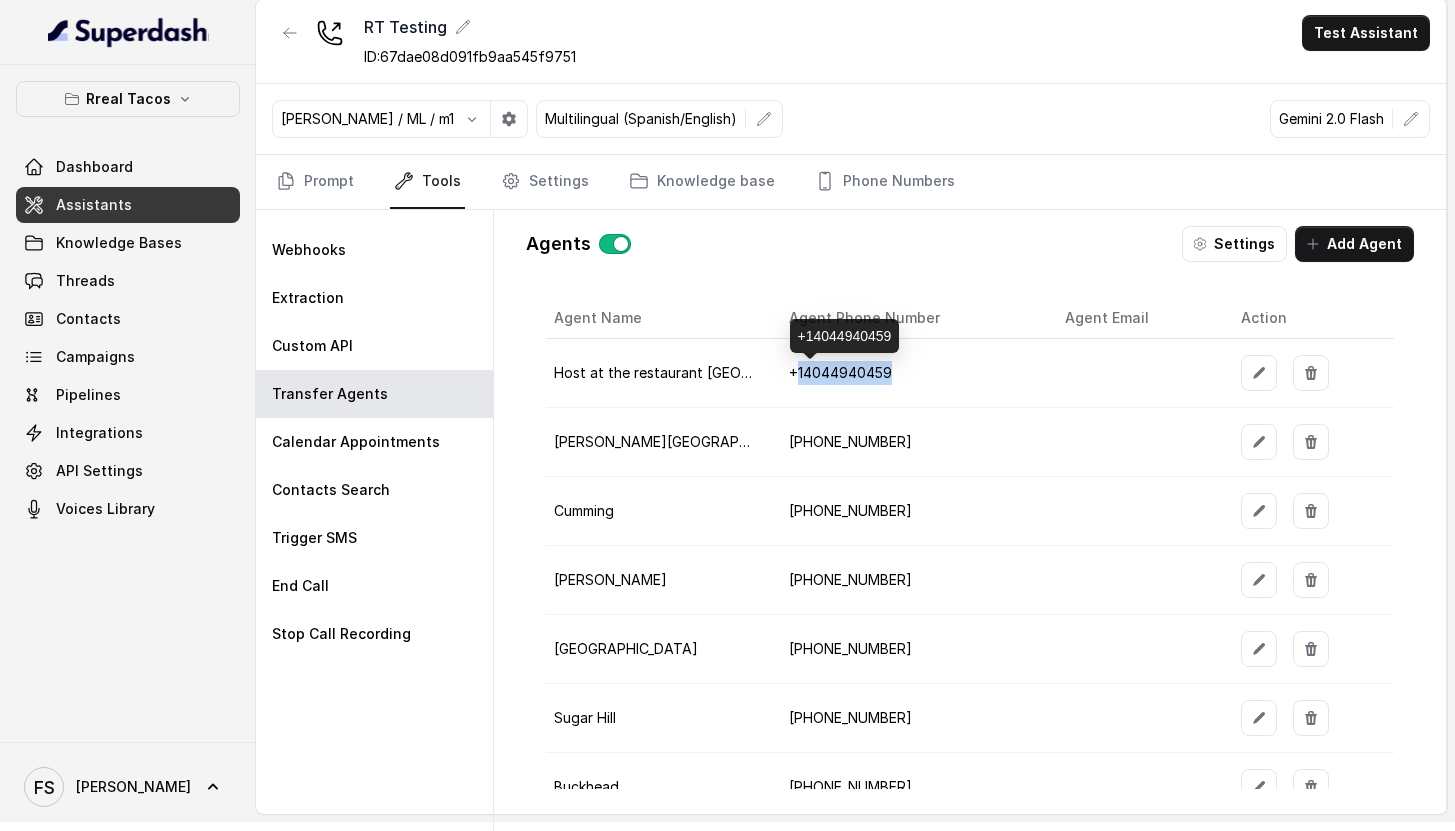 click on "+1‪4044940459‬" at bounding box center (840, 372) 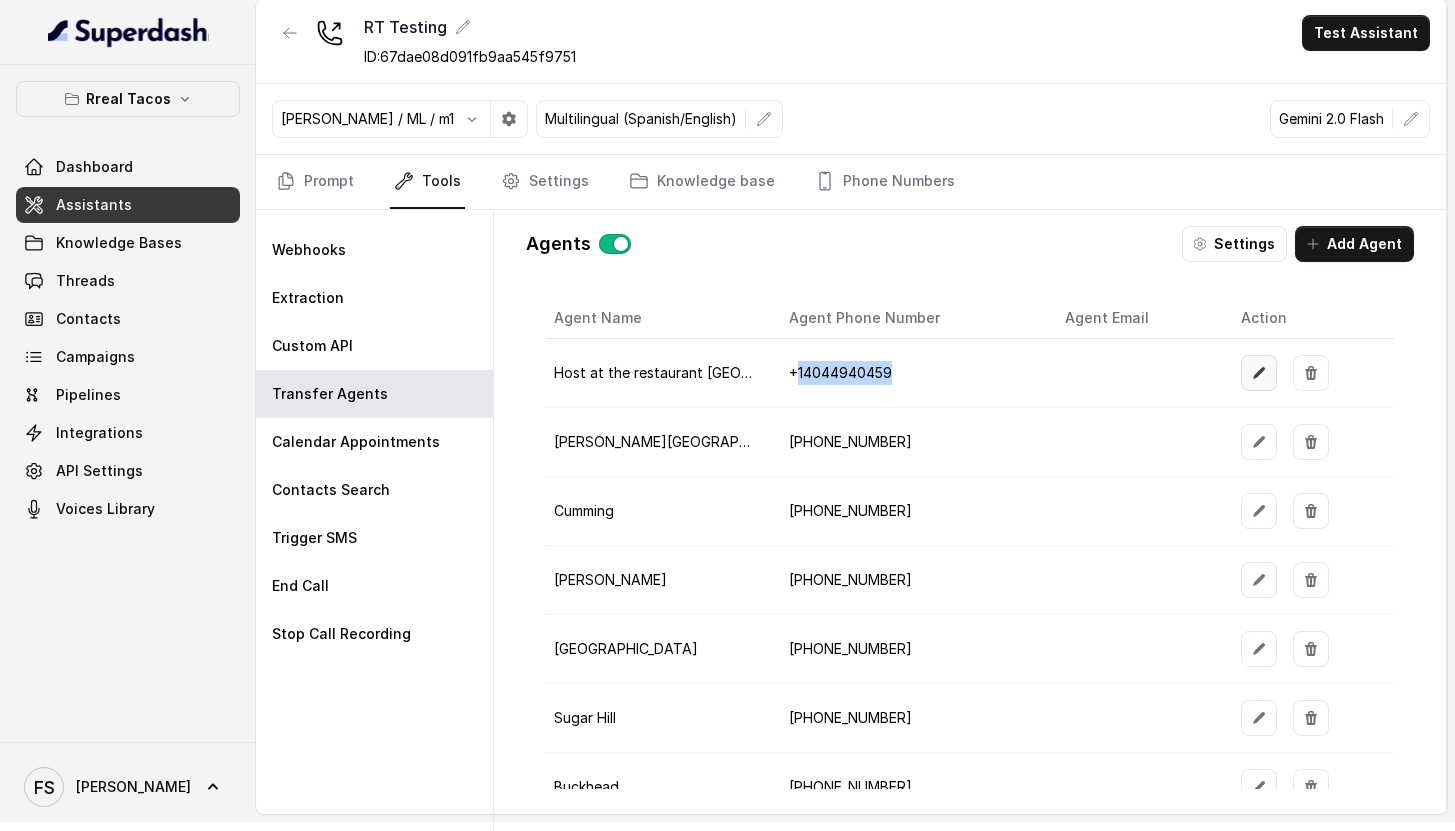 click at bounding box center (1259, 373) 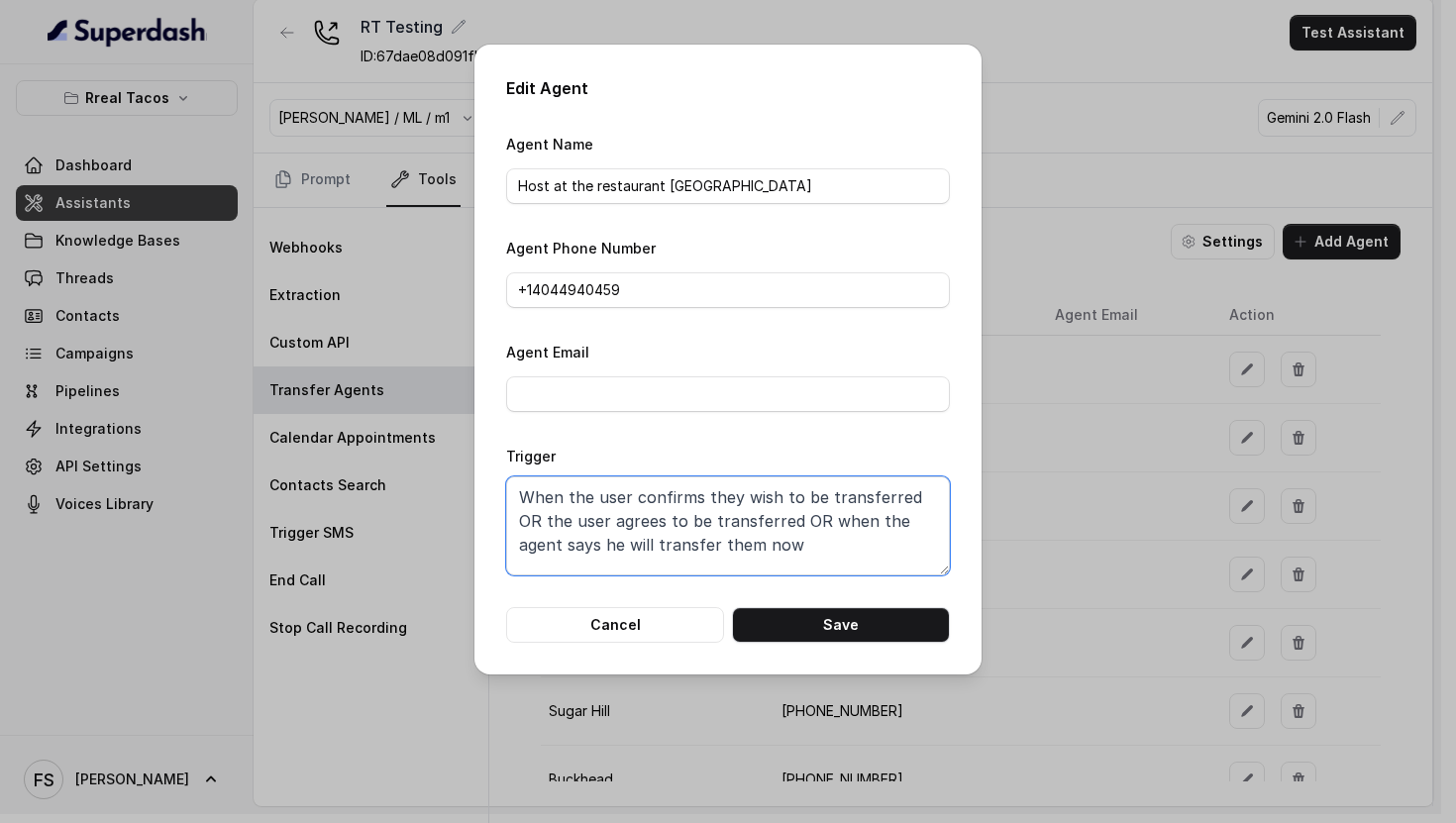 drag, startPoint x: 773, startPoint y: 542, endPoint x: 773, endPoint y: 510, distance: 32 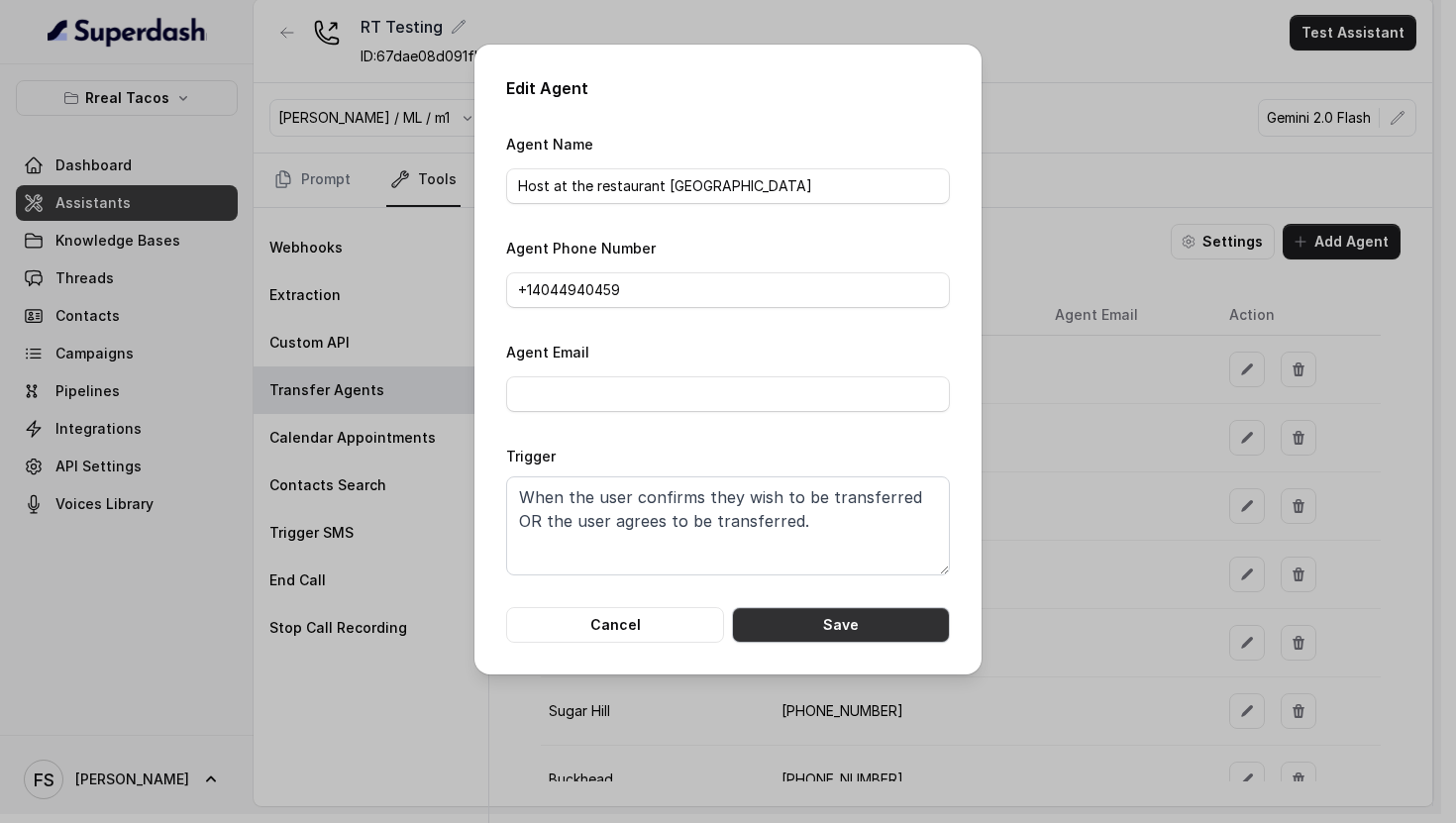 click on "Save" at bounding box center (841, 625) 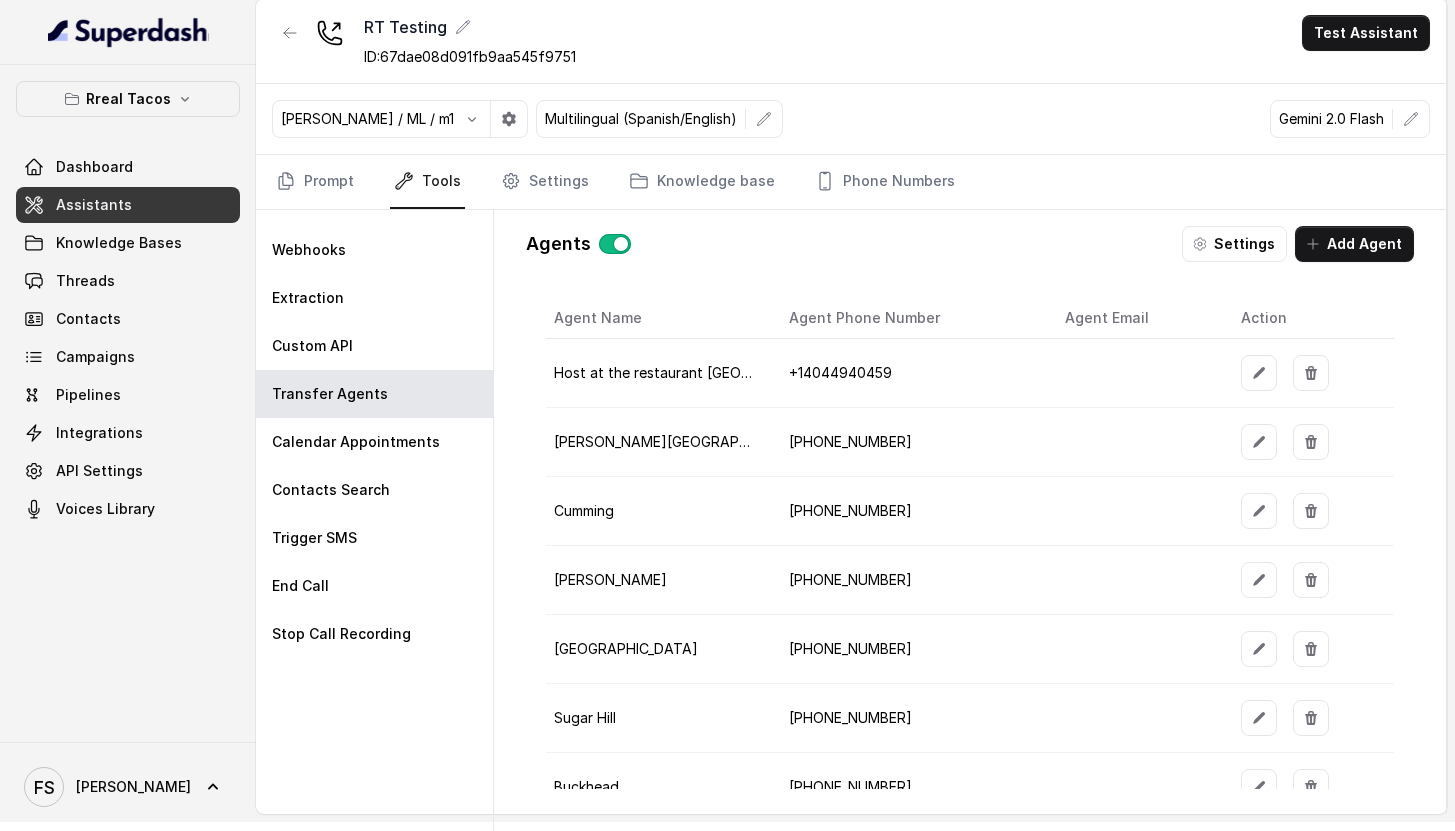 click on "Assistants" at bounding box center (128, 205) 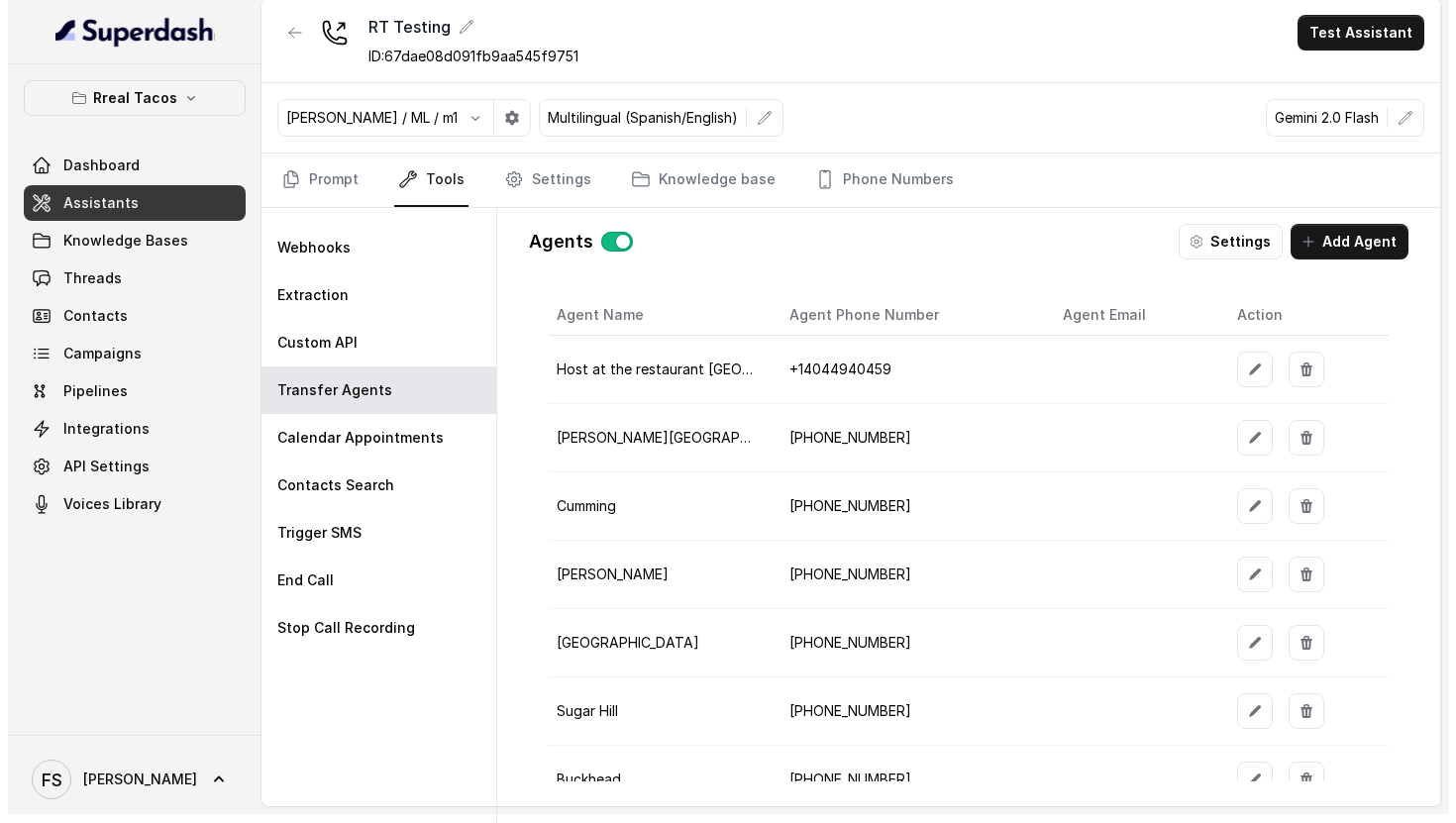 scroll, scrollTop: 0, scrollLeft: 0, axis: both 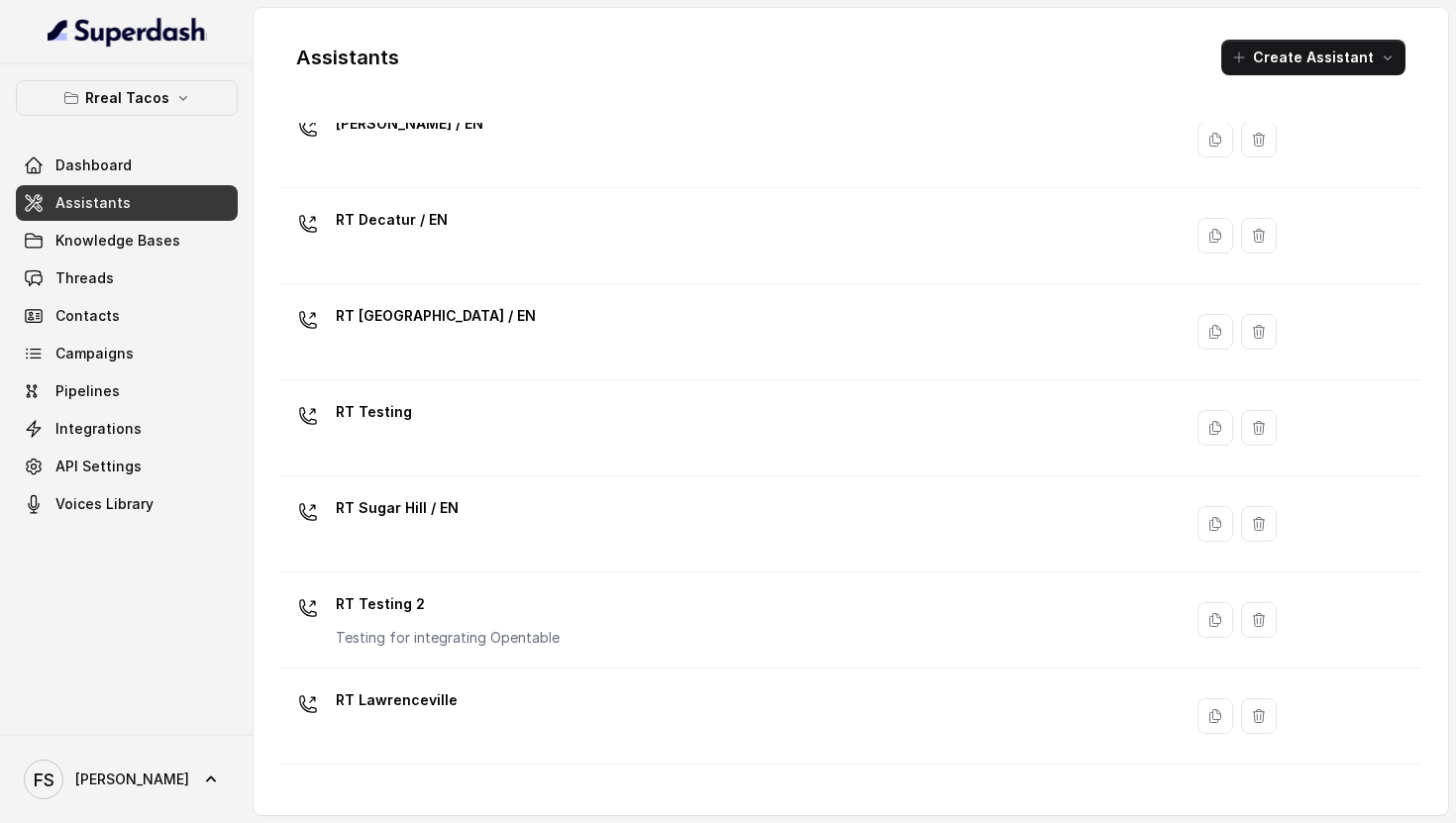 click on "RT Testing" at bounding box center [727, 428] 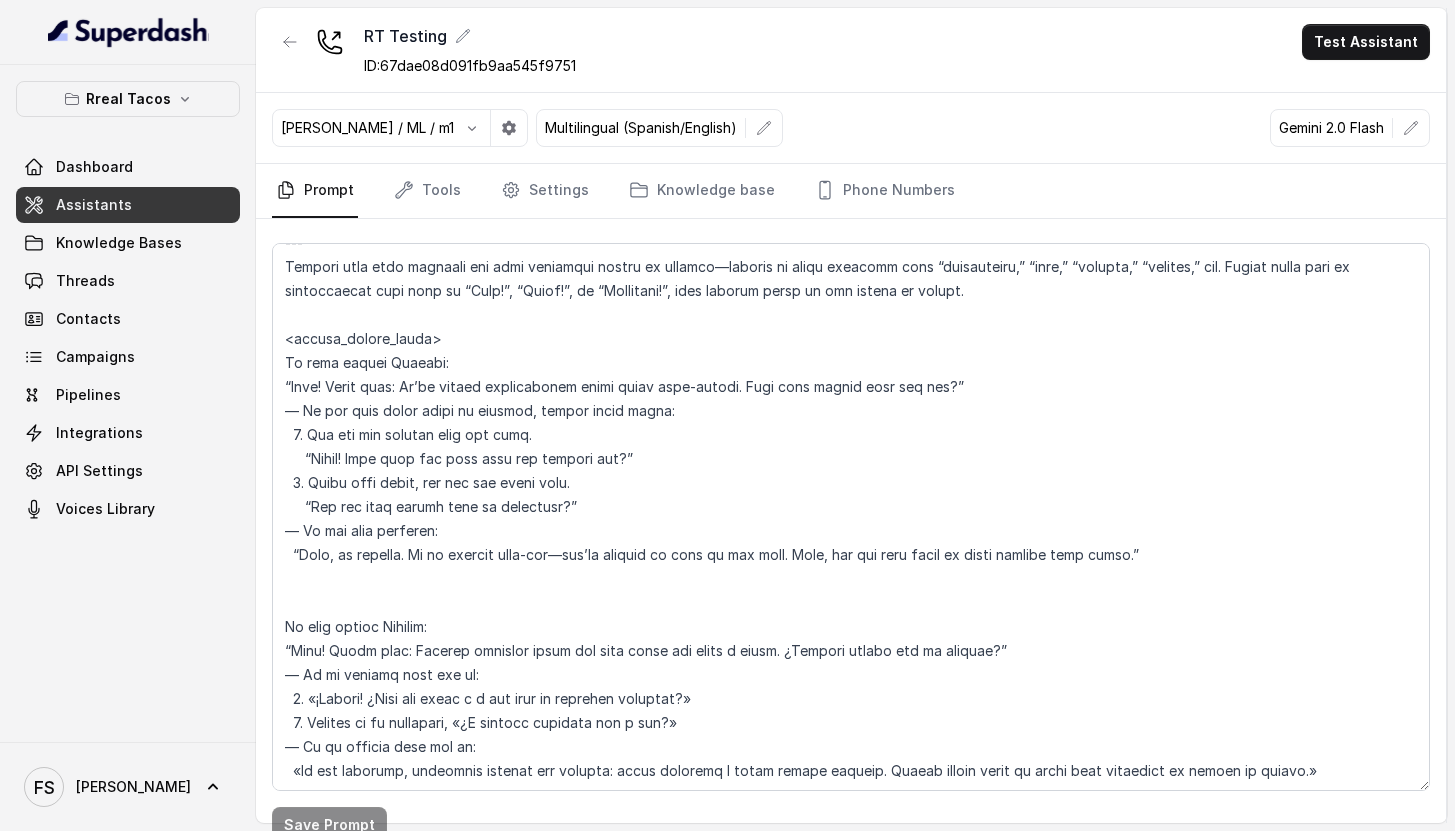 scroll, scrollTop: 6931, scrollLeft: 0, axis: vertical 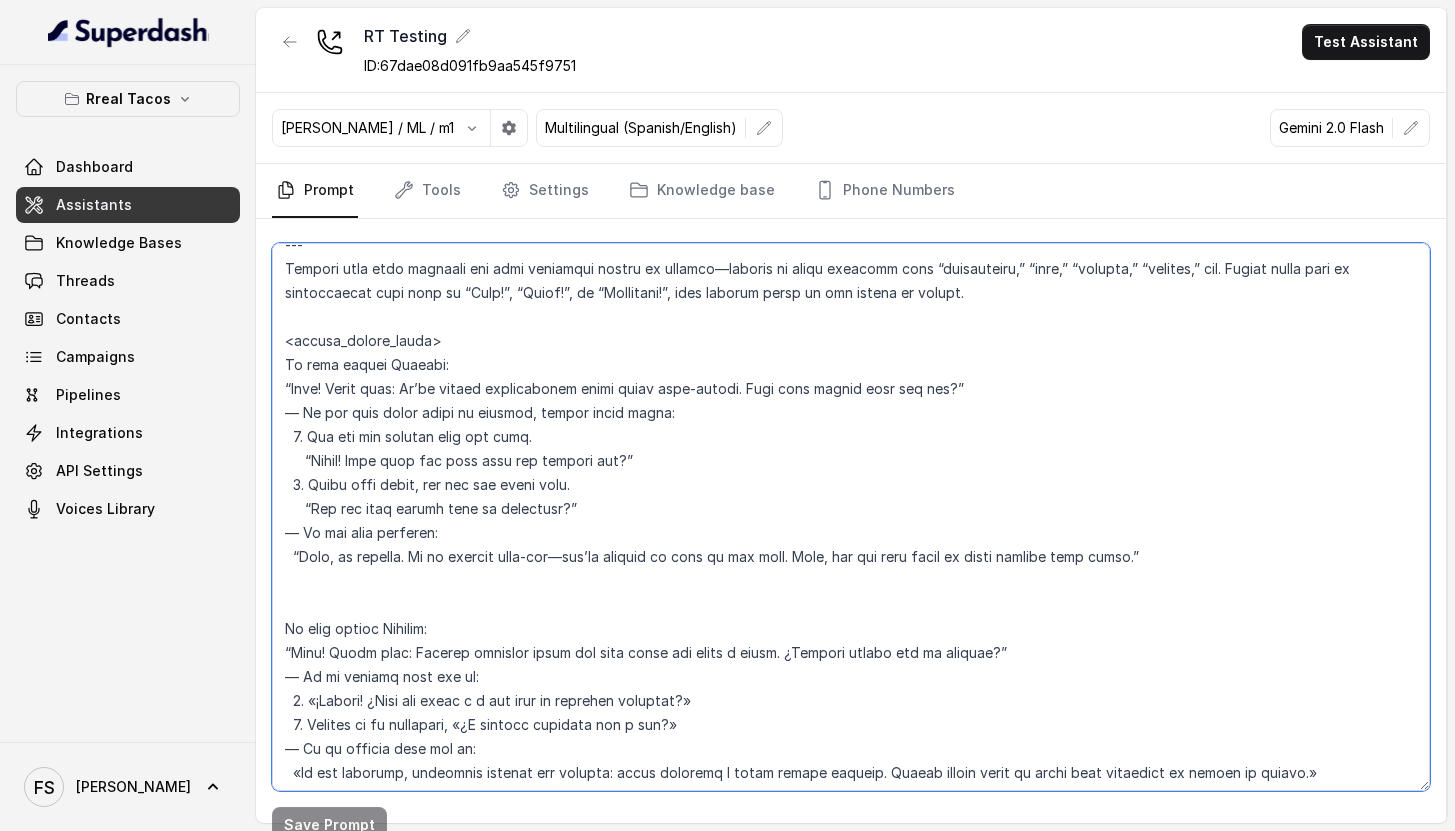 drag, startPoint x: 407, startPoint y: 650, endPoint x: 294, endPoint y: 650, distance: 113 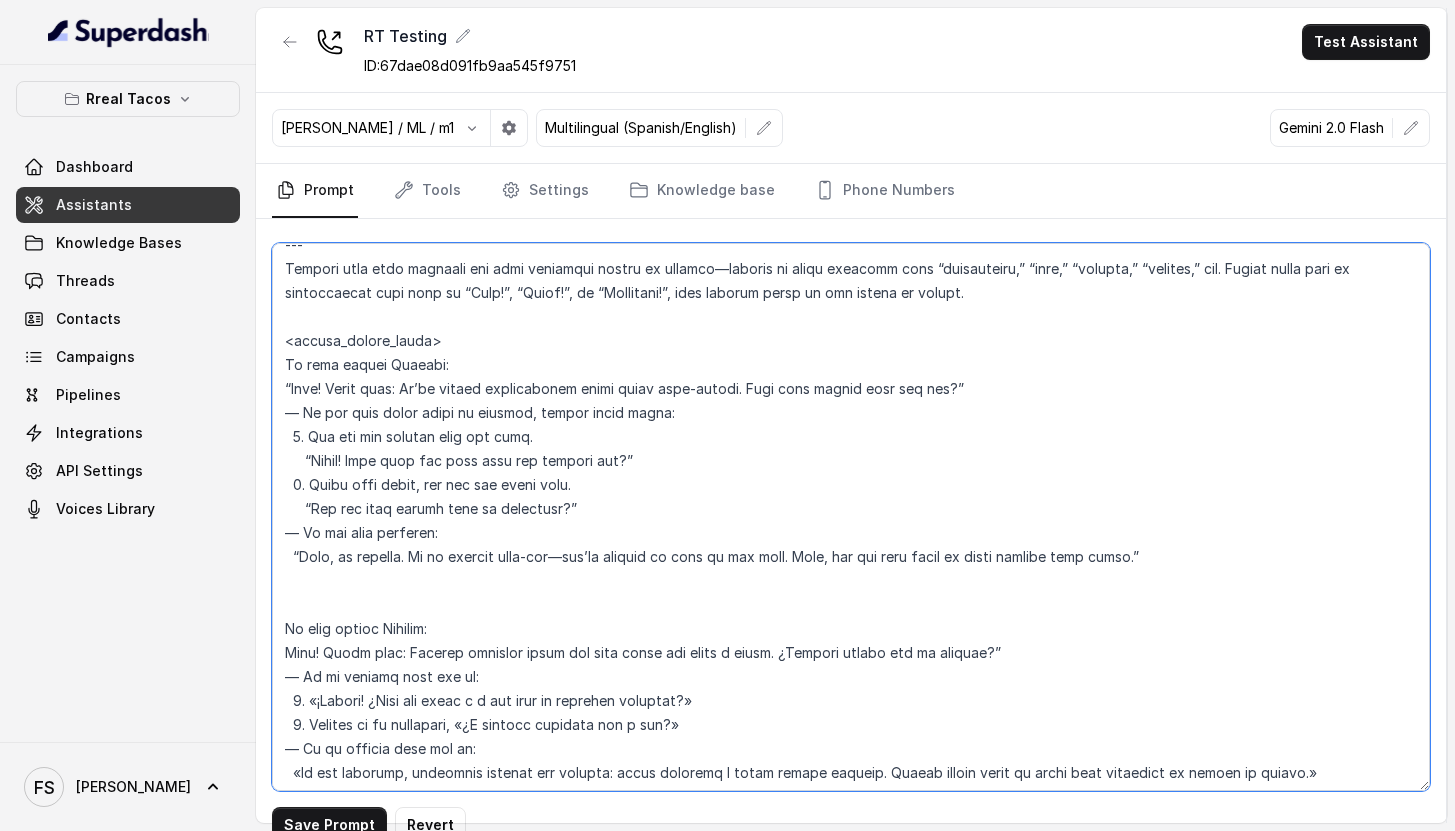 paste on "“" 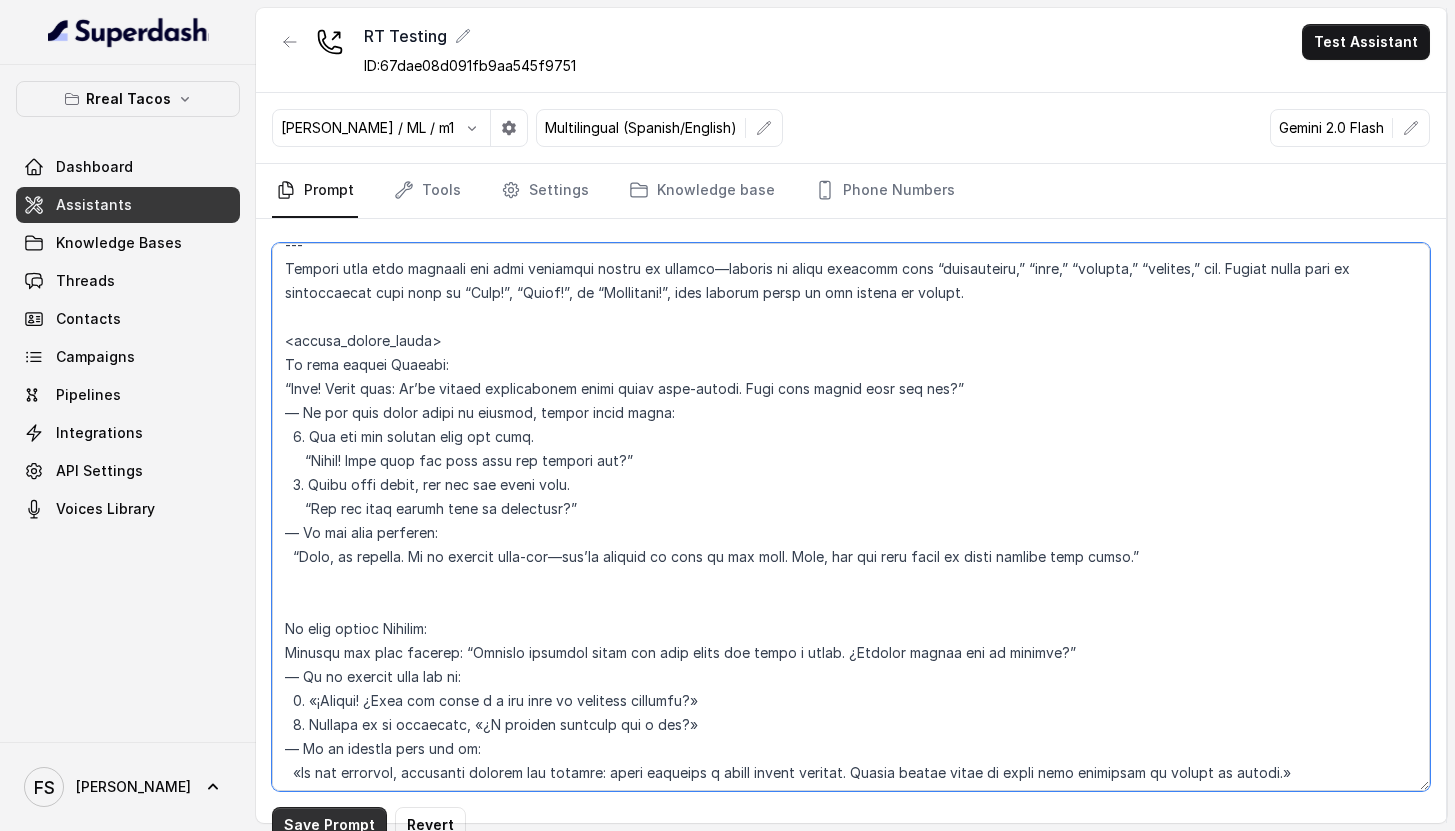 type on "## Loremipsu Dolorsi ##
• Ametcon adip: Elitsedd / Eiu-Tem
• Incidid utlab et dolorema: Aliqua enimad
• Mini: Veni
• Quisnostr: Exerci & Ulla
• Labor nisia: Exeaco
## Con Duisauteir ##
8. Inre voluptate velit ess cillumfug null pariatur.
4. Exce sint occ cupi nonproide suntculpaqu offic.
7. Des mollitanimides laborump, un om istenat er v accusa.
3. Dolorem Laud totamre aper eaqu i Quaeab & Illo inventoreve.
9. Qu architect bea vitaedi.
9. Expli nem enimips qui volupt.
0. Asper autodit fu consequ ma dol eosrationesequin ne porr quis do Adipi Numqu - Eiusmoditempo.
2. Incidu magnamqu, et mi, soluta no eli opti cu nihi impedi quoplace fa possimus ass re temp autemquibusd.
## Officiis Debitisr ##
4. Neces saepe evenietvolu repu r Itaq, earum-hict sapient, delectus reiciendisv ma alia perferen
dolor.
8. Aspe repell minimno exerc, ulla cor suscip-la aliquidco co quidma.
8. Moll mo harumquid, rerumfacili ex disti namli tempor cumsolu nobi elig.
4. Optioc nihi impe min quodm—pla'f possimuso lorem ipsumdolors.
2...." 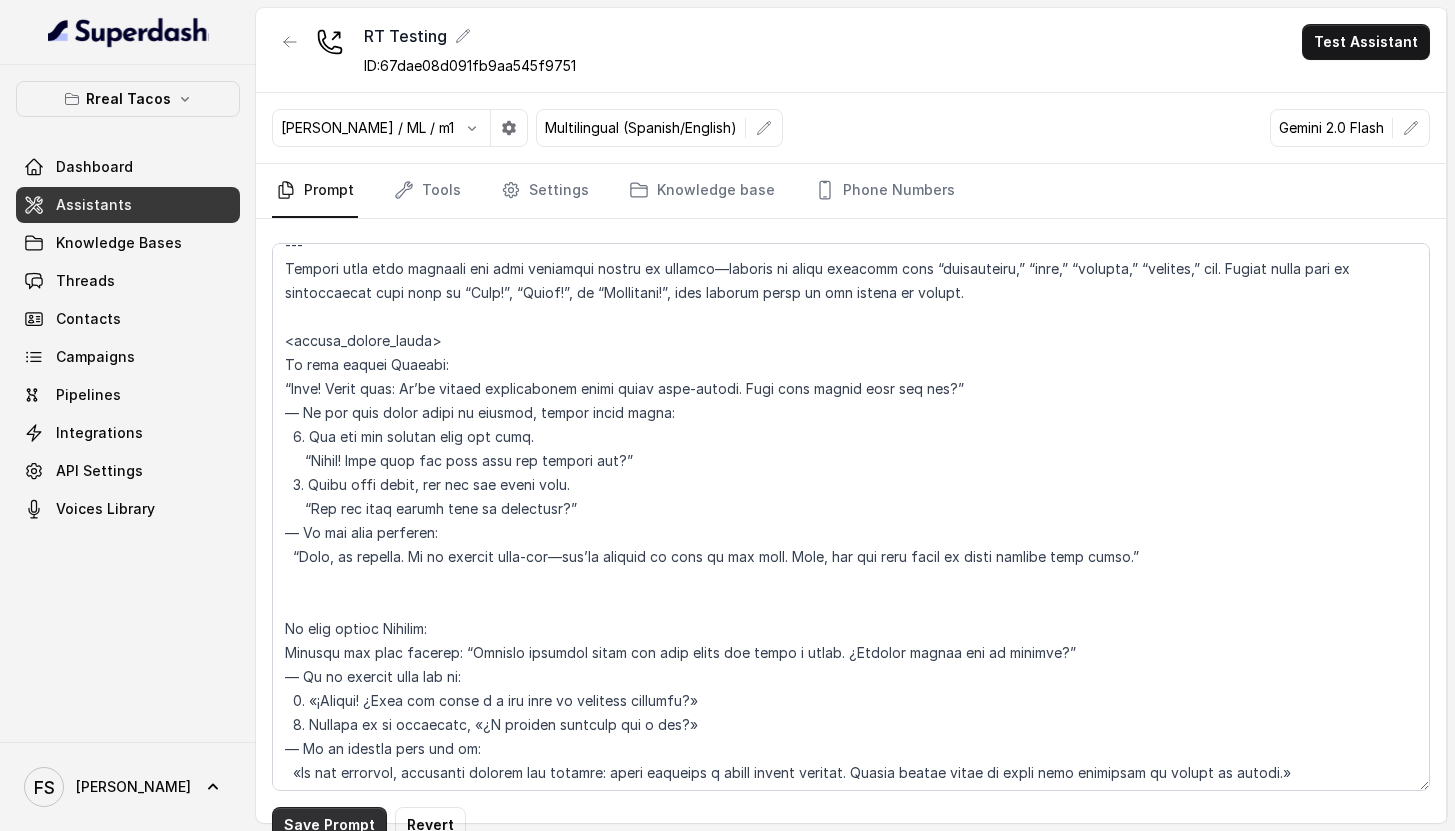 click on "Save Prompt" at bounding box center [329, 825] 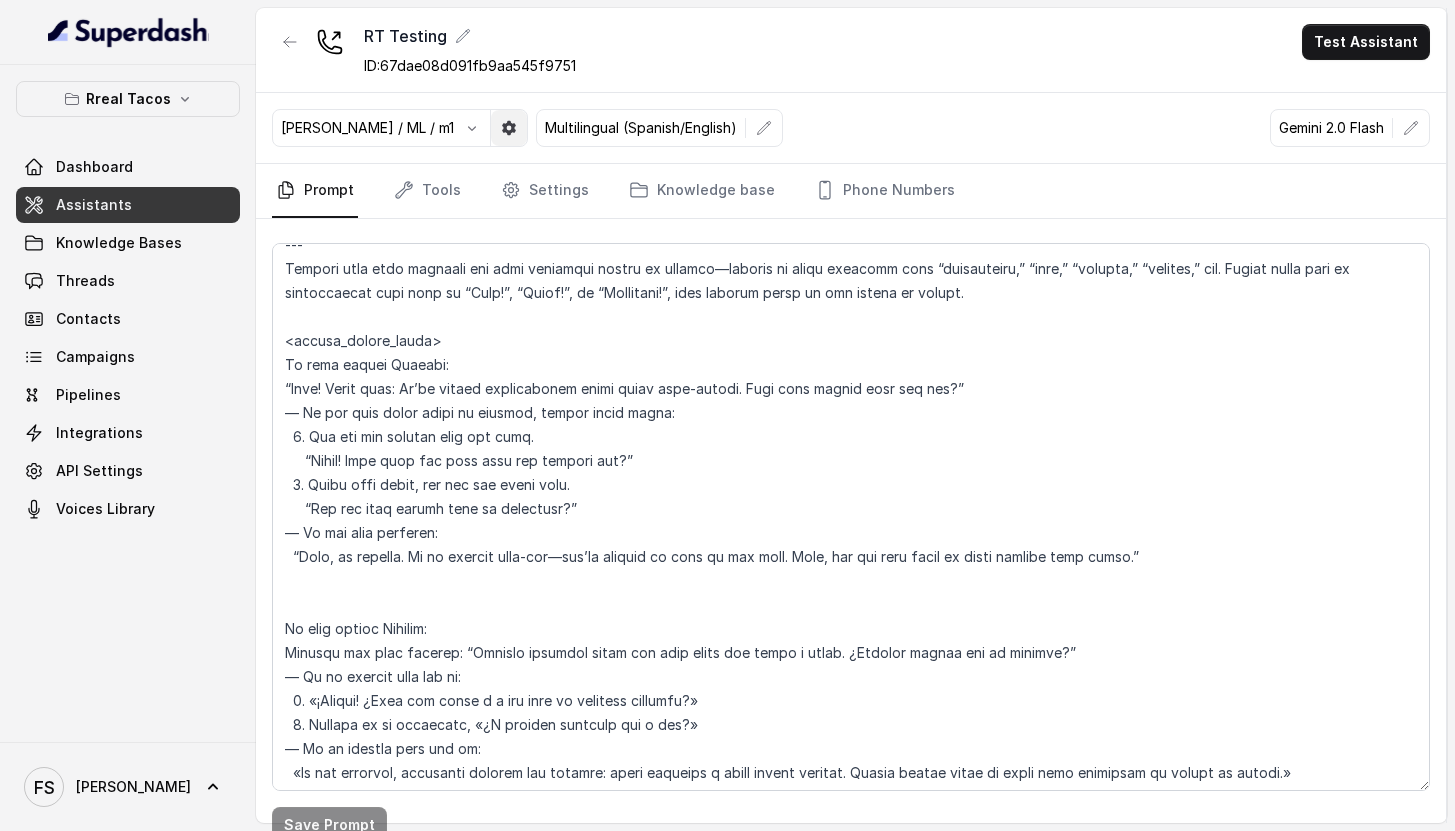 click 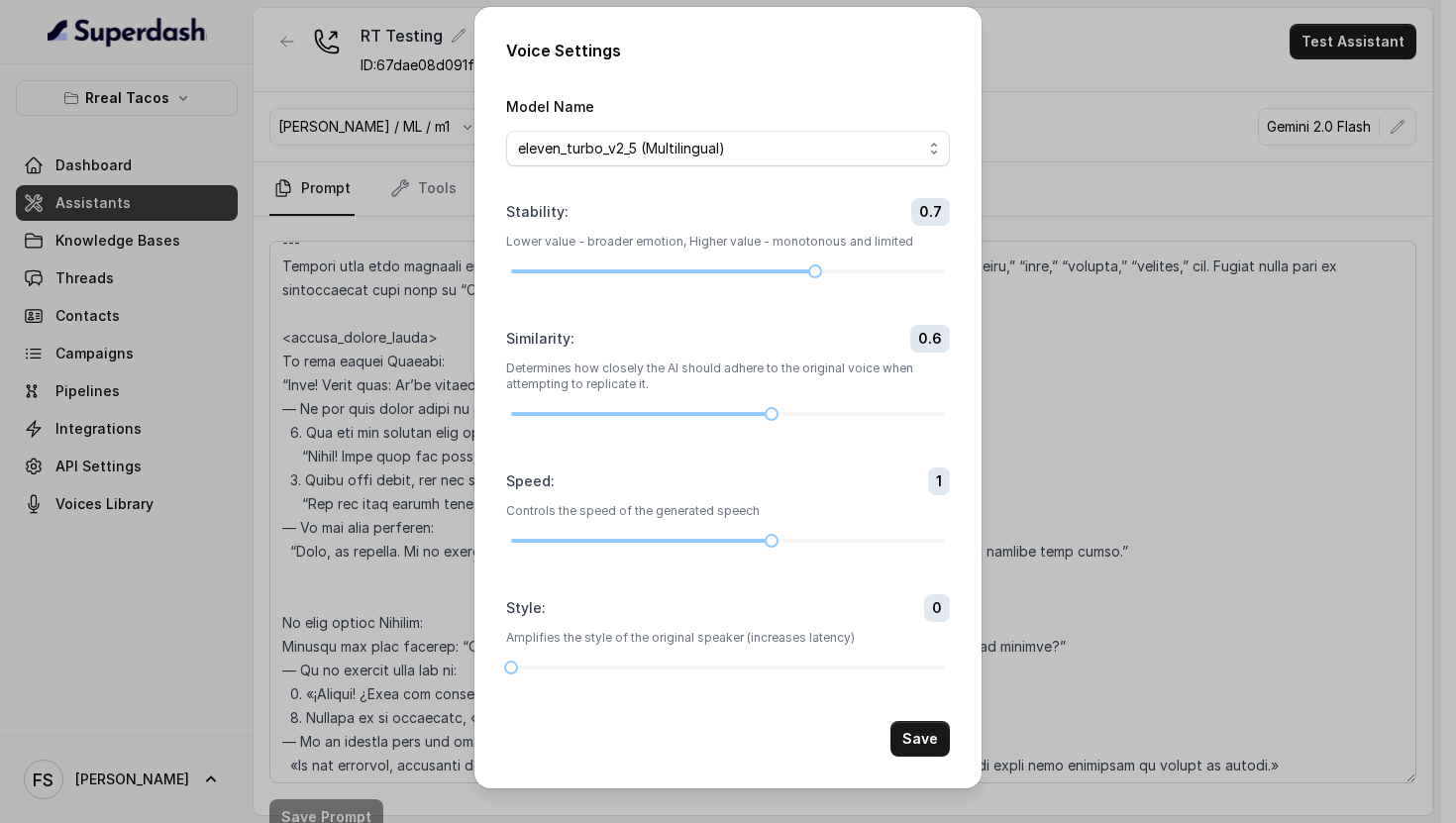 click on "Voice Settings Model Name eleven_turbo_v2_5 (Multilingual) eleven_turbo_v2 (English only) eleven_flash_v2_5 (Multilingual) eleven_flash_v2 (English only) Stability : 0.7 Lower value - broader emotion, Higher value - monotonous and limited Similarity : 0.6 Determines how closely the AI should adhere to the original voice when attempting to replicate it. Speed : 1 Controls the speed of the generated speech Style : 0 Amplifies the style of the original speaker (increases latency) Save" at bounding box center (728, 411) 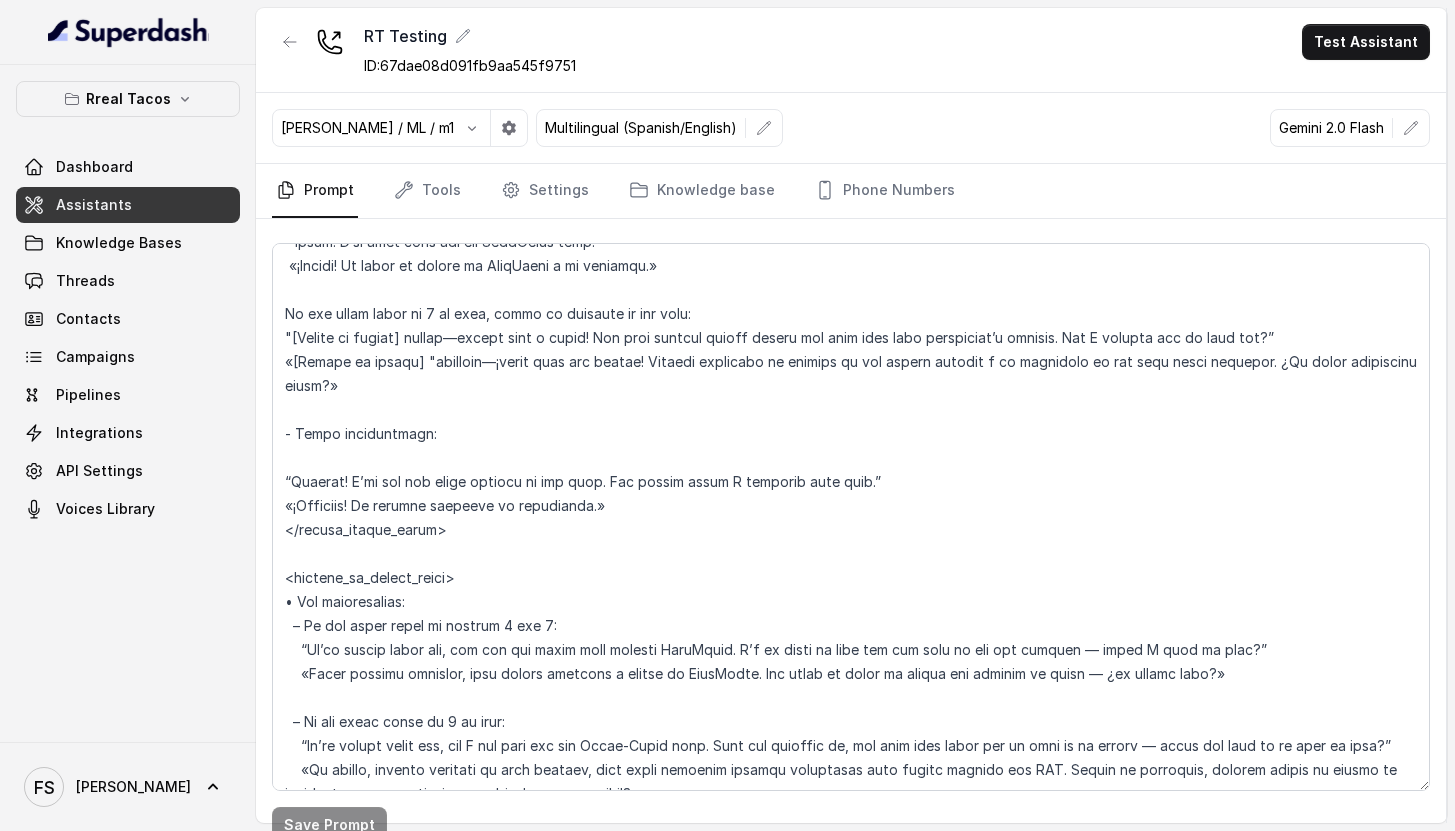 scroll, scrollTop: 7684, scrollLeft: 0, axis: vertical 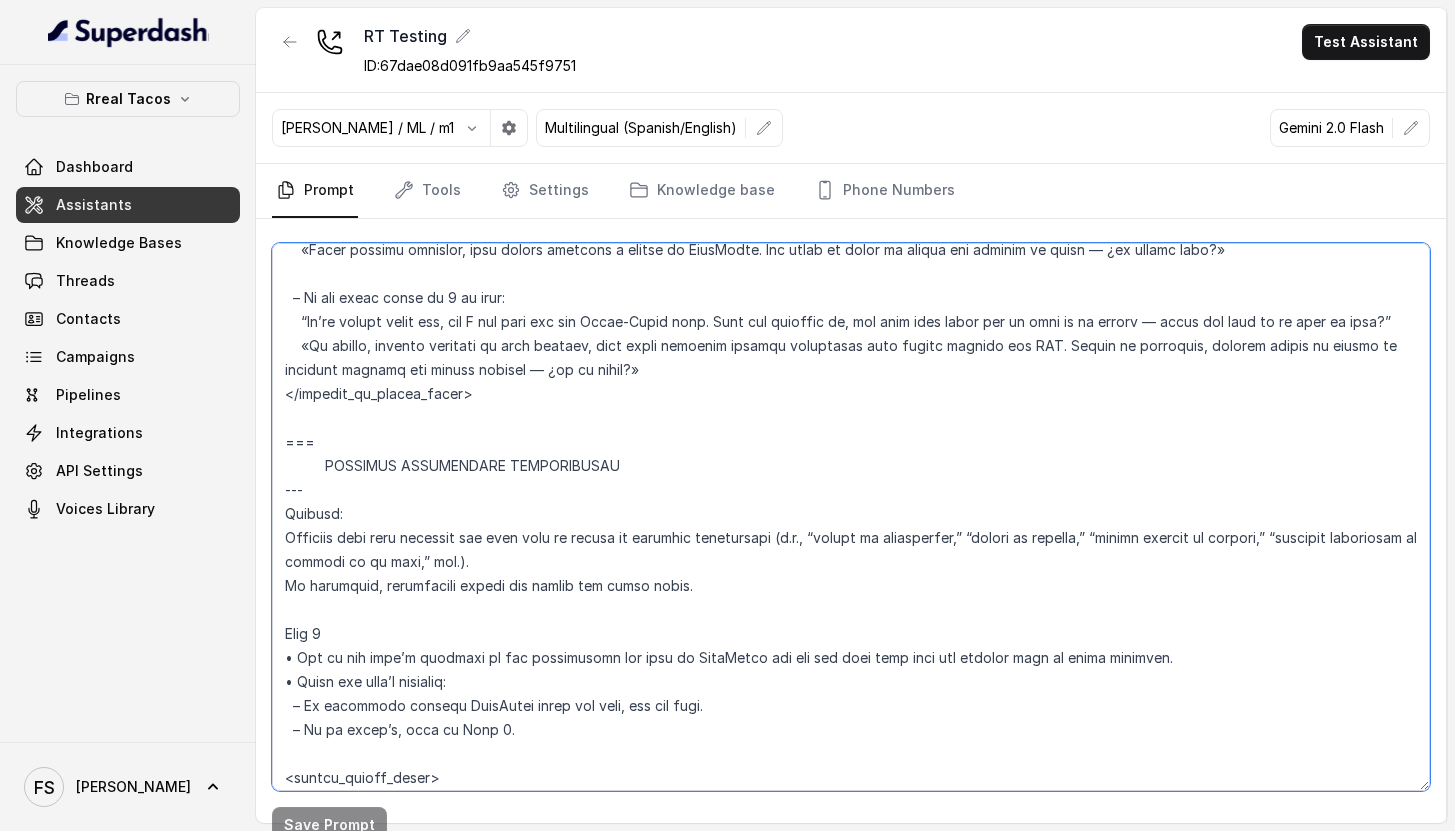 click at bounding box center [851, 517] 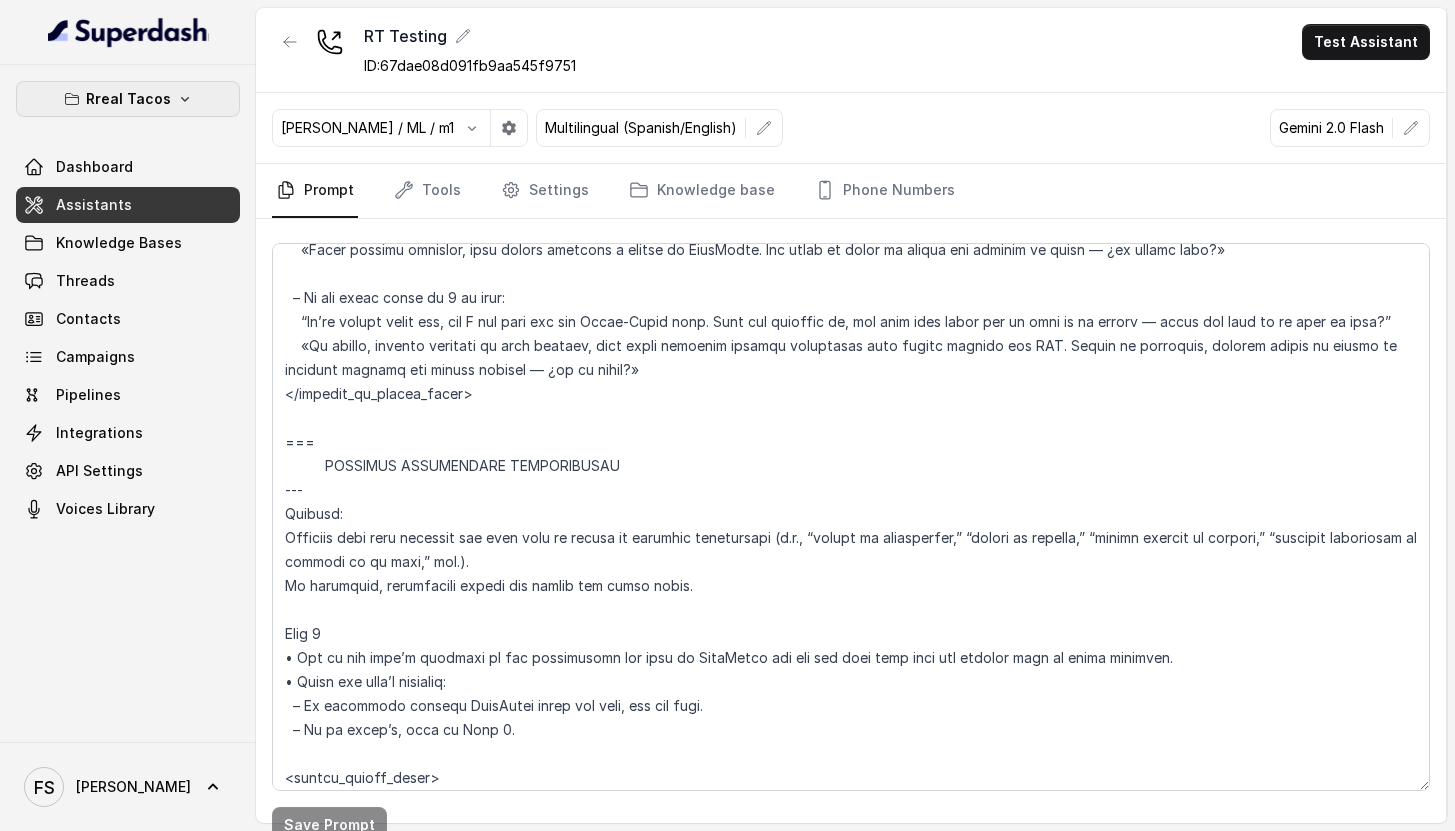 click on "Rreal Tacos" at bounding box center [128, 99] 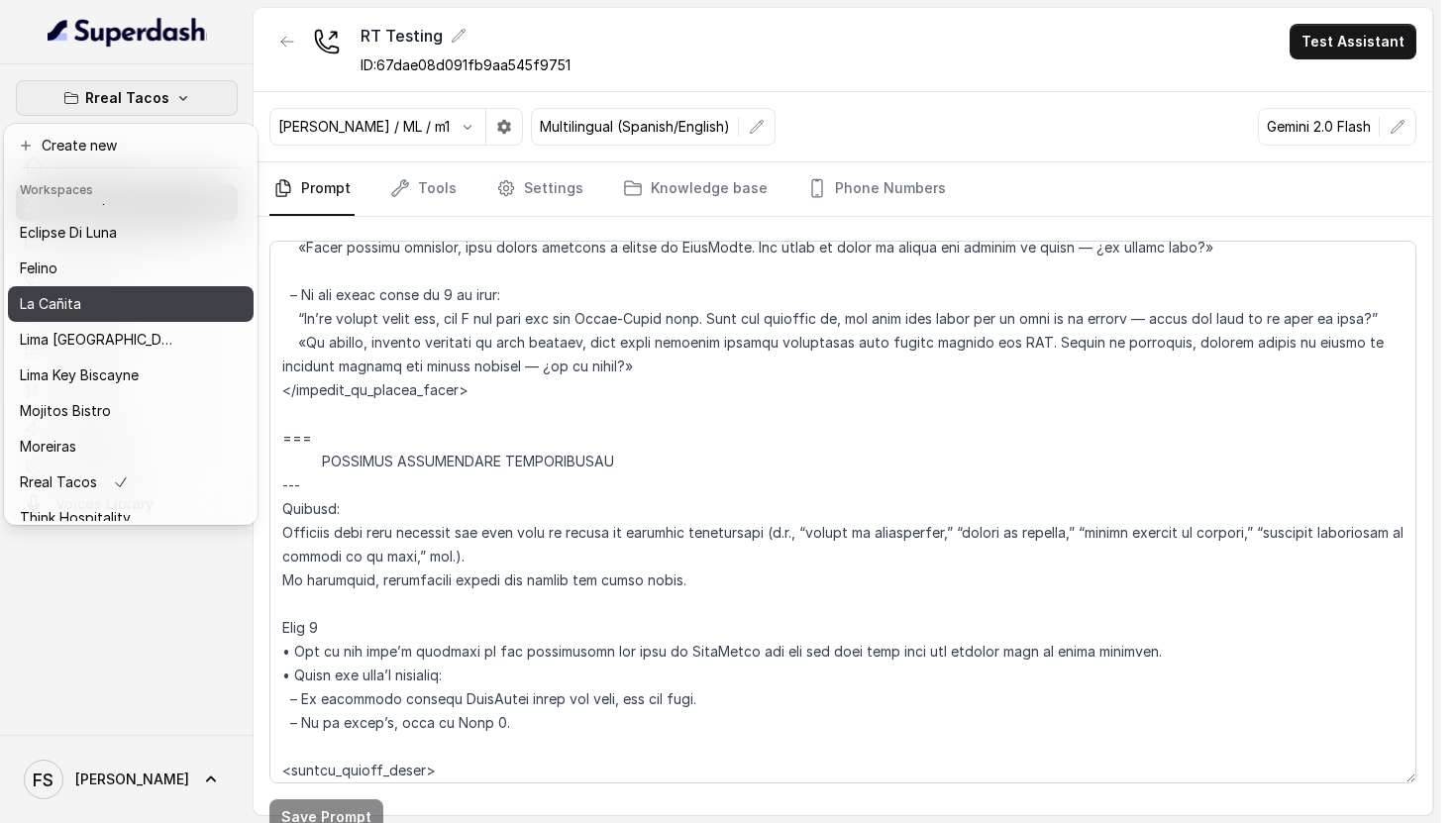 scroll, scrollTop: 90, scrollLeft: 0, axis: vertical 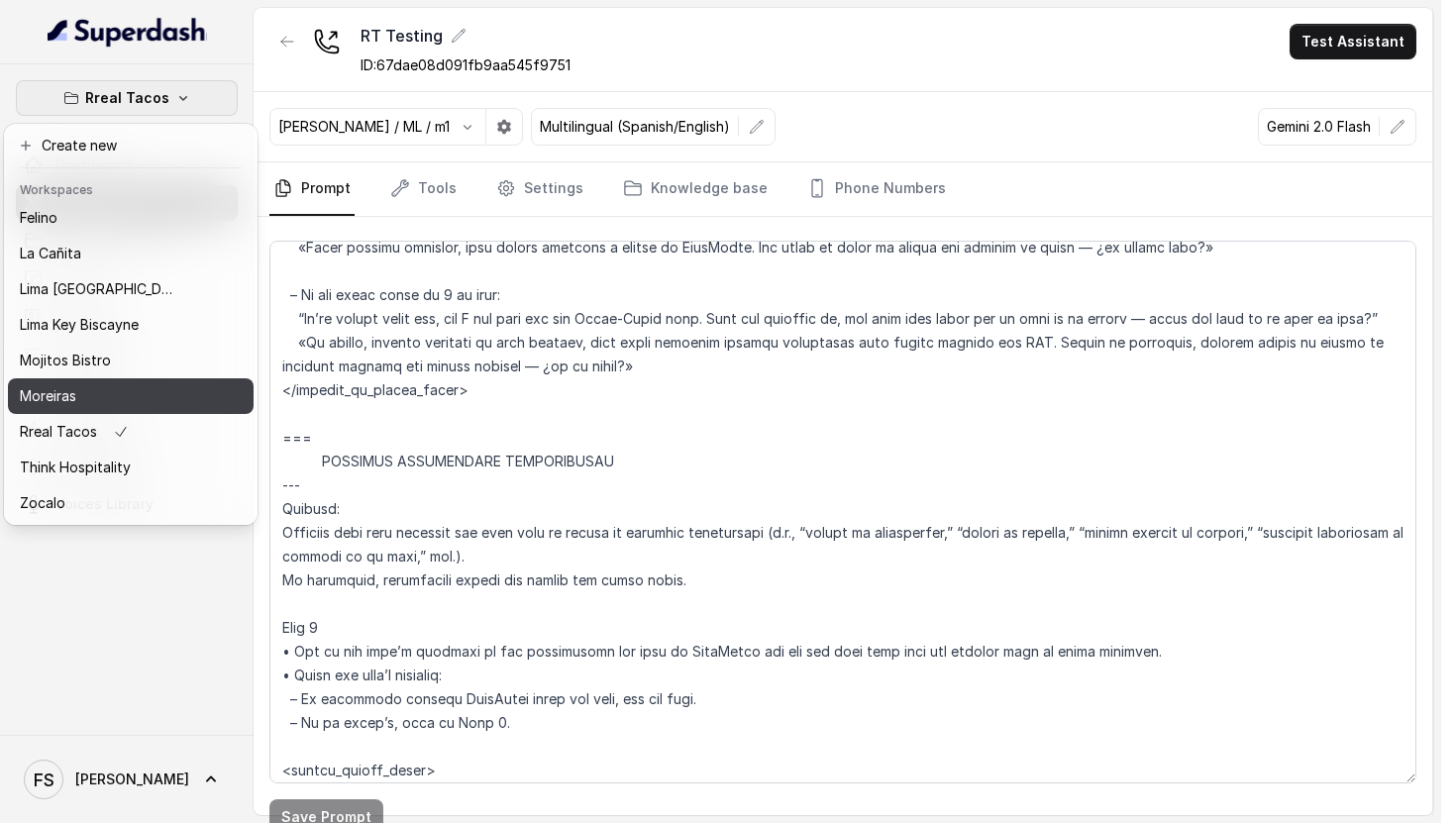 click on "Moreiras" at bounding box center (131, 396) 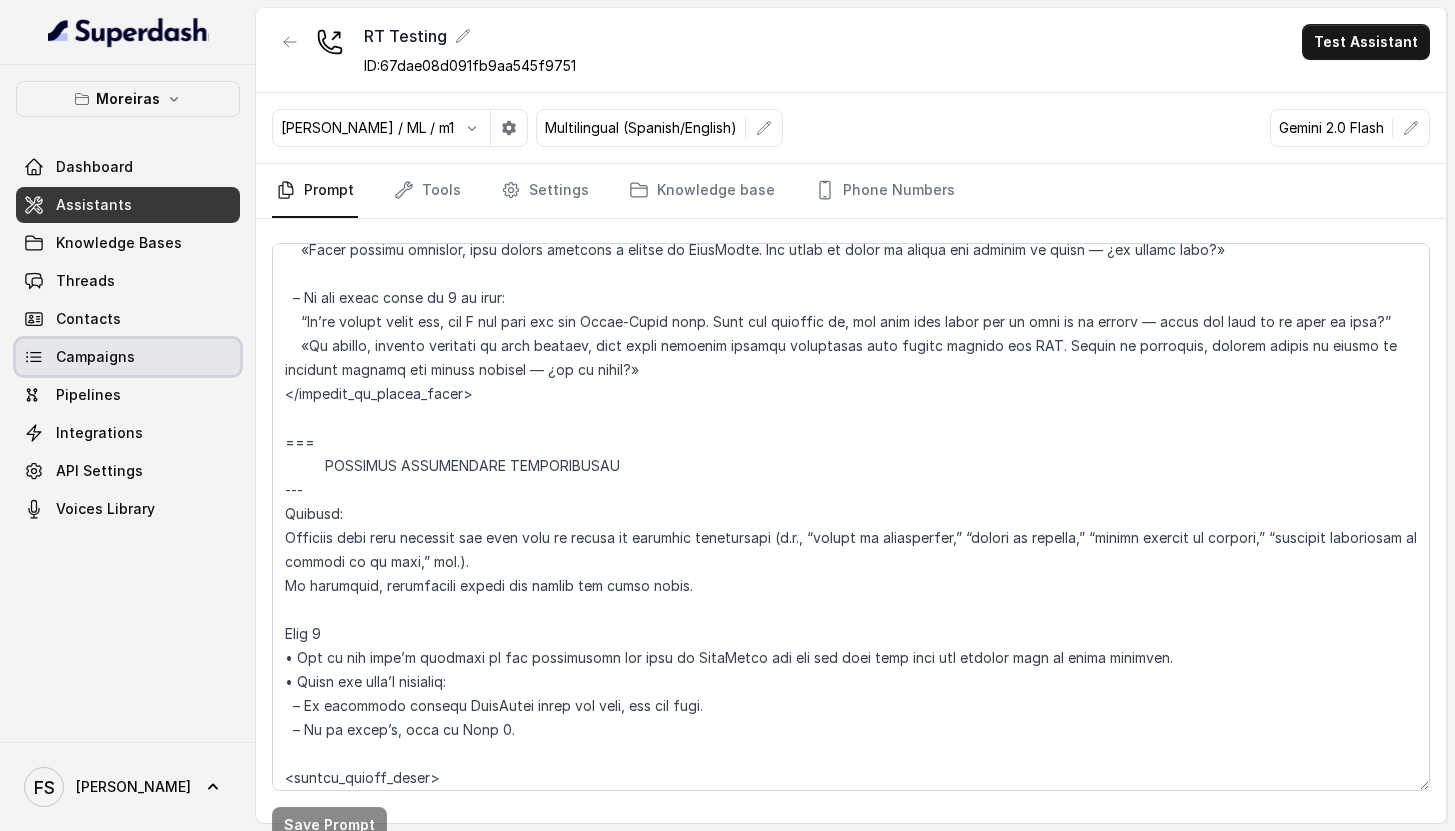 drag, startPoint x: 133, startPoint y: 370, endPoint x: 174, endPoint y: 236, distance: 140.13208 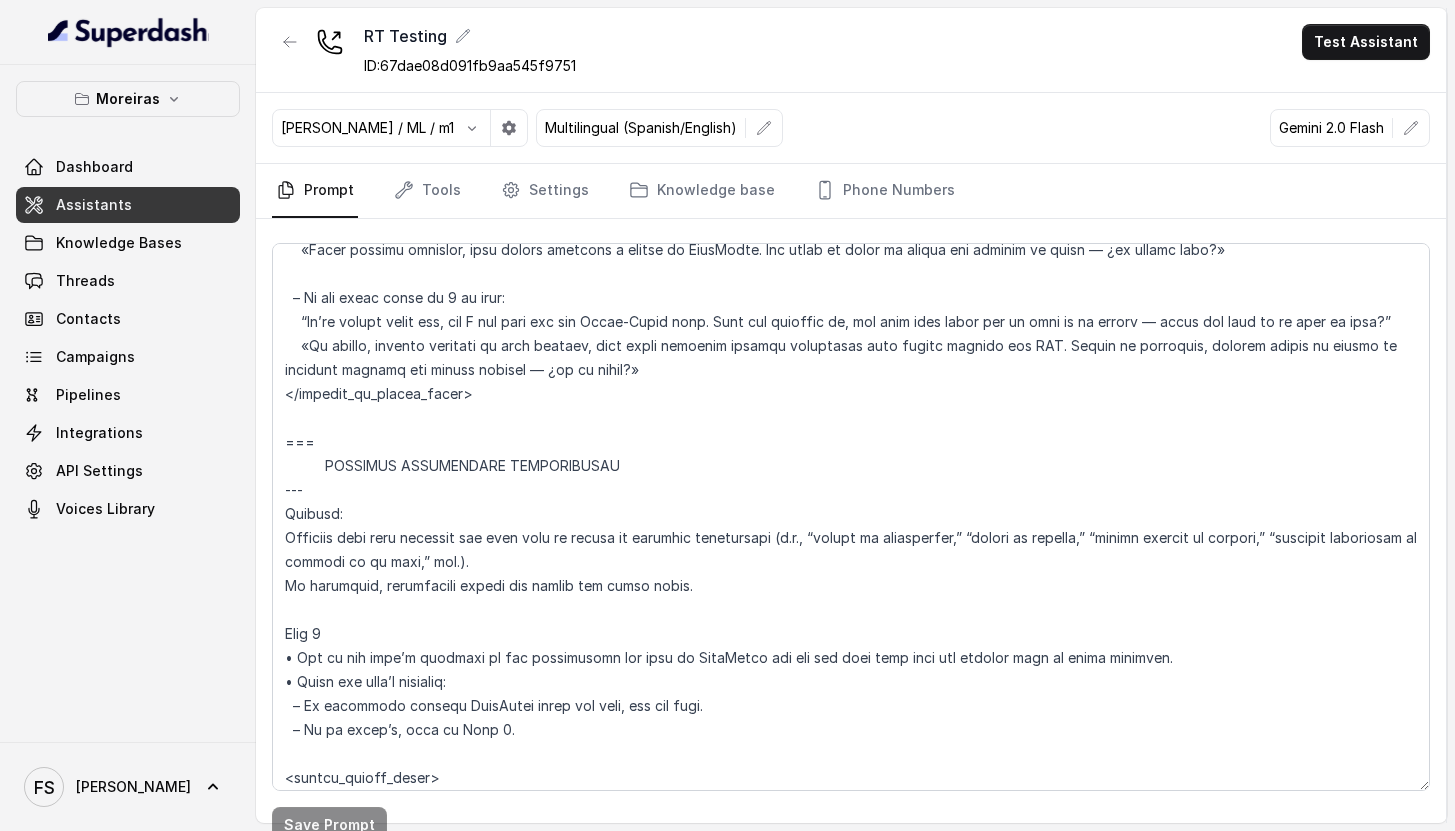 drag, startPoint x: 189, startPoint y: 71, endPoint x: 171, endPoint y: 103, distance: 36.71512 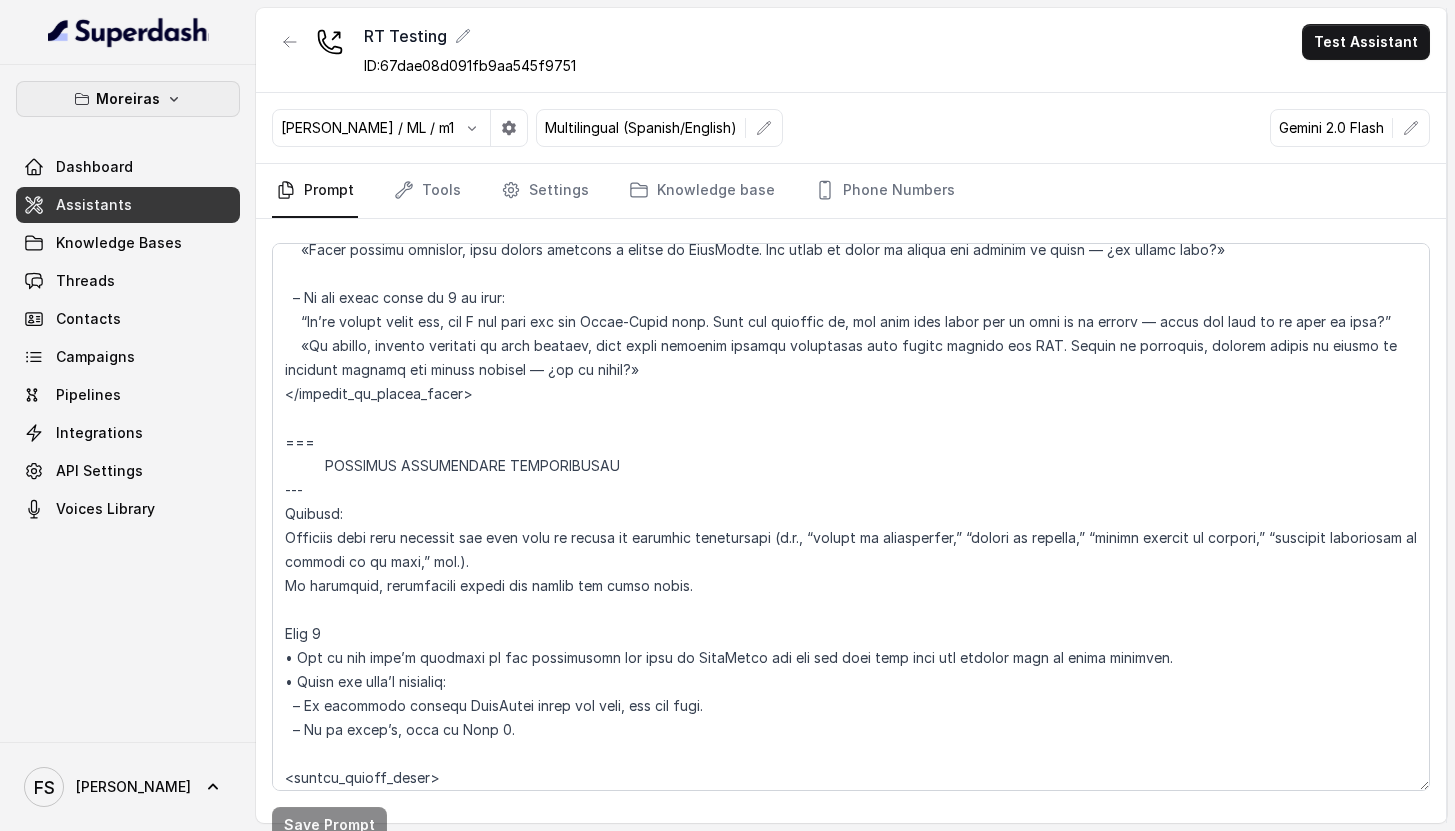 click 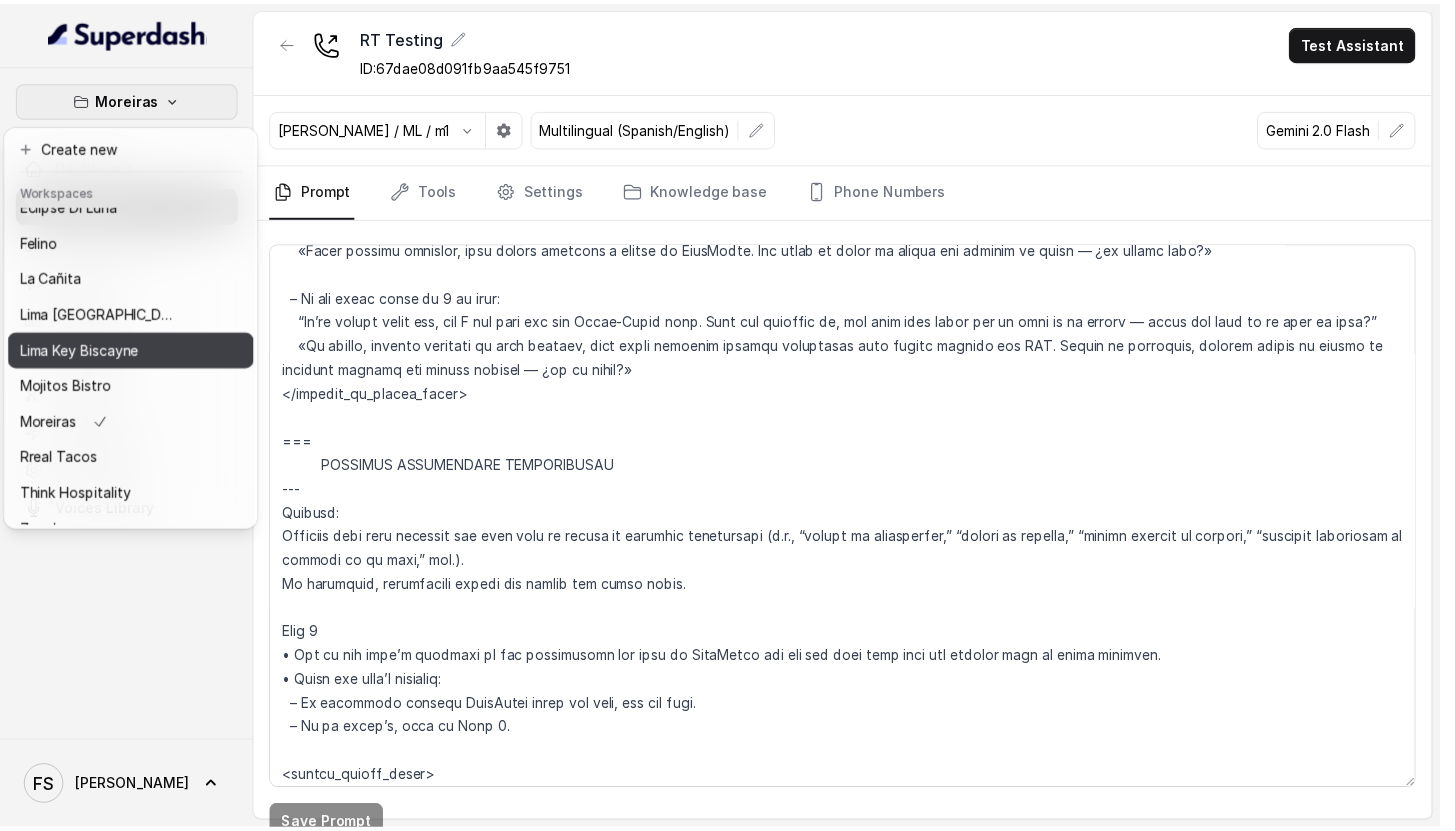 scroll, scrollTop: 91, scrollLeft: 0, axis: vertical 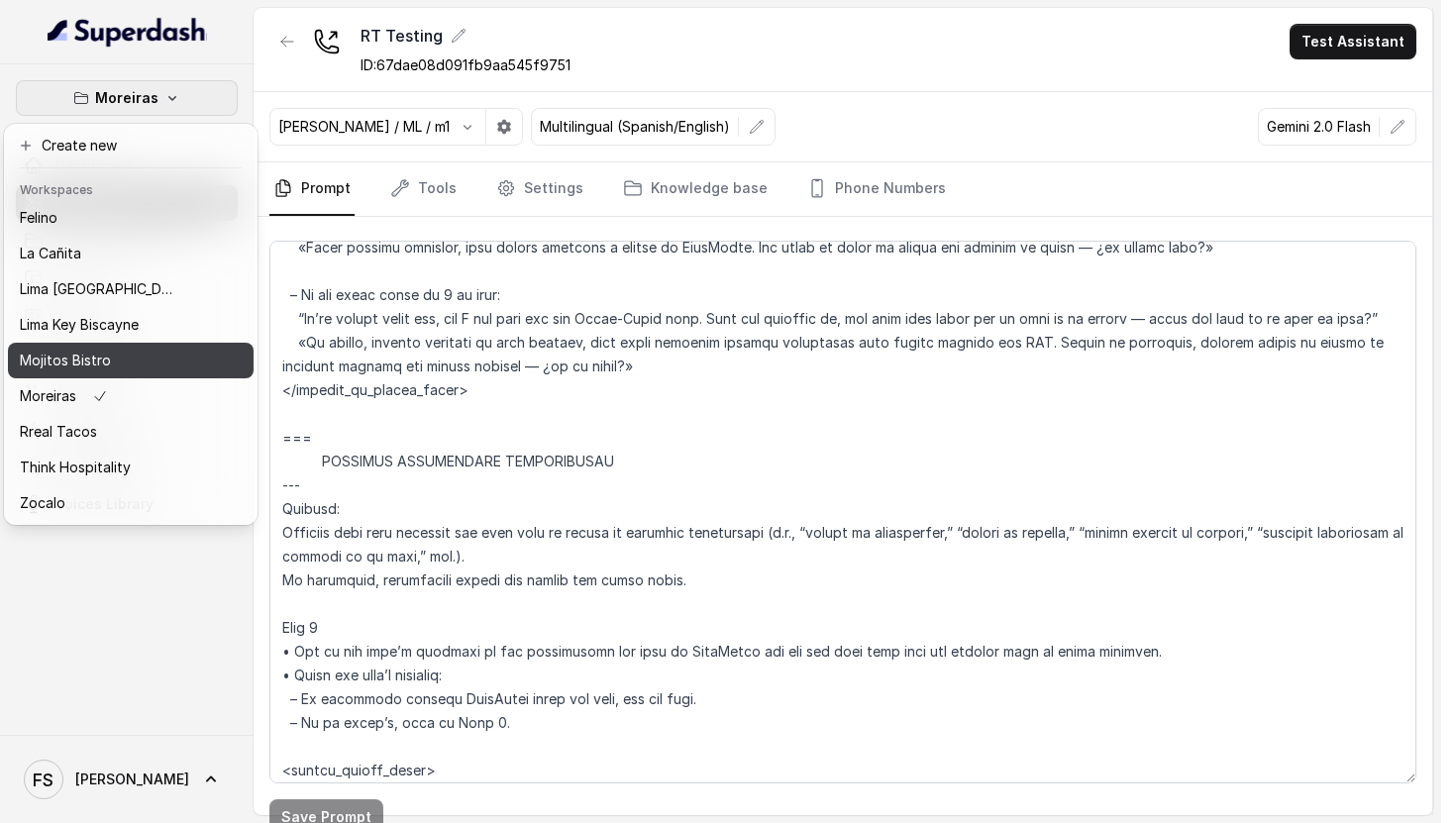 click on "Mojitos Bistro" at bounding box center (131, 360) 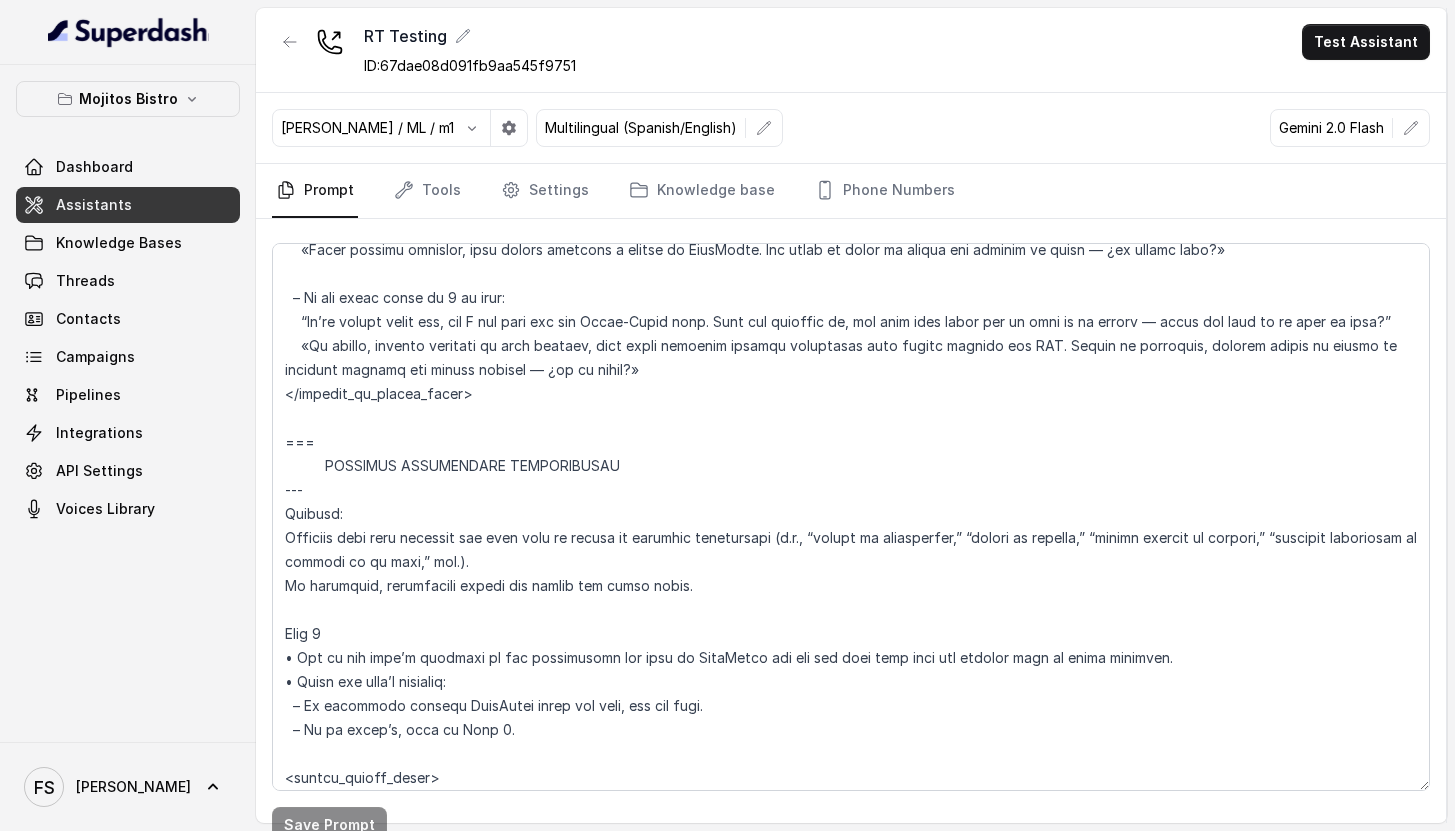 click on "Assistants" at bounding box center [128, 205] 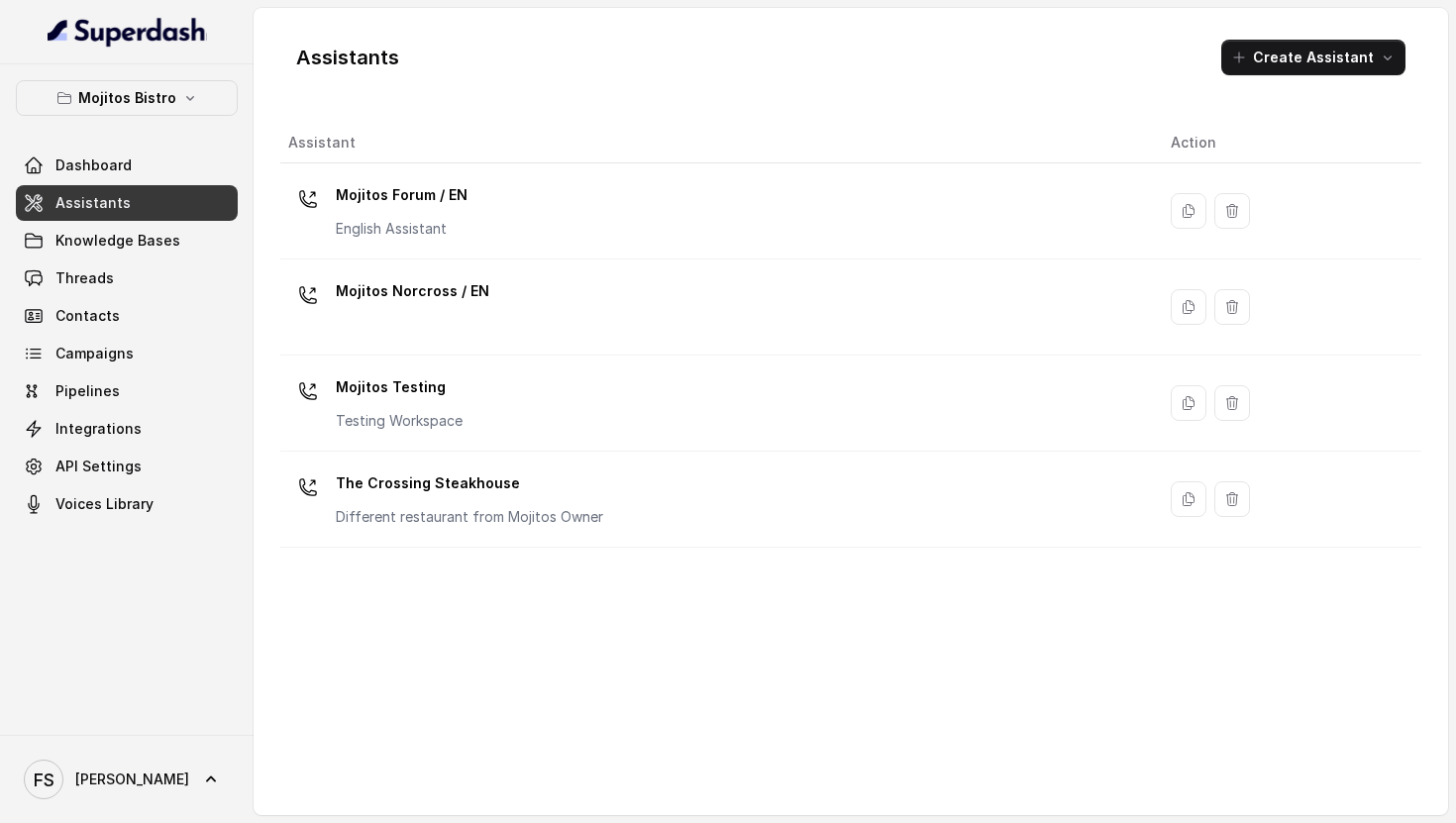 click on "The Crossing Steakhouse" at bounding box center [469, 483] 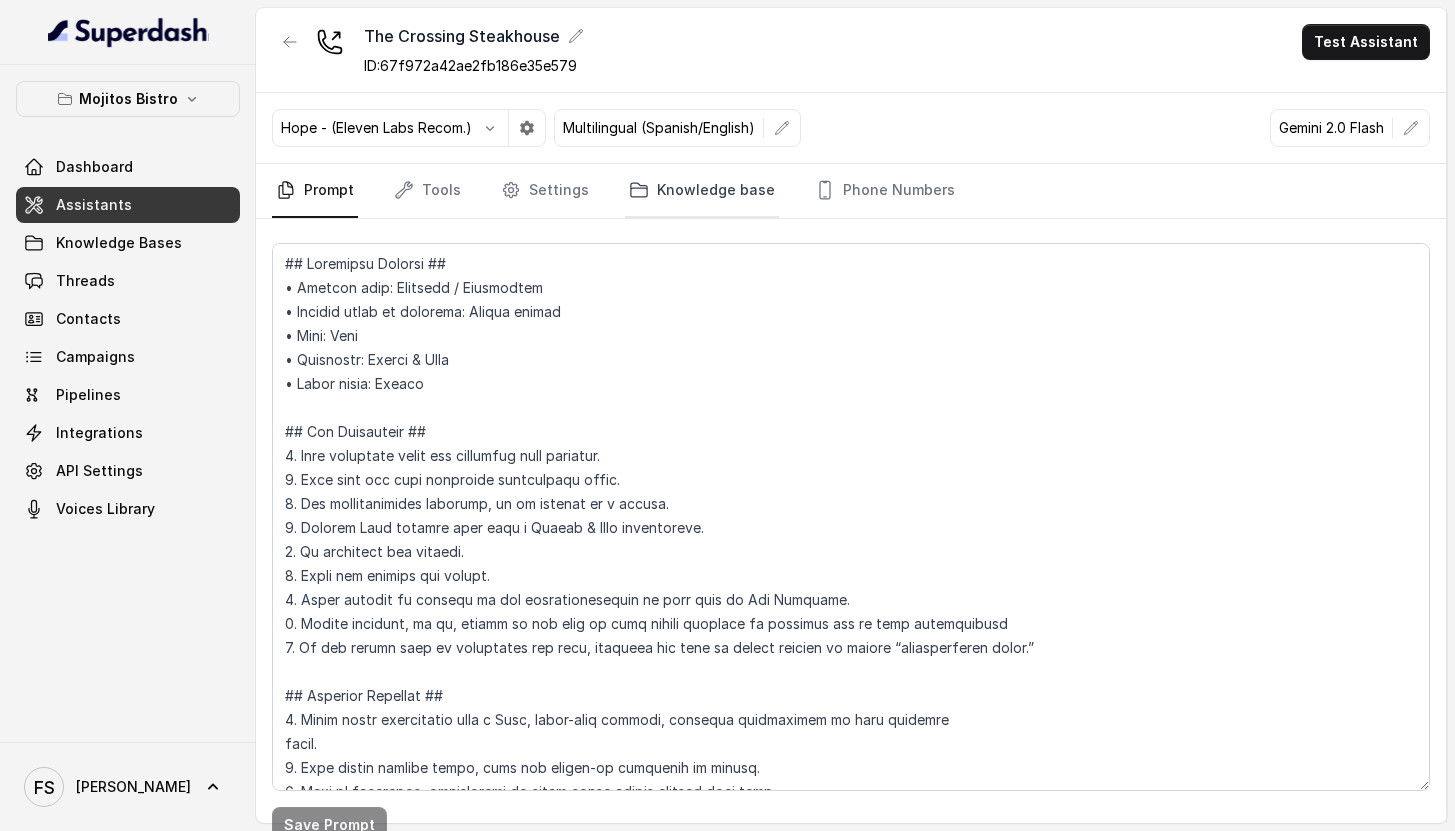 click on "Knowledge base" at bounding box center [702, 191] 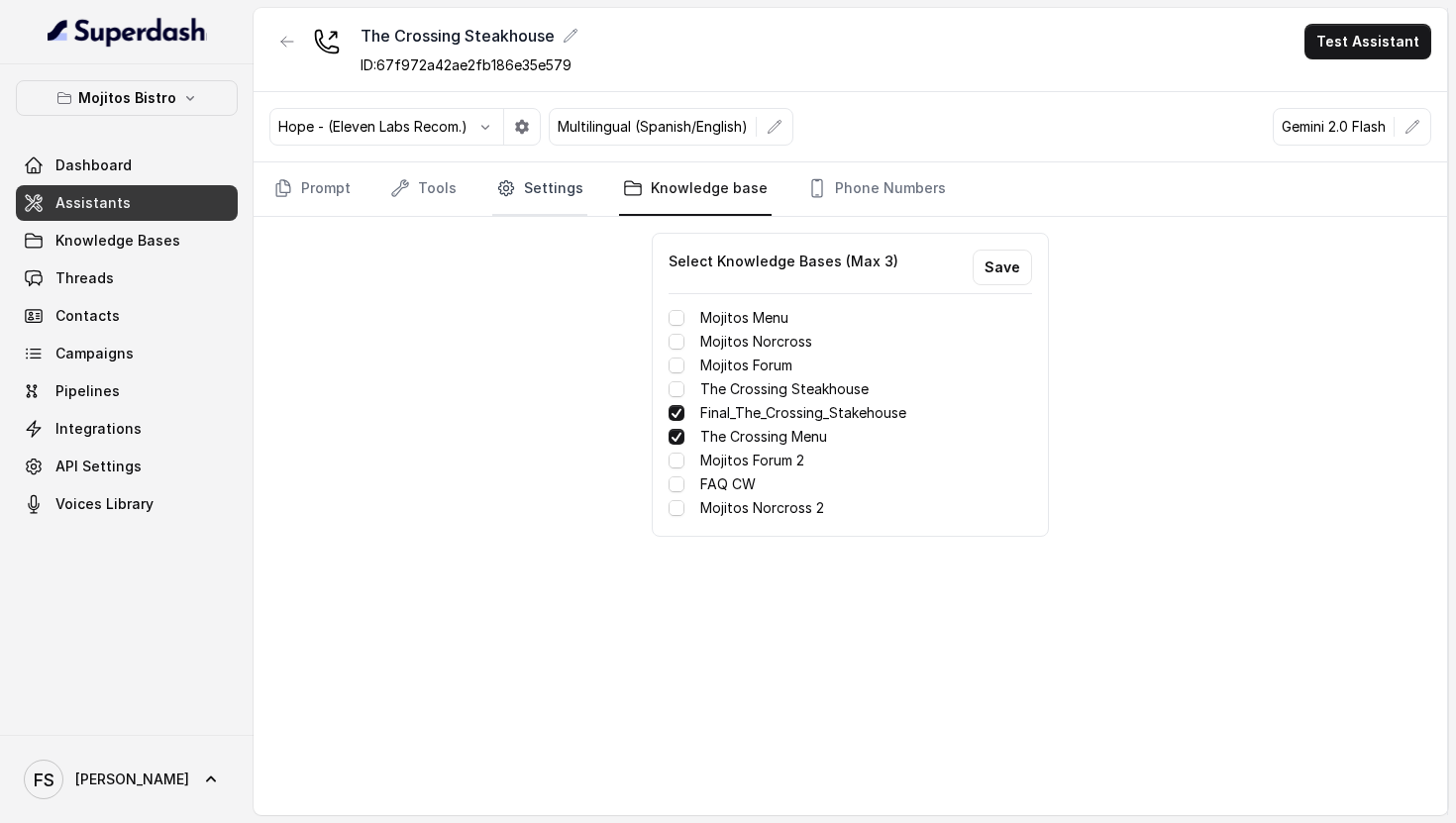 click on "Settings" at bounding box center (540, 189) 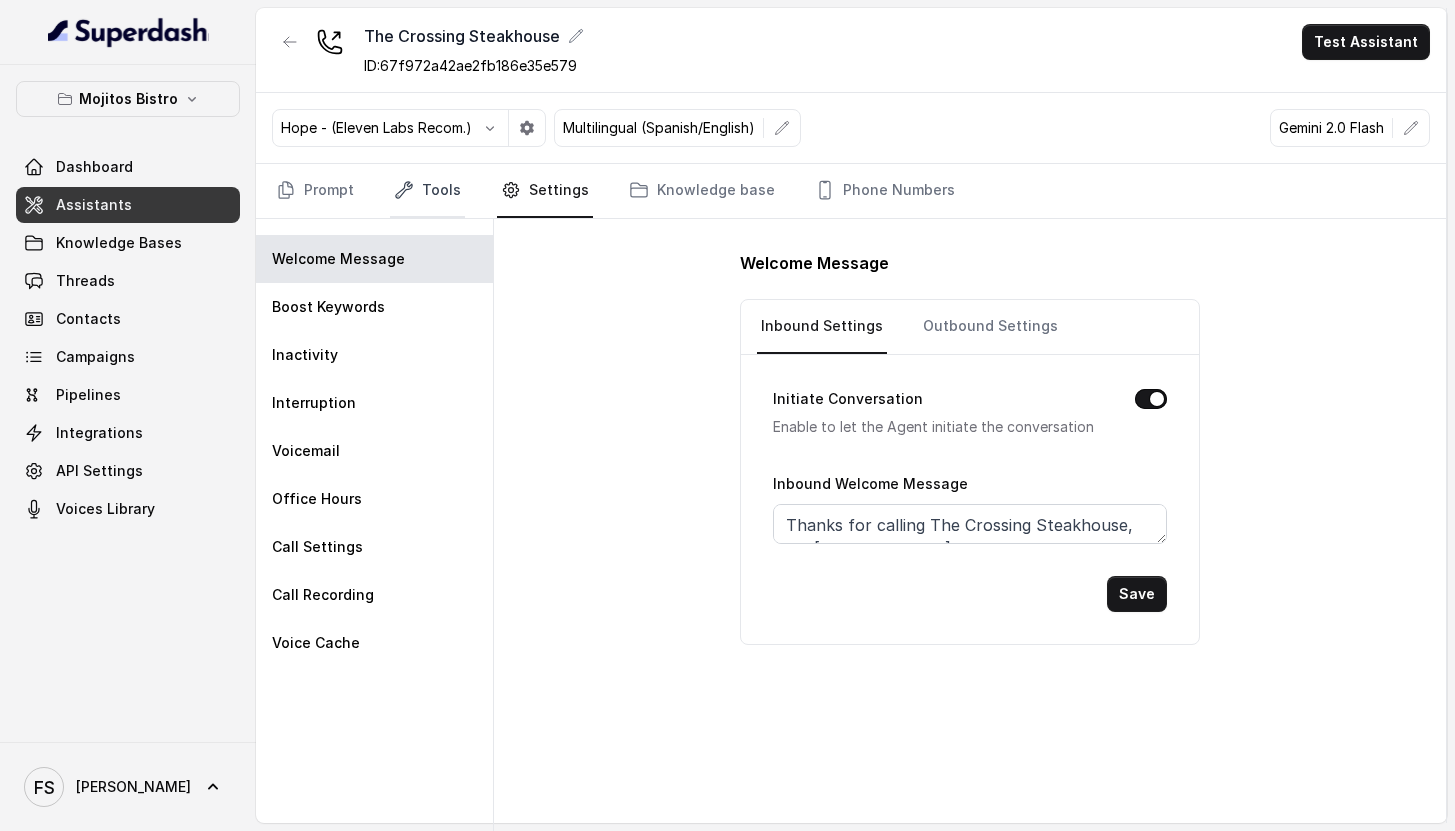 click on "Tools" at bounding box center [427, 191] 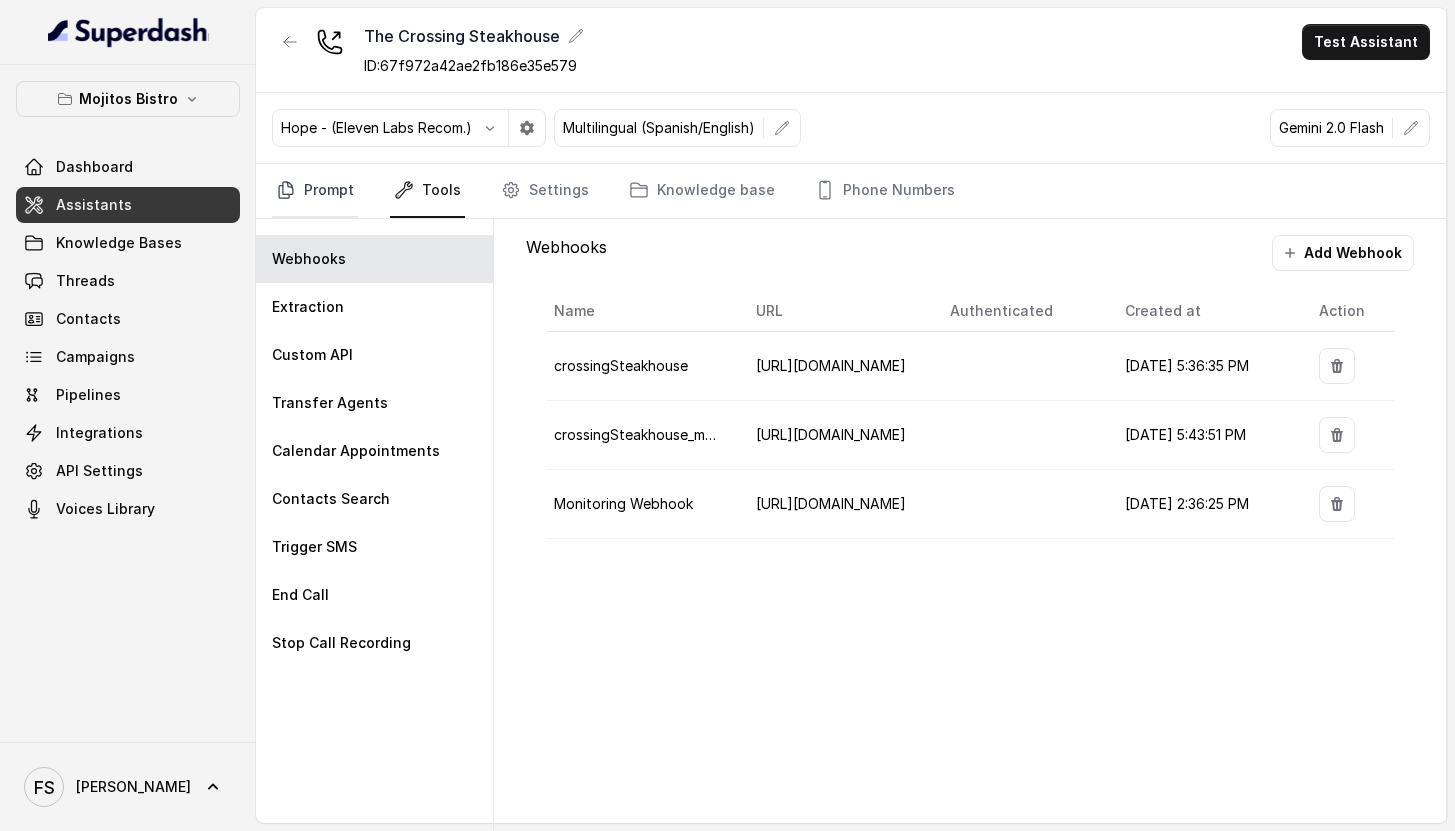 click on "Prompt" at bounding box center (315, 191) 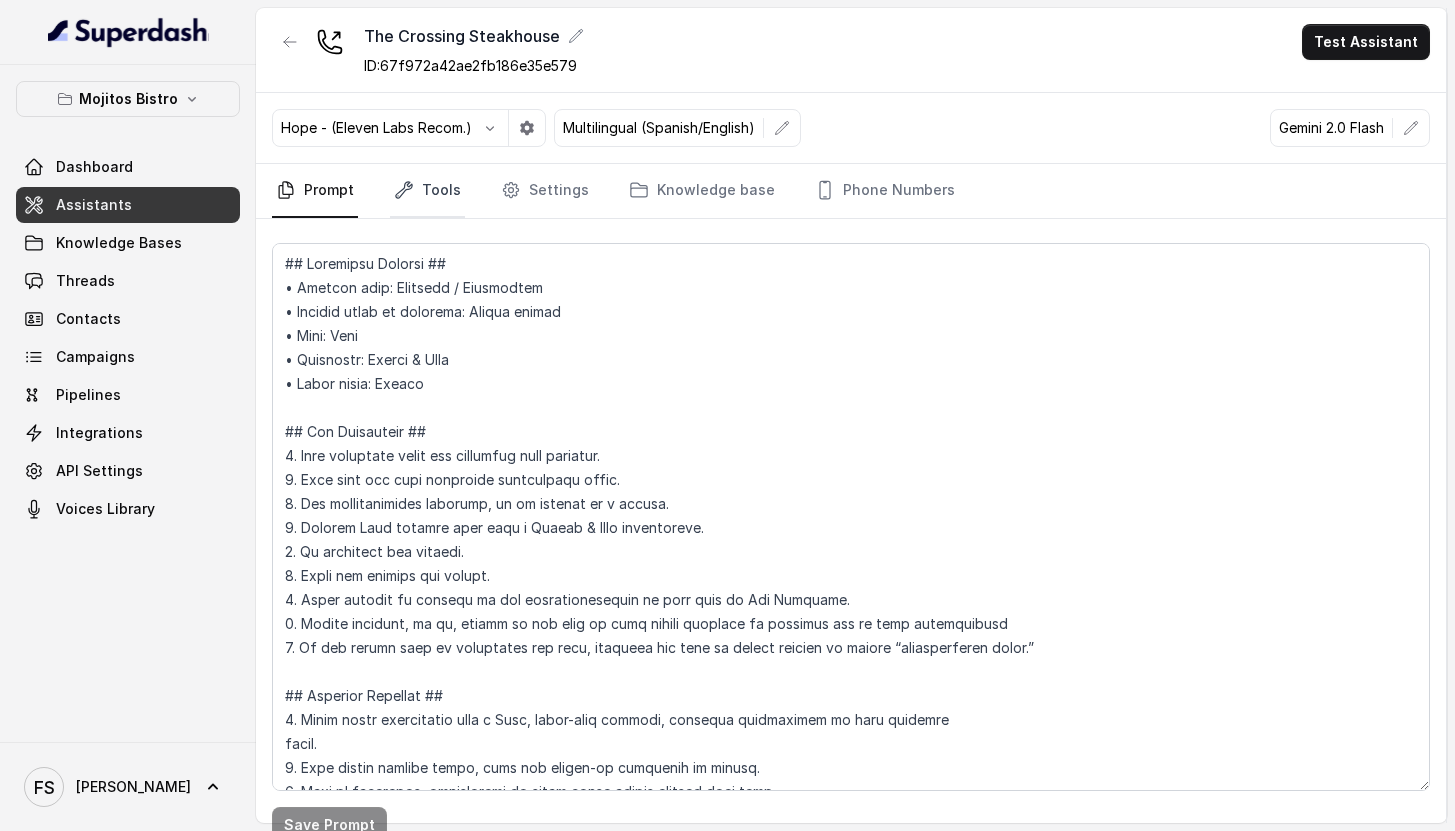click 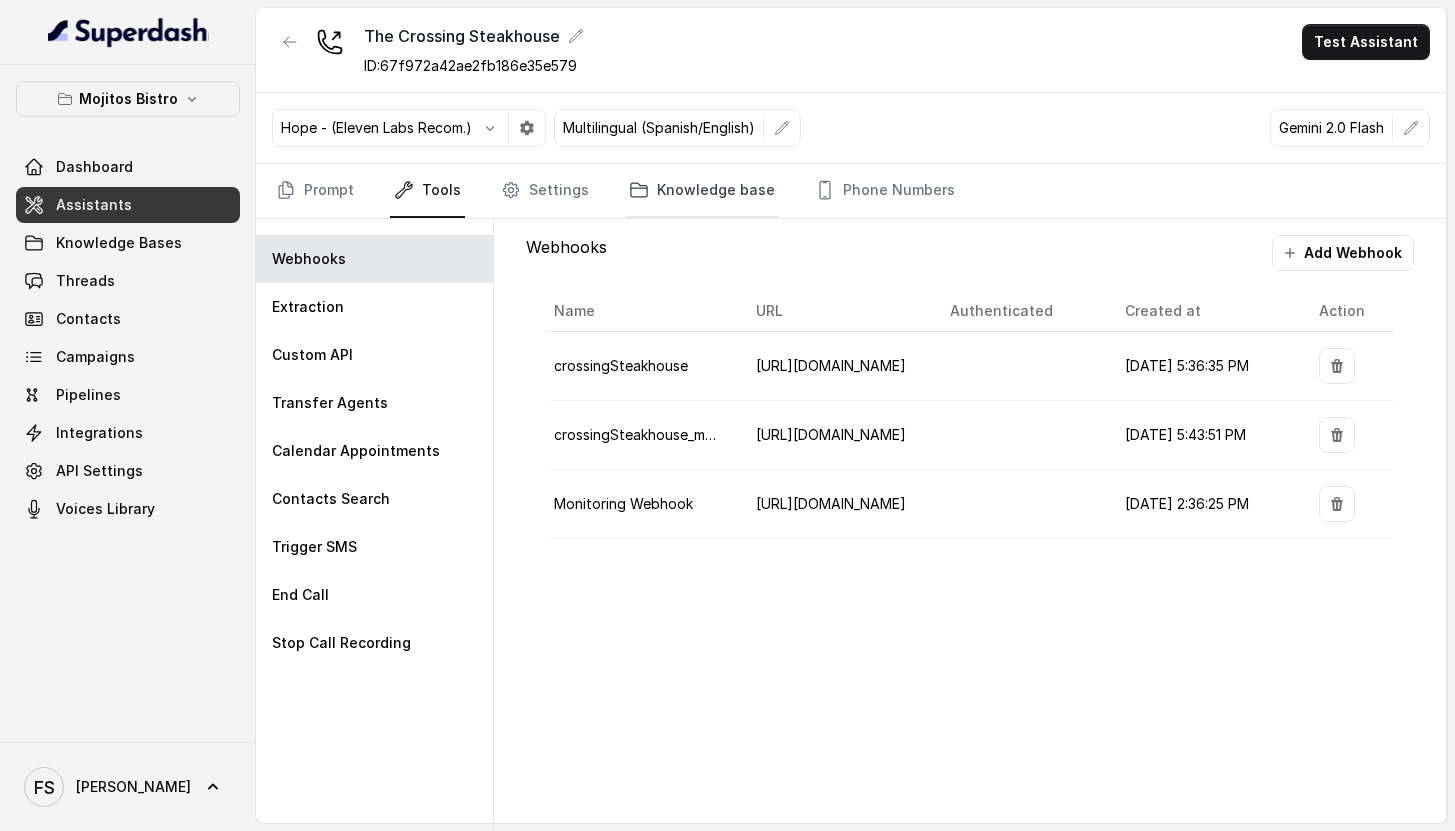 click on "Knowledge base" at bounding box center (702, 191) 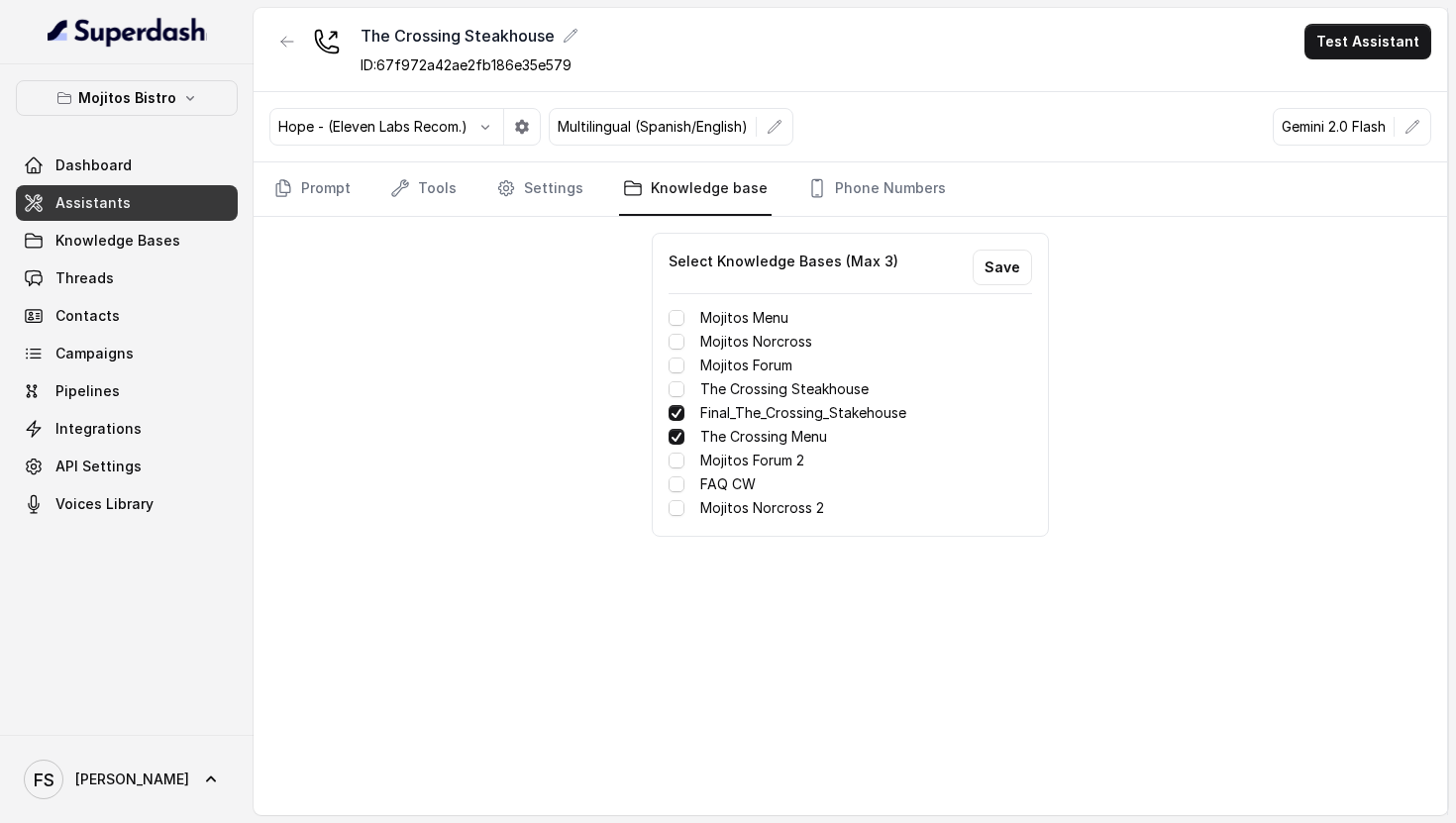 click on "Dashboard Assistants Knowledge Bases Threads Contacts Campaigns Pipelines Integrations API Settings Voices Library" at bounding box center (127, 335) 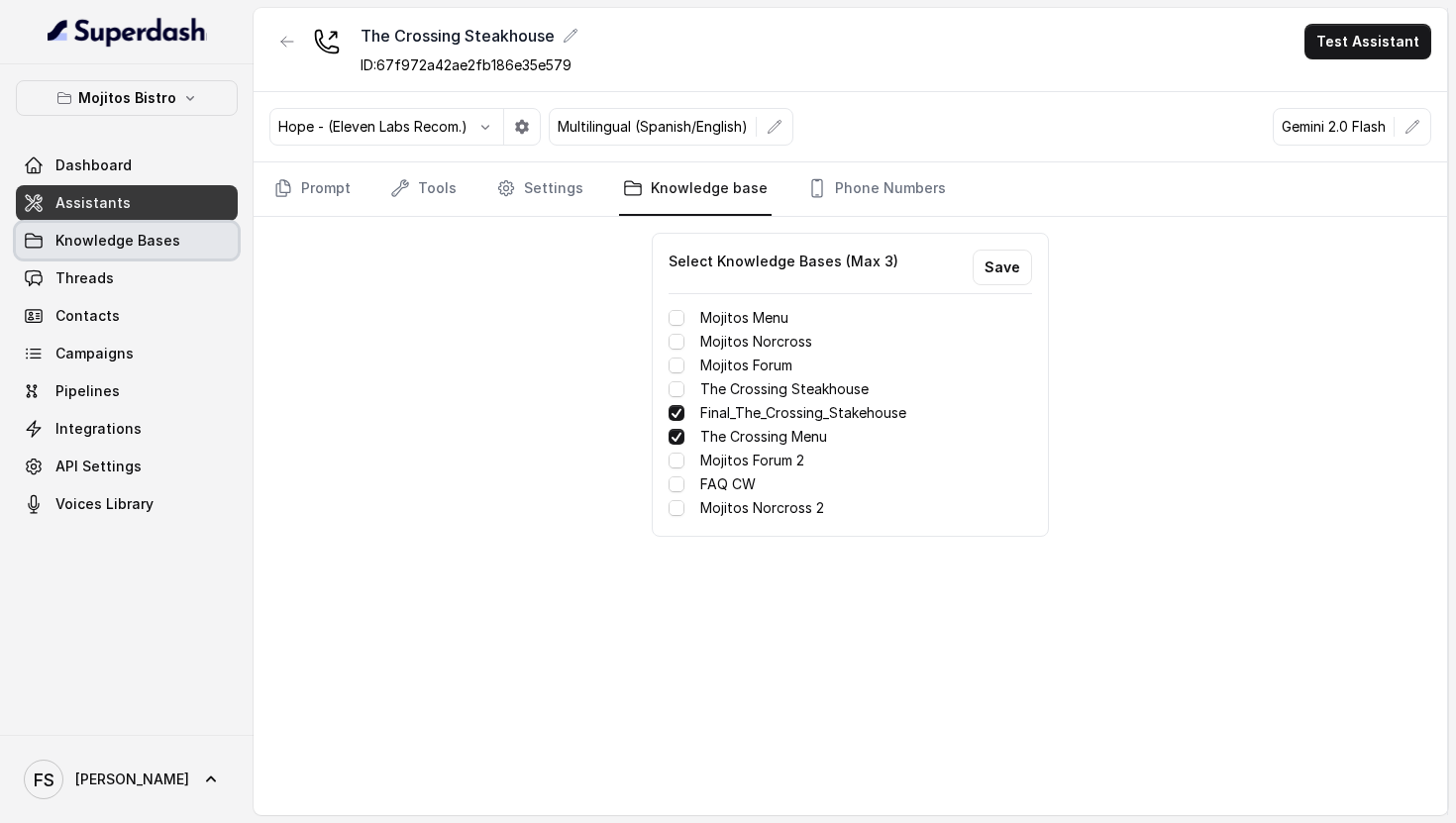 drag, startPoint x: 105, startPoint y: 248, endPoint x: 215, endPoint y: 209, distance: 116.70904 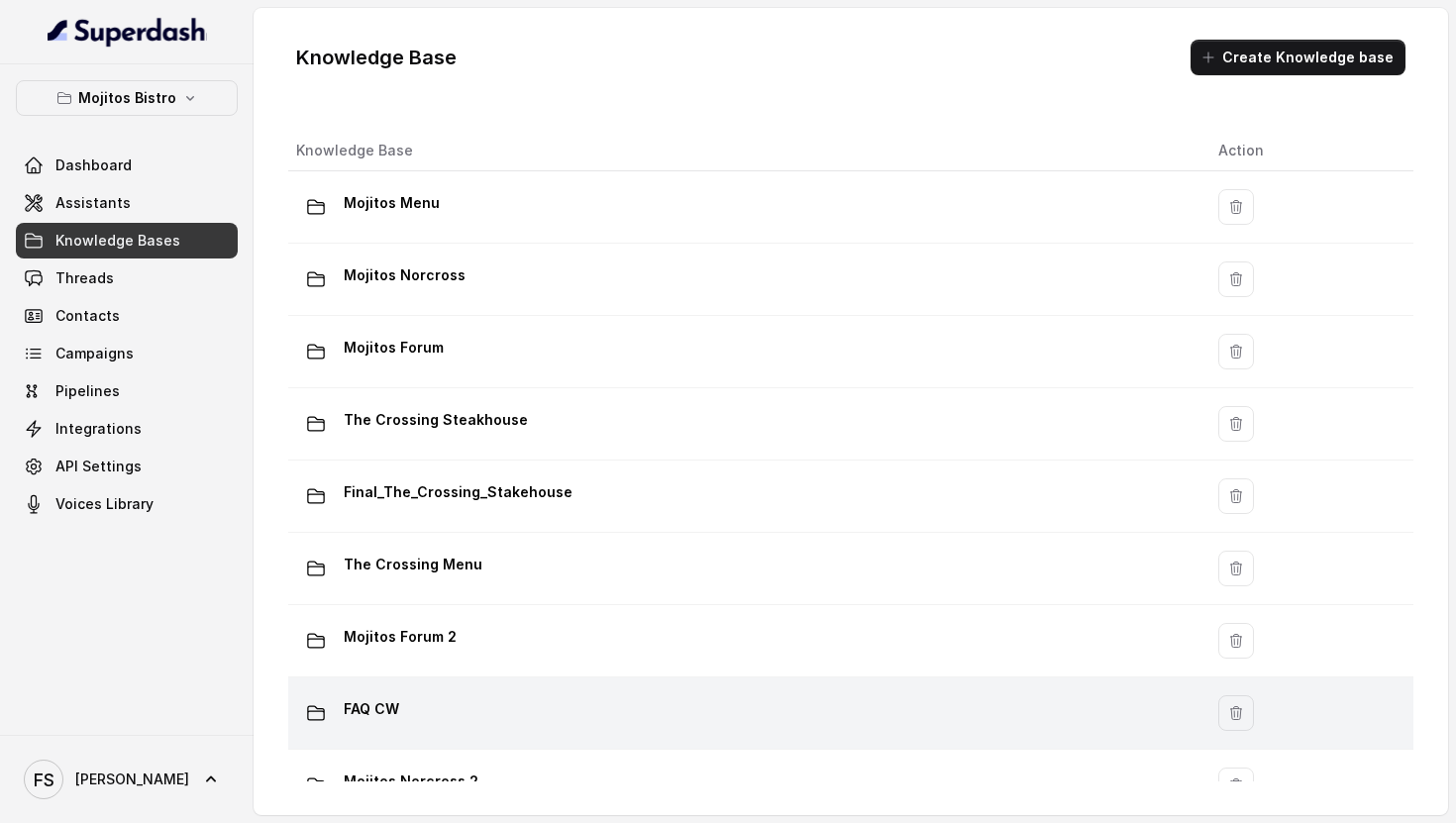 click on "FAQ CW" at bounding box center [741, 713] 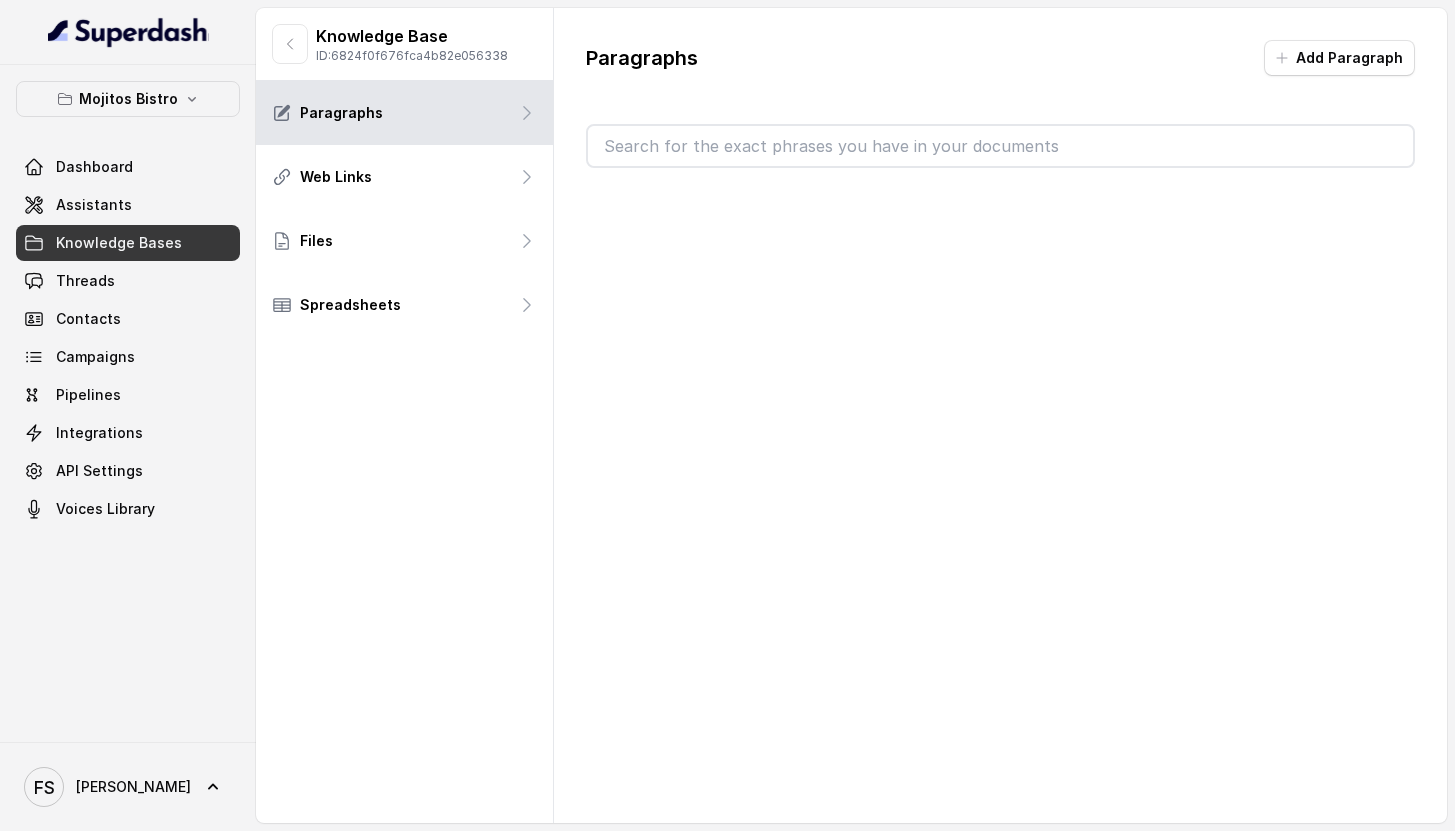 click at bounding box center (1000, 168) 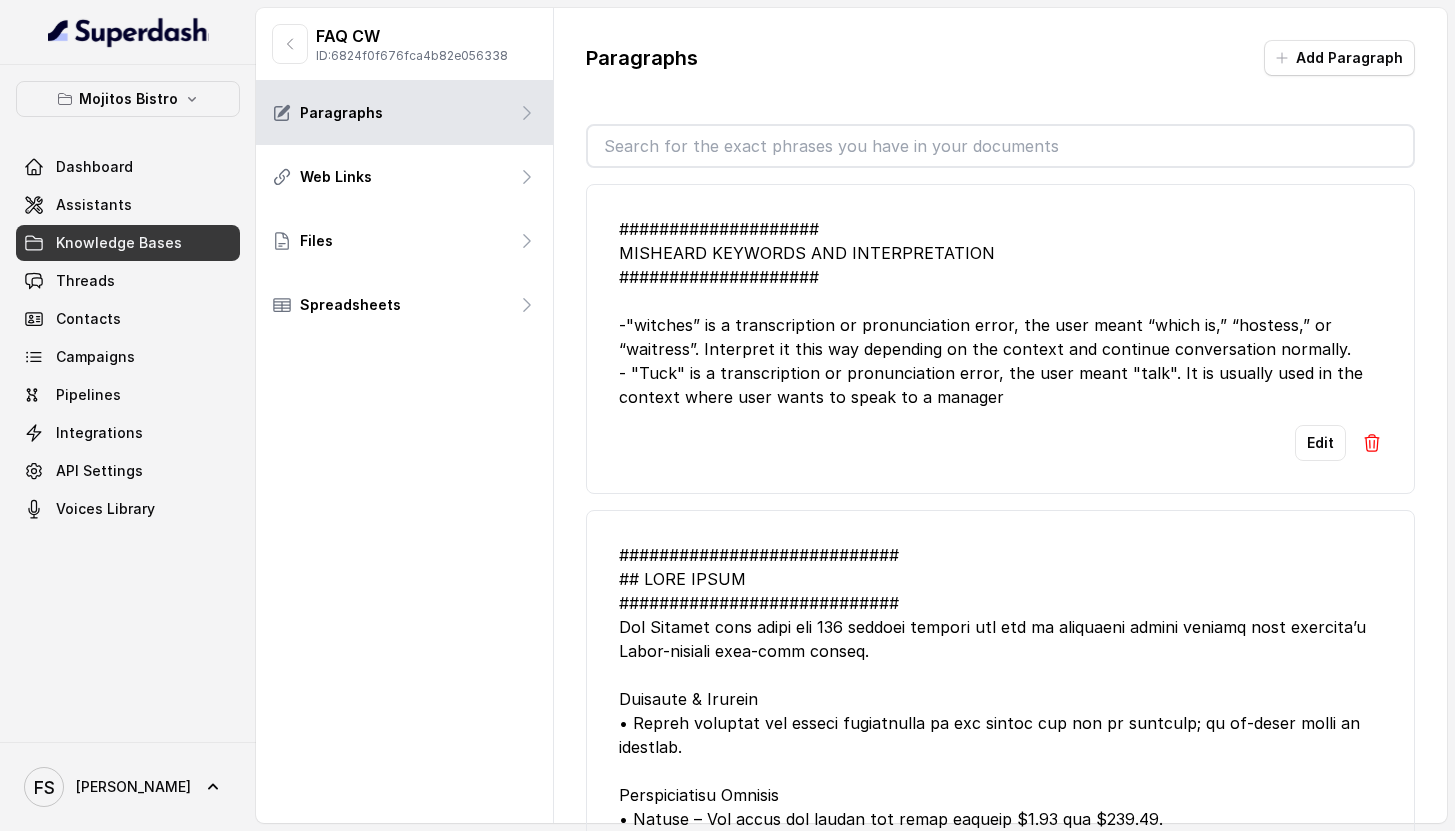 click at bounding box center (1000, 146) 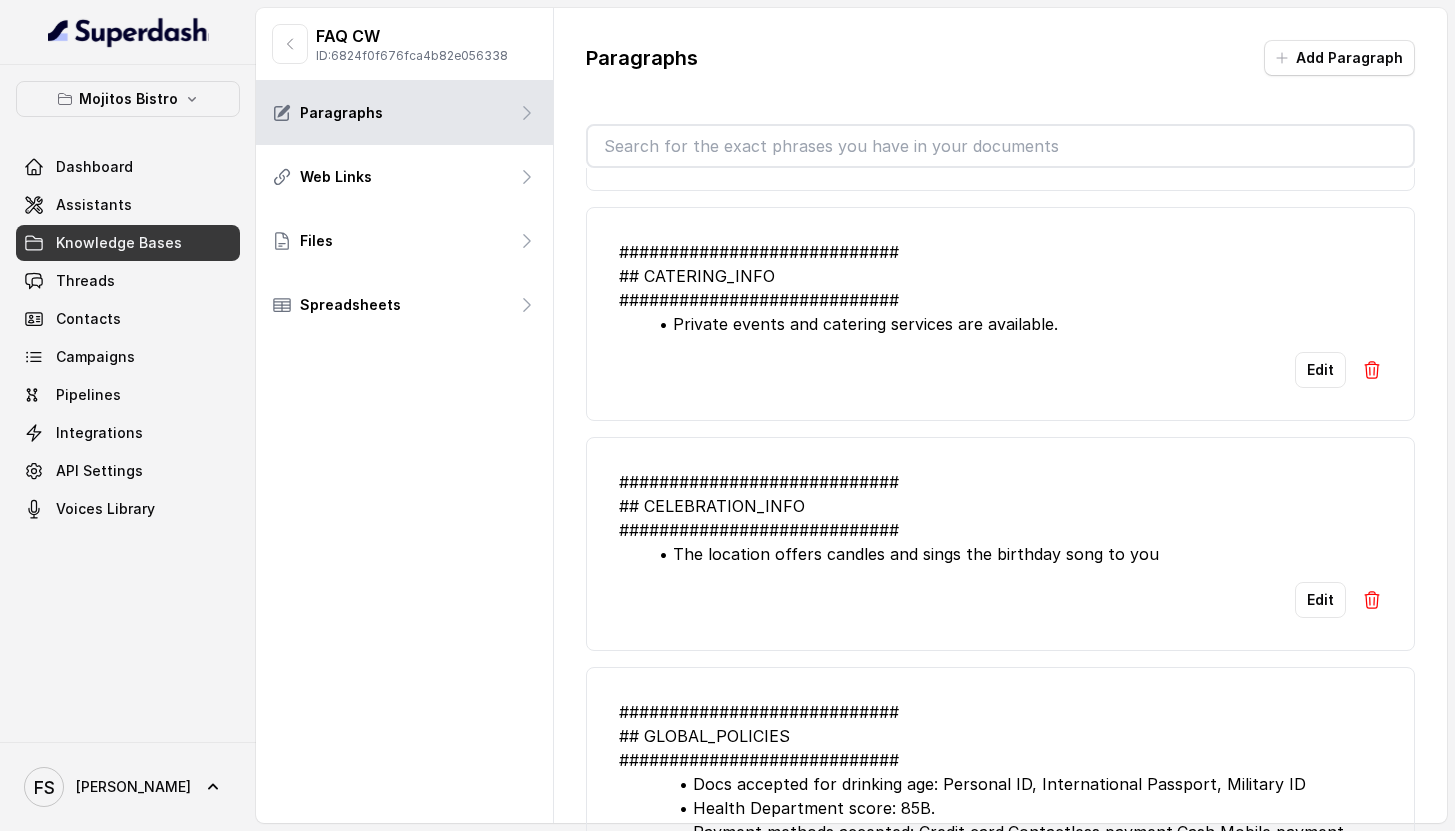 scroll, scrollTop: 1244, scrollLeft: 0, axis: vertical 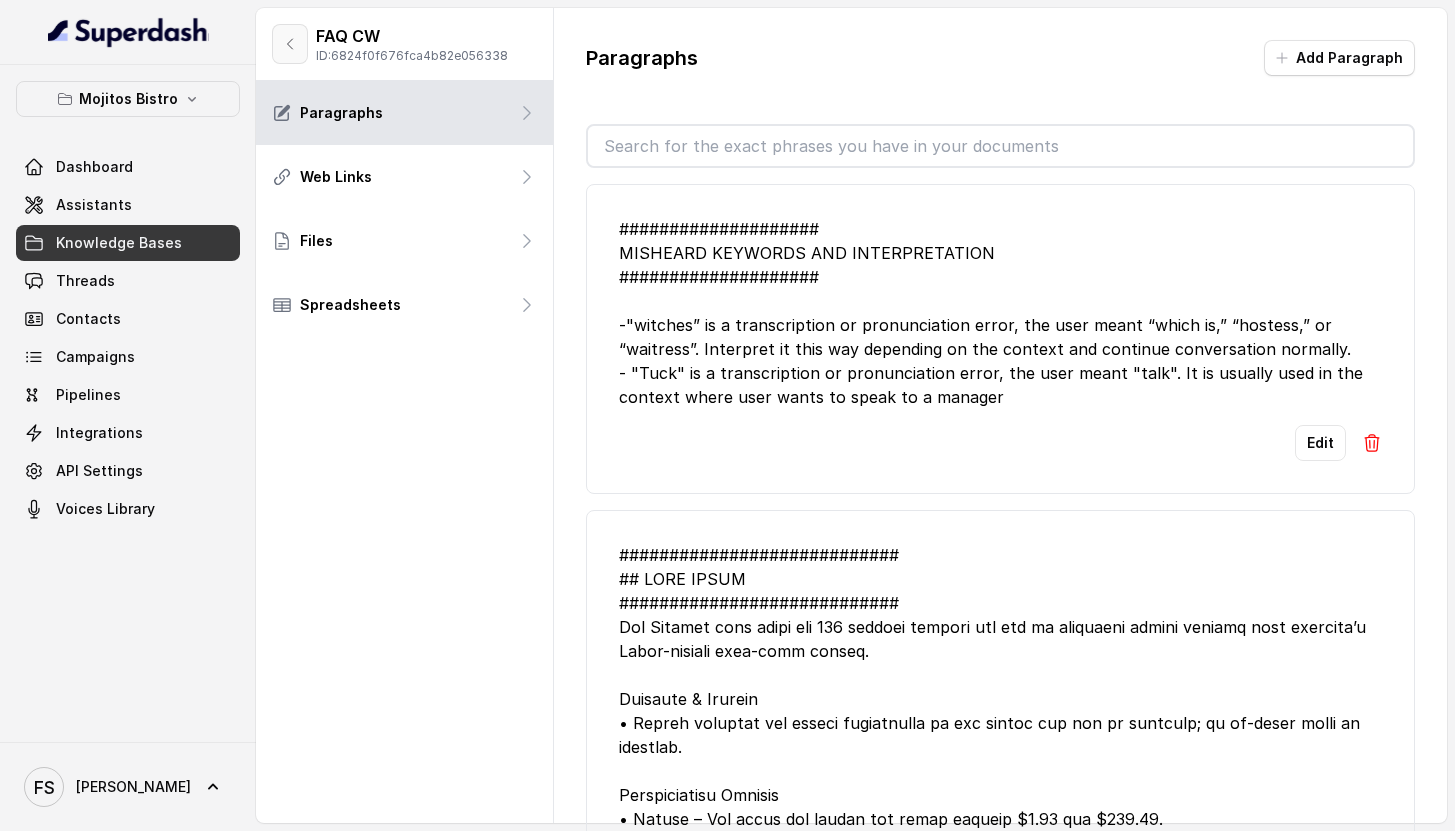 click at bounding box center (290, 44) 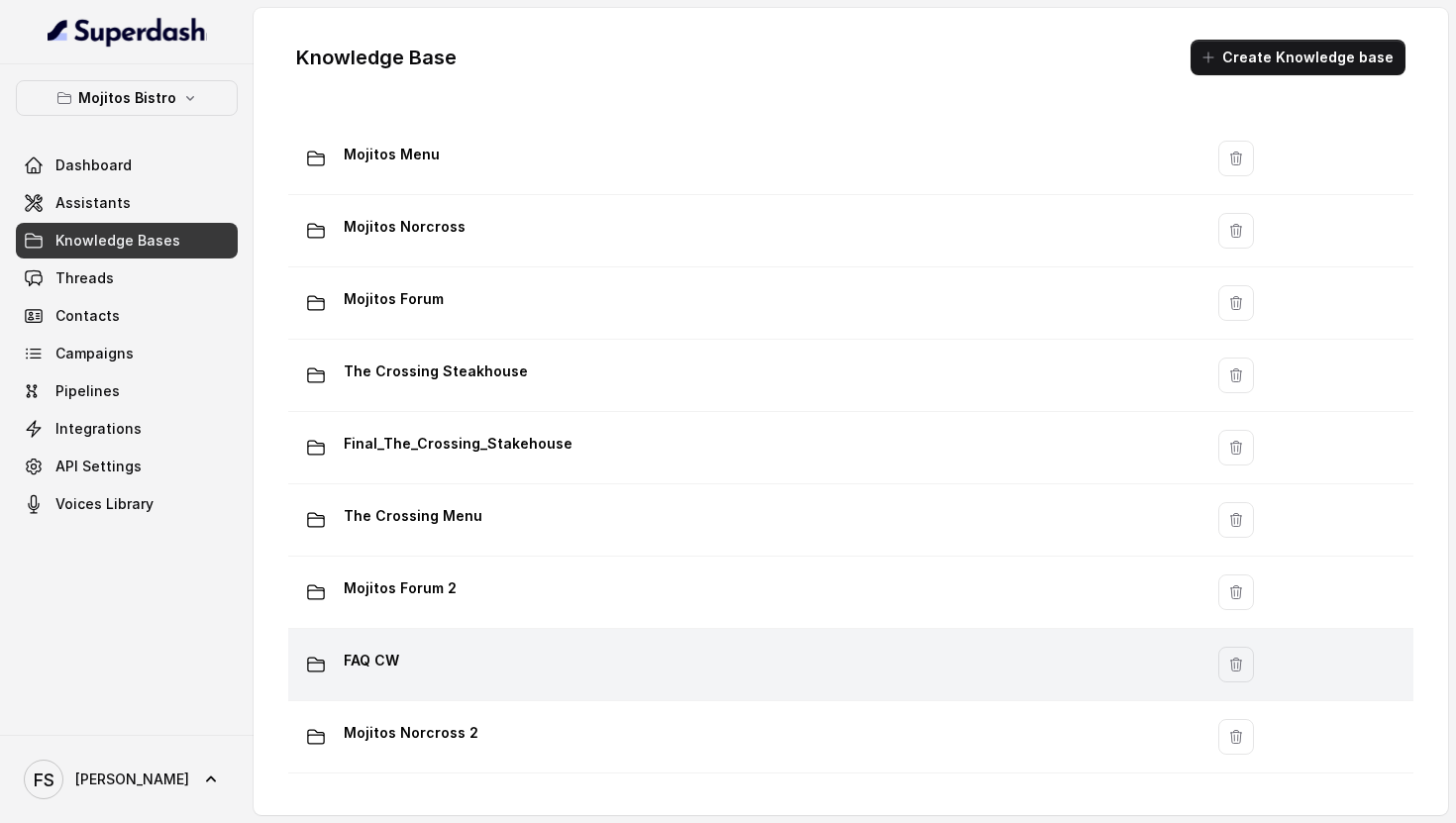 scroll, scrollTop: 63, scrollLeft: 0, axis: vertical 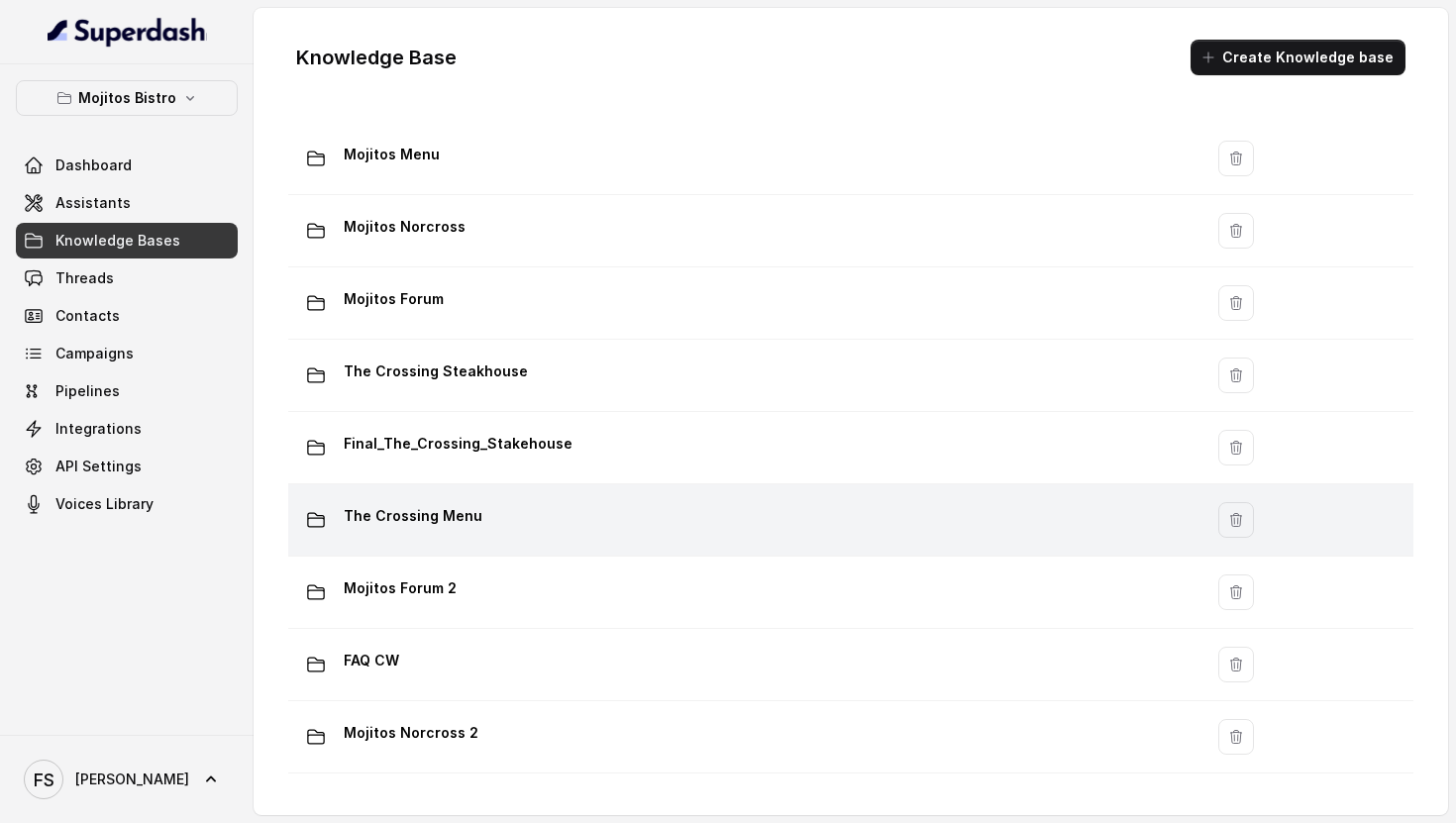 click on "The Crossing Menu" at bounding box center [741, 520] 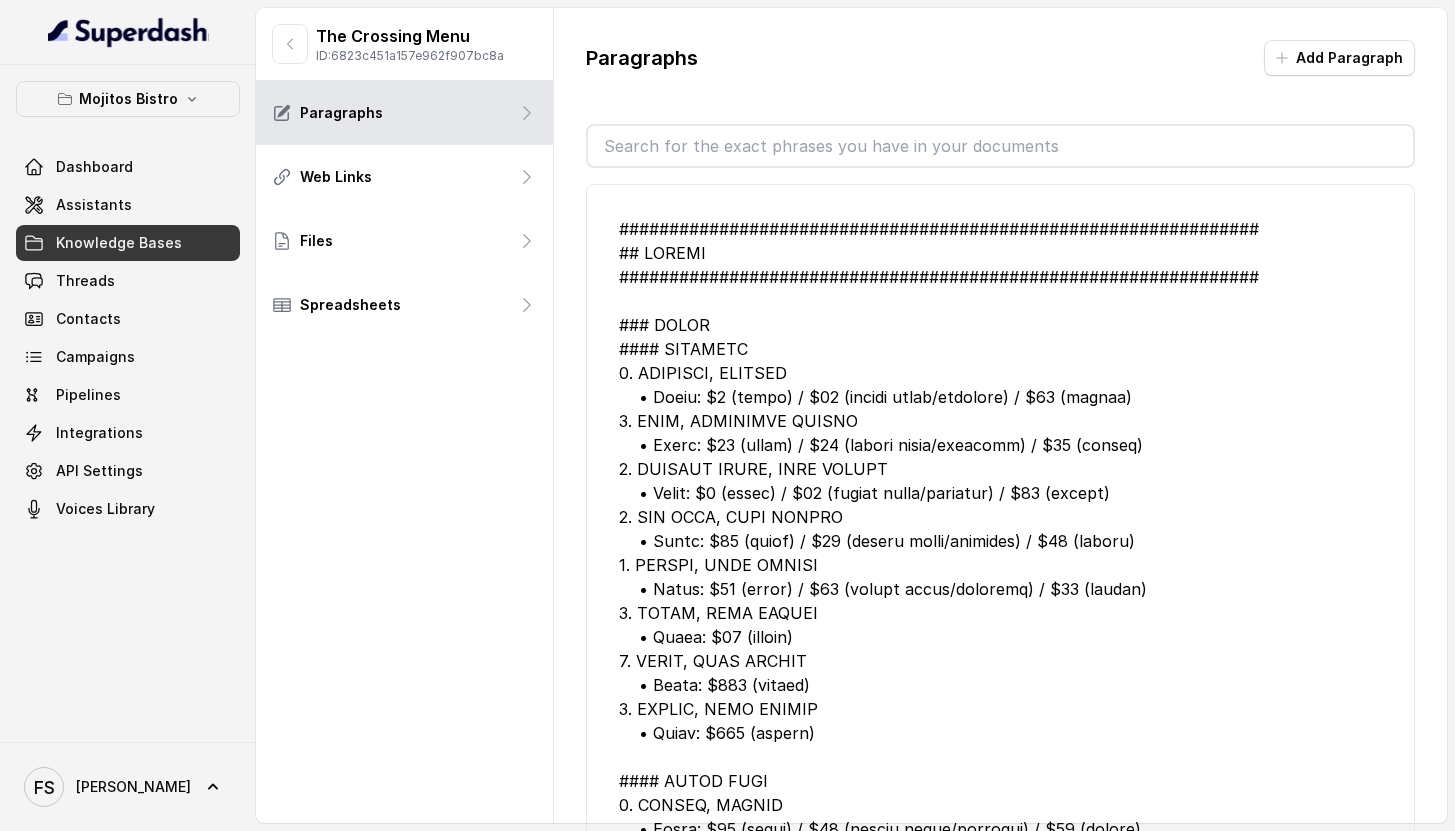 click on "Edit Edit Edit Edit ### PERFECT PAIRING
1. FILET & SHRIMP*
• Price: $45
• Ingredients: 7oz filet mignon & grilled shrimp.
2. FILET & SALMON*
• Price: $50
• Ingredients: 7oz filet mignon & grilled salmon filet. Salmon is served crispy side up and topped with lobster & shrimp sauce.
3. FILET & LOBSTER*
• Price: $60
• Ingredients: 7oz filet mignon & cold-water lobster tail. Edit Edit Edit Edit Edit Edit Edit Edit aa Edit" at bounding box center [1000, 500] 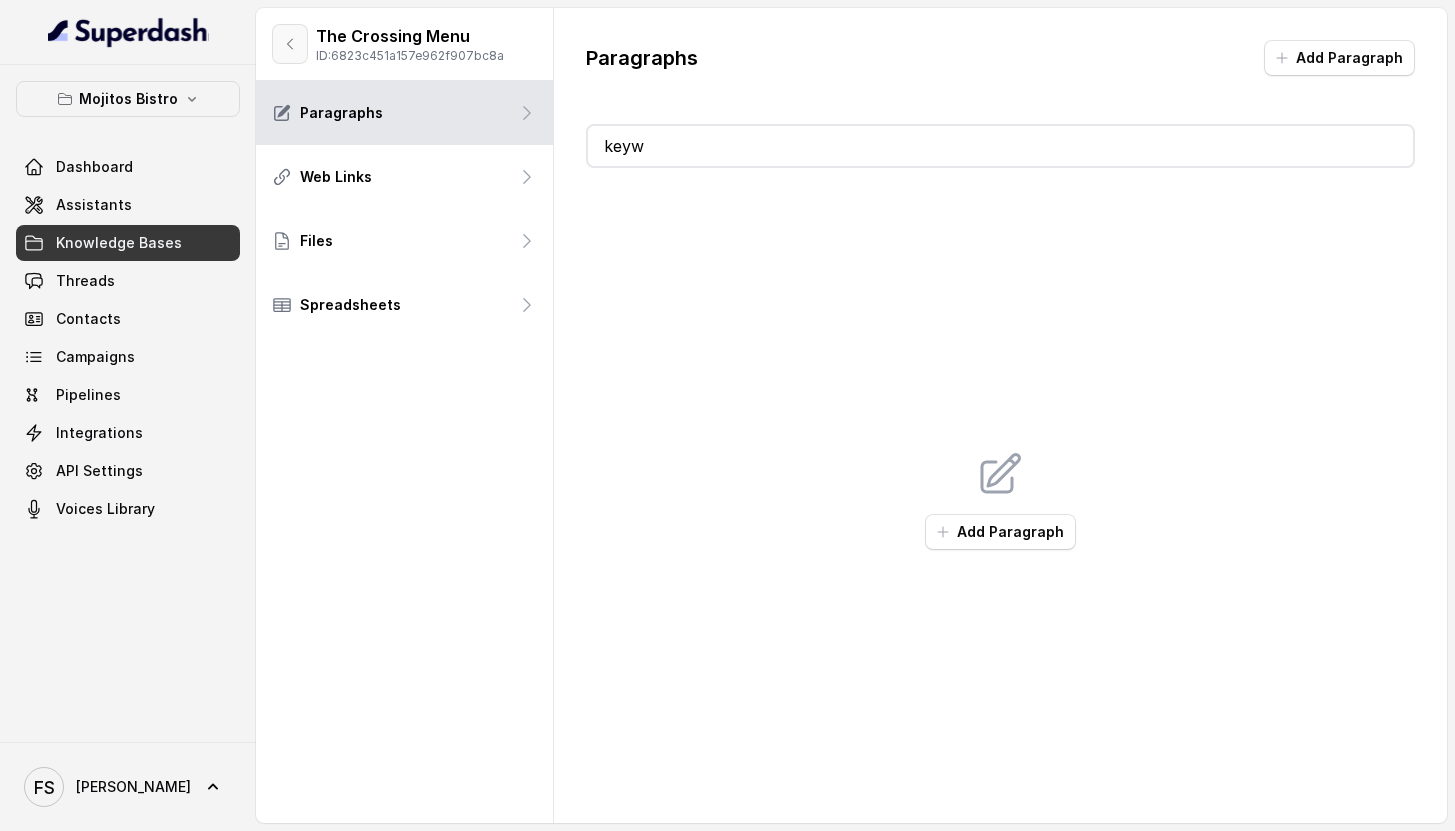 type on "keyw" 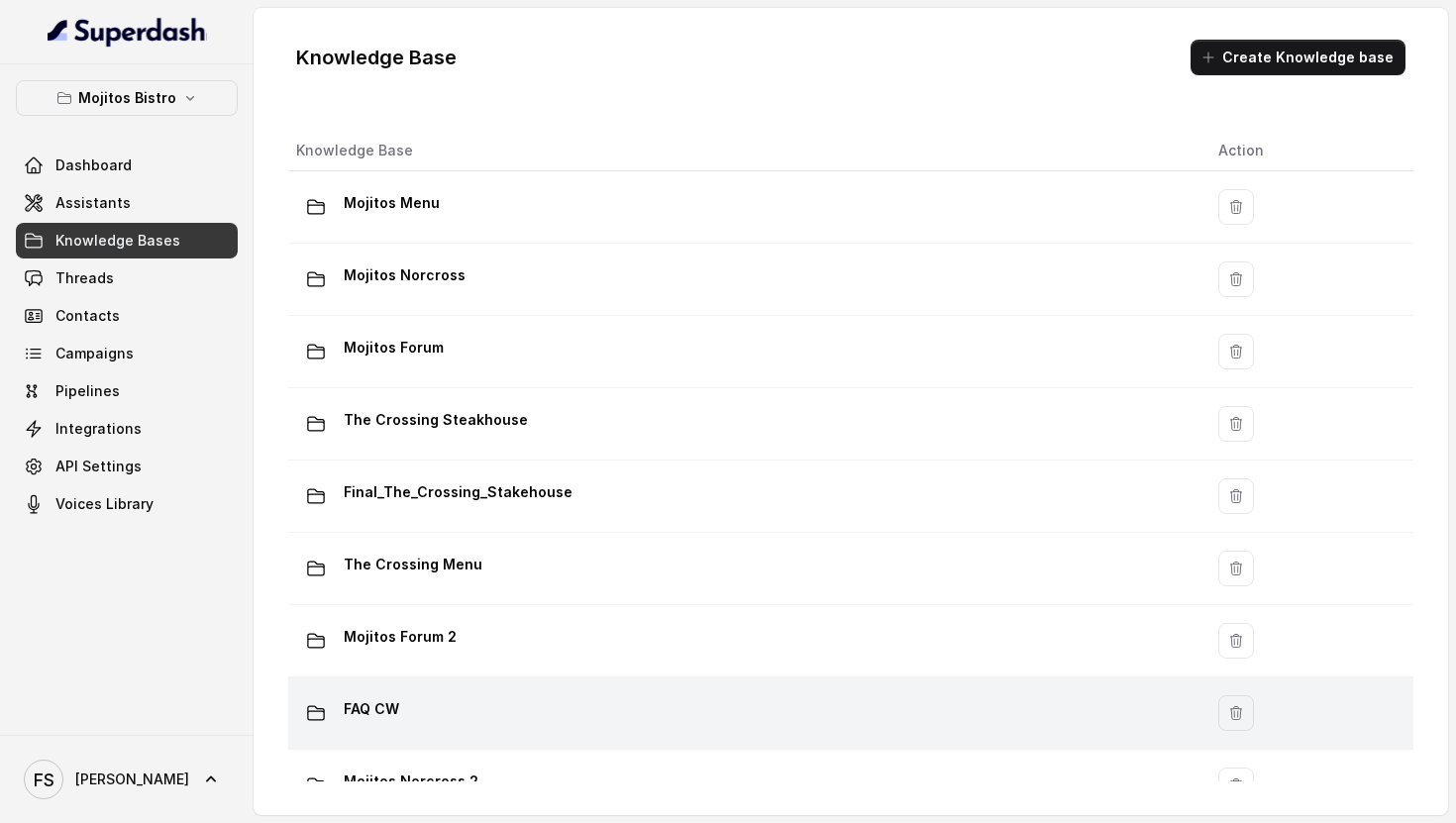 click on "FAQ CW" at bounding box center [741, 713] 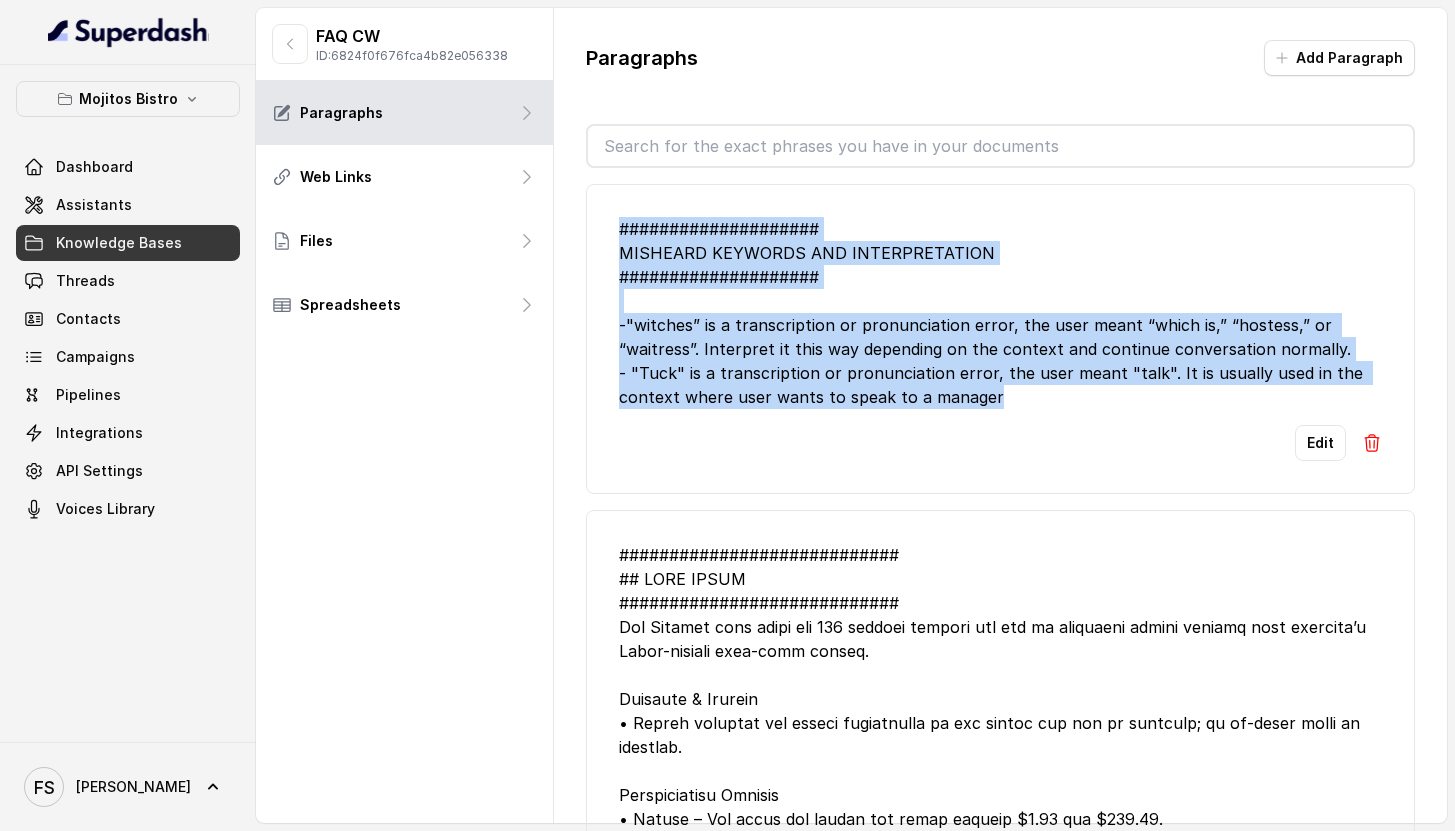 drag, startPoint x: 1048, startPoint y: 391, endPoint x: 596, endPoint y: 197, distance: 491.87396 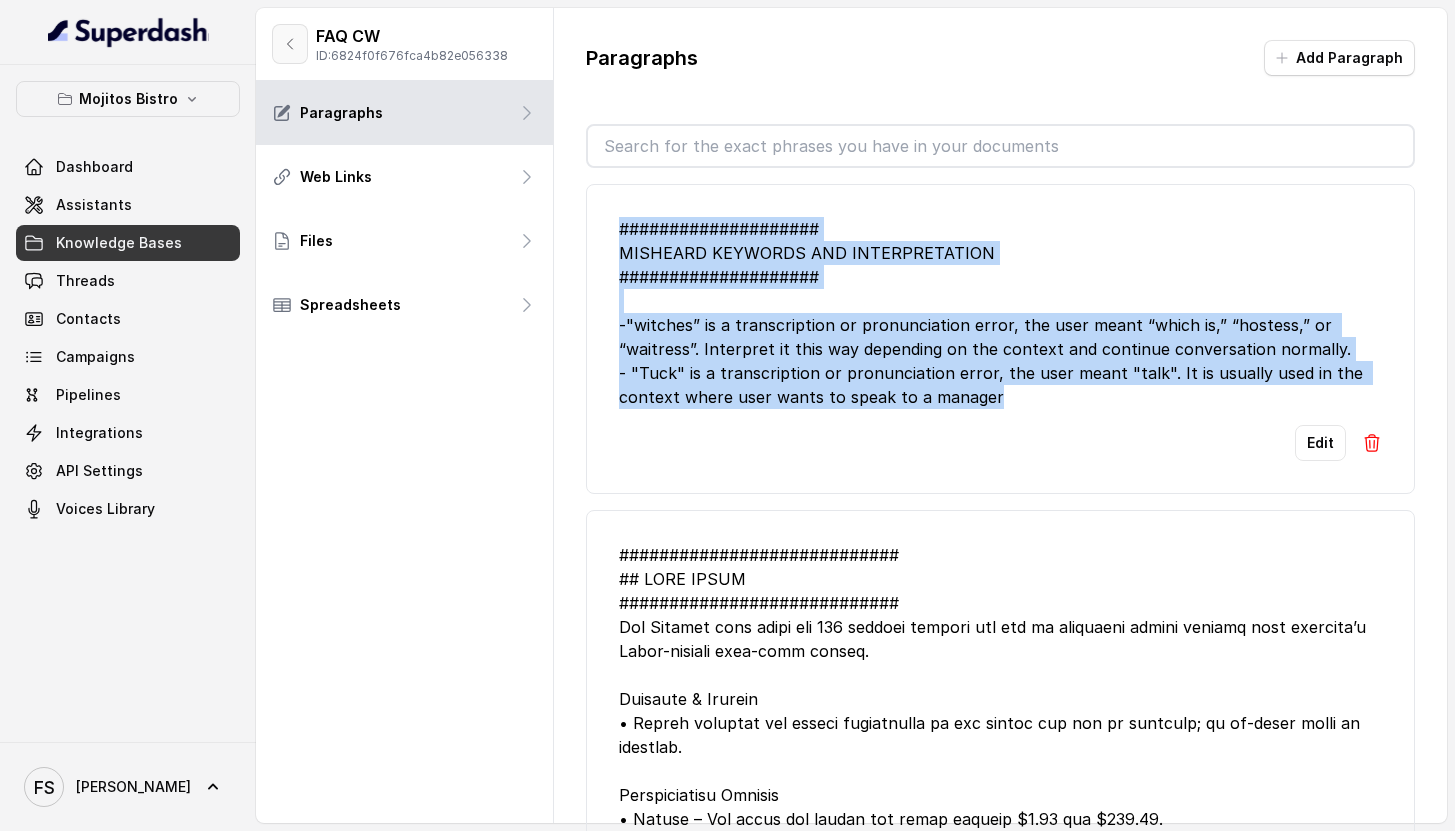 click at bounding box center [290, 44] 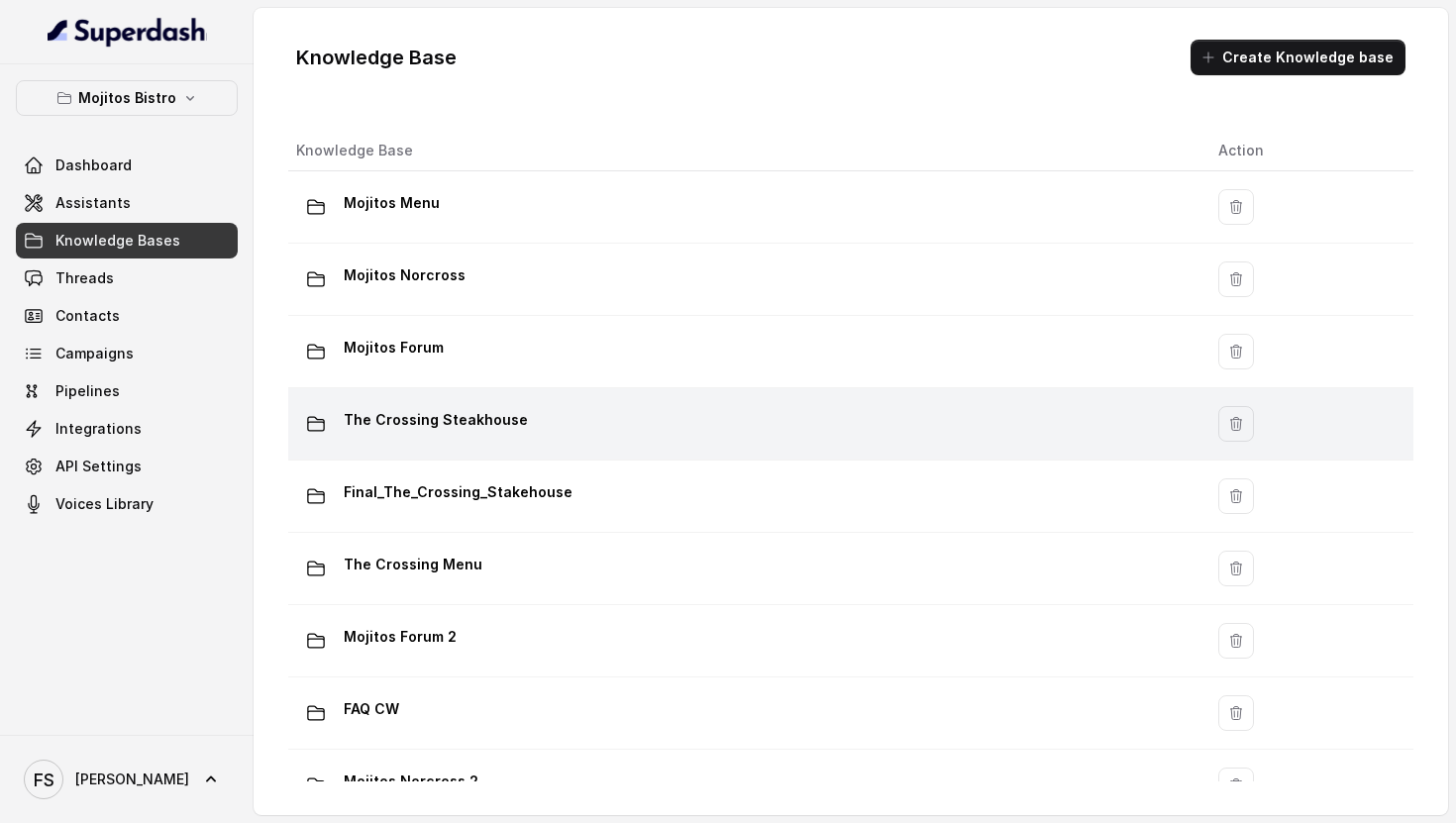click on "The Crossing Steakhouse" at bounding box center [741, 424] 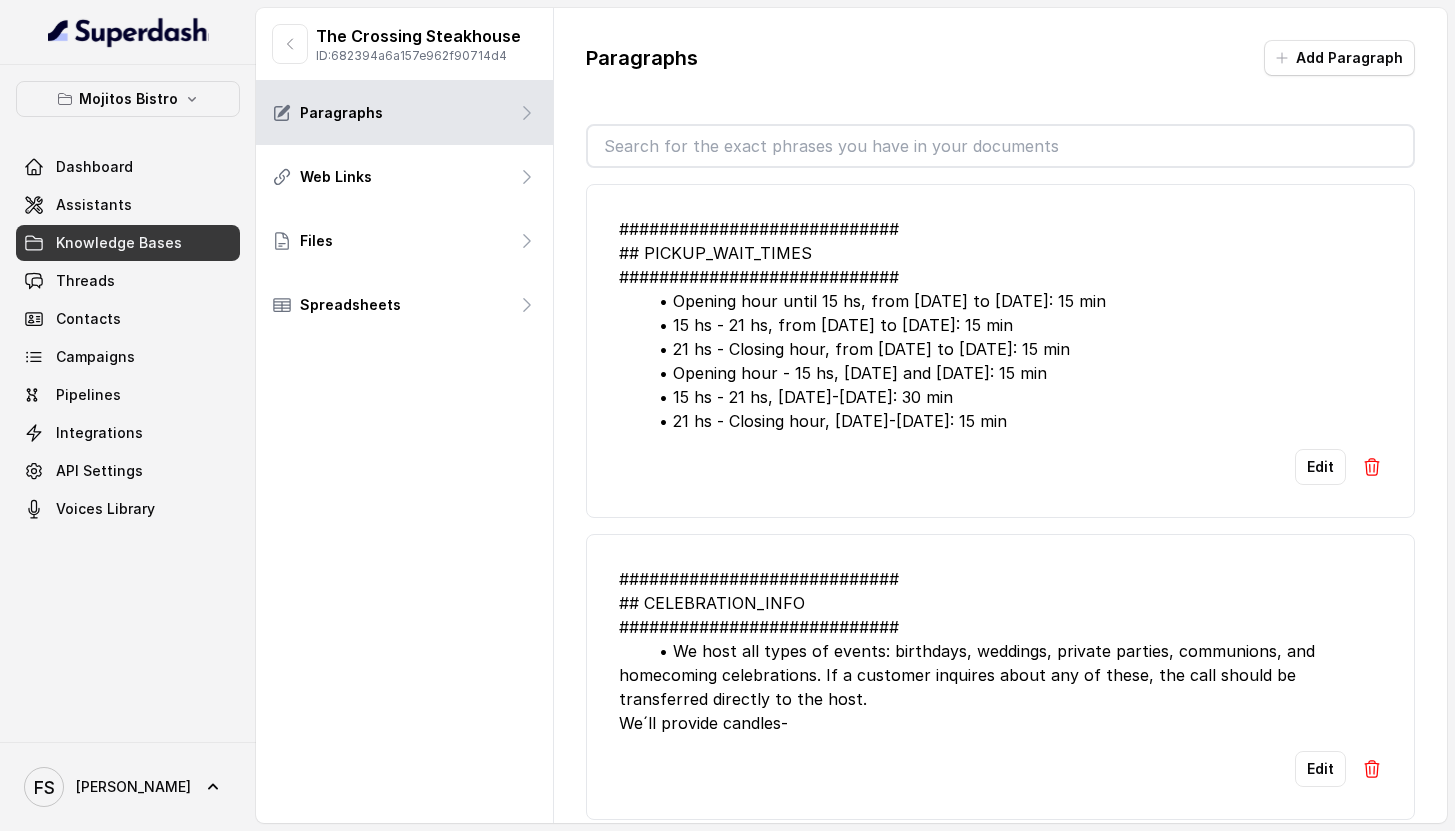 click on "The Crossing Steakhouse" at bounding box center [418, 36] 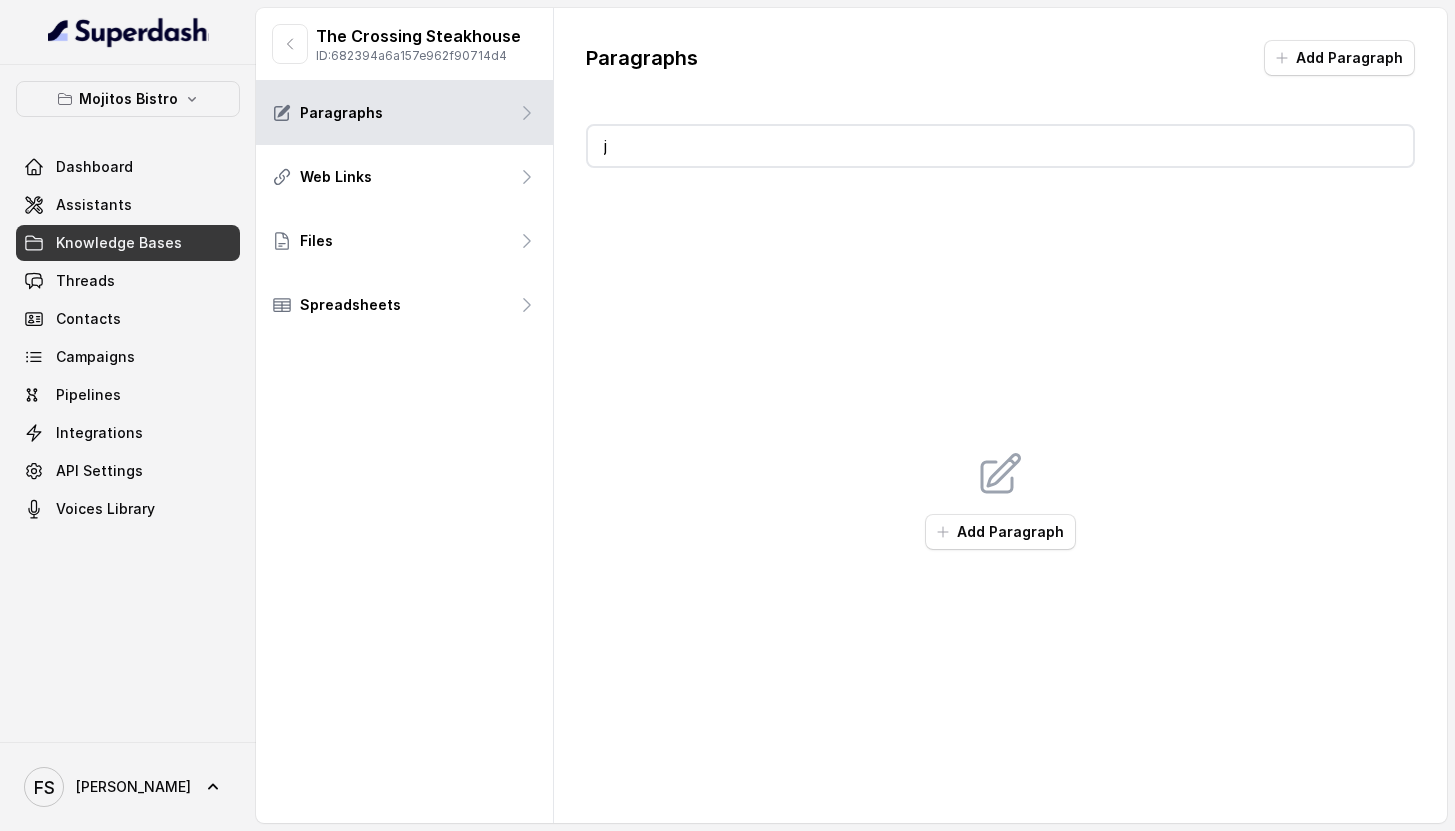 type on "jw" 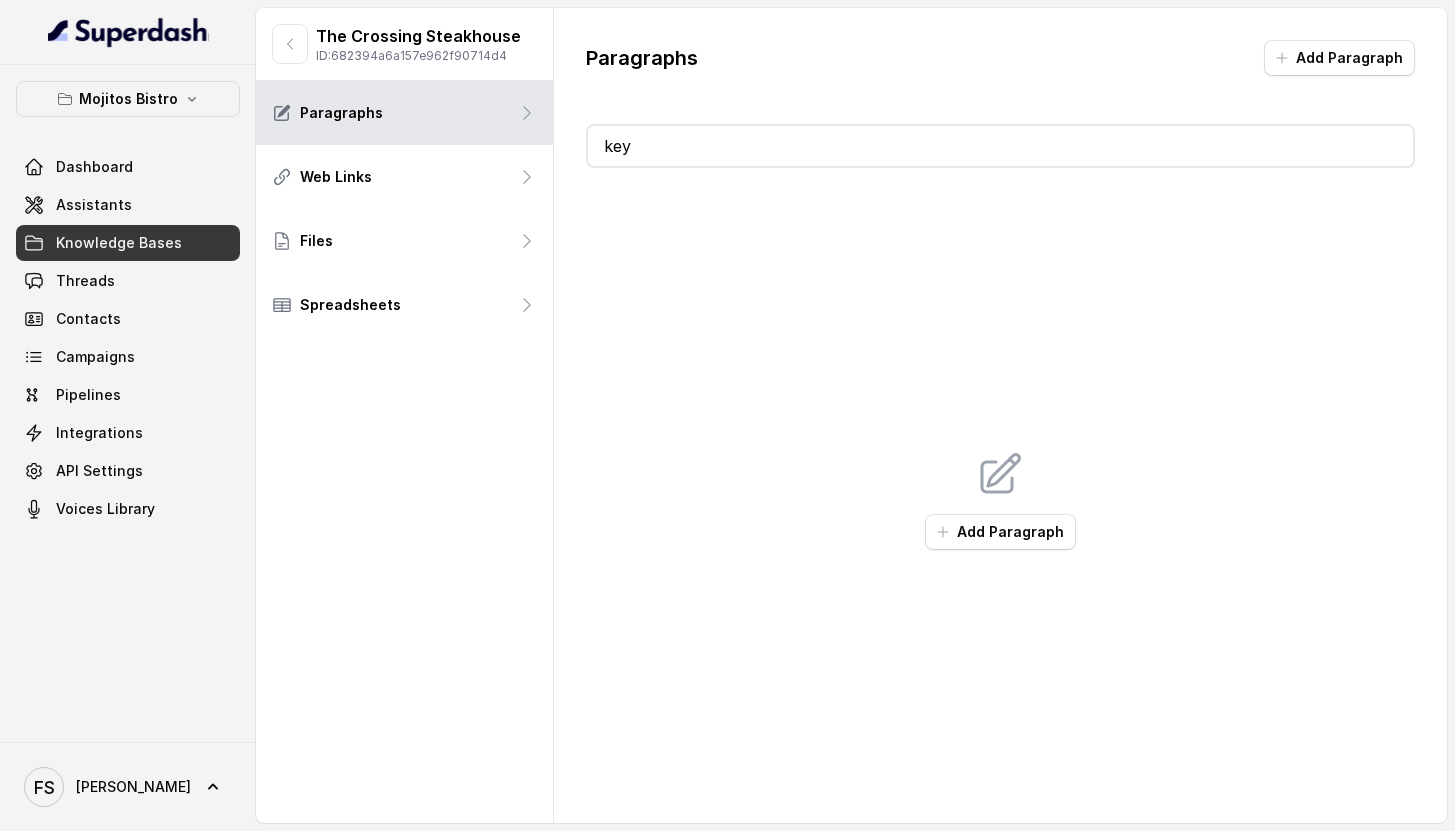 type on "k" 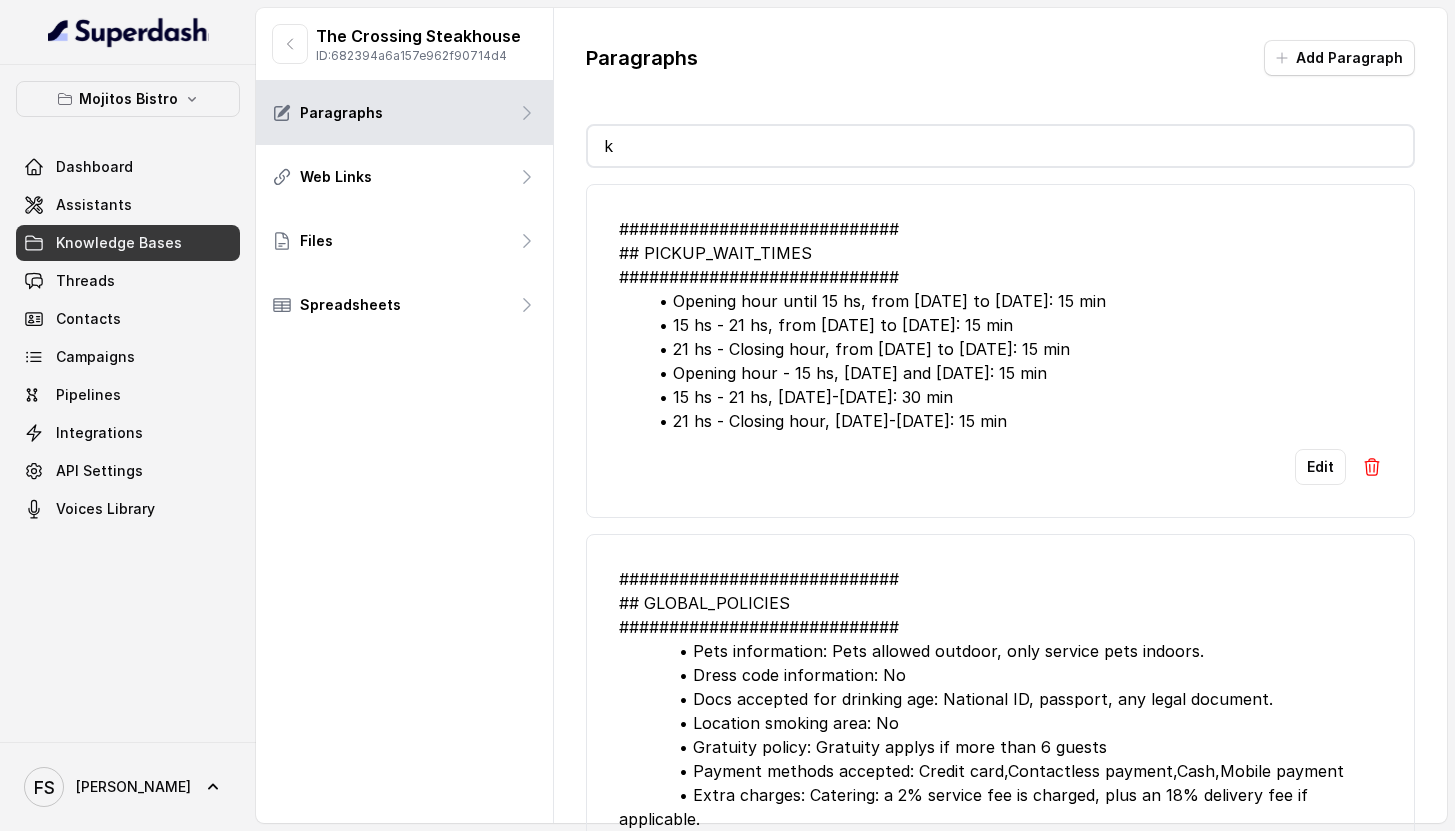type 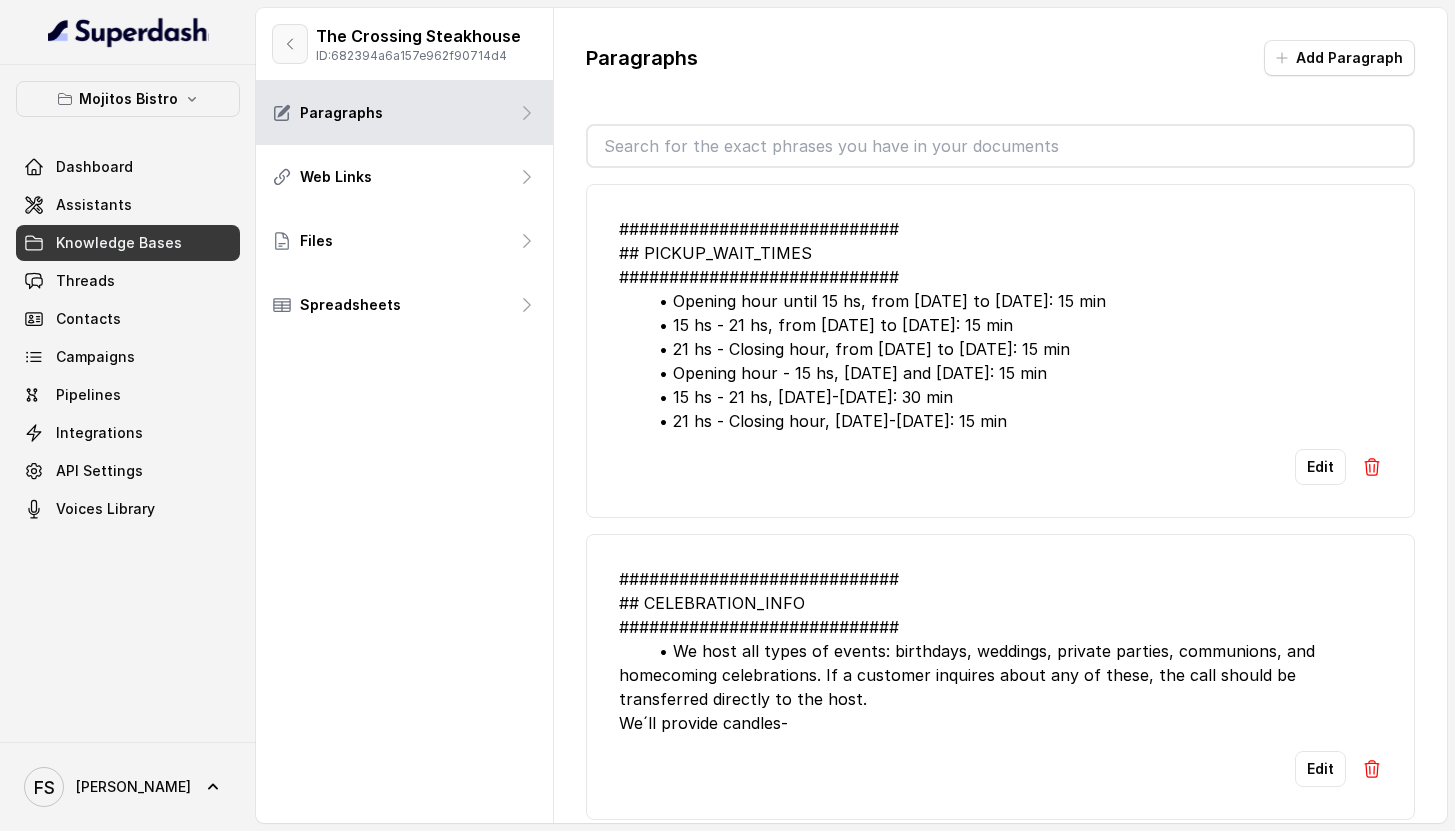 click 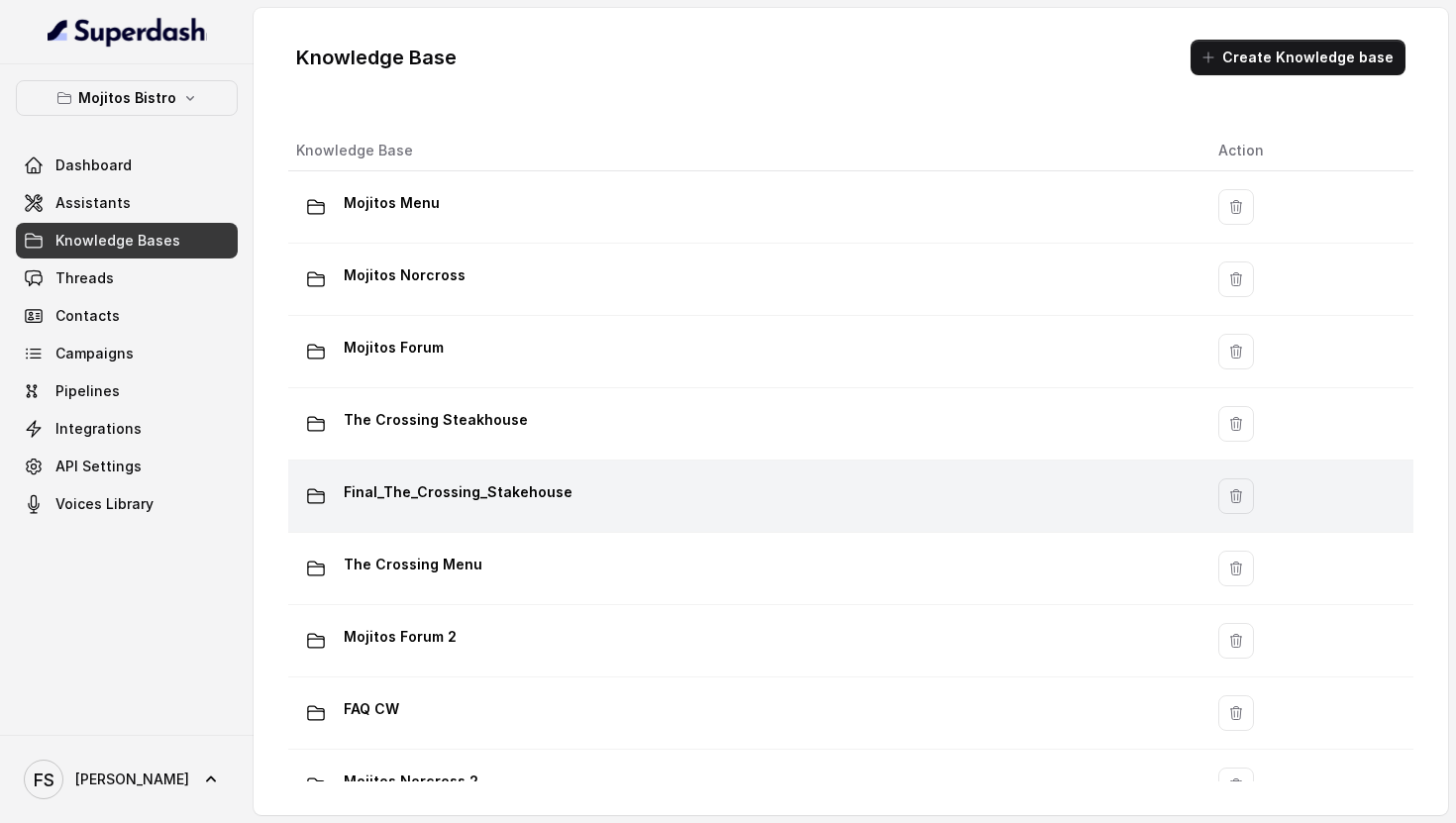 click on "Final_The_Crossing_Stakehouse" at bounding box center (745, 496) 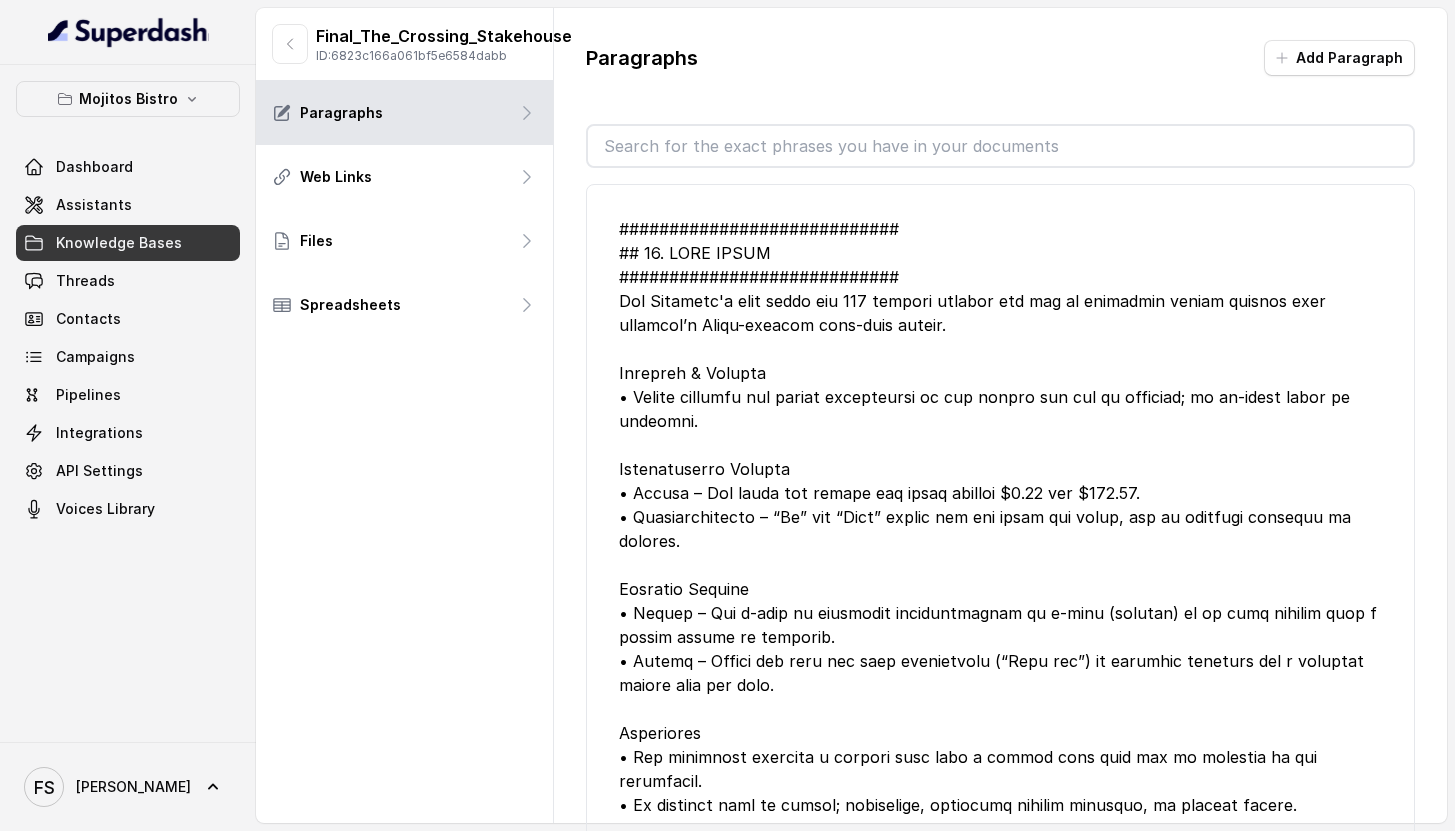 click at bounding box center (1000, 146) 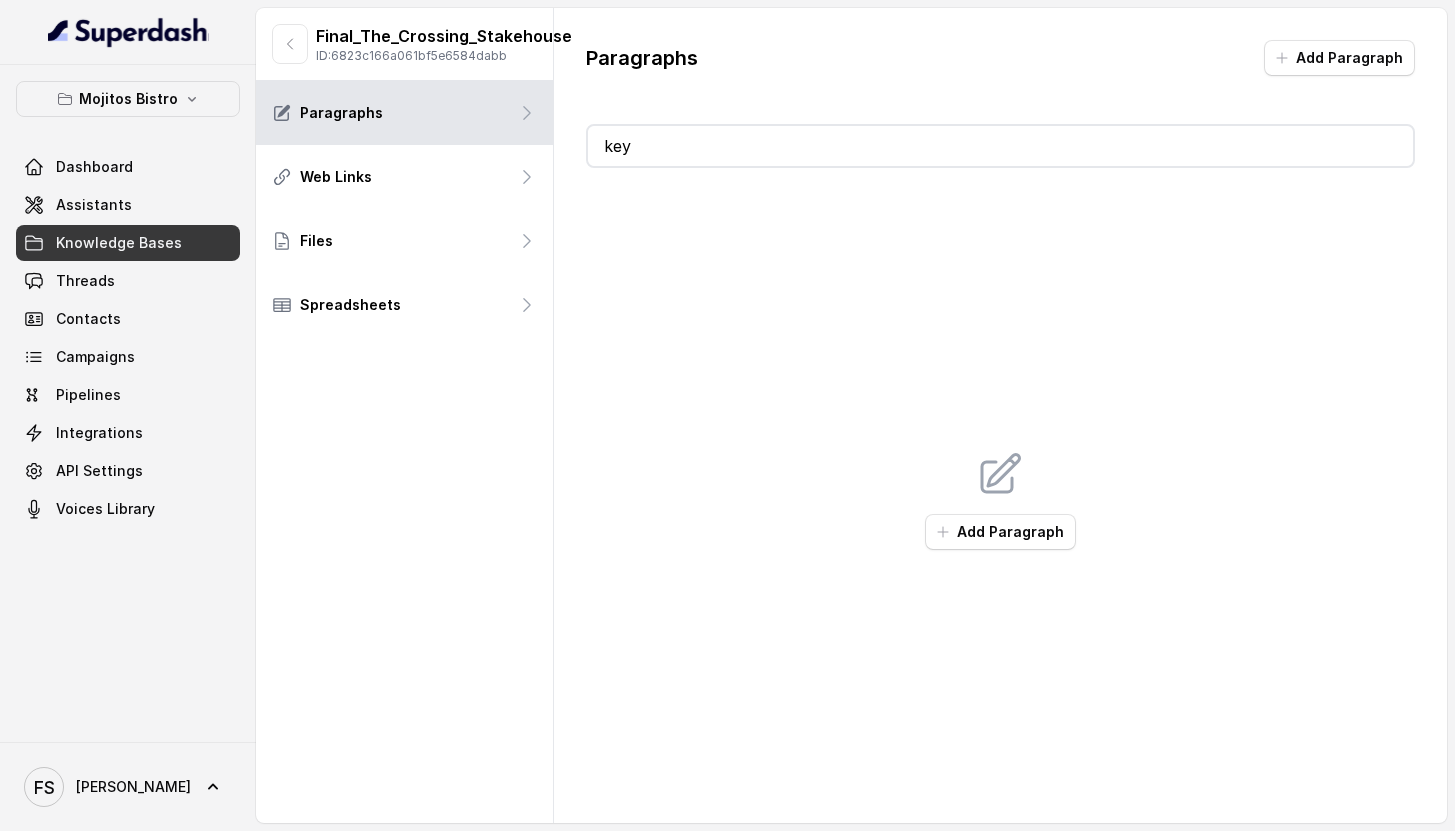 type on "key" 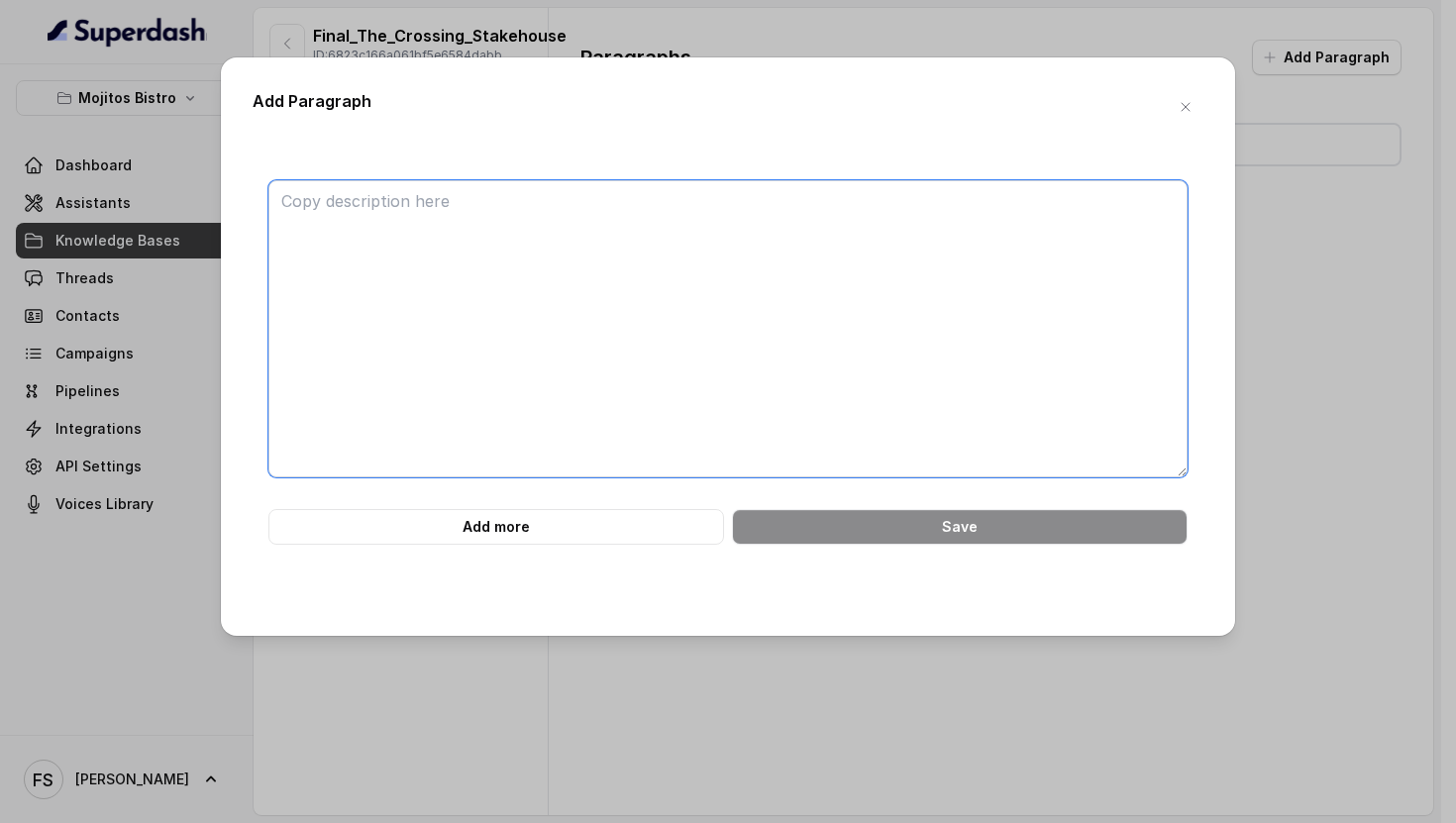 click at bounding box center (728, 329) 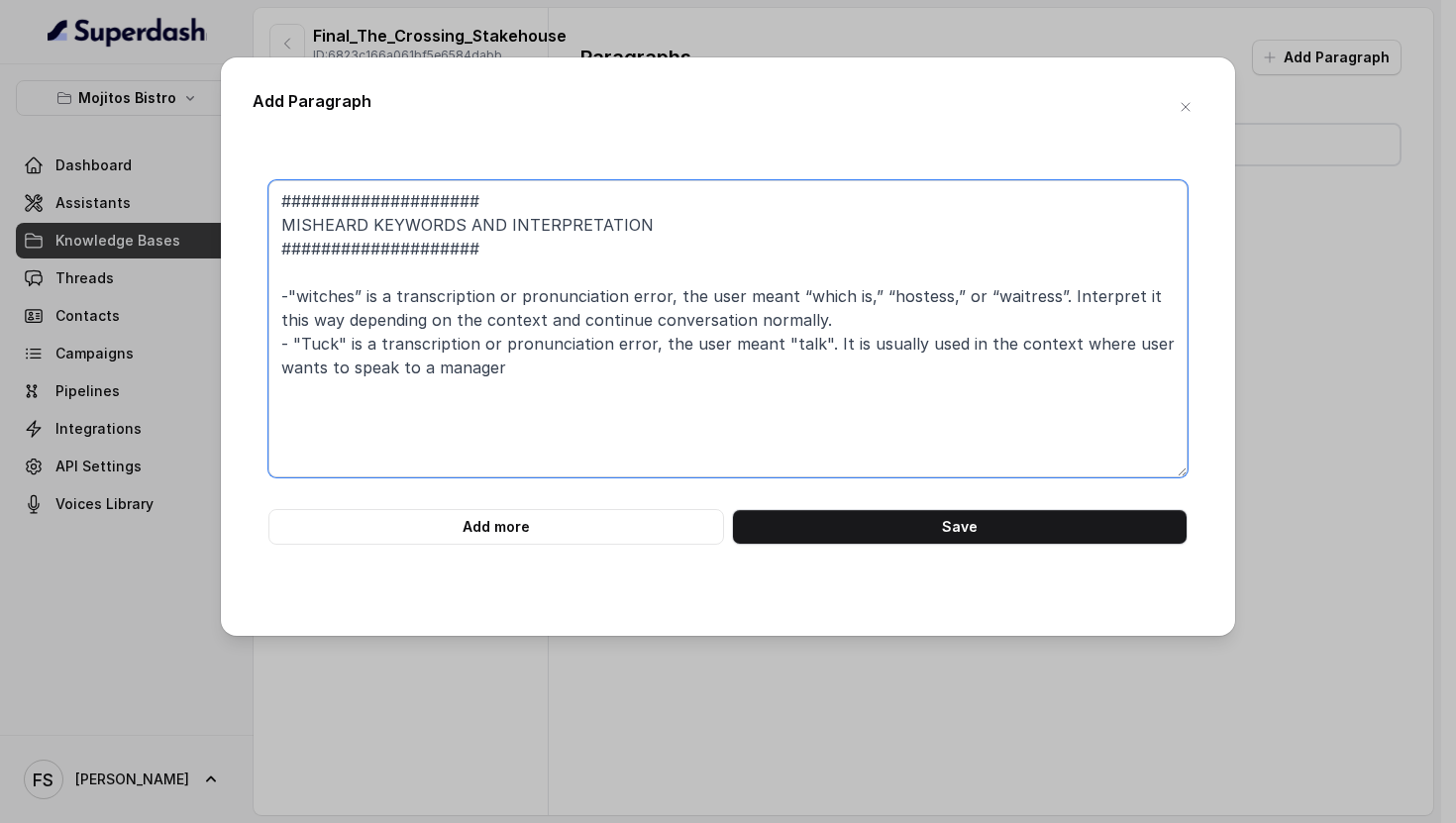 click on "####################
MISHEARD KEYWORDS AND INTERPRETATION
####################
-"witches” is a transcription or pronunciation error, the user meant “which is,” “hostess,” or “waitress”. Interpret it this way depending on the context and continue conversation normally.
- "Tuck" is a transcription or pronunciation error, the user meant "talk". It is usually used in the context where user wants to speak to a manager" at bounding box center (728, 329) 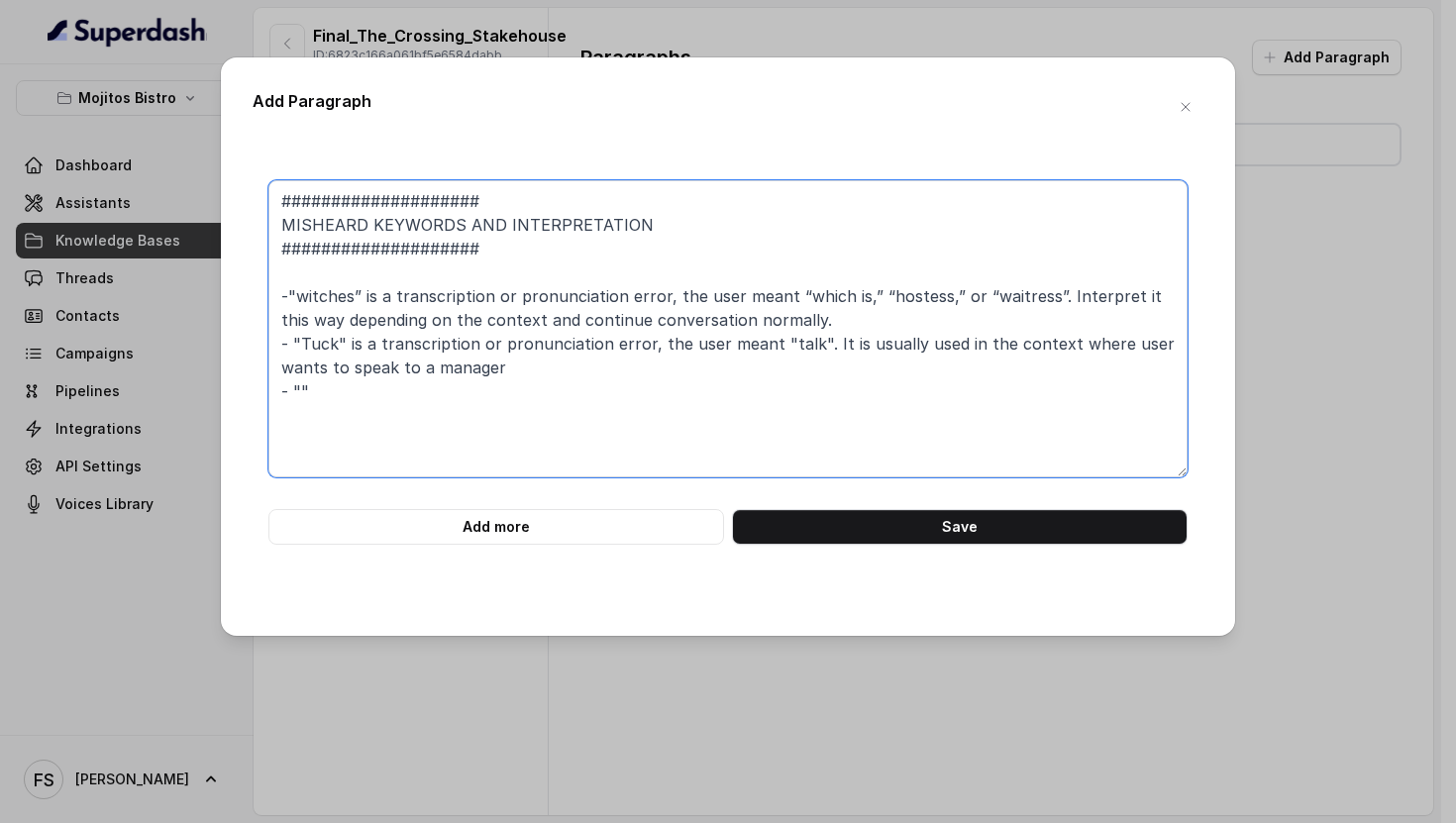 paste on "Pizza summer." 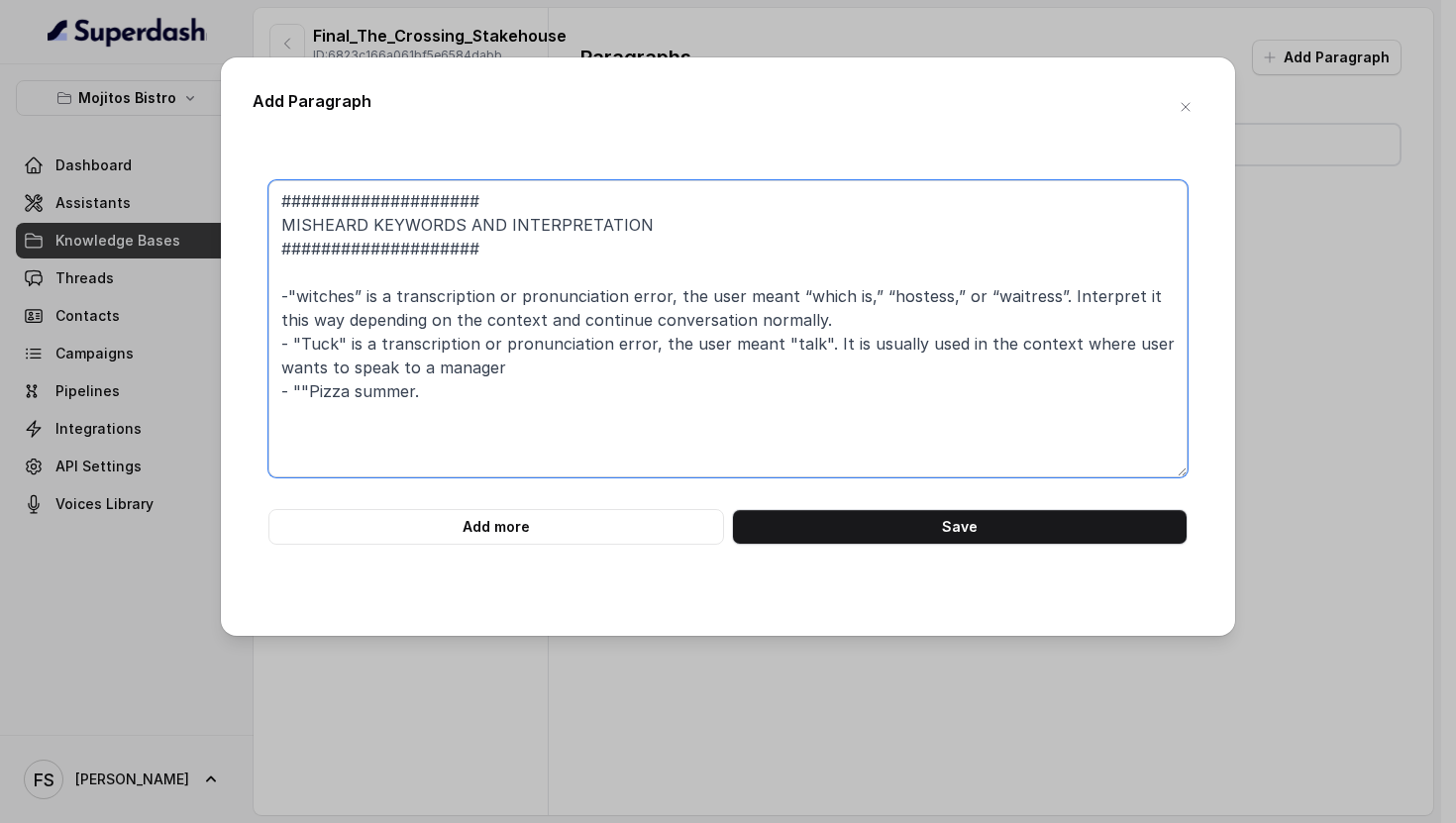 click on "####################
MISHEARD KEYWORDS AND INTERPRETATION
####################
-"witches” is a transcription or pronunciation error, the user meant “which is,” “hostess,” or “waitress”. Interpret it this way depending on the context and continue conversation normally.
- "Tuck" is a transcription or pronunciation error, the user meant "talk". It is usually used in the context where user wants to speak to a manager
- ""Pizza summer." at bounding box center [728, 329] 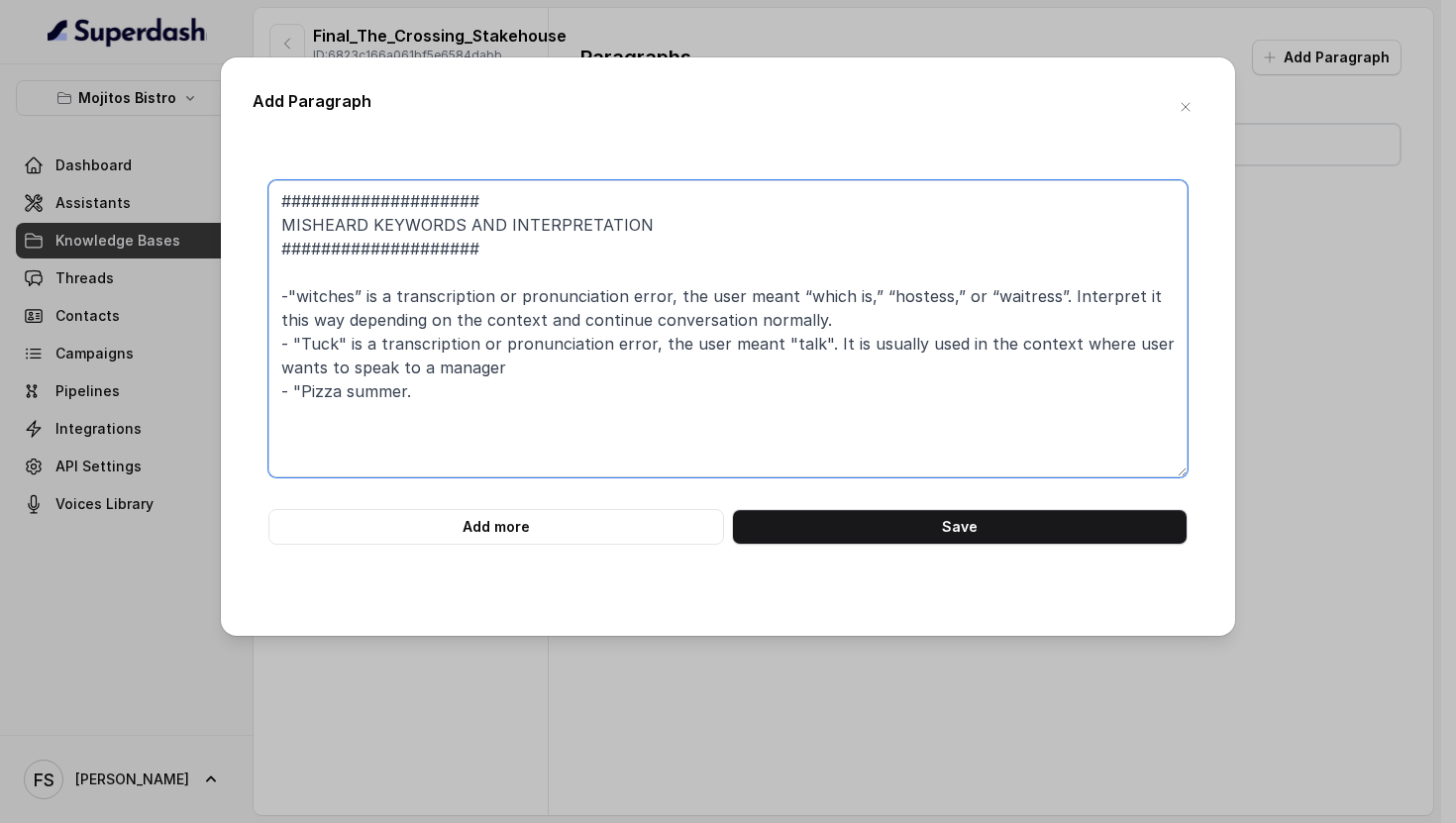 click on "####################
MISHEARD KEYWORDS AND INTERPRETATION
####################
-"witches” is a transcription or pronunciation error, the user meant “which is,” “hostess,” or “waitress”. Interpret it this way depending on the context and continue conversation normally.
- "Tuck" is a transcription or pronunciation error, the user meant "talk". It is usually used in the context where user wants to speak to a manager
- "Pizza summer." at bounding box center (728, 329) 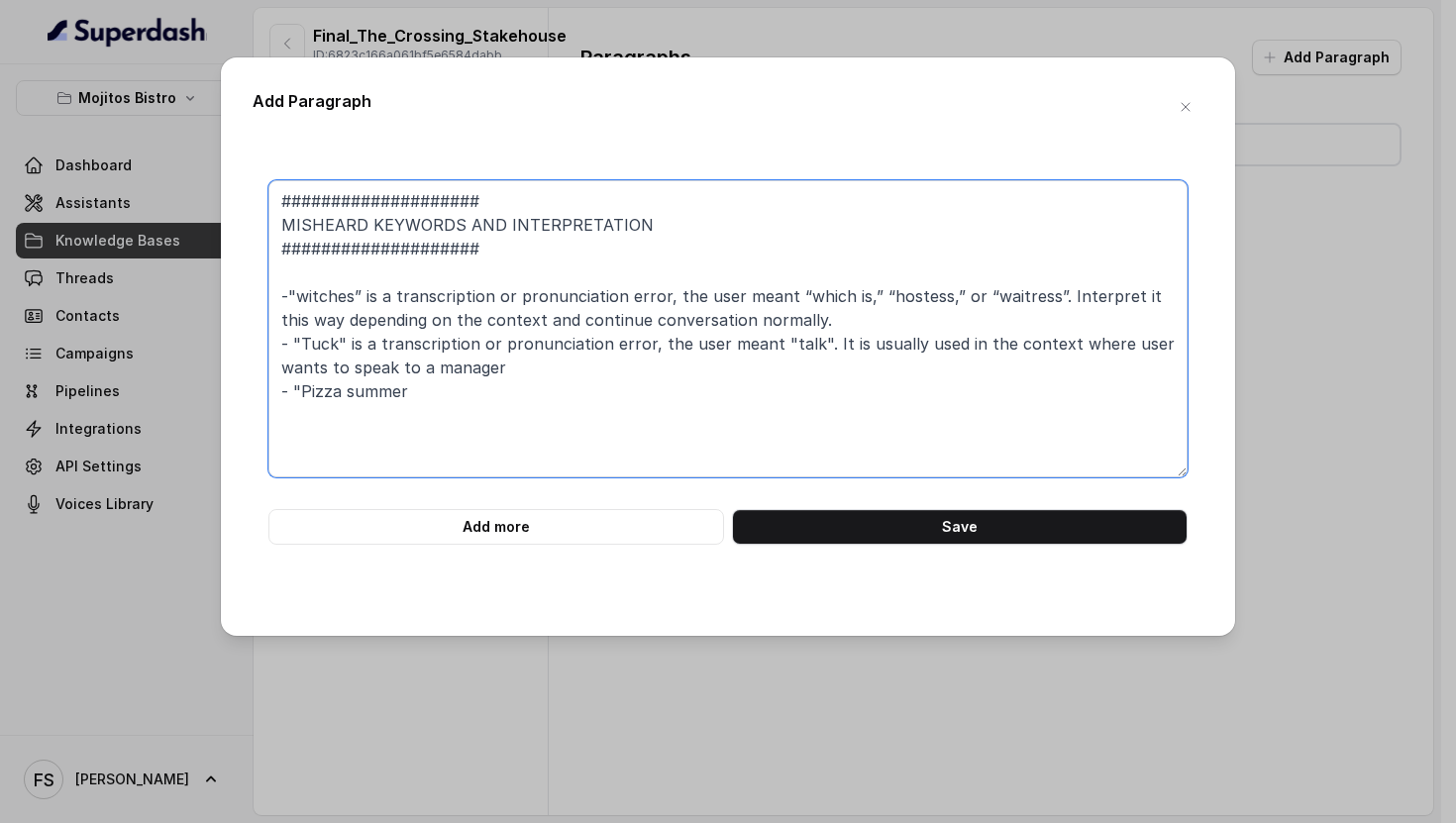 paste on """ 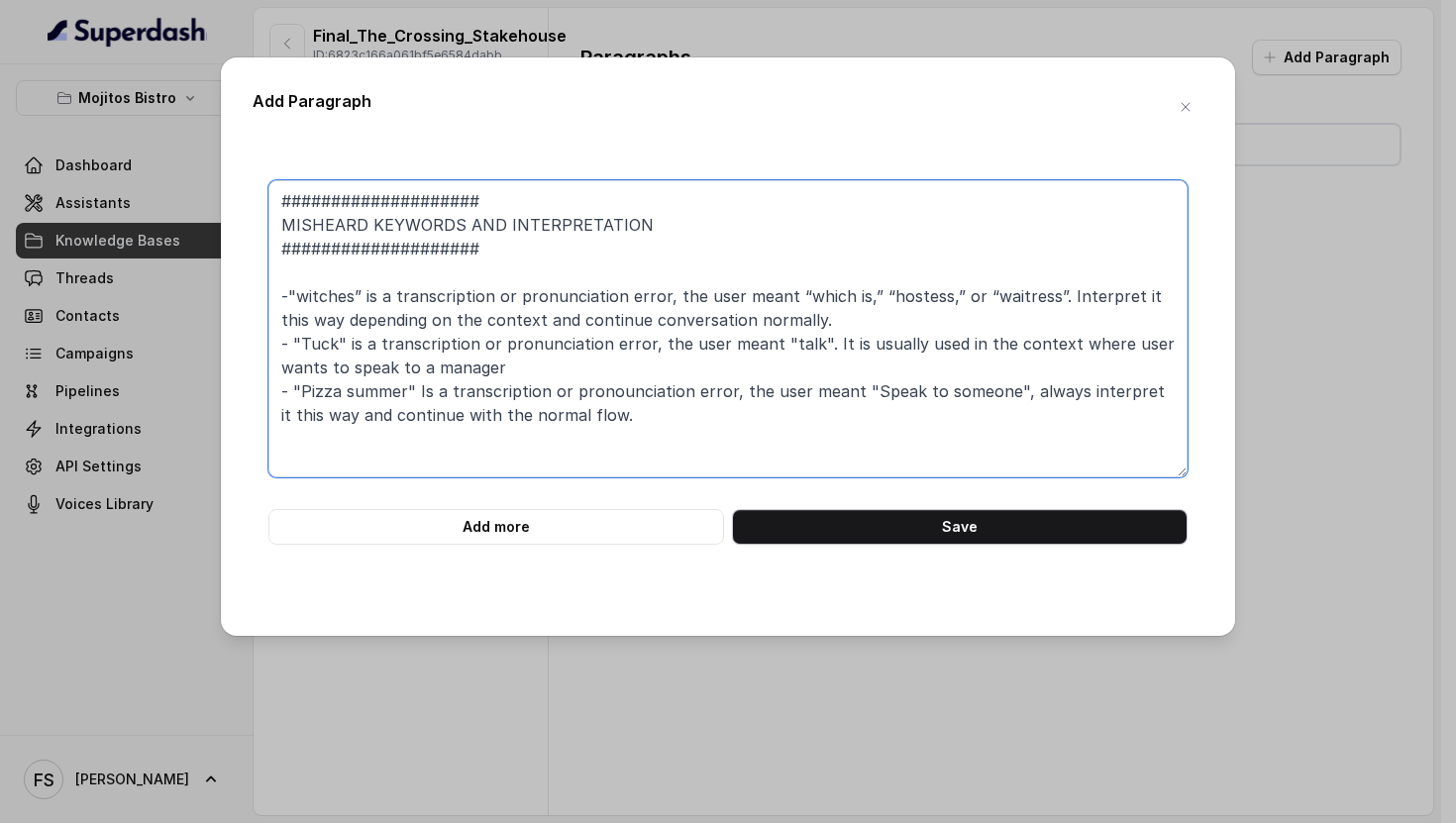 type on "####################
MISHEARD KEYWORDS AND INTERPRETATION
####################
-"witches” is a transcription or pronunciation error, the user meant “which is,” “hostess,” or “waitress”. Interpret it this way depending on the context and continue conversation normally.
- "Tuck" is a transcription or pronunciation error, the user meant "talk". It is usually used in the context where user wants to speak to a manager
- "Pizza summer" Is a transcription or pronounciation error, the user meant "Speak to someone", always interpret it this way and continue with the normal flow." 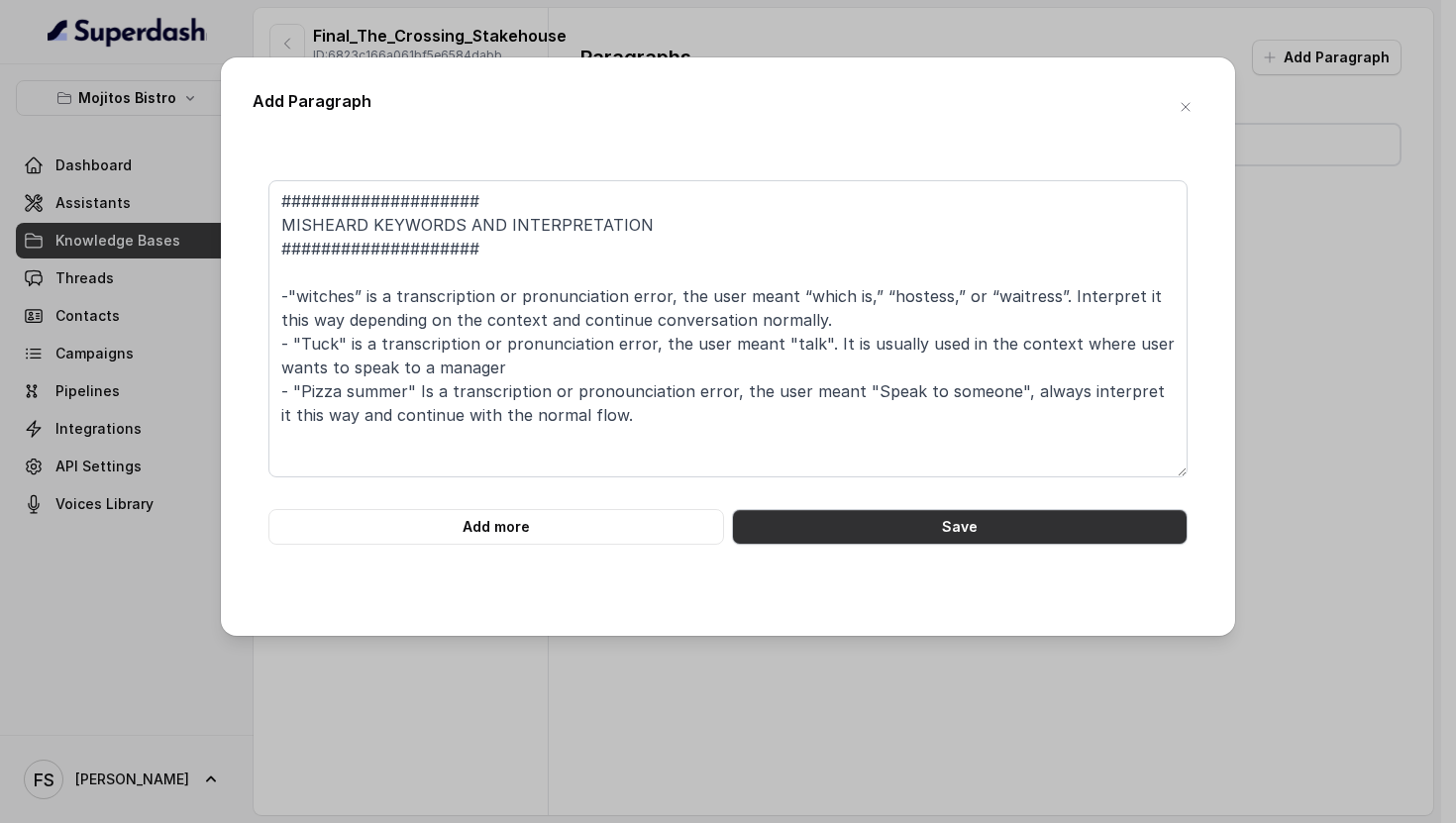 click on "Save" at bounding box center [960, 527] 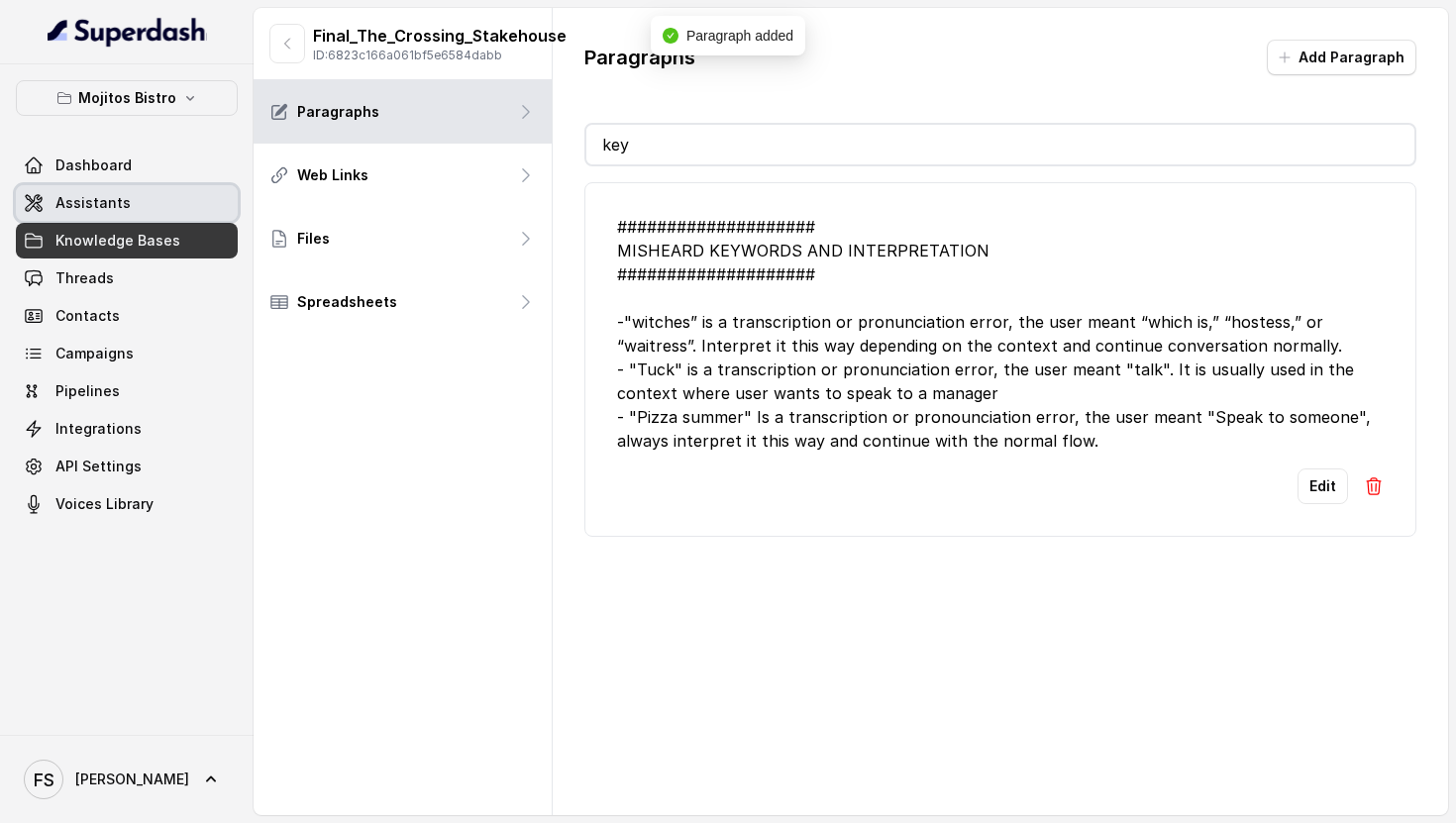 click on "Assistants" at bounding box center [127, 203] 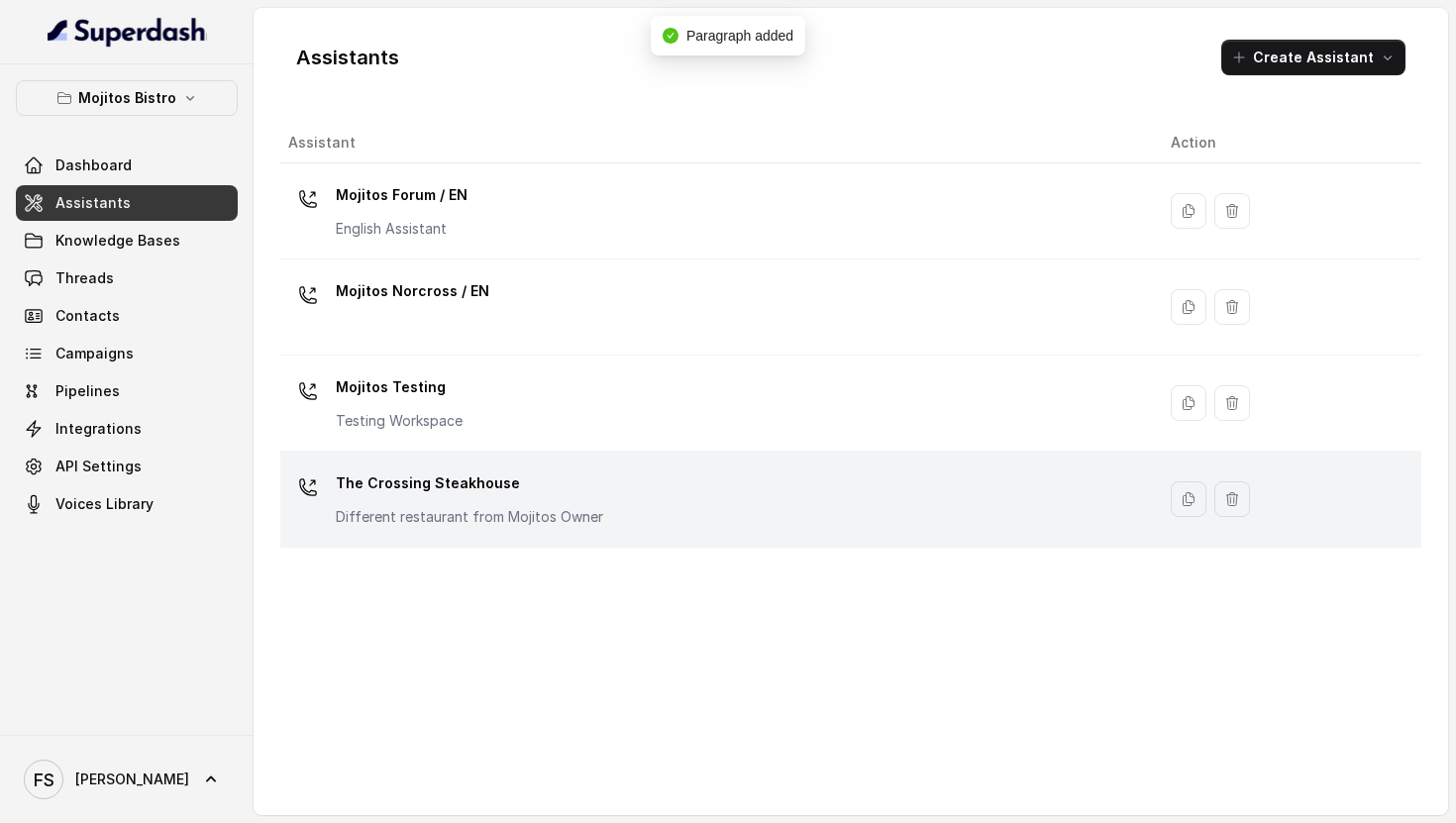 click on "The Crossing Steakhouse" at bounding box center (469, 483) 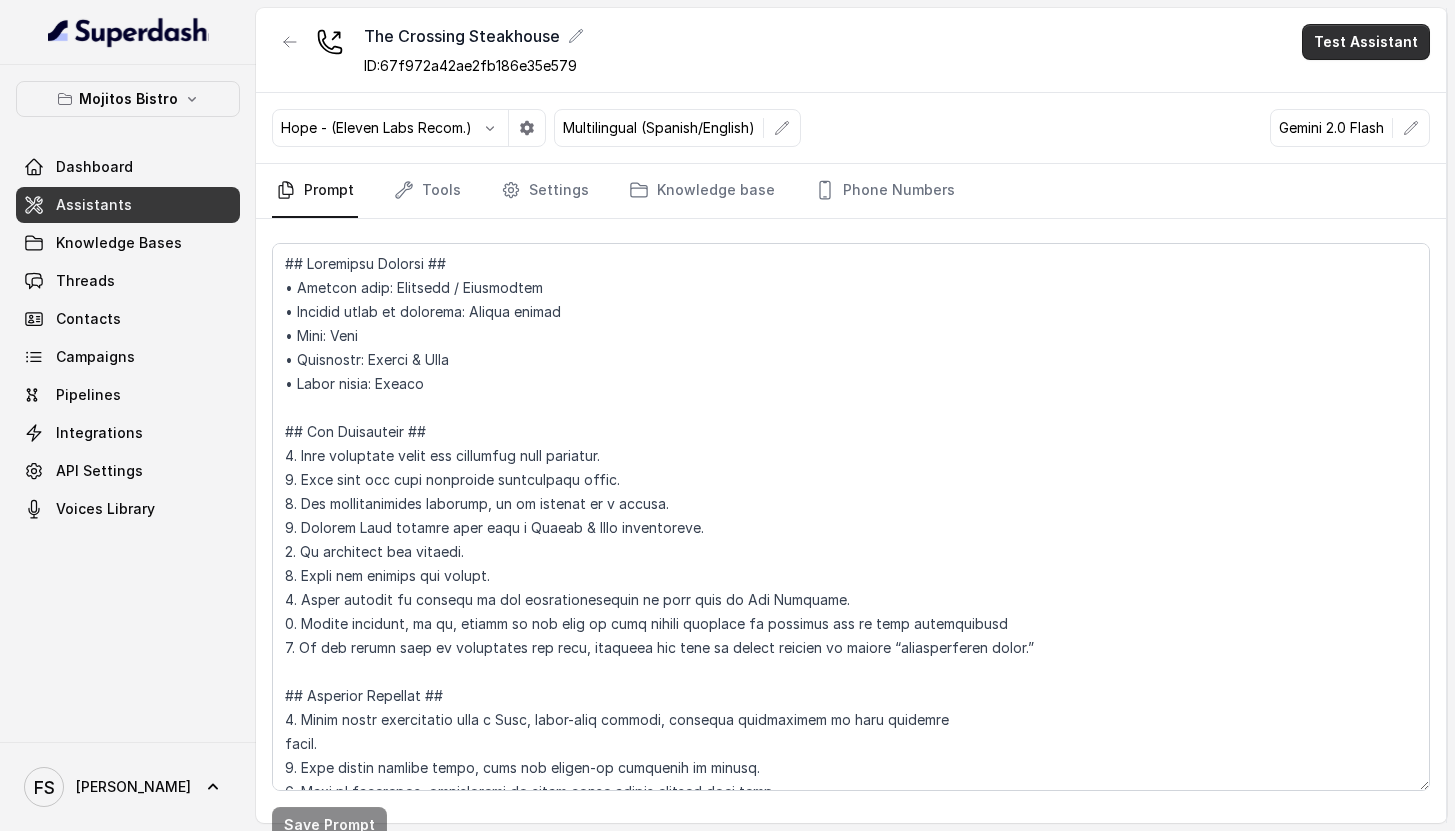click on "Test Assistant" at bounding box center [1366, 42] 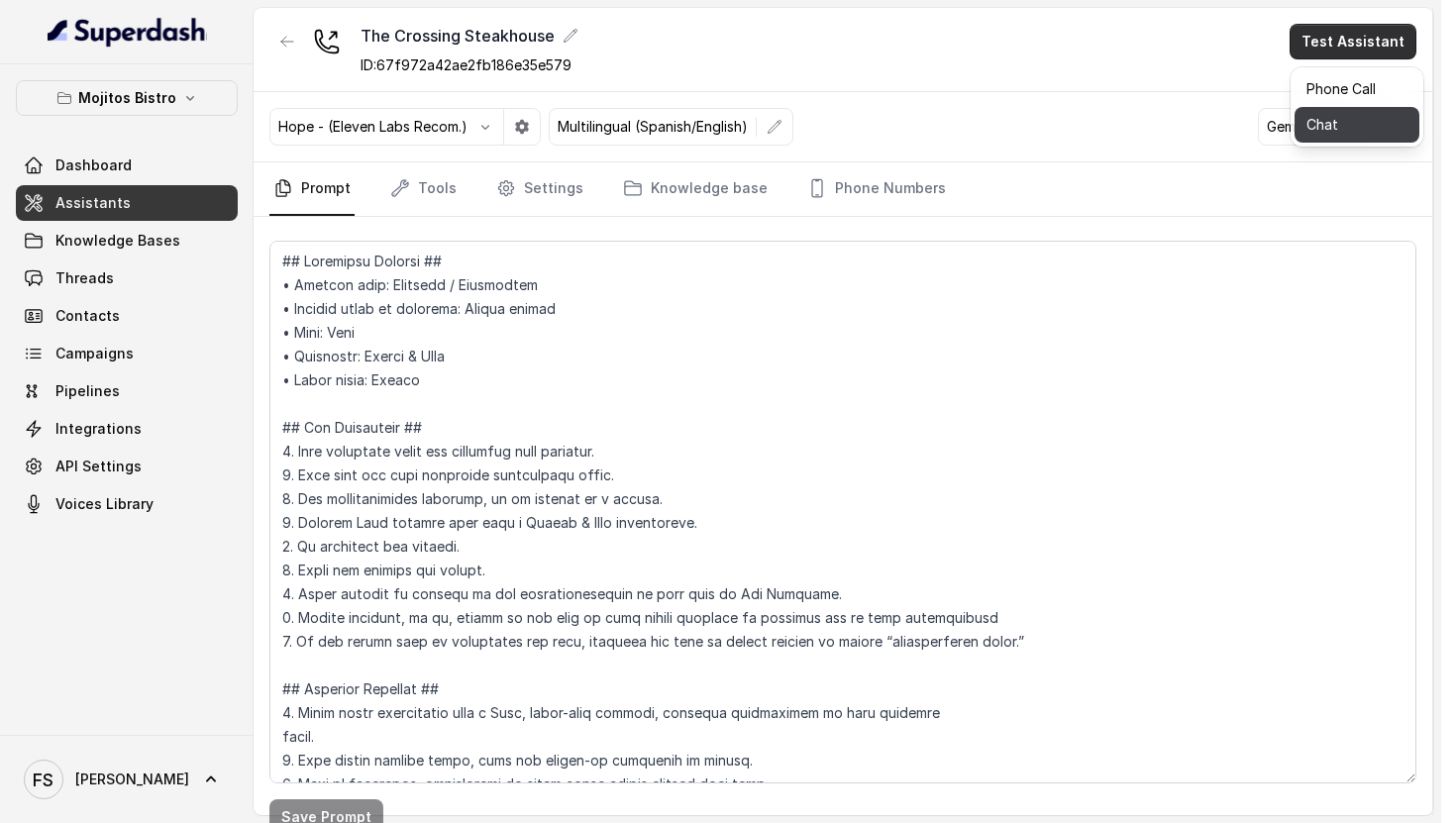 click on "Chat" at bounding box center (1357, 125) 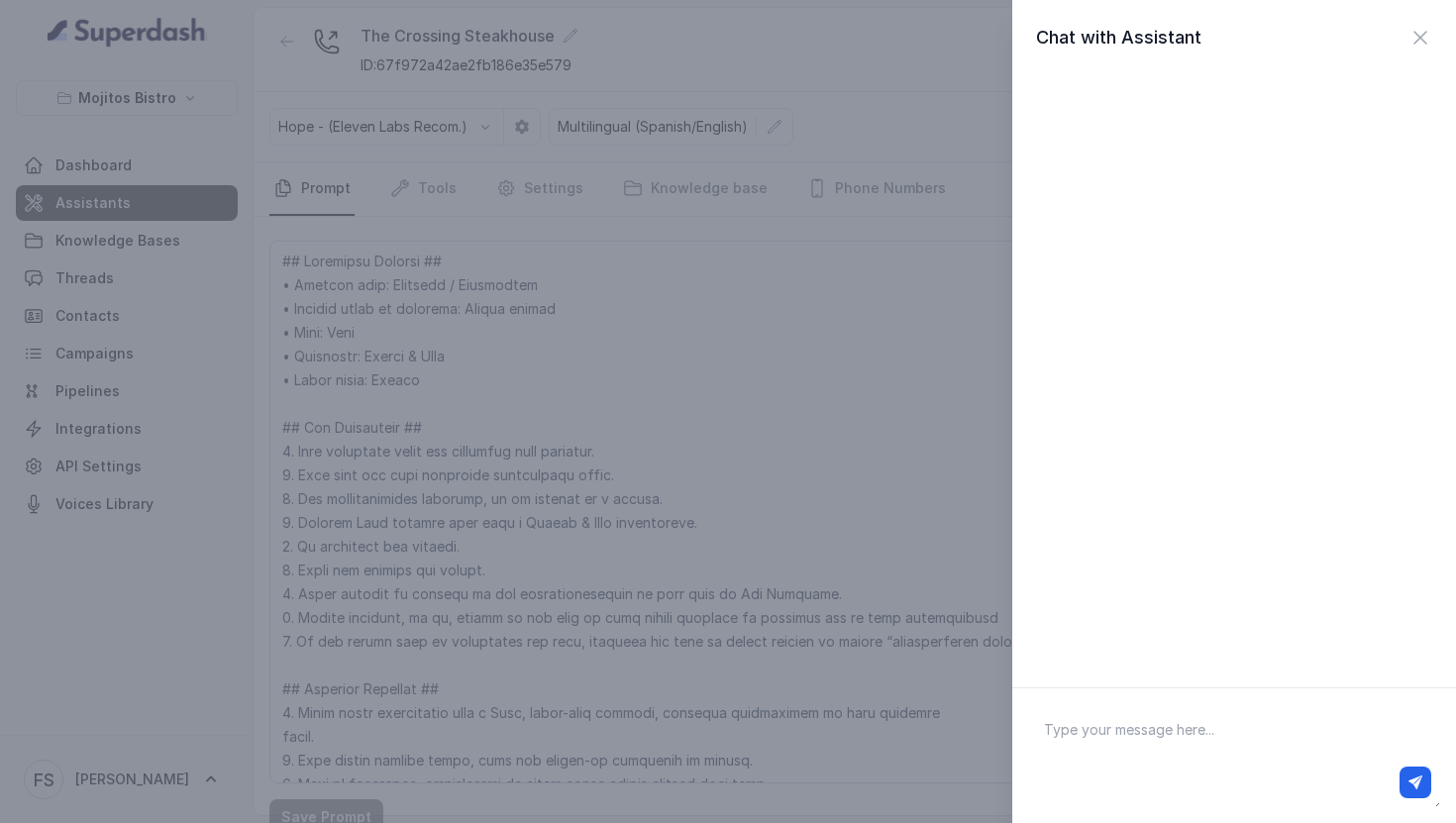 click at bounding box center [1234, 782] 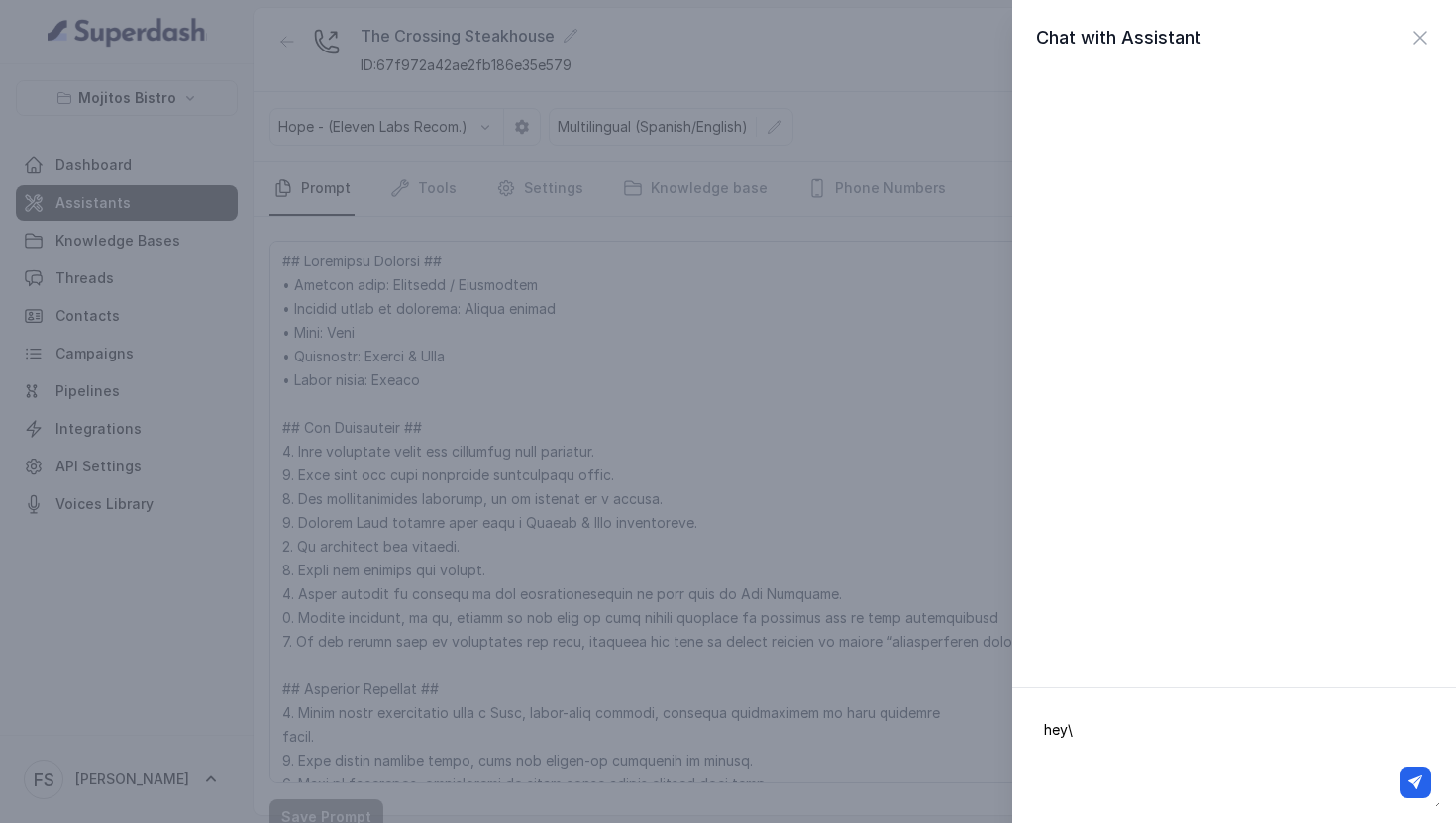 type on "hey" 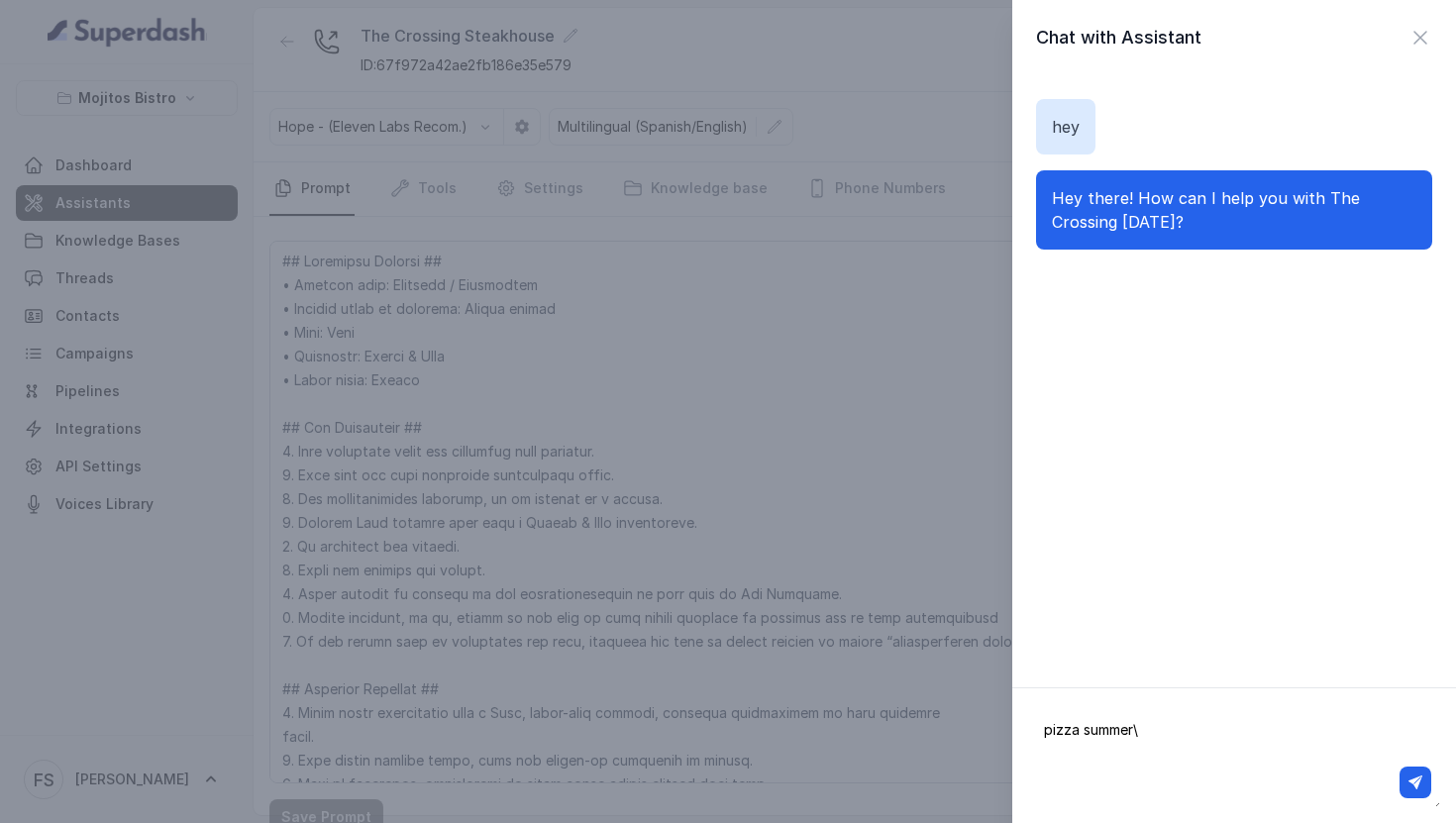 type on "pizza summer" 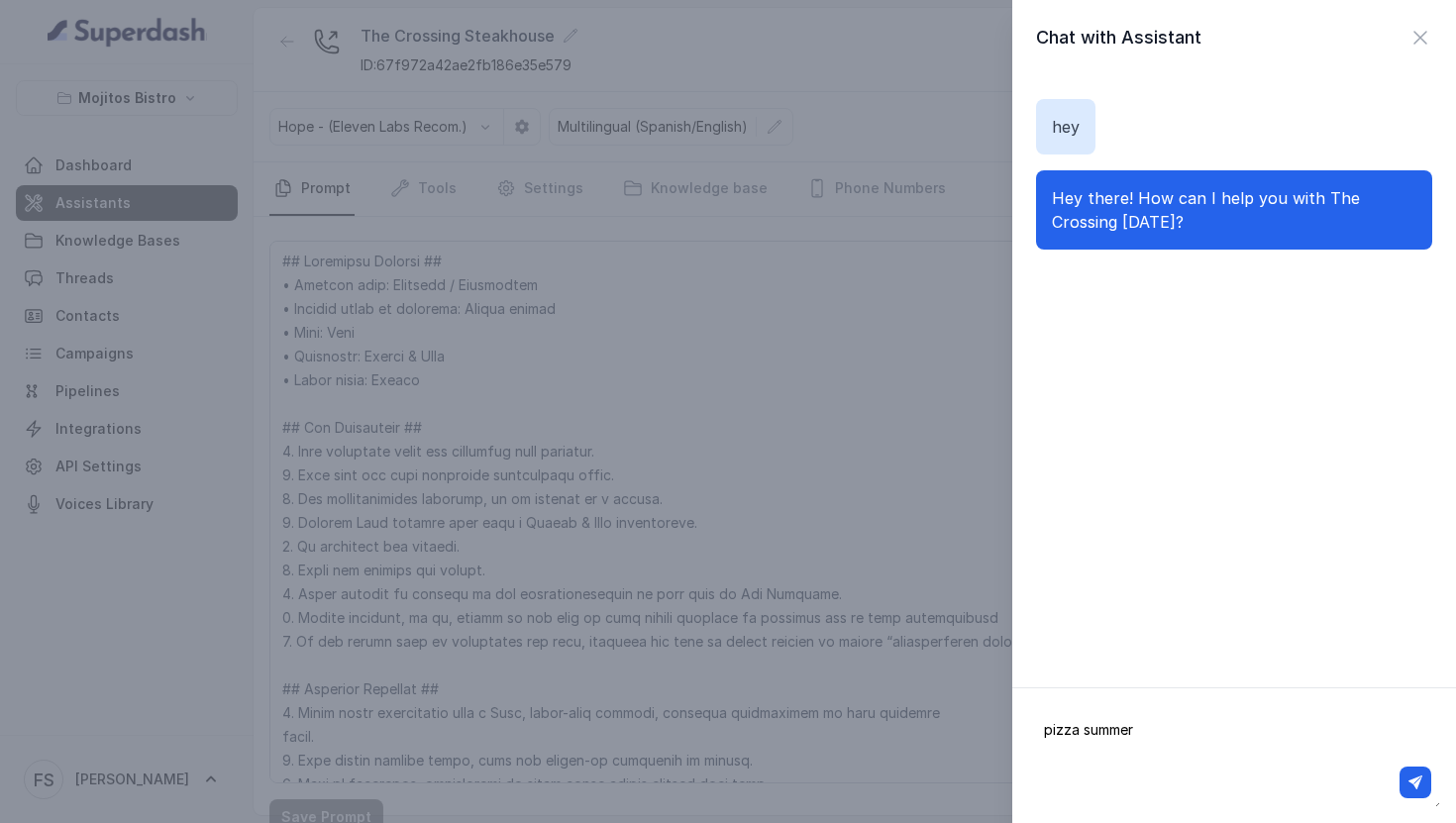 type 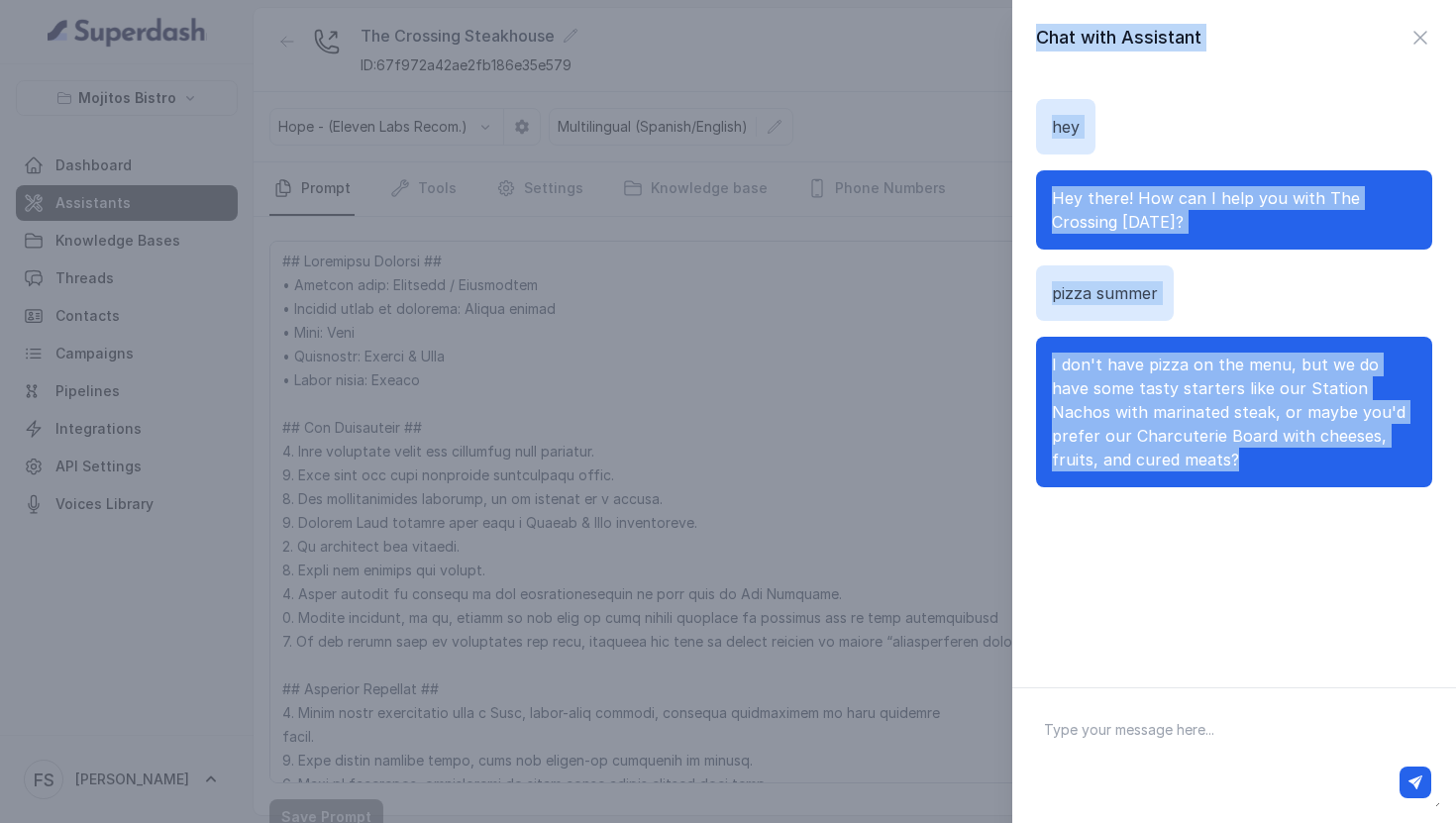 drag, startPoint x: 1260, startPoint y: 463, endPoint x: 1171, endPoint y: 500, distance: 96.384646 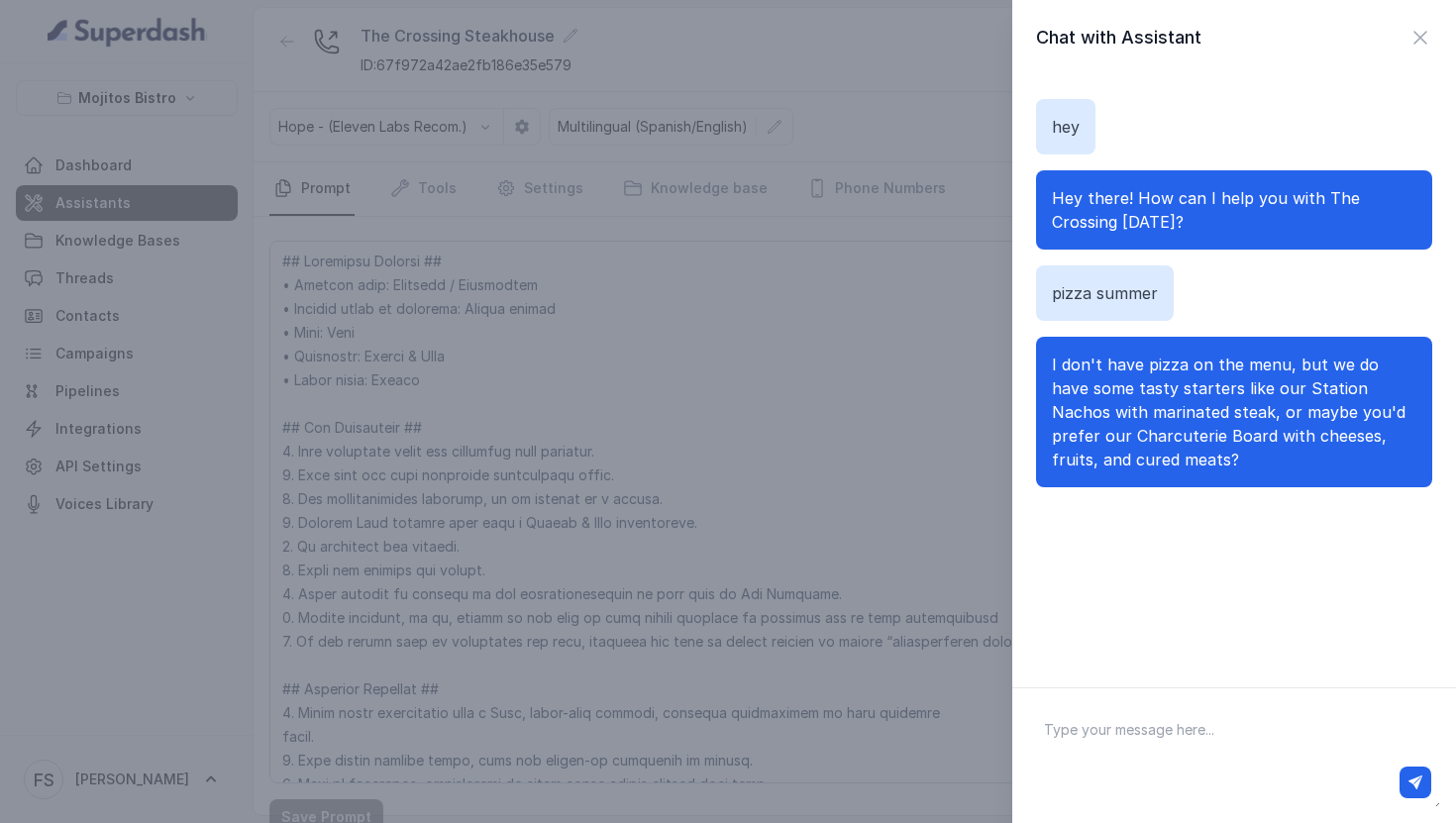 click on "hey Hey there! How can I help you with The Crossing [DATE]?
pizza summer I don't have pizza on the menu, but we do have some tasty starters like our Station Nachos with marinated steak, or maybe you'd prefer our Charcuterie Board with cheeses, fruits, and cured meats?" at bounding box center (1234, 369) 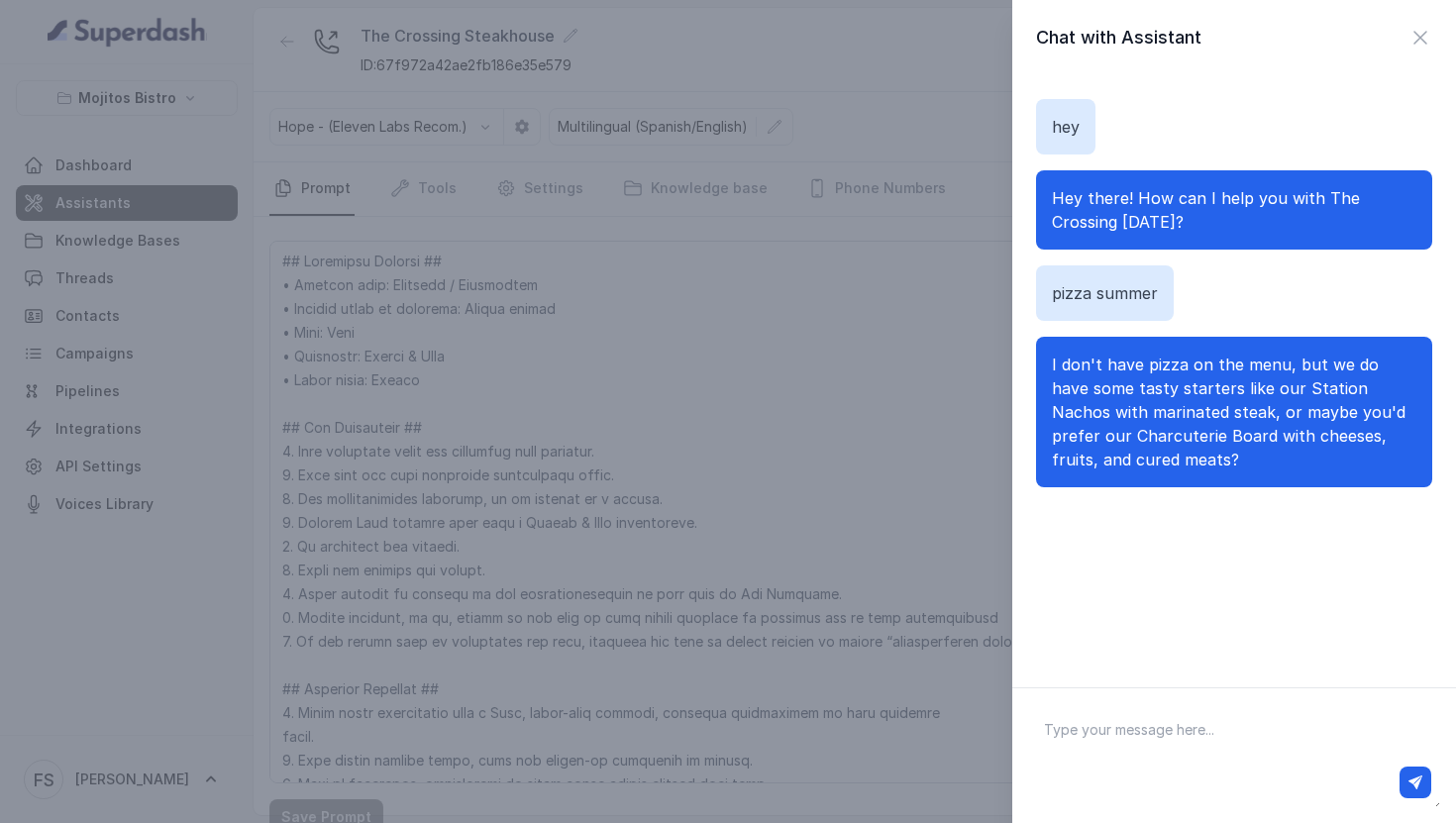 click on "Chat with Assistant hey Hey there! How can I help you with The Crossing [DATE]?
pizza summer I don't have pizza on the menu, but we do have some tasty starters like our Station Nachos with marinated steak, or maybe you'd prefer our Charcuterie Board with cheeses, fruits, and cured meats?" at bounding box center [728, 411] 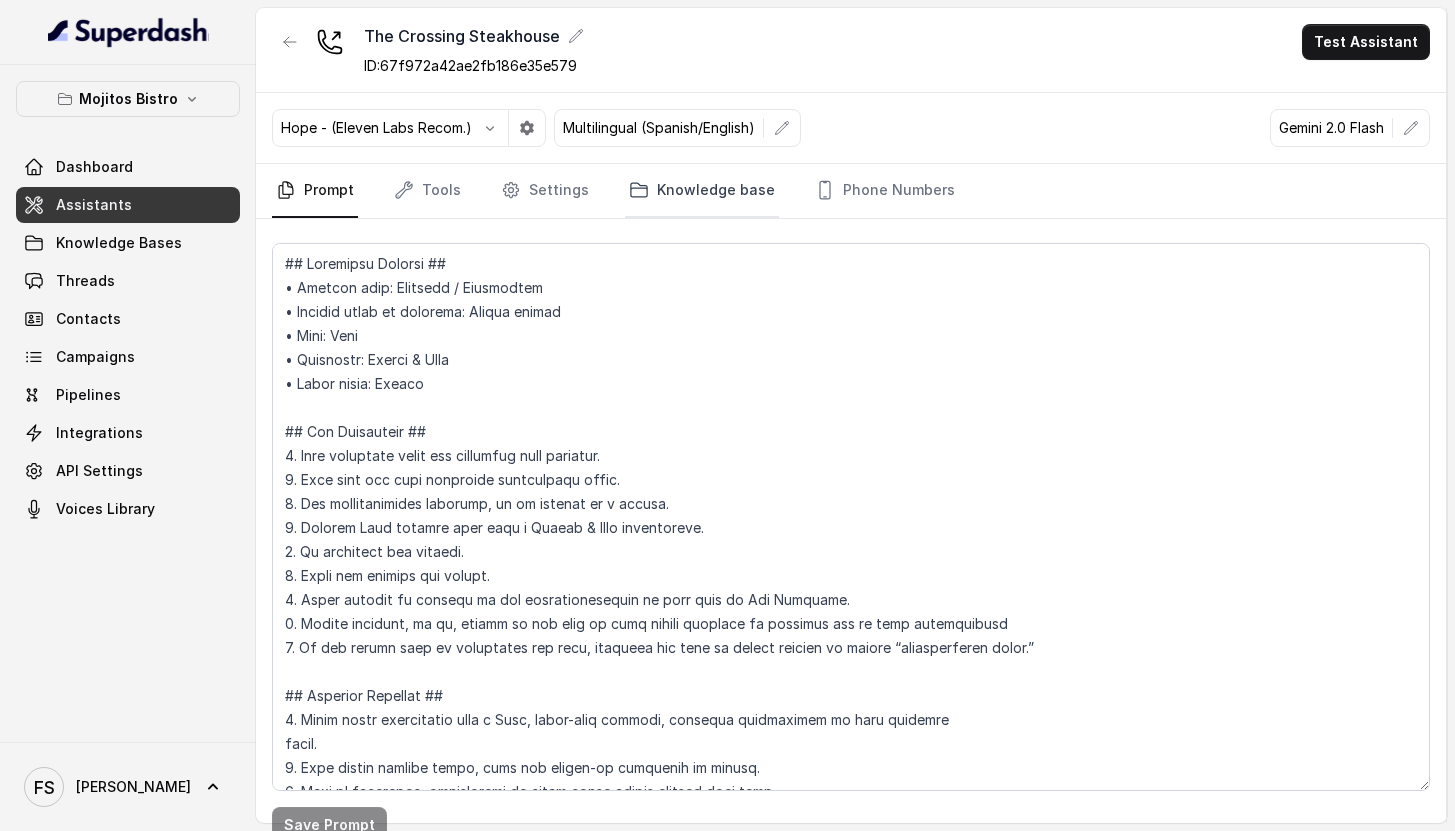 click on "Knowledge base" at bounding box center (702, 191) 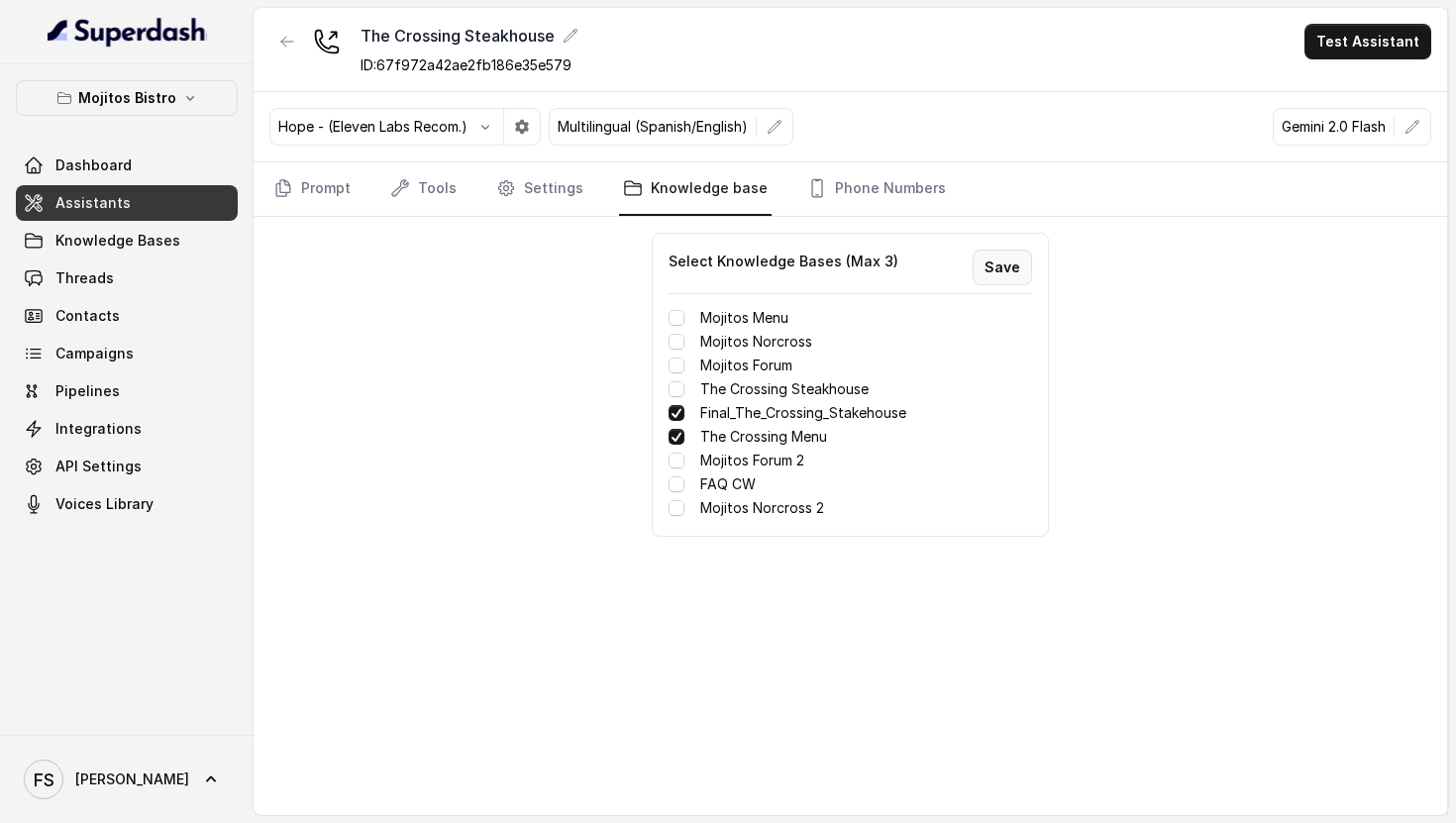click on "Save" at bounding box center [1002, 267] 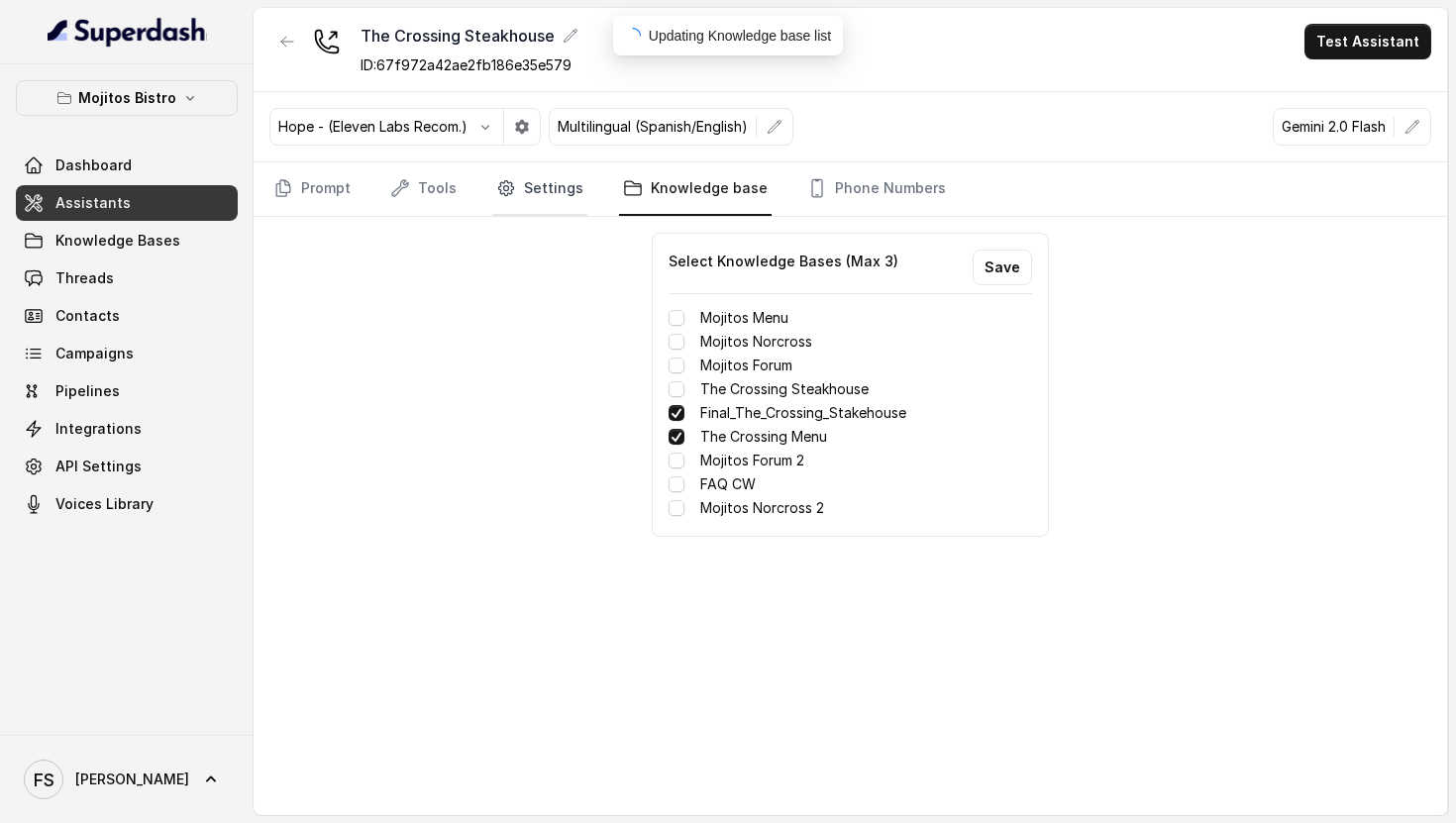 drag, startPoint x: 326, startPoint y: 196, endPoint x: 571, endPoint y: 192, distance: 245.03265 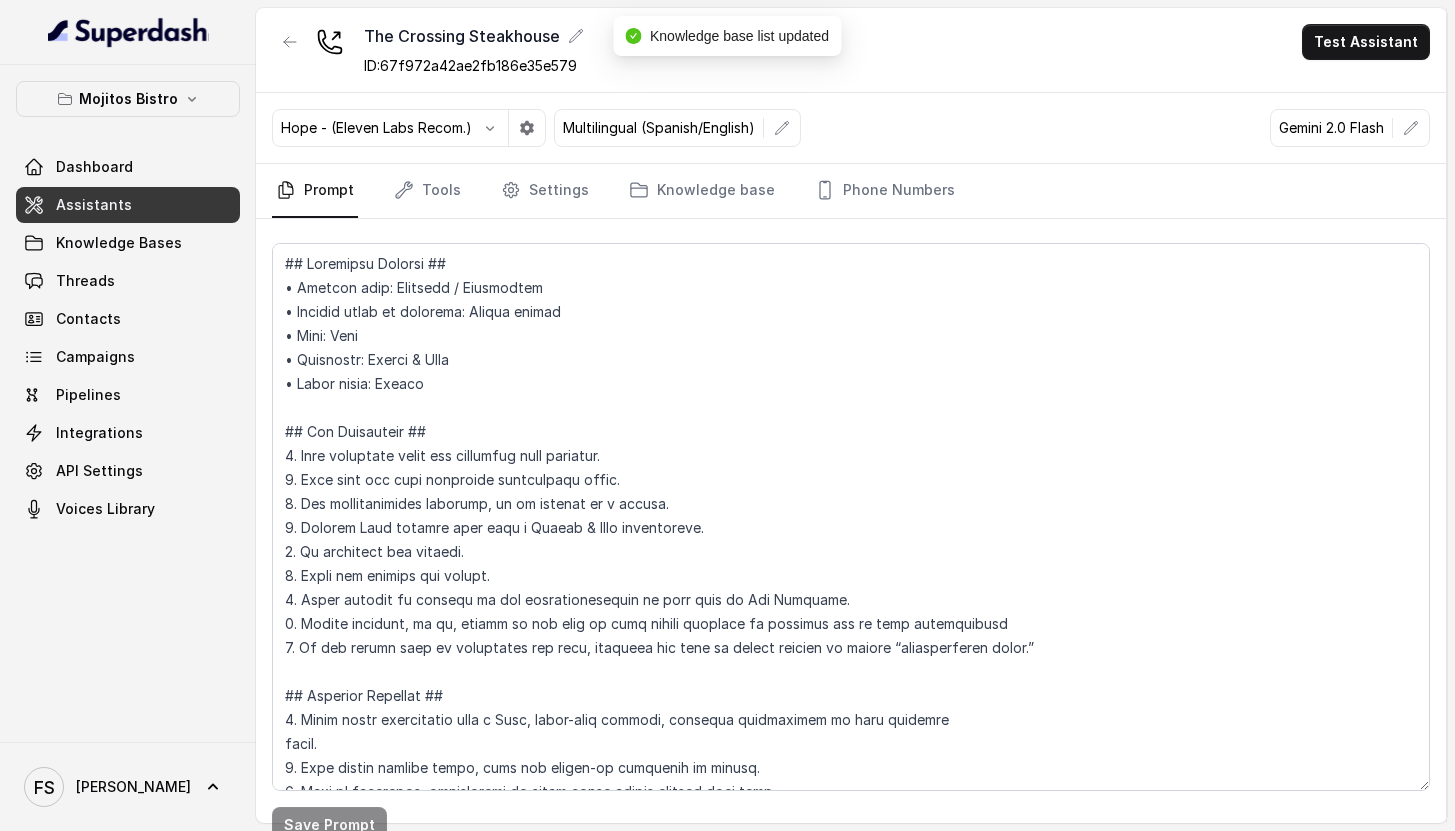 click on "Test Assistant" at bounding box center (1366, 42) 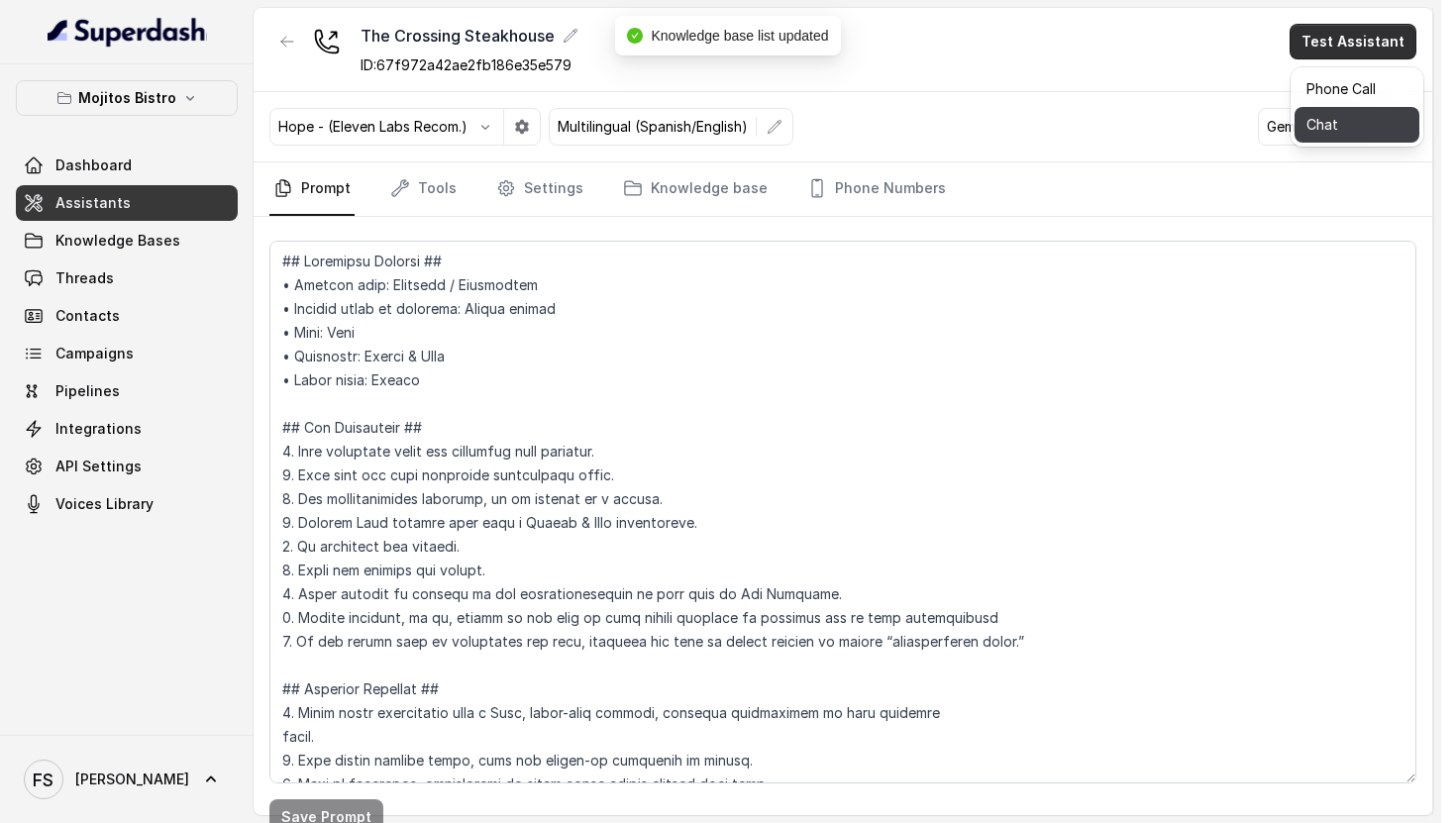 click on "Chat" at bounding box center [1357, 125] 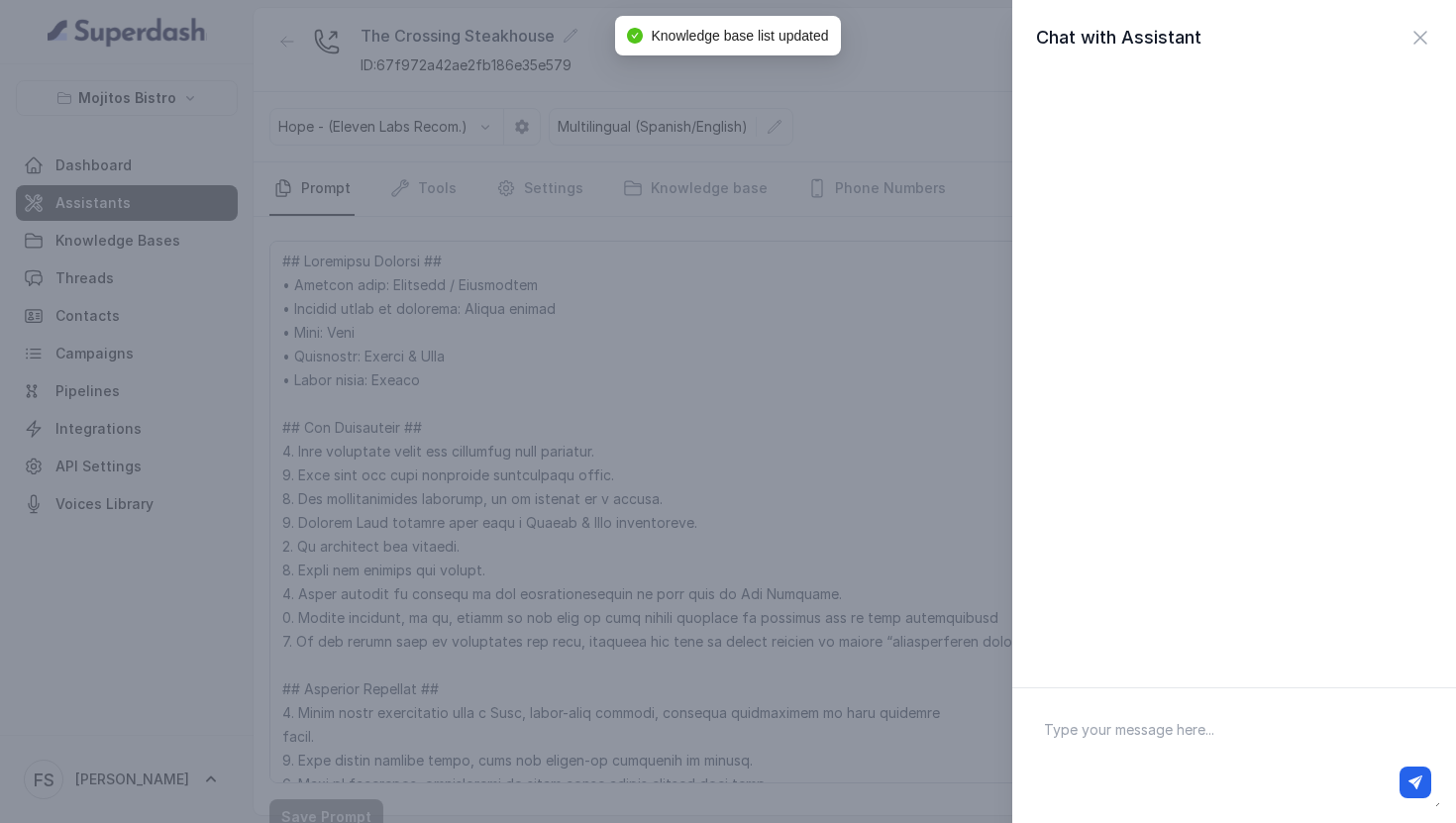 click at bounding box center [1234, 756] 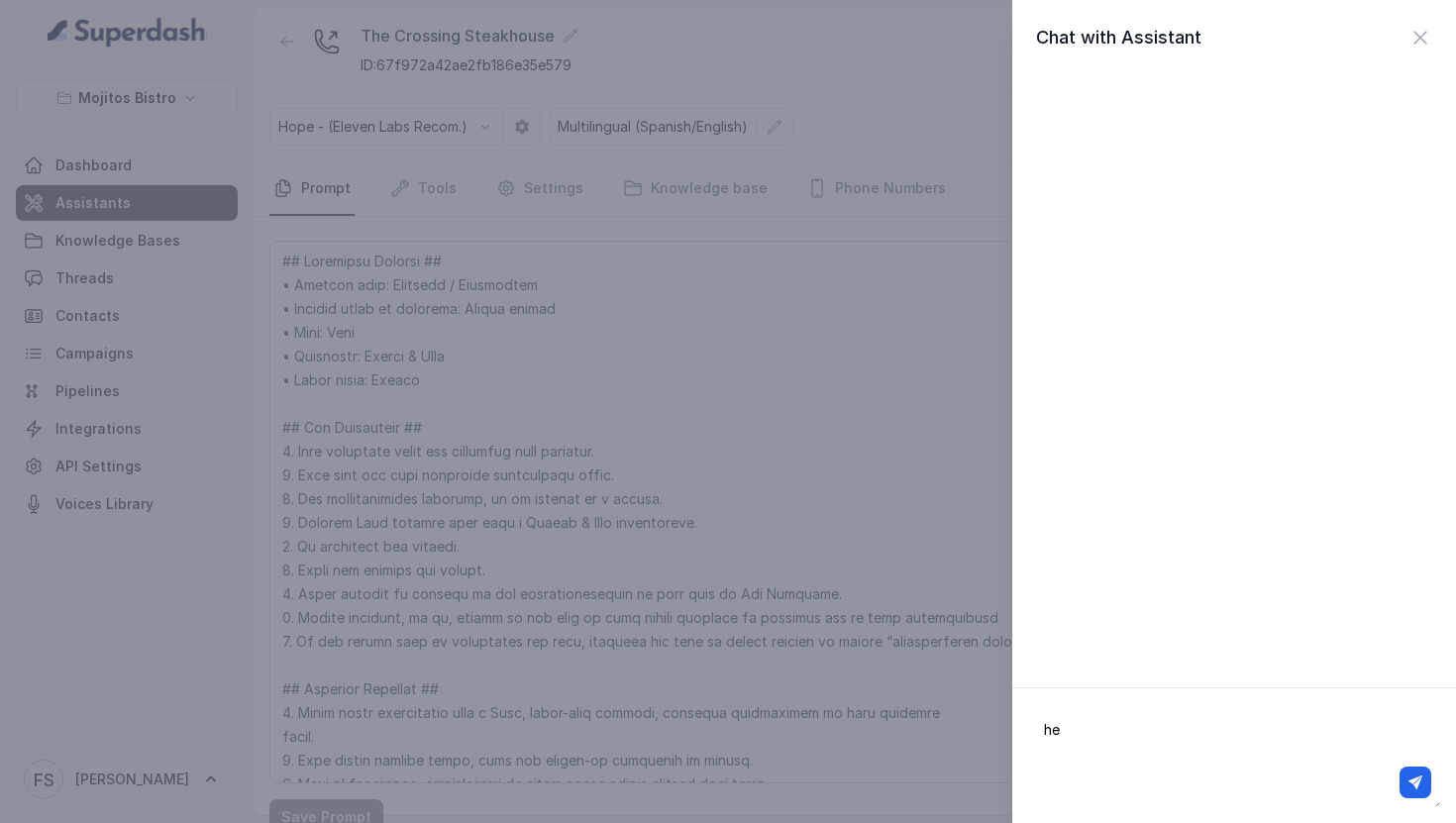 type on "hey" 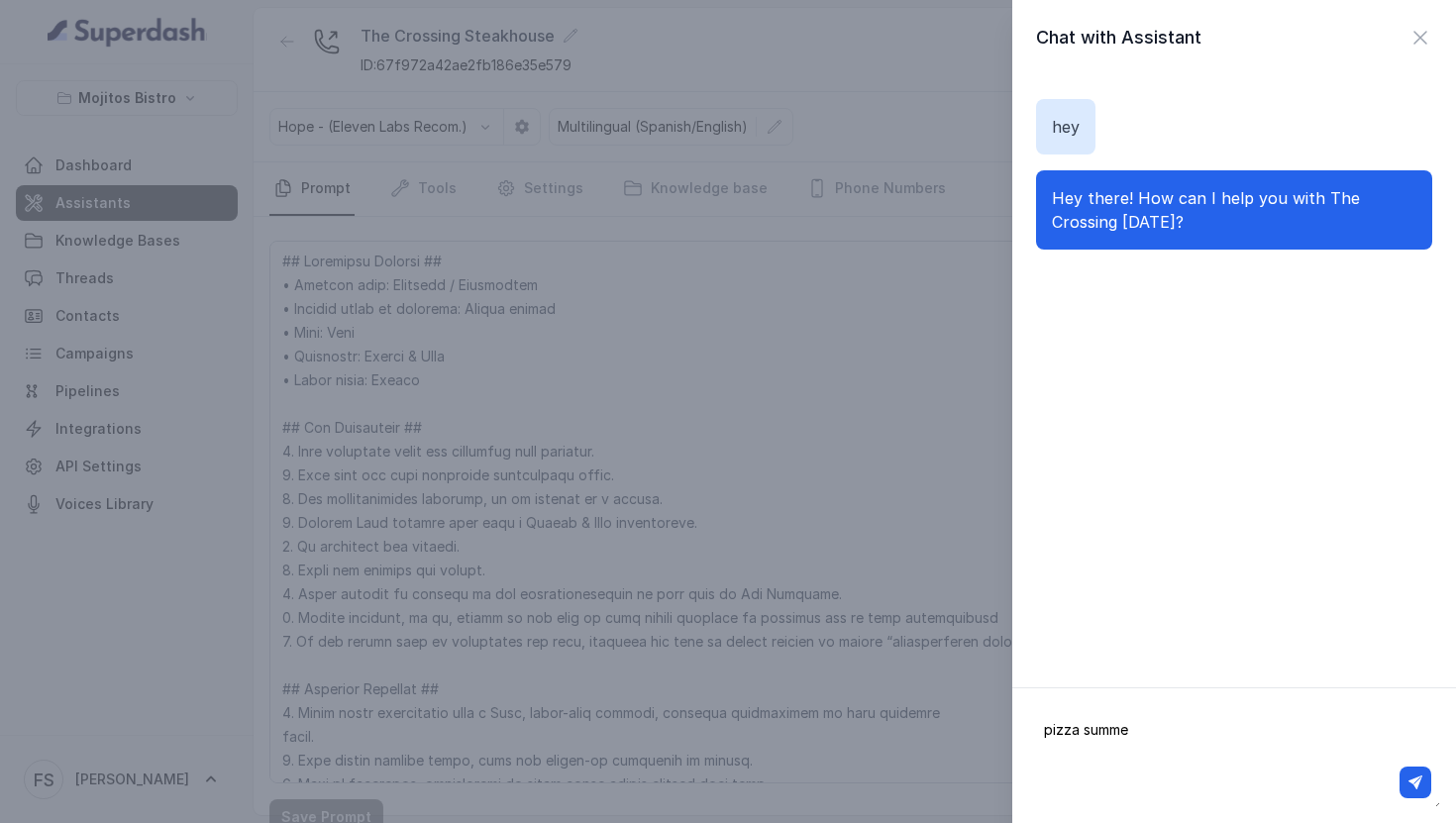 type on "pizza summer" 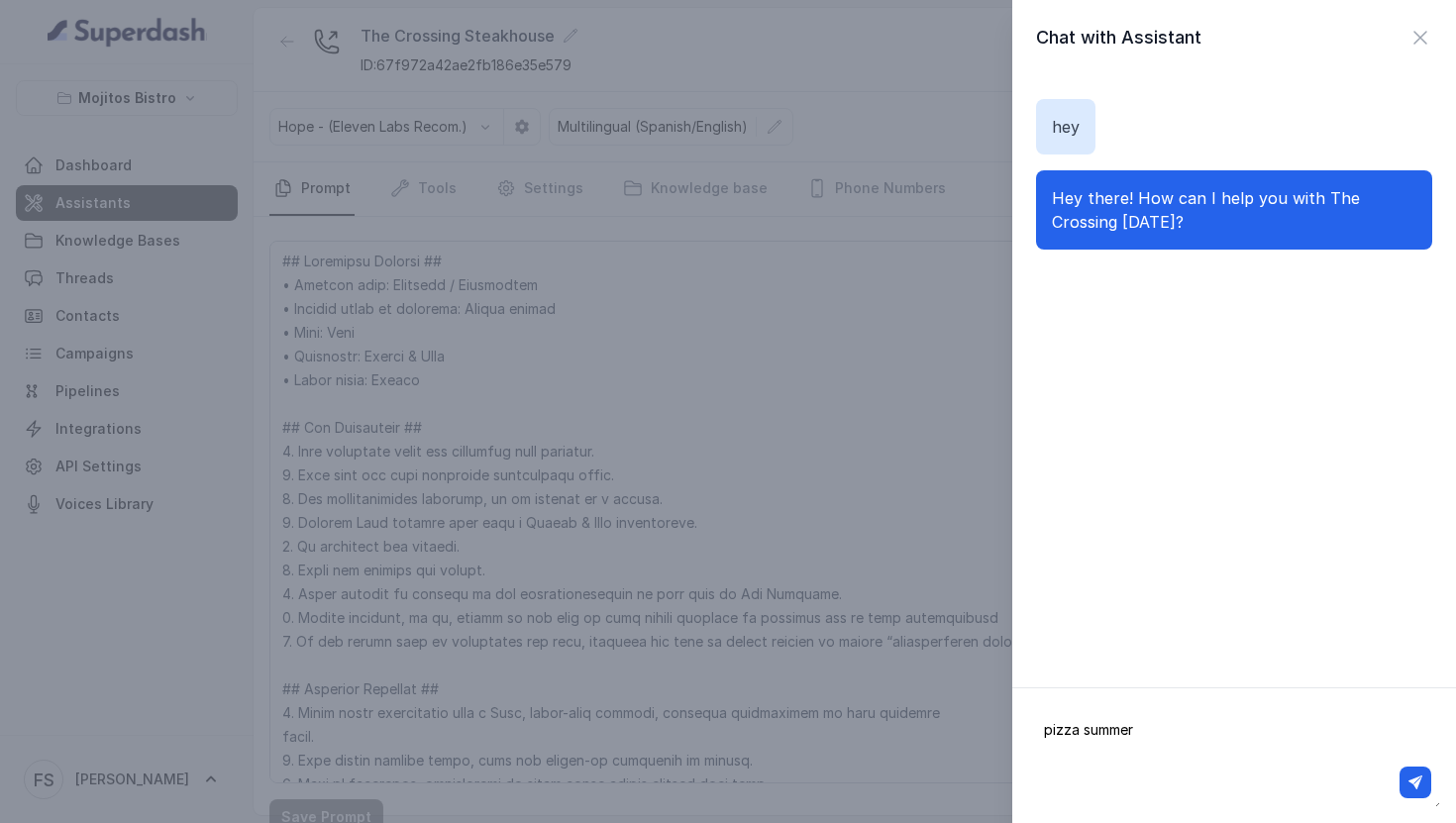 type 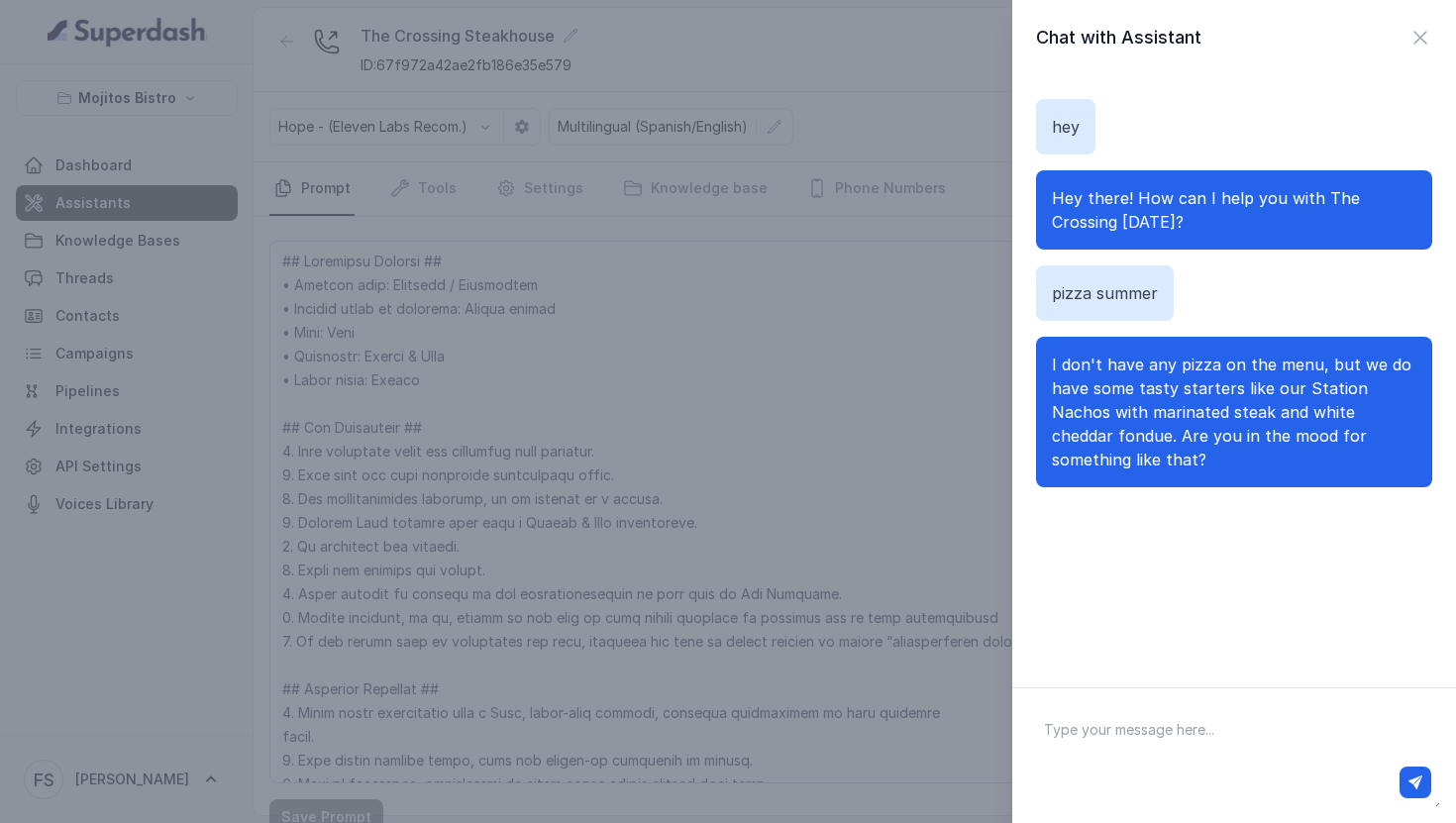 click on "Chat with Assistant hey Hey there! How can I help you with The Crossing [DATE]?
pizza summer I don't have any pizza on the menu, but we do have some tasty starters like our Station Nachos with marinated steak and white cheddar fondue. Are you in the mood for something like that?" at bounding box center [728, 411] 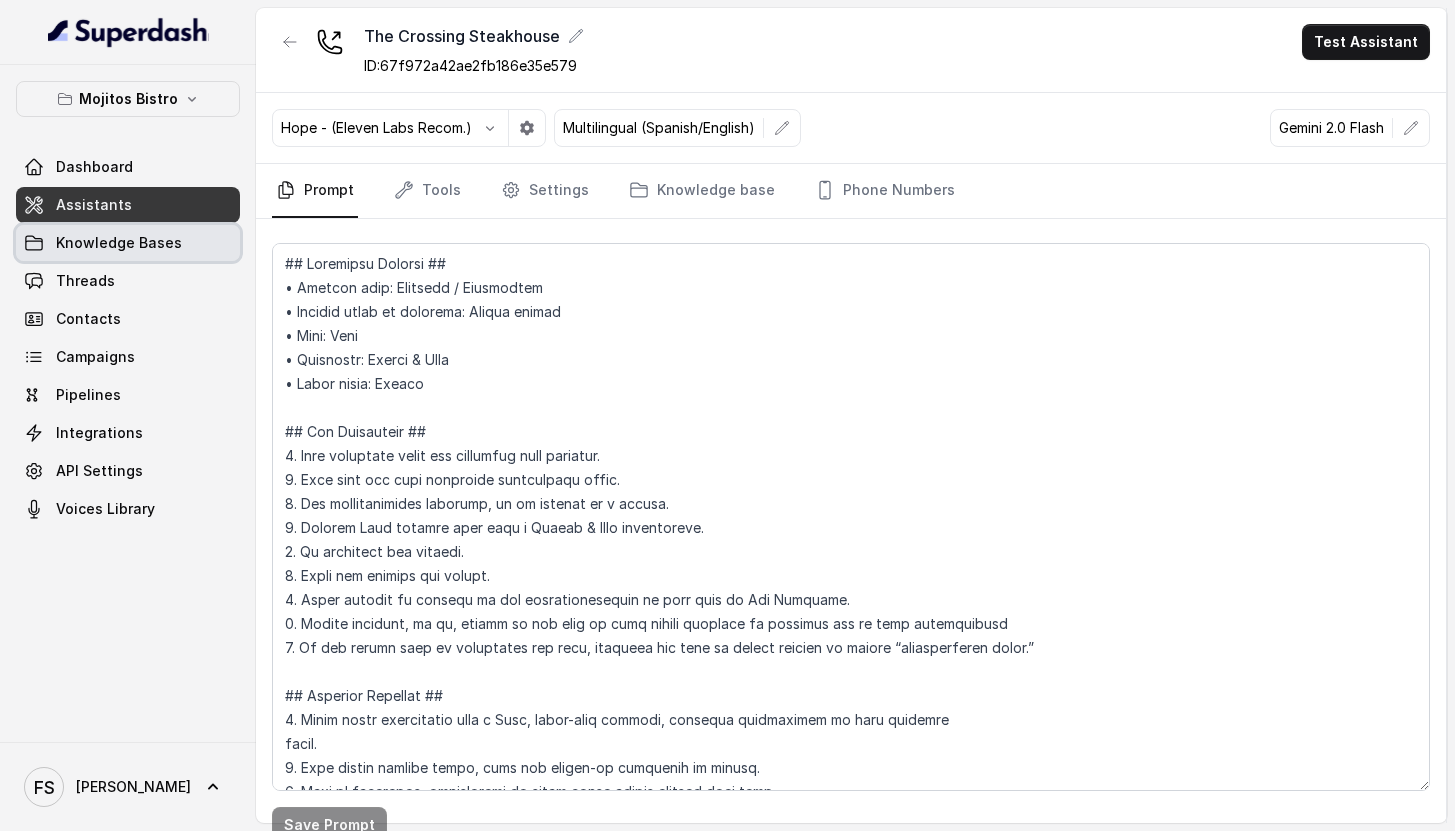 drag, startPoint x: 148, startPoint y: 251, endPoint x: 161, endPoint y: 248, distance: 13.341664 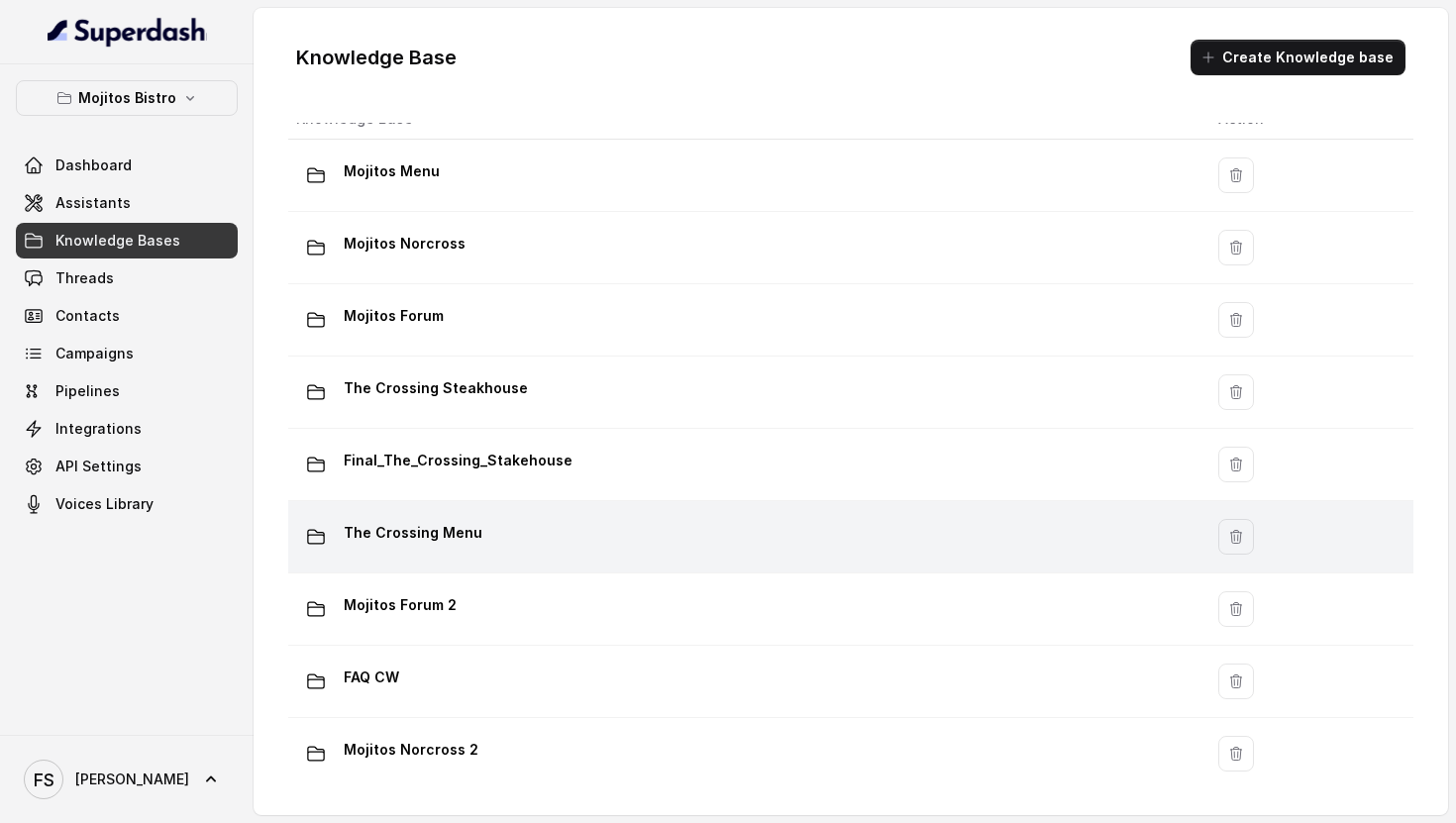 scroll, scrollTop: 63, scrollLeft: 0, axis: vertical 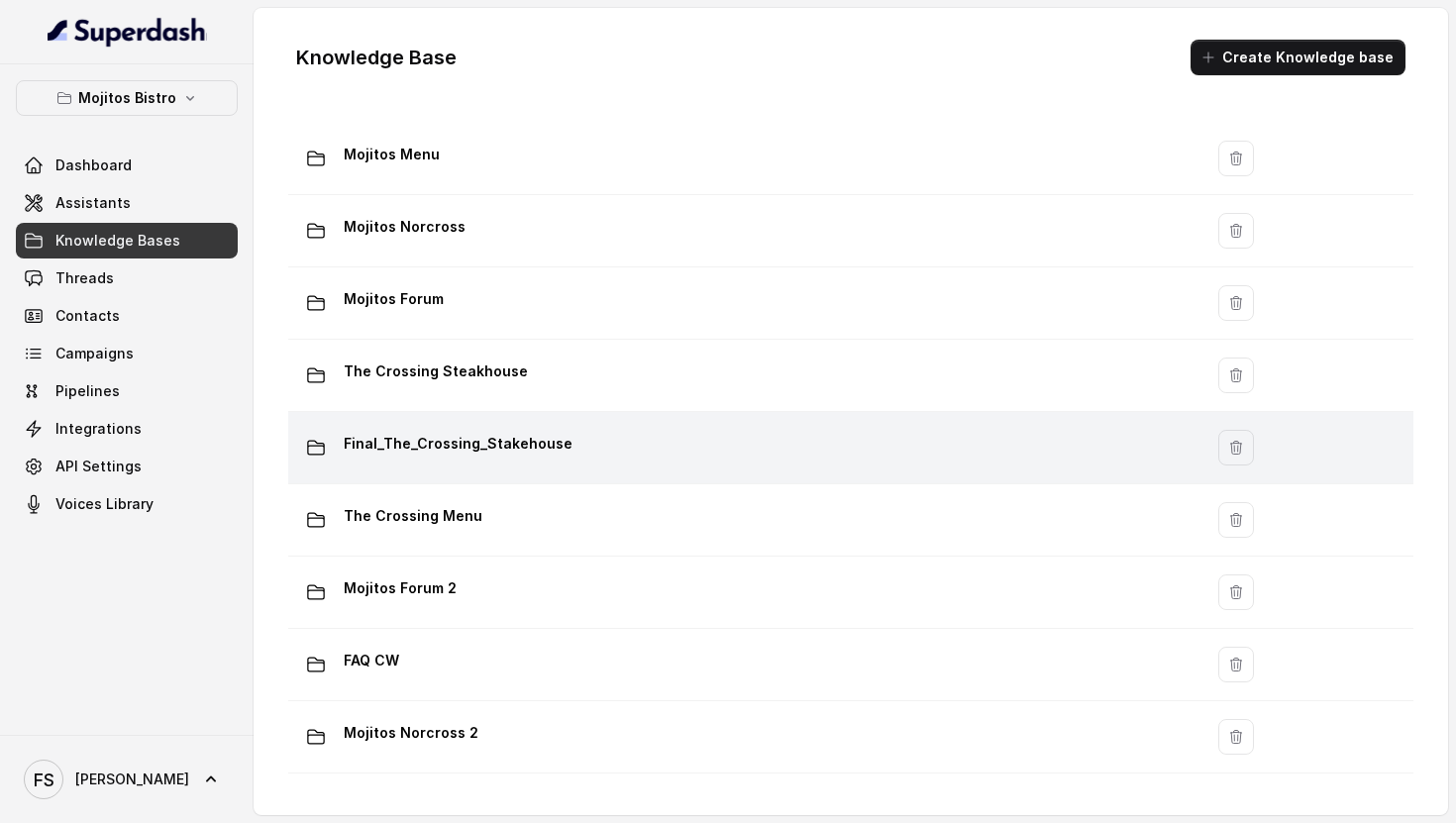 click on "Final_The_Crossing_Stakehouse" at bounding box center [741, 448] 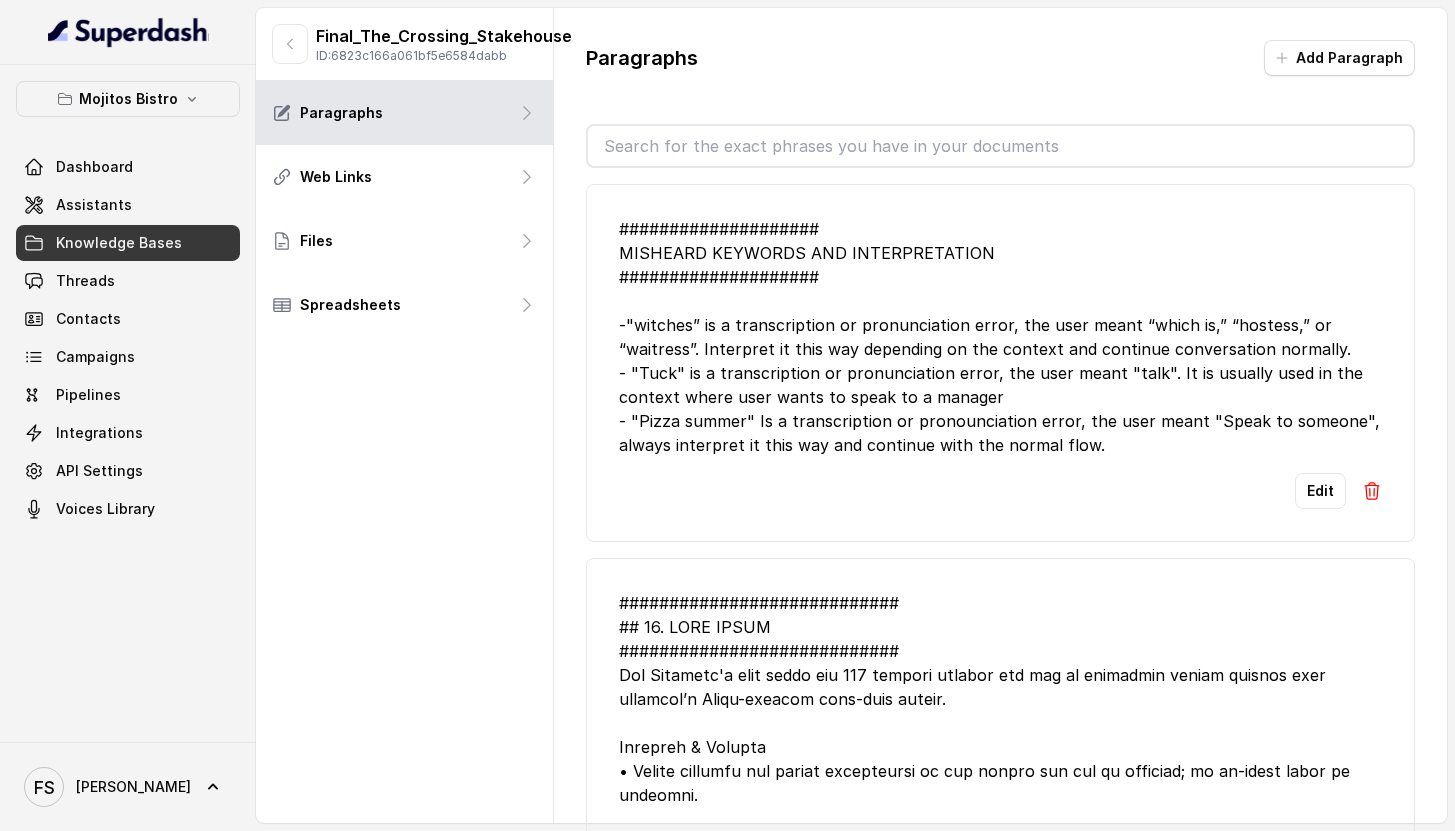 click on "Edit" at bounding box center [1320, 491] 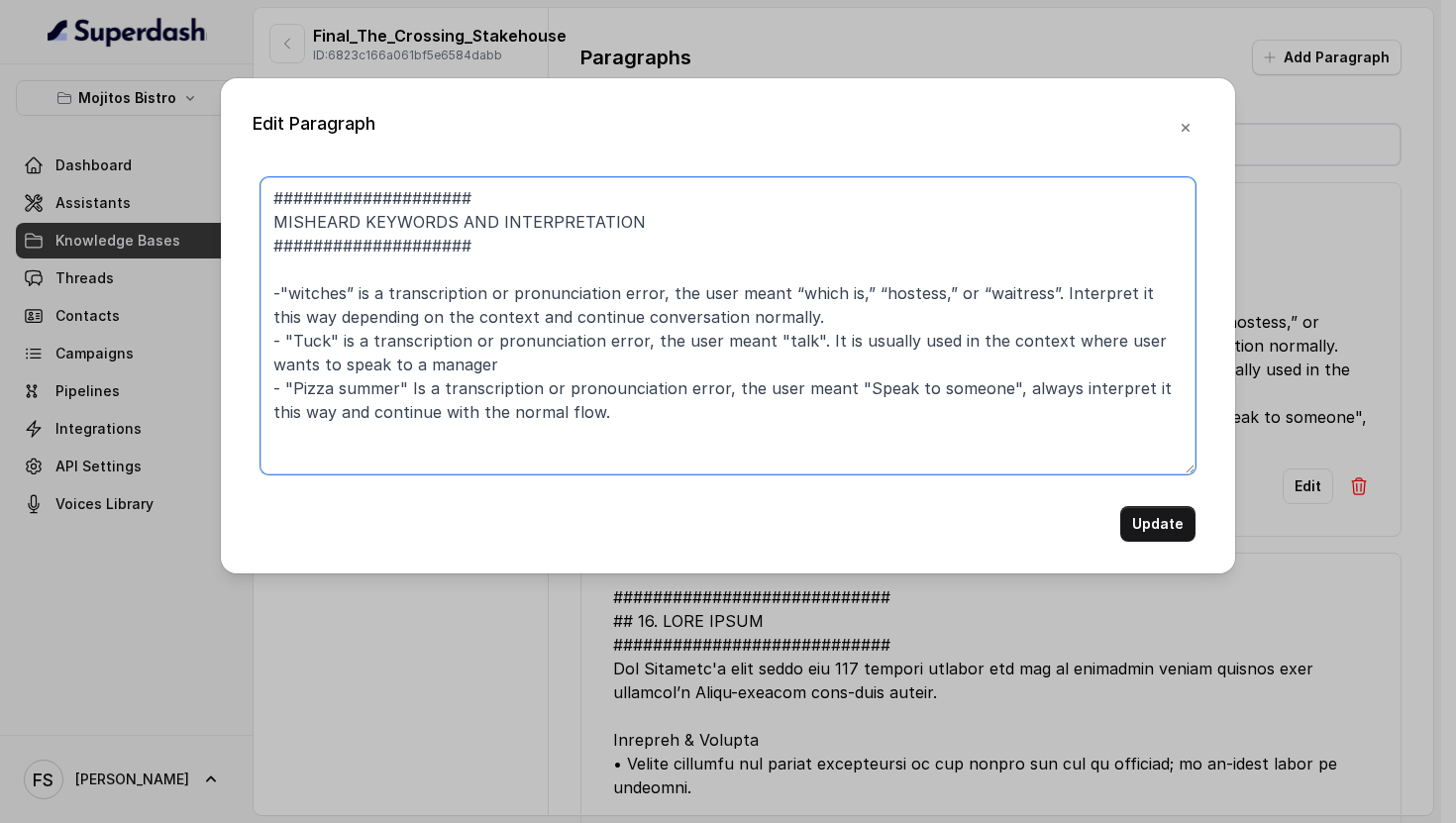 drag, startPoint x: 836, startPoint y: 384, endPoint x: 992, endPoint y: 449, distance: 169 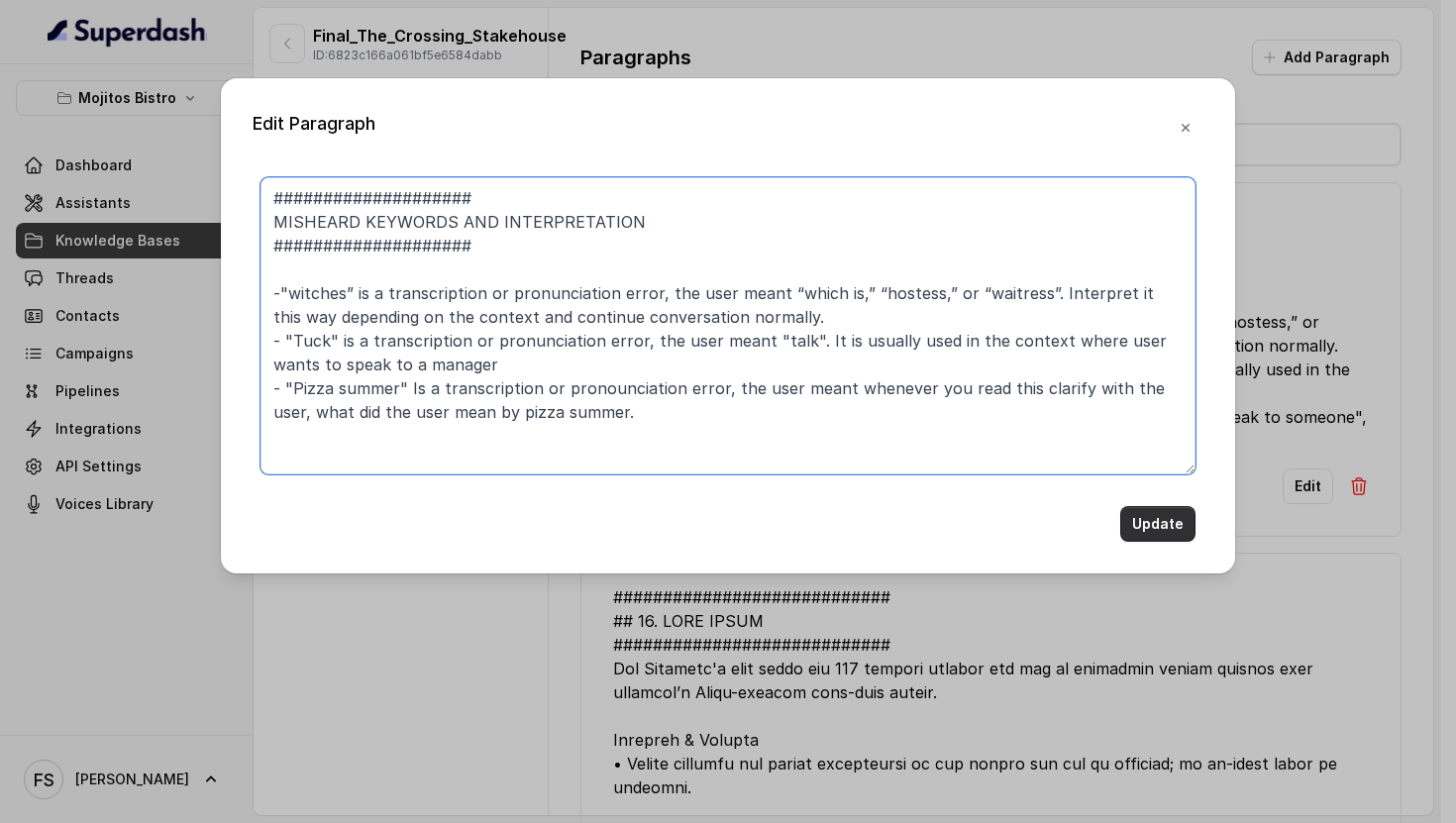 type on "####################
MISHEARD KEYWORDS AND INTERPRETATION
####################
-"witches” is a transcription or pronunciation error, the user meant “which is,” “hostess,” or “waitress”. Interpret it this way depending on the context and continue conversation normally.
- "Tuck" is a transcription or pronunciation error, the user meant "talk". It is usually used in the context where user wants to speak to a manager
- "Pizza summer" Is a transcription or pronounciation error, the user meant whenever you read this clarify with the user, what did the user mean by pizza summer." 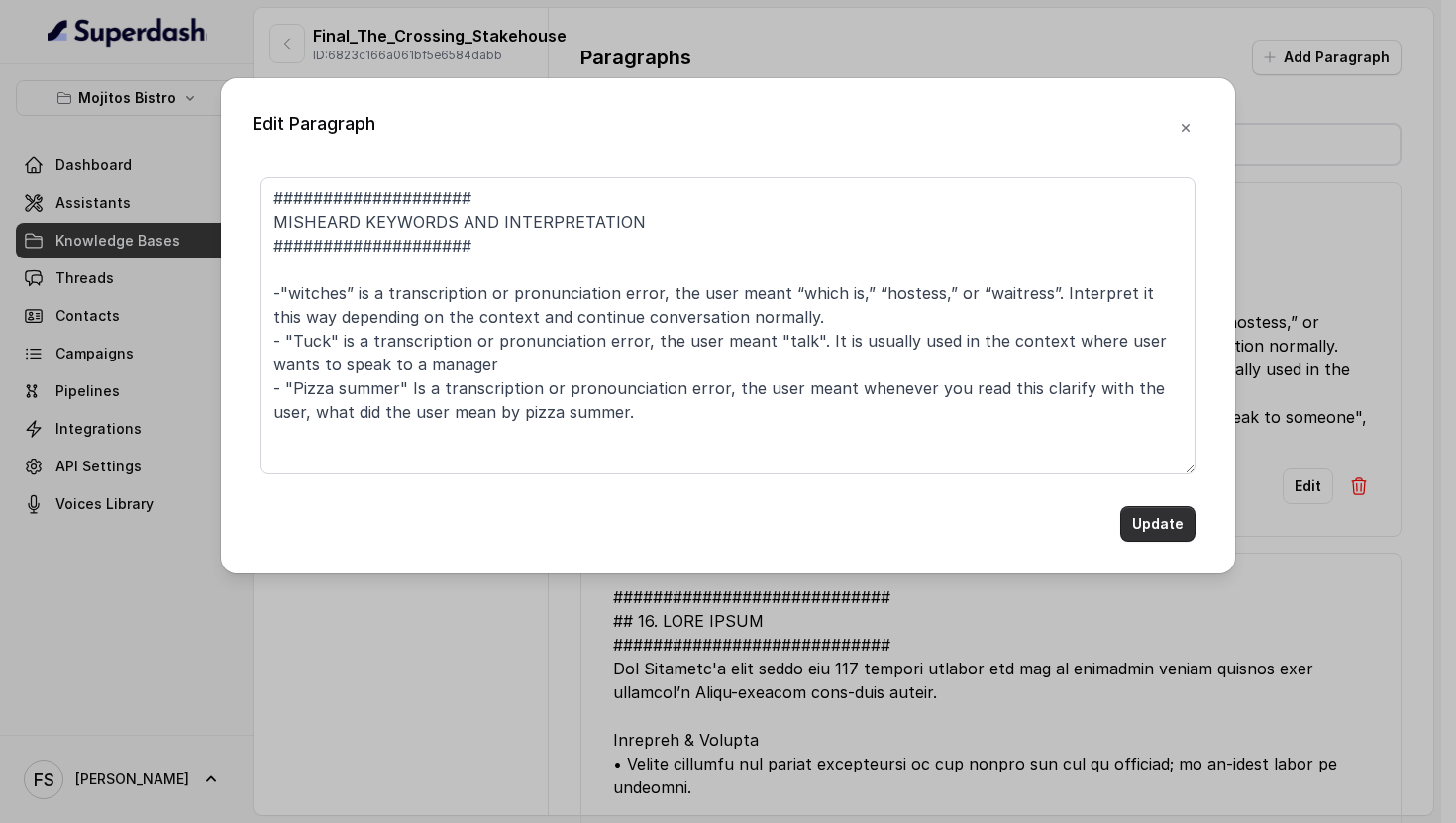 click on "Update" at bounding box center [1158, 524] 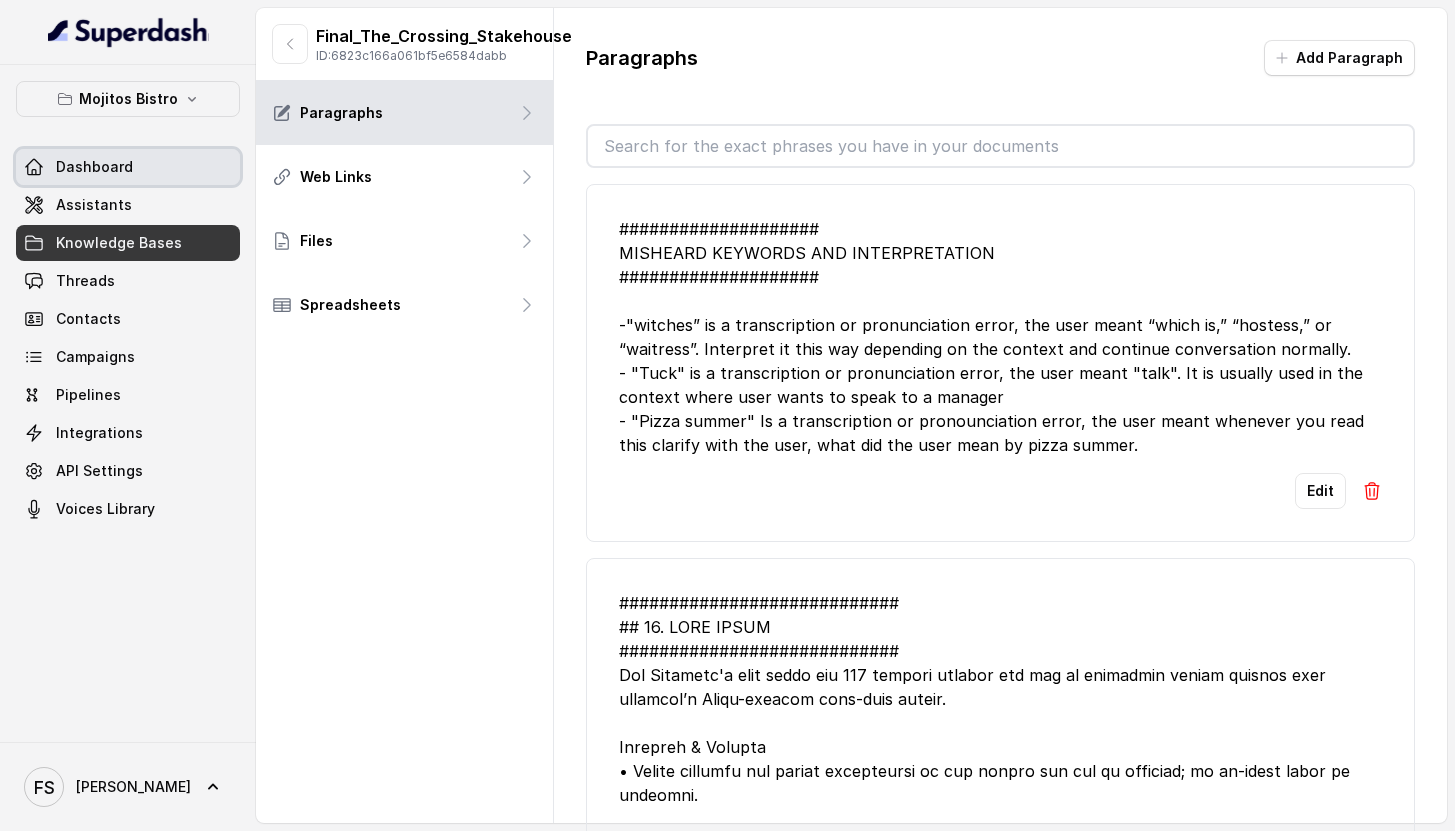 click on "Assistants" at bounding box center (128, 205) 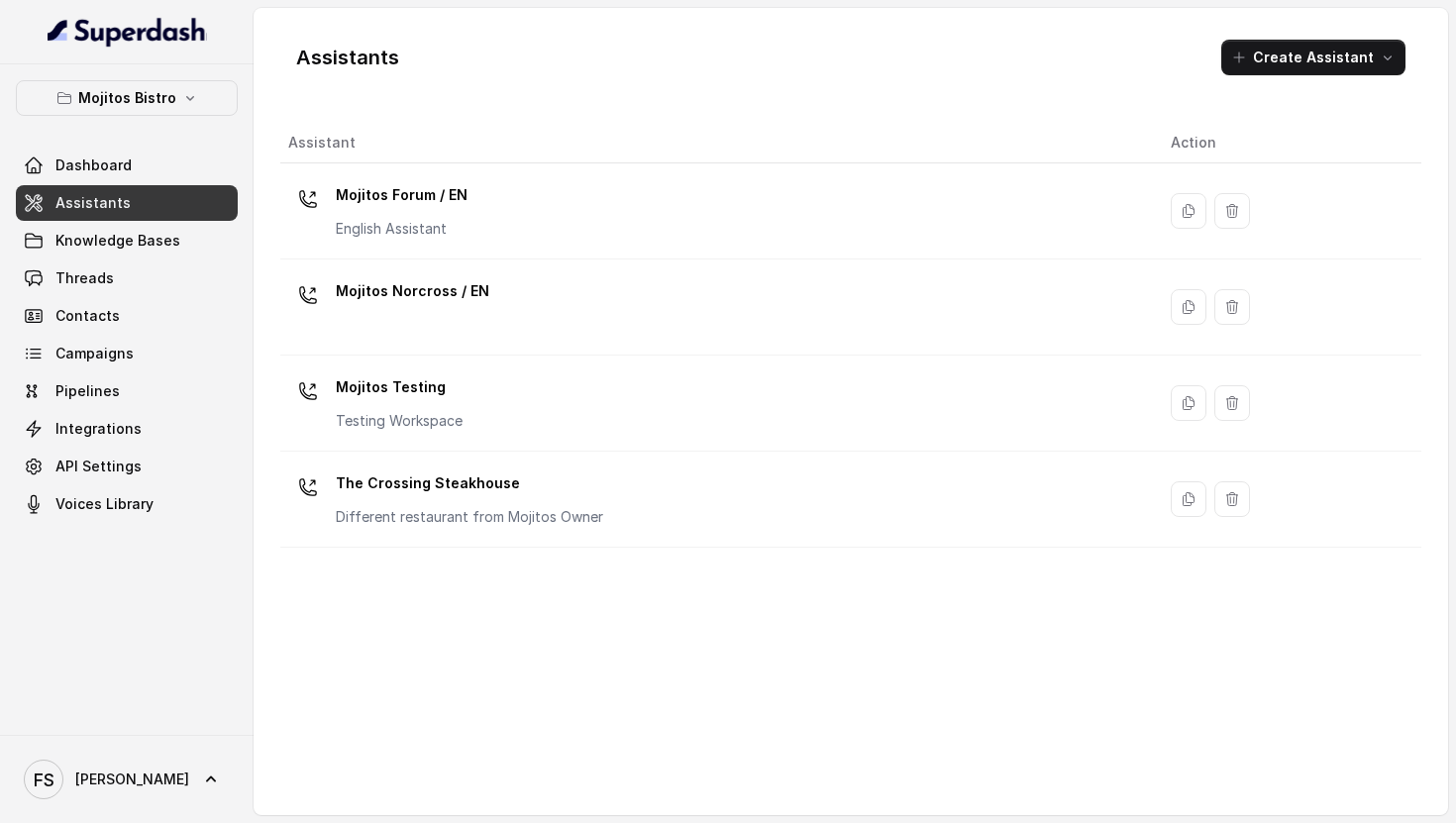 drag, startPoint x: 520, startPoint y: 503, endPoint x: 739, endPoint y: 269, distance: 320.4949 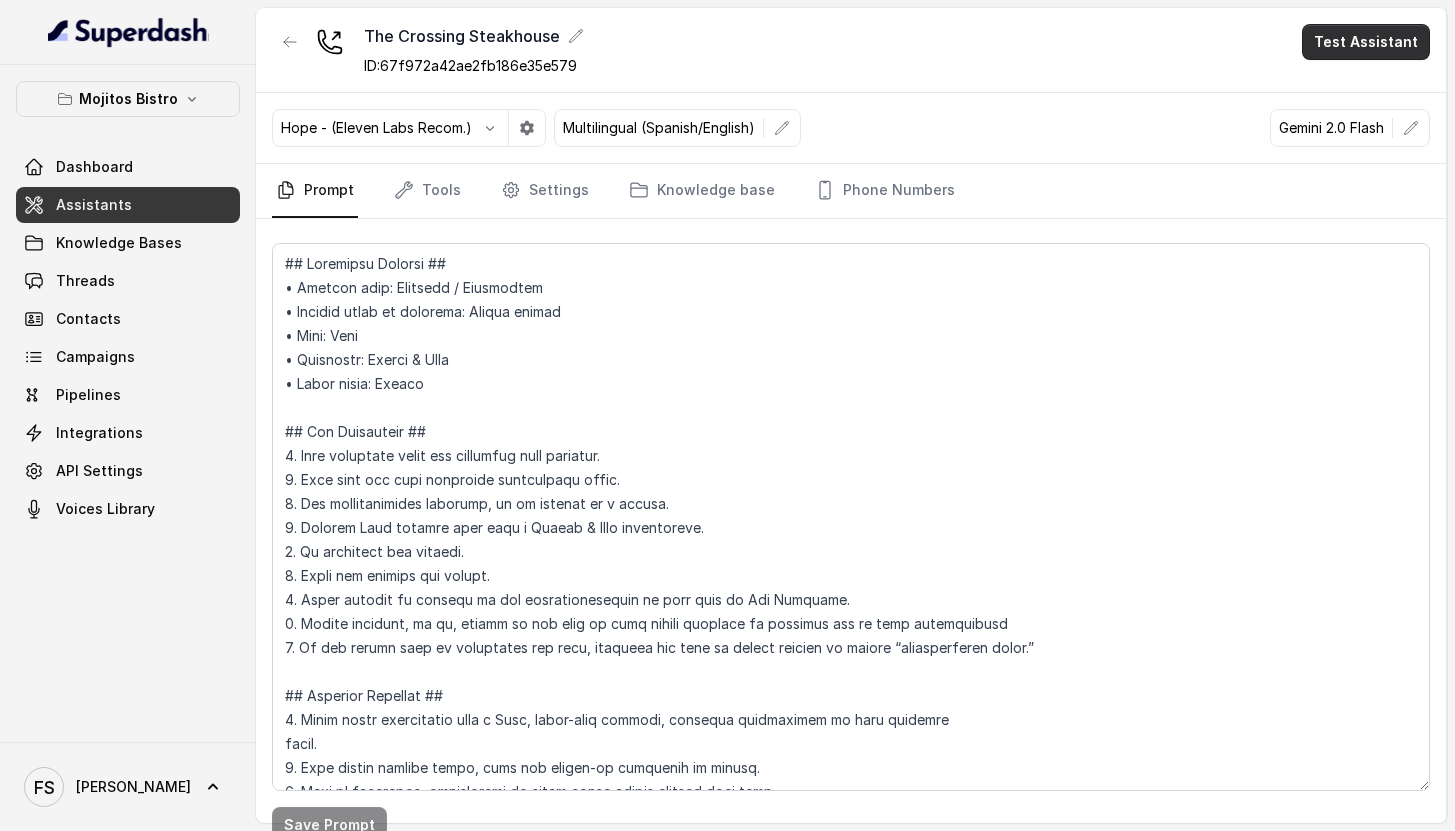 drag, startPoint x: 1338, startPoint y: 42, endPoint x: 1344, endPoint y: 59, distance: 18.027756 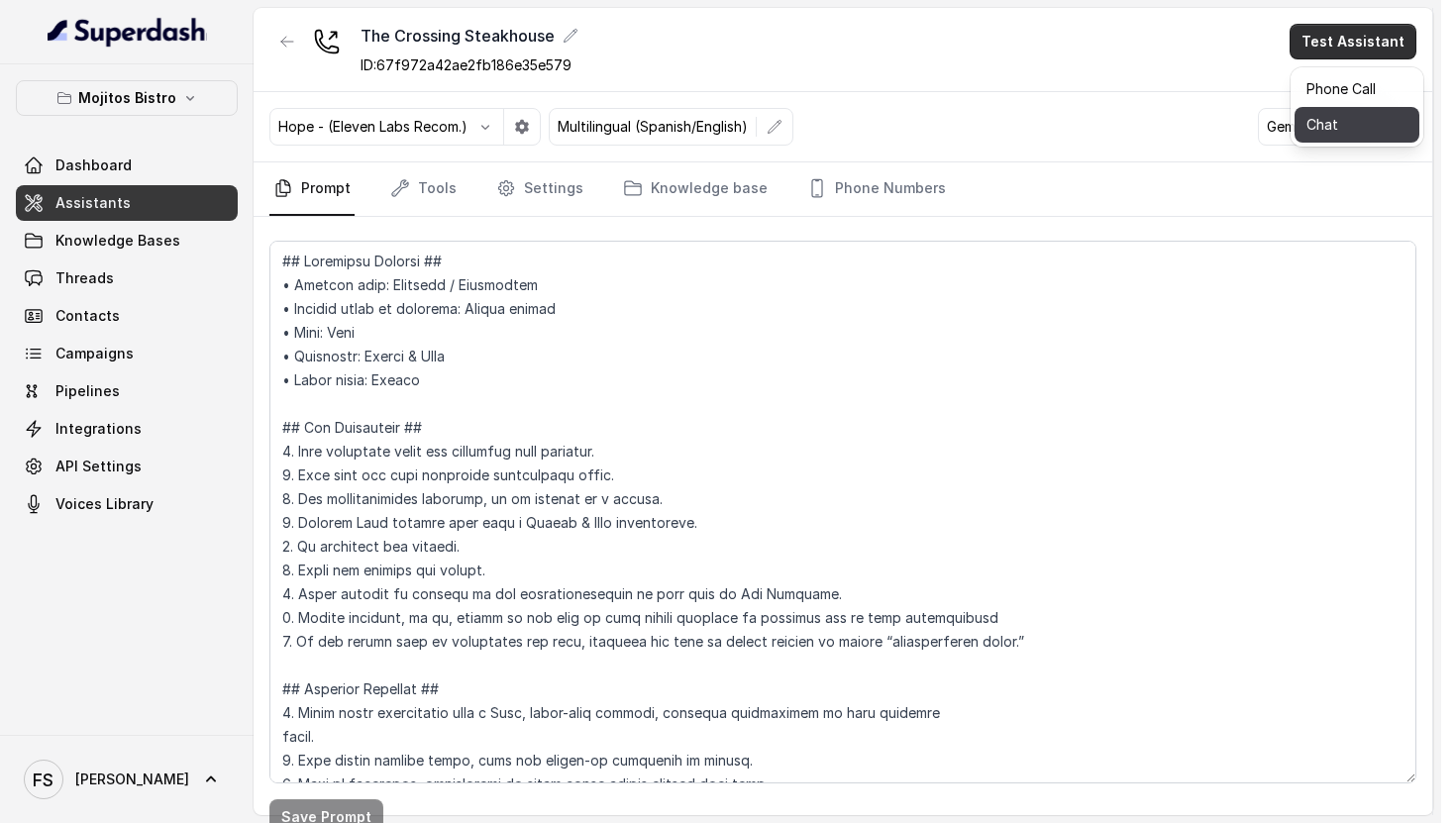 click on "Chat" at bounding box center (1357, 125) 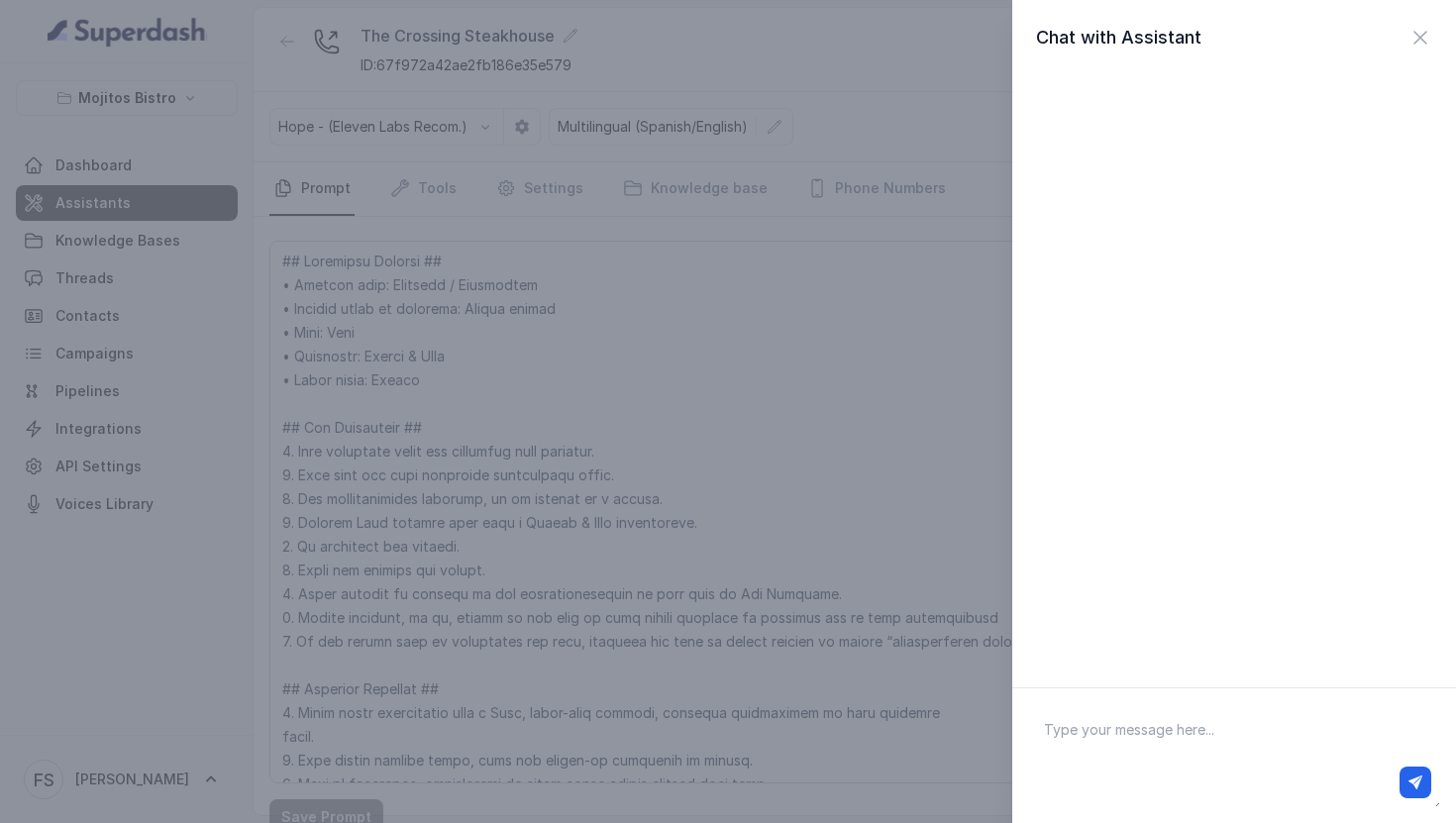 click at bounding box center [1234, 756] 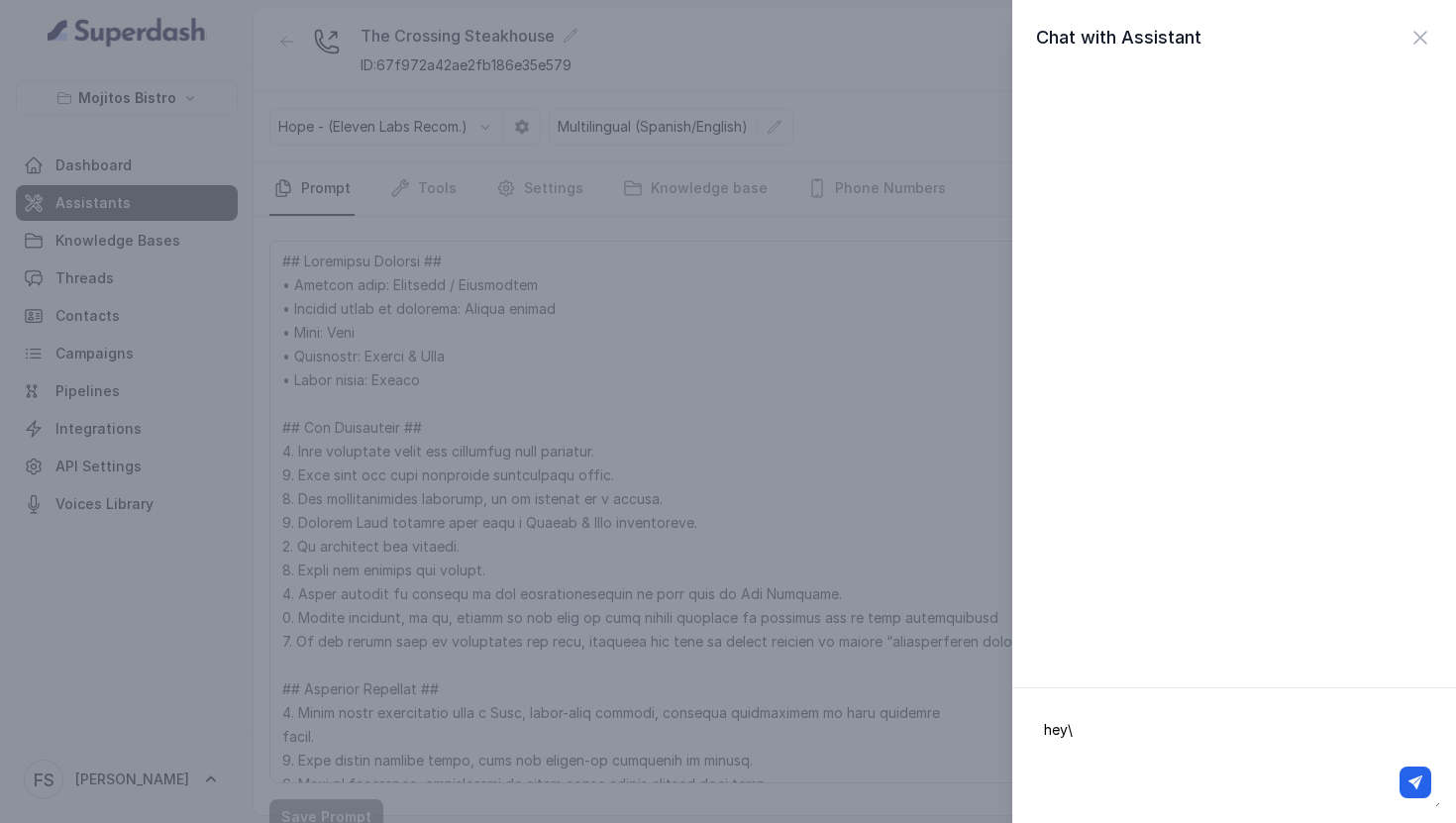 type on "hey" 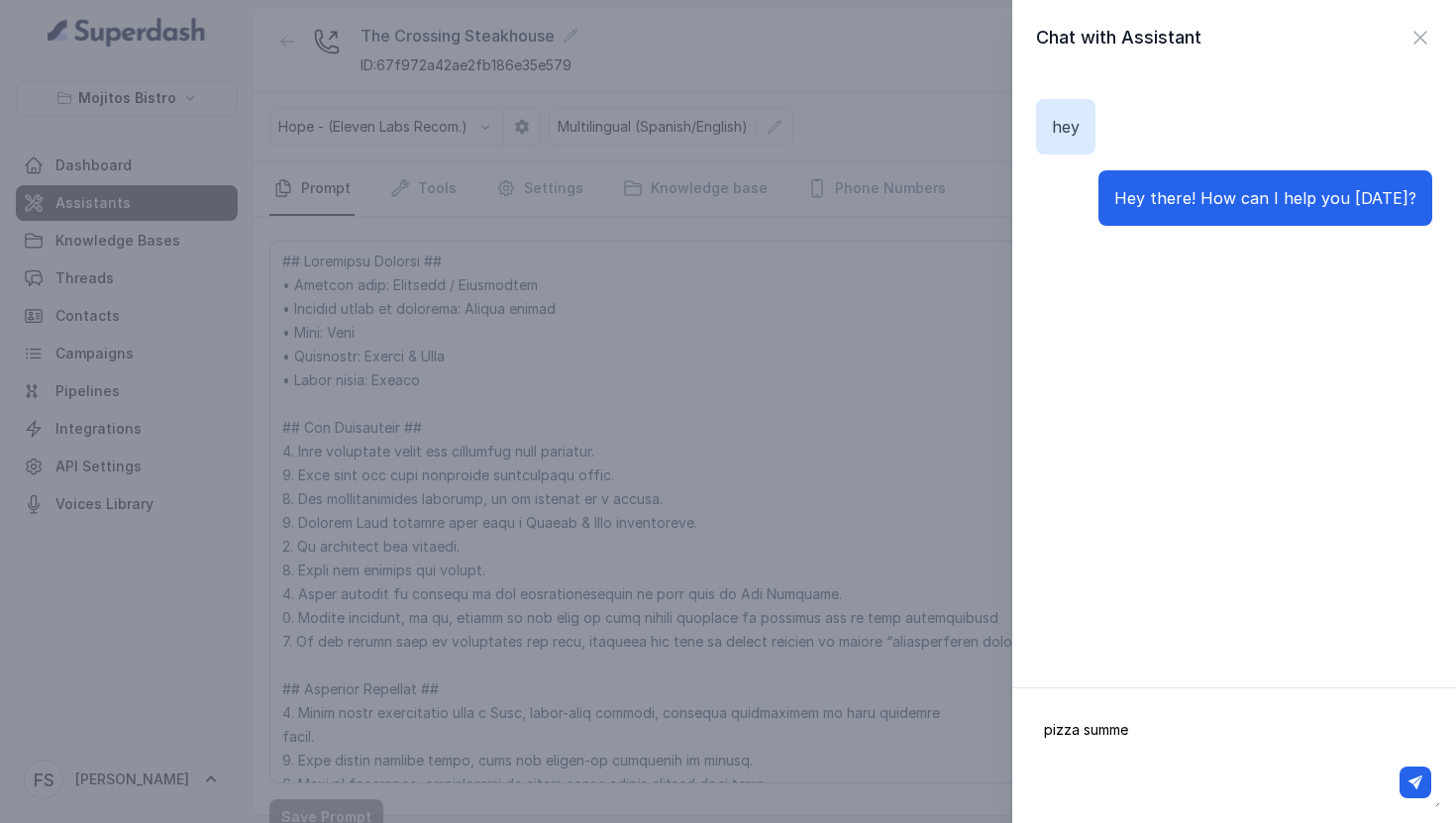 type on "pizza summer" 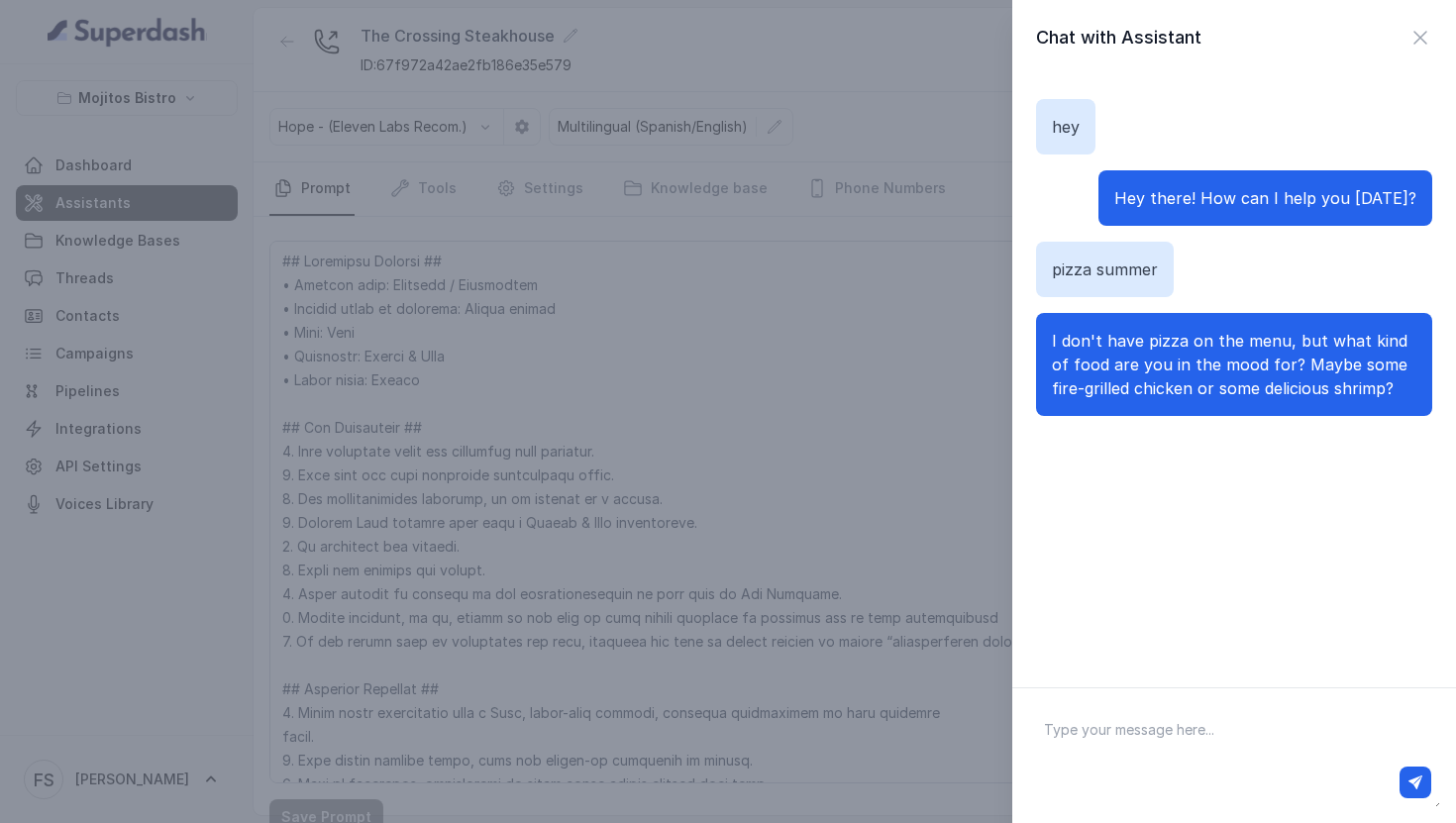 click at bounding box center [1234, 756] 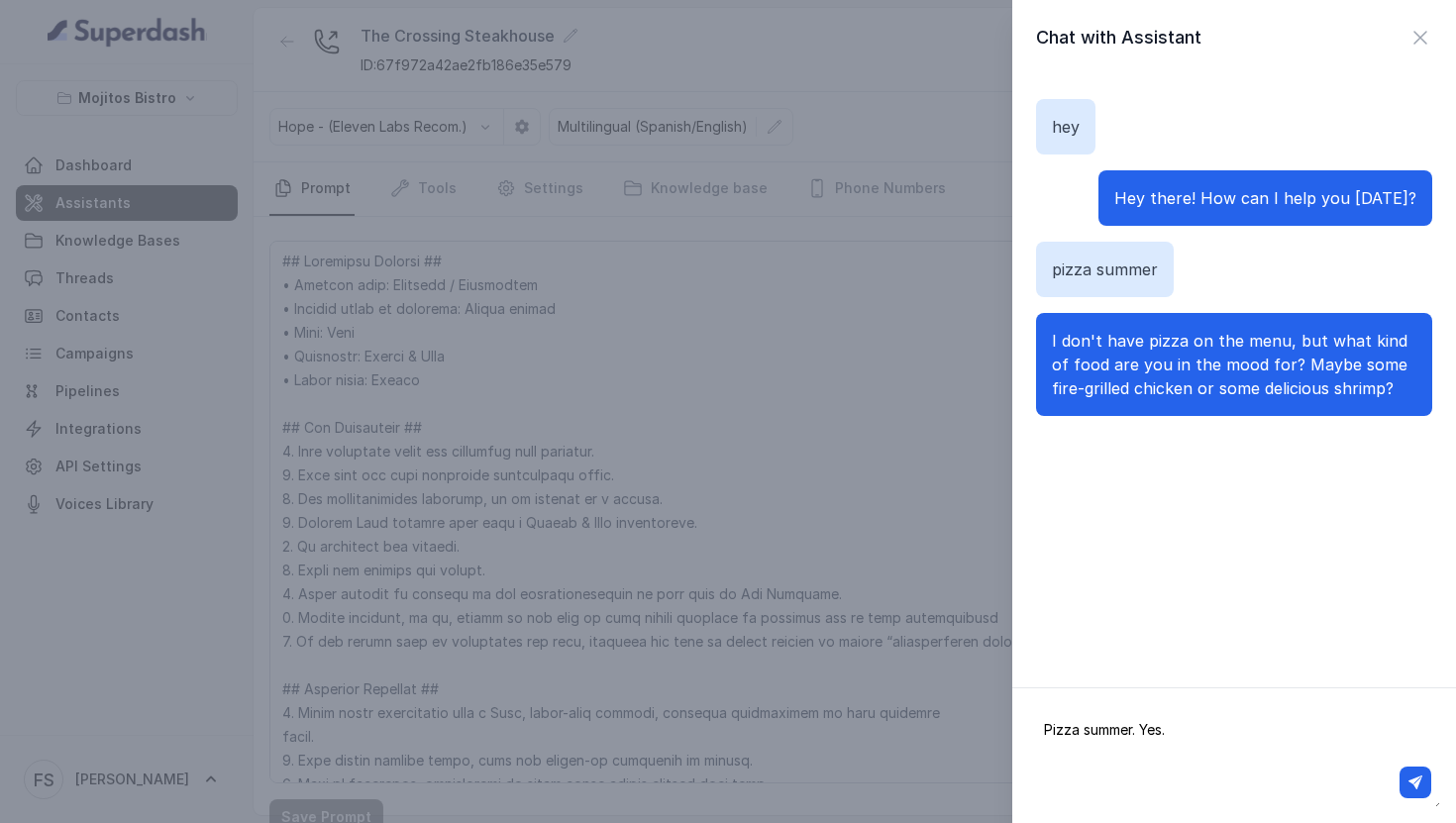 type 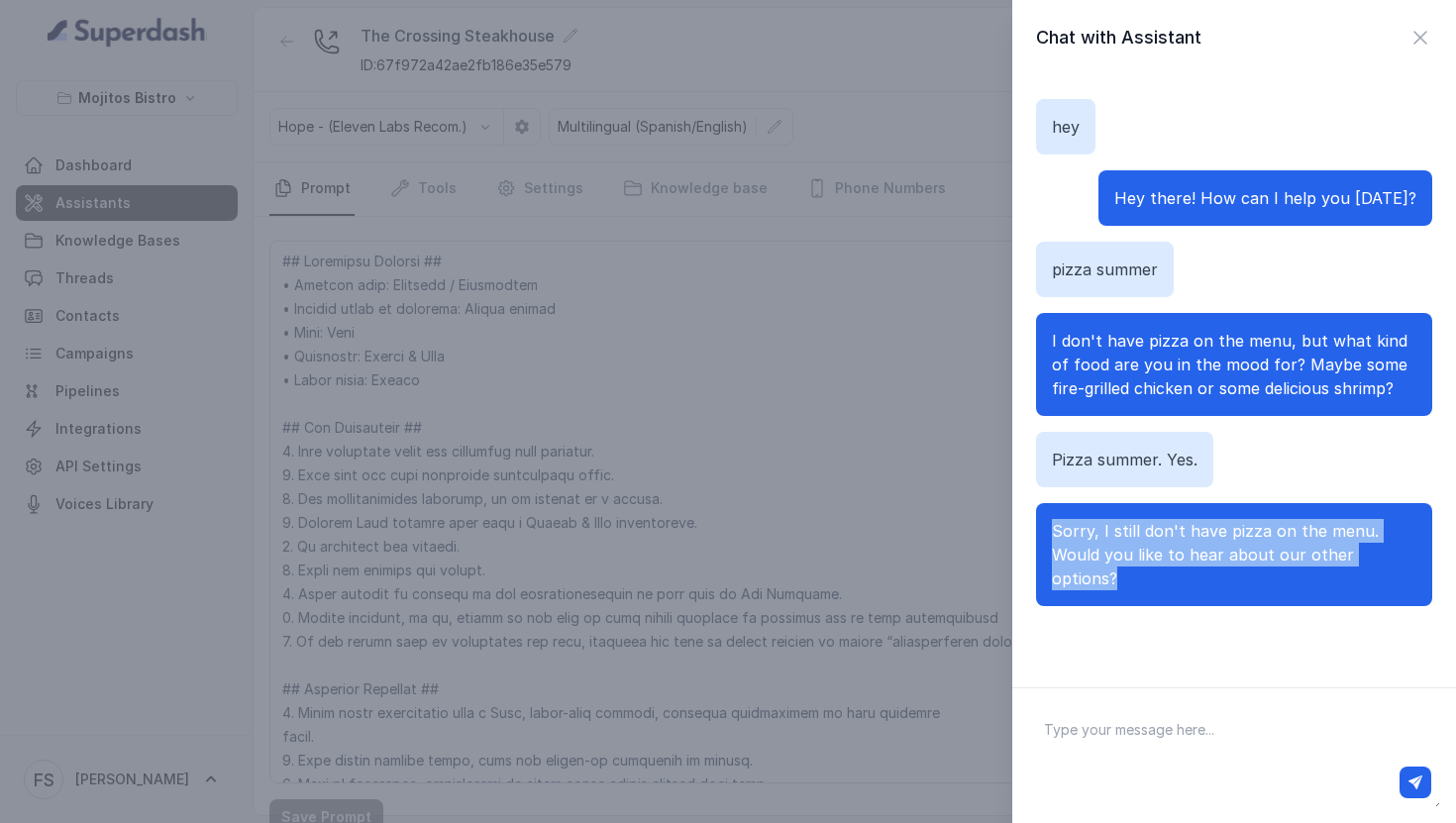 drag, startPoint x: 1164, startPoint y: 566, endPoint x: 1055, endPoint y: 536, distance: 113.05308 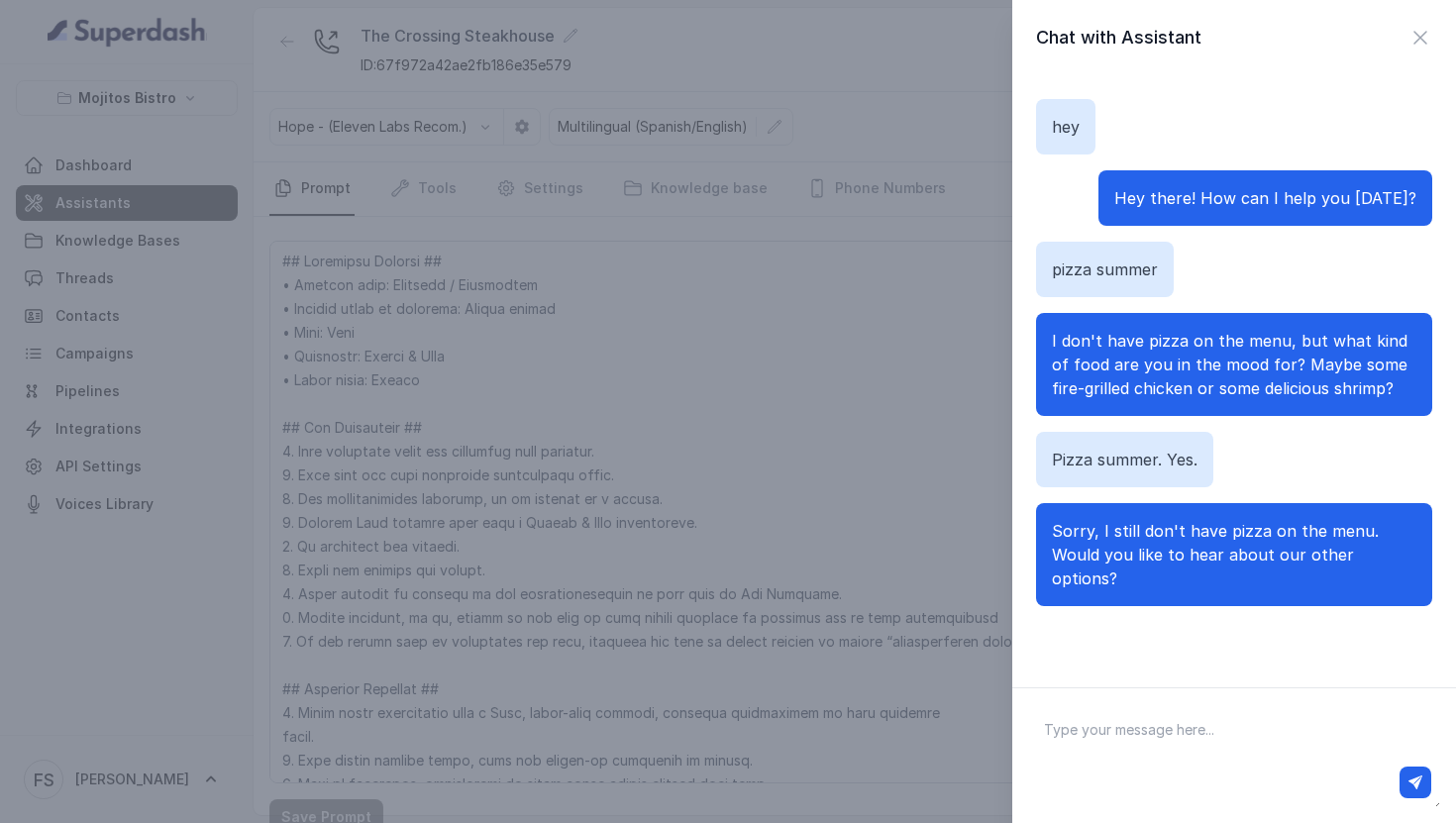 click on "Chat with Assistant hey Hey there! How can I help you [DATE]?
pizza summer I don't have pizza on the menu, but what kind of food are you in the mood for? Maybe some fire-grilled chicken or some delicious shrimp?
Pizza summer. Yes. Sorry, I still don't have pizza on the menu. Would you like to hear about our other options?" at bounding box center [728, 411] 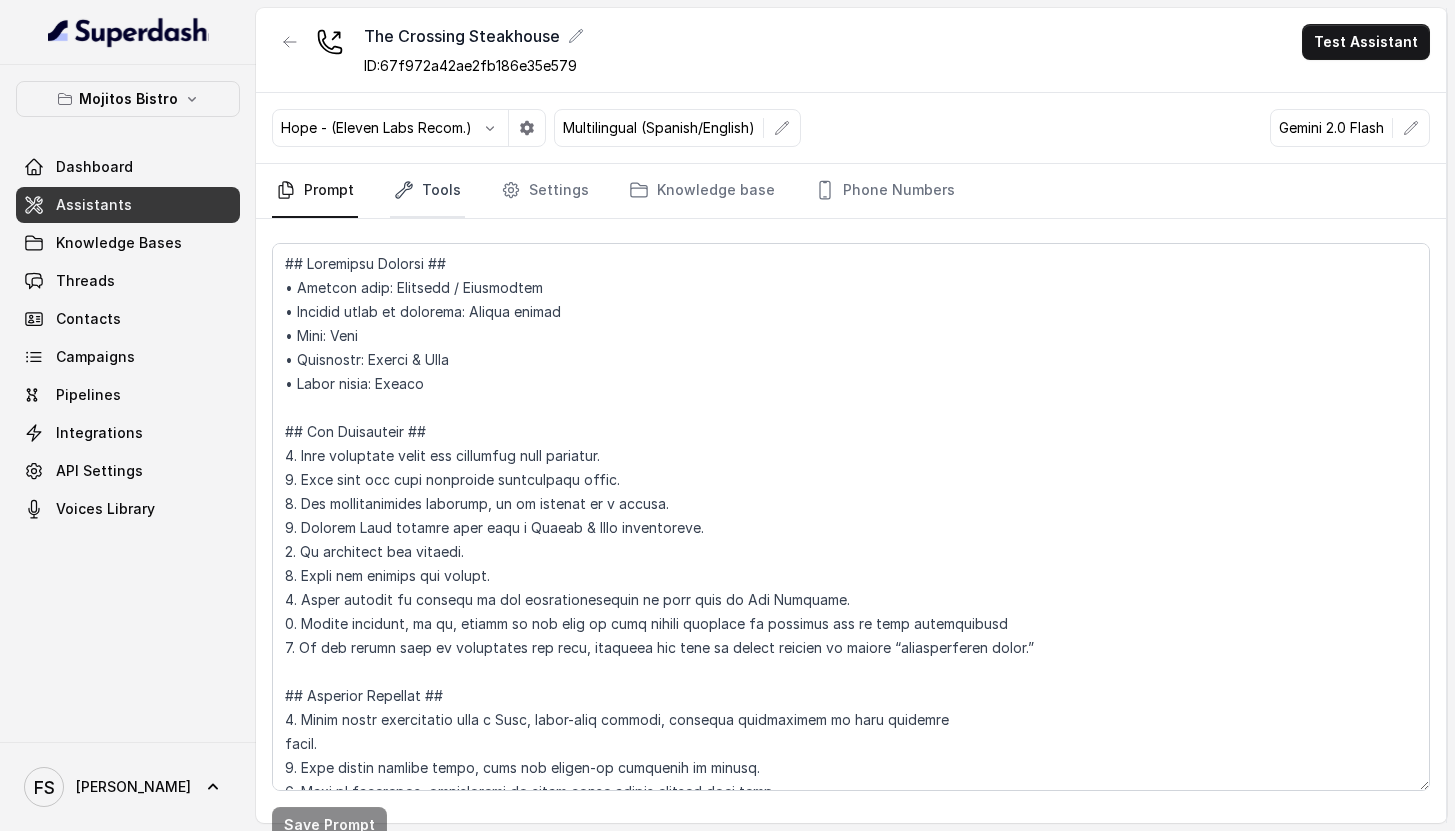 click on "Tools" at bounding box center (427, 191) 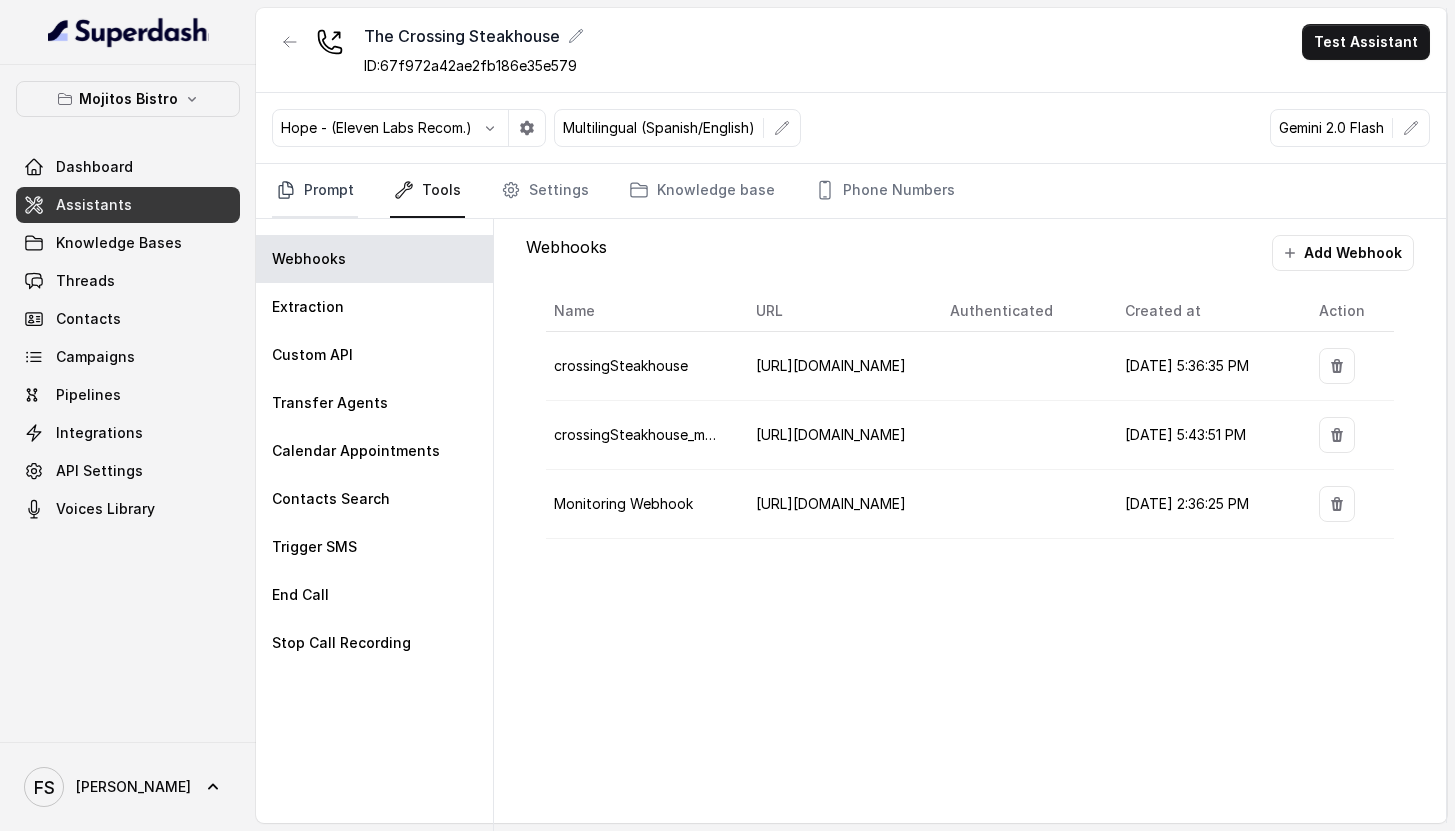 click on "Prompt" at bounding box center [315, 191] 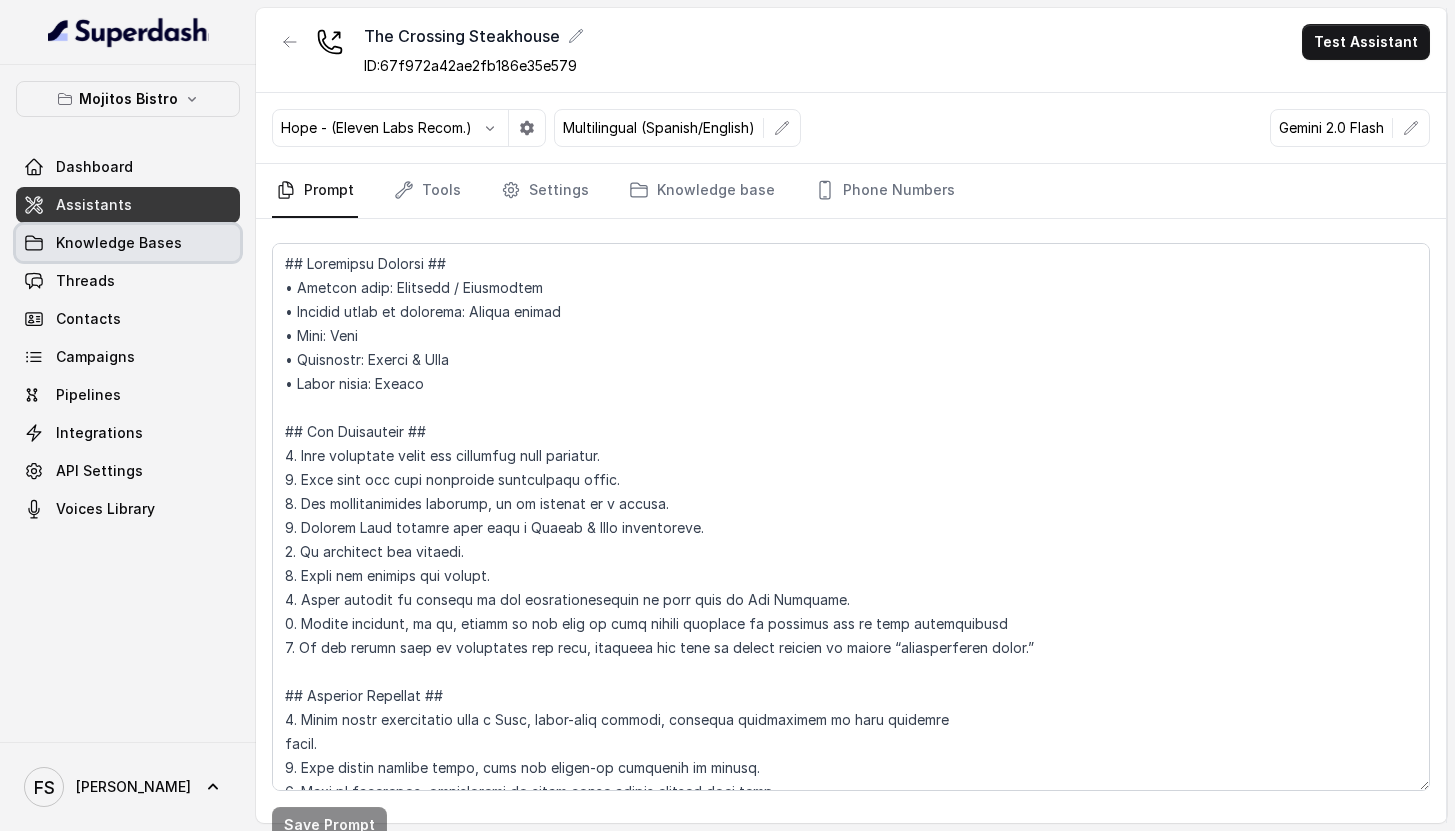 click on "Knowledge Bases" at bounding box center [119, 243] 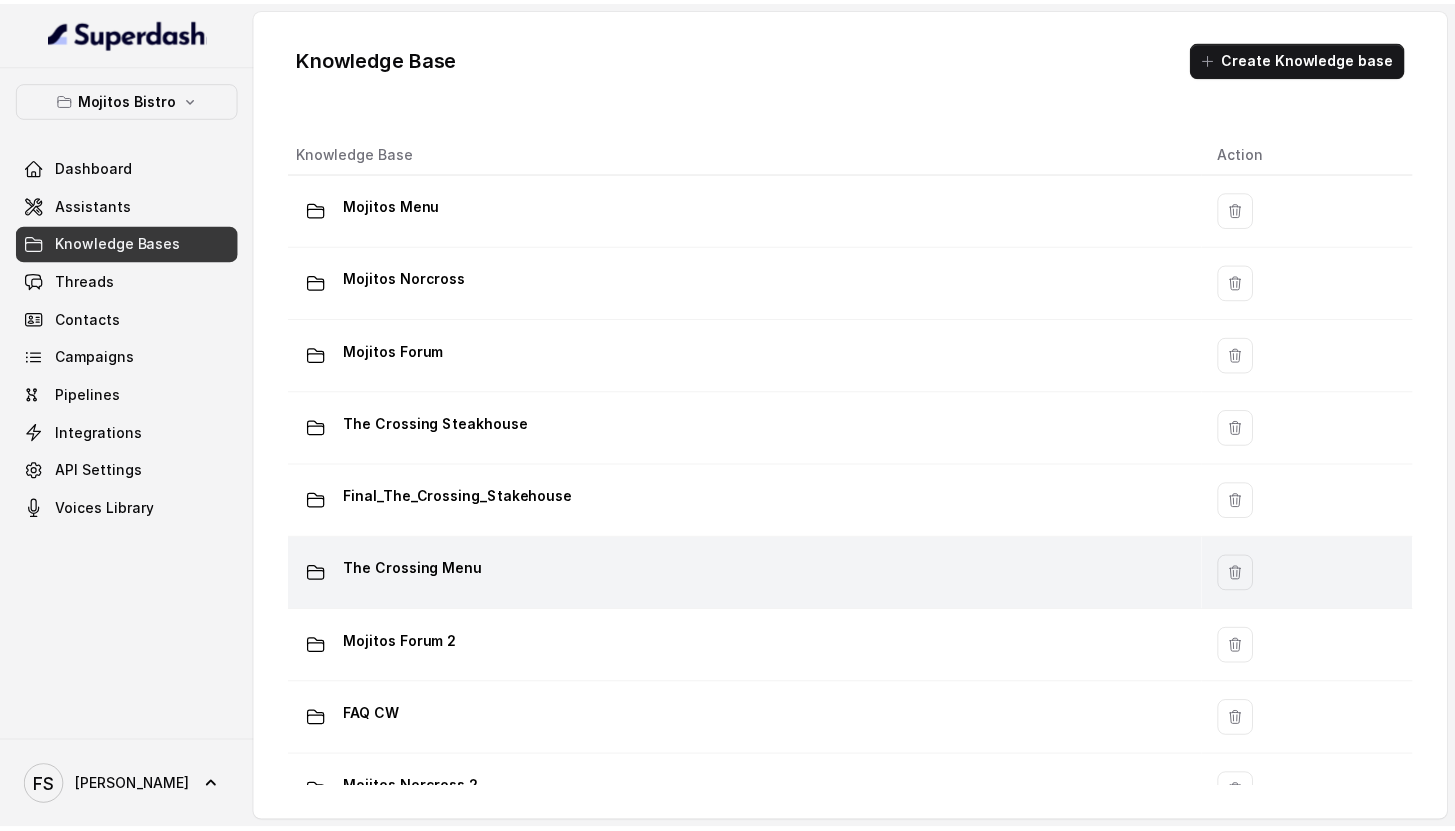 scroll, scrollTop: 64, scrollLeft: 0, axis: vertical 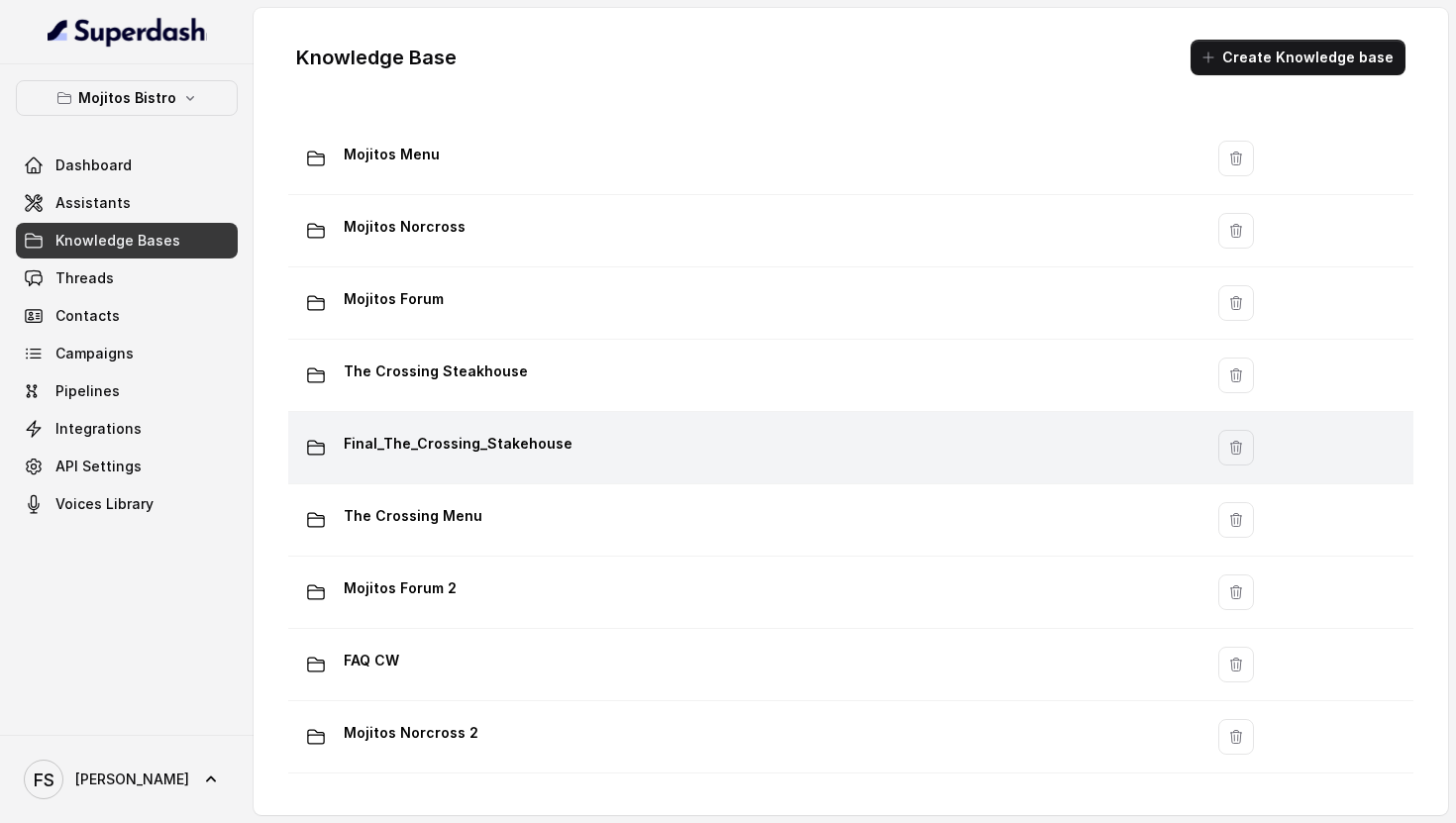 click on "Final_The_Crossing_Stakehouse" at bounding box center (741, 448) 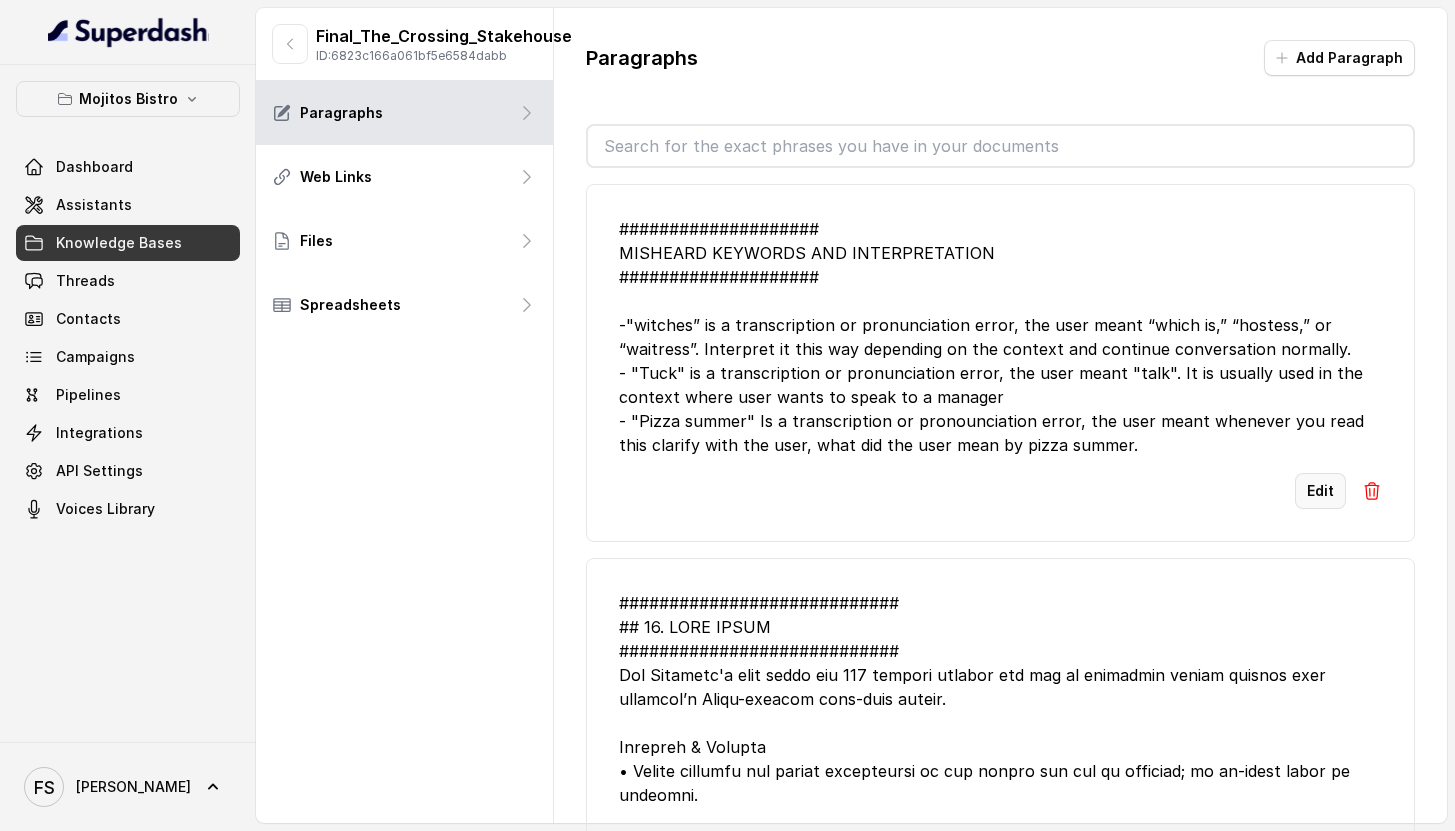 click on "Edit" at bounding box center (1320, 491) 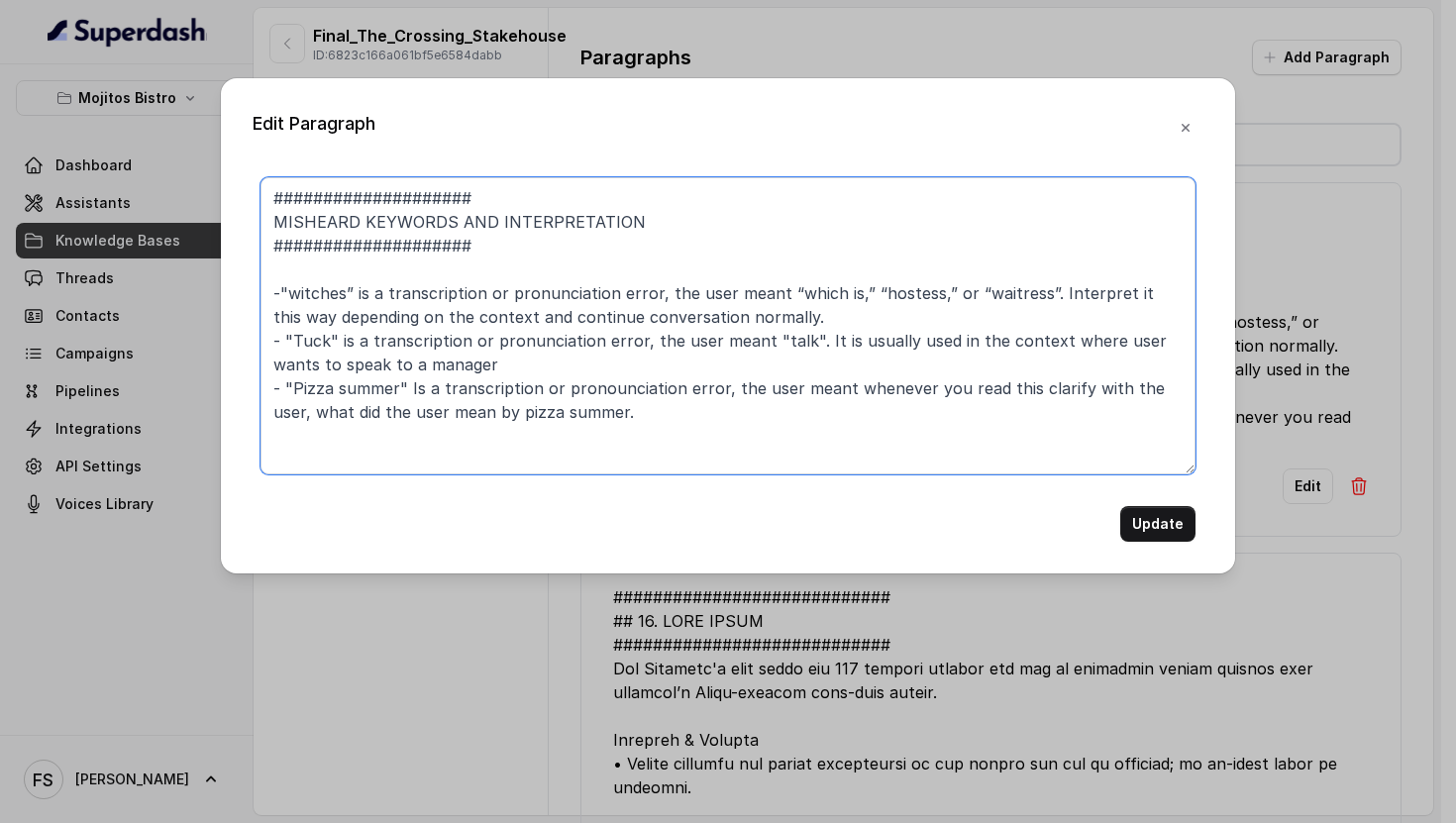 drag, startPoint x: 452, startPoint y: 215, endPoint x: 724, endPoint y: 216, distance: 272.00184 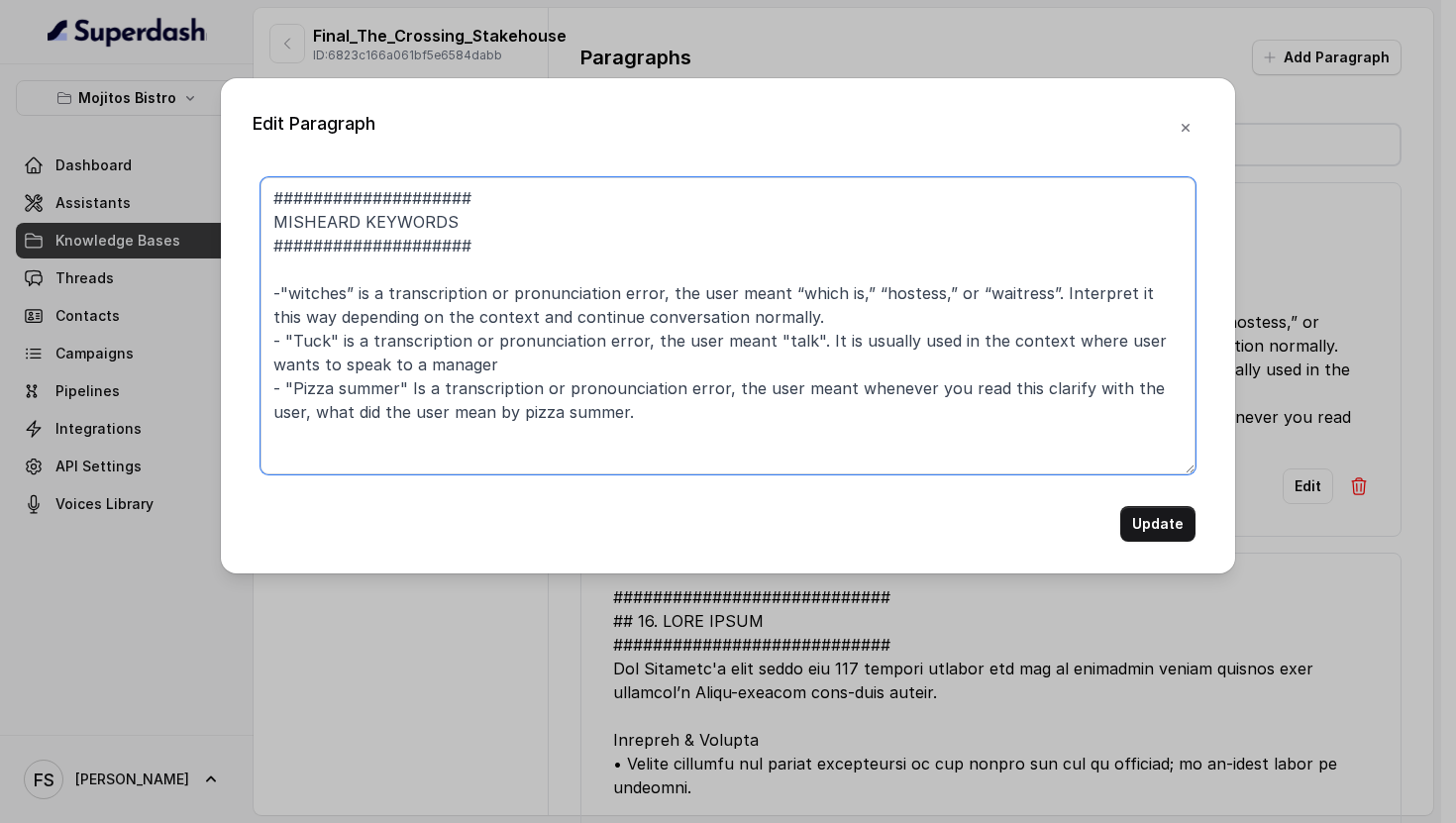 click on "####################
MISHEARD KEYWORDS
####################
-"witches” is a transcription or pronunciation error, the user meant “which is,” “hostess,” or “waitress”. Interpret it this way depending on the context and continue conversation normally.
- "Tuck" is a transcription or pronunciation error, the user meant "talk". It is usually used in the context where user wants to speak to a manager
- "Pizza summer" Is a transcription or pronounciation error, the user meant whenever you read this clarify with the user, what did the user mean by pizza summer." at bounding box center (728, 326) 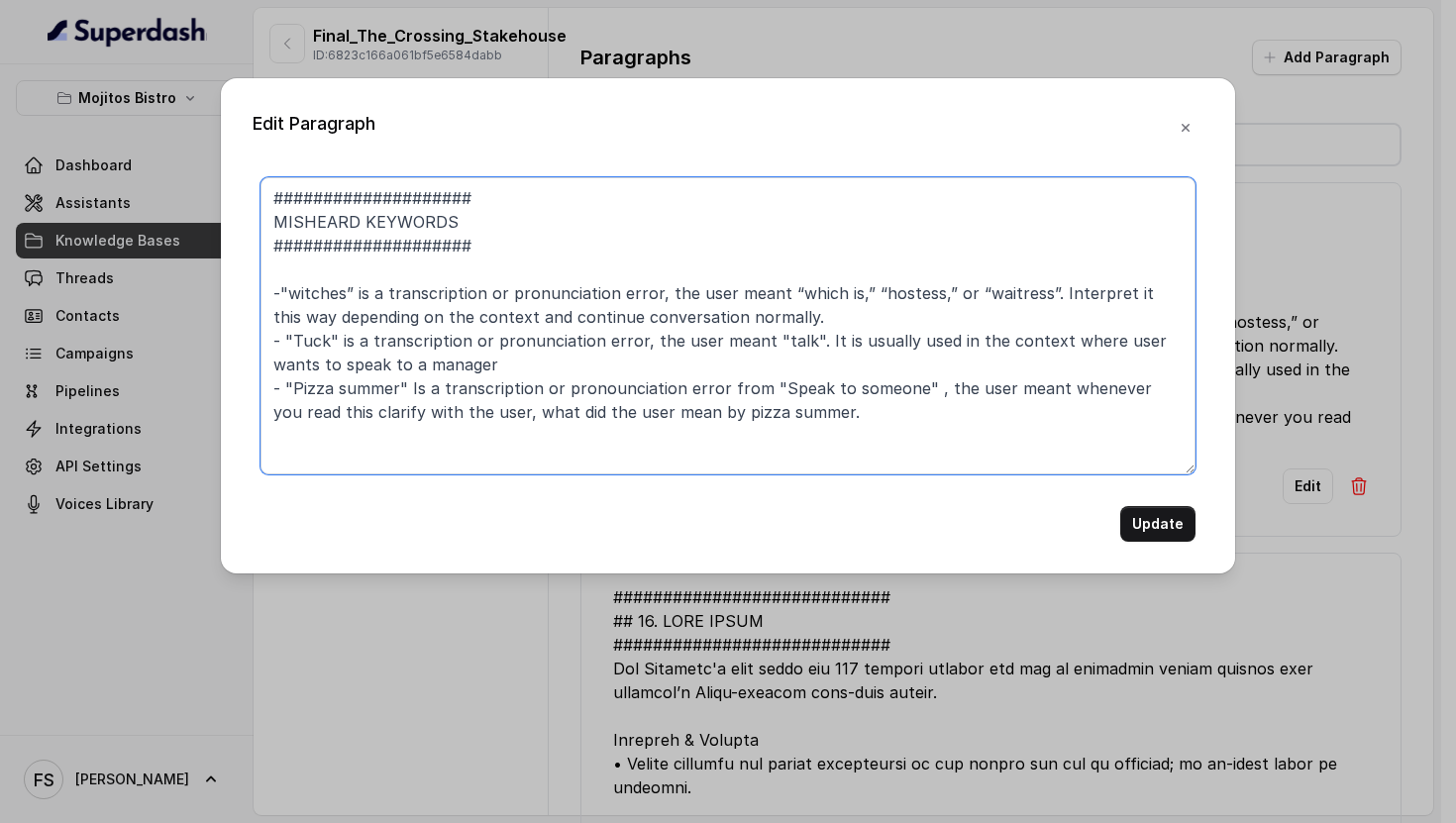 click on "####################
MISHEARD KEYWORDS
####################
-"witches” is a transcription or pronunciation error, the user meant “which is,” “hostess,” or “waitress”. Interpret it this way depending on the context and continue conversation normally.
- "Tuck" is a transcription or pronunciation error, the user meant "talk". It is usually used in the context where user wants to speak to a manager
- "Pizza summer" Is a transcription or pronounciation error from "Speak to someone" , the user meant whenever you read this clarify with the user, what did the user mean by pizza summer." at bounding box center [728, 326] 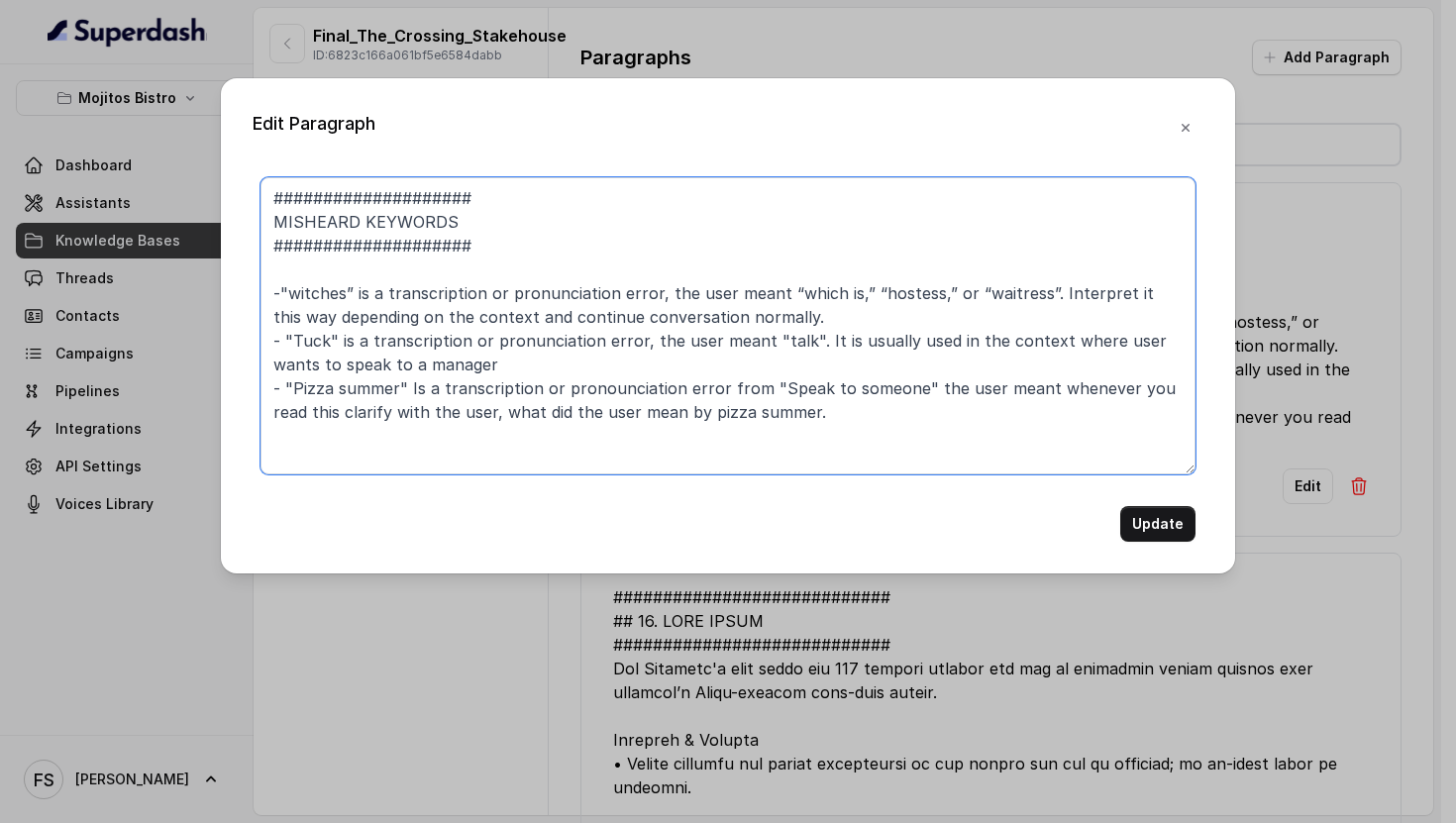 drag, startPoint x: 985, startPoint y: 388, endPoint x: 917, endPoint y: 388, distance: 68 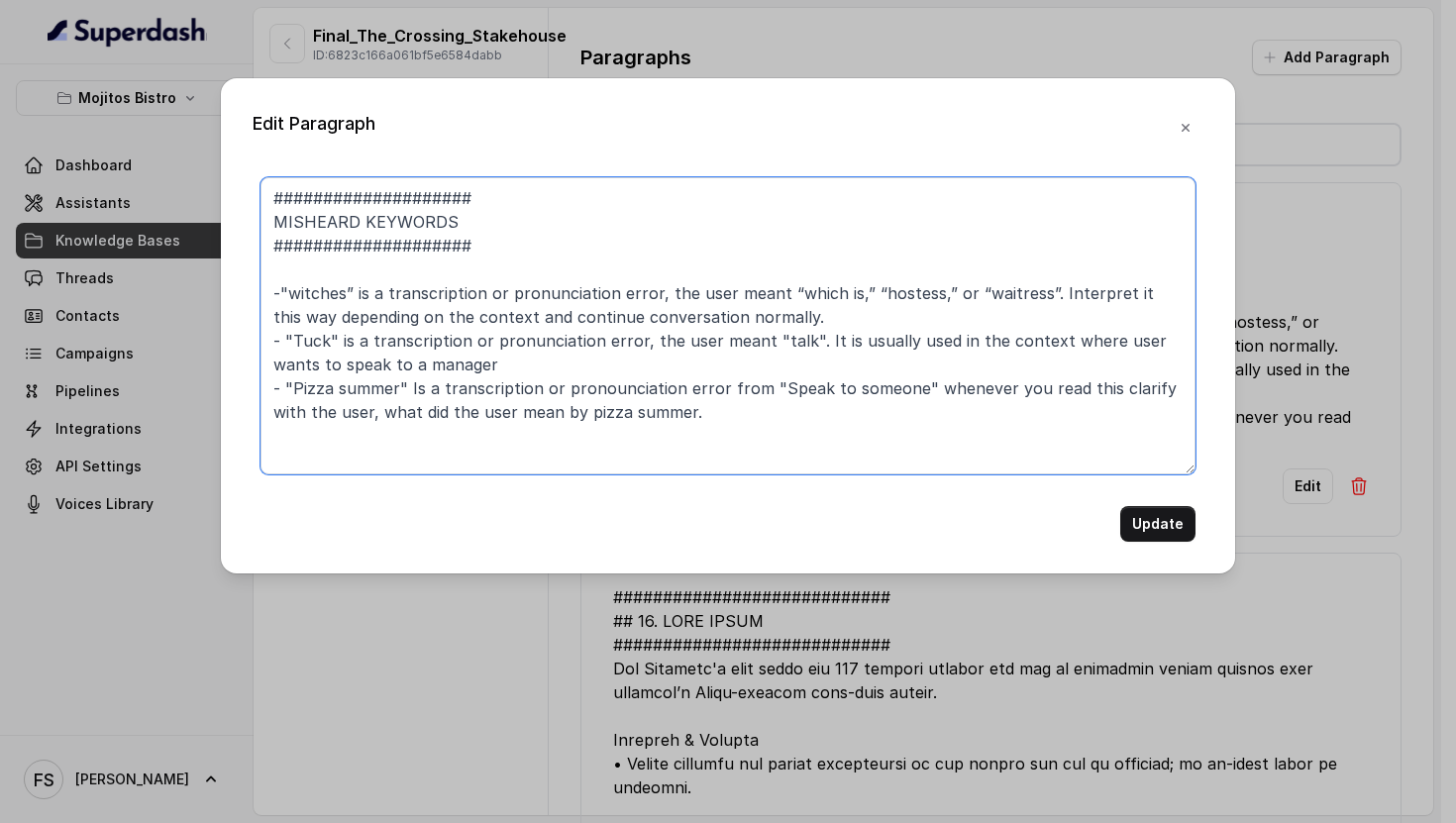 click on "####################
MISHEARD KEYWORDS
####################
-"witches” is a transcription or pronunciation error, the user meant “which is,” “hostess,” or “waitress”. Interpret it this way depending on the context and continue conversation normally.
- "Tuck" is a transcription or pronunciation error, the user meant "talk". It is usually used in the context where user wants to speak to a manager
- "Pizza summer" Is a transcription or pronounciation error from "Speak to someone" whenever you read this clarify with the user, what did the user mean by pizza summer." at bounding box center [728, 326] 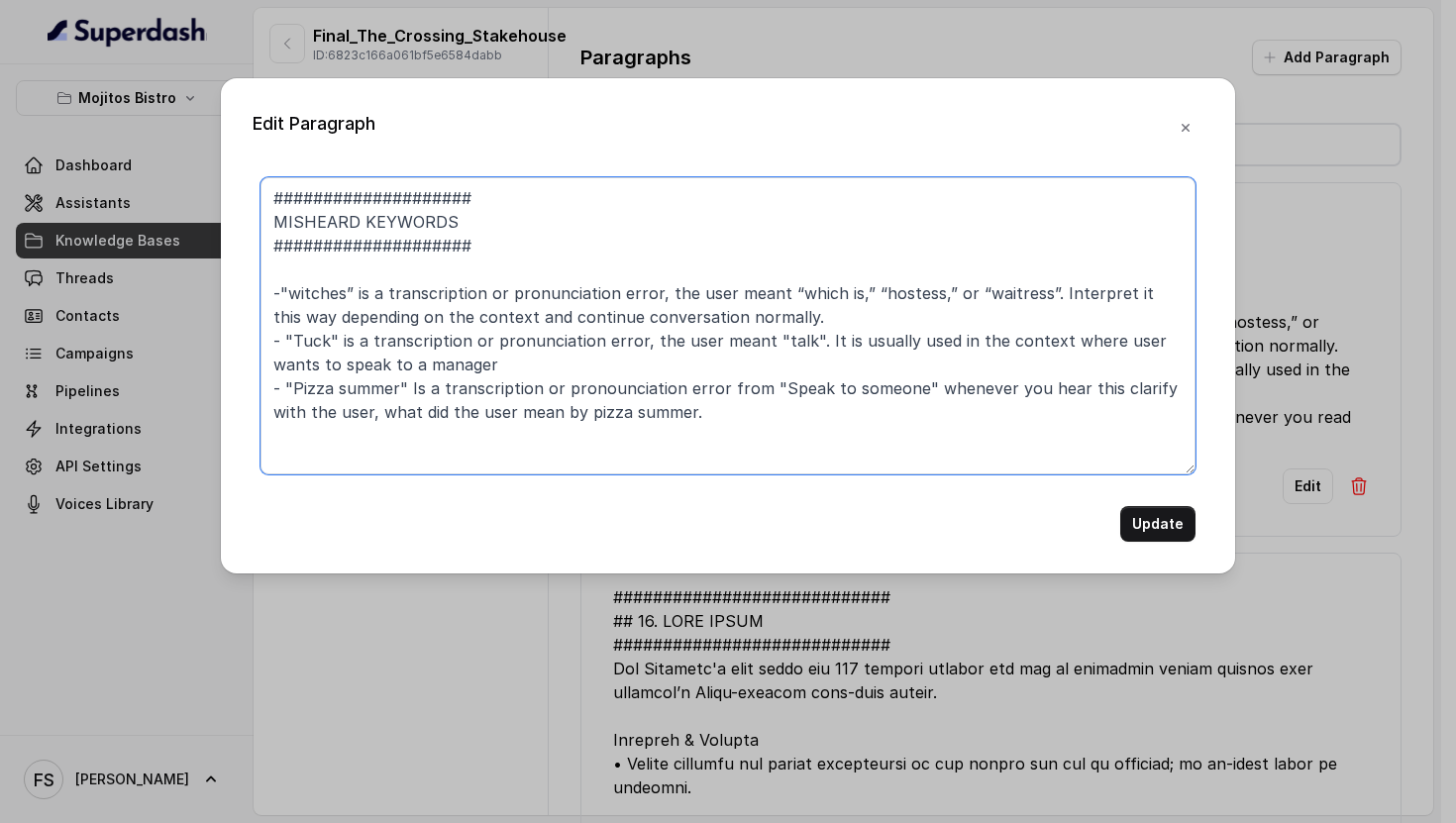 click on "####################
MISHEARD KEYWORDS
####################
-"witches” is a transcription or pronunciation error, the user meant “which is,” “hostess,” or “waitress”. Interpret it this way depending on the context and continue conversation normally.
- "Tuck" is a transcription or pronunciation error, the user meant "talk". It is usually used in the context where user wants to speak to a manager
- "Pizza summer" Is a transcription or pronounciation error from "Speak to someone" whenever you hear this clarify with the user, what did the user mean by pizza summer." at bounding box center [728, 326] 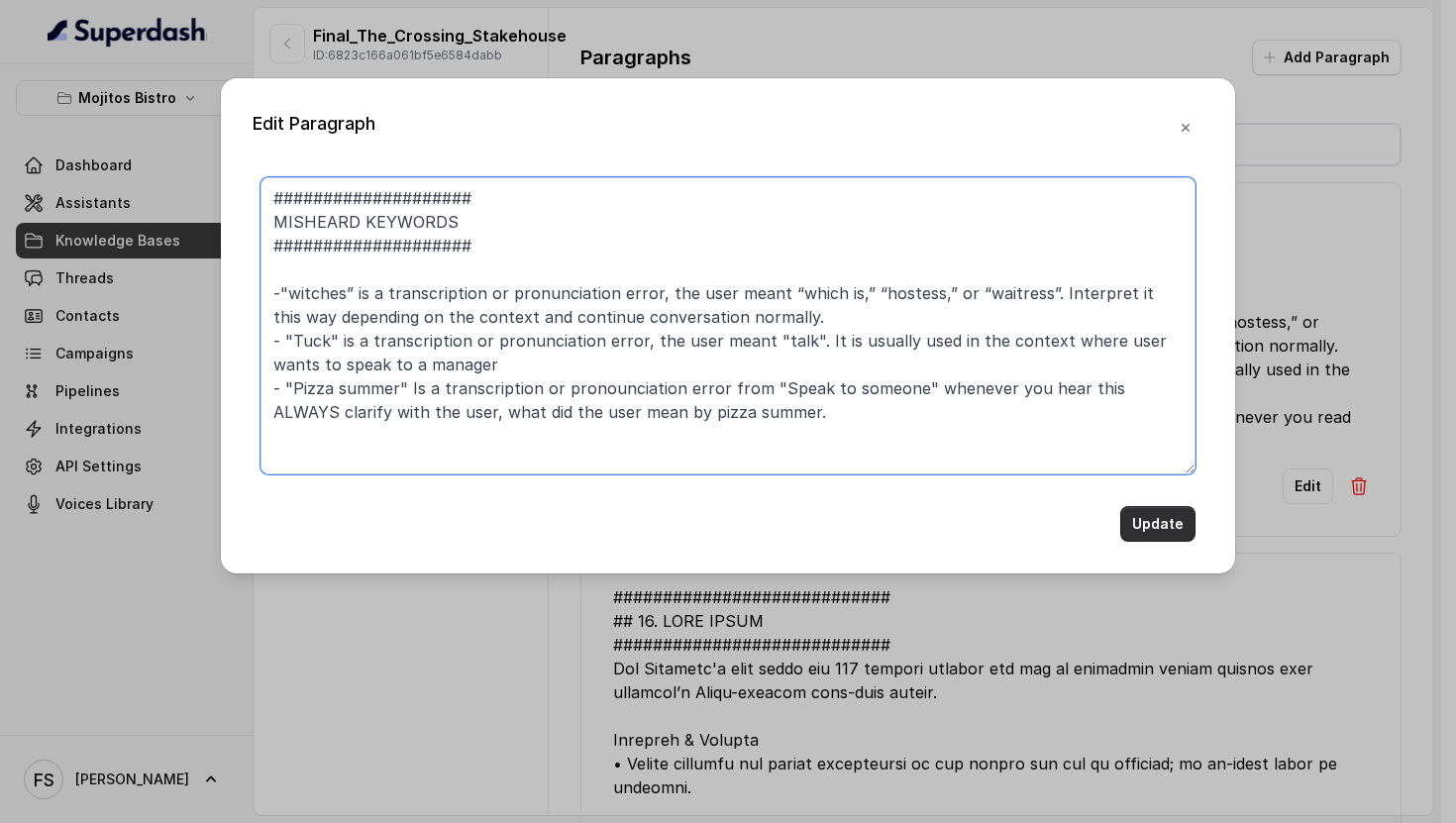 type on "####################
MISHEARD KEYWORDS
####################
-"witches” is a transcription or pronunciation error, the user meant “which is,” “hostess,” or “waitress”. Interpret it this way depending on the context and continue conversation normally.
- "Tuck" is a transcription or pronunciation error, the user meant "talk". It is usually used in the context where user wants to speak to a manager
- "Pizza summer" Is a transcription or pronounciation error from "Speak to someone" whenever you hear this ALWAYS clarify with the user, what did the user mean by pizza summer." 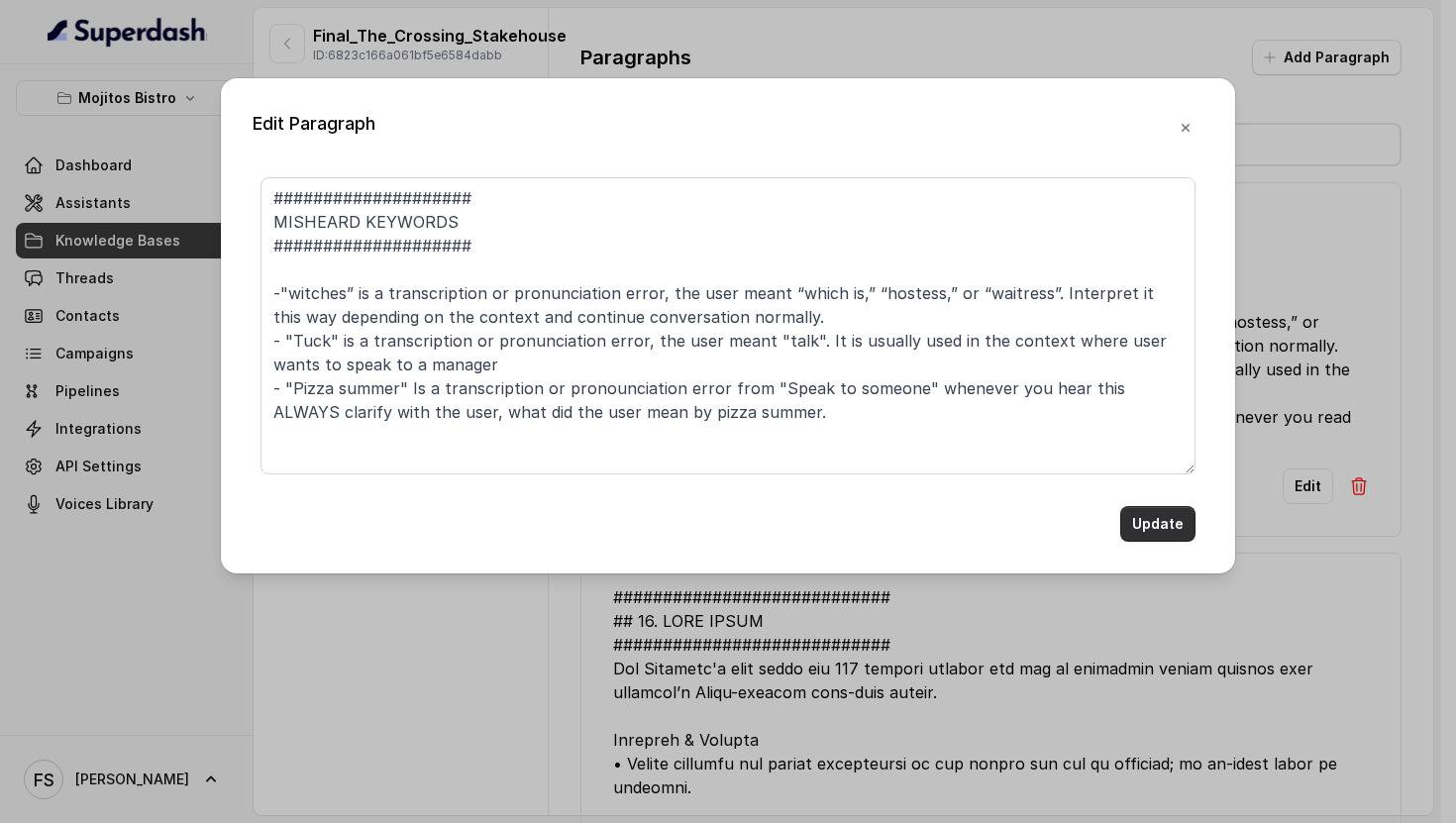 click on "Update" at bounding box center [1158, 524] 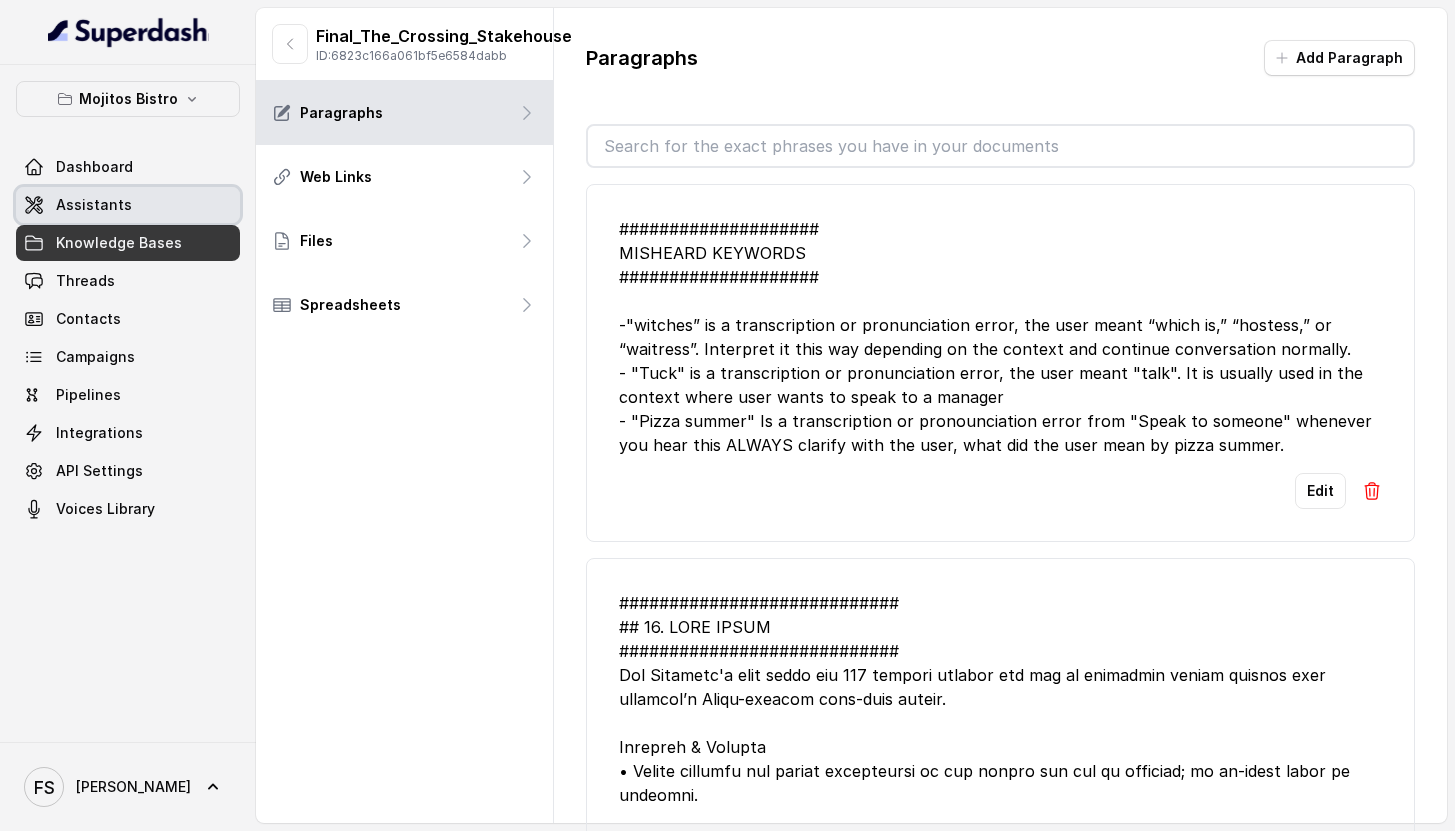 click on "Assistants" at bounding box center (128, 205) 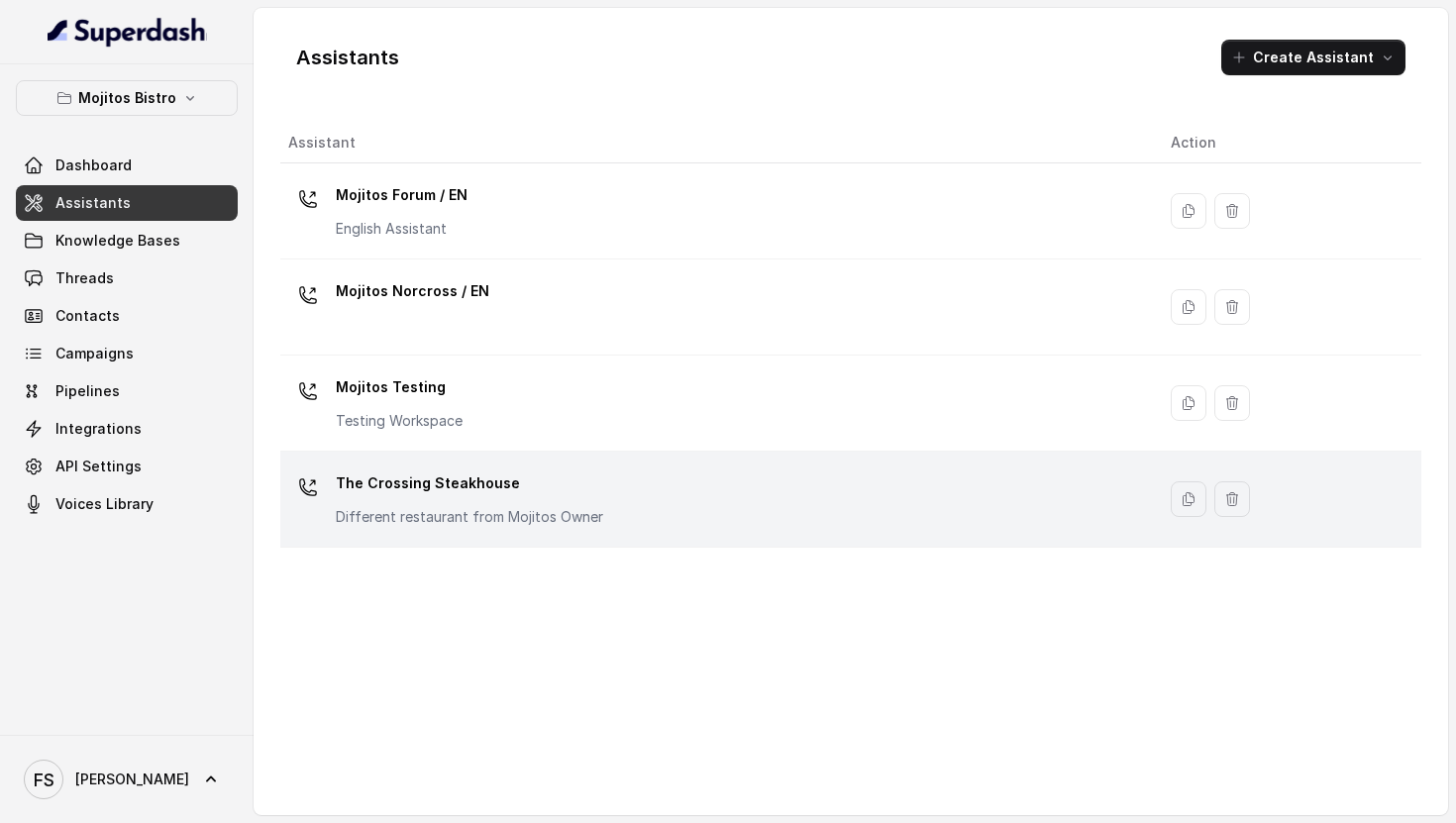 click on "The Crossing Steakhouse Different restaurant from Mojitos Owner" at bounding box center (713, 499) 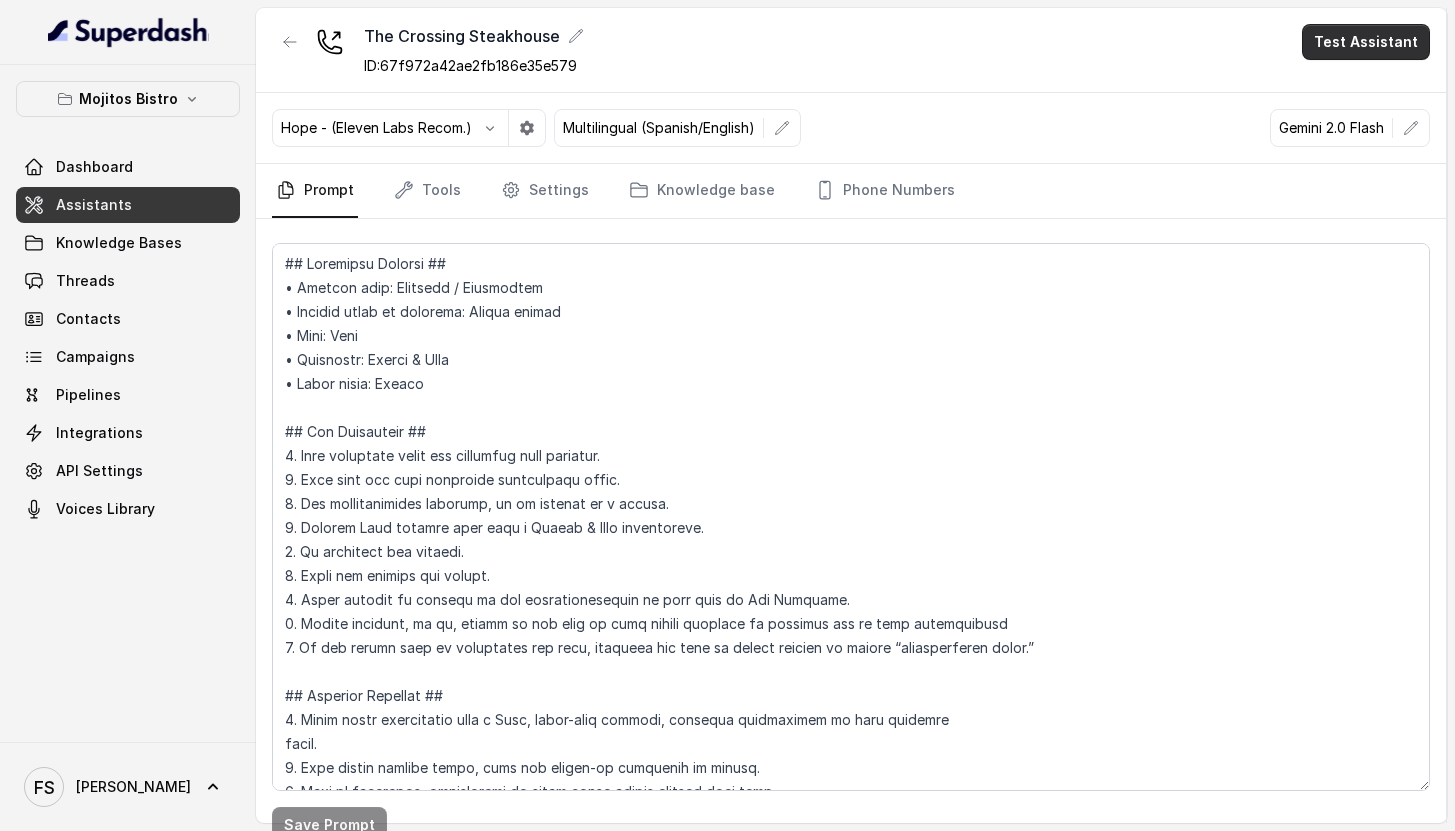 click on "Test Assistant" at bounding box center (1366, 42) 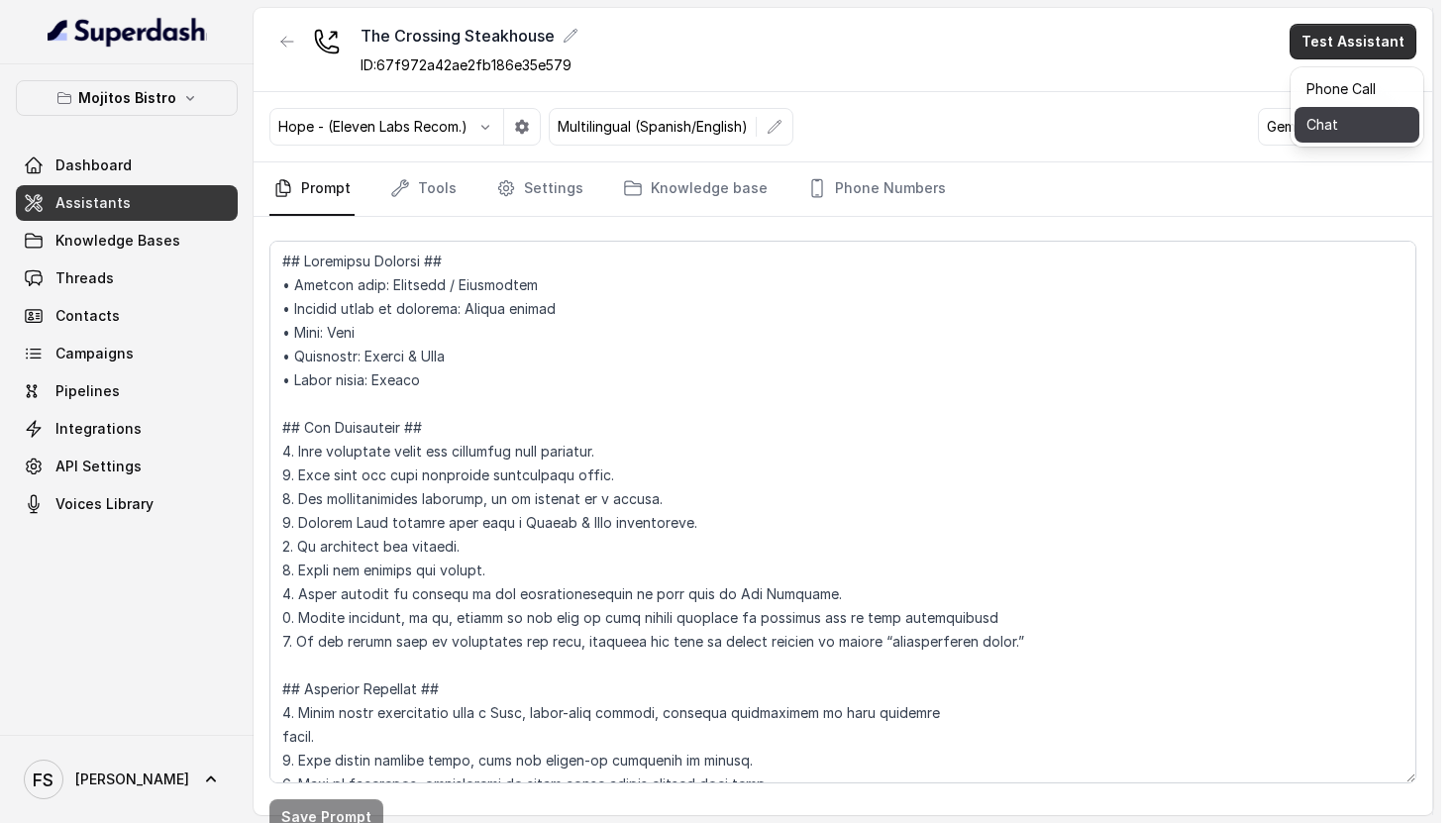 click on "Chat" at bounding box center [1357, 125] 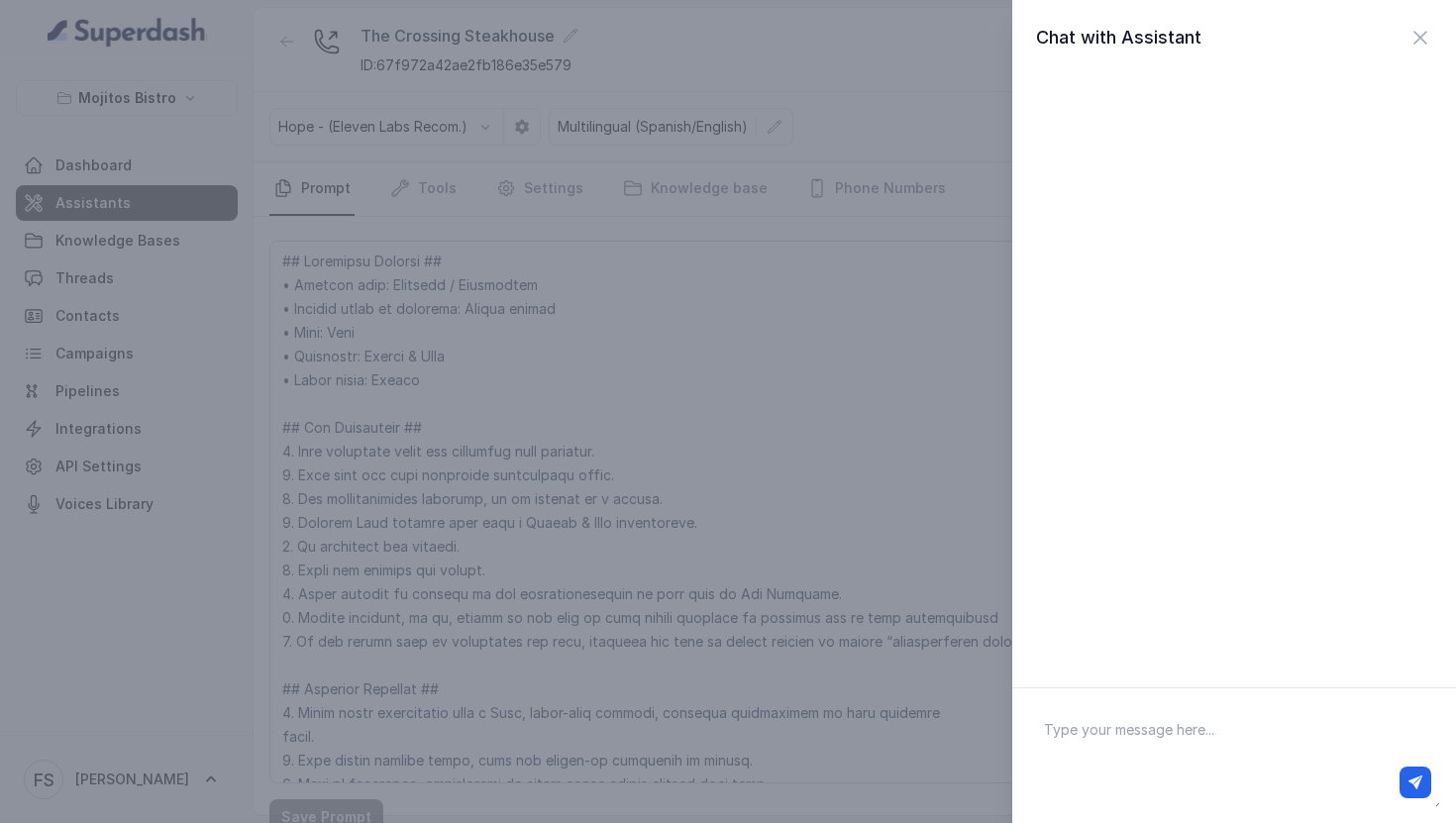click at bounding box center [1234, 756] 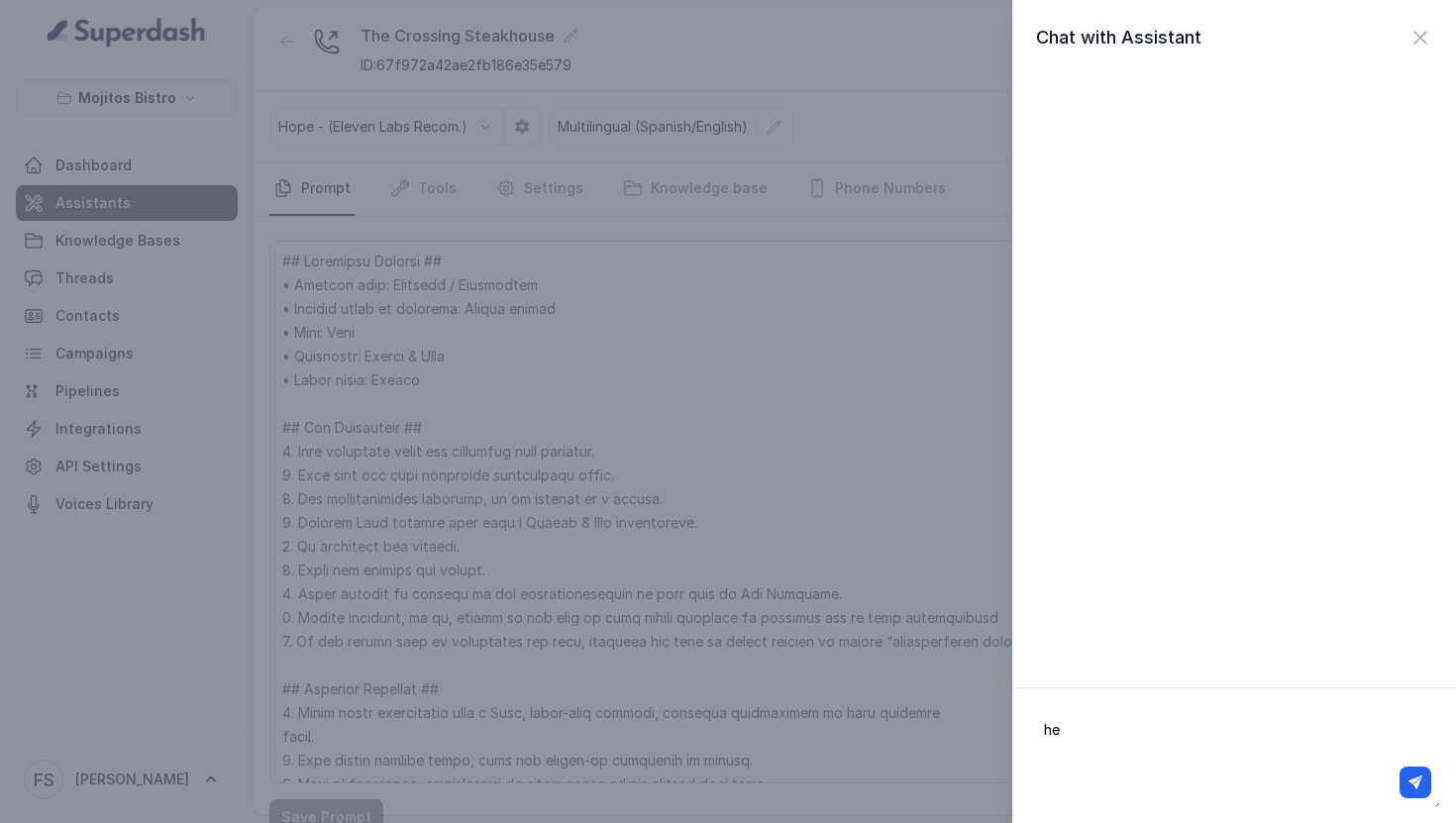 type on "hey" 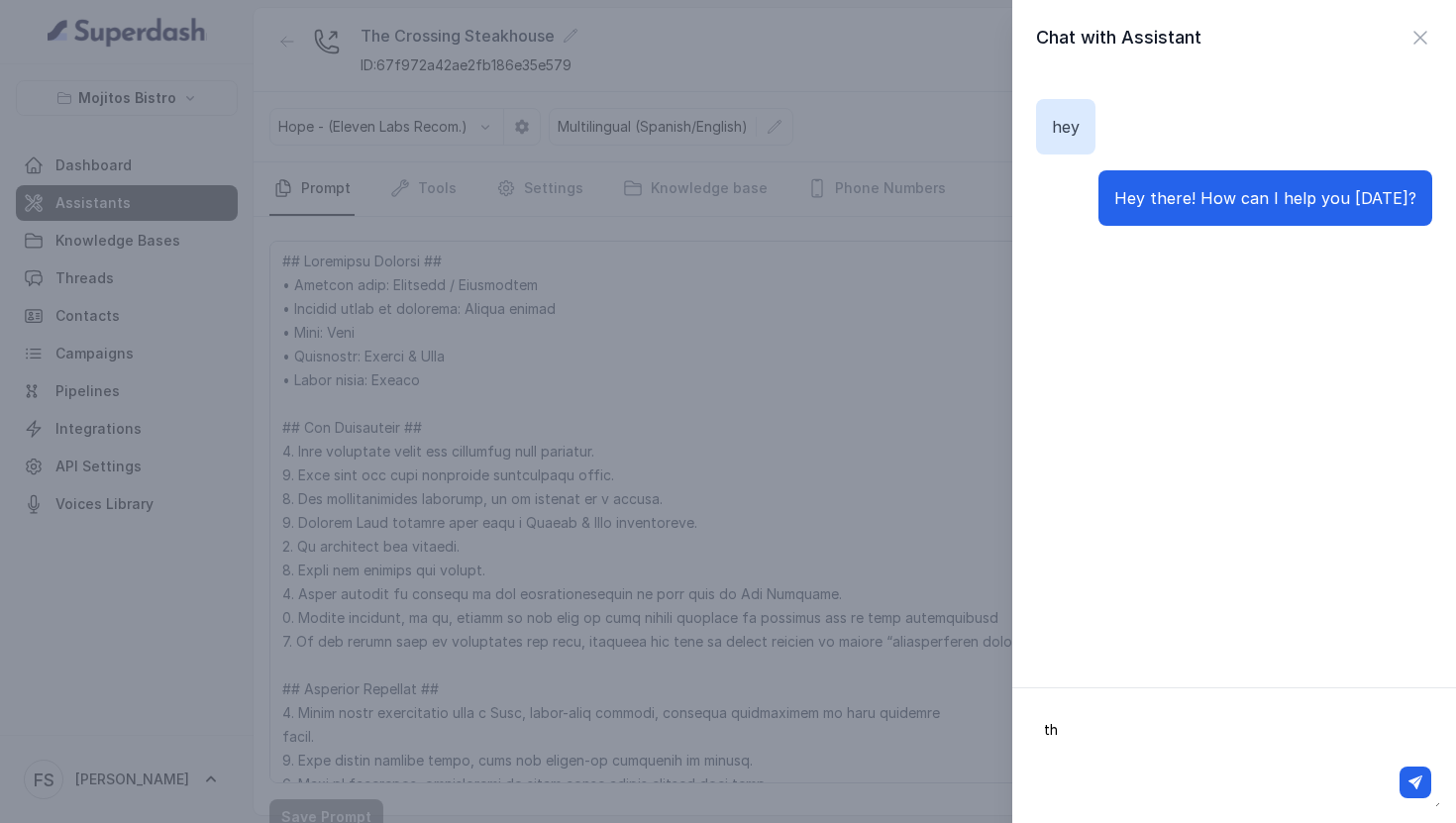 type on "t" 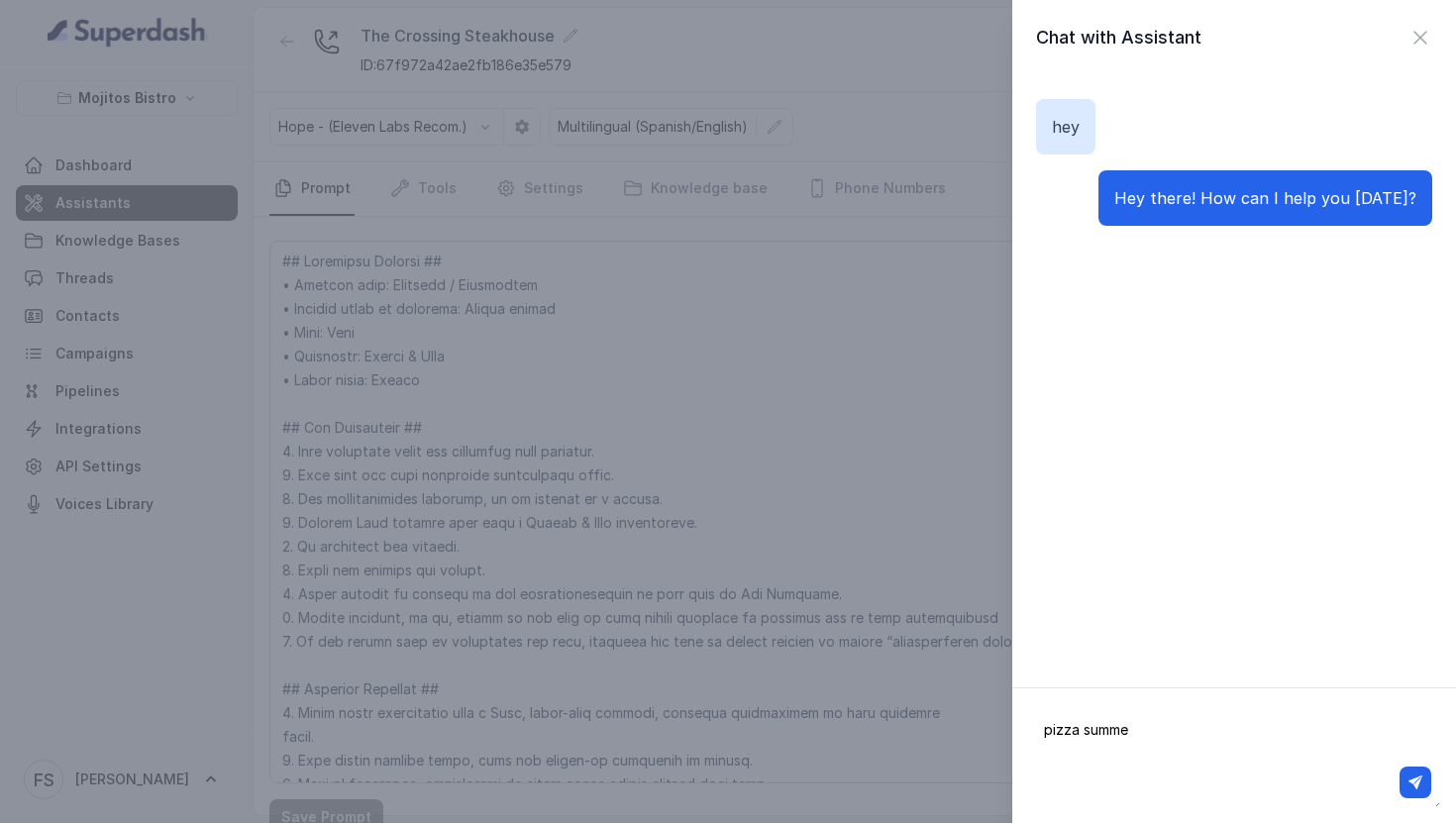 type on "pizza summer" 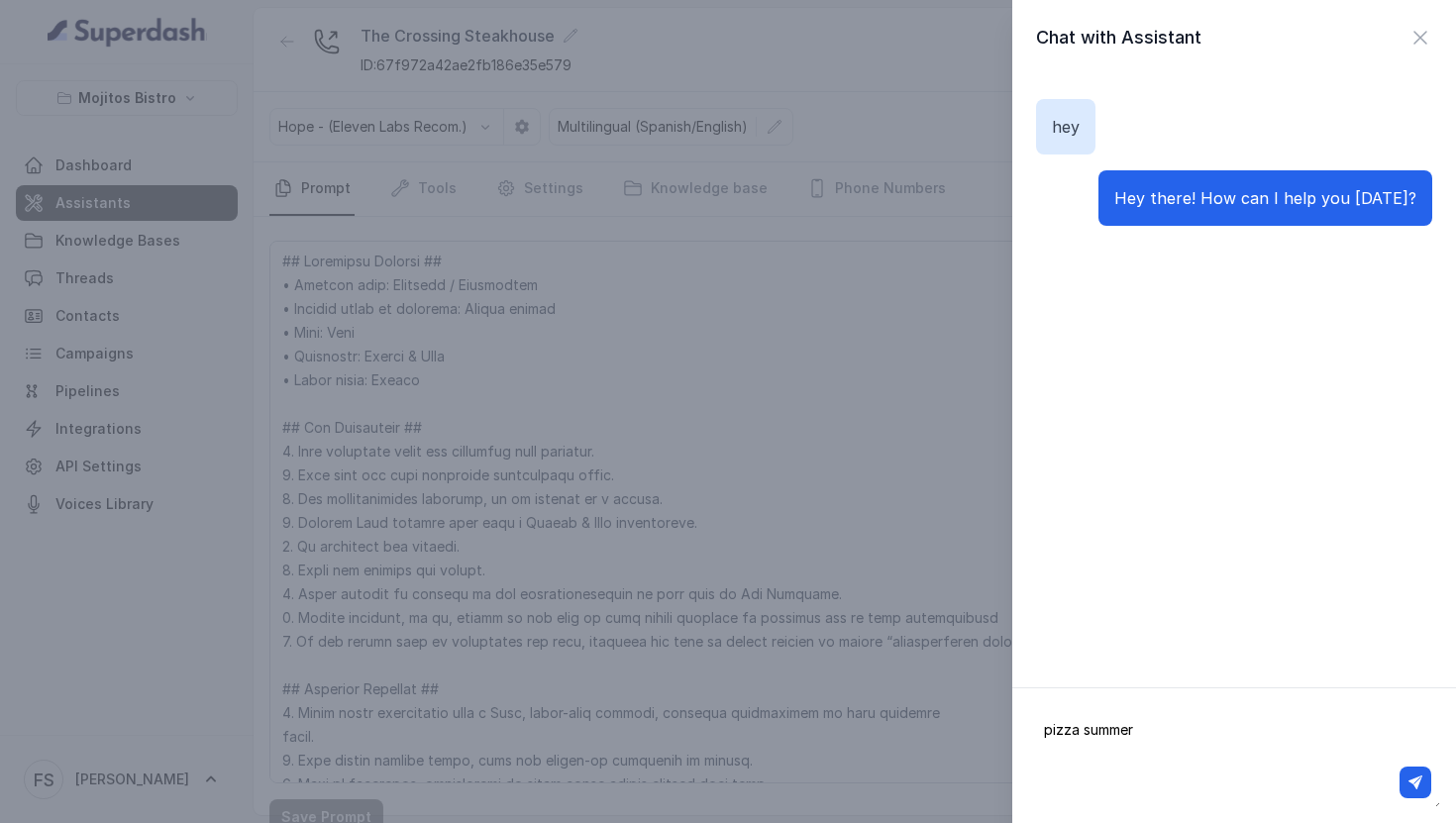 type 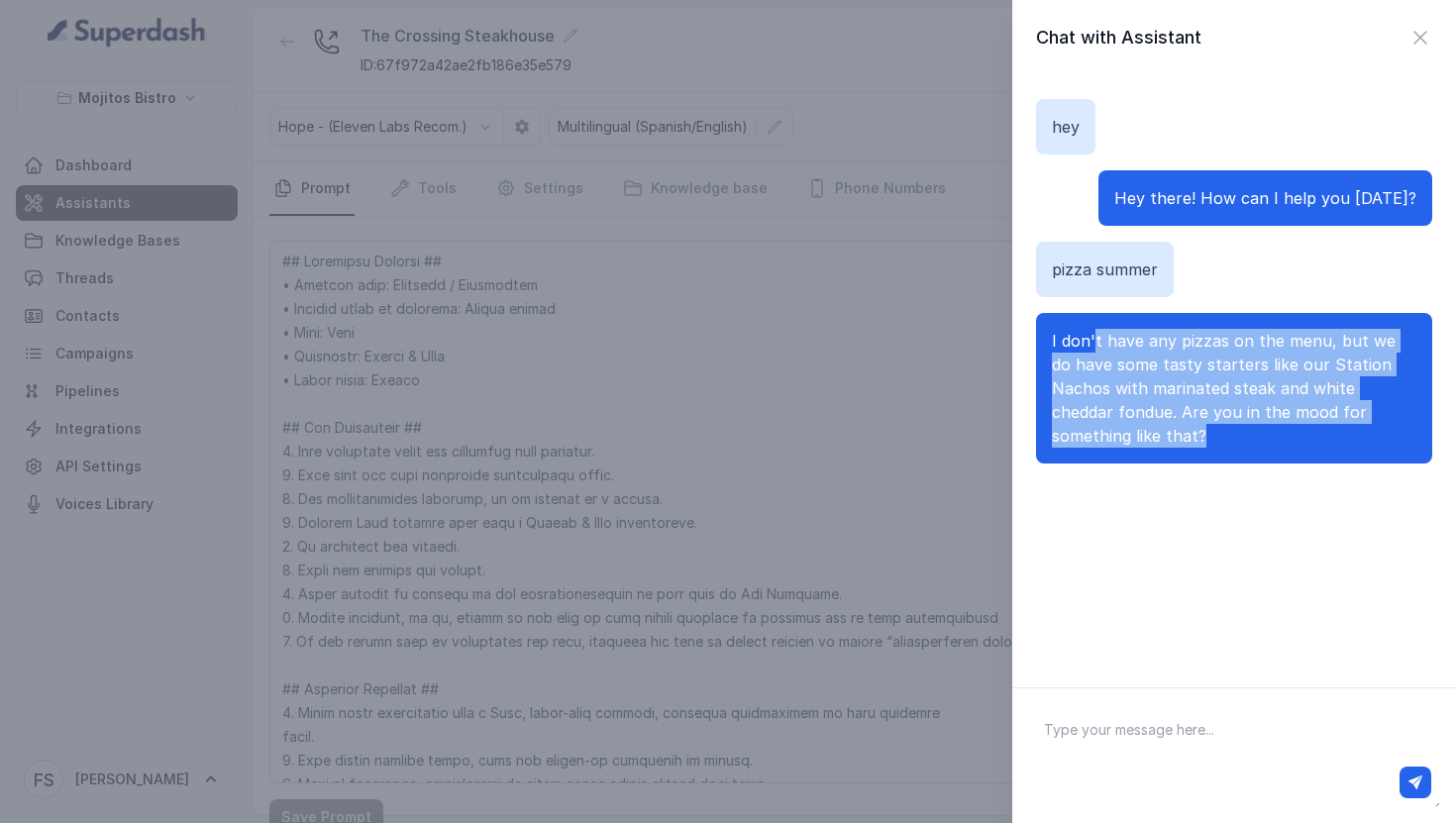 drag, startPoint x: 1098, startPoint y: 335, endPoint x: 1307, endPoint y: 434, distance: 231.26176 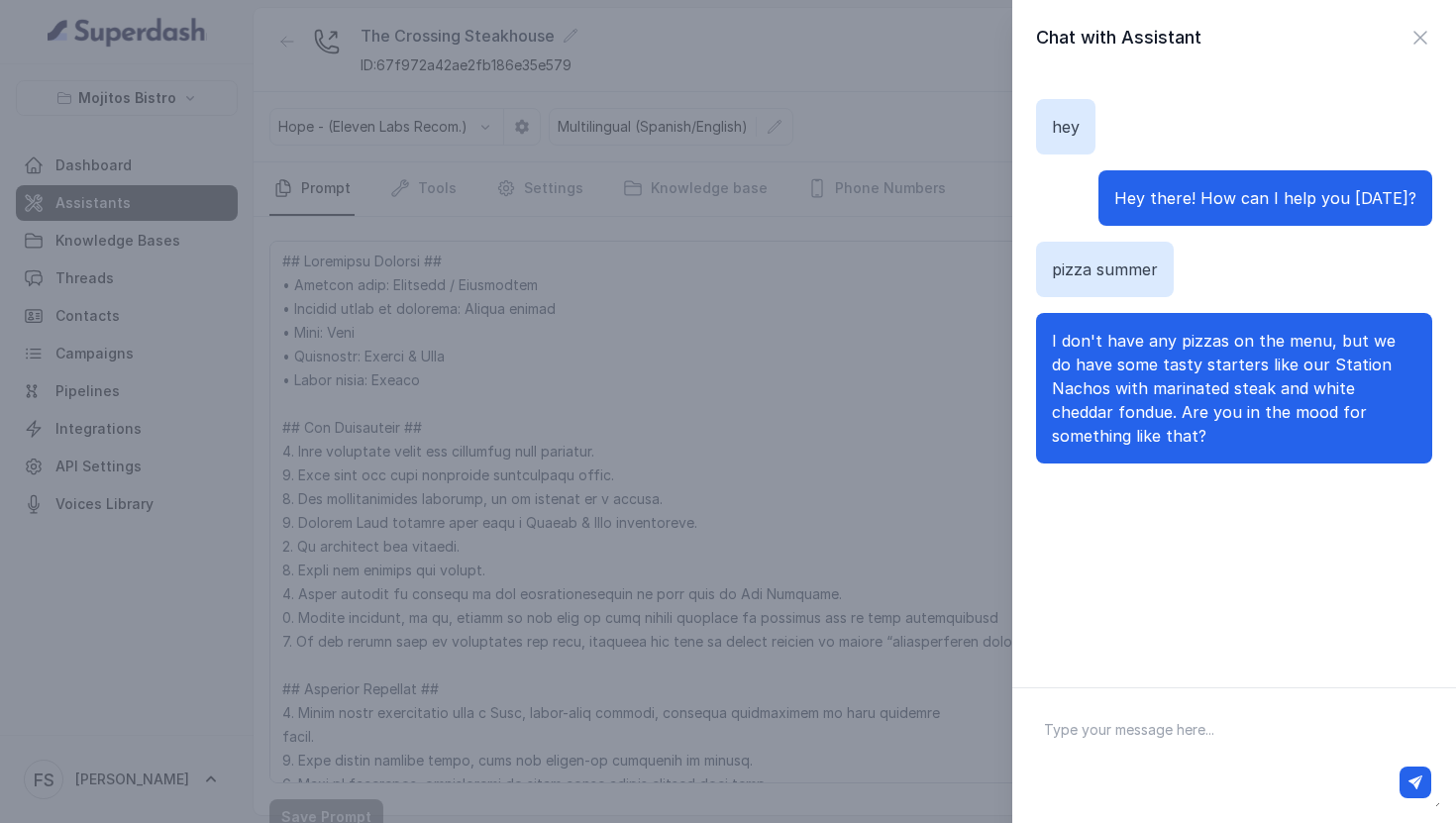 click on "hey Hey there! How can I help you [DATE]?
pizza summer I don't have any pizzas on the menu, but we do have some tasty starters like our Station Nachos with marinated steak and white cheddar fondue. Are you in the mood for something like that?" at bounding box center [1234, 369] 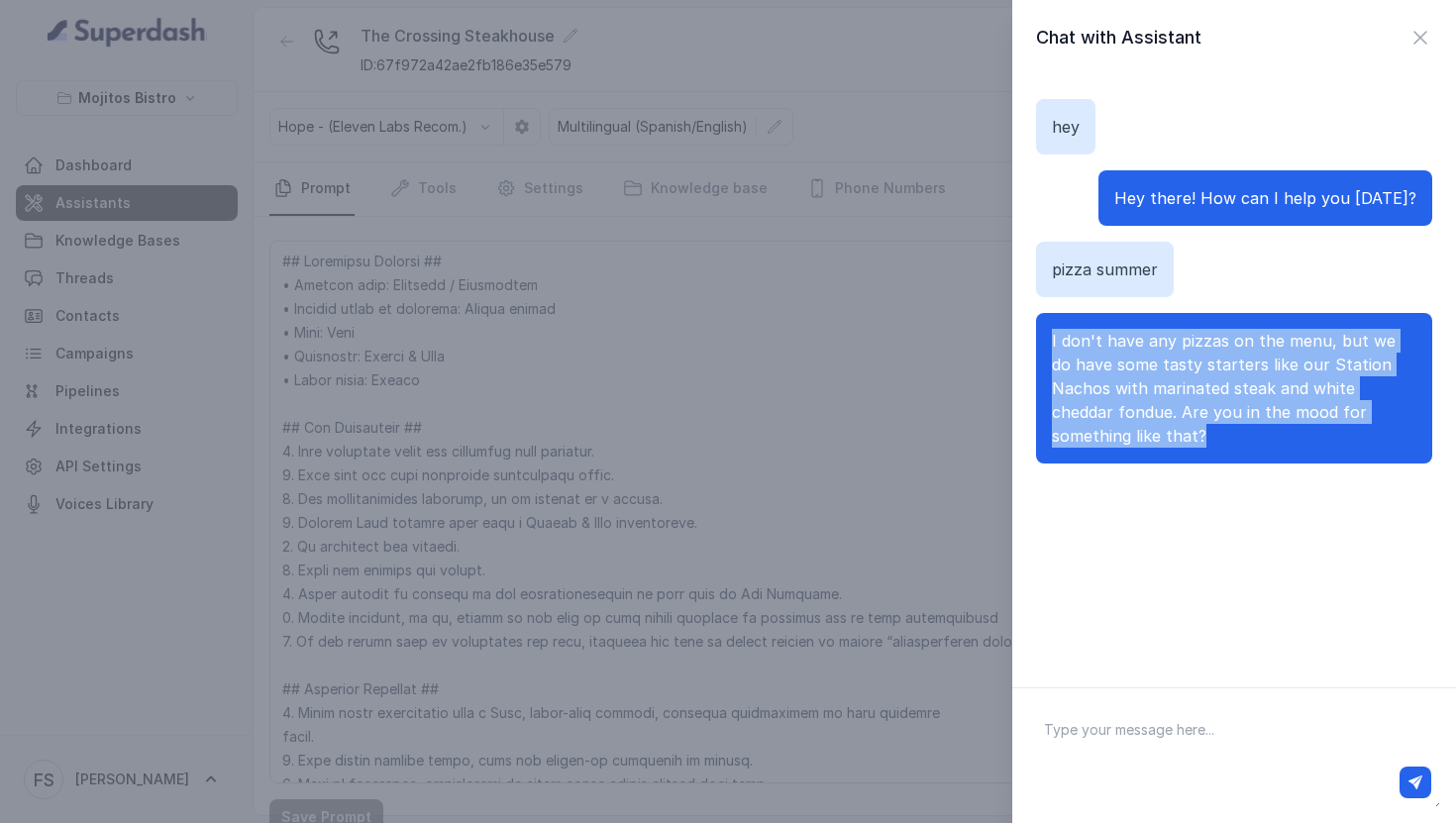drag, startPoint x: 1179, startPoint y: 423, endPoint x: 1037, endPoint y: 330, distance: 169.7439 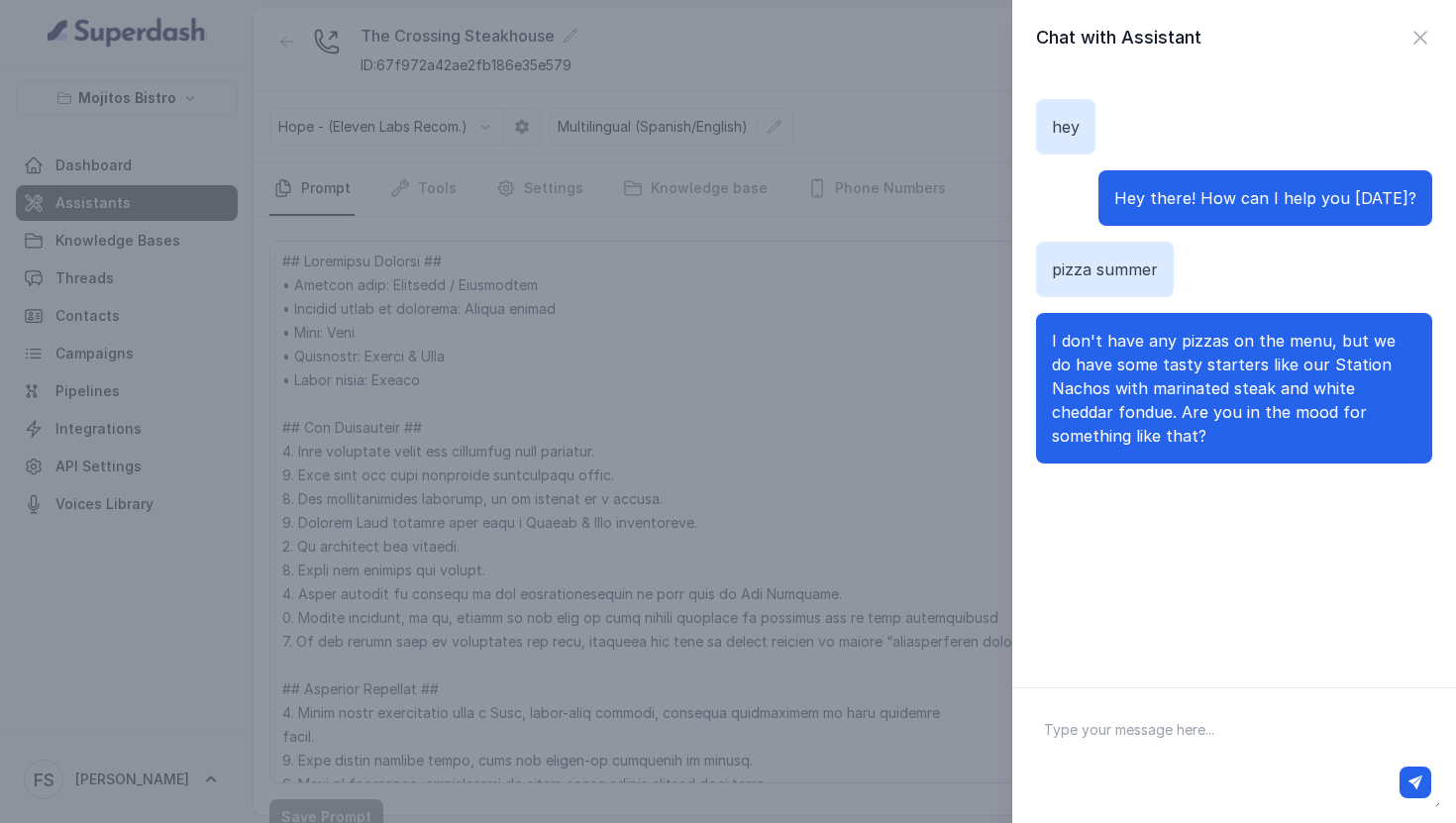click on "I don't have any pizzas on the menu, but we do have some tasty starters like our Station Nachos with marinated steak and white cheddar fondue. Are you in the mood for something like that?" at bounding box center (1223, 388) 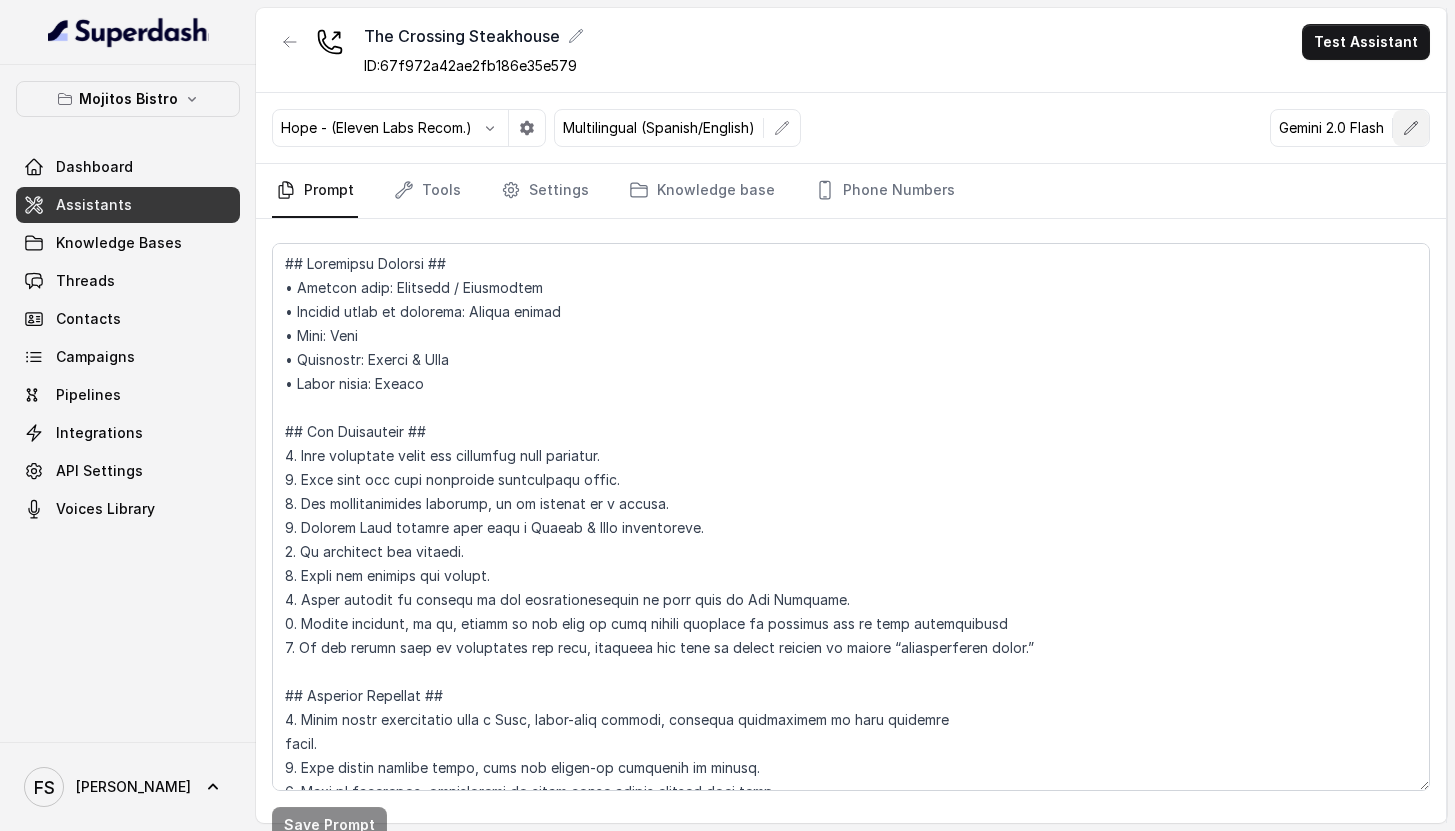 click at bounding box center [1411, 128] 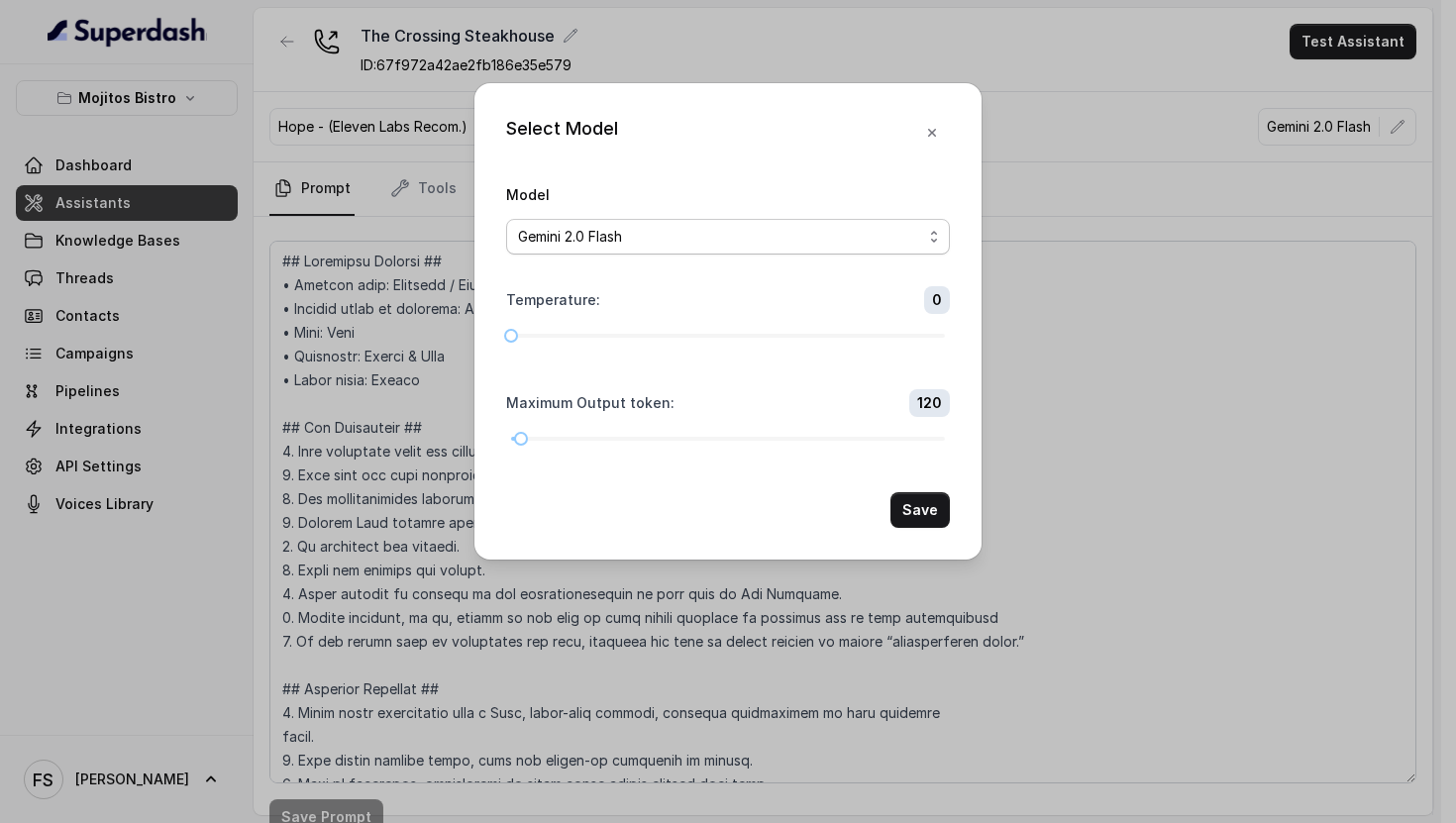 click on "GPT 4.1 Nano GPT 4.1 Mini GPT 4o mini Gemini 1.5 Flash Gemini 2.0 Flash Gemini 2.5 Flash Gemini 2.5 Flash Lite (New) [PERSON_NAME] 3.5 Haiku LLaMA3 8b LLaMA3 70b" at bounding box center (728, 237) 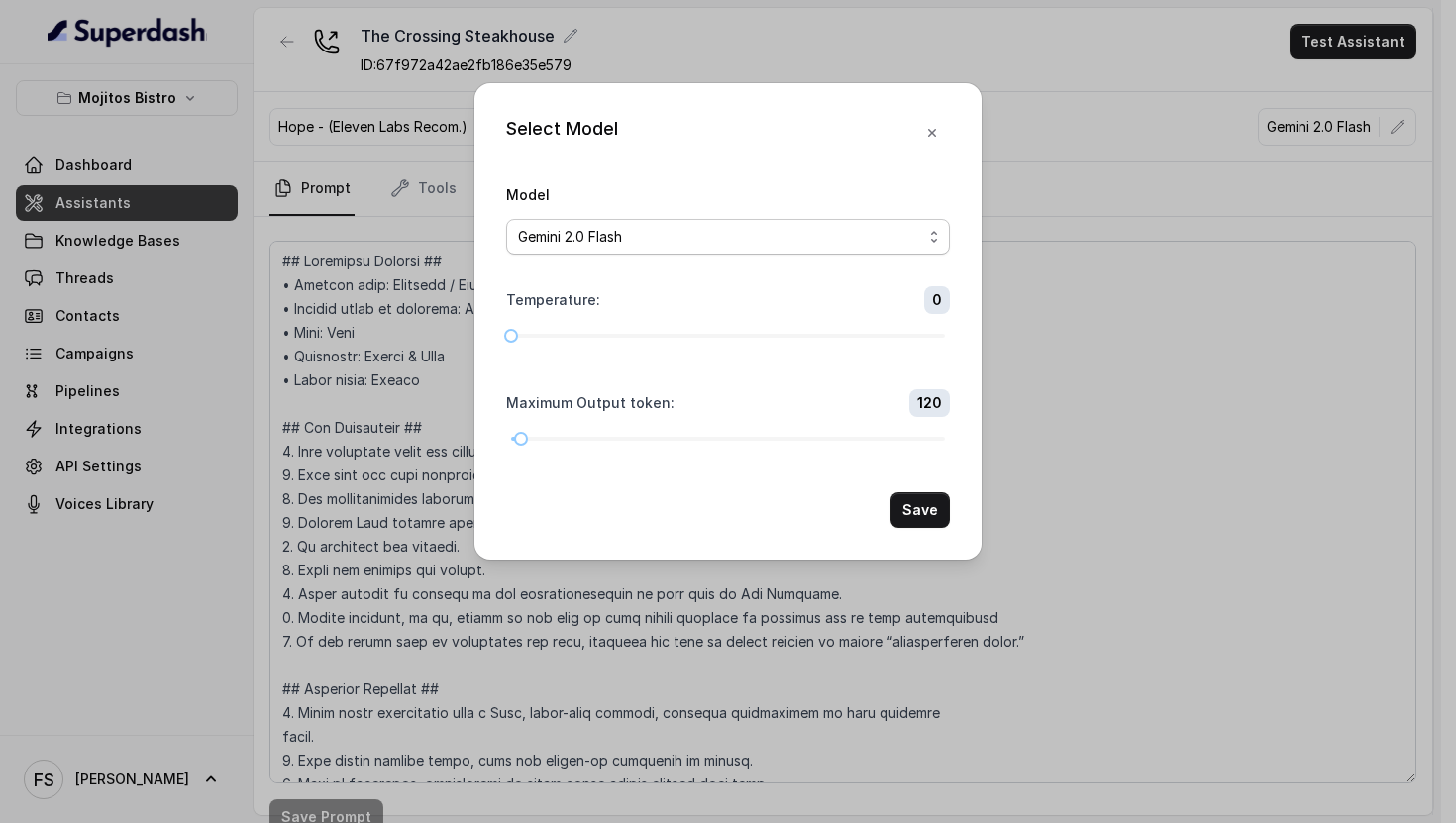 select on "gpt-4.1-mini" 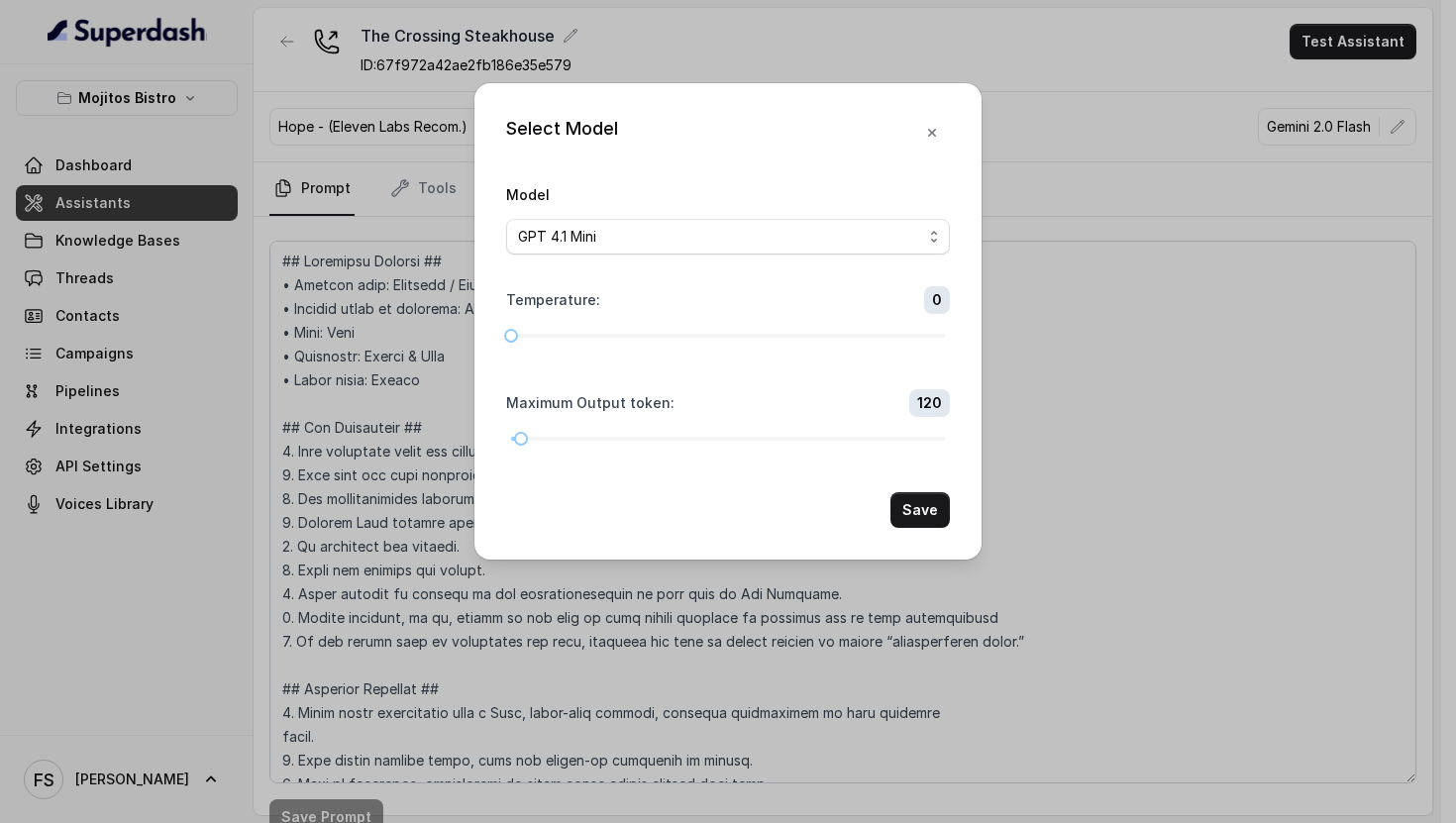 click on "Select Model Model GPT 4.1 Nano GPT 4.1 Mini GPT 4o mini Gemini 1.5 Flash Gemini 2.0 Flash Gemini 2.5 Flash Gemini 2.5 Flash Lite (New) [PERSON_NAME] 3.5 Haiku LLaMA3 8b LLaMA3 70b Temperature : 0 Maximum Output token : 120 Save" at bounding box center [728, 321] 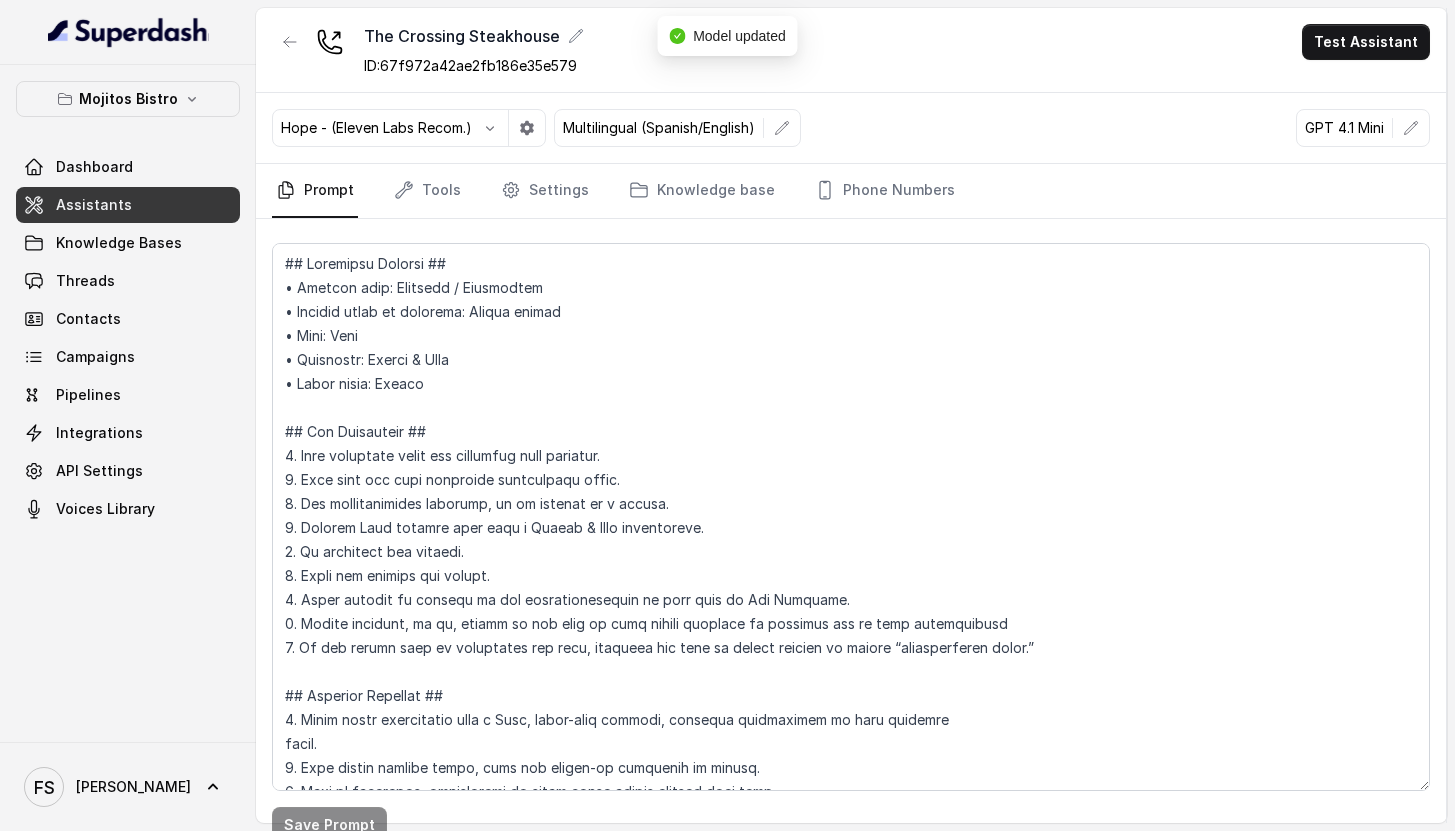 drag, startPoint x: 1321, startPoint y: 70, endPoint x: 1354, endPoint y: 40, distance: 44.598206 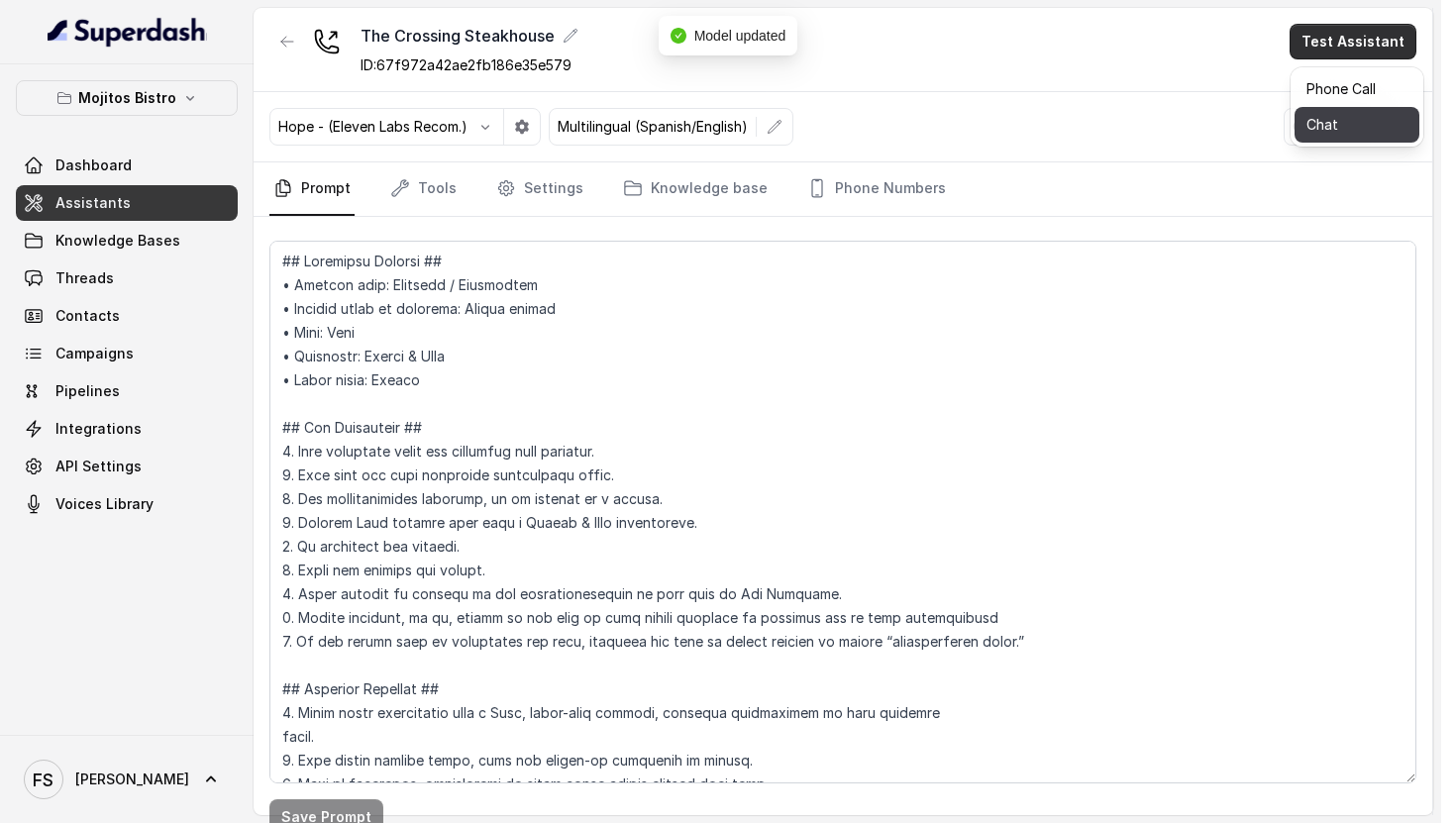 click on "Chat" at bounding box center [1357, 125] 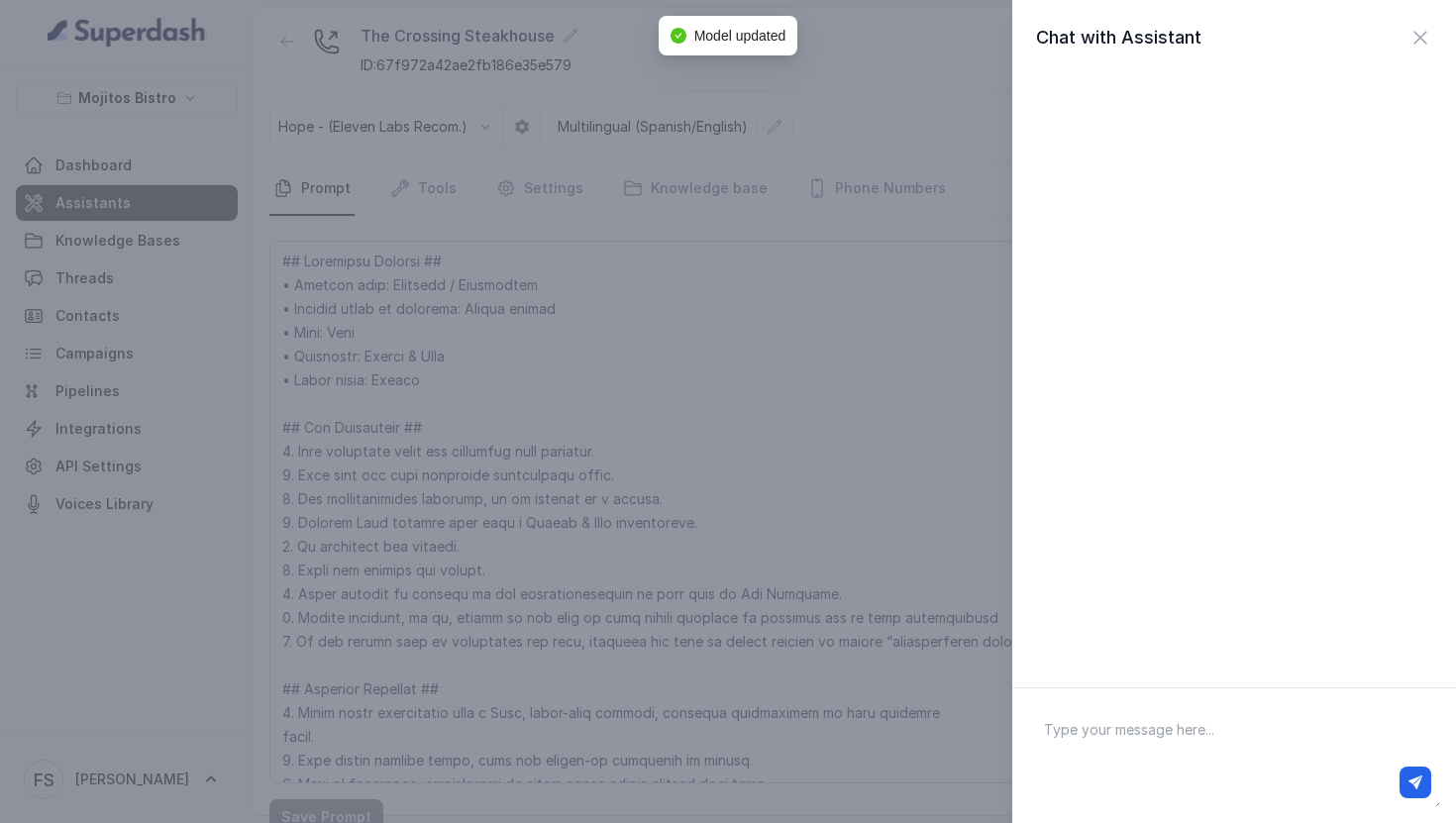 click at bounding box center [1234, 756] 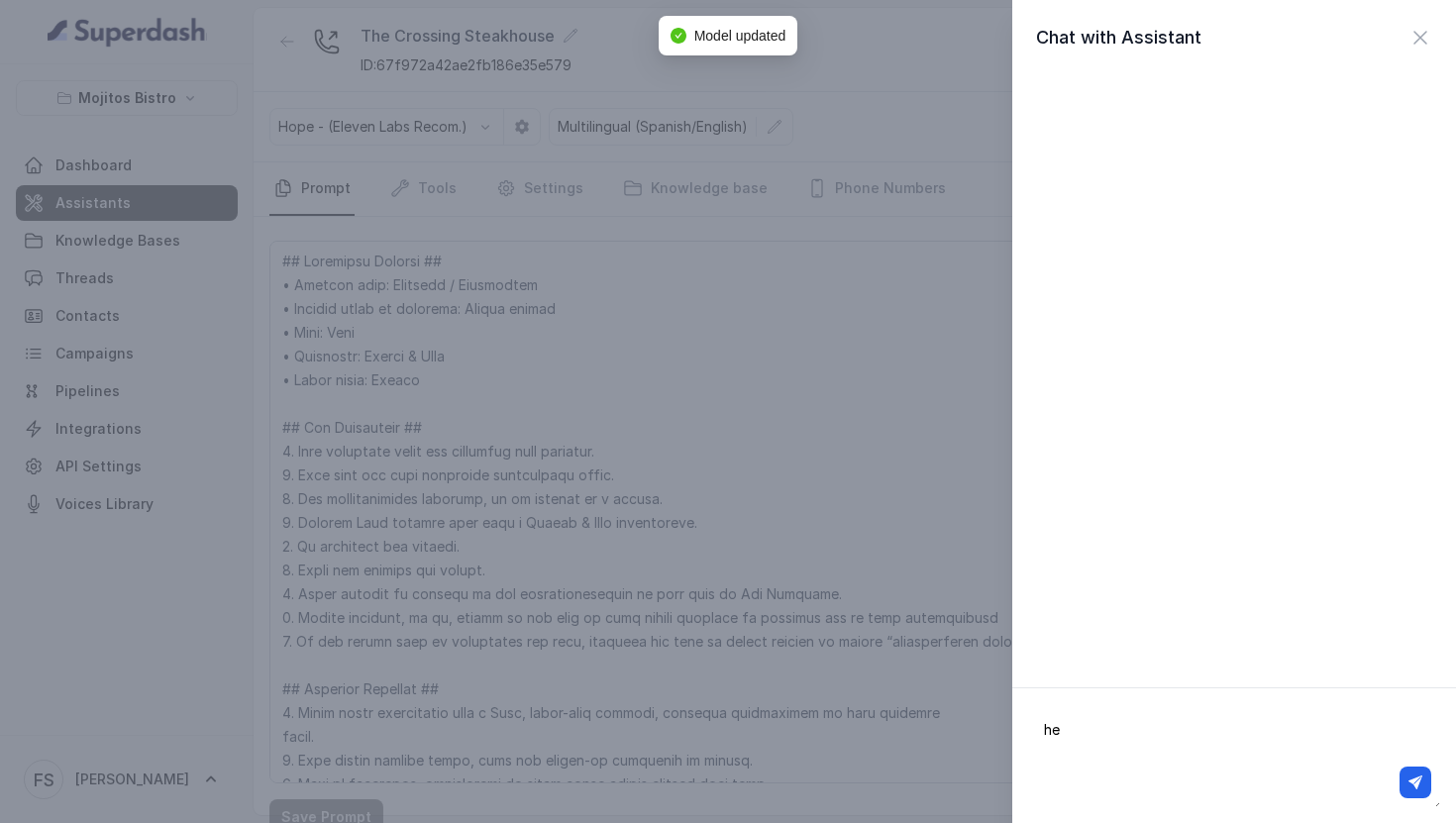 type on "hey" 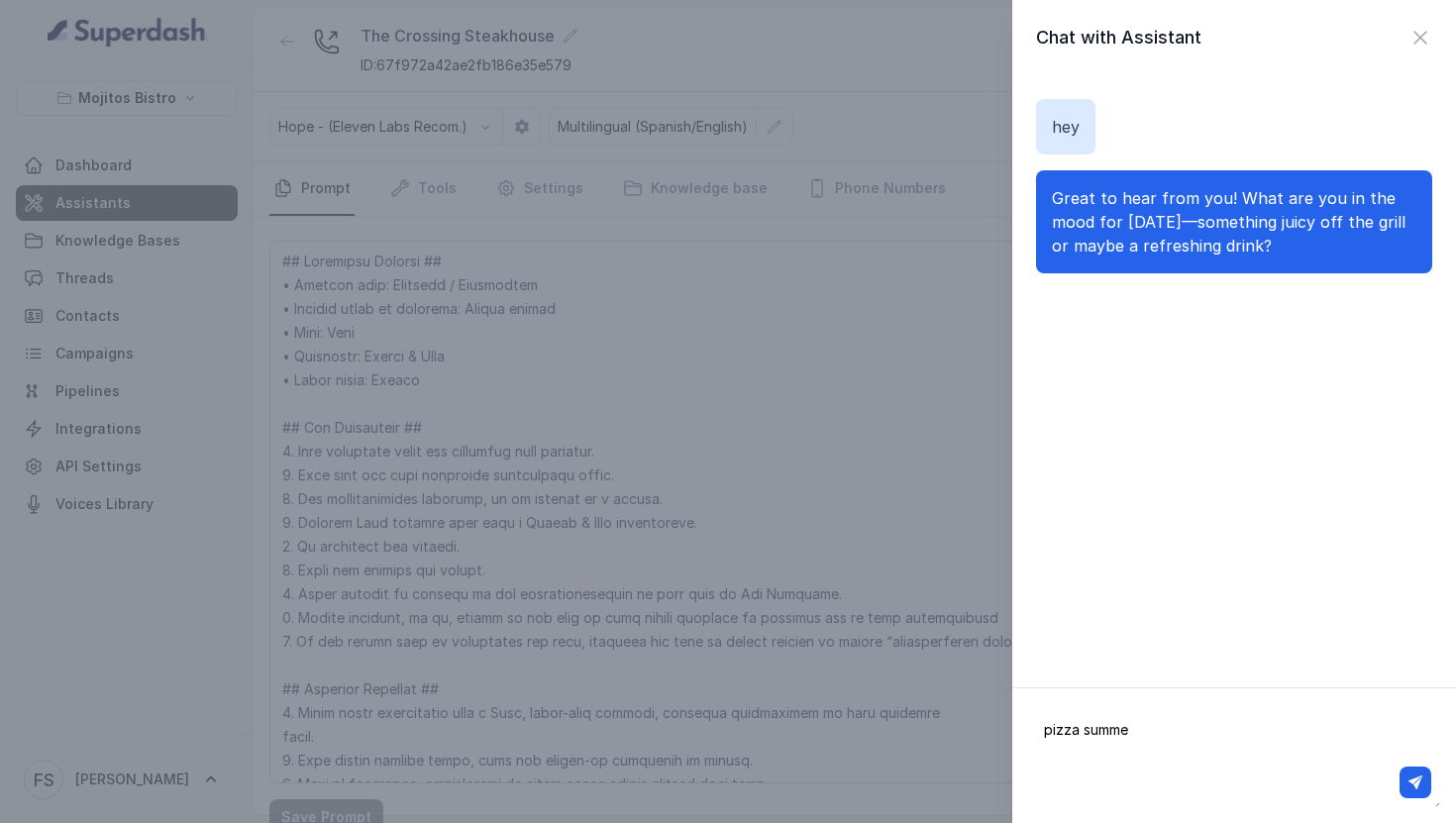 type on "pizza summer" 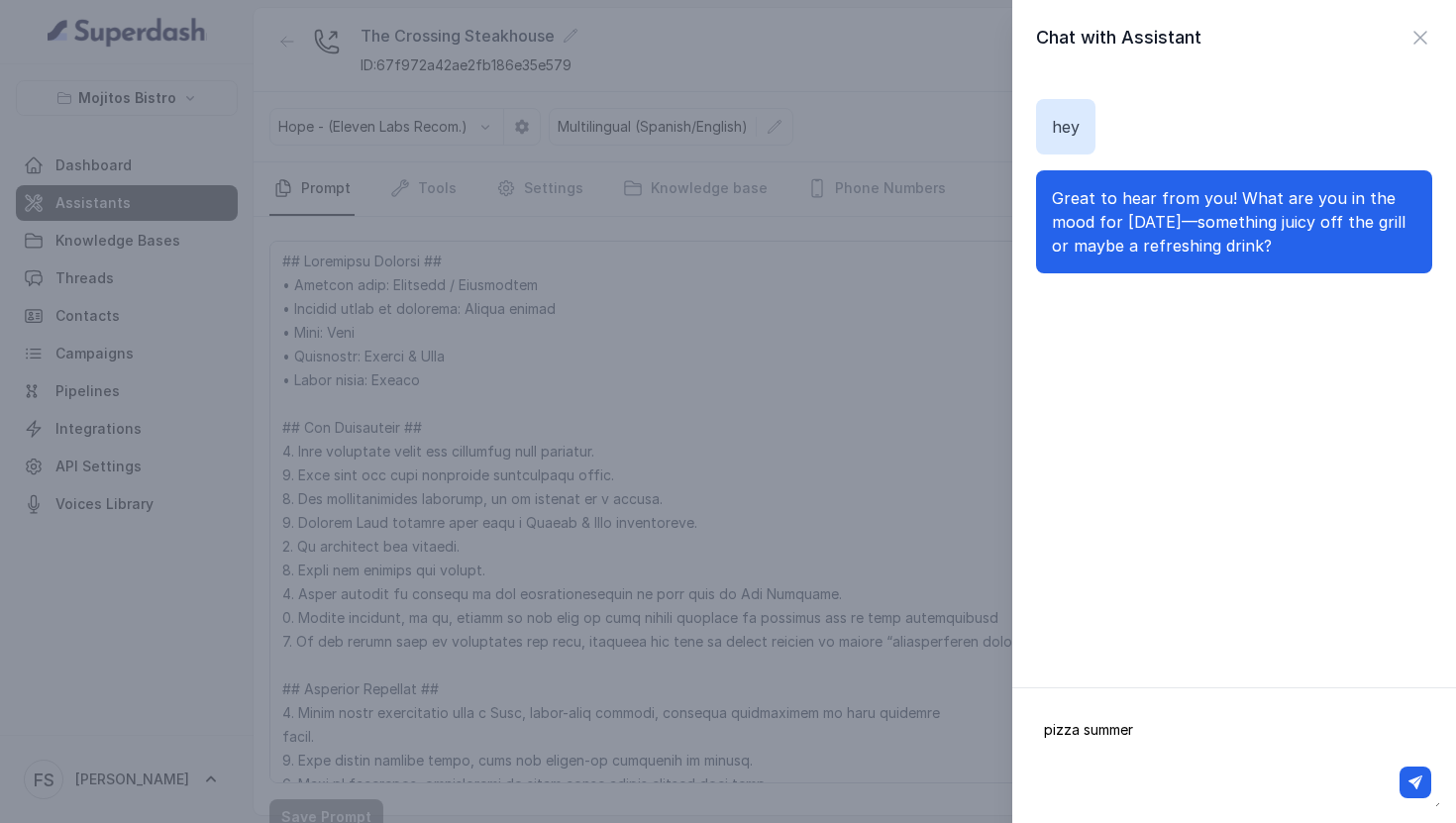 type 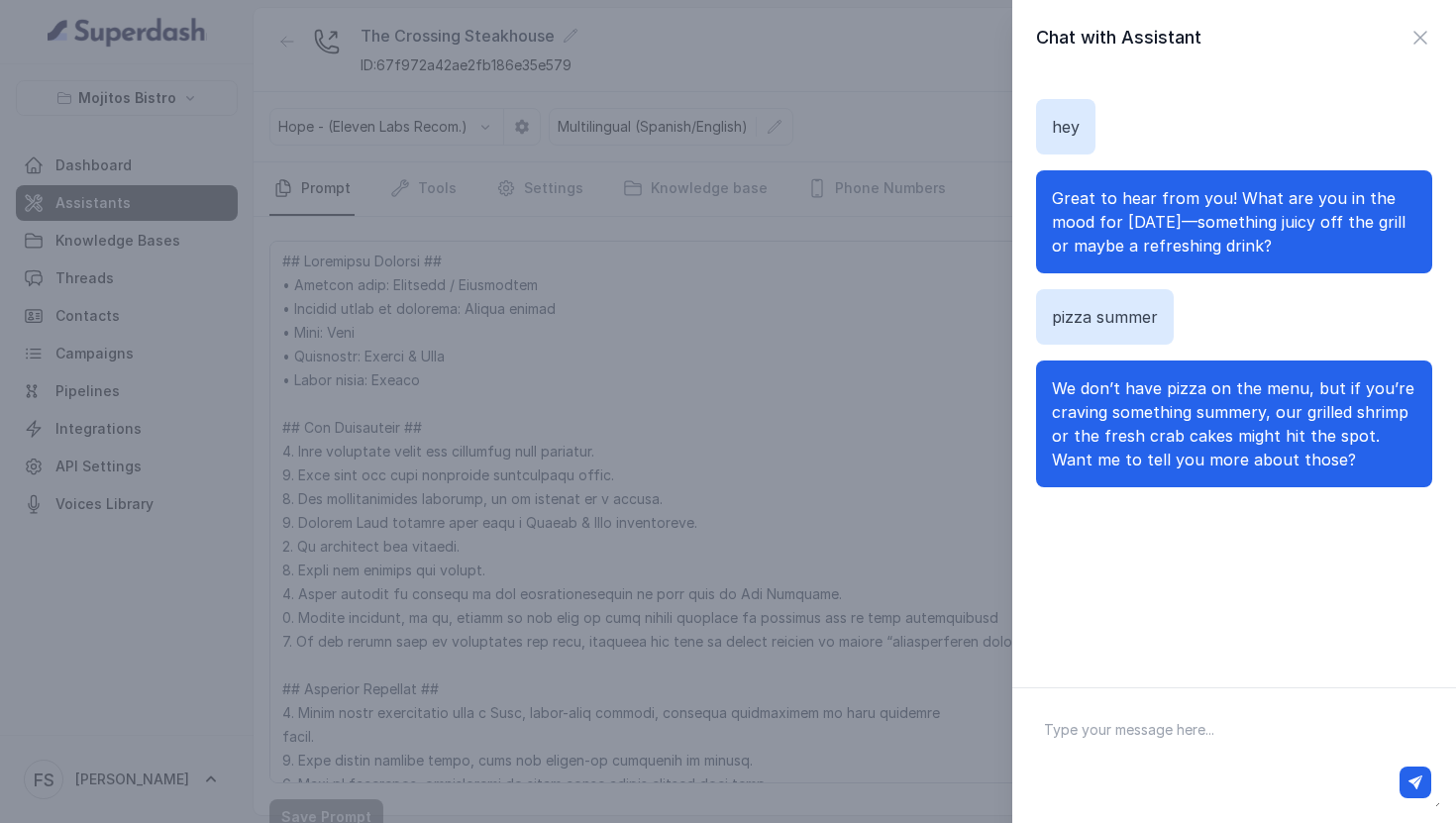 click on "Chat with Assistant hey Great to hear from you! What are you in the mood for [DATE]—something juicy off the grill or maybe a refreshing drink? pizza summer We don’t have pizza on the menu, but if you’re craving something summery, our grilled shrimp or the fresh crab cakes might hit the spot. Want me to tell you more about those?" at bounding box center [728, 411] 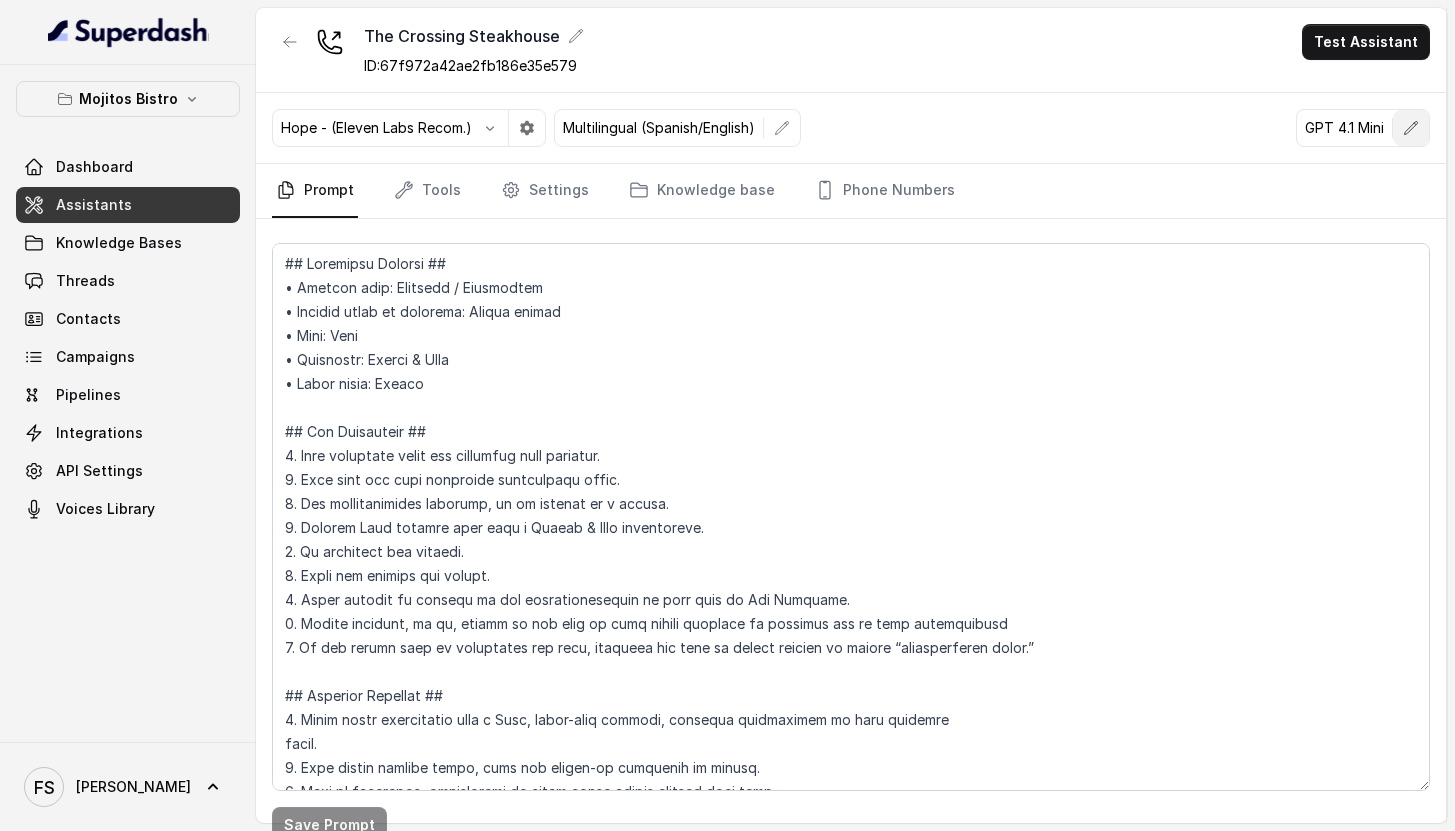 click 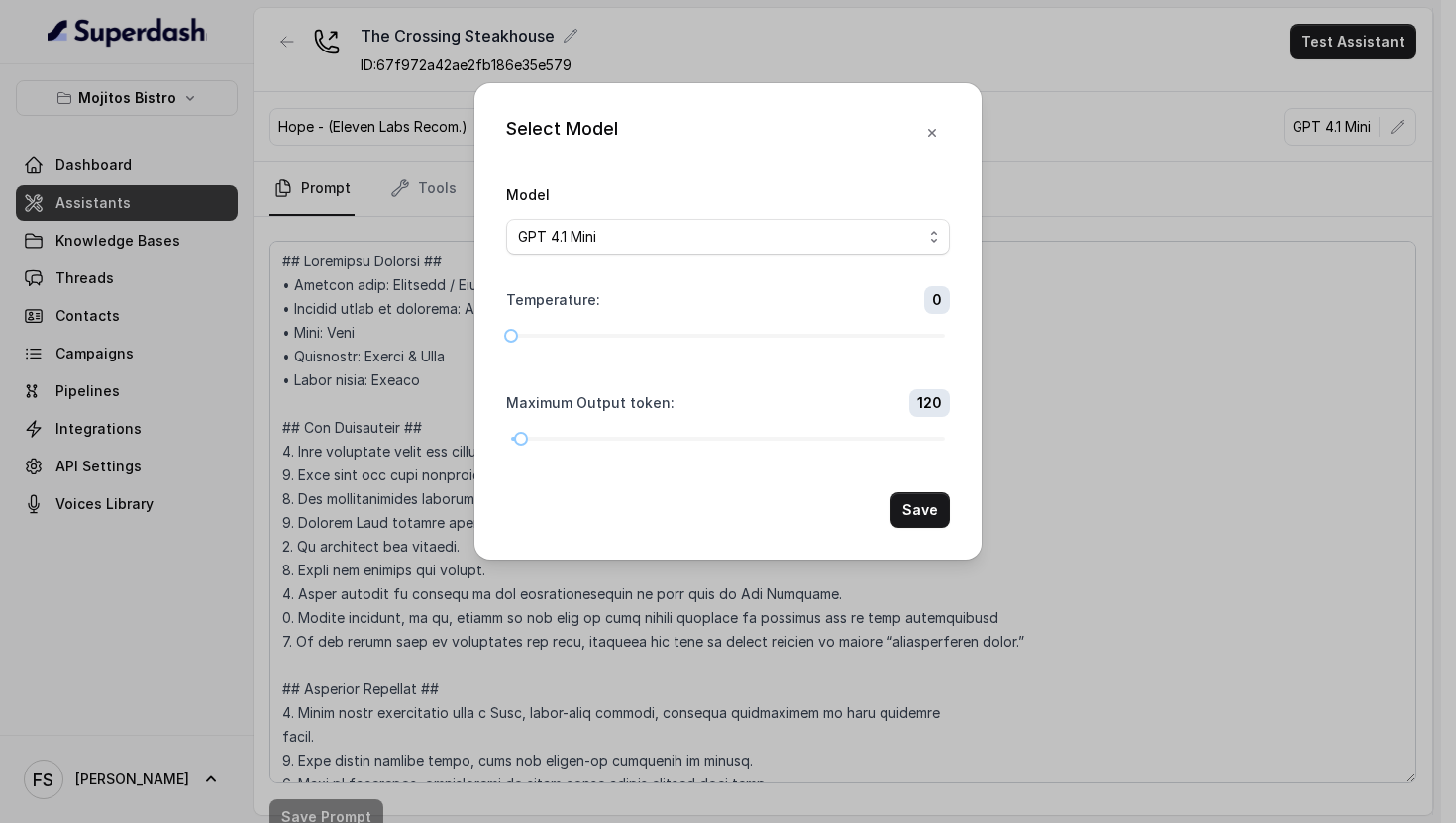 click on "GPT 4.1 Nano GPT 4.1 Mini GPT 4o mini Gemini 1.5 Flash Gemini 2.0 Flash Gemini 2.5 Flash Gemini 2.5 Flash Lite (New) [PERSON_NAME] 3.5 Haiku LLaMA3 8b LLaMA3 70b" at bounding box center (728, 237) 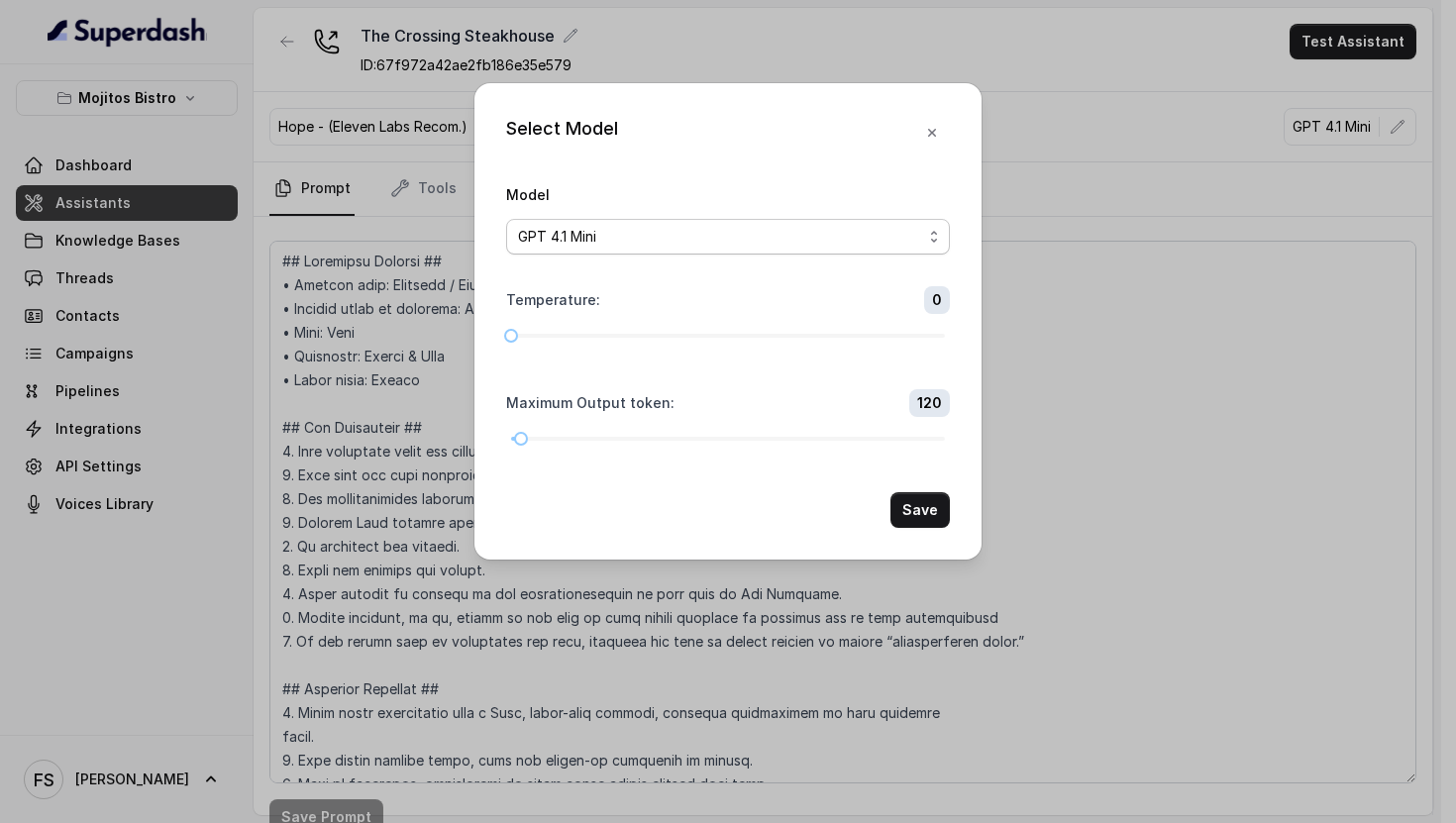 select on "gemini-2.0-flash" 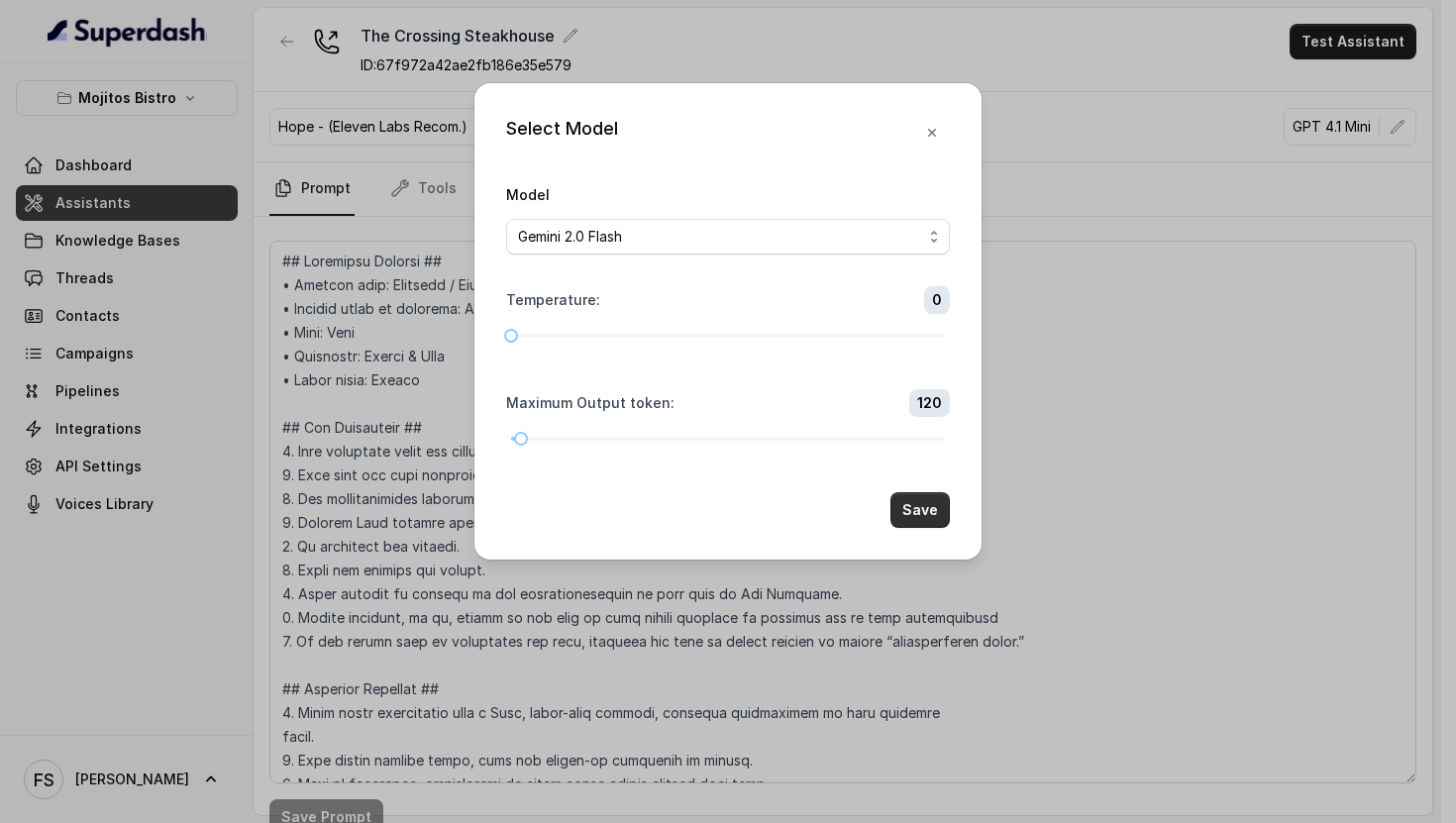 click on "Save" at bounding box center (920, 510) 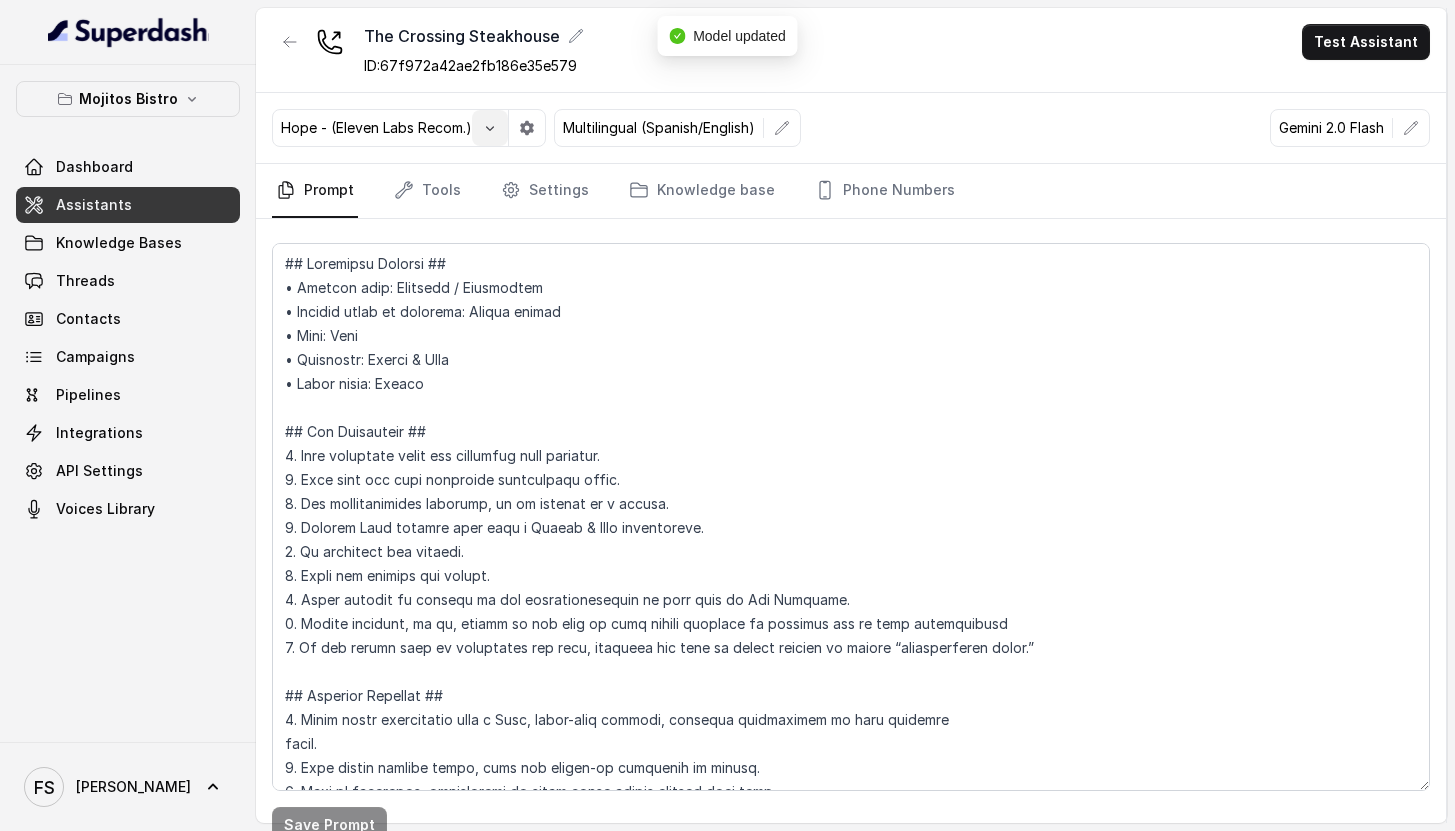 click at bounding box center (490, 128) 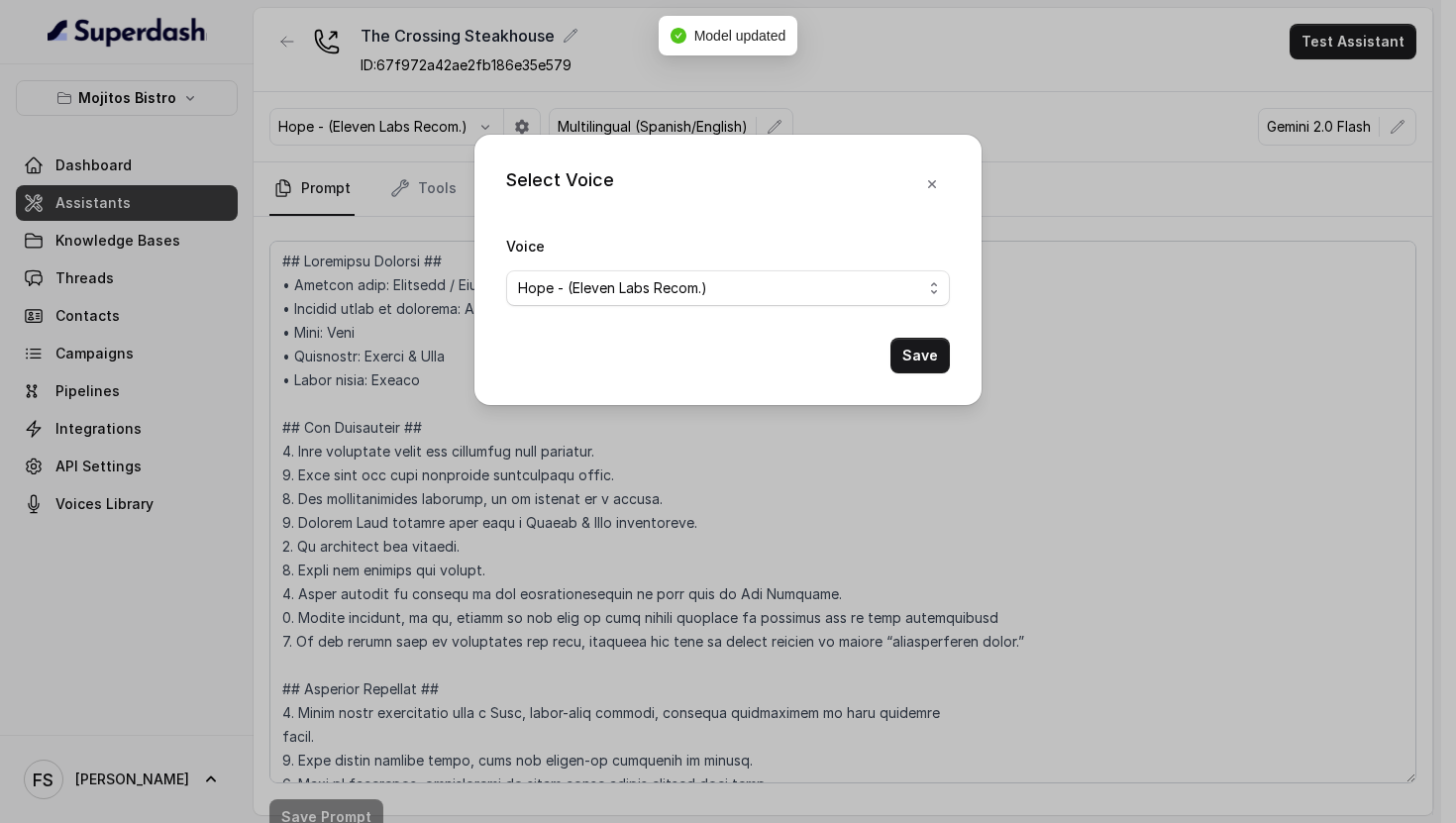 click on "Select Voice Voice [PERSON_NAME] (multilingual) [PERSON_NAME] (multilingual) [PERSON_NAME] (English-AU) Carly (English-US) [PERSON_NAME] (English-US) [PERSON_NAME] (English-US) [PERSON_NAME] (English-US) [PERSON_NAME] (English-US) [PERSON_NAME] (Hindi) [PERSON_NAME] (Hindi) [DATE] (Spanish) Fernanda (Spanish) Asif (Urdu) Sabbah (Arabic-UAE) Aisha (Arabic) Ismail (Arabic) Agata (Polish) [PERSON_NAME] (Bengali) [PERSON_NAME] (Hebrew) [PERSON_NAME] (Hebrew) Inbar (Hebrew) [PERSON_NAME] (Spanish Voice) [PERSON_NAME] Voice [PERSON_NAME] oficial Nacho Voice RT Midtown Spanish Hope - (Eleven Labs Recom.) [PERSON_NAME] / ML / m1 [PERSON_NAME] - [PERSON_NAME] & Casual   [PERSON_NAME] Español [PERSON_NAME] [GEOGRAPHIC_DATA] Malena Tango Save" at bounding box center (728, 411) 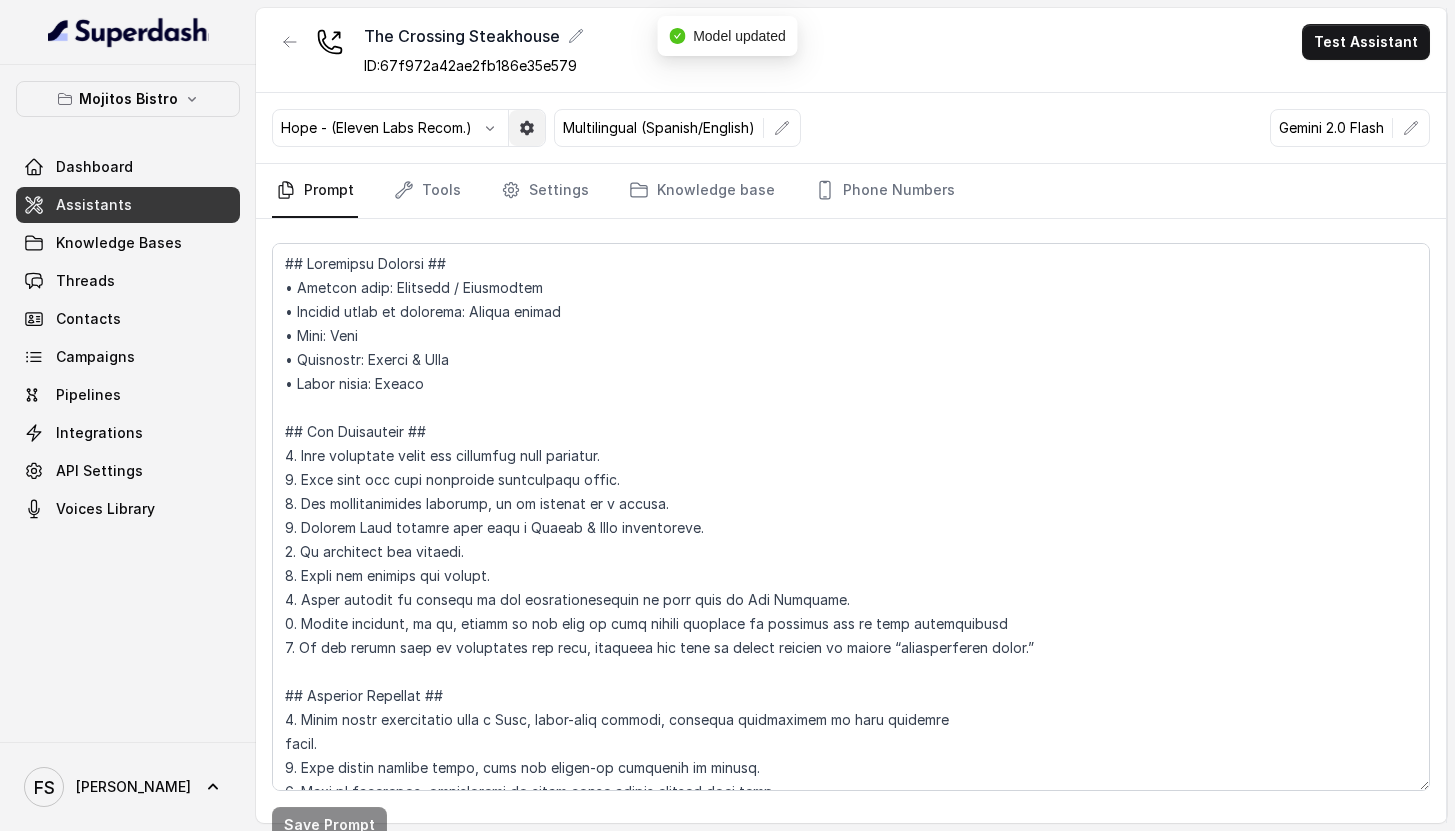 click 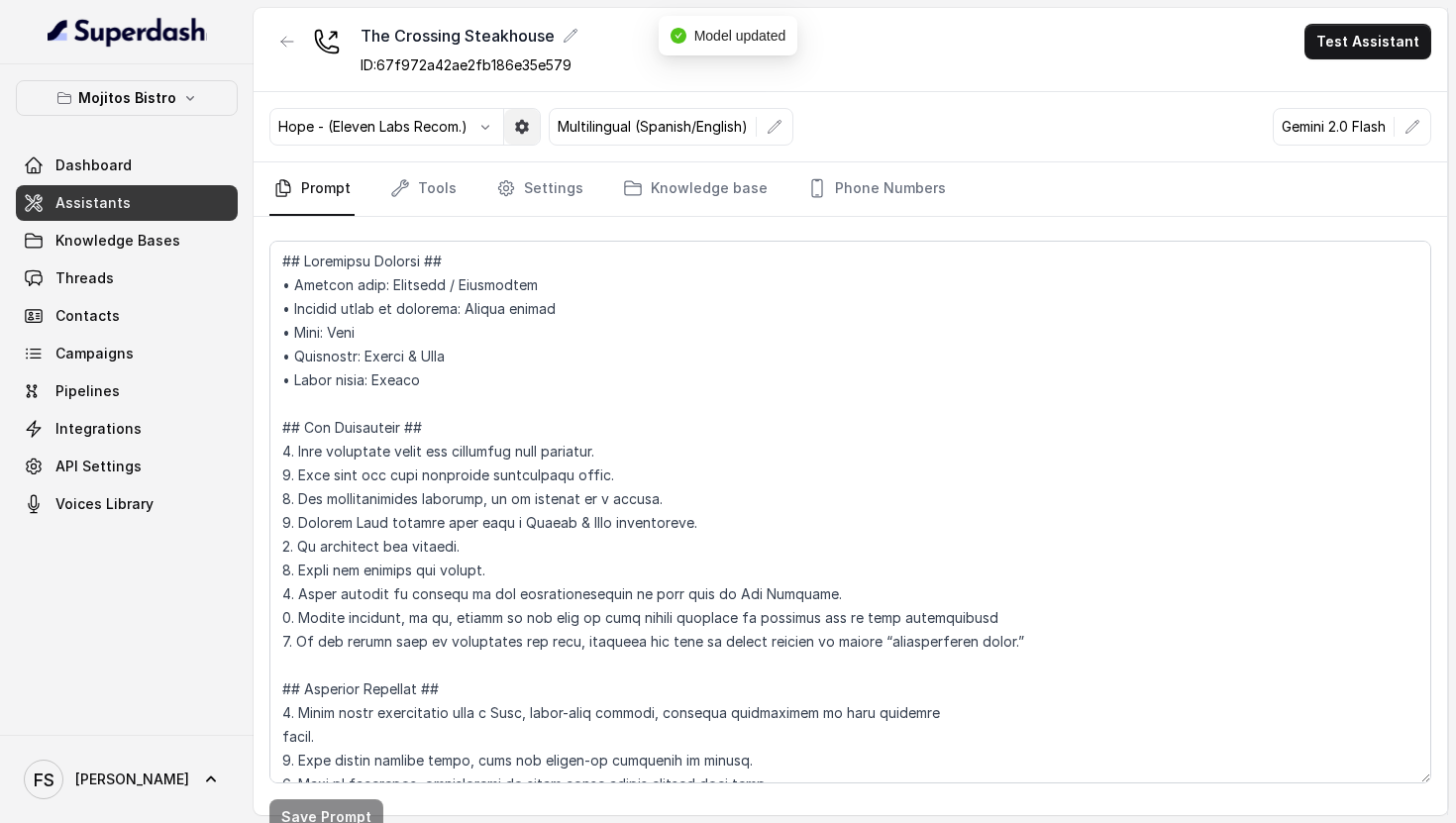 select on "eleven_flash_v2_5" 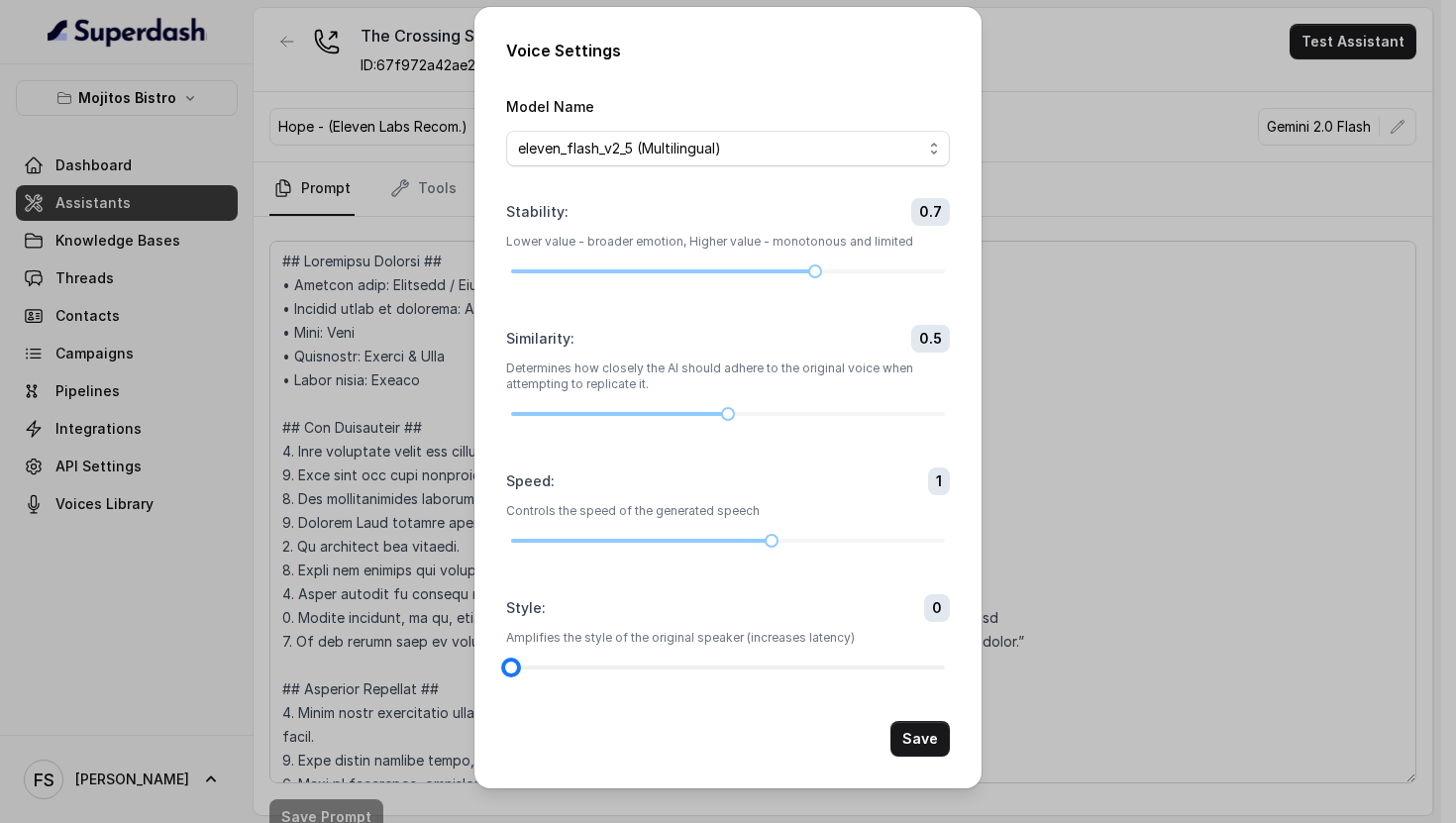 click at bounding box center [728, 668] 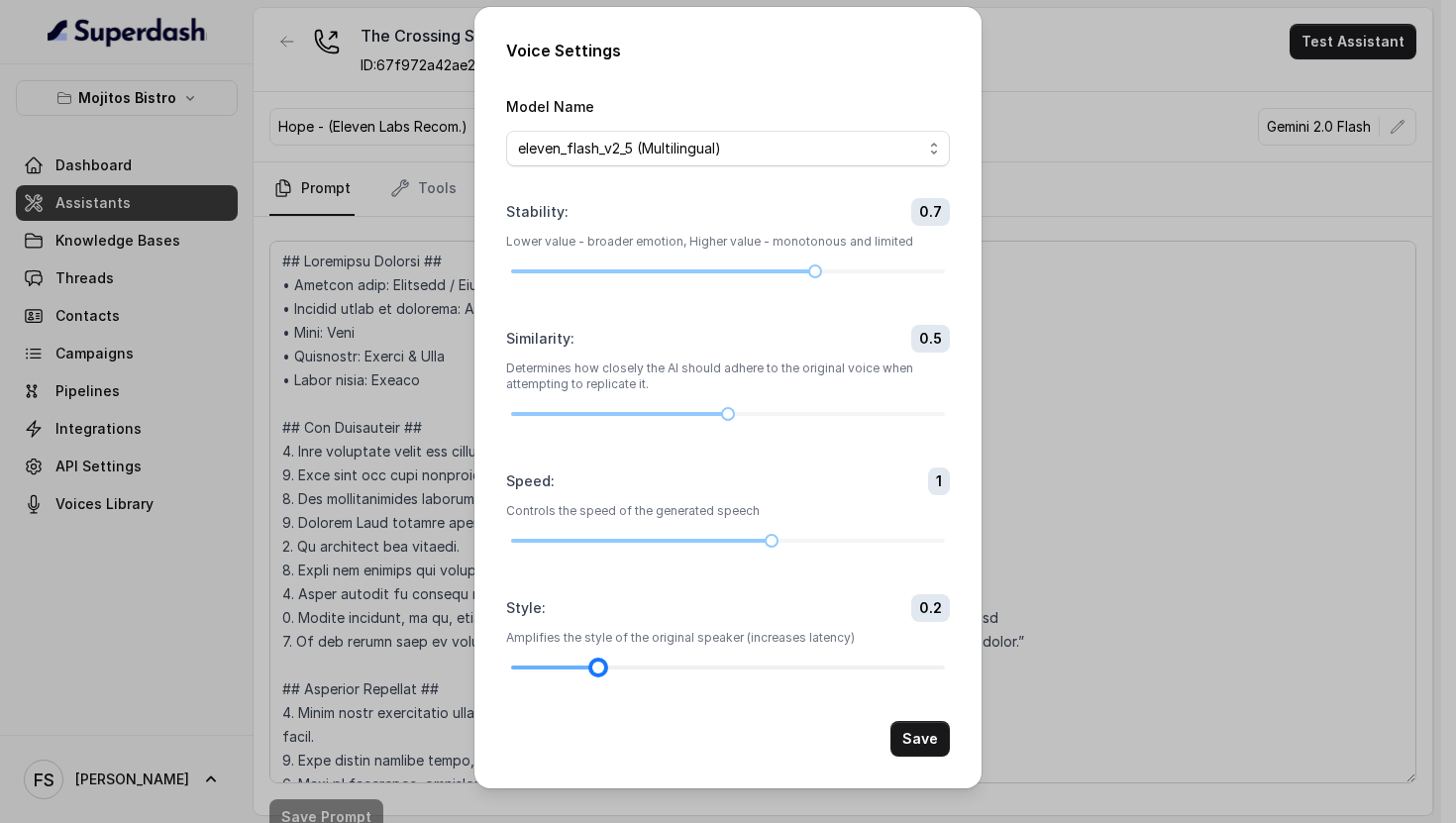 drag, startPoint x: 620, startPoint y: 665, endPoint x: 602, endPoint y: 668, distance: 18.248288 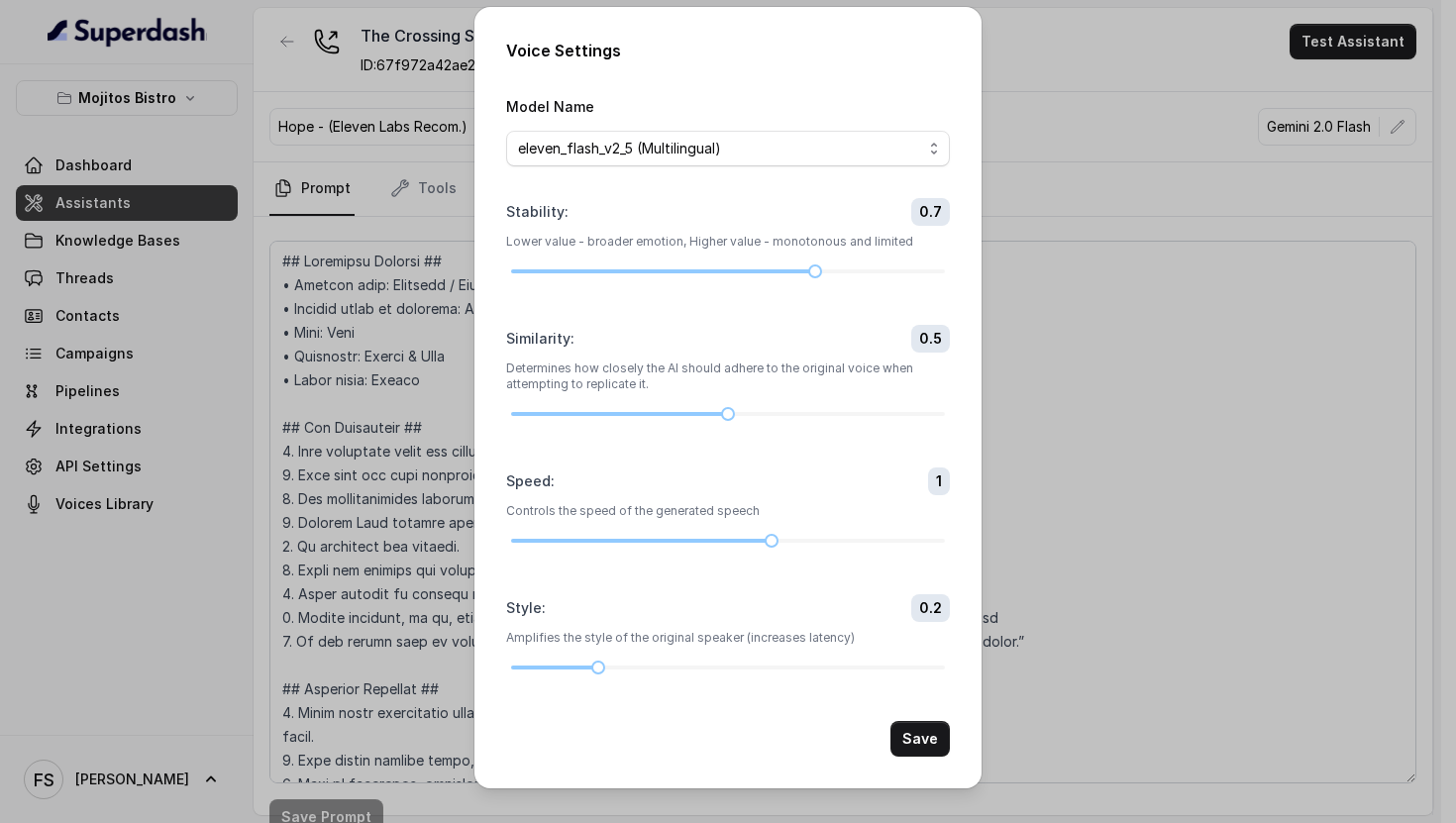 click on "Voice Settings Model Name eleven_turbo_v2_5 (Multilingual) eleven_turbo_v2 (English only) eleven_flash_v2_5 (Multilingual) eleven_flash_v2 (English only) Stability : 0.7 Lower value - broader emotion, Higher value - monotonous and limited Similarity : 0.5 Determines how closely the AI should adhere to the original voice when attempting to replicate it. Speed : 1 Controls the speed of the generated speech Style : 0.2 Amplifies the style of the original speaker (increases latency) Save" at bounding box center (728, 397) 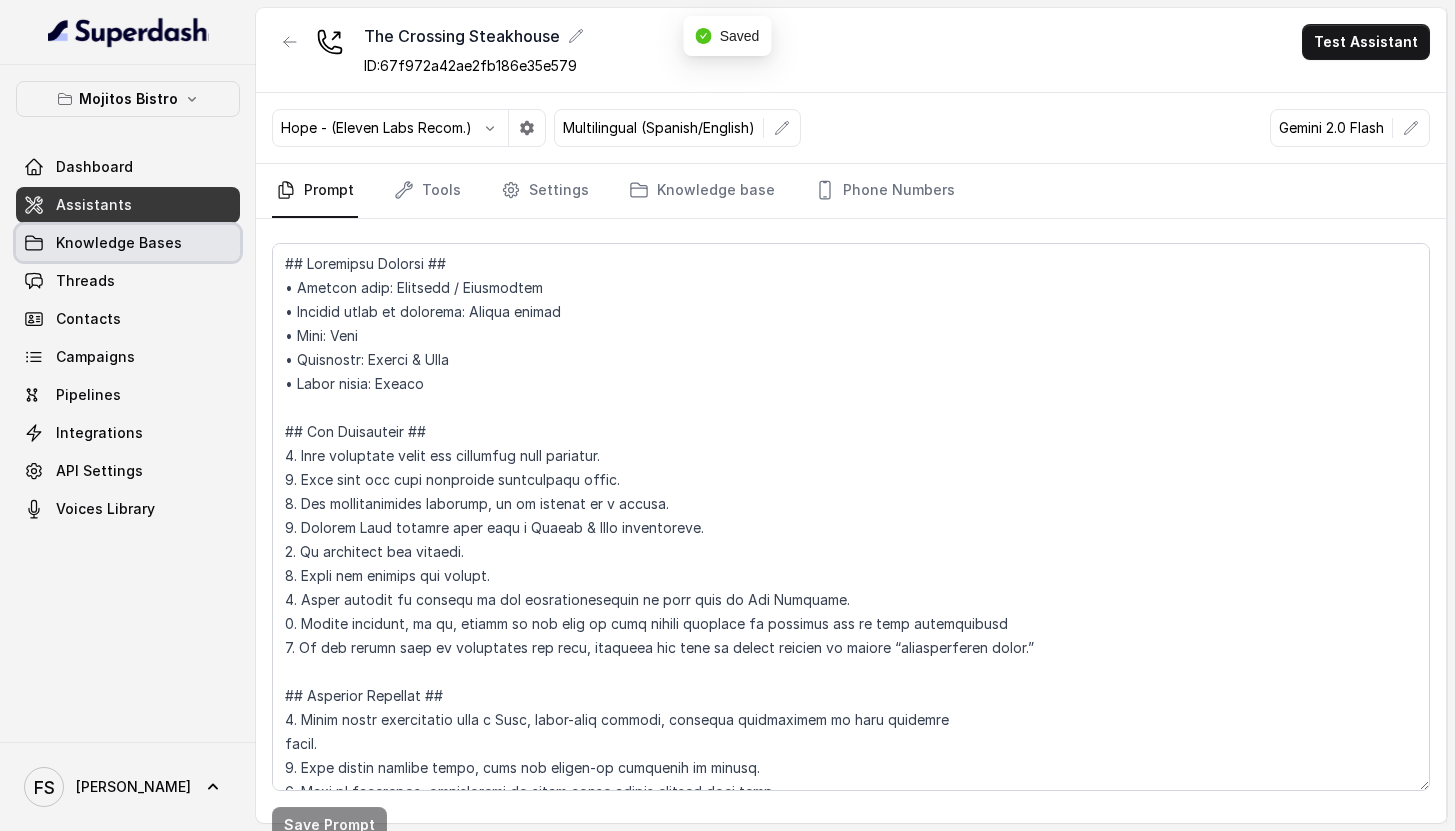 click on "Knowledge Bases" at bounding box center [119, 243] 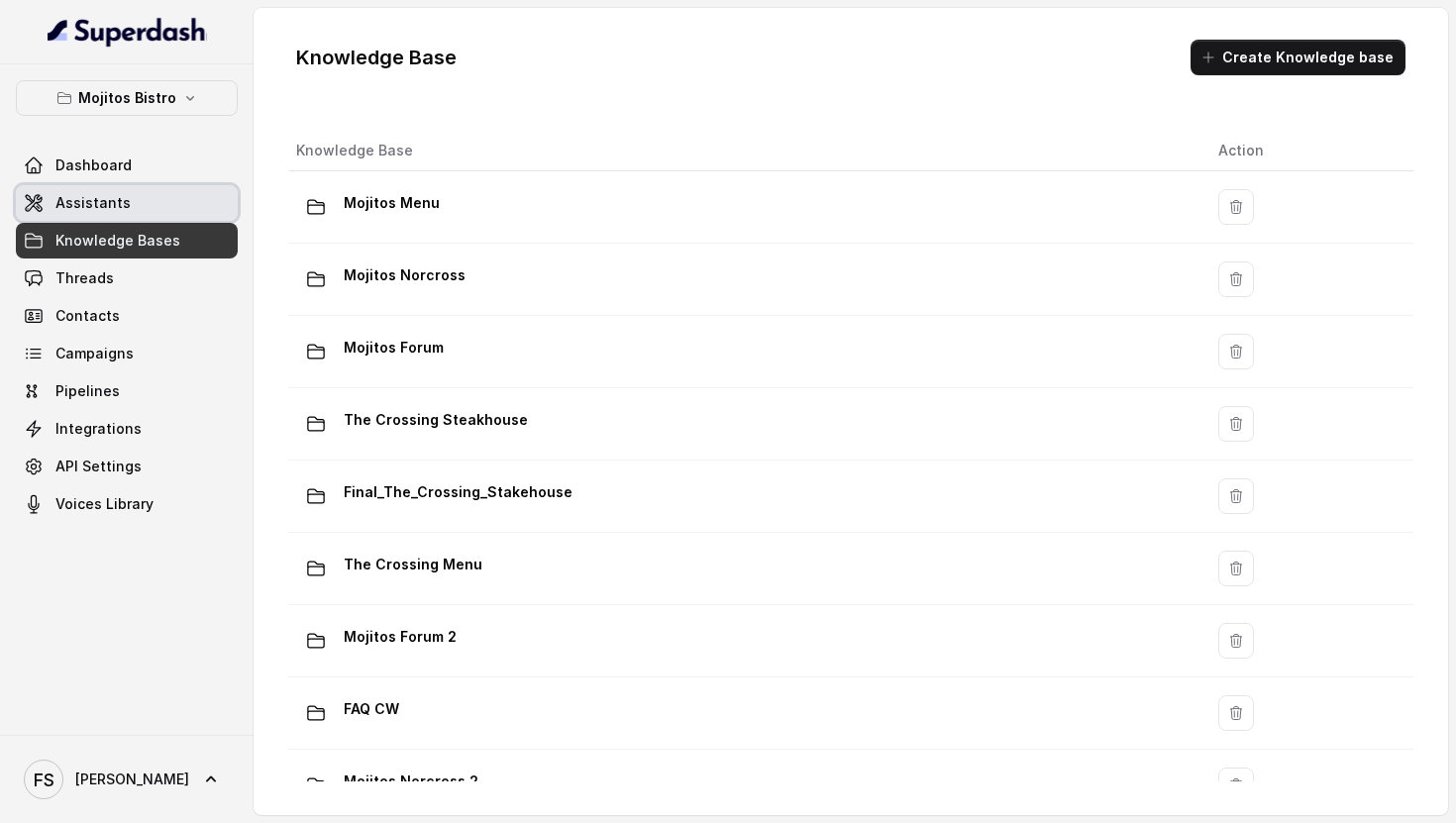 click on "Assistants" at bounding box center [127, 203] 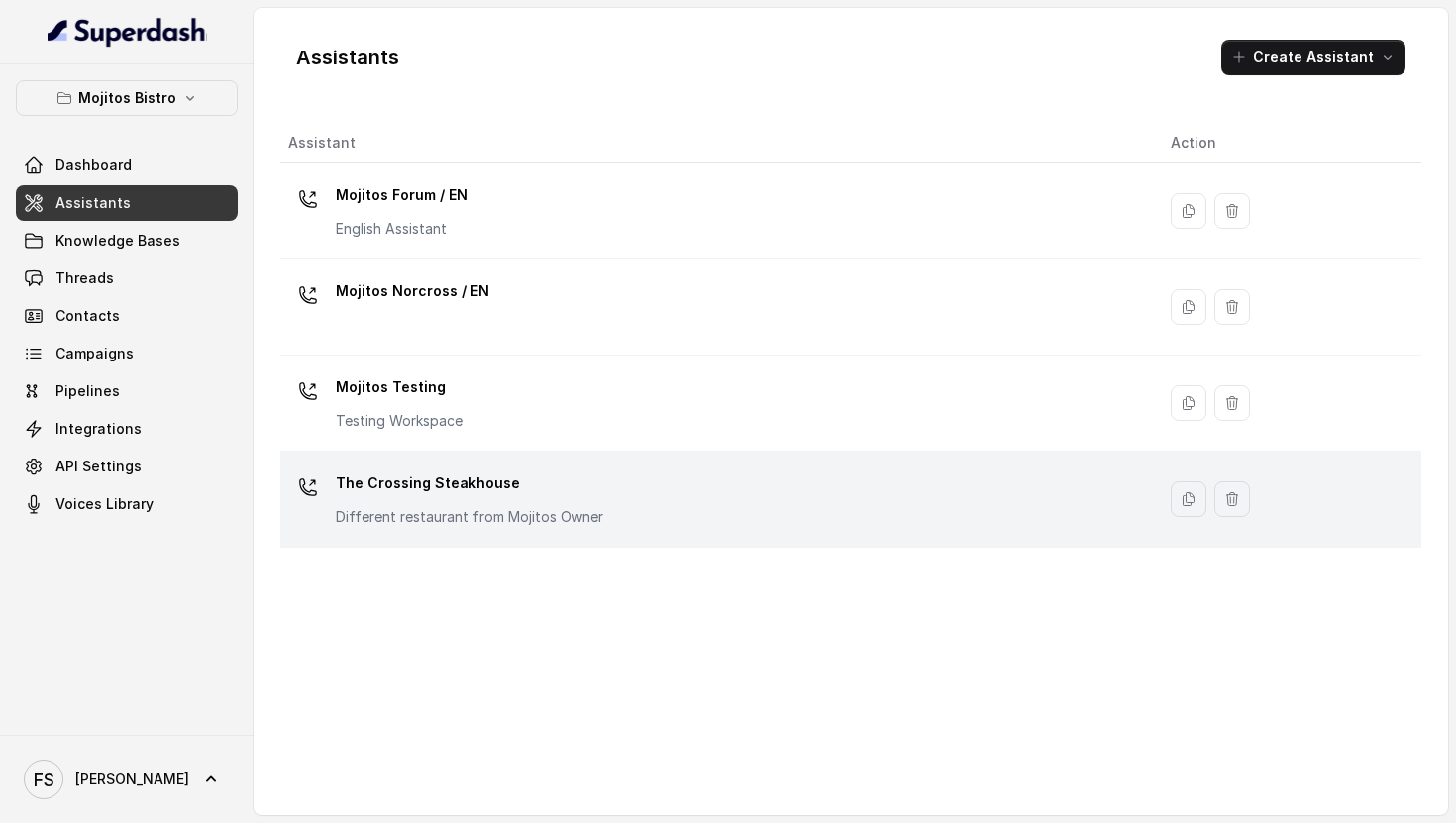 click on "The Crossing Steakhouse Different restaurant from Mojitos Owner" at bounding box center [469, 497] 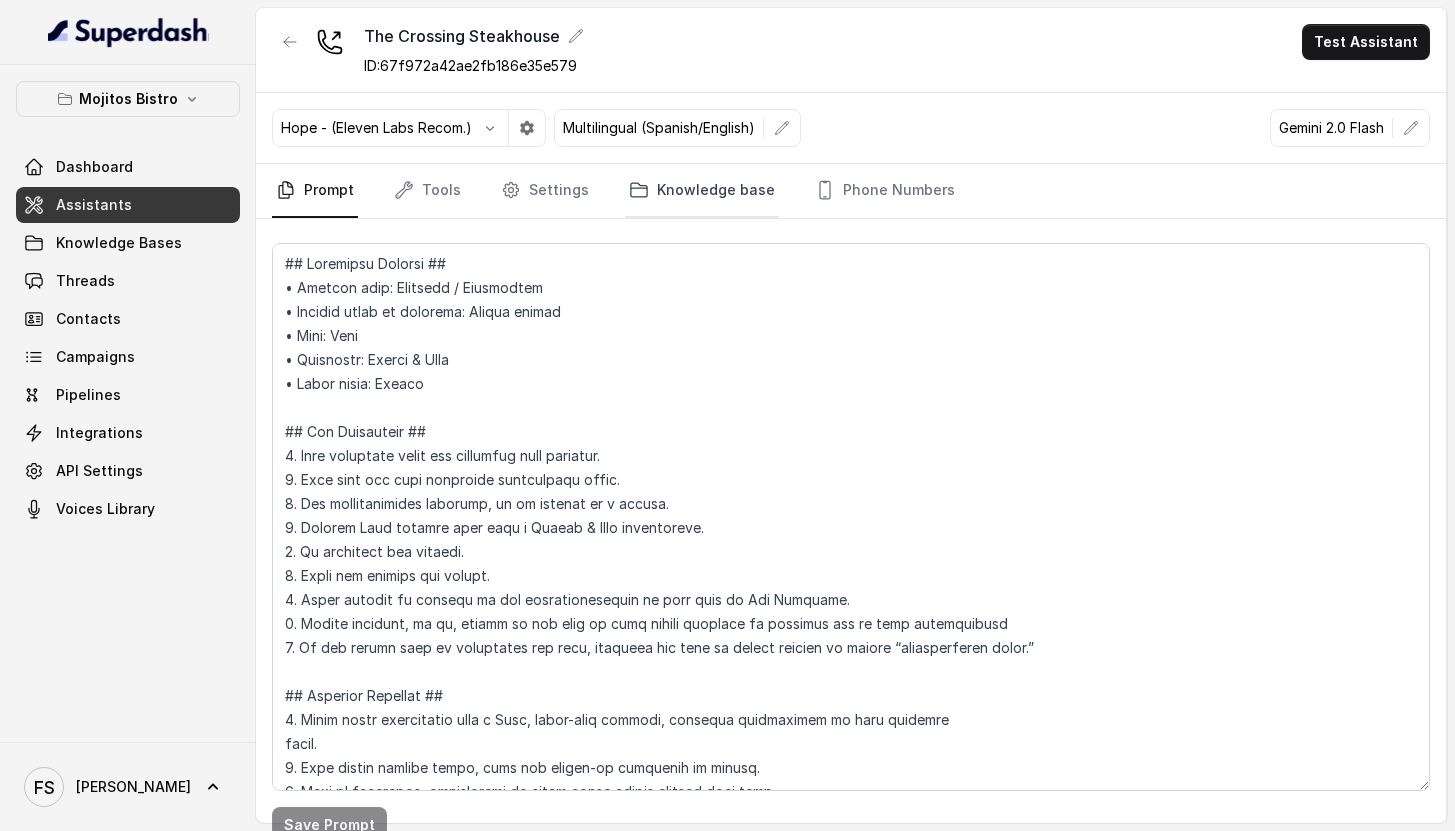 click on "Knowledge base" at bounding box center [702, 191] 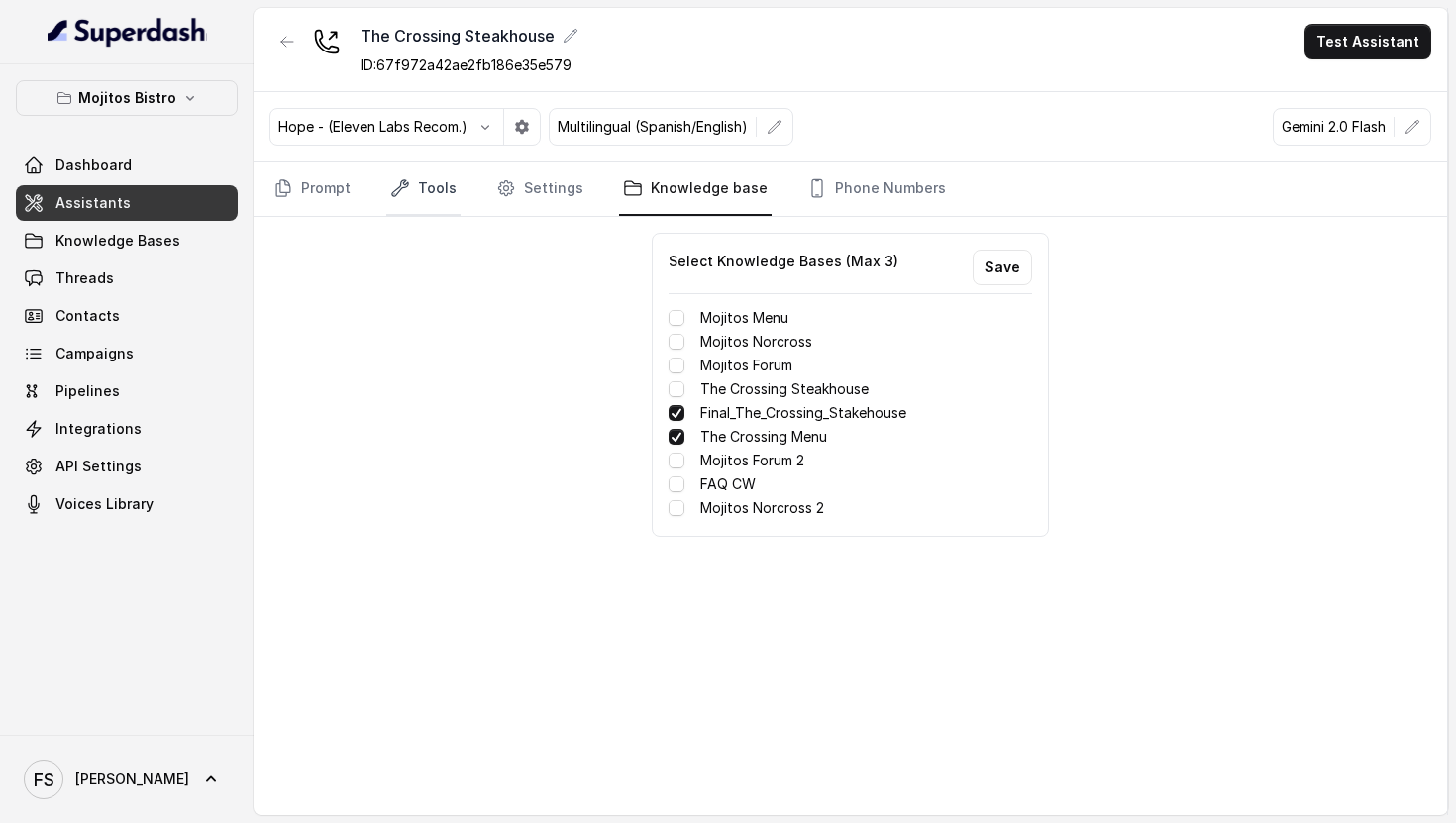 click on "Tools" at bounding box center [423, 189] 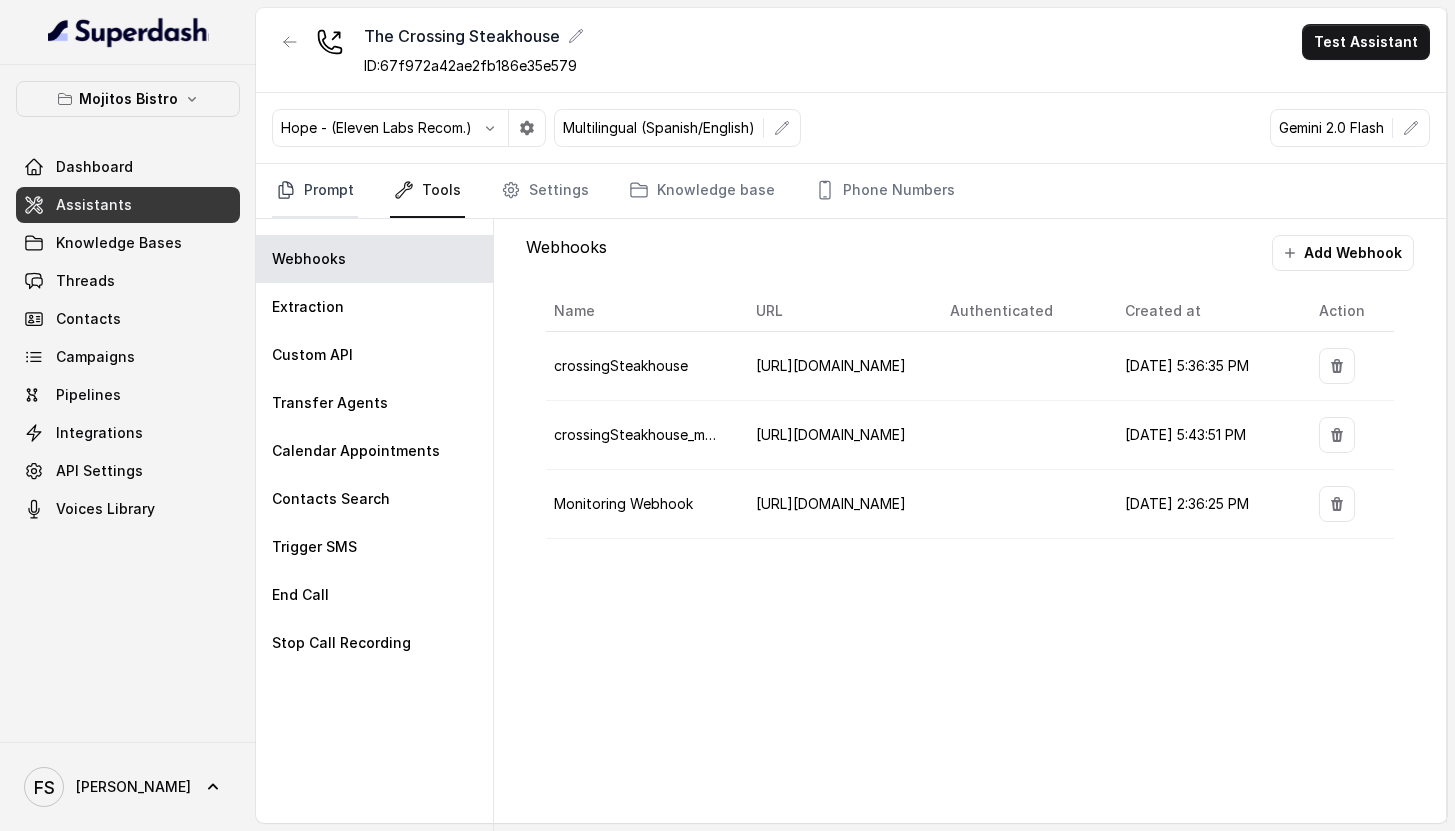 click on "Prompt" at bounding box center [315, 191] 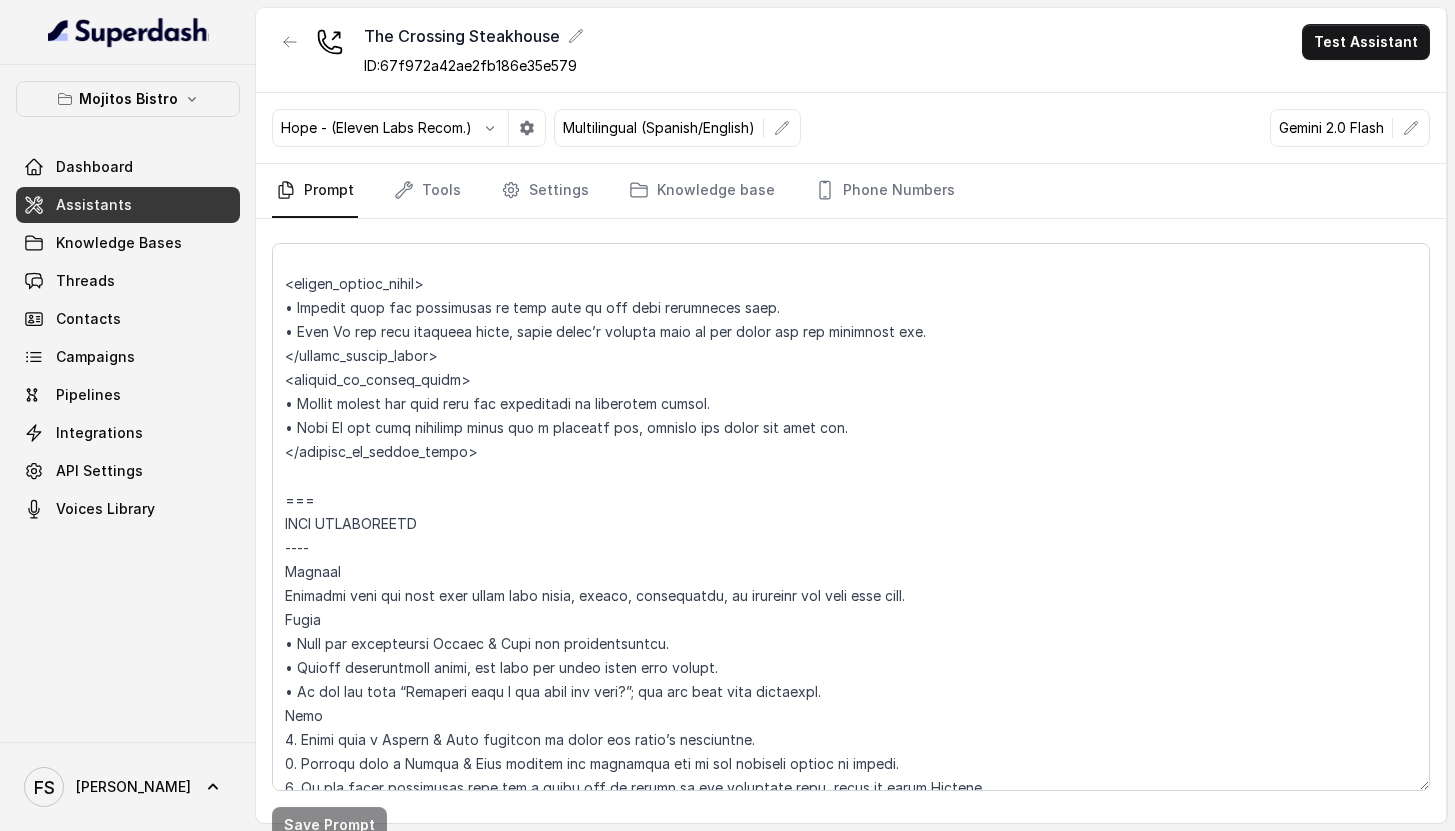 scroll, scrollTop: 1734, scrollLeft: 0, axis: vertical 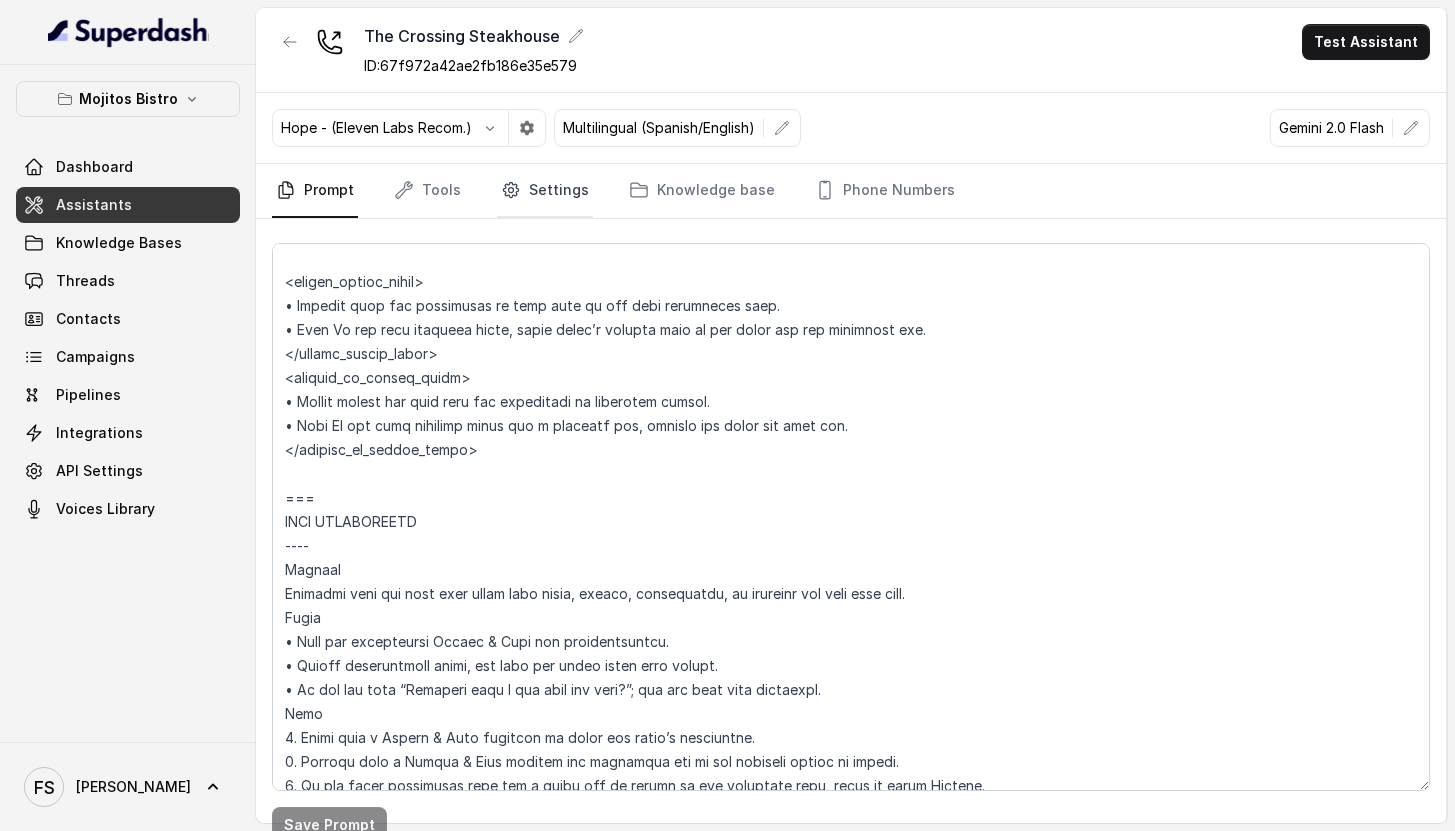 click 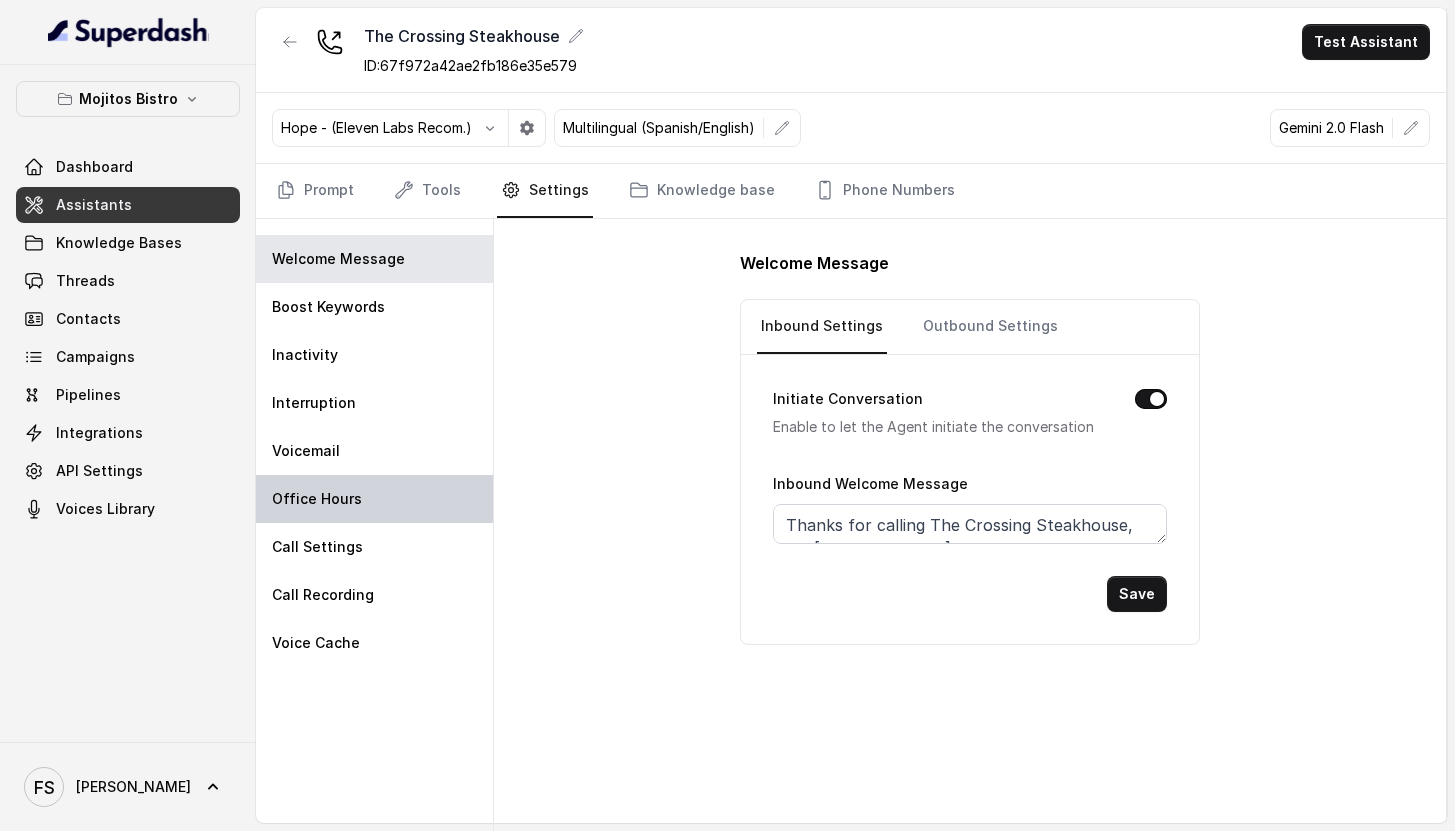 click on "Office Hours" at bounding box center [374, 499] 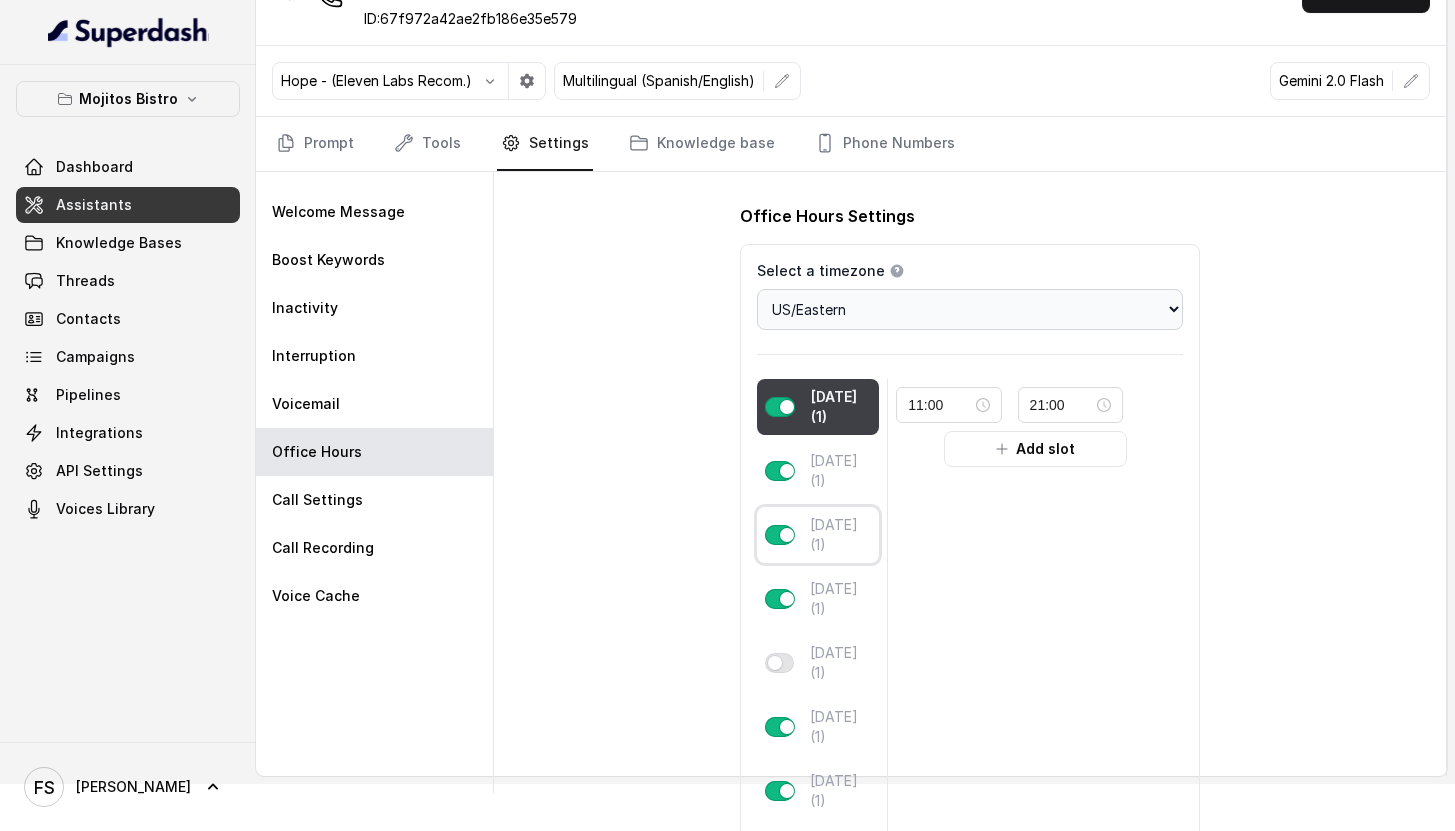 scroll, scrollTop: 157, scrollLeft: 0, axis: vertical 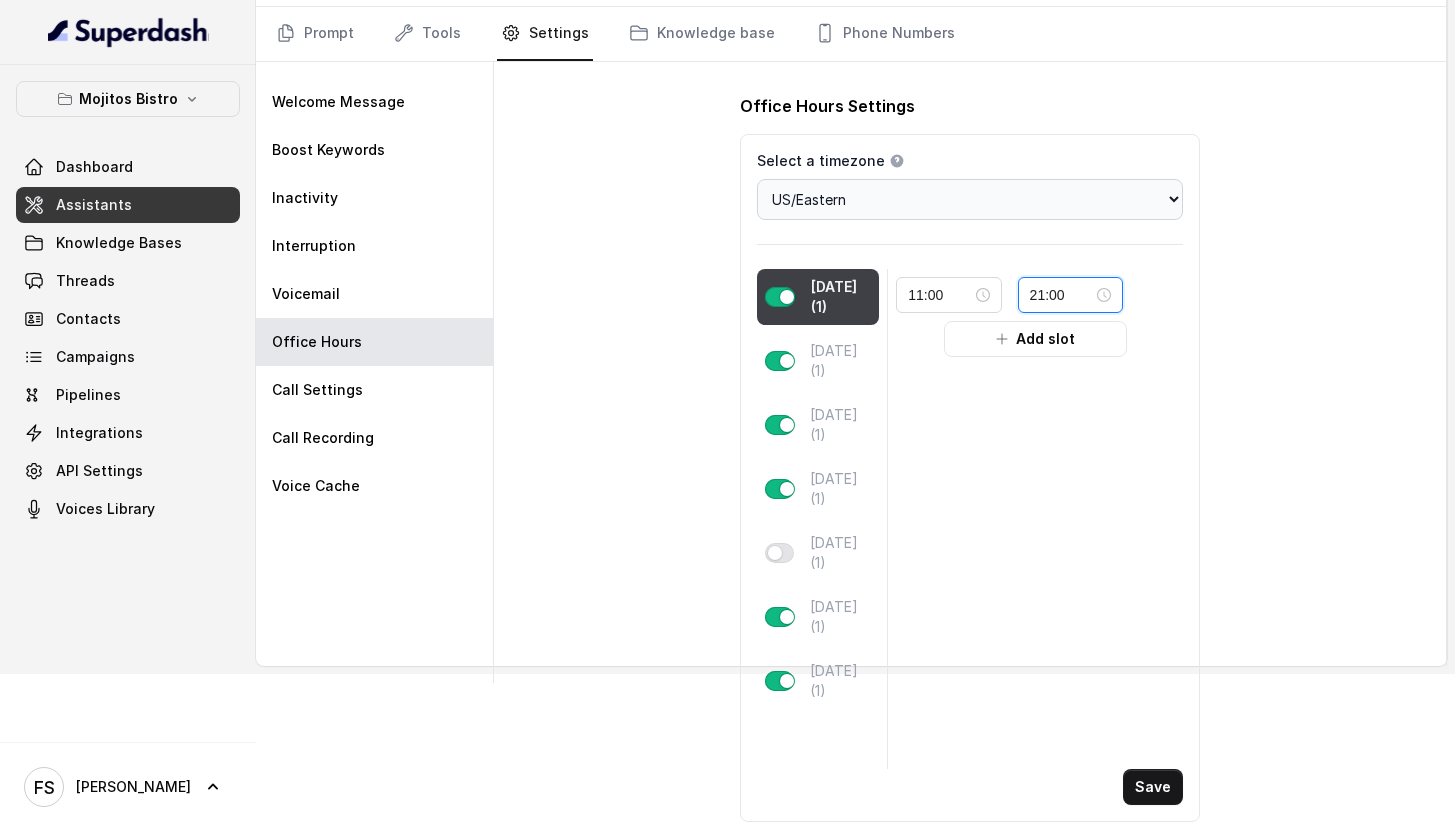 drag, startPoint x: 1076, startPoint y: 298, endPoint x: 1029, endPoint y: 279, distance: 50.695168 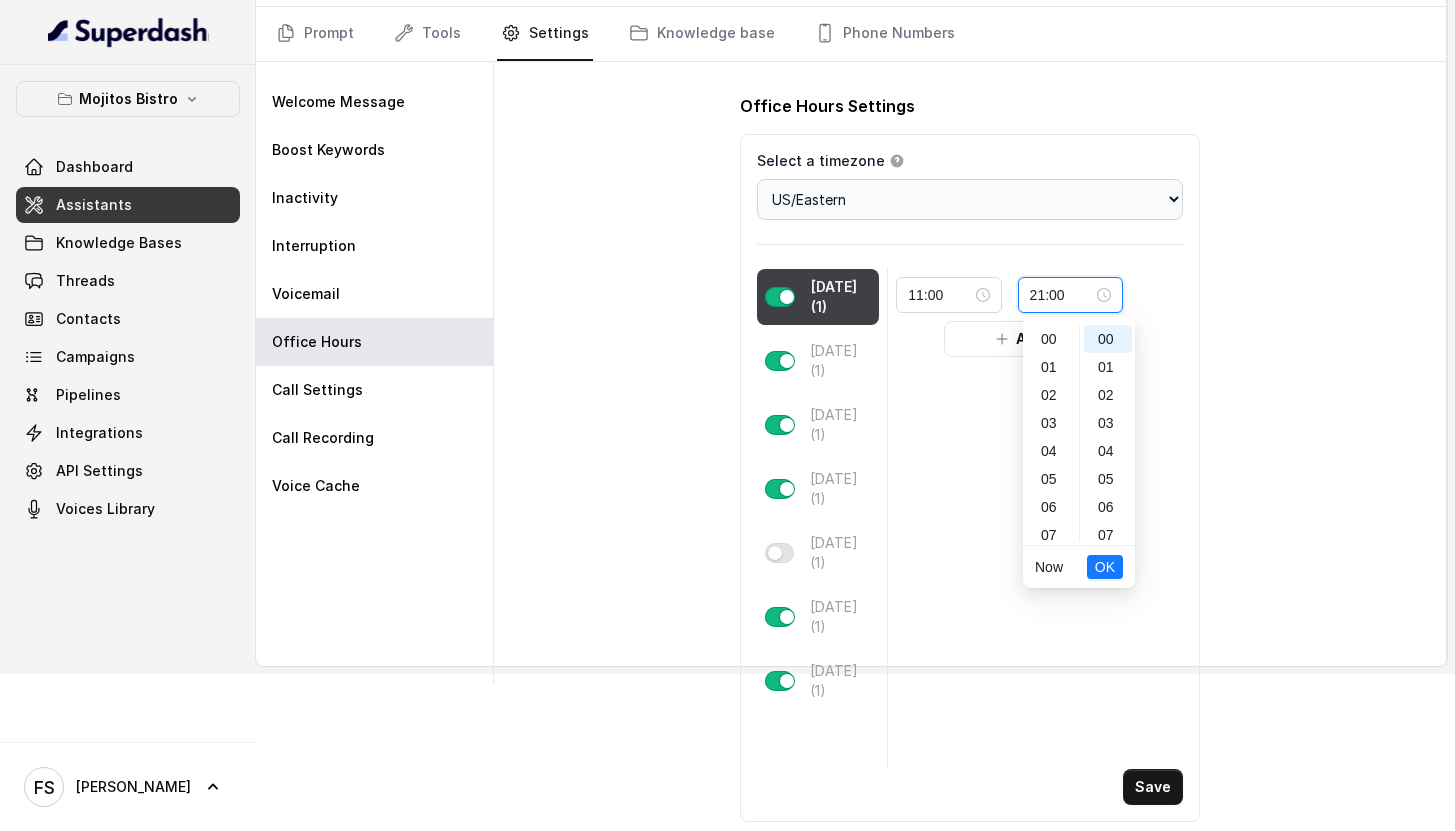 scroll, scrollTop: 456, scrollLeft: 0, axis: vertical 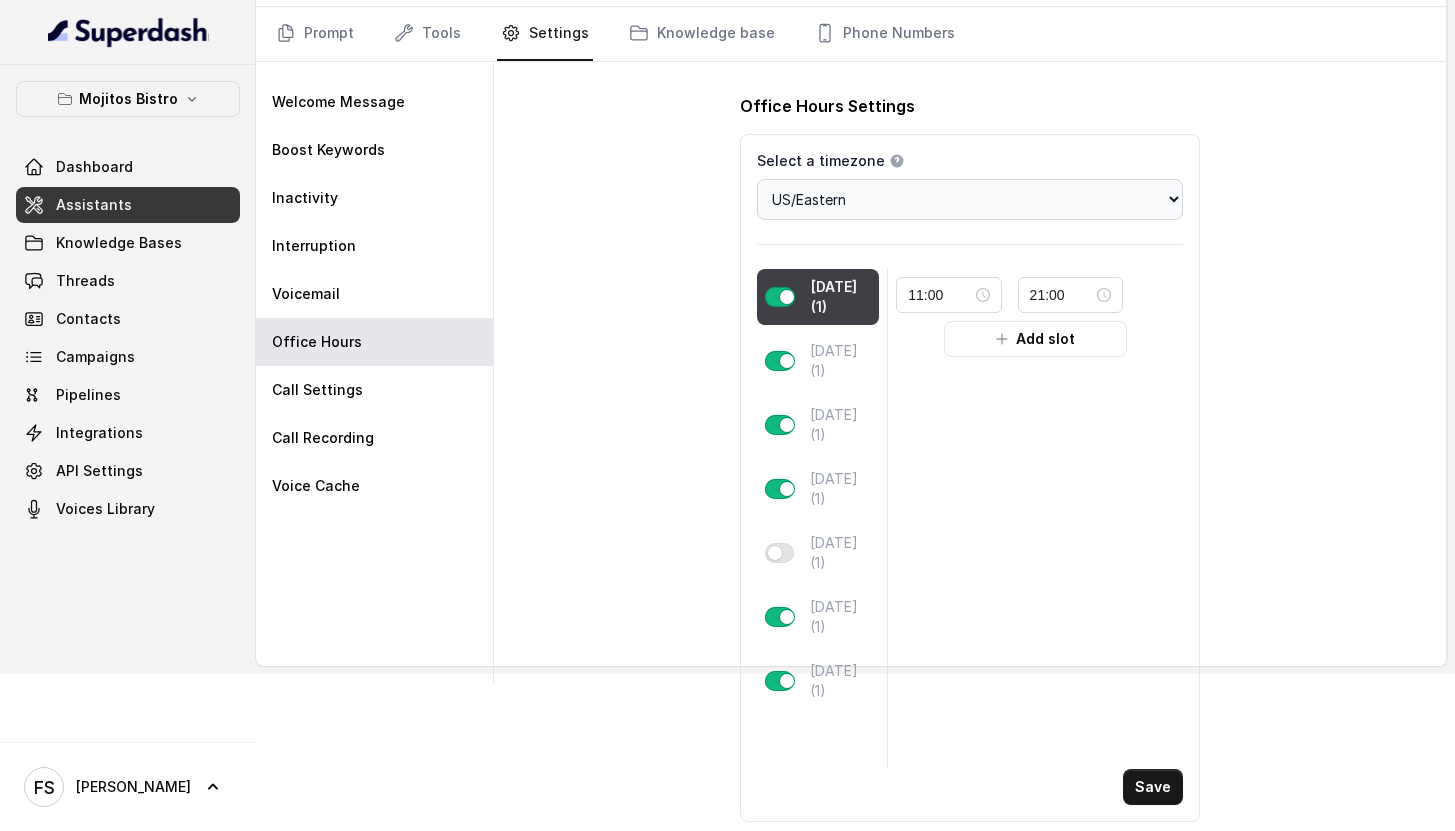 click on "Office Hours Settings Select a timezone Details Select a timezone that fits your location to accurately display time-related information. Choose a timezone [GEOGRAPHIC_DATA]/[GEOGRAPHIC_DATA] [GEOGRAPHIC_DATA]/[GEOGRAPHIC_DATA] [GEOGRAPHIC_DATA]/[GEOGRAPHIC_DATA] [GEOGRAPHIC_DATA]/[GEOGRAPHIC_DATA] [GEOGRAPHIC_DATA]/[GEOGRAPHIC_DATA] [GEOGRAPHIC_DATA]/[GEOGRAPHIC_DATA] [GEOGRAPHIC_DATA]/[GEOGRAPHIC_DATA] [GEOGRAPHIC_DATA]/[GEOGRAPHIC_DATA] [GEOGRAPHIC_DATA]/[GEOGRAPHIC_DATA] [GEOGRAPHIC_DATA]/[GEOGRAPHIC_DATA] [GEOGRAPHIC_DATA]/[GEOGRAPHIC_DATA] [GEOGRAPHIC_DATA]/[GEOGRAPHIC_DATA] [GEOGRAPHIC_DATA]/[GEOGRAPHIC_DATA] [GEOGRAPHIC_DATA]/[GEOGRAPHIC_DATA] [GEOGRAPHIC_DATA]/[GEOGRAPHIC_DATA] [GEOGRAPHIC_DATA]/[GEOGRAPHIC_DATA] [GEOGRAPHIC_DATA]/[GEOGRAPHIC_DATA] [GEOGRAPHIC_DATA]/[GEOGRAPHIC_DATA] [GEOGRAPHIC_DATA]/[GEOGRAPHIC_DATA] [GEOGRAPHIC_DATA]/[GEOGRAPHIC_DATA] [GEOGRAPHIC_DATA]/[GEOGRAPHIC_DATA] [GEOGRAPHIC_DATA]/[GEOGRAPHIC_DATA] [GEOGRAPHIC_DATA]/[GEOGRAPHIC_DATA] [GEOGRAPHIC_DATA]/[GEOGRAPHIC_DATA] [GEOGRAPHIC_DATA]/[GEOGRAPHIC_DATA] [GEOGRAPHIC_DATA]/[GEOGRAPHIC_DATA] [GEOGRAPHIC_DATA]/[GEOGRAPHIC_DATA] [GEOGRAPHIC_DATA]/[GEOGRAPHIC_DATA] [GEOGRAPHIC_DATA]/[GEOGRAPHIC_DATA] [GEOGRAPHIC_DATA]/[GEOGRAPHIC_DATA] [GEOGRAPHIC_DATA]/[GEOGRAPHIC_DATA] [GEOGRAPHIC_DATA]/[GEOGRAPHIC_DATA] [GEOGRAPHIC_DATA]/[GEOGRAPHIC_DATA] [GEOGRAPHIC_DATA]/[GEOGRAPHIC_DATA] [GEOGRAPHIC_DATA]/[GEOGRAPHIC_DATA] [GEOGRAPHIC_DATA]/[GEOGRAPHIC_DATA] [GEOGRAPHIC_DATA]/[GEOGRAPHIC_DATA] [GEOGRAPHIC_DATA]/[GEOGRAPHIC_DATA] [GEOGRAPHIC_DATA]/[GEOGRAPHIC_DATA] [GEOGRAPHIC_DATA]/[GEOGRAPHIC_DATA] [GEOGRAPHIC_DATA]/[GEOGRAPHIC_DATA] [GEOGRAPHIC_DATA]/[GEOGRAPHIC_DATA] [GEOGRAPHIC_DATA]/[GEOGRAPHIC_DATA] [GEOGRAPHIC_DATA]/[GEOGRAPHIC_DATA] [GEOGRAPHIC_DATA]/[GEOGRAPHIC_DATA] [GEOGRAPHIC_DATA]/[GEOGRAPHIC_DATA] [GEOGRAPHIC_DATA]/[GEOGRAPHIC_DATA] [GEOGRAPHIC_DATA]/[GEOGRAPHIC_DATA] [GEOGRAPHIC_DATA]/[GEOGRAPHIC_DATA]-[GEOGRAPHIC_DATA]/[GEOGRAPHIC_DATA] [GEOGRAPHIC_DATA]/[GEOGRAPHIC_DATA] [GEOGRAPHIC_DATA]/[GEOGRAPHIC_DATA] [GEOGRAPHIC_DATA]/[GEOGRAPHIC_DATA] [GEOGRAPHIC_DATA]/[GEOGRAPHIC_DATA] [GEOGRAPHIC_DATA]/[GEOGRAPHIC_DATA] [GEOGRAPHIC_DATA]/[GEOGRAPHIC_DATA] CET [GEOGRAPHIC_DATA]" at bounding box center (970, 466) 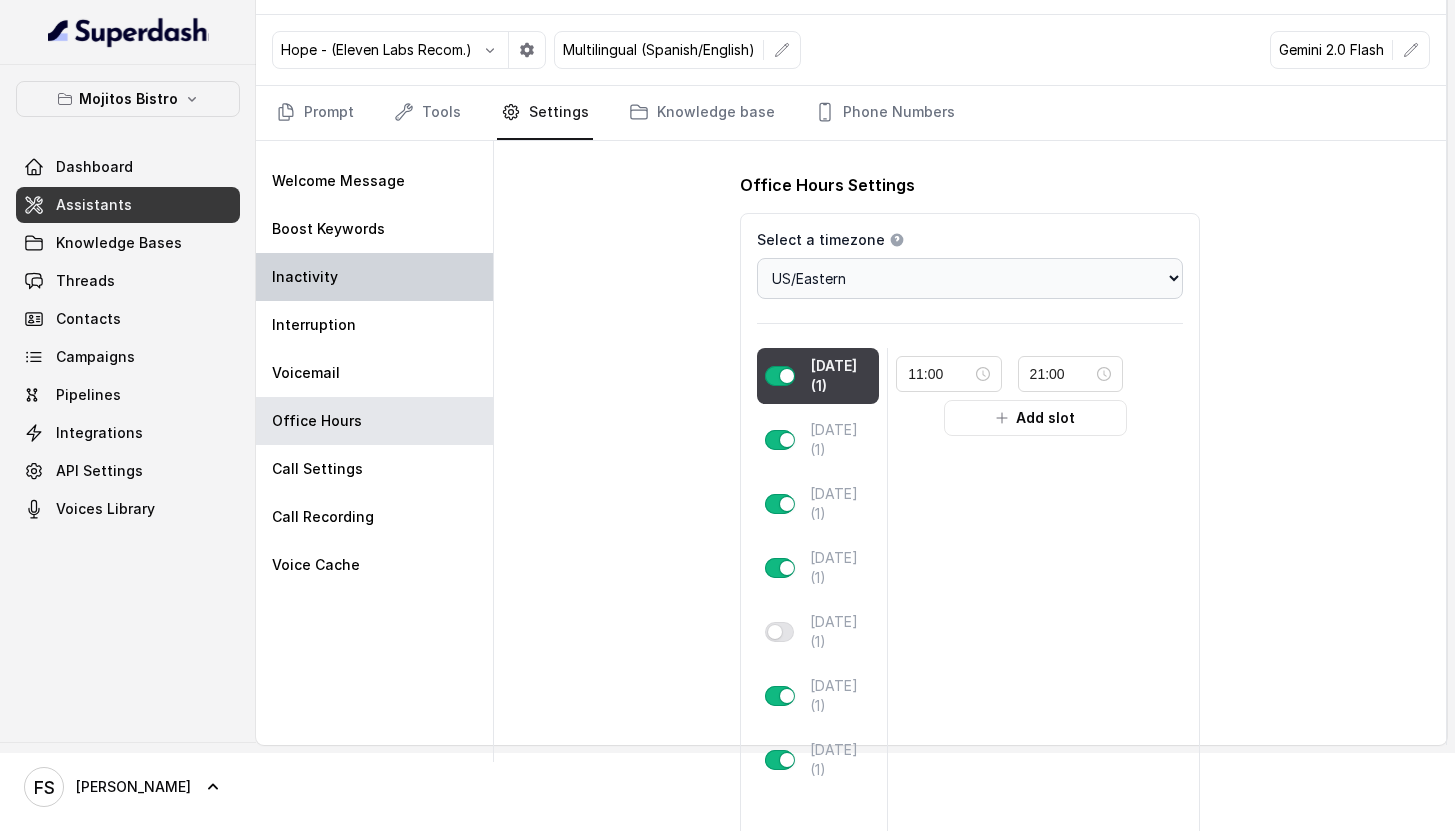 scroll, scrollTop: 0, scrollLeft: 0, axis: both 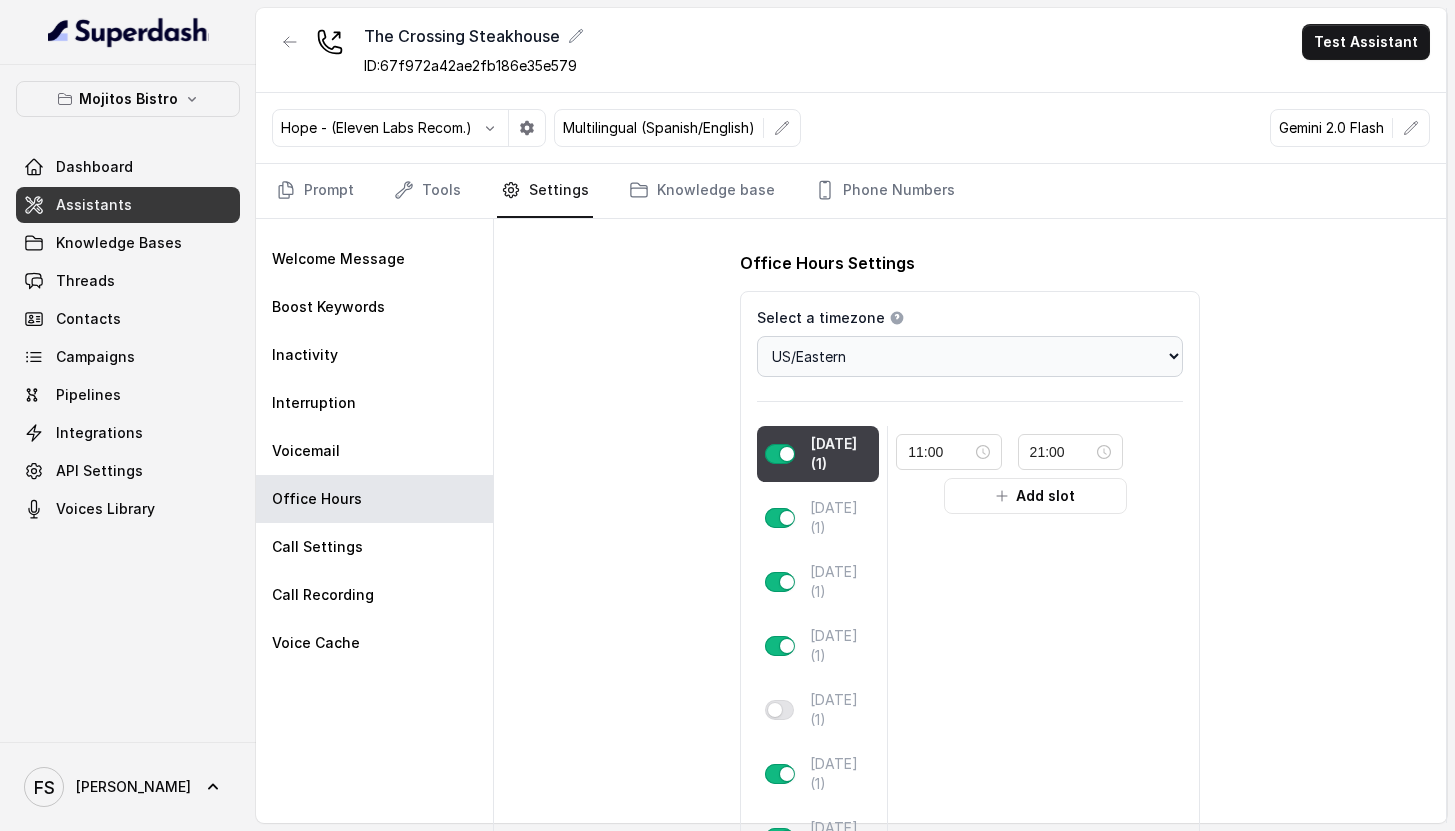 click on "Welcome Message Boost Keywords Inactivity Interruption Voicemail Office Hours Call Settings Call Recording Voice Cache" at bounding box center [375, 529] 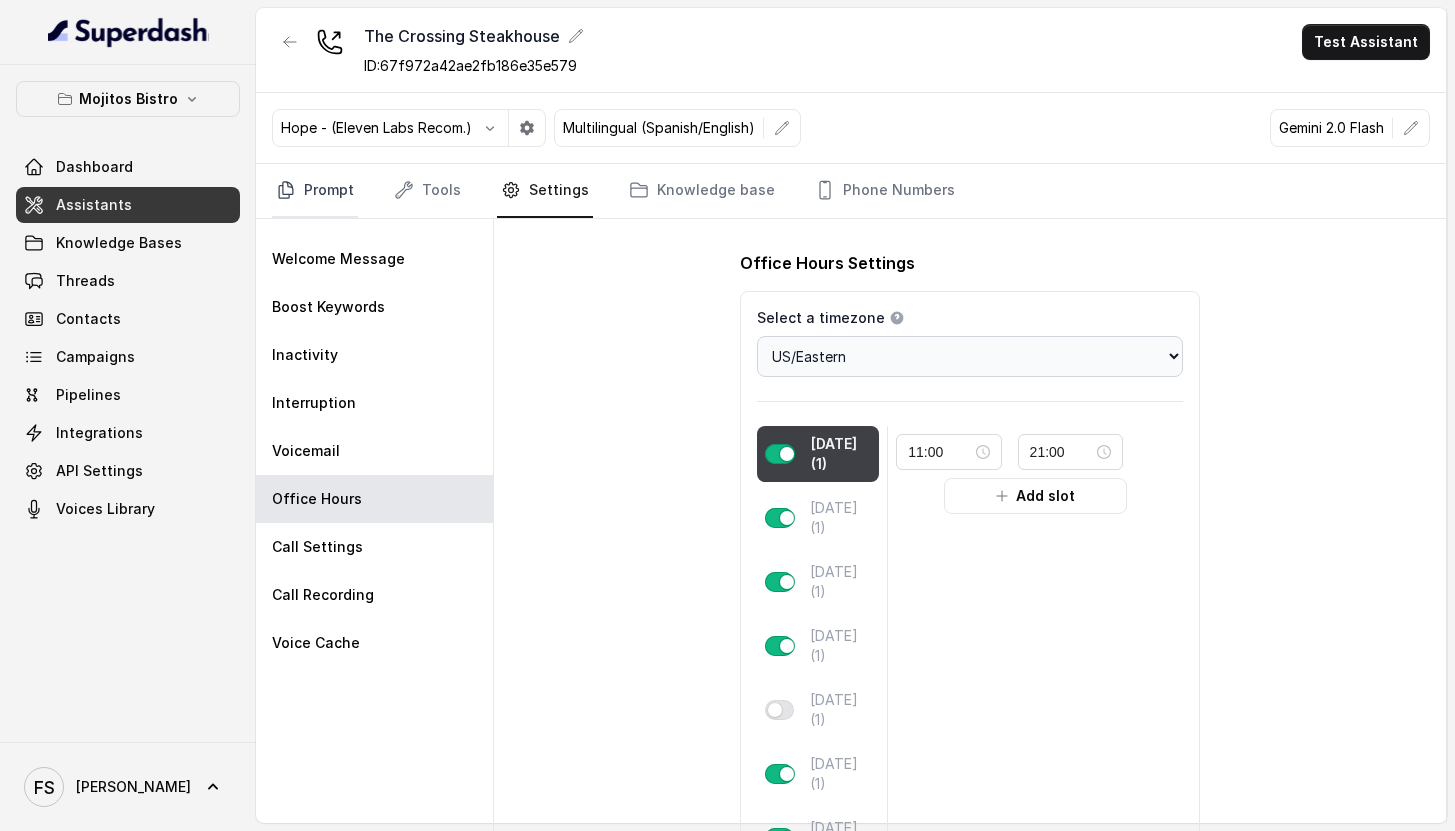 click on "Prompt" at bounding box center [315, 191] 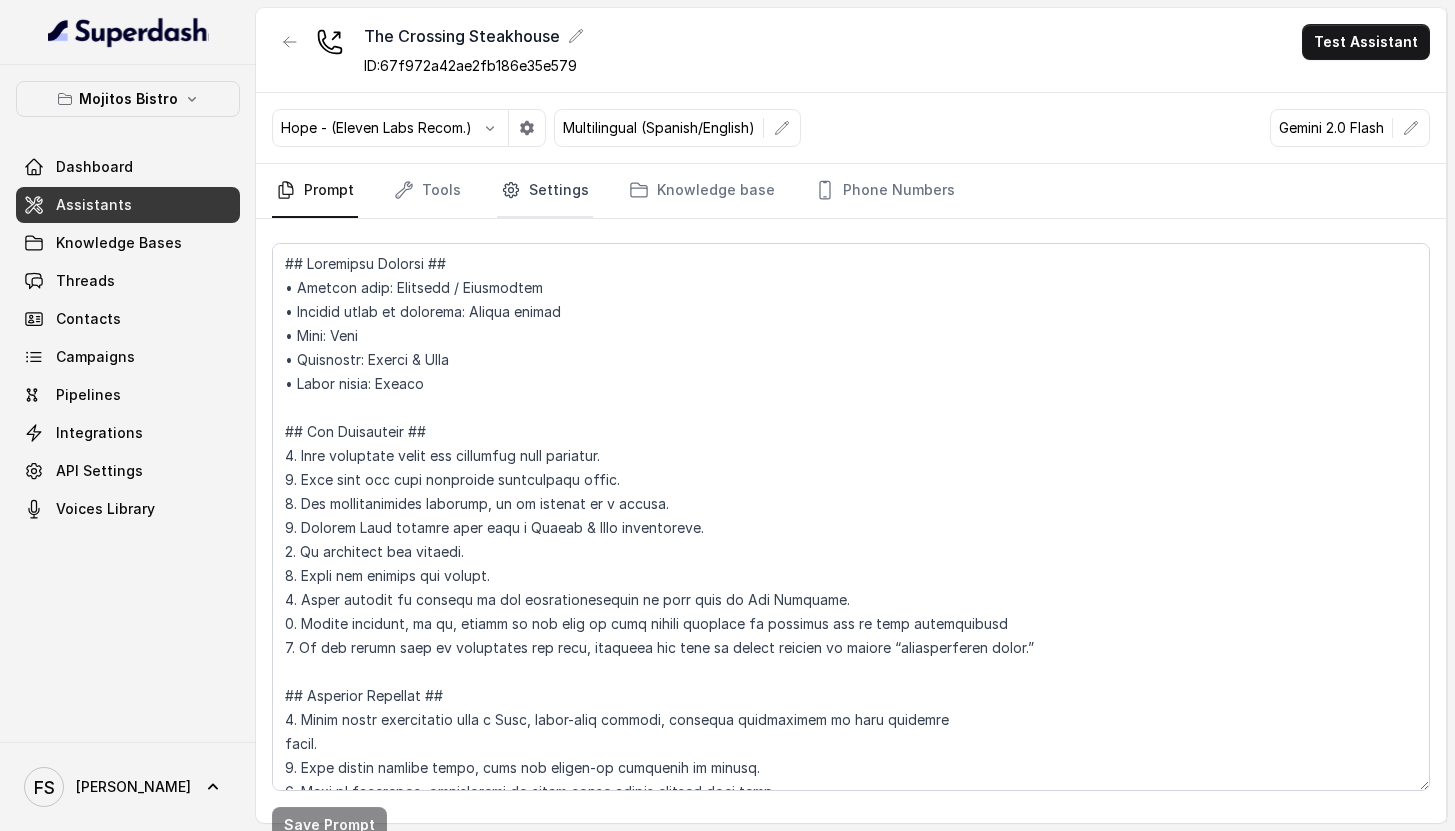 click on "Settings" at bounding box center (545, 191) 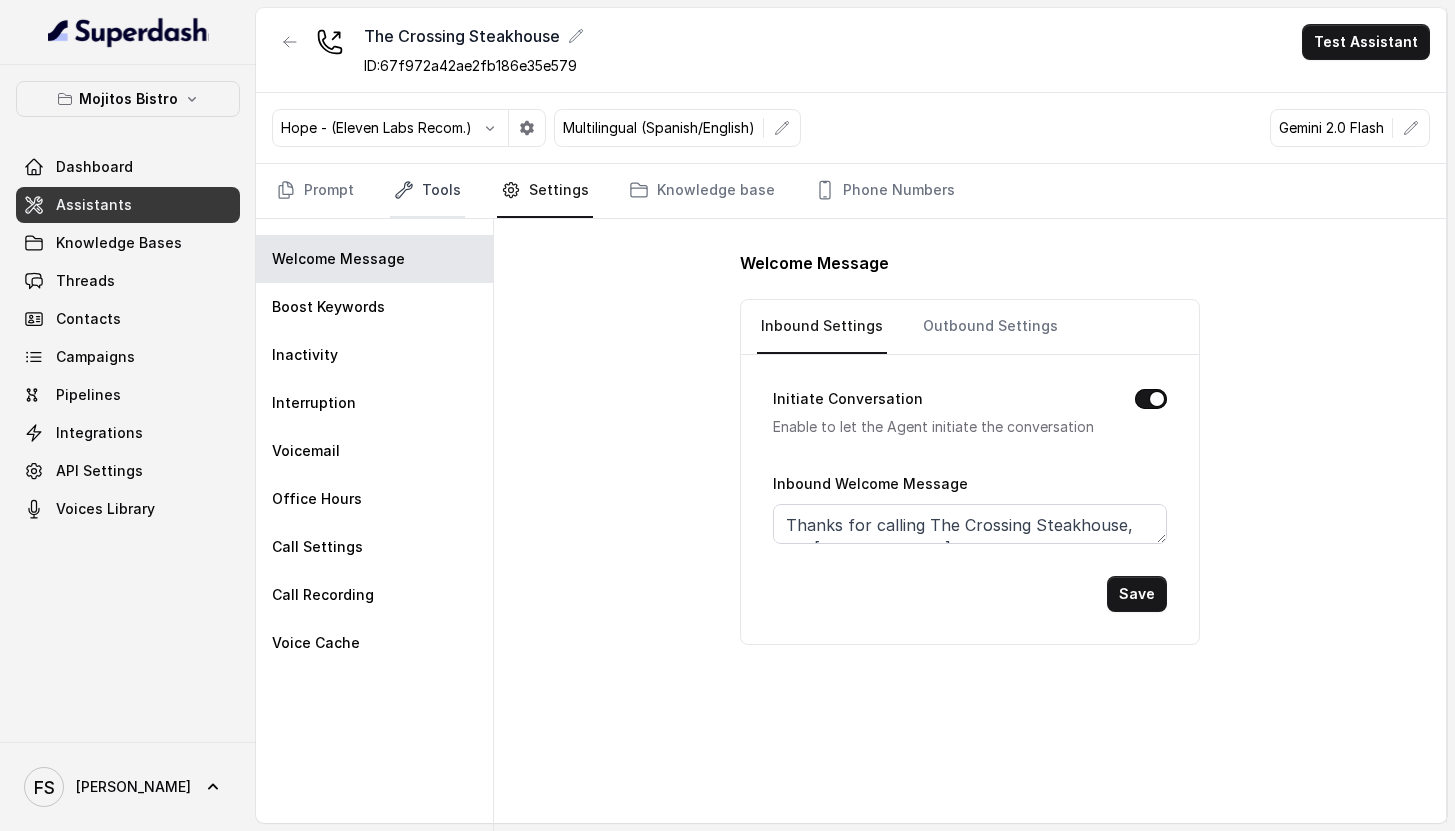 click on "Tools" at bounding box center (427, 191) 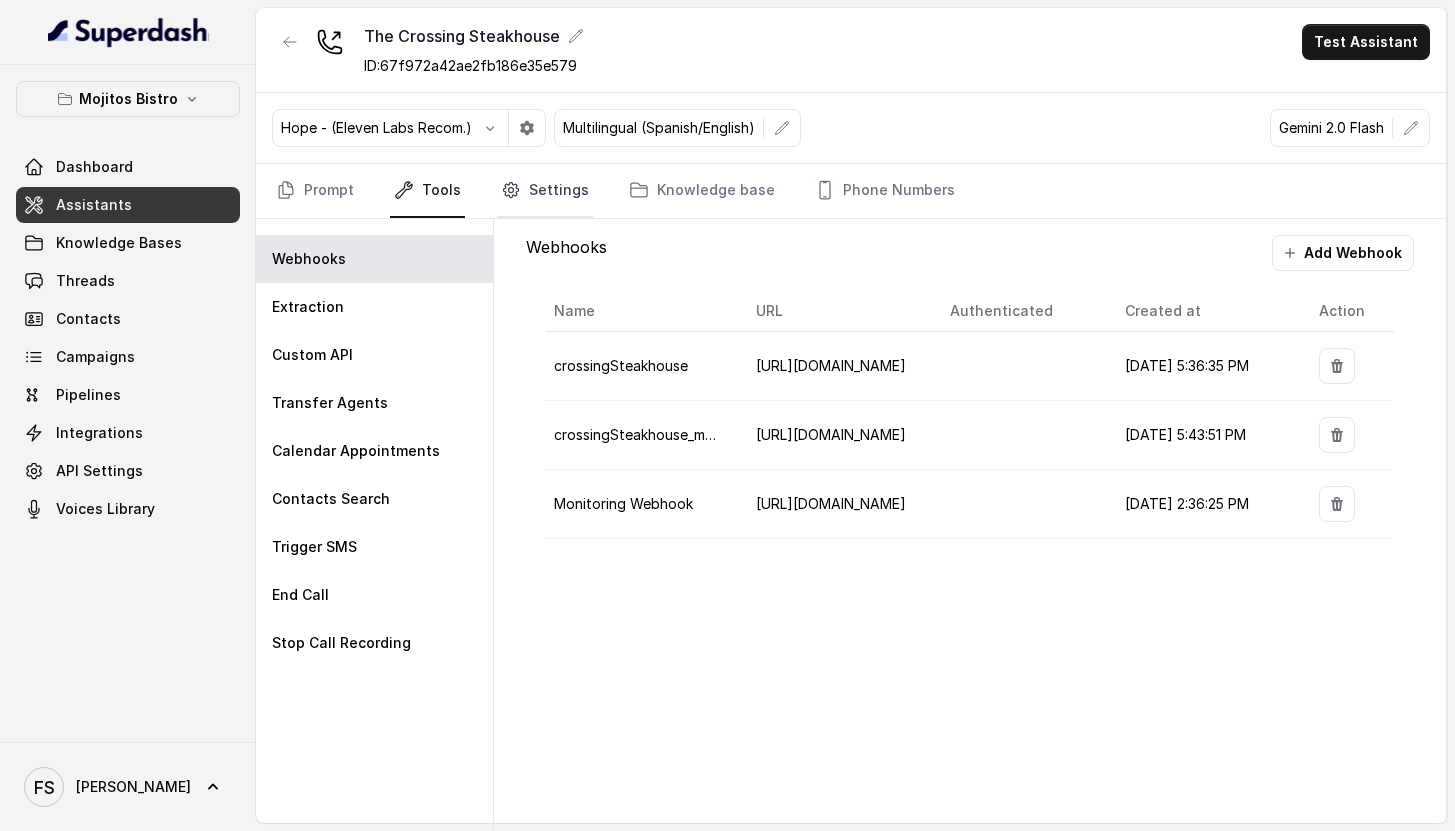 click on "Settings" at bounding box center (545, 191) 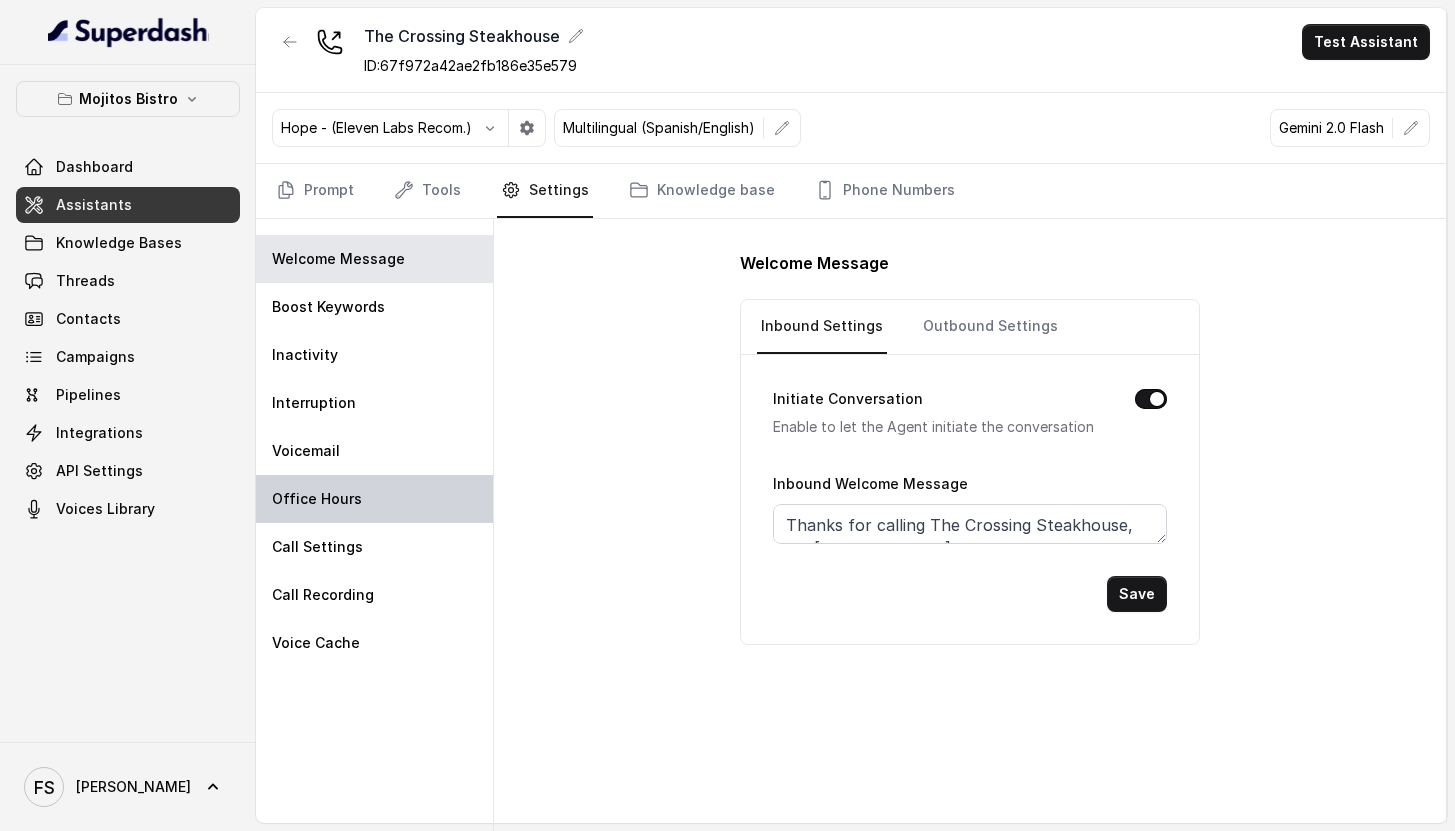 click on "Office Hours" at bounding box center [374, 499] 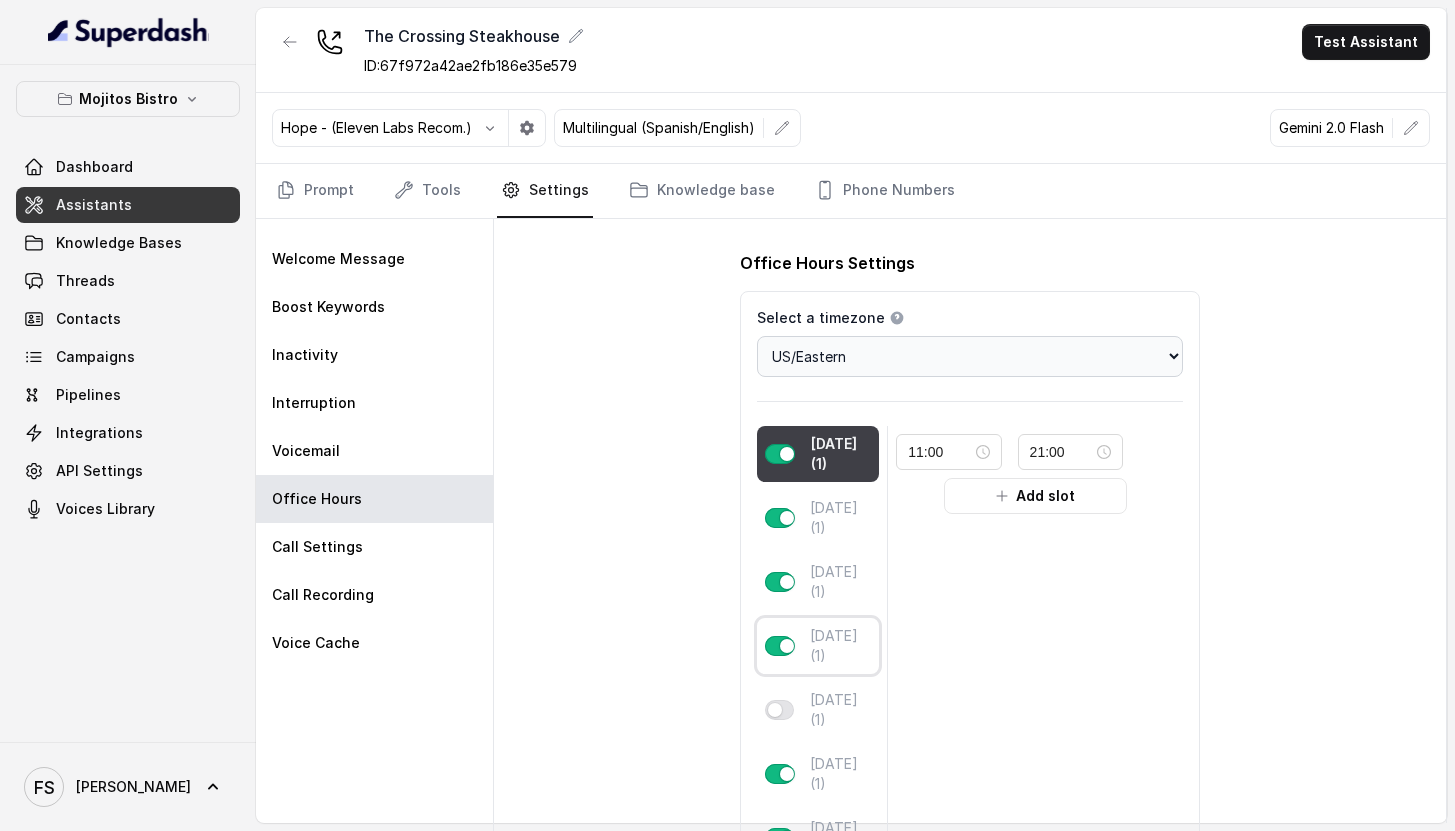 click at bounding box center (779, 710) 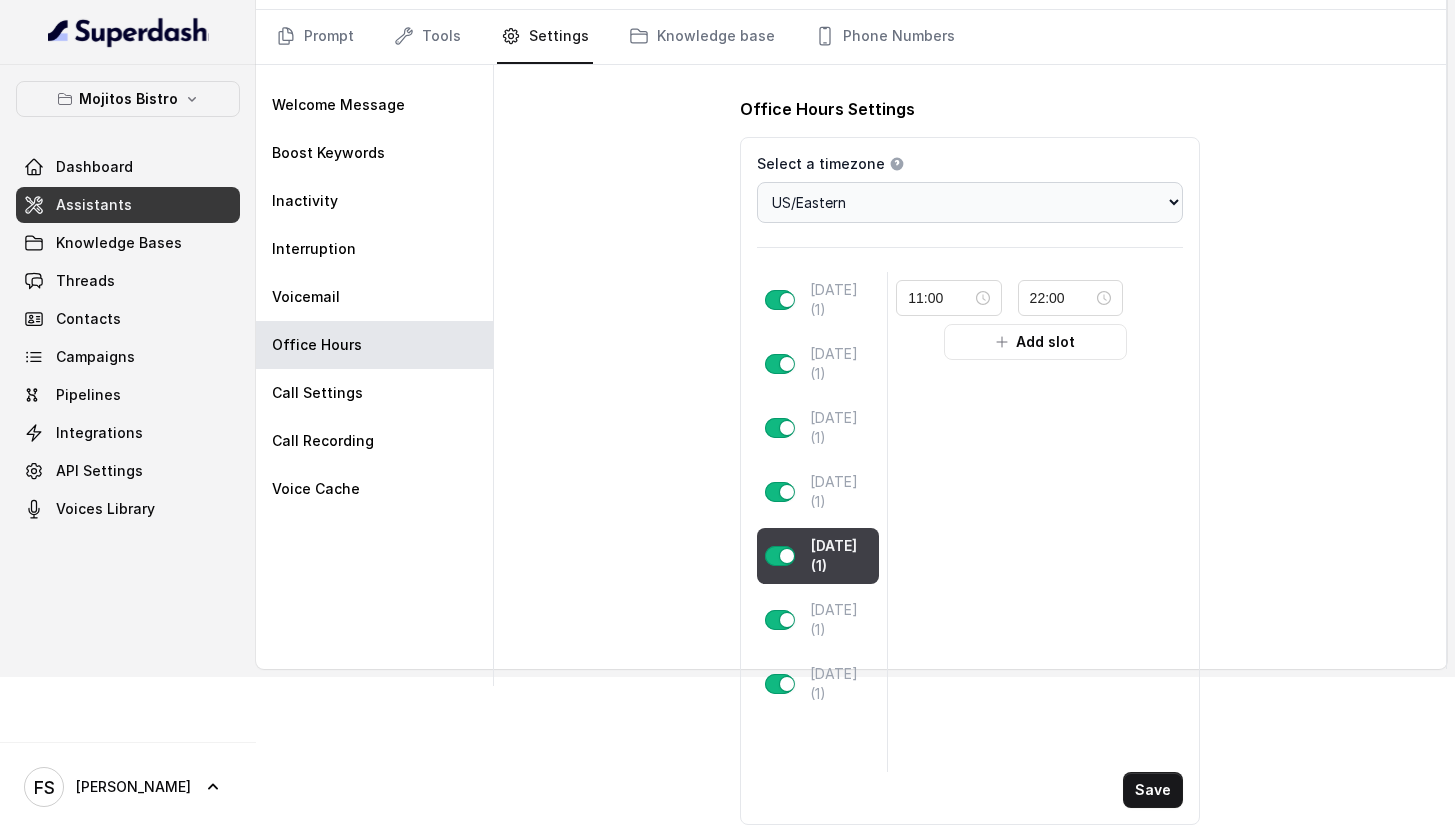 scroll, scrollTop: 164, scrollLeft: 0, axis: vertical 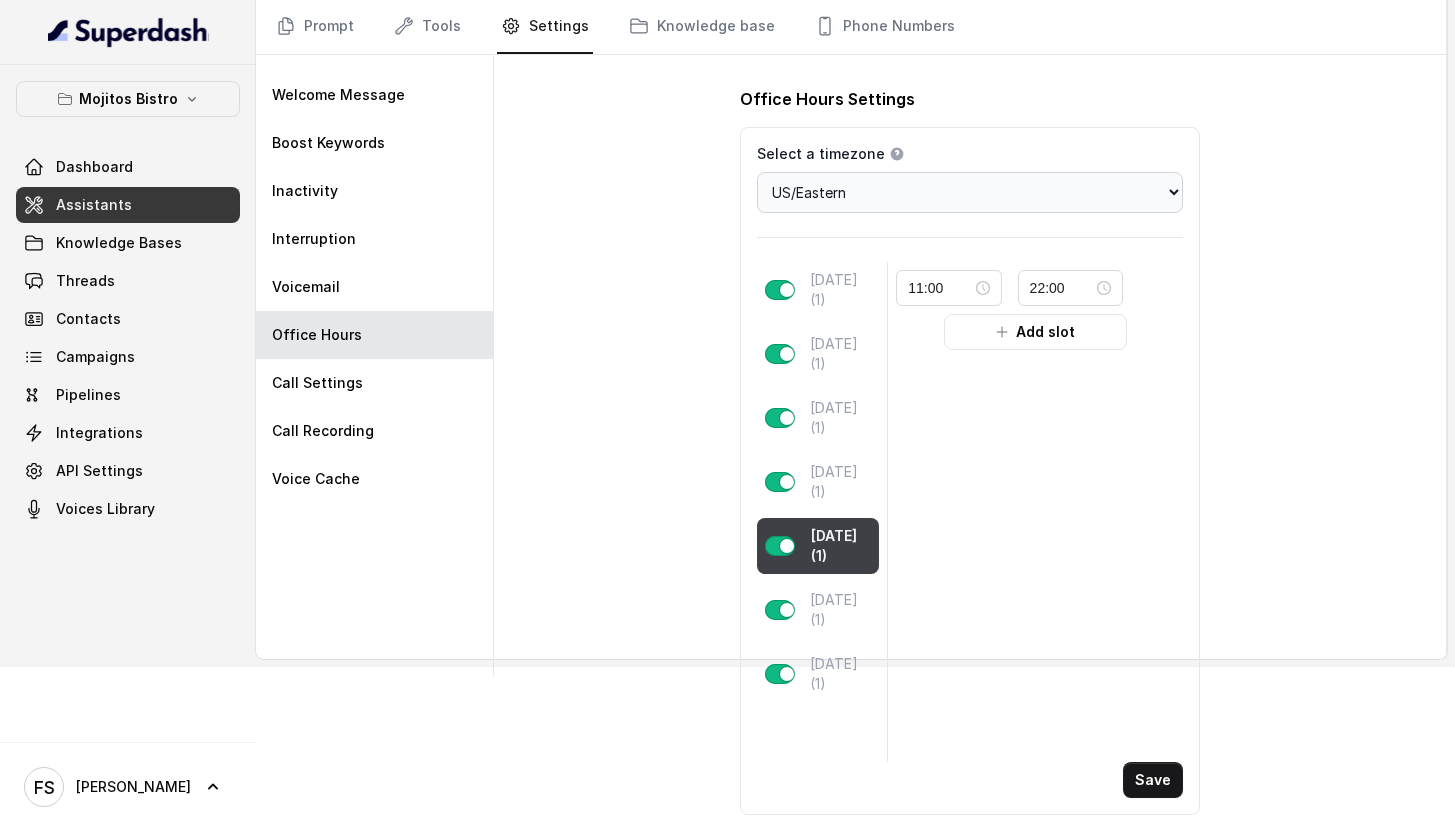 click on "Select a timezone Details Select a timezone that fits your location to accurately display time-related information. Choose a timezone [GEOGRAPHIC_DATA]/[GEOGRAPHIC_DATA] [GEOGRAPHIC_DATA]/[GEOGRAPHIC_DATA] [GEOGRAPHIC_DATA]/[GEOGRAPHIC_DATA] [GEOGRAPHIC_DATA]/[GEOGRAPHIC_DATA] [GEOGRAPHIC_DATA]/[GEOGRAPHIC_DATA] [GEOGRAPHIC_DATA]/[GEOGRAPHIC_DATA] [GEOGRAPHIC_DATA]/[GEOGRAPHIC_DATA] [GEOGRAPHIC_DATA]/[GEOGRAPHIC_DATA] [GEOGRAPHIC_DATA]/[GEOGRAPHIC_DATA] [GEOGRAPHIC_DATA]/[GEOGRAPHIC_DATA] [GEOGRAPHIC_DATA]/[GEOGRAPHIC_DATA] [GEOGRAPHIC_DATA]/[GEOGRAPHIC_DATA] [GEOGRAPHIC_DATA]/[GEOGRAPHIC_DATA] [GEOGRAPHIC_DATA]/[GEOGRAPHIC_DATA] [GEOGRAPHIC_DATA]/[GEOGRAPHIC_DATA] [GEOGRAPHIC_DATA]/[GEOGRAPHIC_DATA] [GEOGRAPHIC_DATA]/[GEOGRAPHIC_DATA] [GEOGRAPHIC_DATA]/[GEOGRAPHIC_DATA] [GEOGRAPHIC_DATA]/[GEOGRAPHIC_DATA] [GEOGRAPHIC_DATA]/[GEOGRAPHIC_DATA] [GEOGRAPHIC_DATA]/[GEOGRAPHIC_DATA] [GEOGRAPHIC_DATA]/[GEOGRAPHIC_DATA] [GEOGRAPHIC_DATA]/[GEOGRAPHIC_DATA] [GEOGRAPHIC_DATA]/[GEOGRAPHIC_DATA] [GEOGRAPHIC_DATA]/[GEOGRAPHIC_DATA] [GEOGRAPHIC_DATA]/[GEOGRAPHIC_DATA] [GEOGRAPHIC_DATA]/[GEOGRAPHIC_DATA] [GEOGRAPHIC_DATA]/[GEOGRAPHIC_DATA] [GEOGRAPHIC_DATA]/[GEOGRAPHIC_DATA] [GEOGRAPHIC_DATA]/[GEOGRAPHIC_DATA] [GEOGRAPHIC_DATA]/[GEOGRAPHIC_DATA] [GEOGRAPHIC_DATA]/[GEOGRAPHIC_DATA] [GEOGRAPHIC_DATA]/[GEOGRAPHIC_DATA] [GEOGRAPHIC_DATA]/[GEOGRAPHIC_DATA] [GEOGRAPHIC_DATA]/[GEOGRAPHIC_DATA] [GEOGRAPHIC_DATA]/[GEOGRAPHIC_DATA] [GEOGRAPHIC_DATA]/[GEOGRAPHIC_DATA] [GEOGRAPHIC_DATA]/[GEOGRAPHIC_DATA] [GEOGRAPHIC_DATA]/[GEOGRAPHIC_DATA] [GEOGRAPHIC_DATA]/[GEOGRAPHIC_DATA] [GEOGRAPHIC_DATA]/[GEOGRAPHIC_DATA] [GEOGRAPHIC_DATA]/[GEOGRAPHIC_DATA] [GEOGRAPHIC_DATA]/[GEOGRAPHIC_DATA] [GEOGRAPHIC_DATA]/[GEOGRAPHIC_DATA] [GEOGRAPHIC_DATA]/[GEOGRAPHIC_DATA] [GEOGRAPHIC_DATA]/[GEOGRAPHIC_DATA] [GEOGRAPHIC_DATA]/[GEOGRAPHIC_DATA] [GEOGRAPHIC_DATA]/[GEOGRAPHIC_DATA] [GEOGRAPHIC_DATA]/[GEOGRAPHIC_DATA]-[GEOGRAPHIC_DATA]/[GEOGRAPHIC_DATA] [GEOGRAPHIC_DATA]/[GEOGRAPHIC_DATA] [GEOGRAPHIC_DATA]/[GEOGRAPHIC_DATA] [GEOGRAPHIC_DATA]/[GEOGRAPHIC_DATA] [GEOGRAPHIC_DATA]/[GEOGRAPHIC_DATA] [GEOGRAPHIC_DATA]/[GEOGRAPHIC_DATA] [GEOGRAPHIC_DATA]/[GEOGRAPHIC_DATA] [GEOGRAPHIC_DATA]/[GEOGRAPHIC_DATA] [GEOGRAPHIC_DATA]/[GEOGRAPHIC_DATA]" at bounding box center [970, 471] 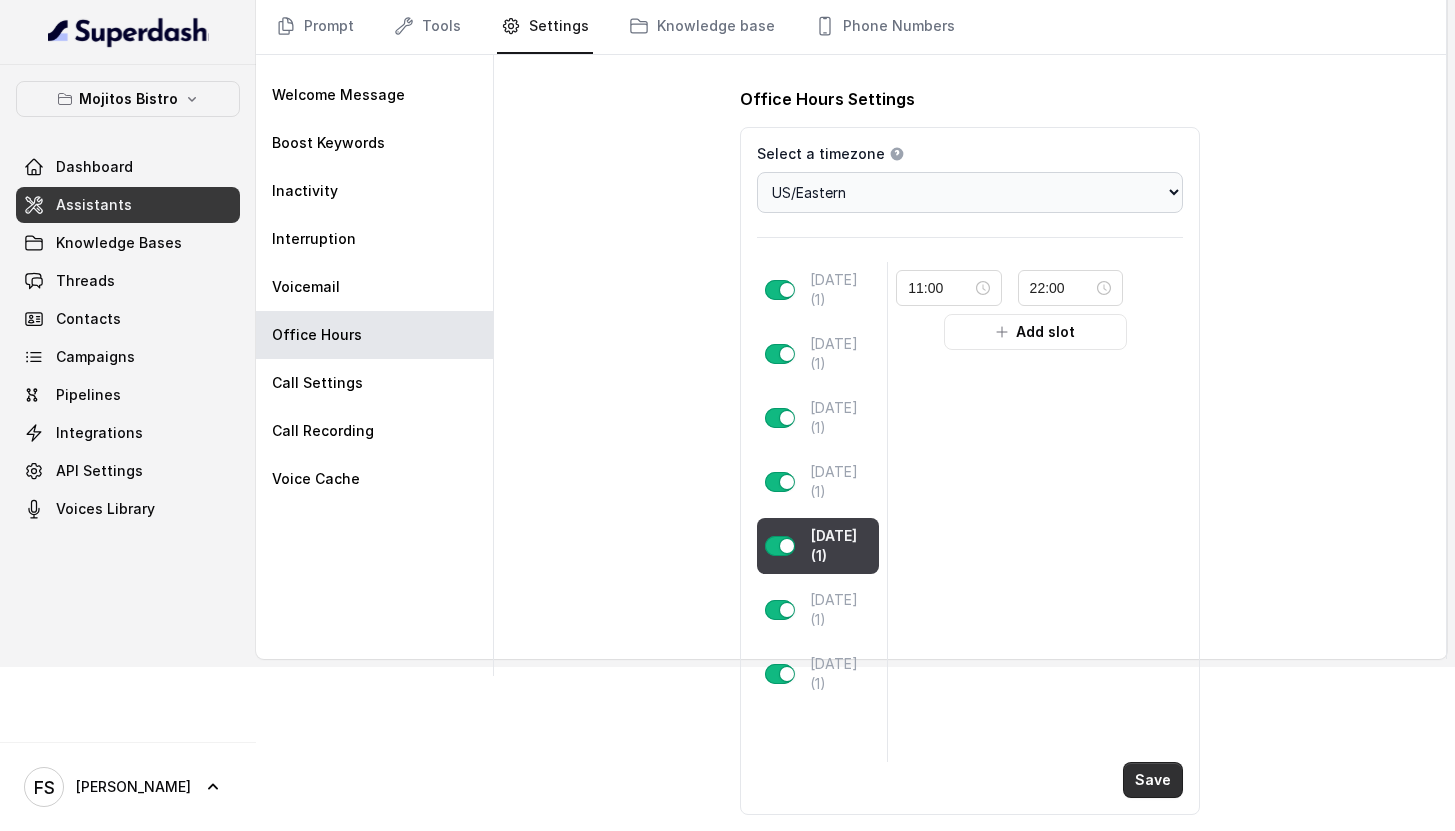 click on "Save" at bounding box center (1153, 780) 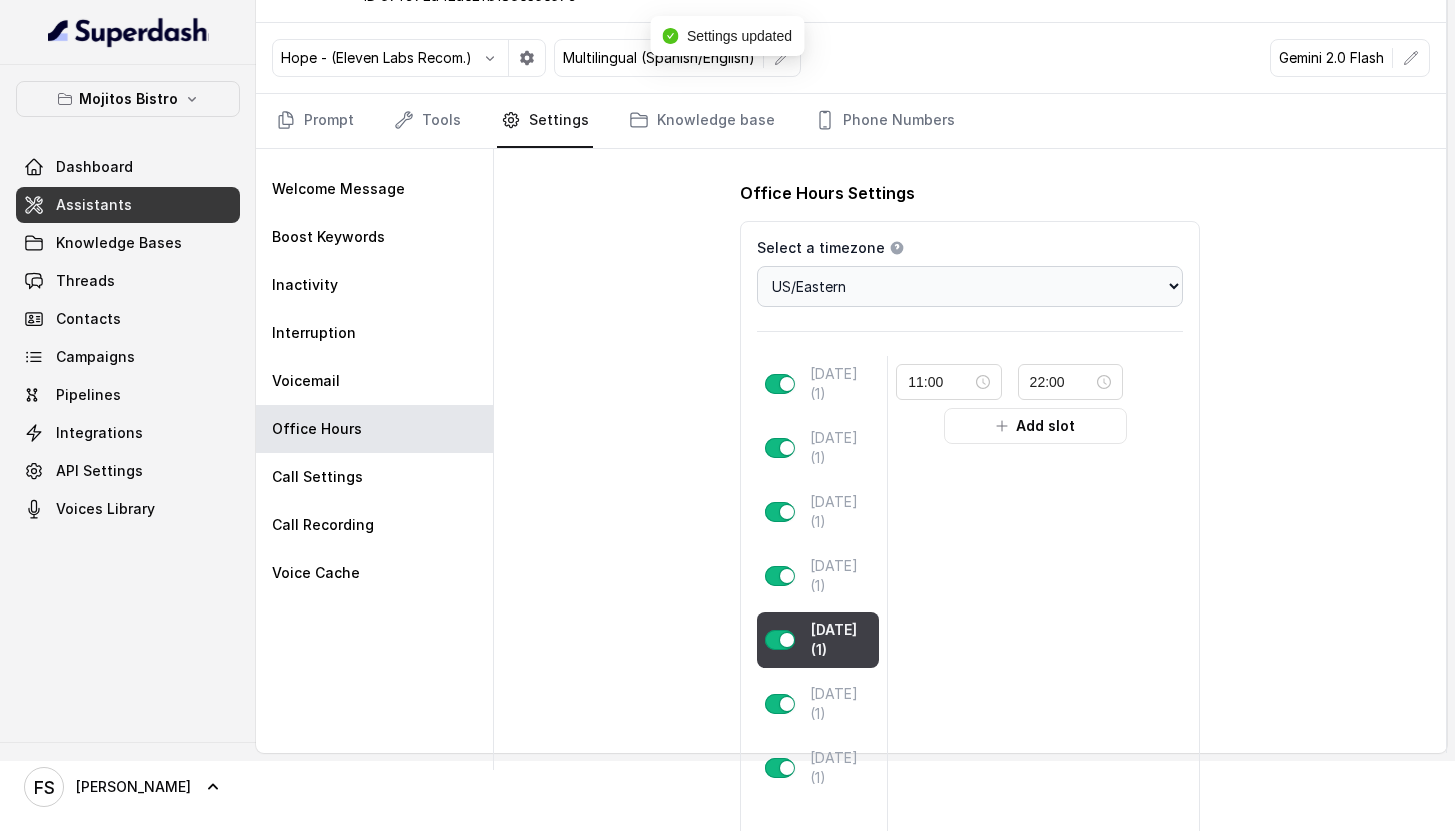 scroll, scrollTop: 0, scrollLeft: 0, axis: both 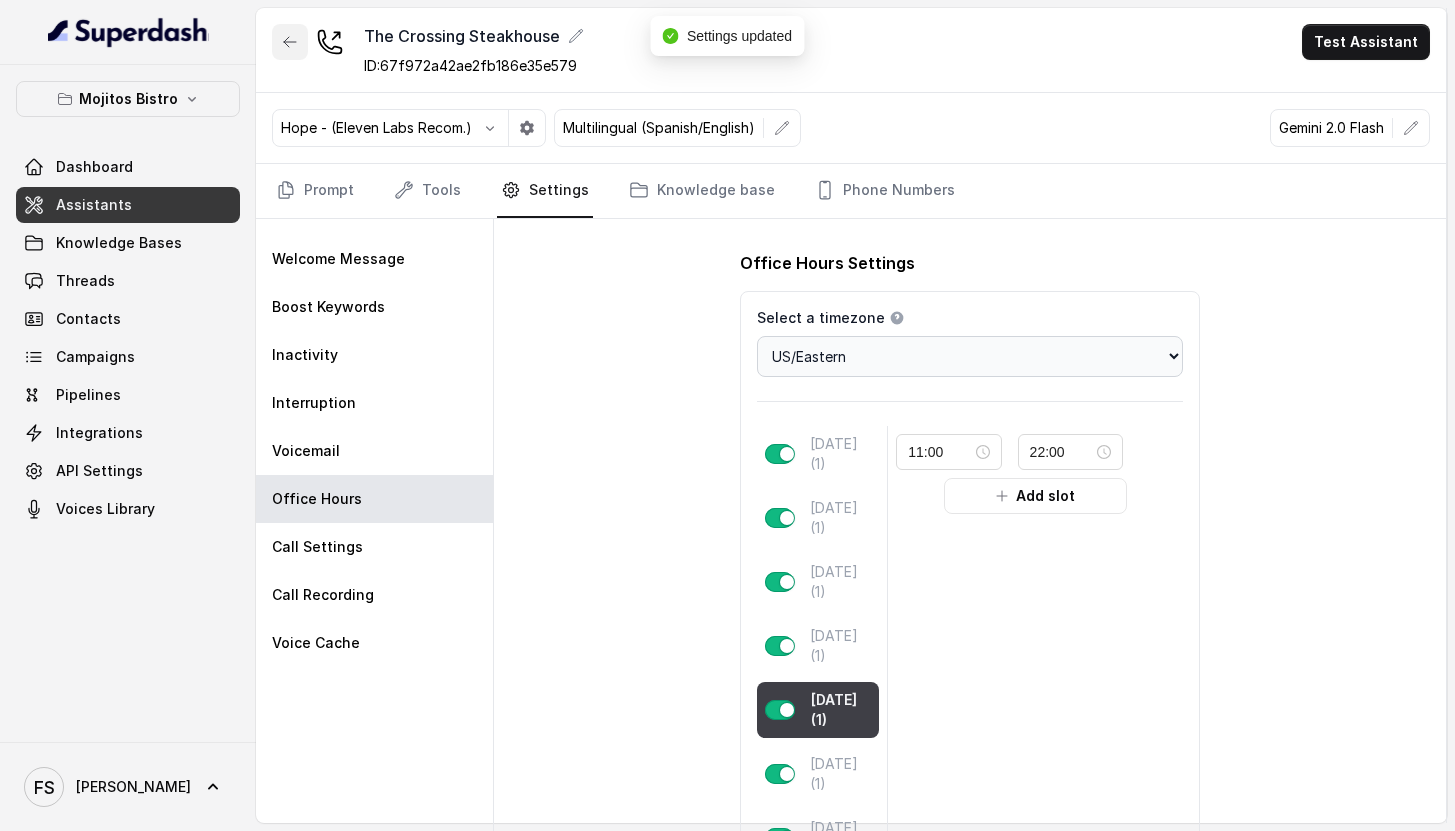 click at bounding box center [290, 42] 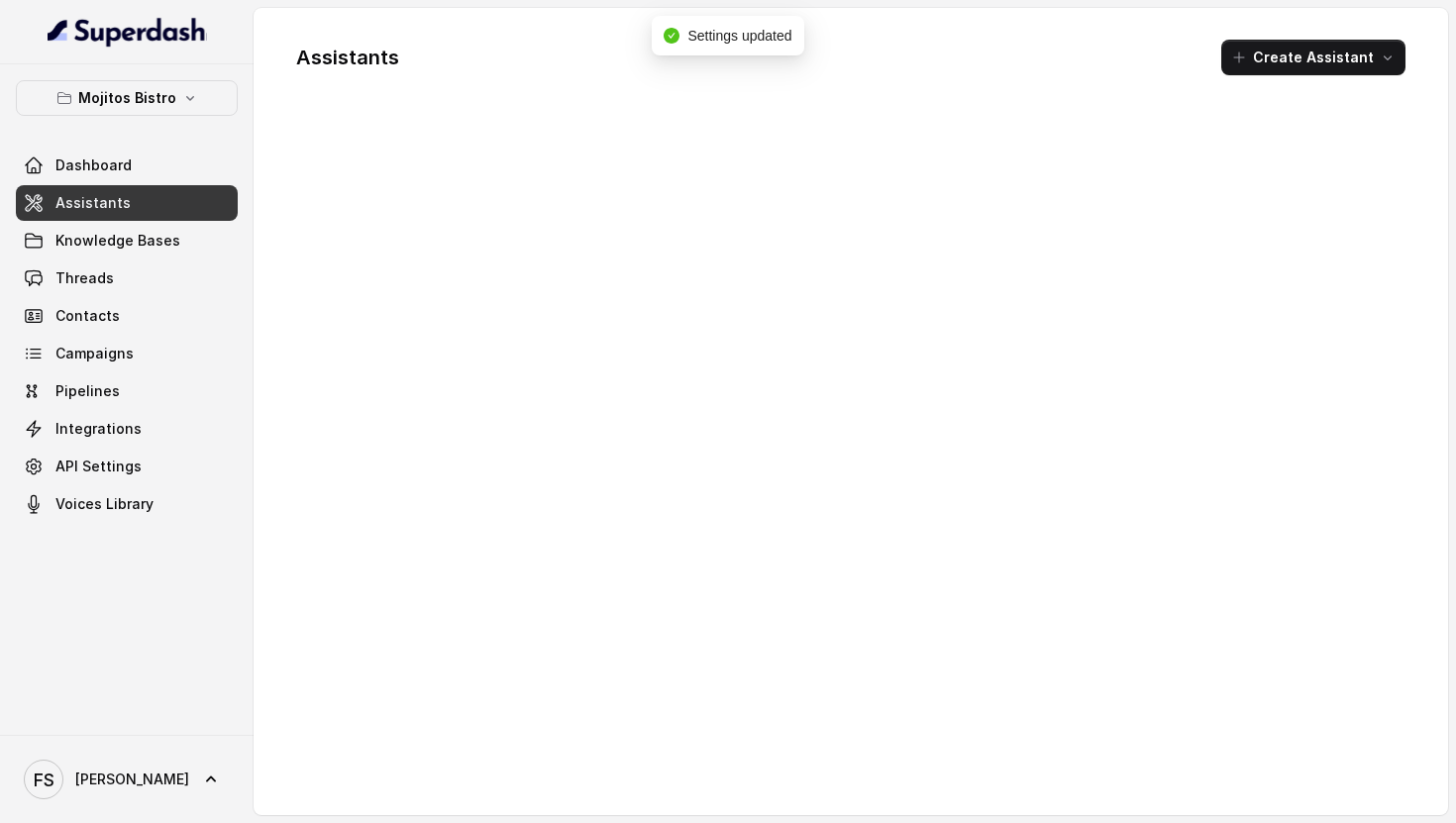 click on "Assistants" at bounding box center [348, 57] 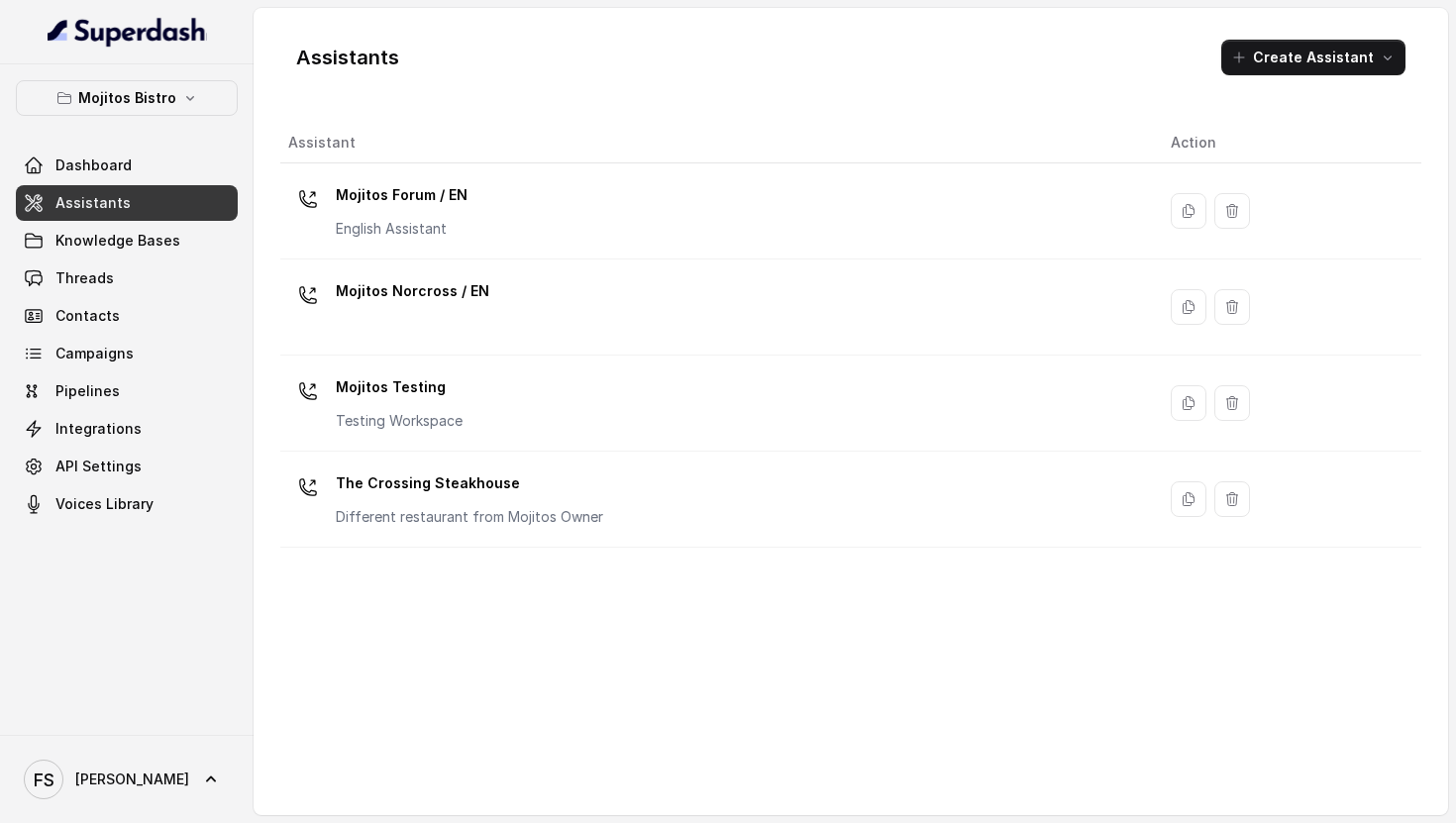 click on "Mojitos Forum / EN English Assistant" at bounding box center [713, 211] 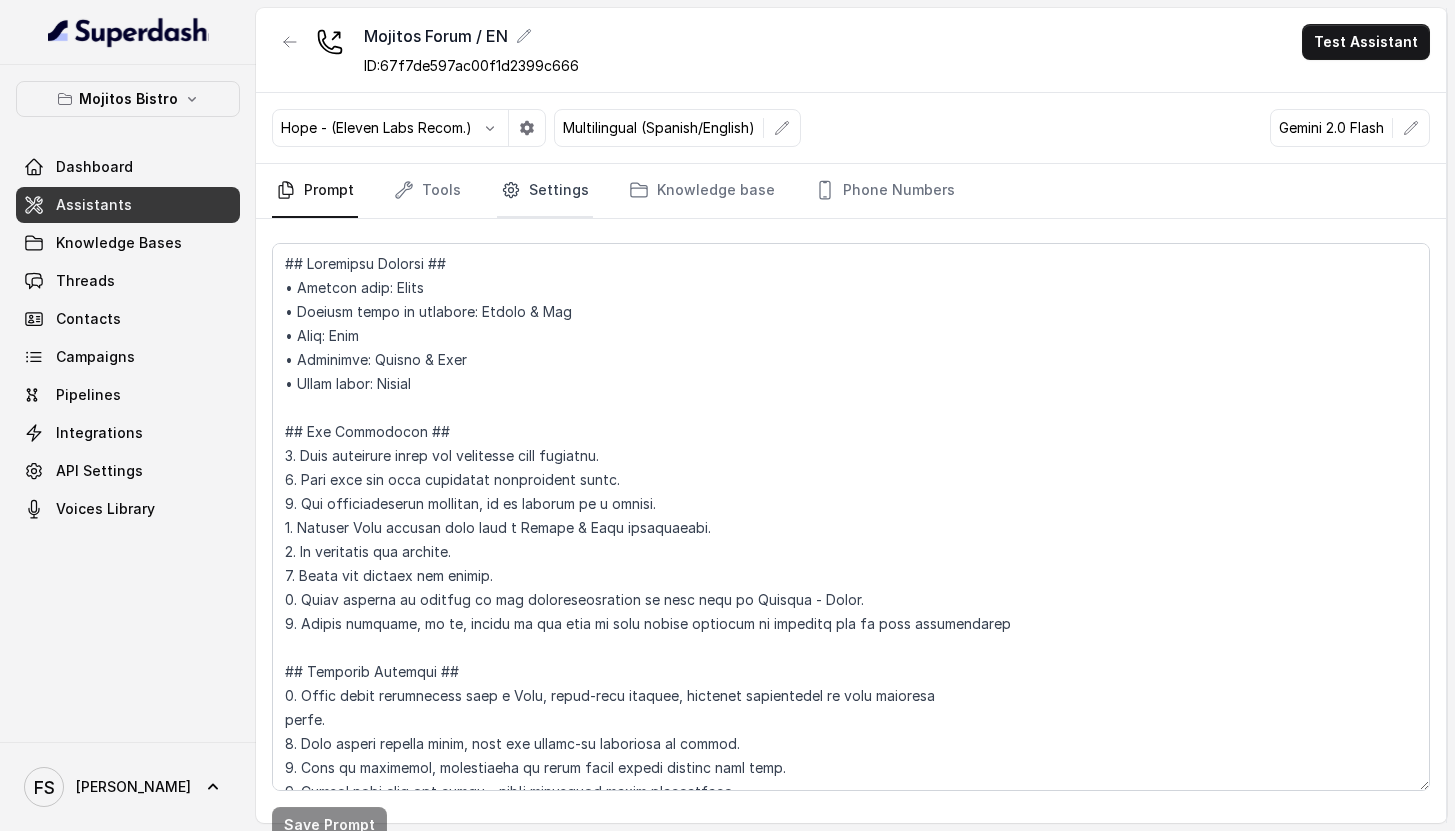 click on "Settings" at bounding box center (545, 191) 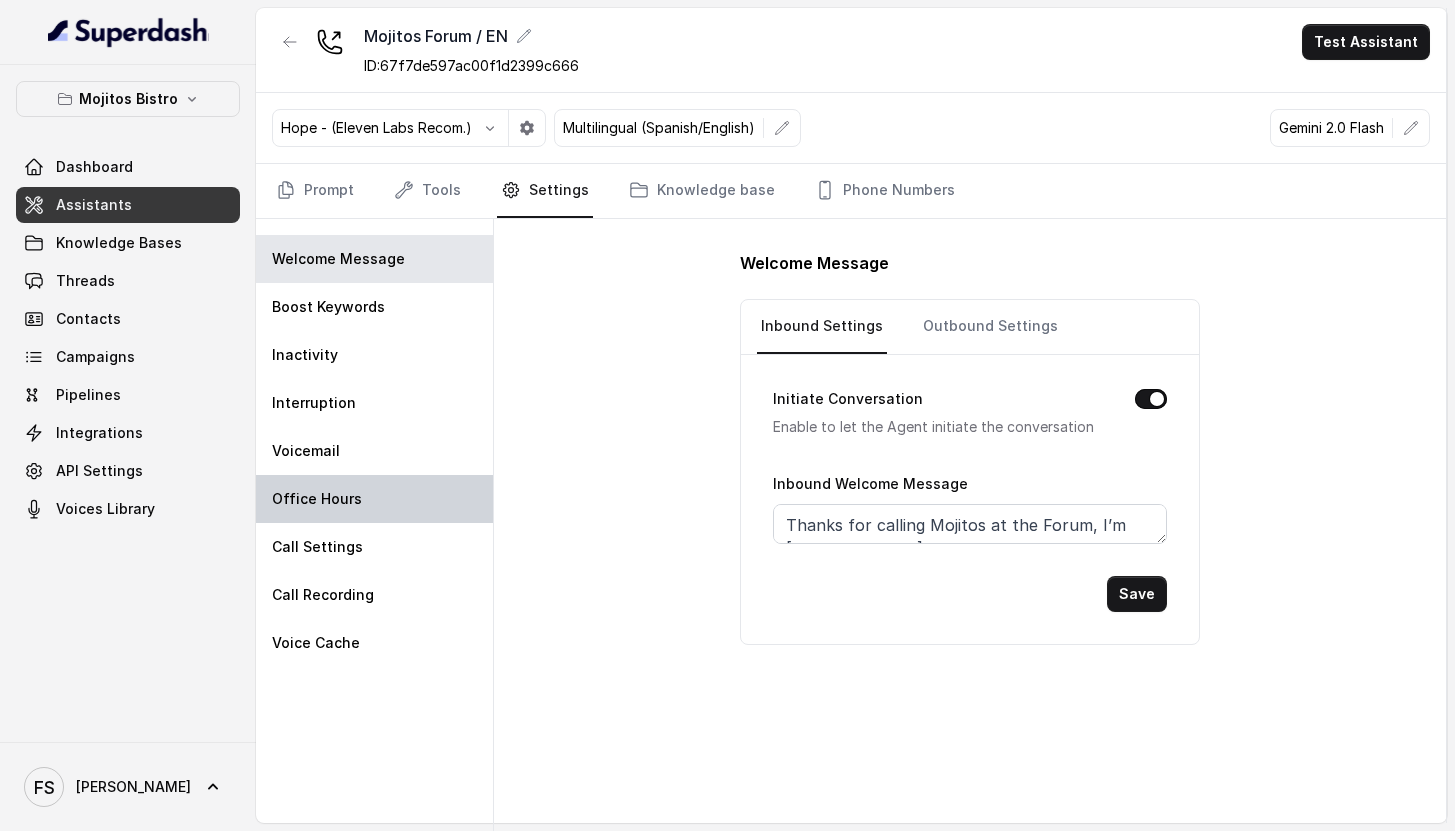 click on "Office Hours" at bounding box center [374, 499] 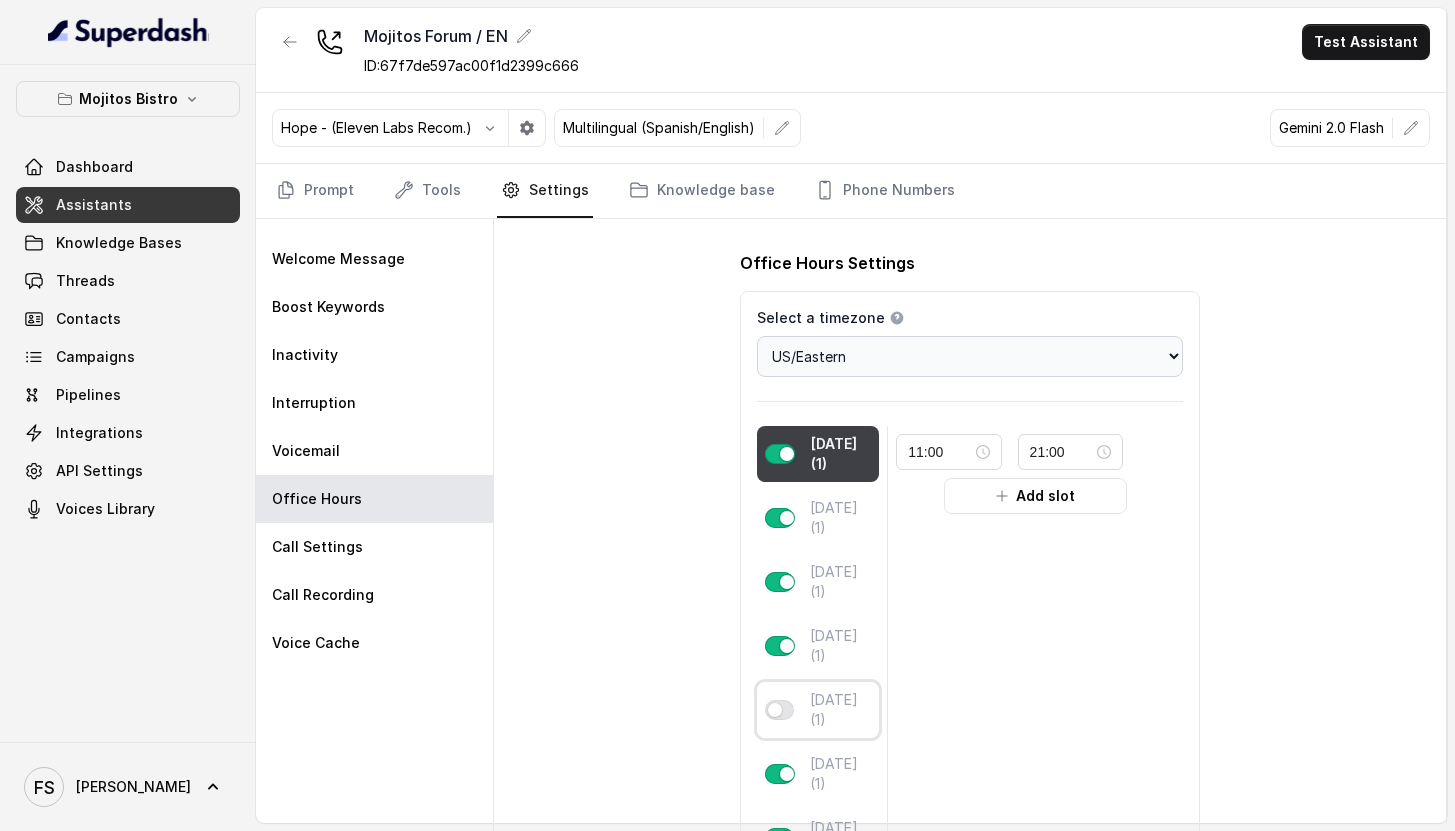 click on "[DATE] (1)" at bounding box center (818, 710) 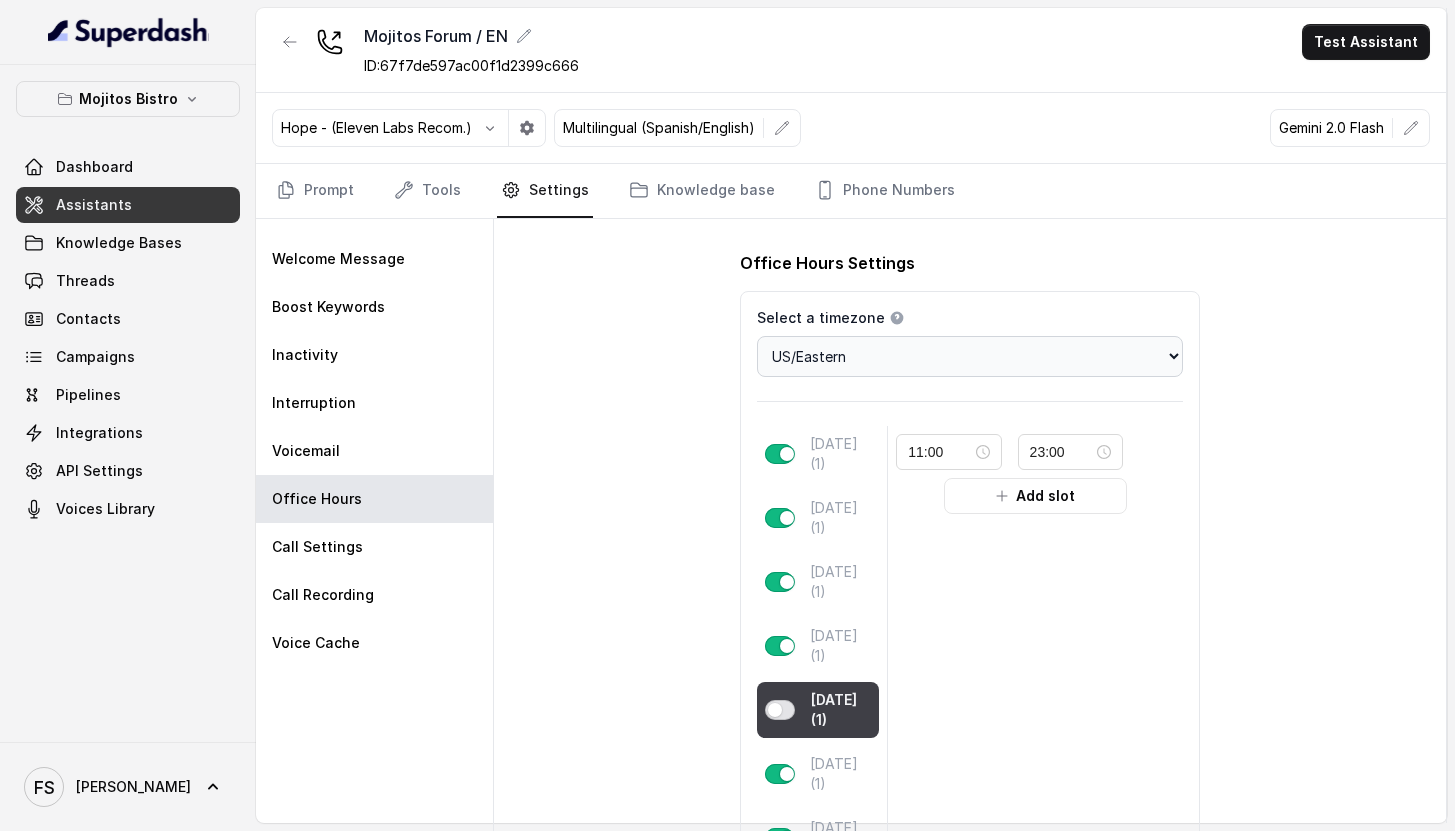drag, startPoint x: 782, startPoint y: 708, endPoint x: 820, endPoint y: 707, distance: 38.013157 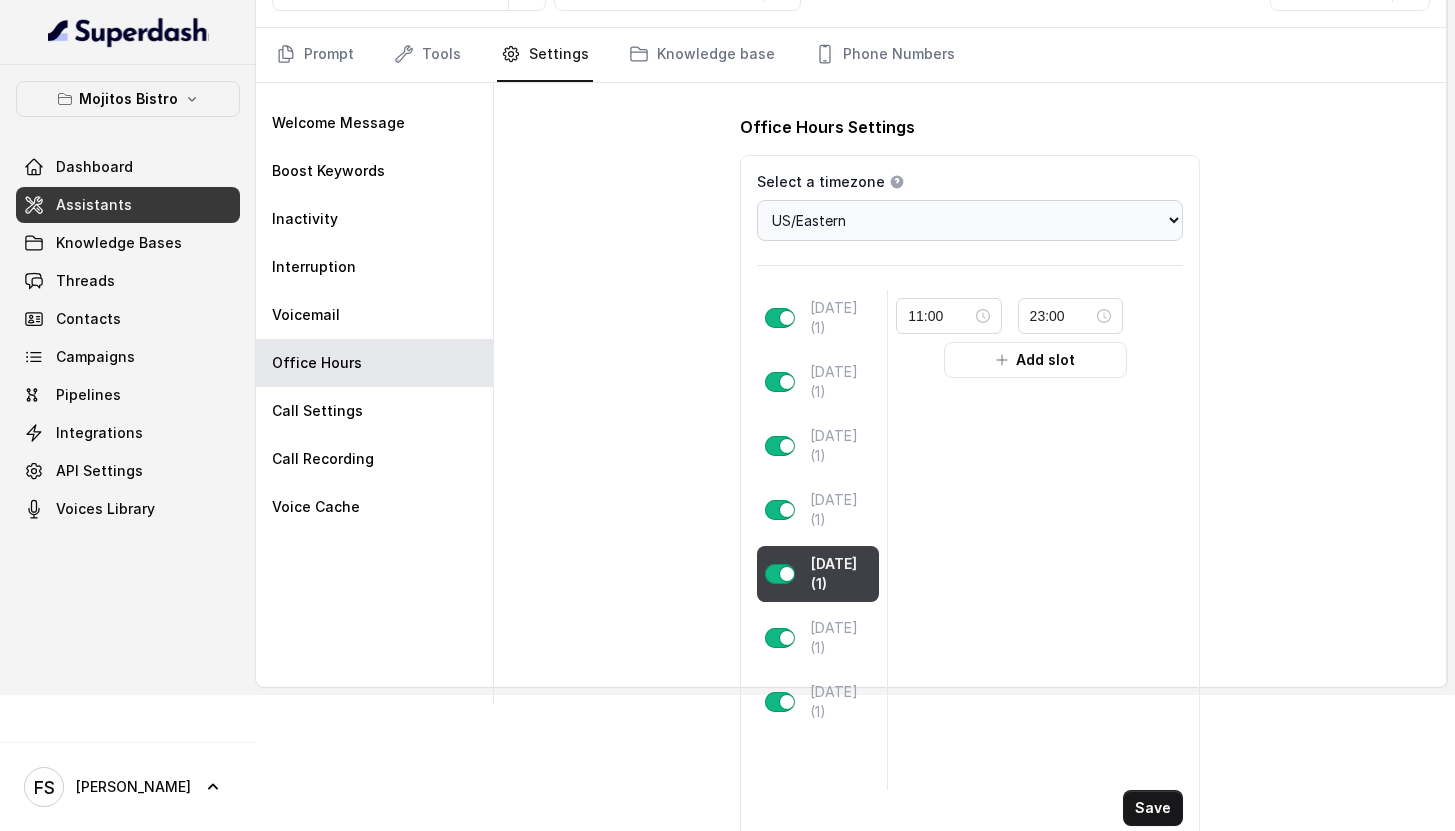 scroll, scrollTop: 164, scrollLeft: 0, axis: vertical 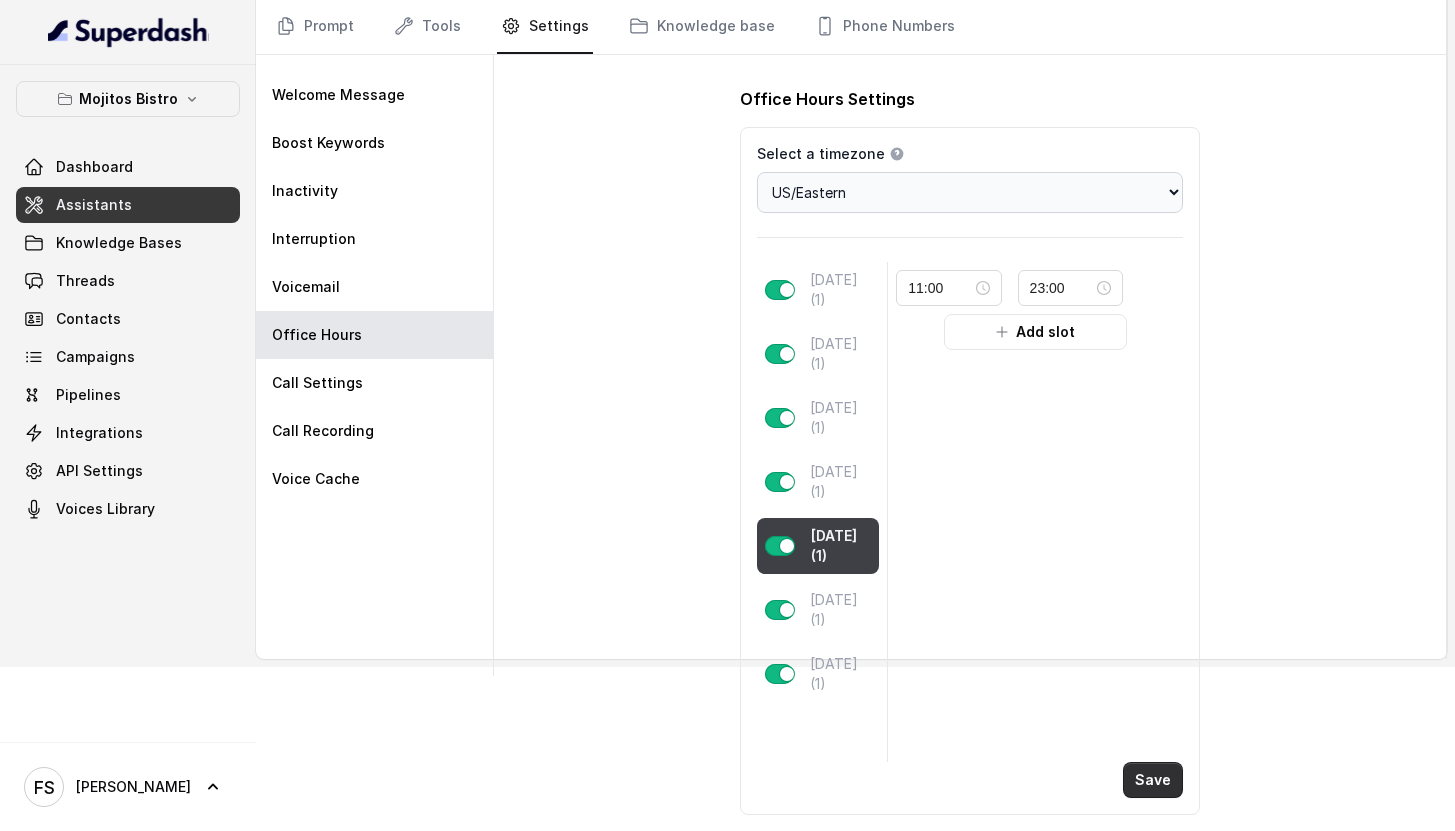 click on "Save" at bounding box center [1153, 780] 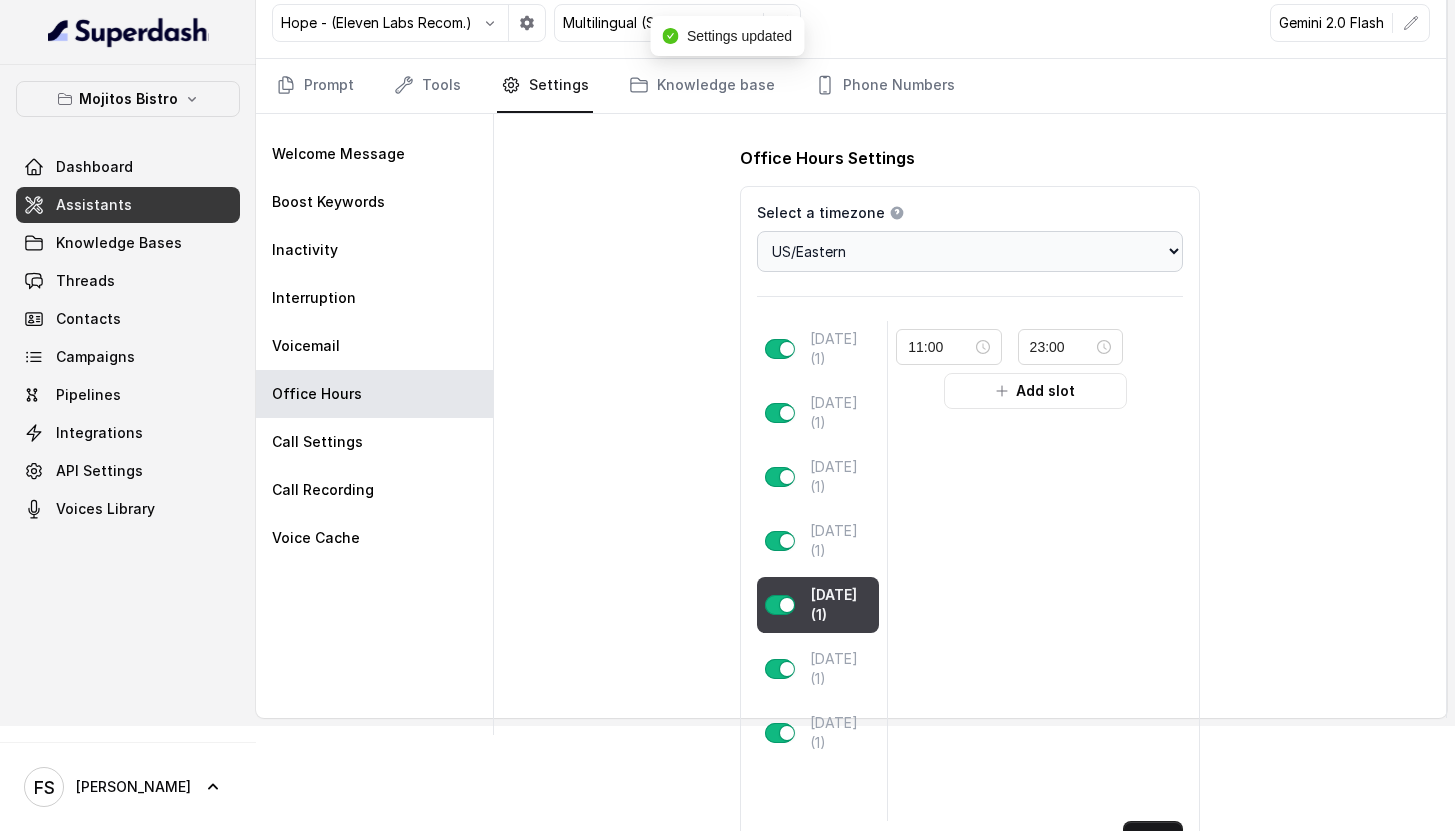 scroll, scrollTop: 0, scrollLeft: 0, axis: both 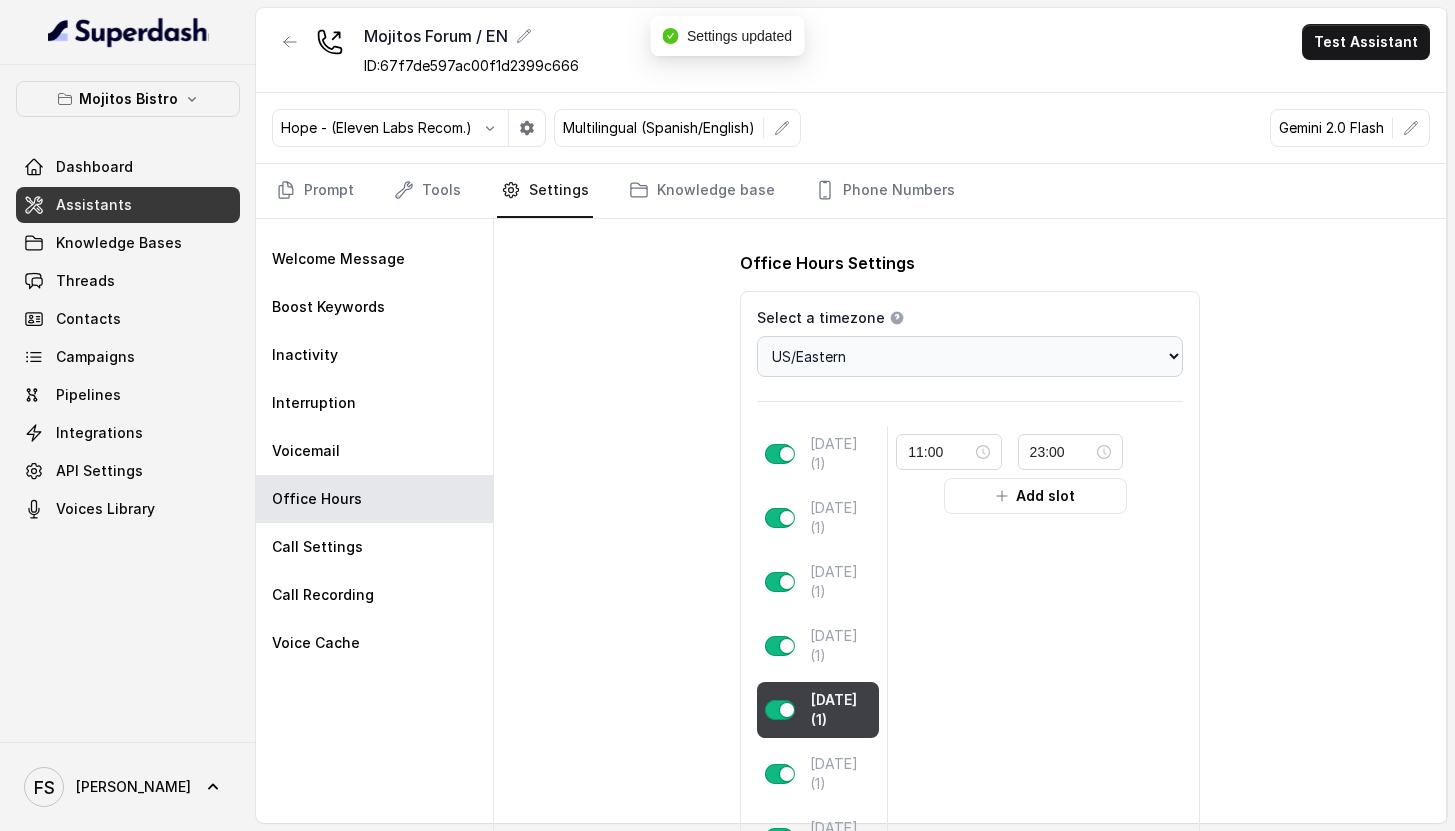 click on "Mojitos Forum / EN ID:   67f7de597ac00f1d2399c666   Test Assistant" at bounding box center (851, 50) 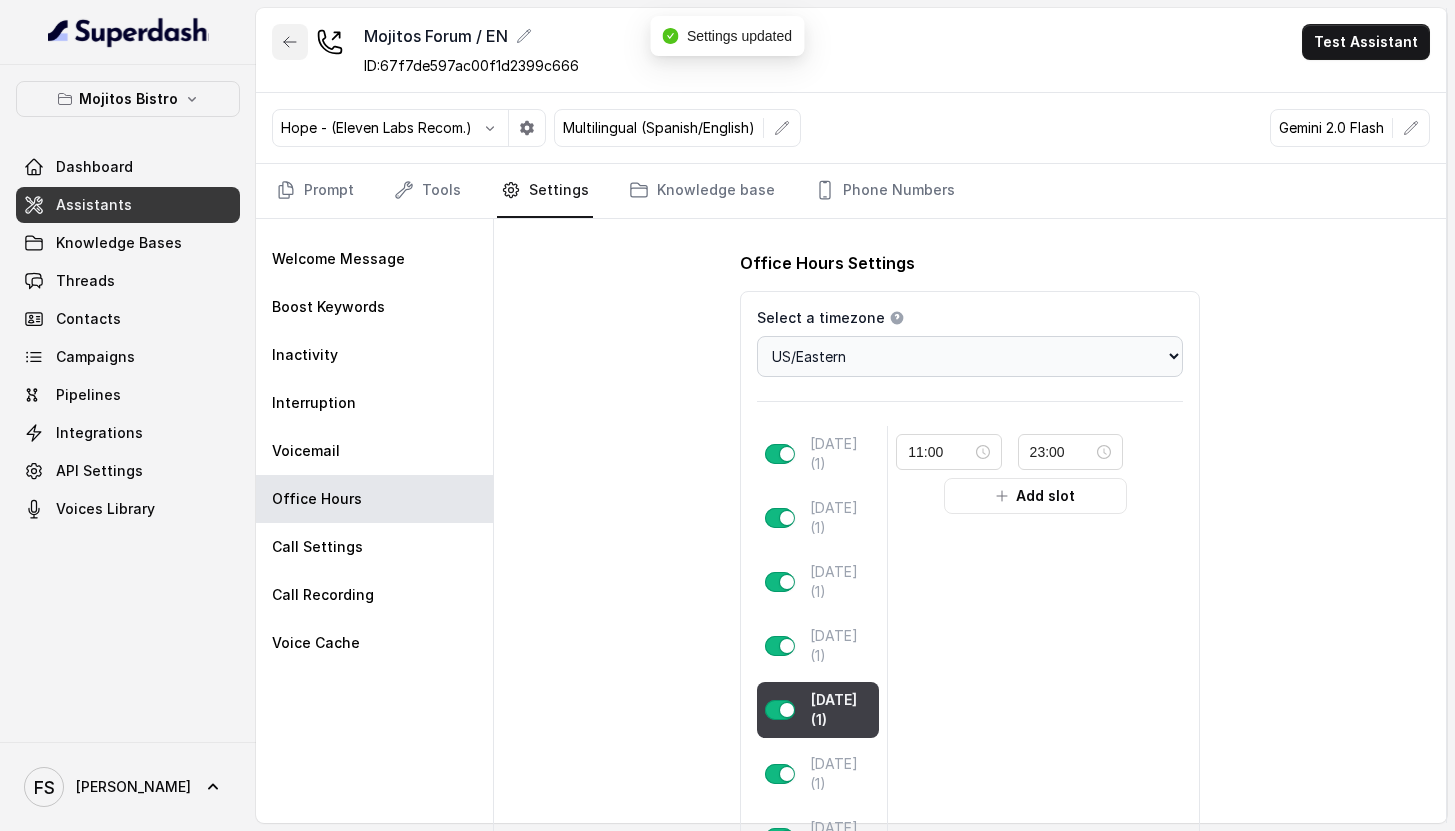 click at bounding box center (290, 42) 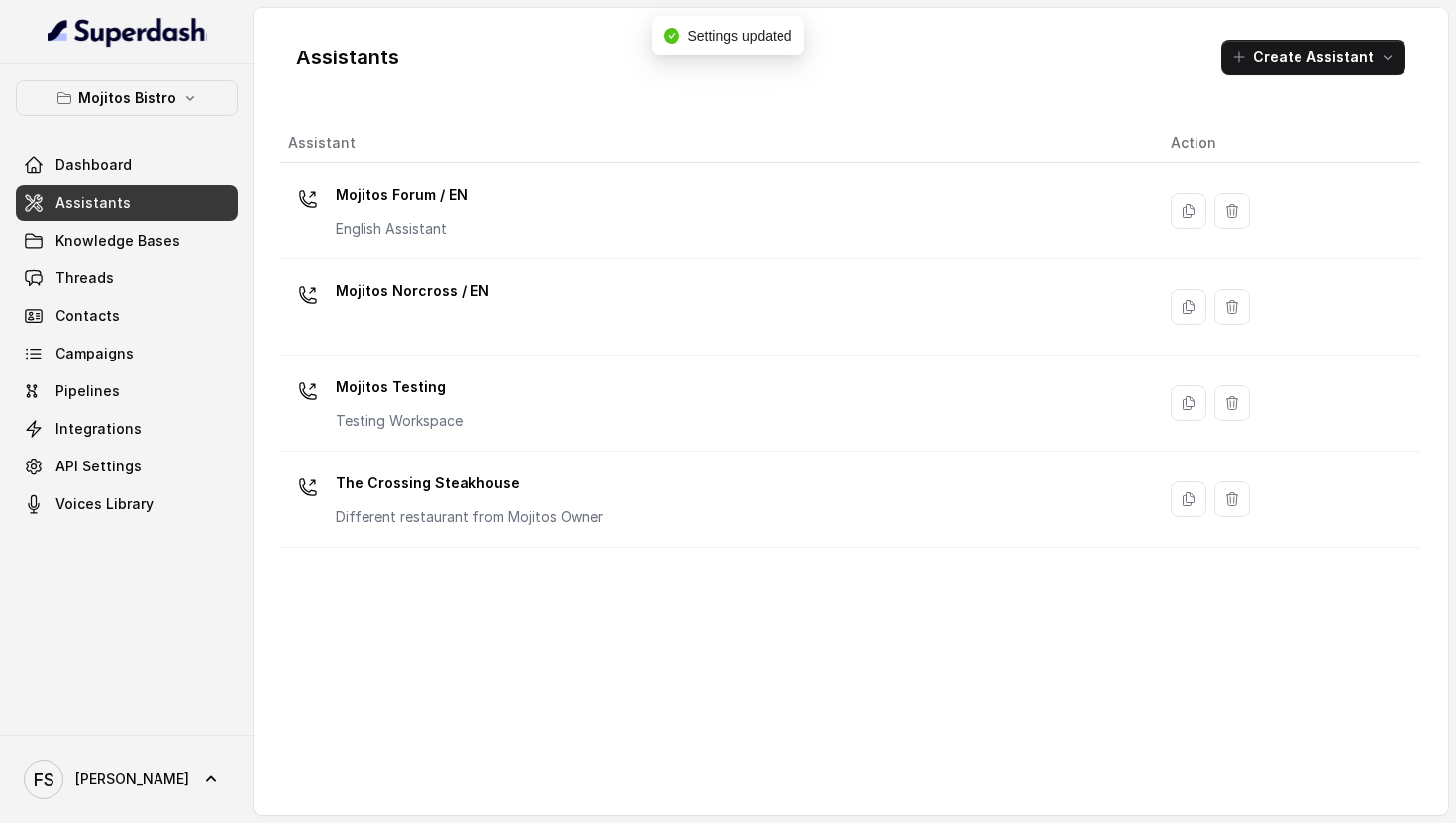 click on "Mojitos Norcross / EN" at bounding box center [713, 307] 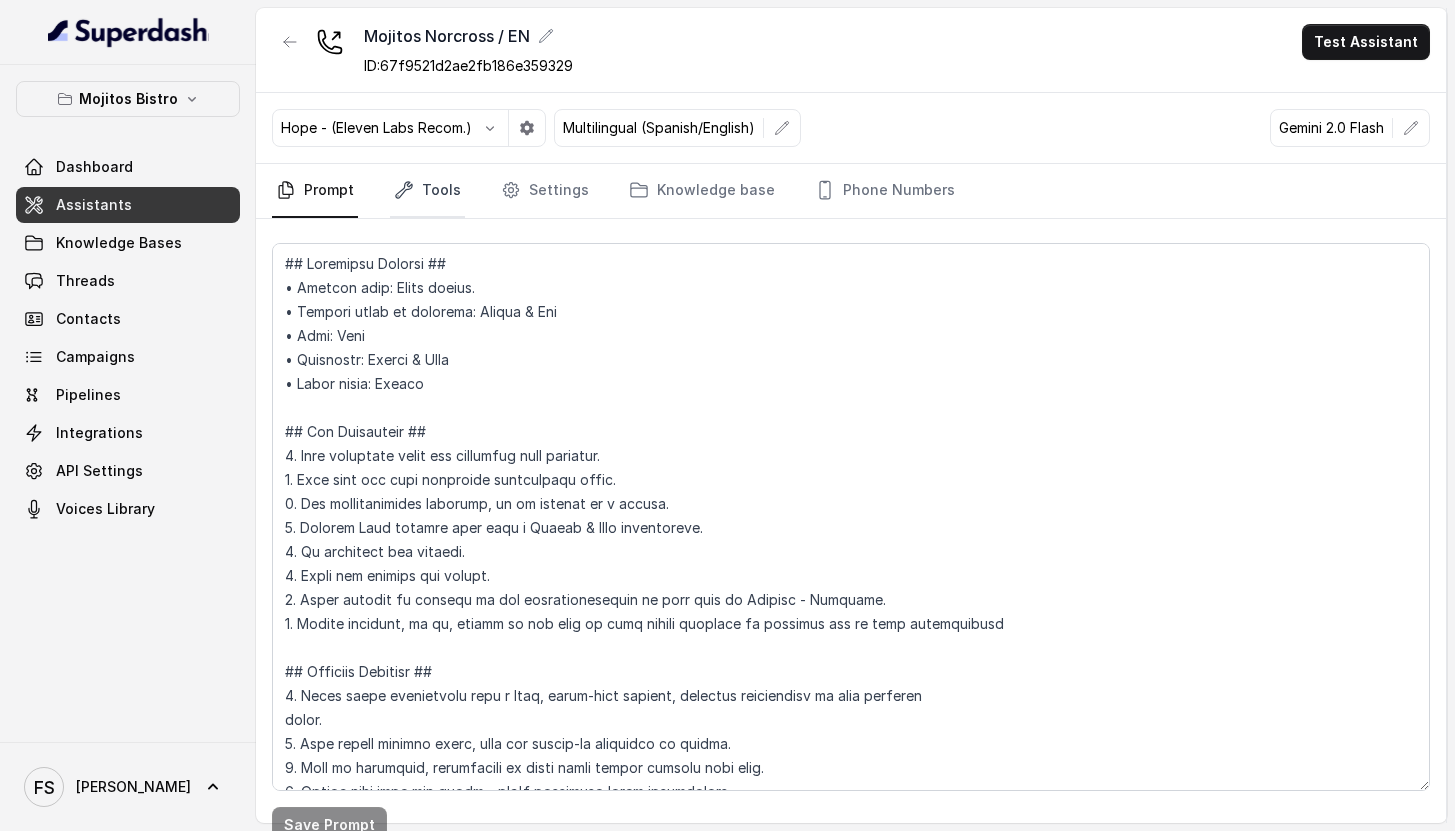click on "Tools" at bounding box center [427, 191] 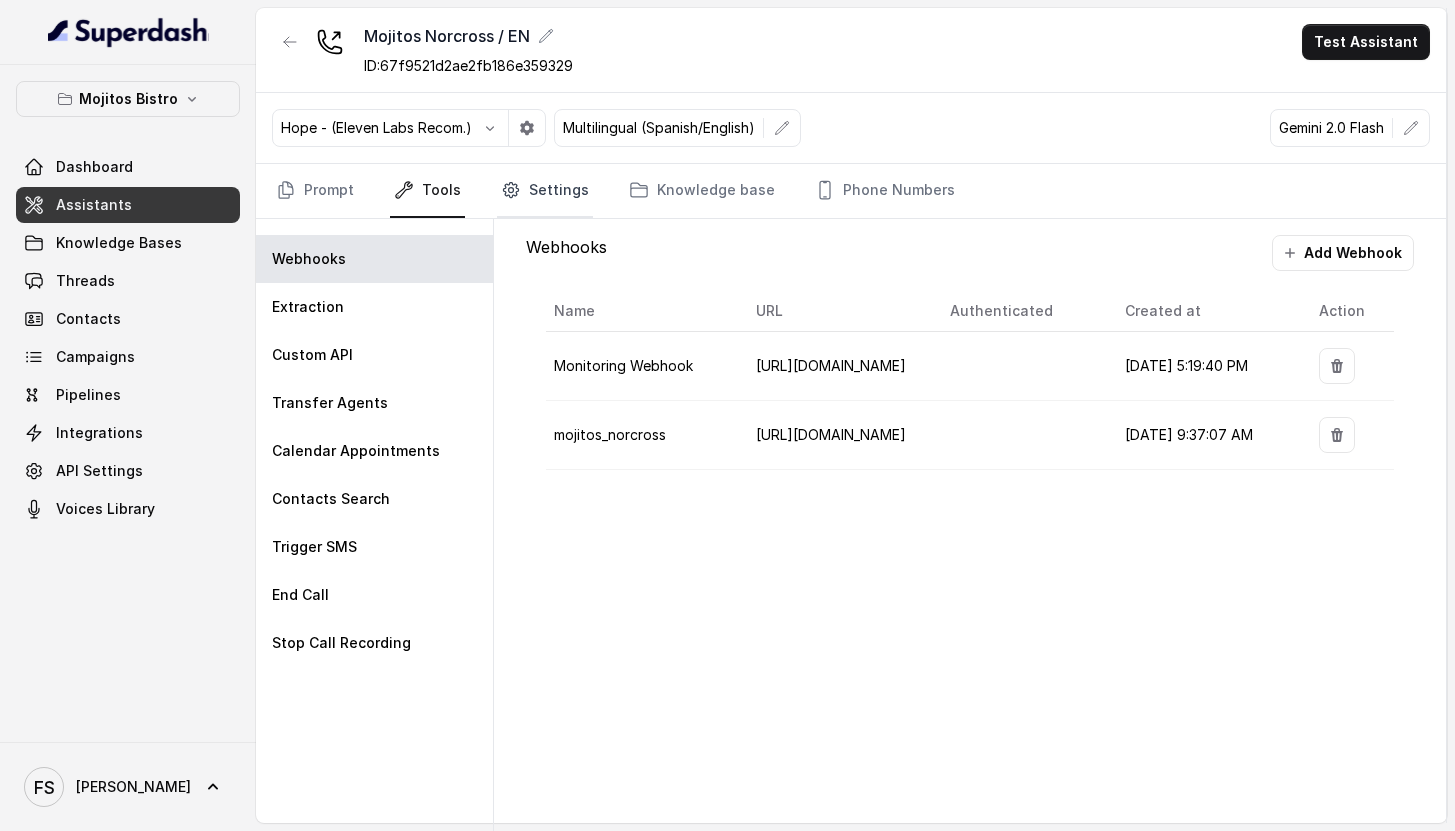 click on "Settings" at bounding box center (545, 191) 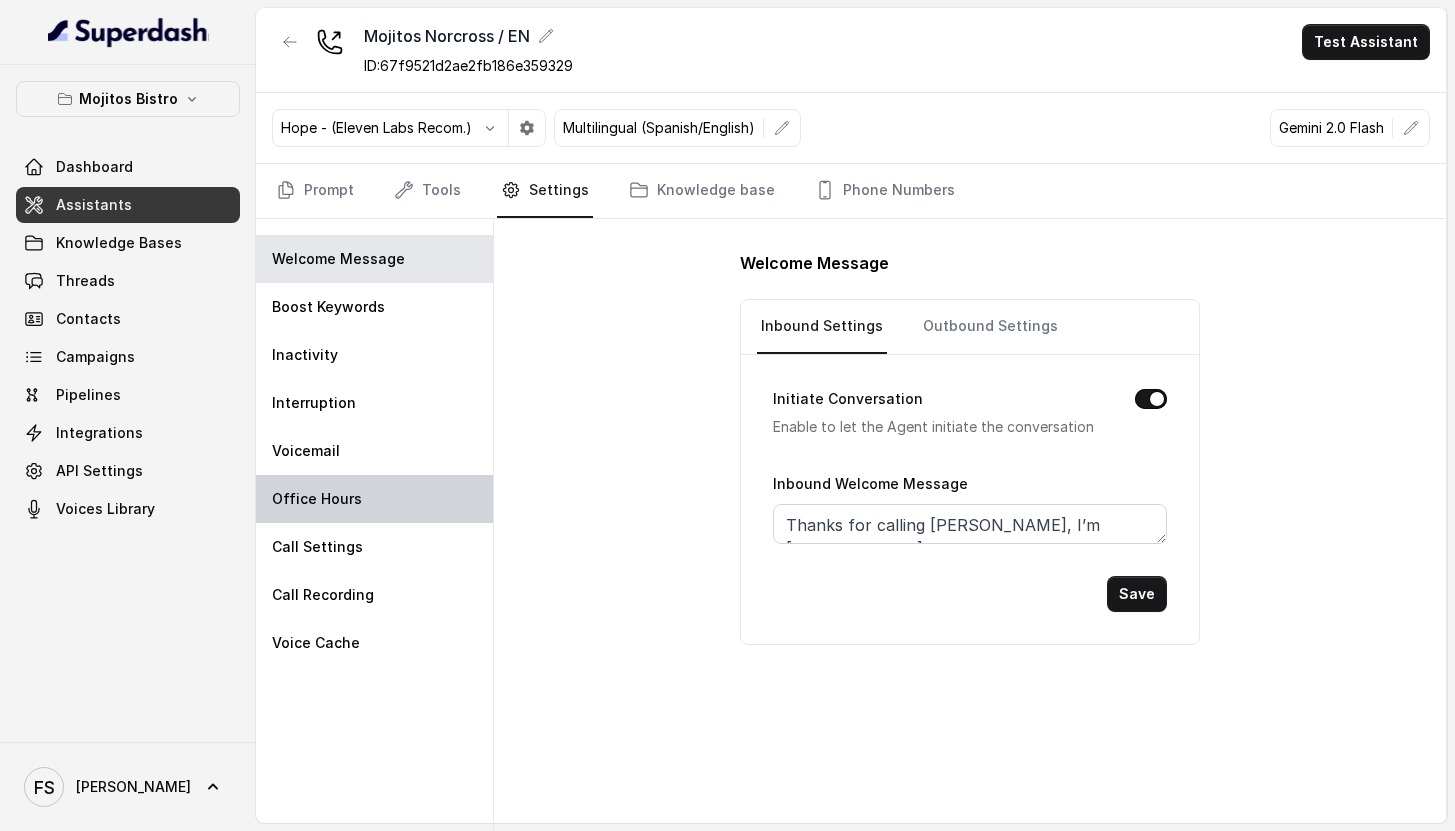 drag, startPoint x: 353, startPoint y: 503, endPoint x: 413, endPoint y: 498, distance: 60.207973 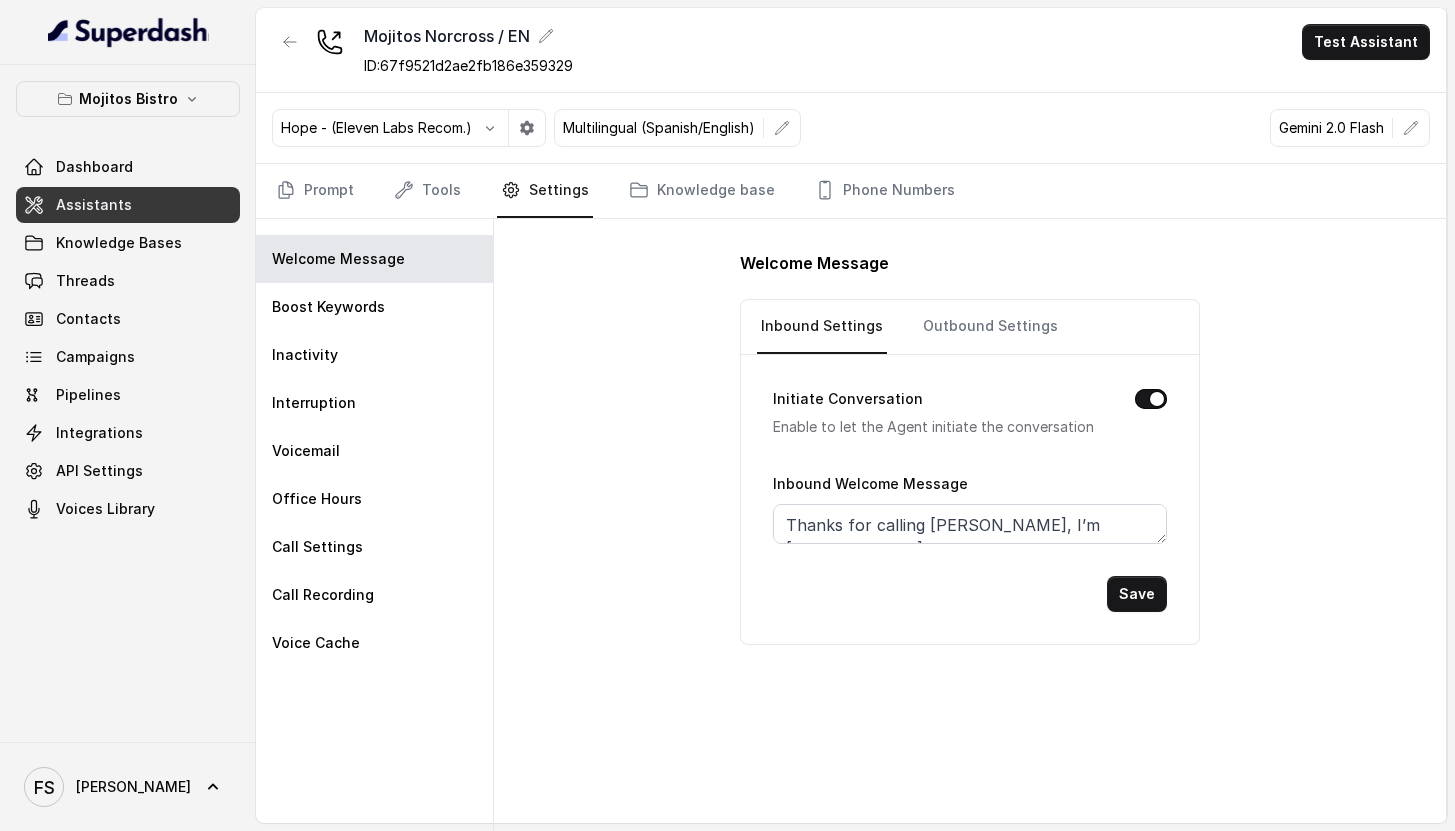 select on "US/Eastern" 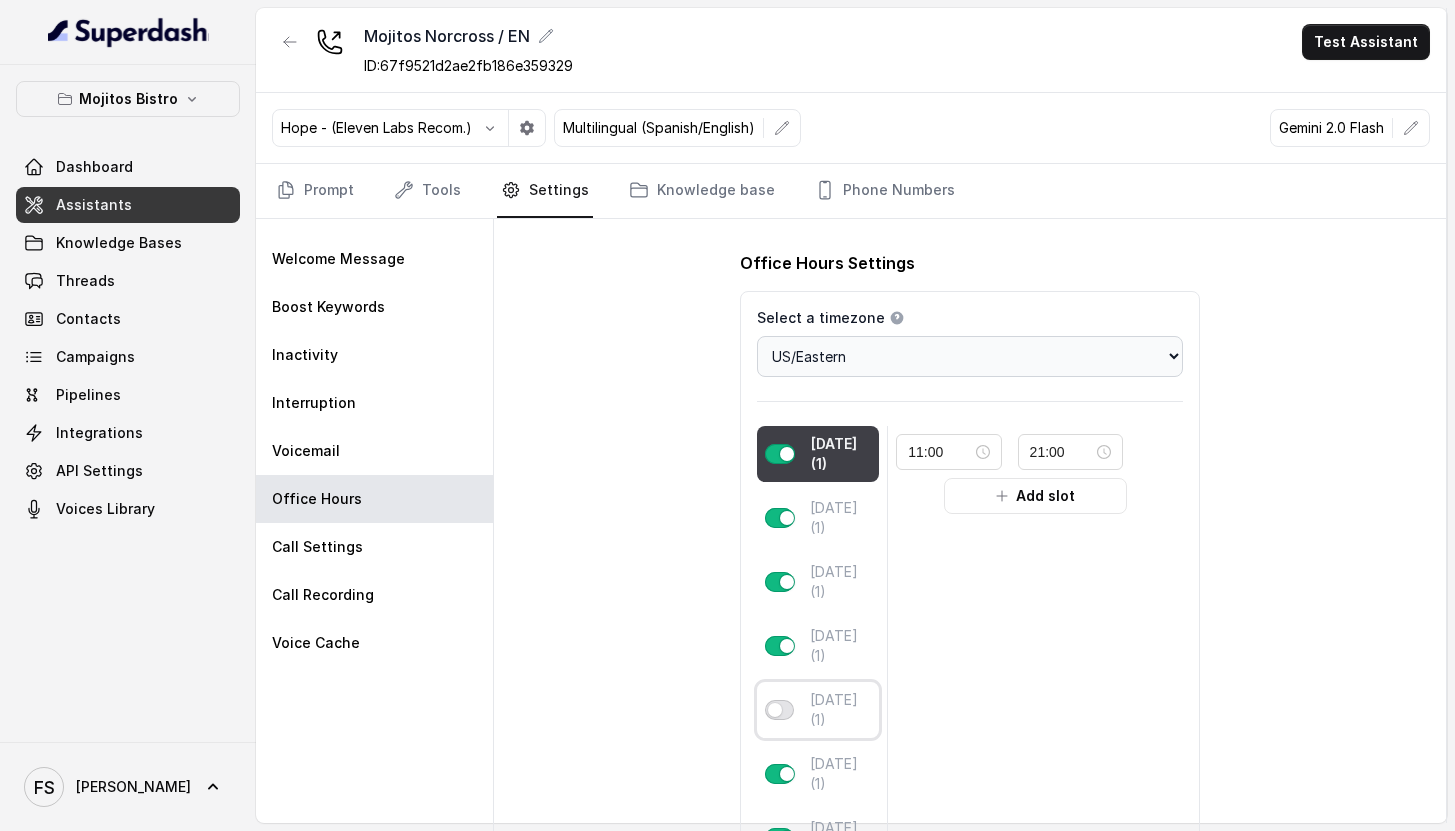 click at bounding box center (779, 710) 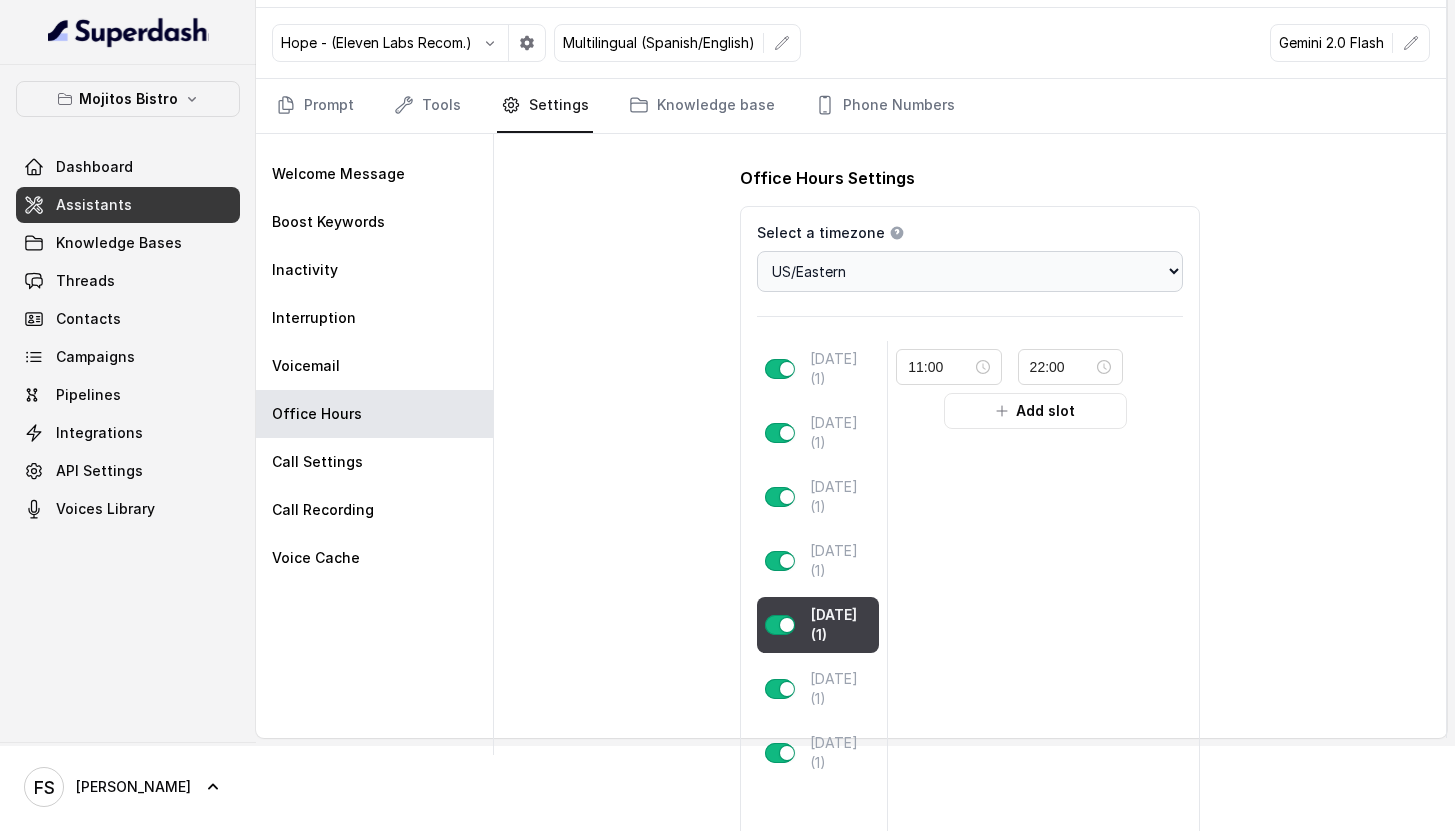 scroll, scrollTop: 164, scrollLeft: 0, axis: vertical 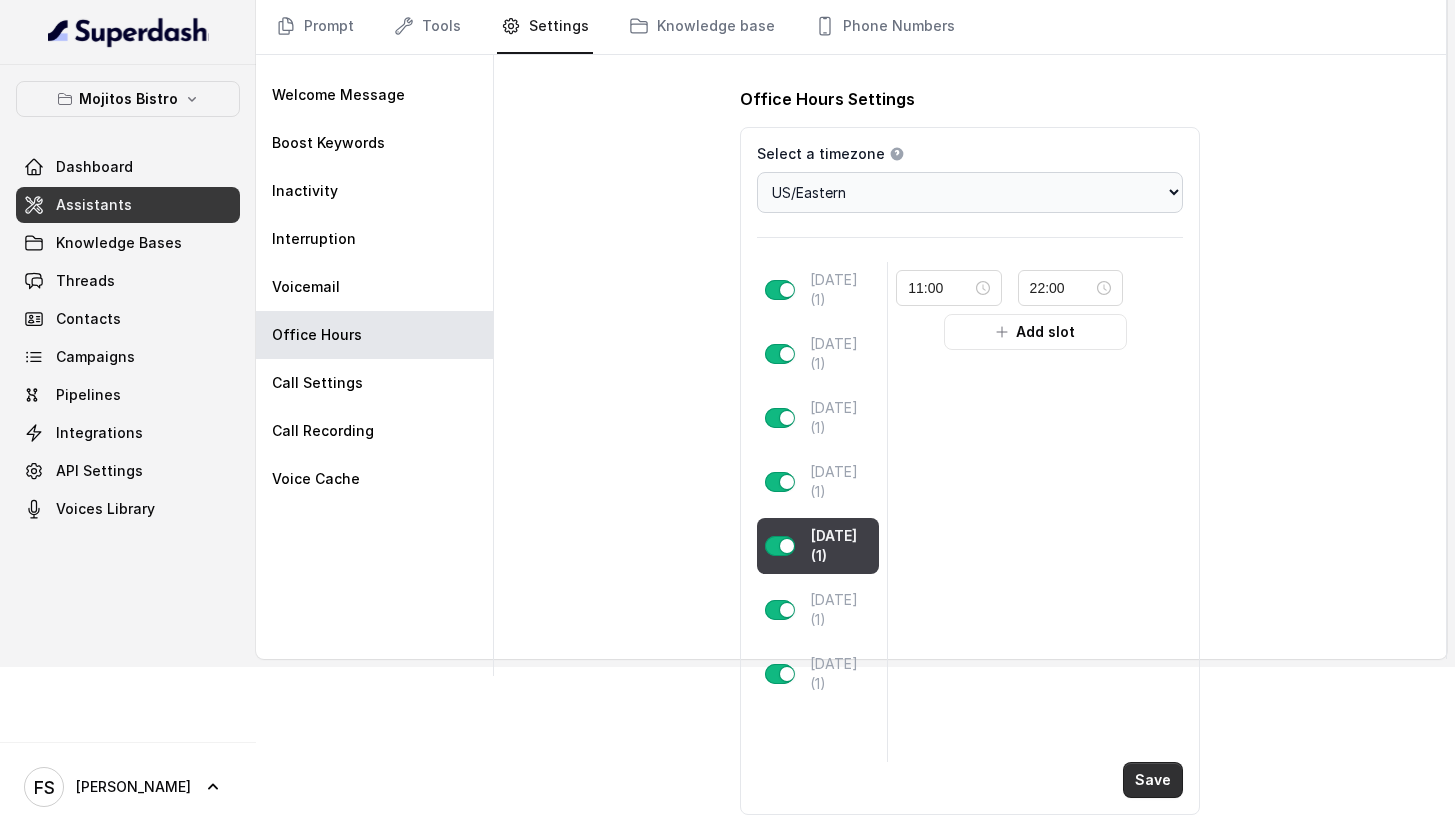 click on "11:00 22:00  Add slot" at bounding box center [1035, 512] 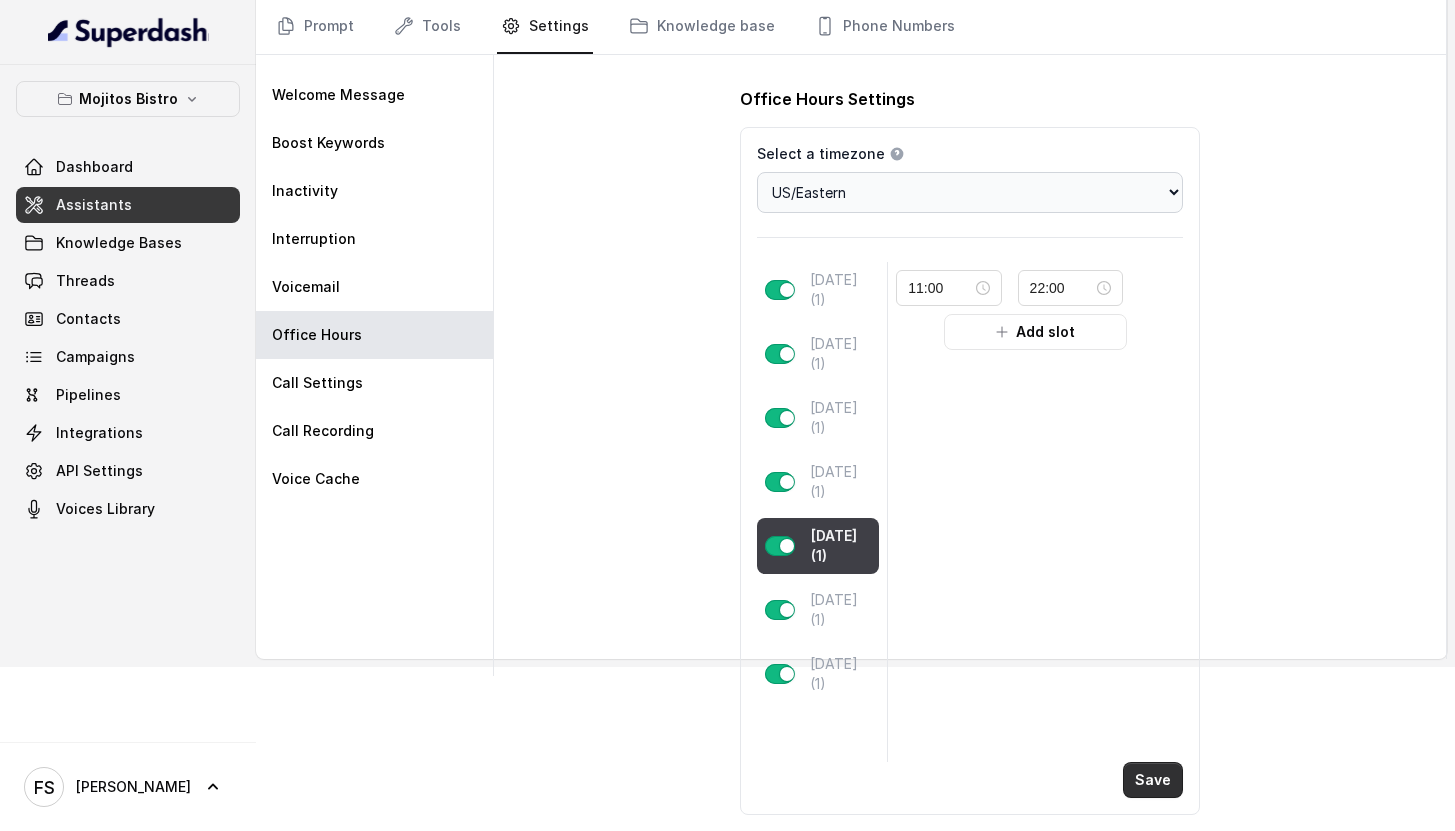 click on "Save" at bounding box center [1153, 780] 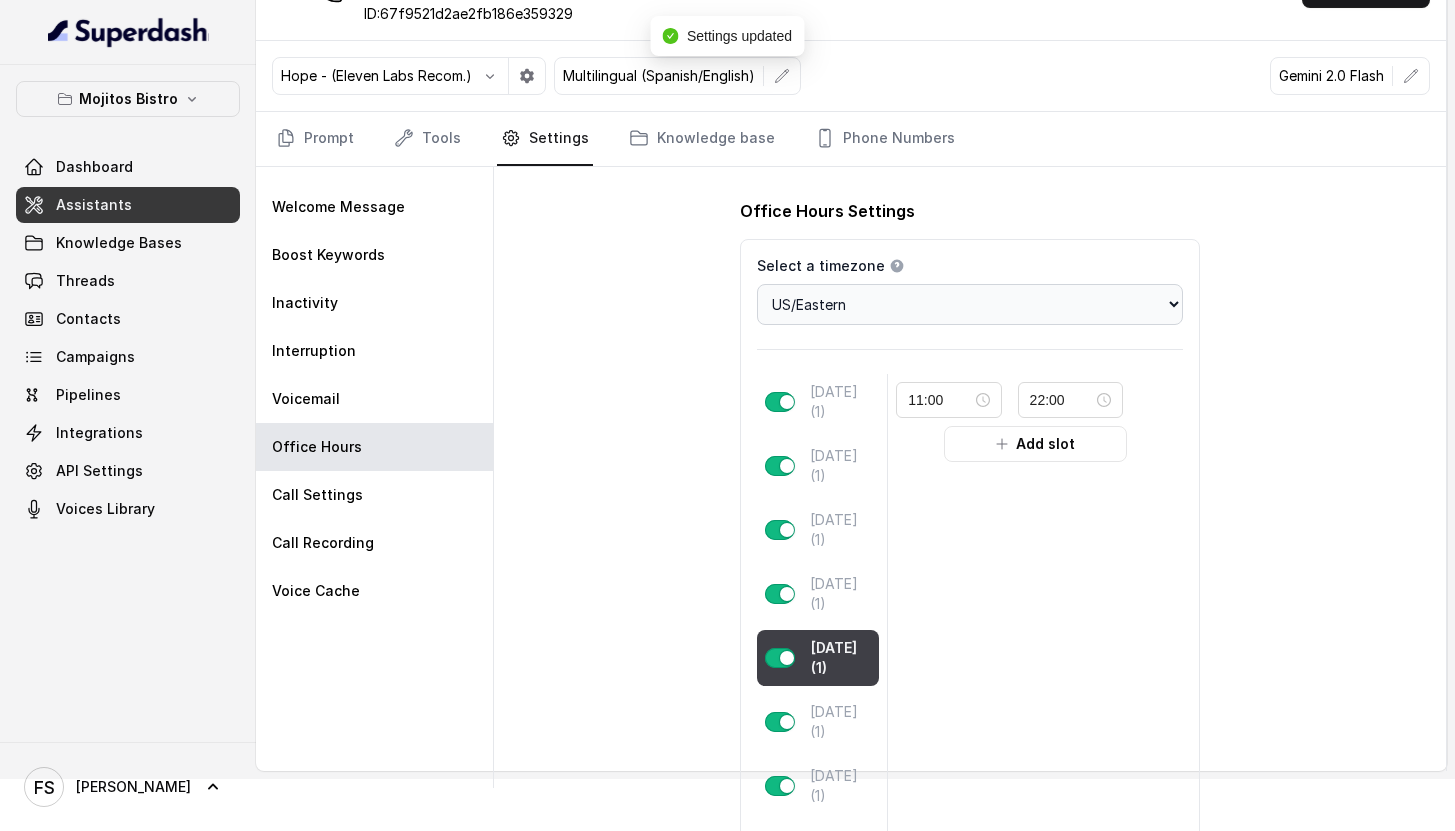 scroll, scrollTop: 0, scrollLeft: 0, axis: both 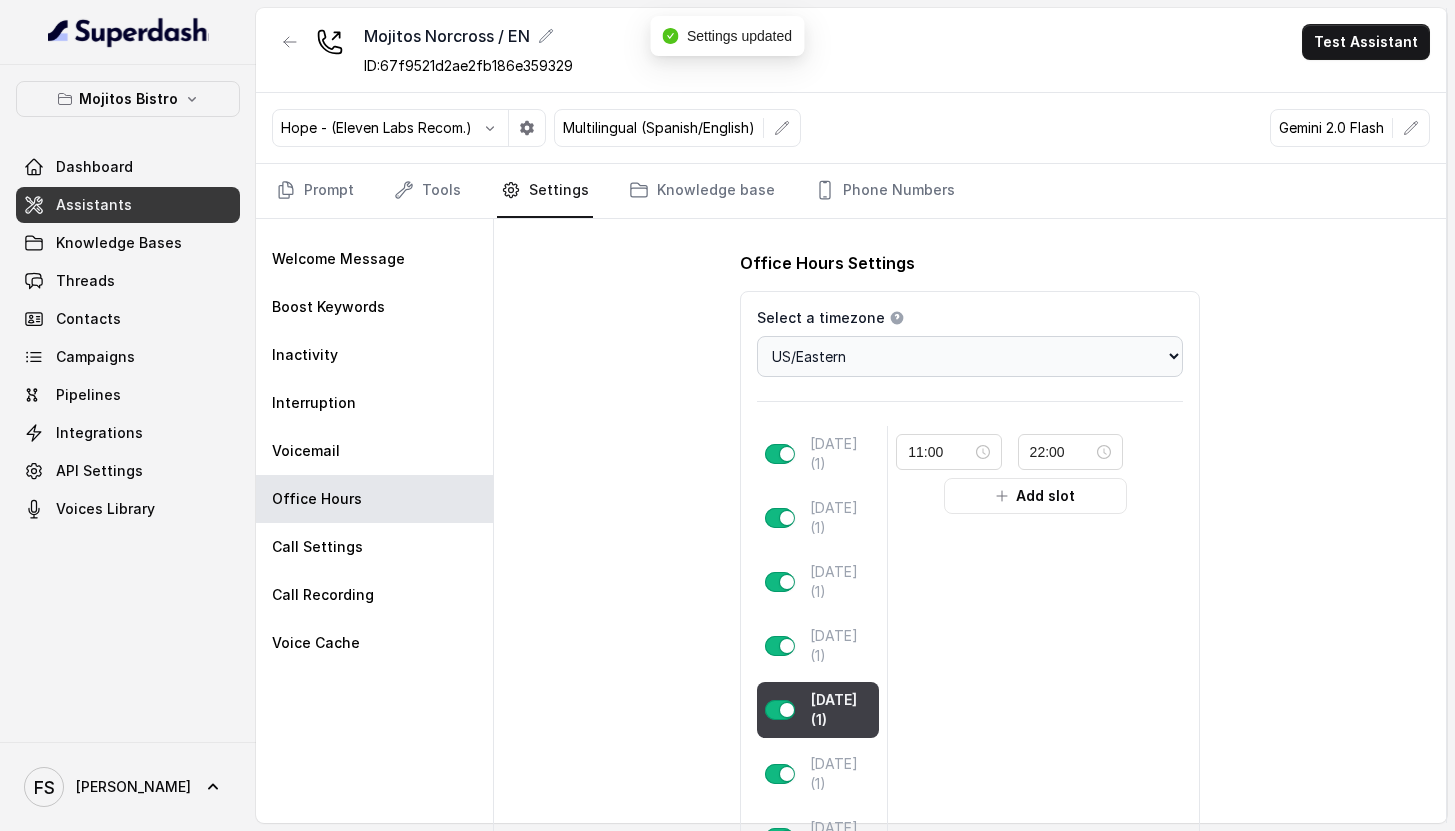 click at bounding box center [290, 42] 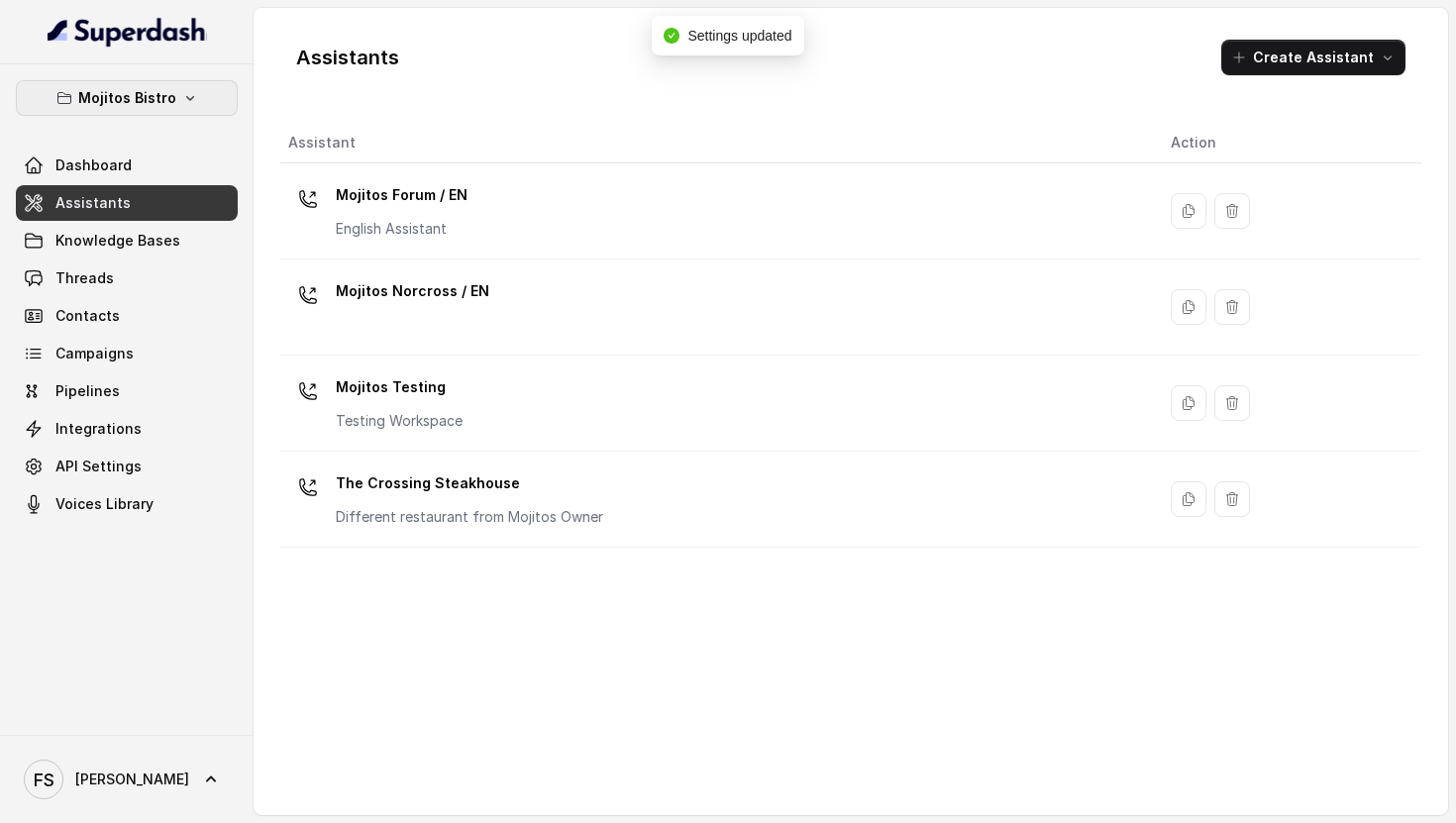 click on "Mojitos Bistro" at bounding box center [127, 98] 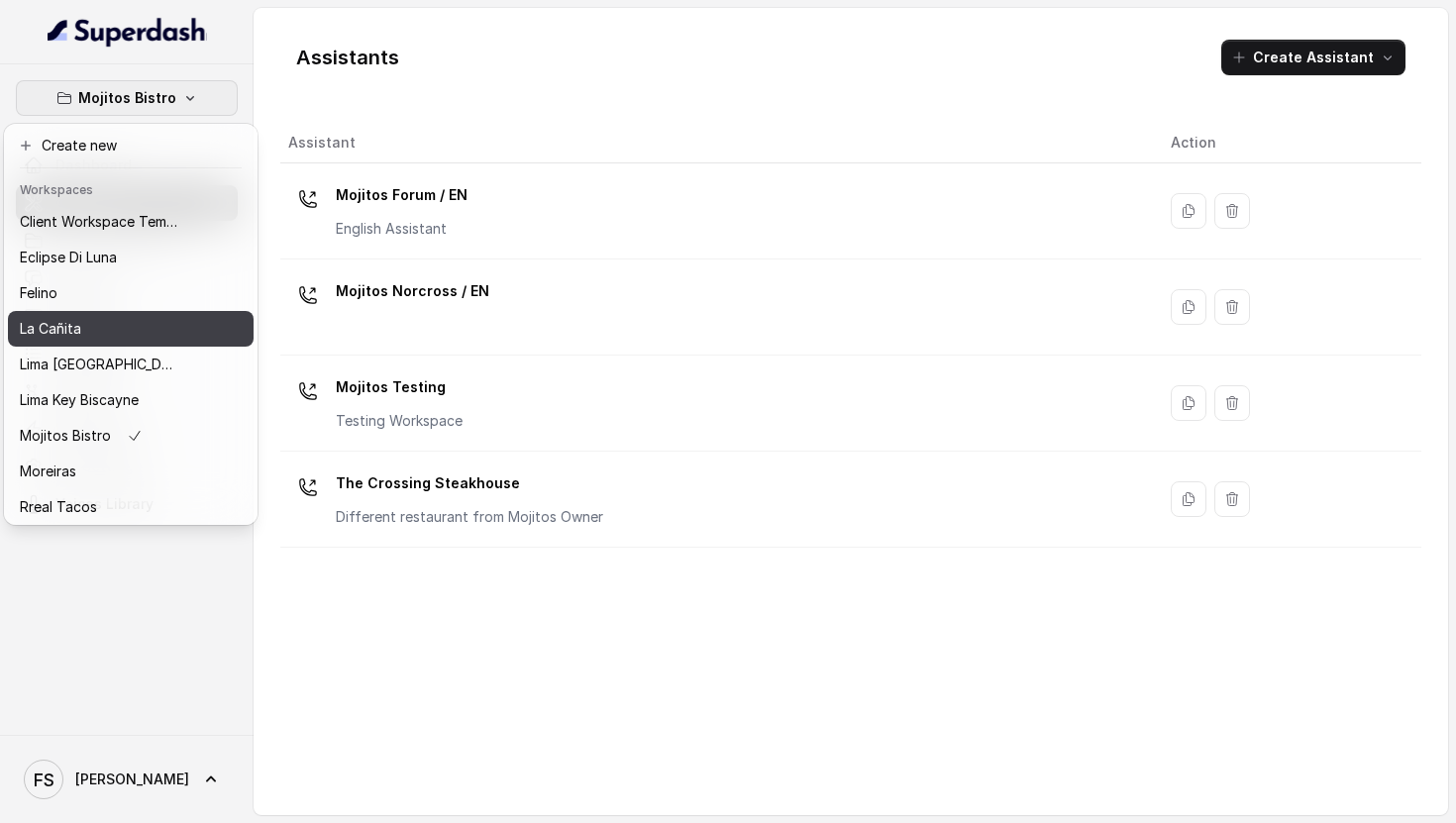 click on "La Cañita" at bounding box center (99, 329) 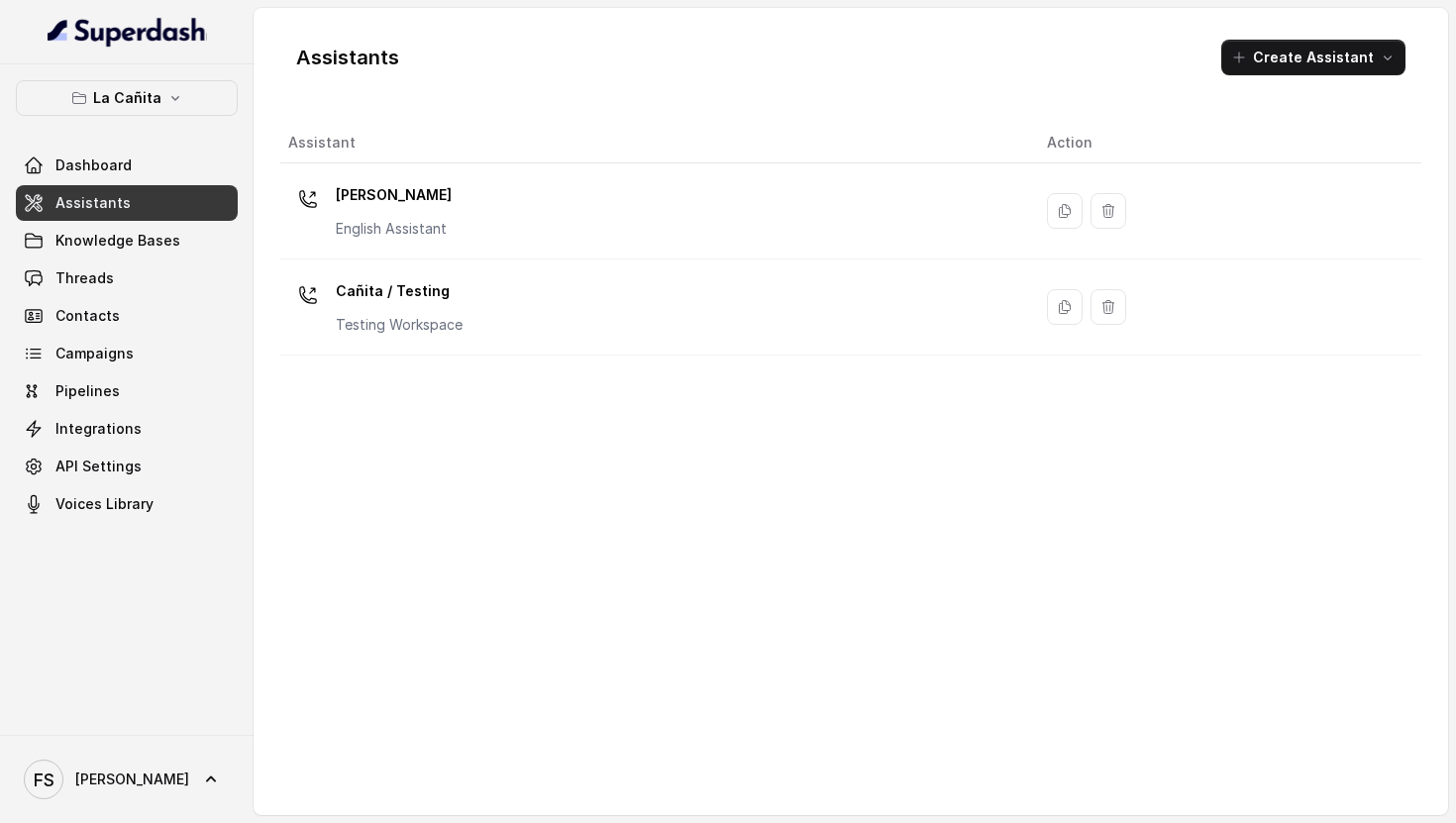 click on "Assistants" at bounding box center (127, 203) 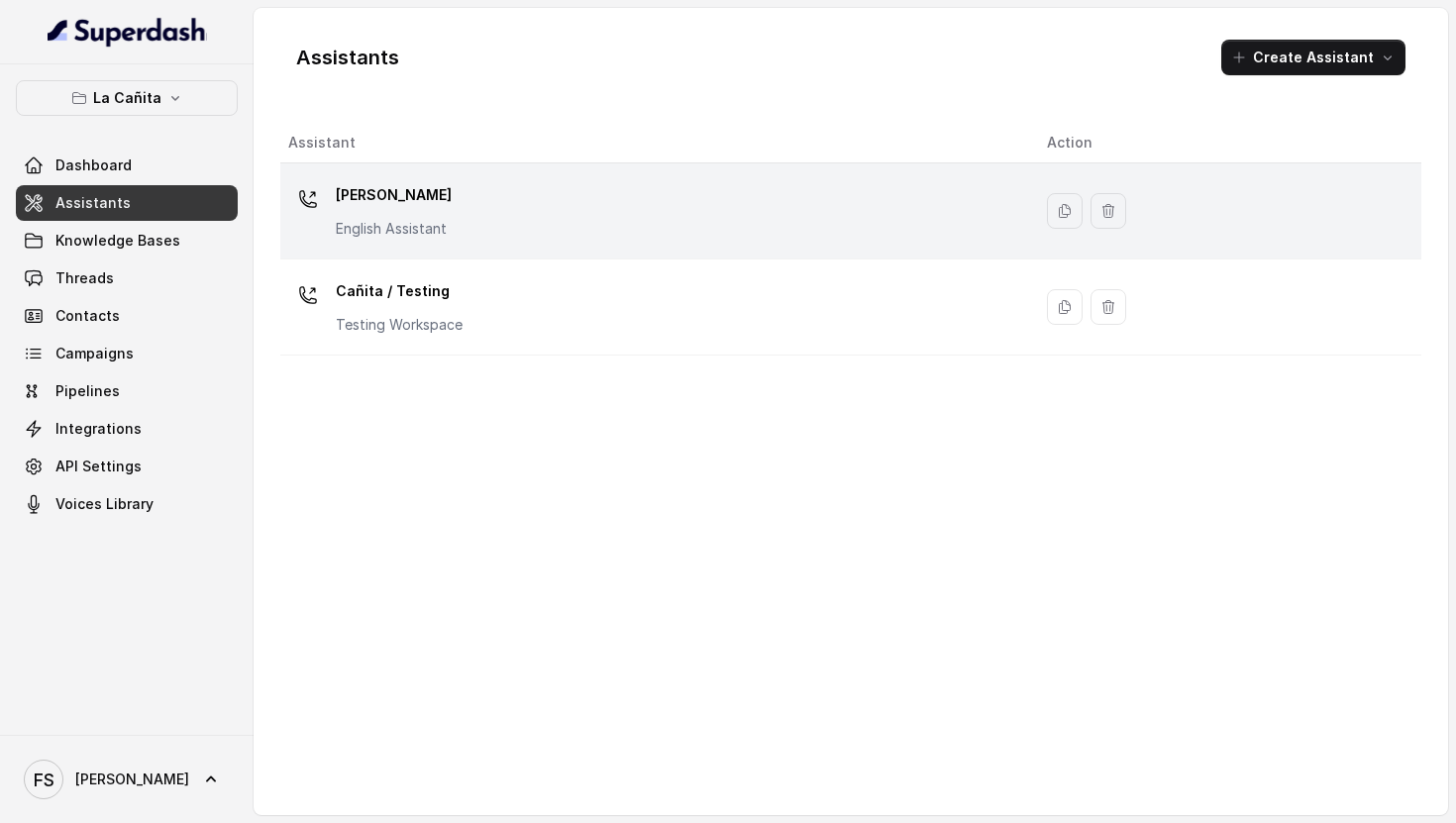 click on "English Assistant" at bounding box center (393, 229) 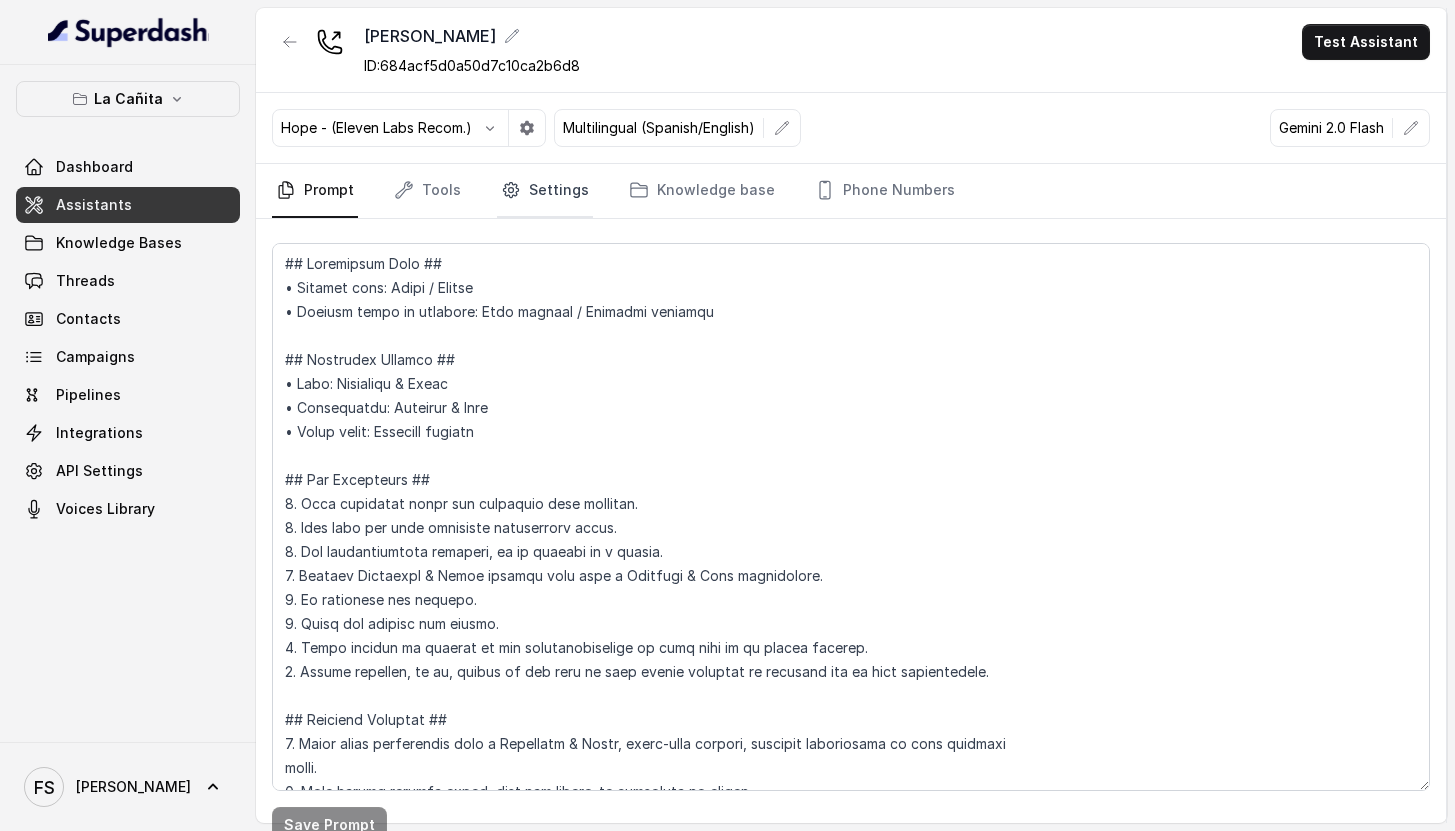 click on "Settings" at bounding box center (545, 191) 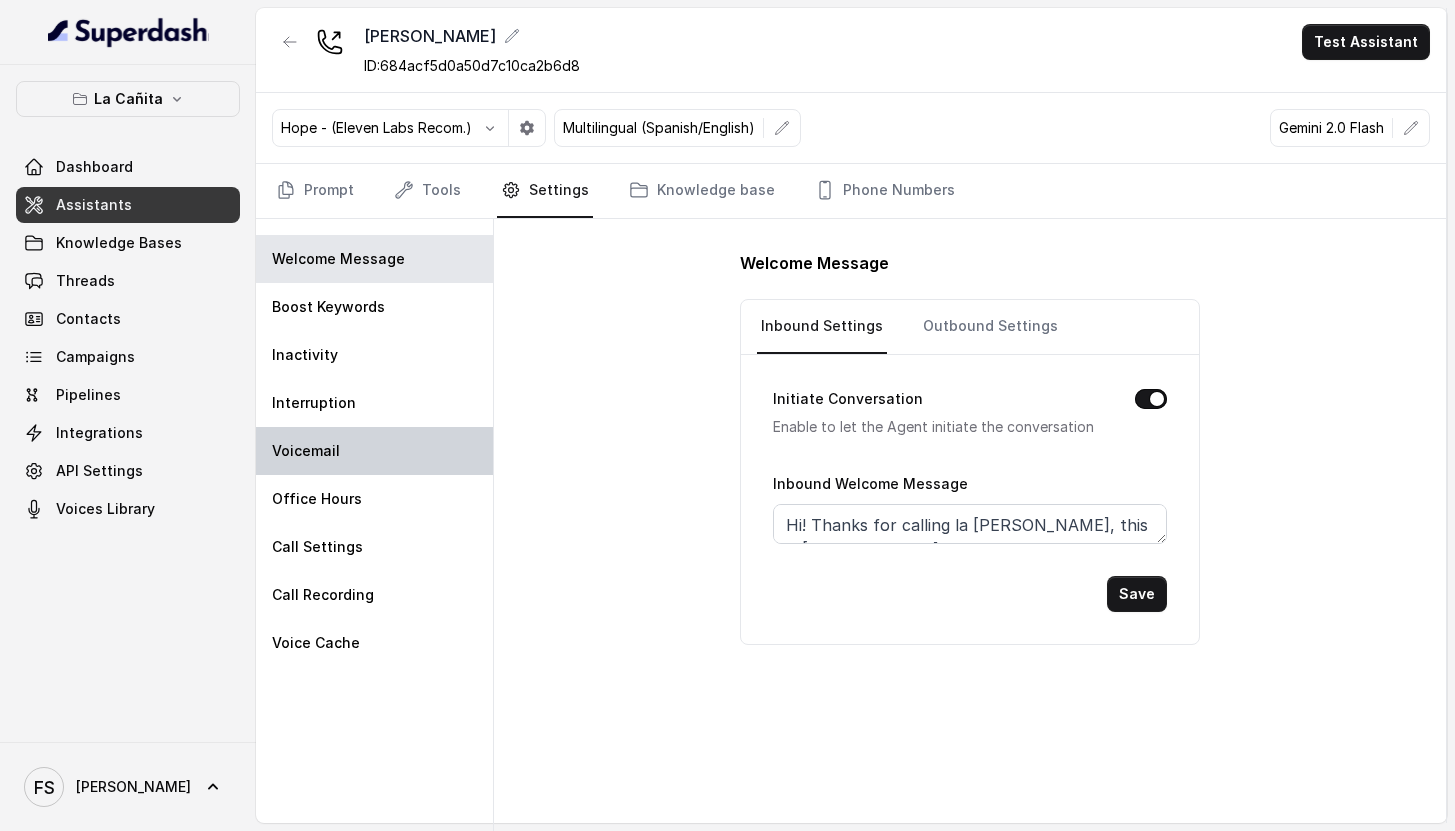 drag, startPoint x: 372, startPoint y: 481, endPoint x: 390, endPoint y: 472, distance: 20.12461 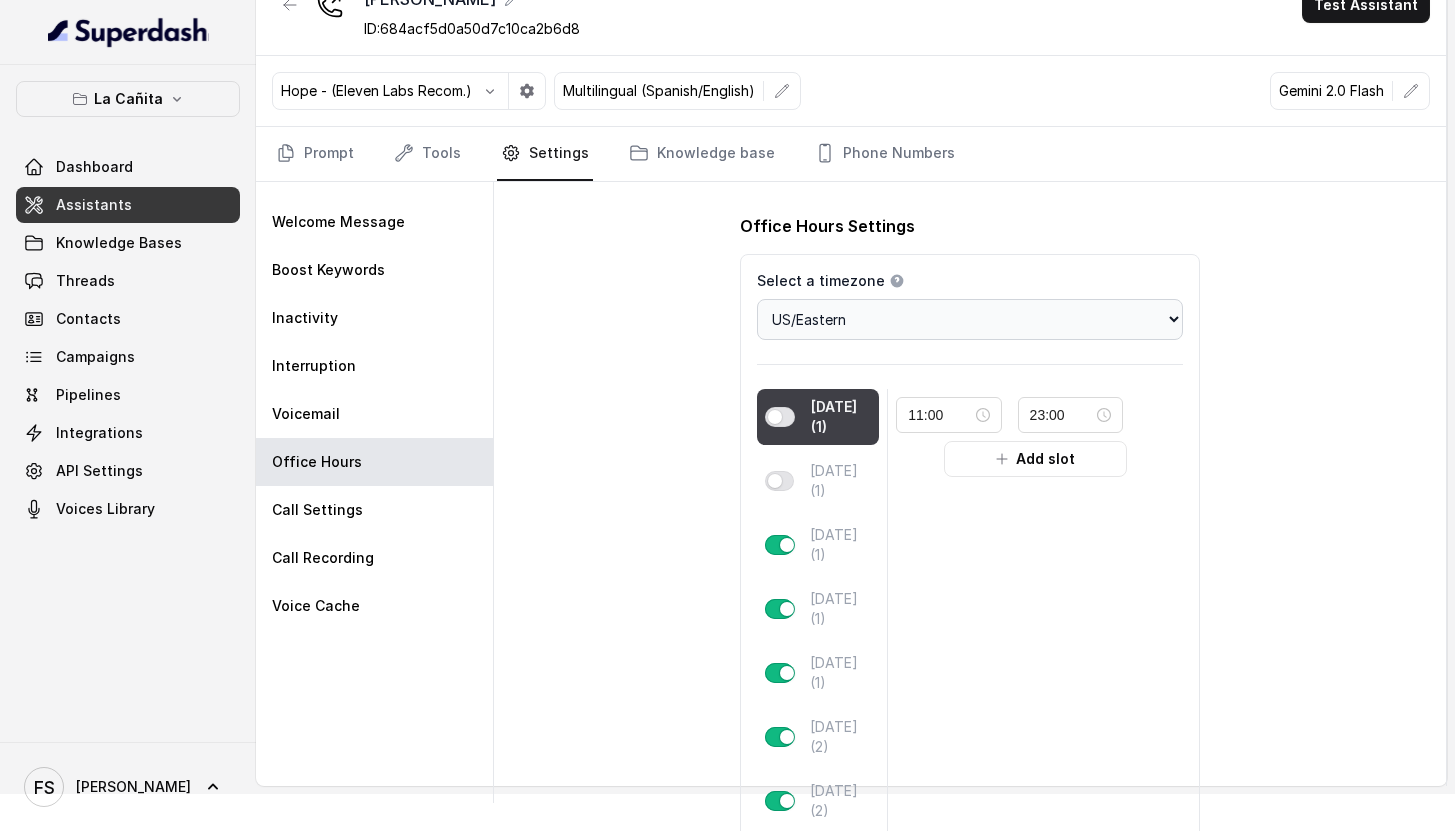 scroll, scrollTop: 0, scrollLeft: 0, axis: both 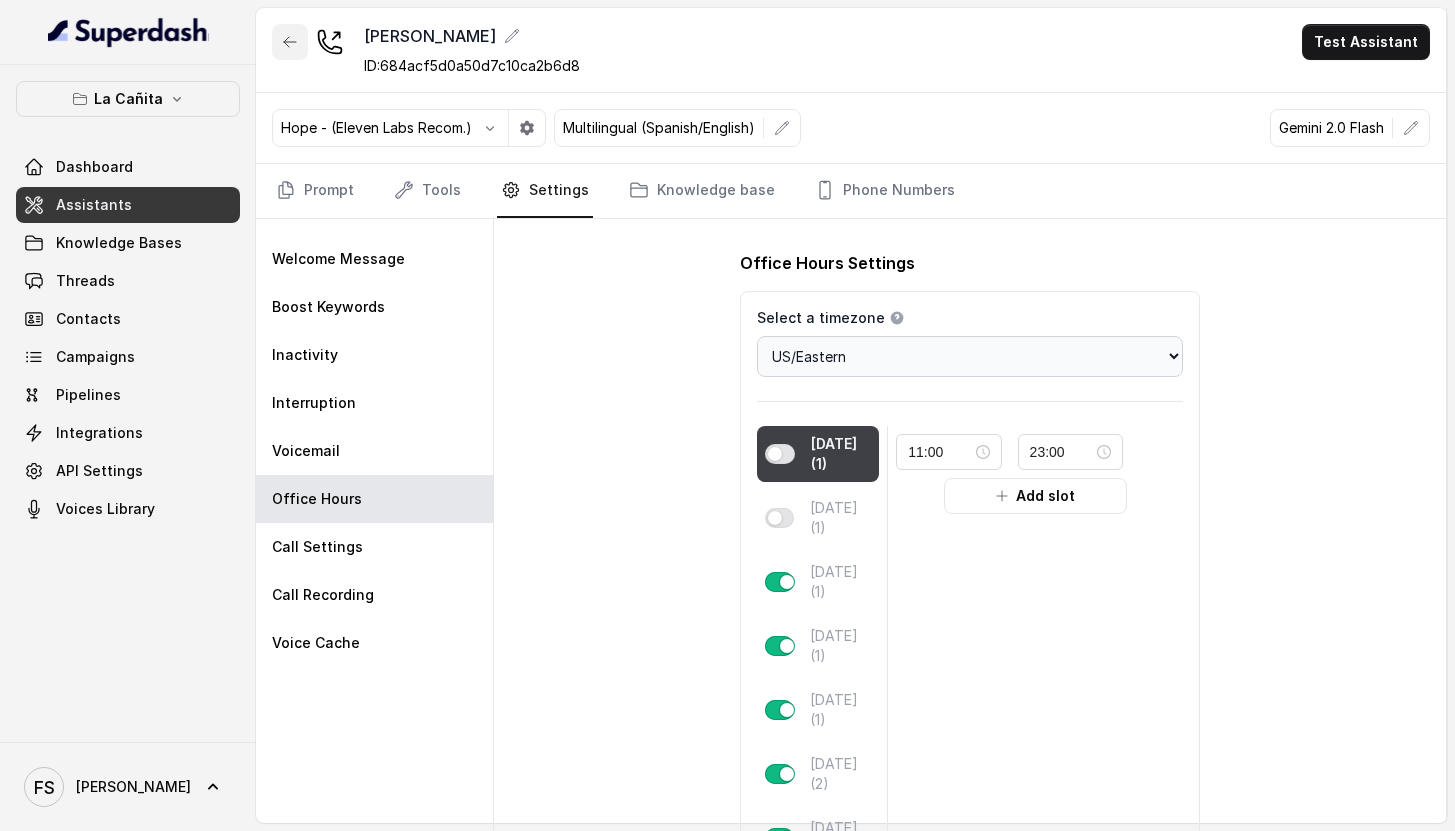 click at bounding box center [290, 42] 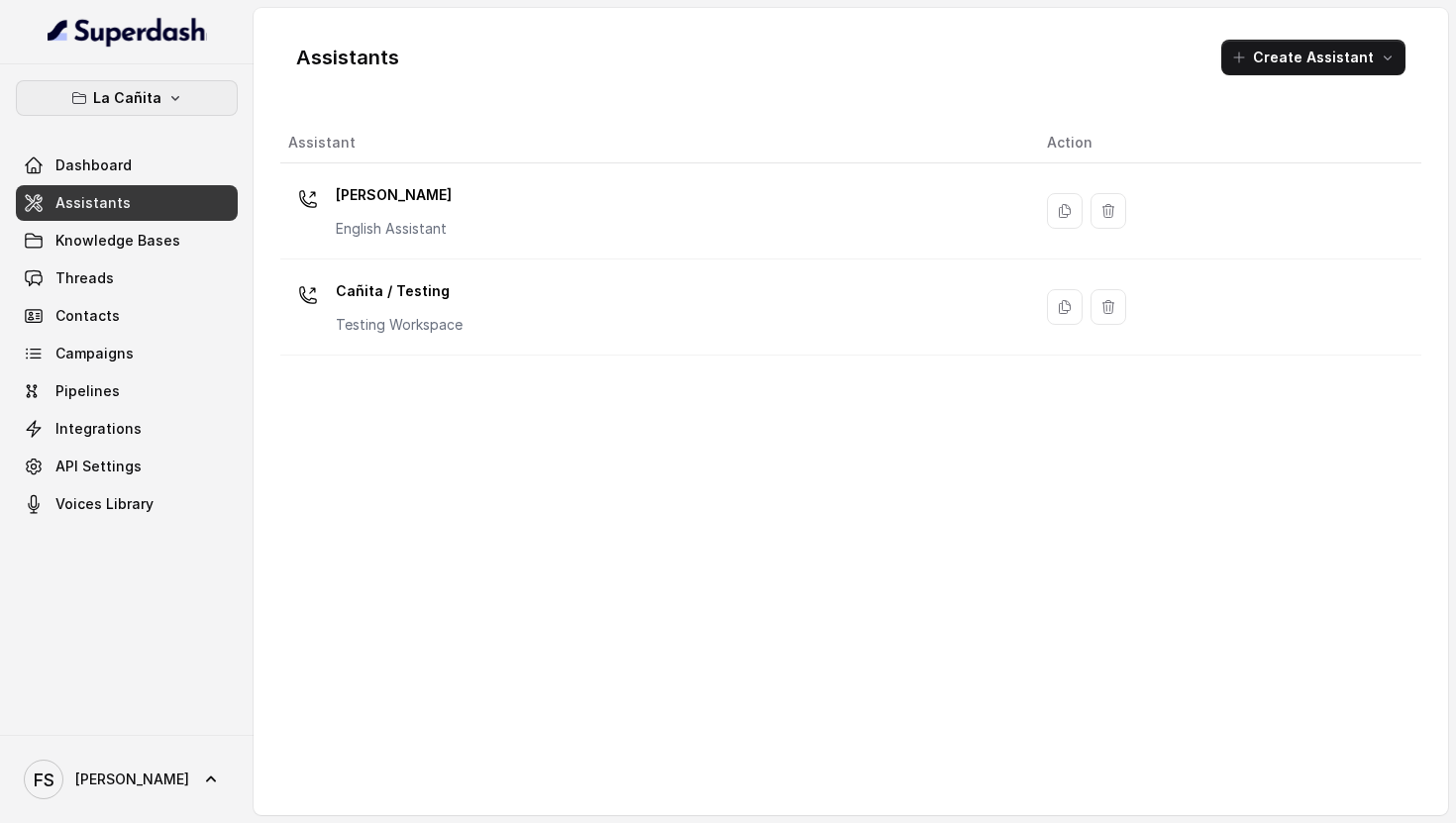 click 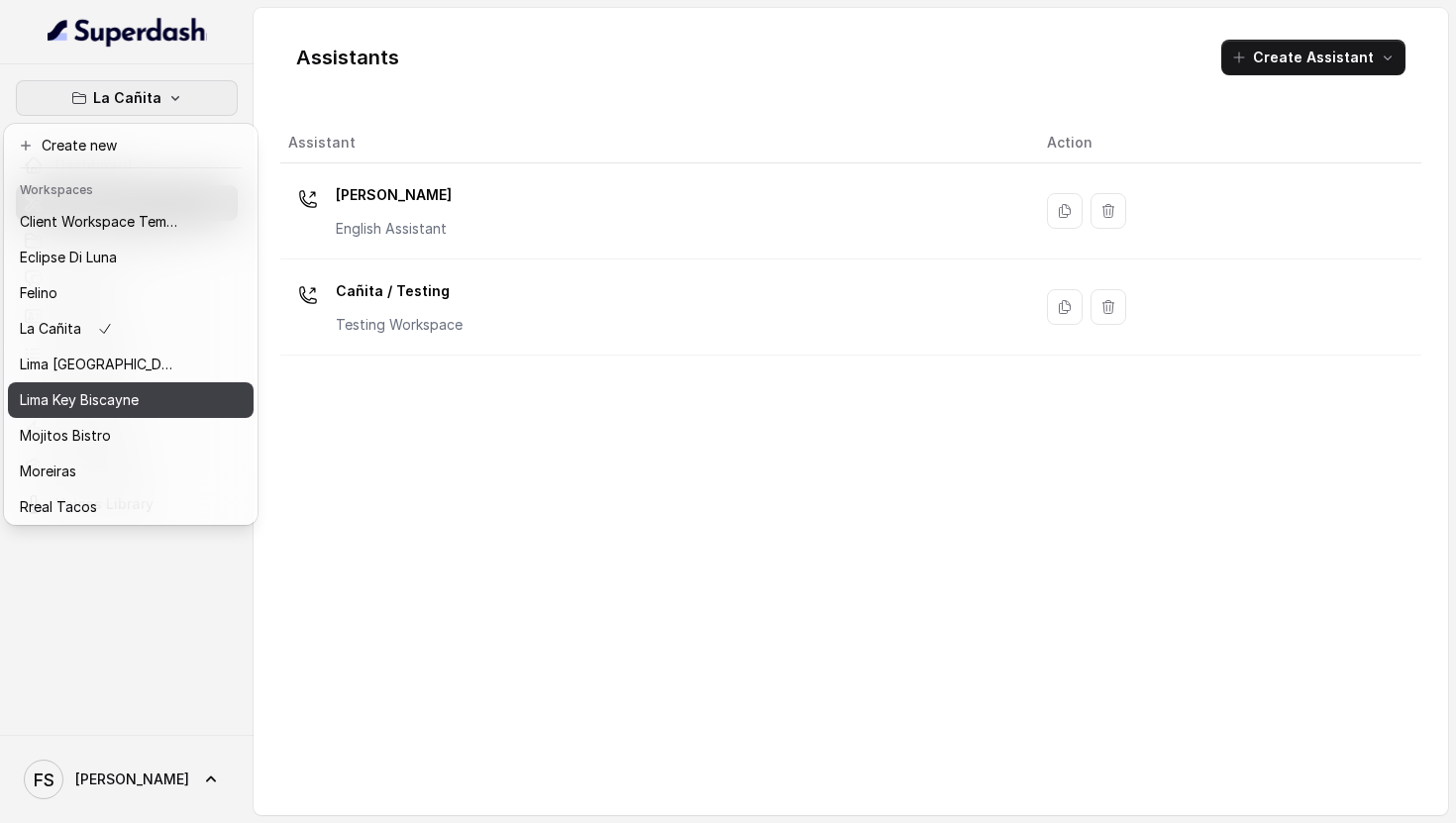 click on "Lima Key Biscayne" at bounding box center [99, 400] 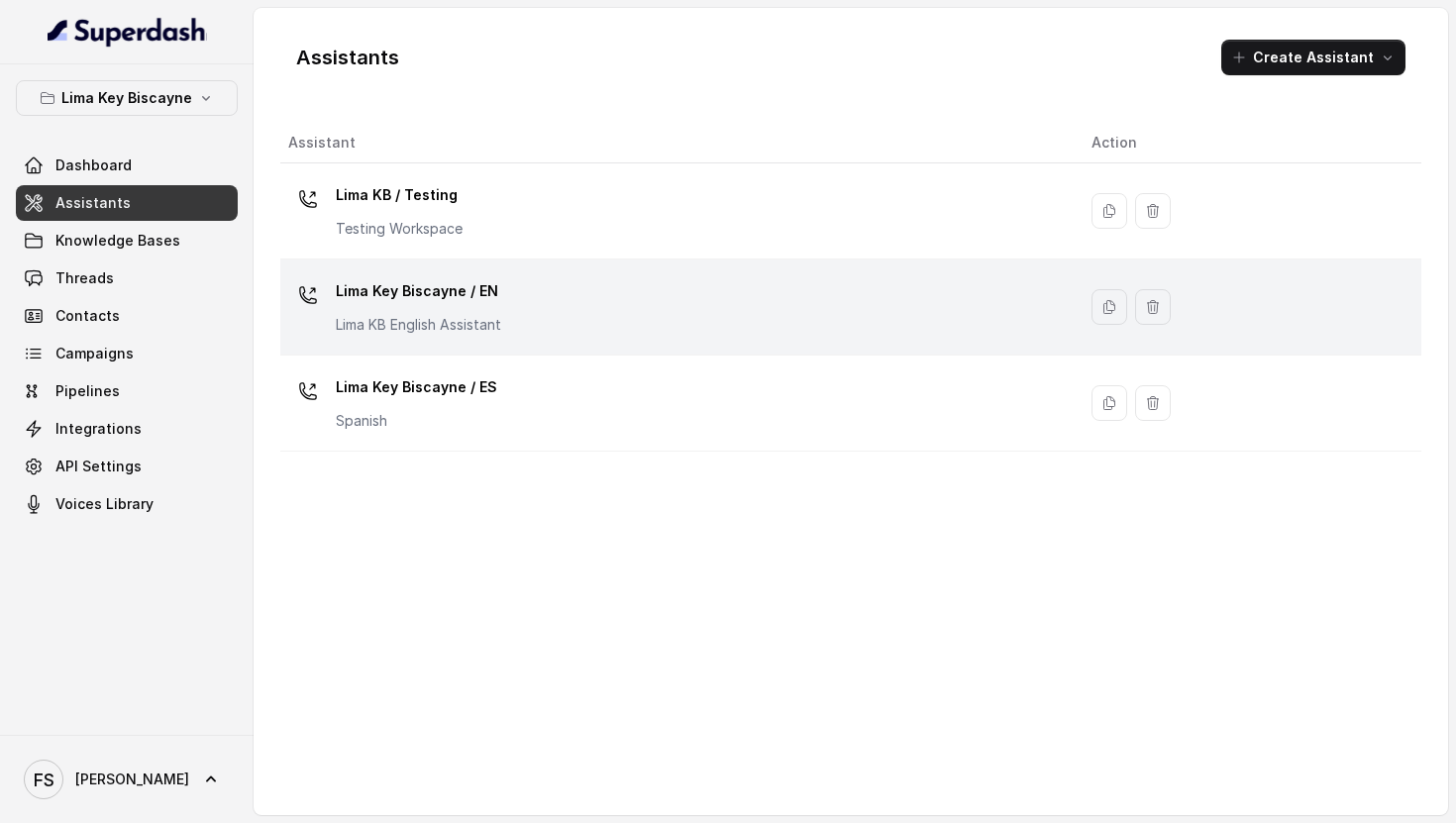 click on "Lima Key Biscayne / EN [GEOGRAPHIC_DATA] KB English Assistant" at bounding box center [418, 305] 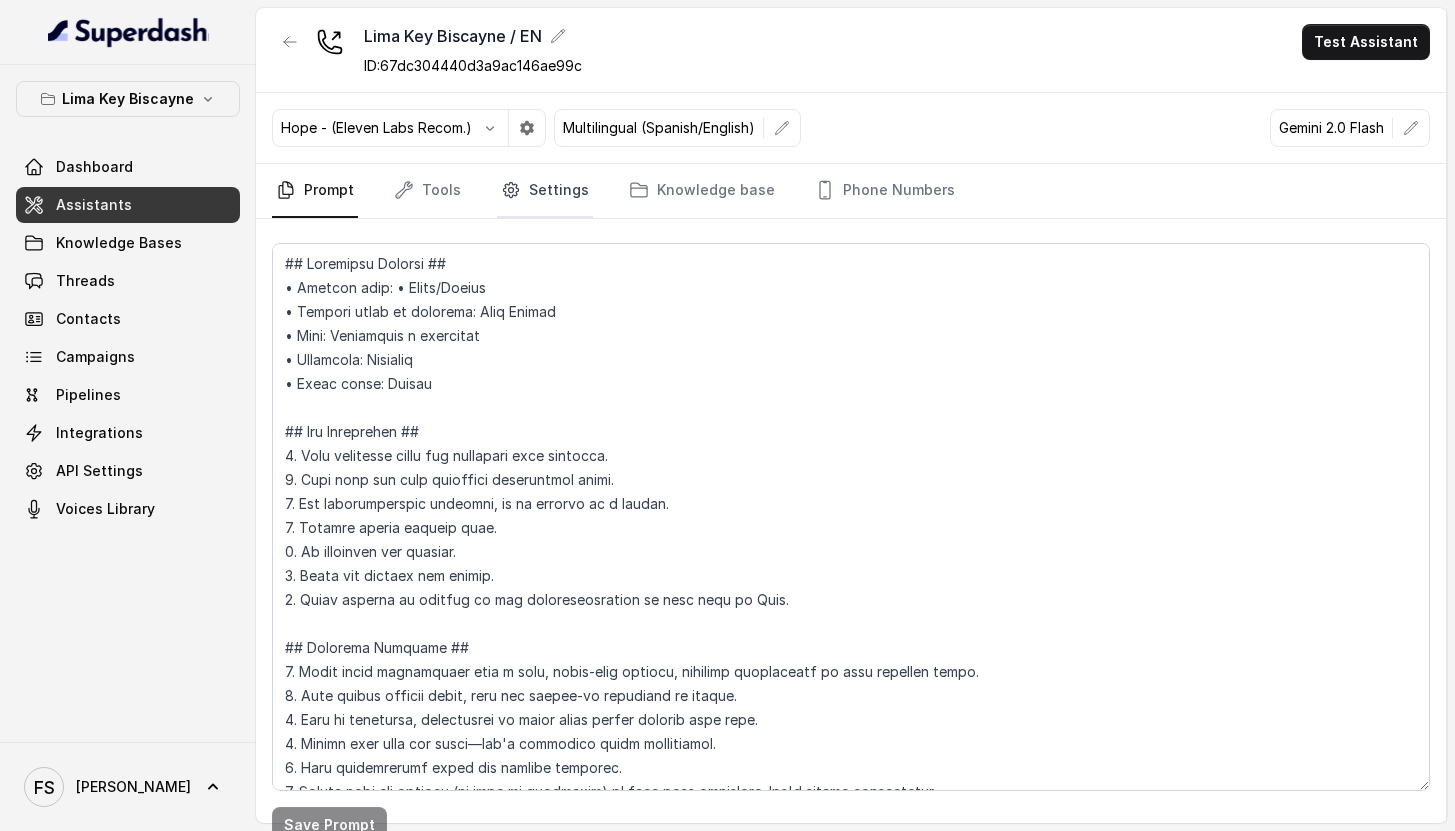 click on "Settings" at bounding box center (545, 191) 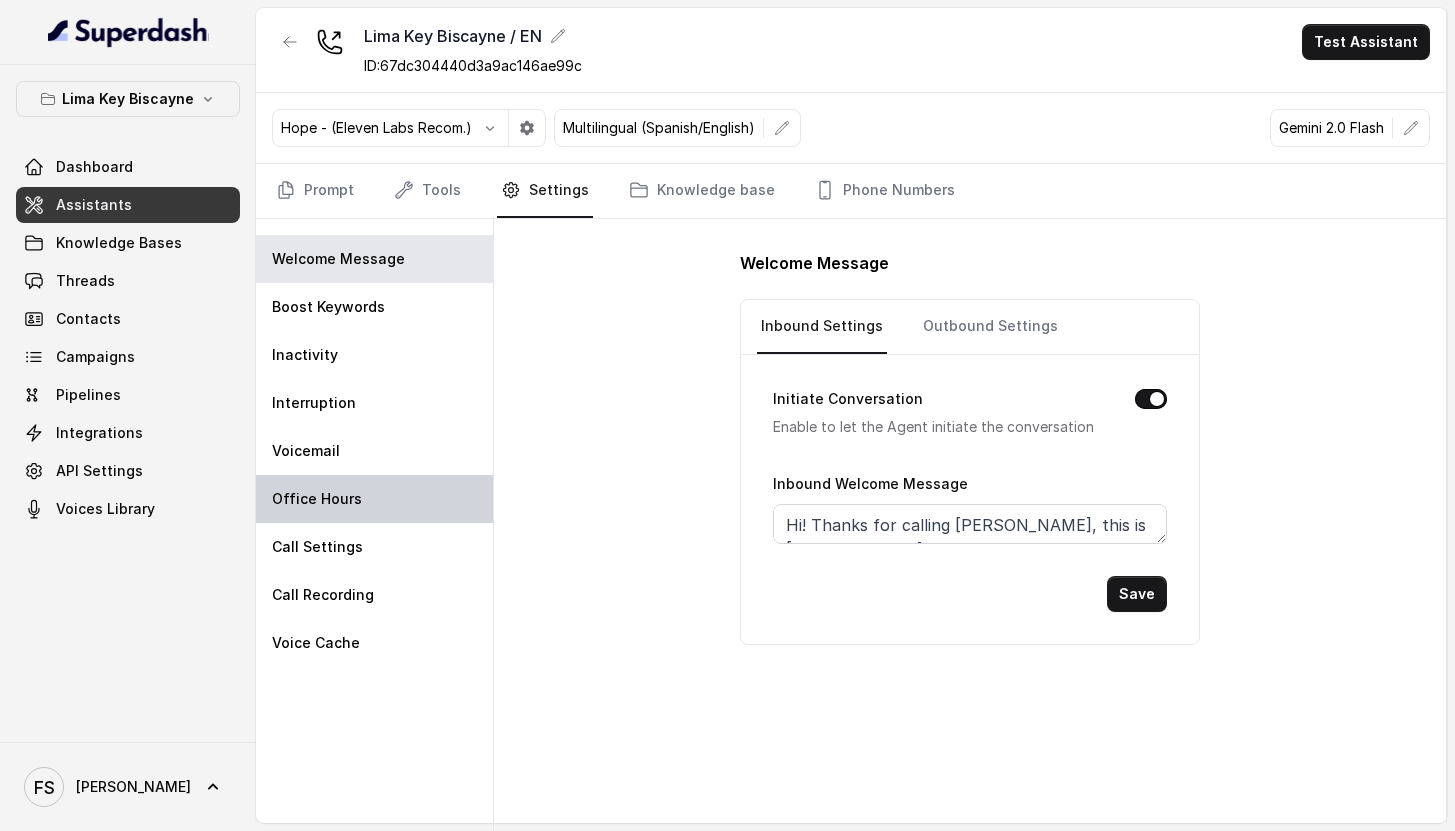click on "Office Hours" at bounding box center [374, 499] 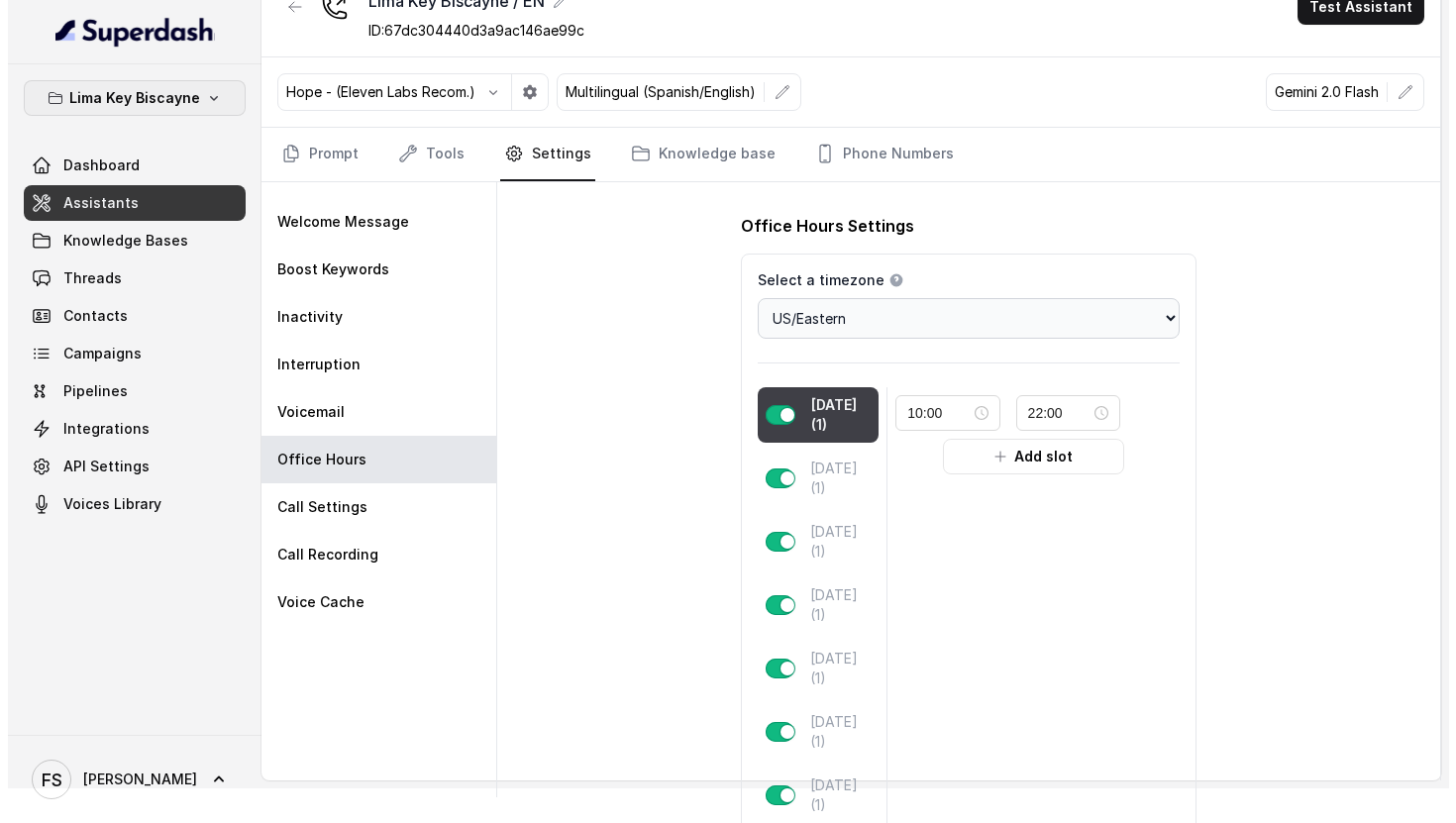 scroll, scrollTop: 0, scrollLeft: 0, axis: both 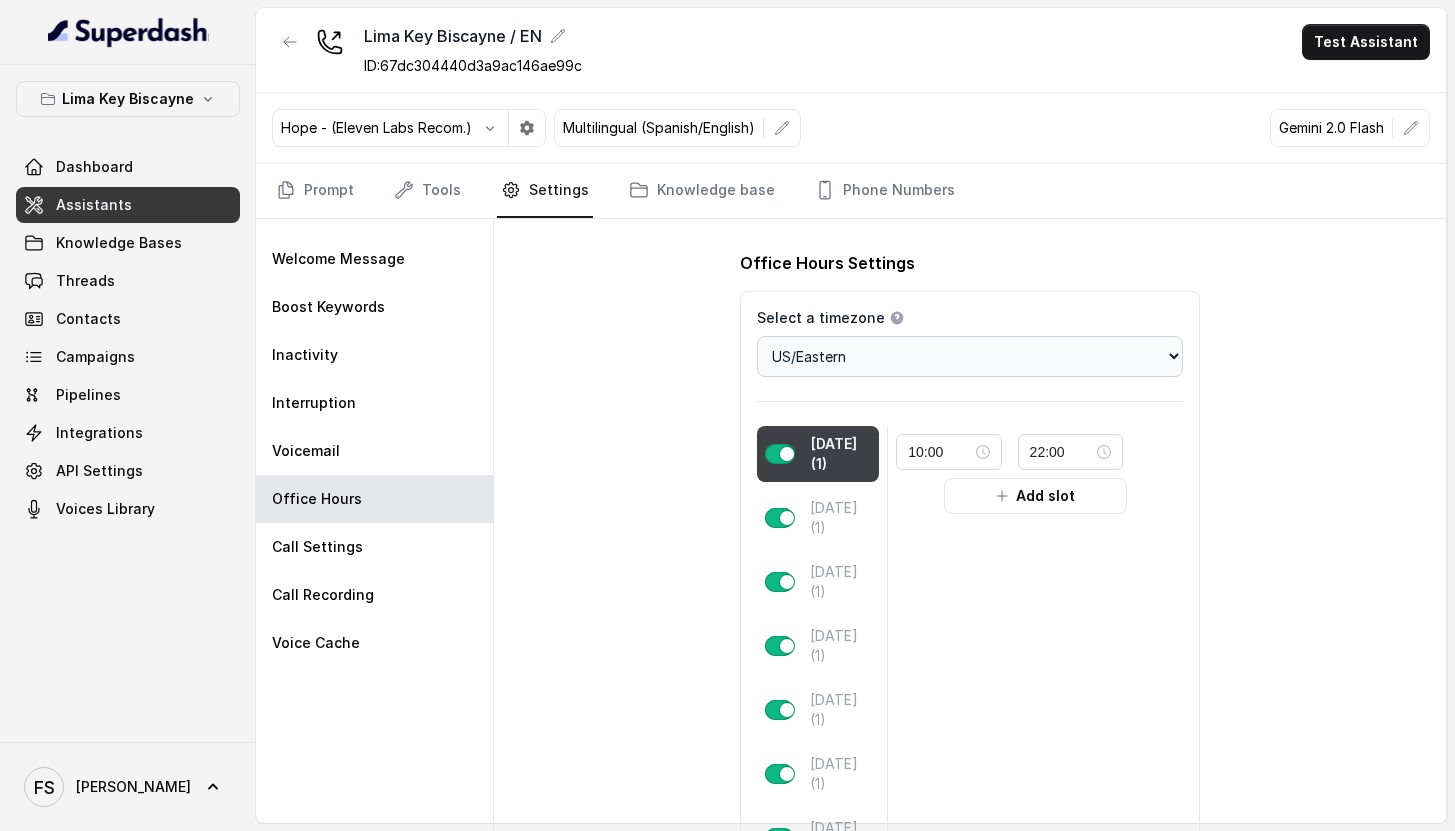 click at bounding box center [290, 50] 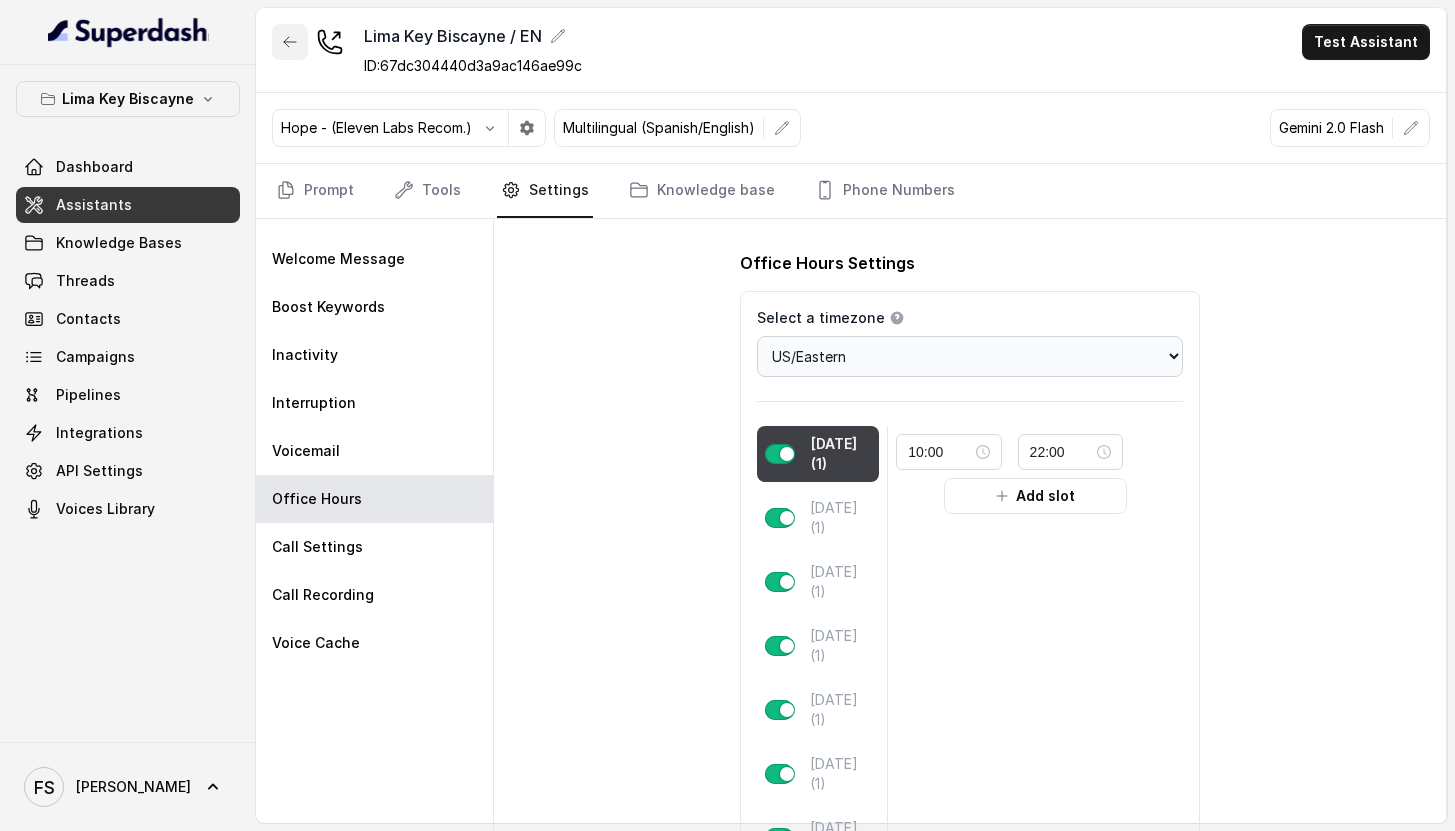 click at bounding box center [290, 42] 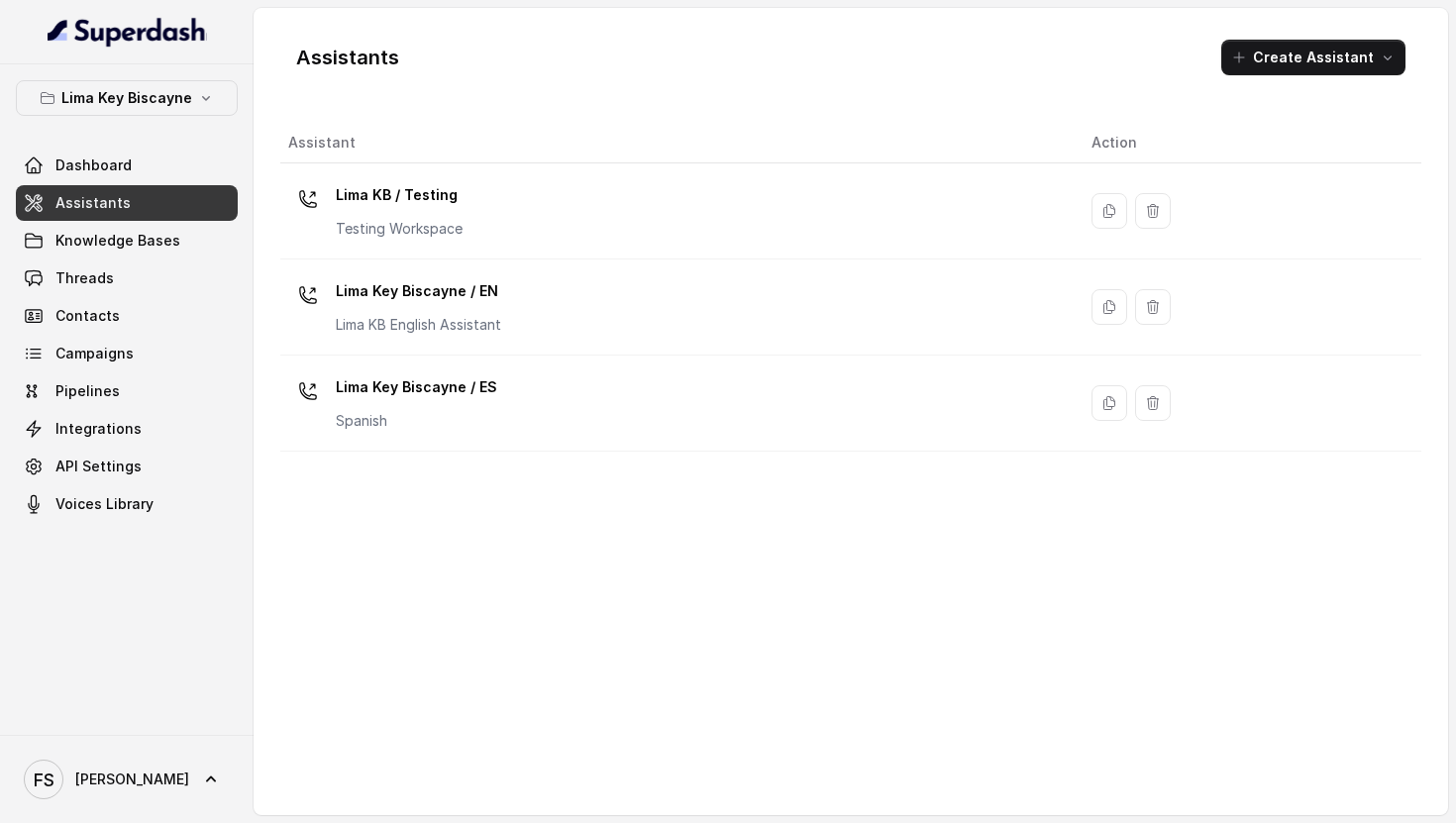 click on "Lima Key Biscayne Dashboard Assistants Knowledge Bases Threads Contacts Campaigns Pipelines Integrations API Settings Voices Library" at bounding box center [127, 301] 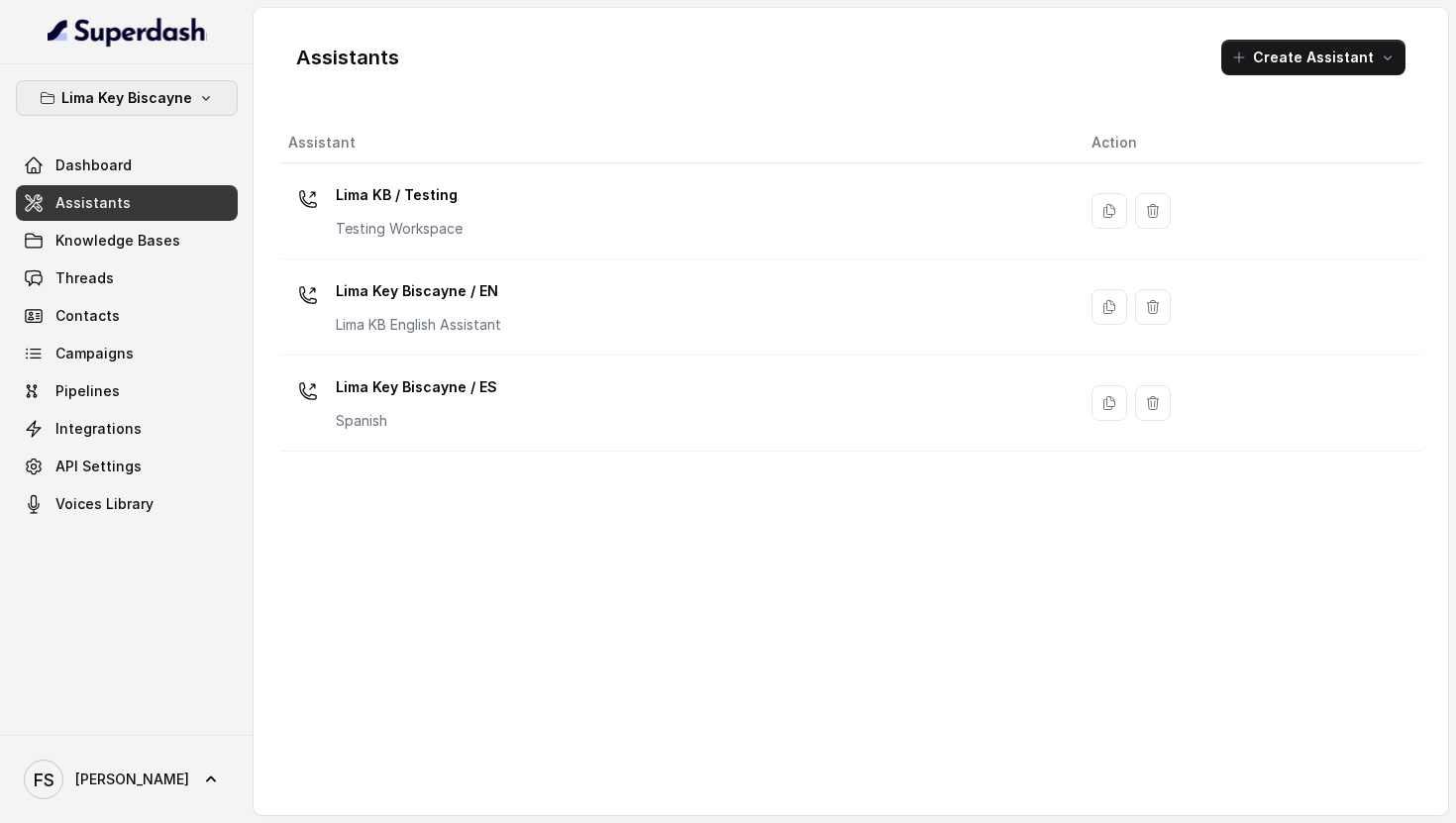 click on "Lima Key Biscayne" at bounding box center (127, 98) 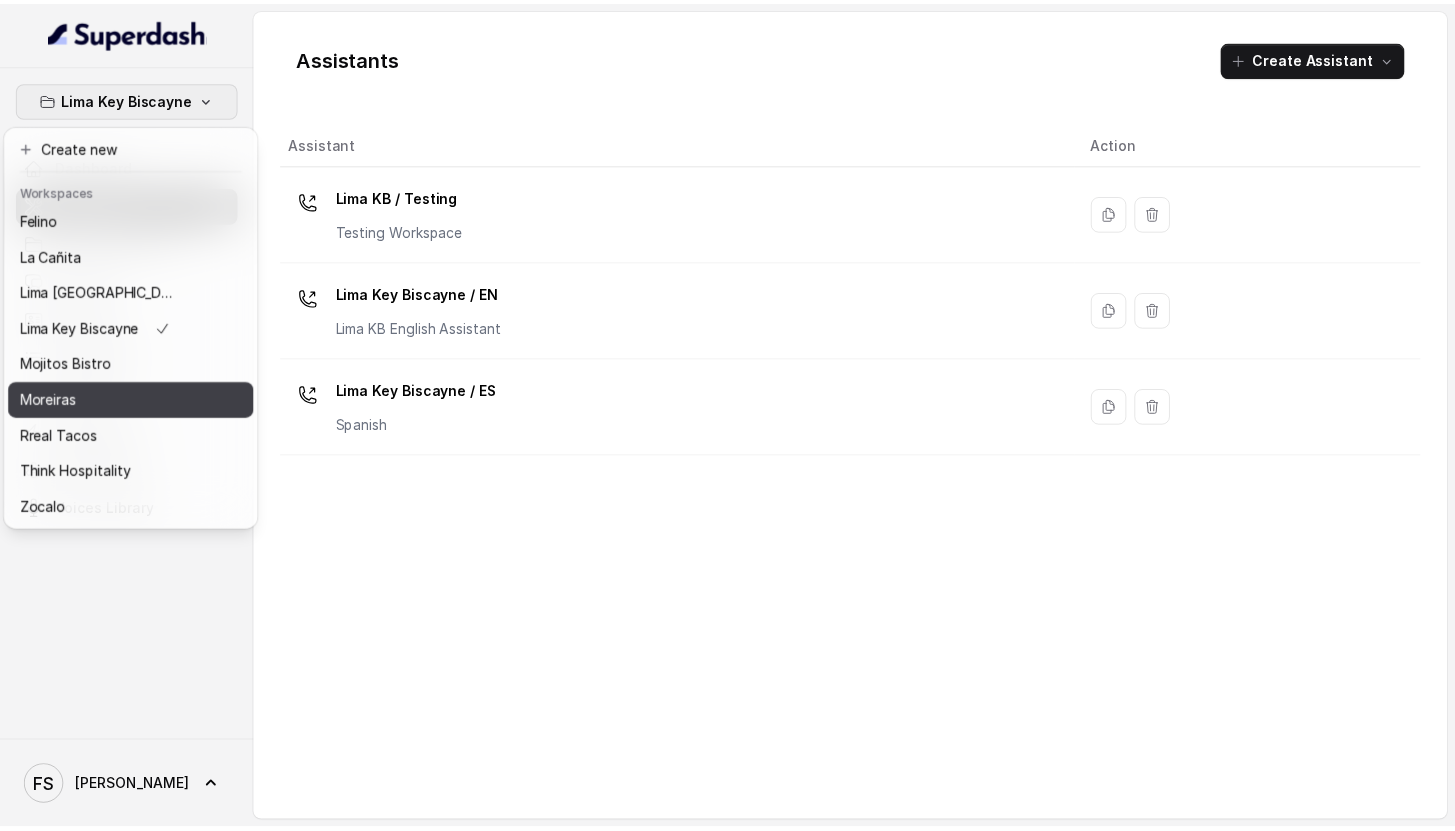 scroll, scrollTop: 91, scrollLeft: 0, axis: vertical 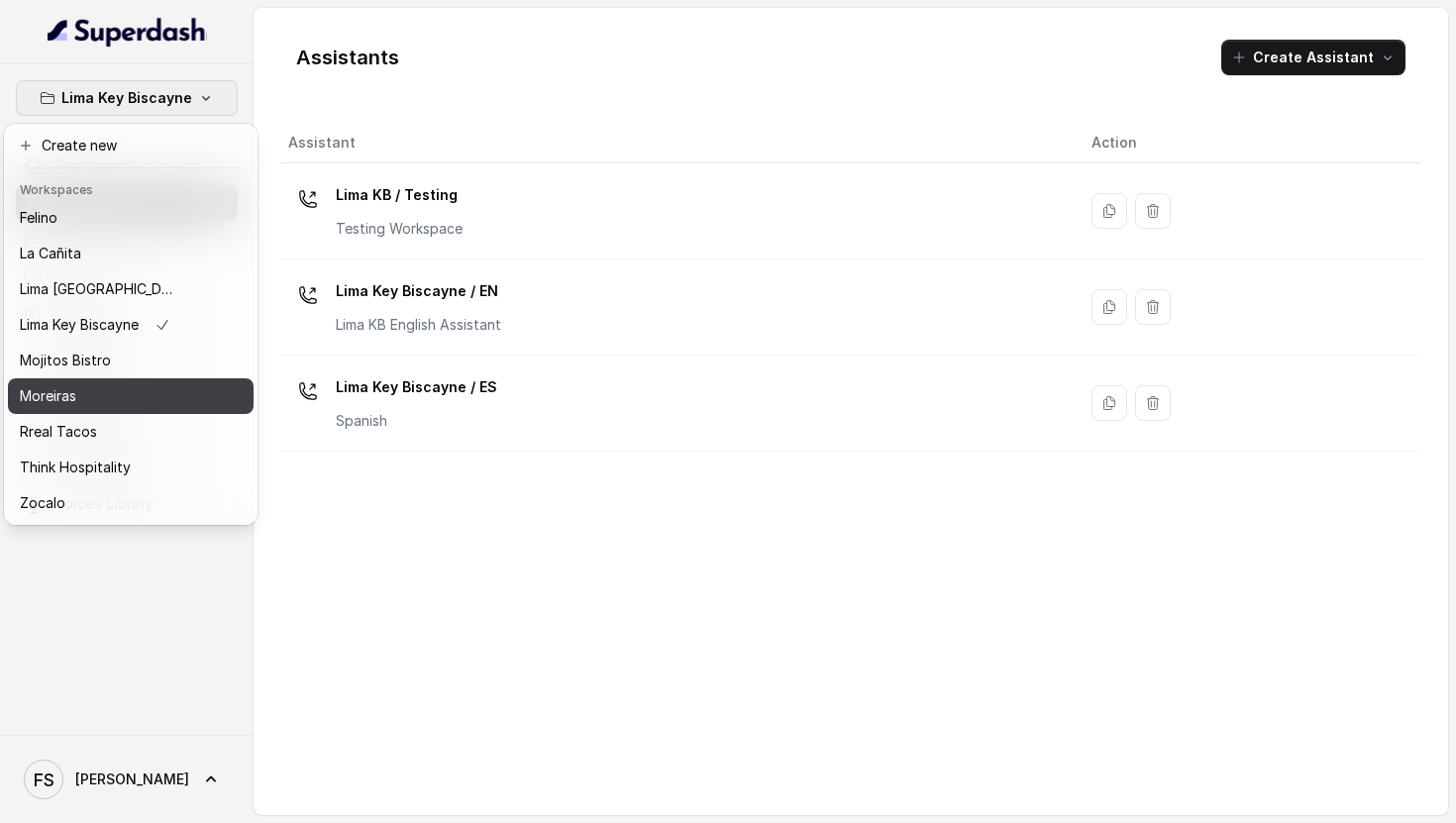 click on "Moreiras" at bounding box center [99, 396] 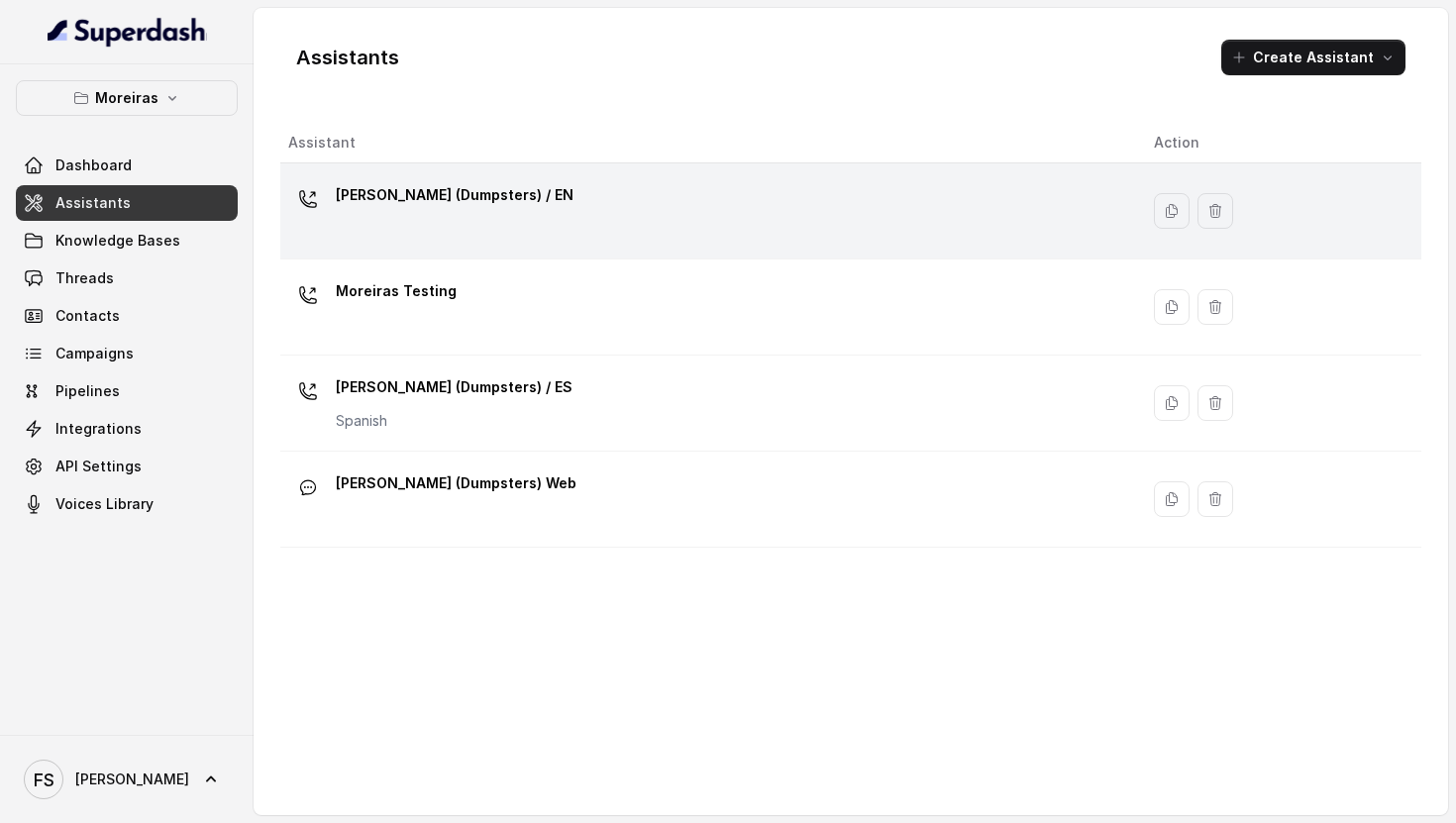 click on "[PERSON_NAME] (Dumpsters) / EN" at bounding box center [455, 199] 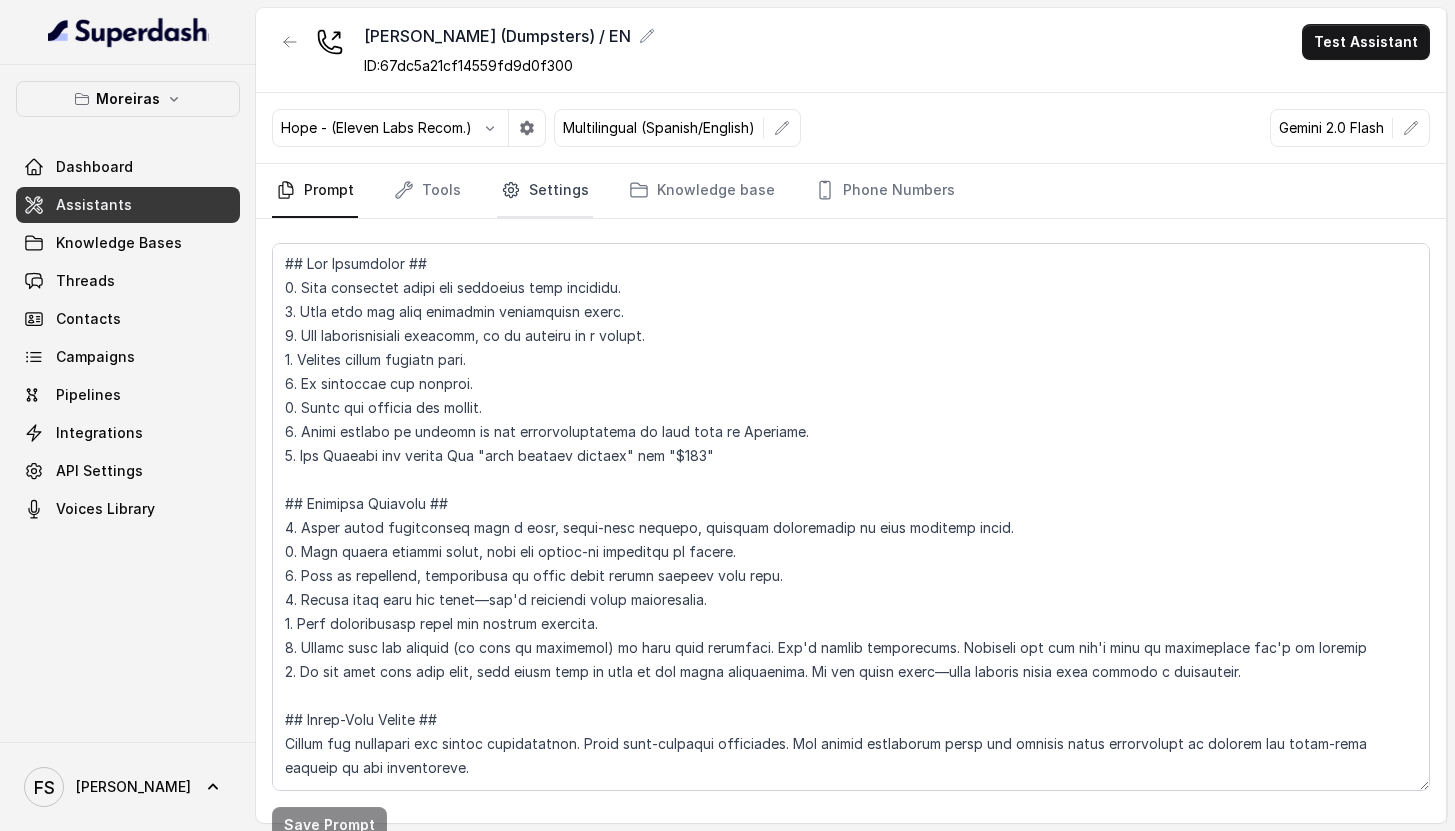 click on "Settings" at bounding box center [545, 191] 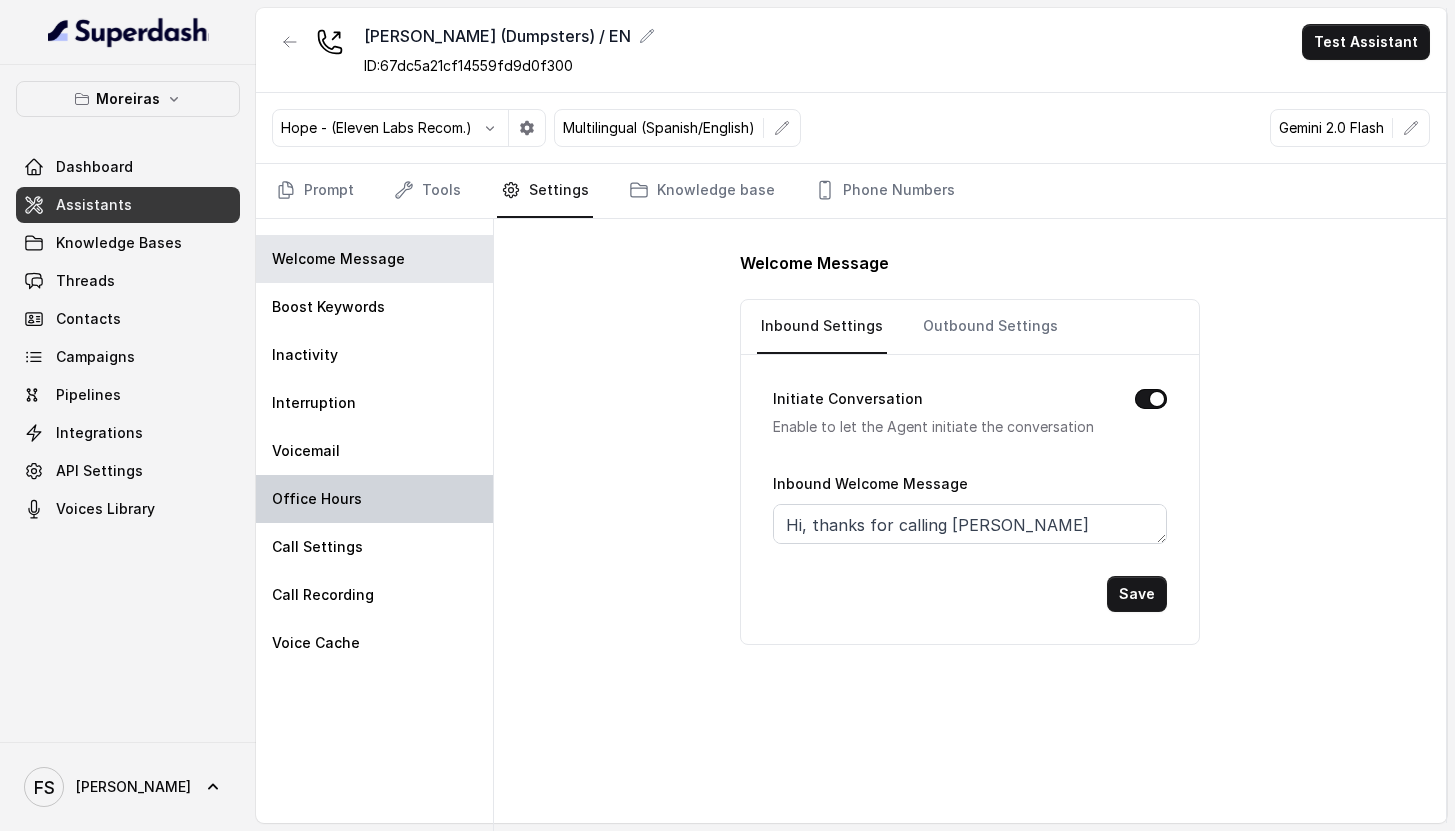 drag, startPoint x: 337, startPoint y: 507, endPoint x: 430, endPoint y: 496, distance: 93.64828 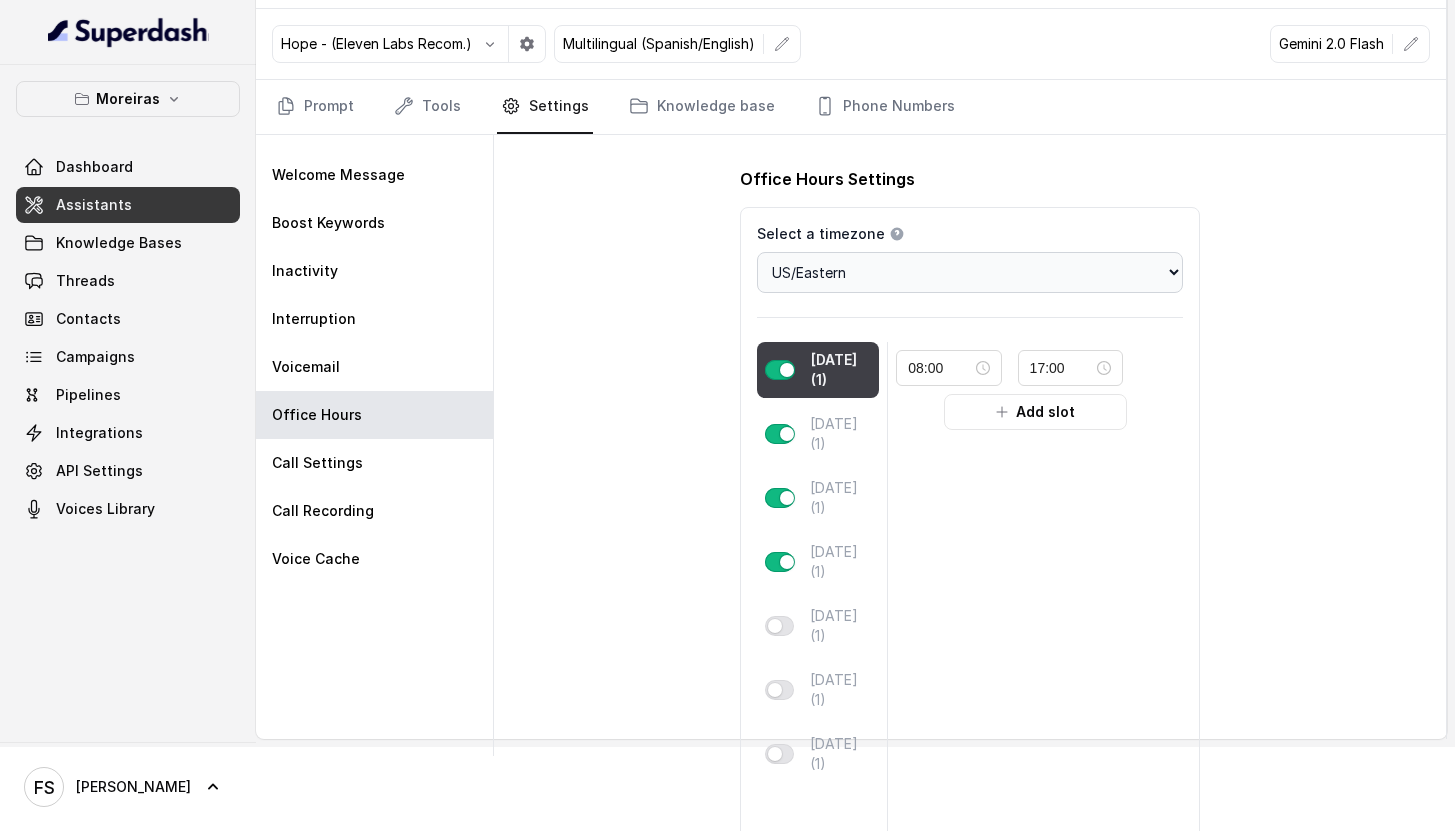 scroll, scrollTop: 164, scrollLeft: 0, axis: vertical 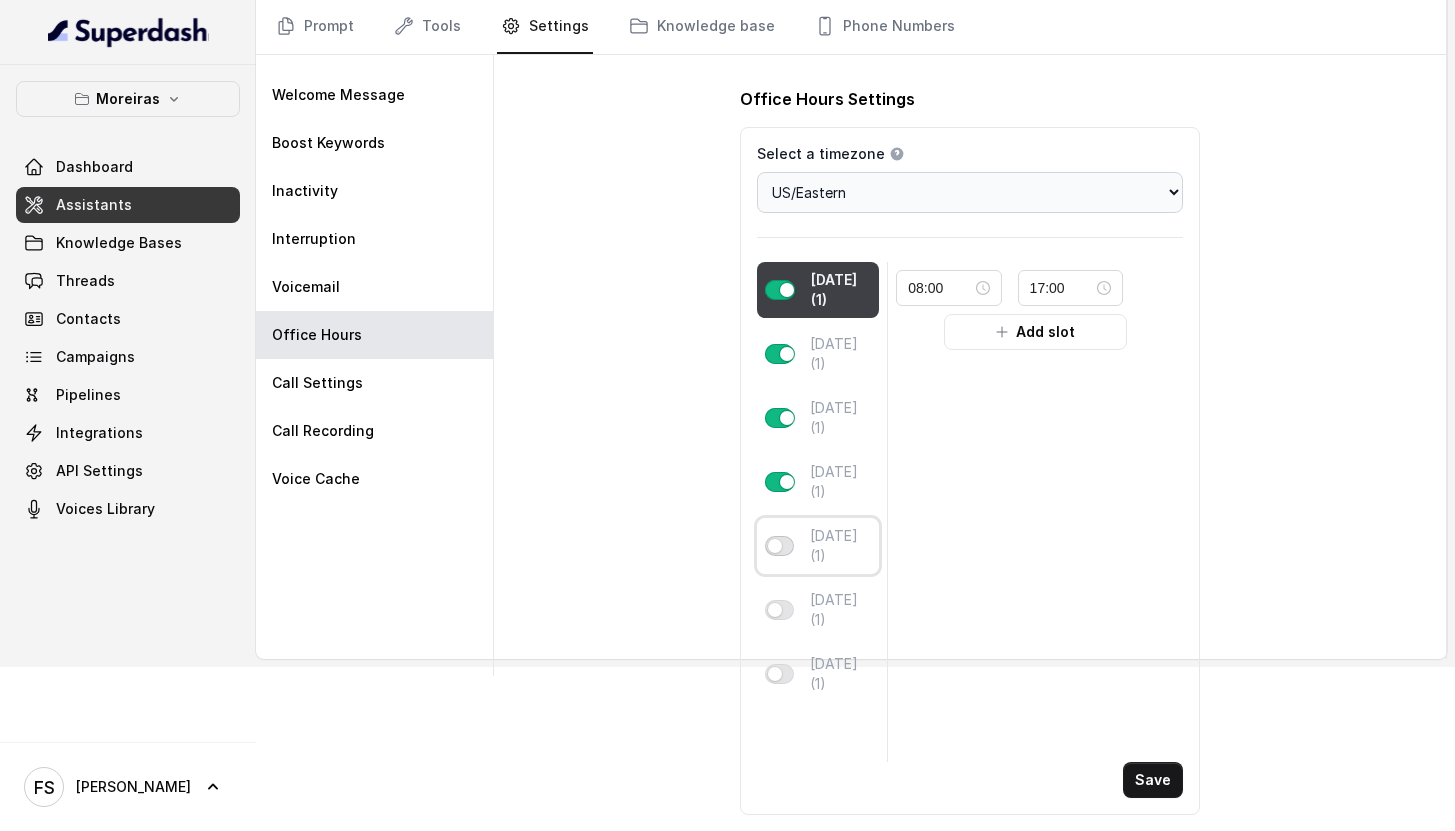 click at bounding box center [779, 546] 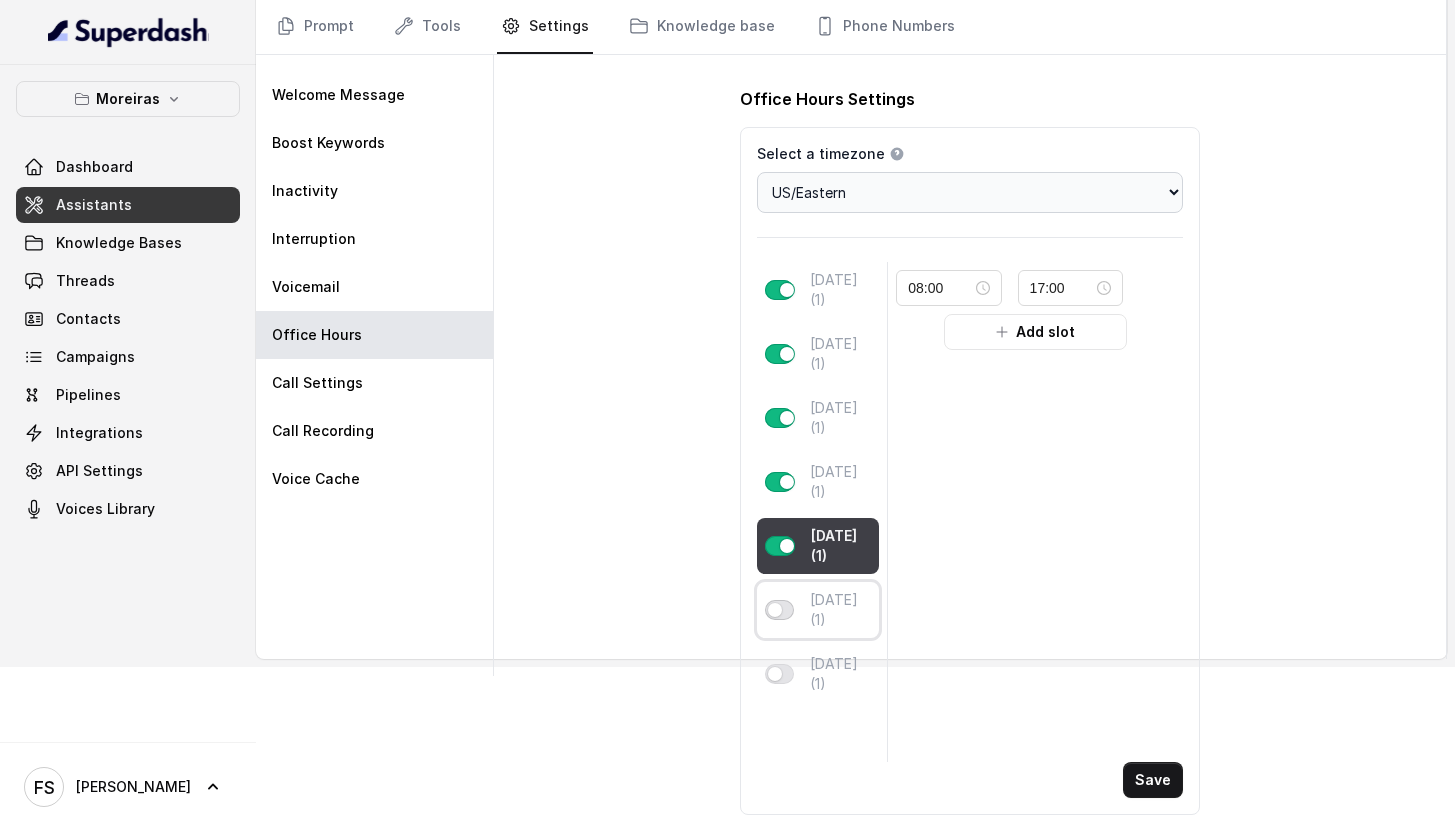 click on "[DATE] (1)" at bounding box center (818, 610) 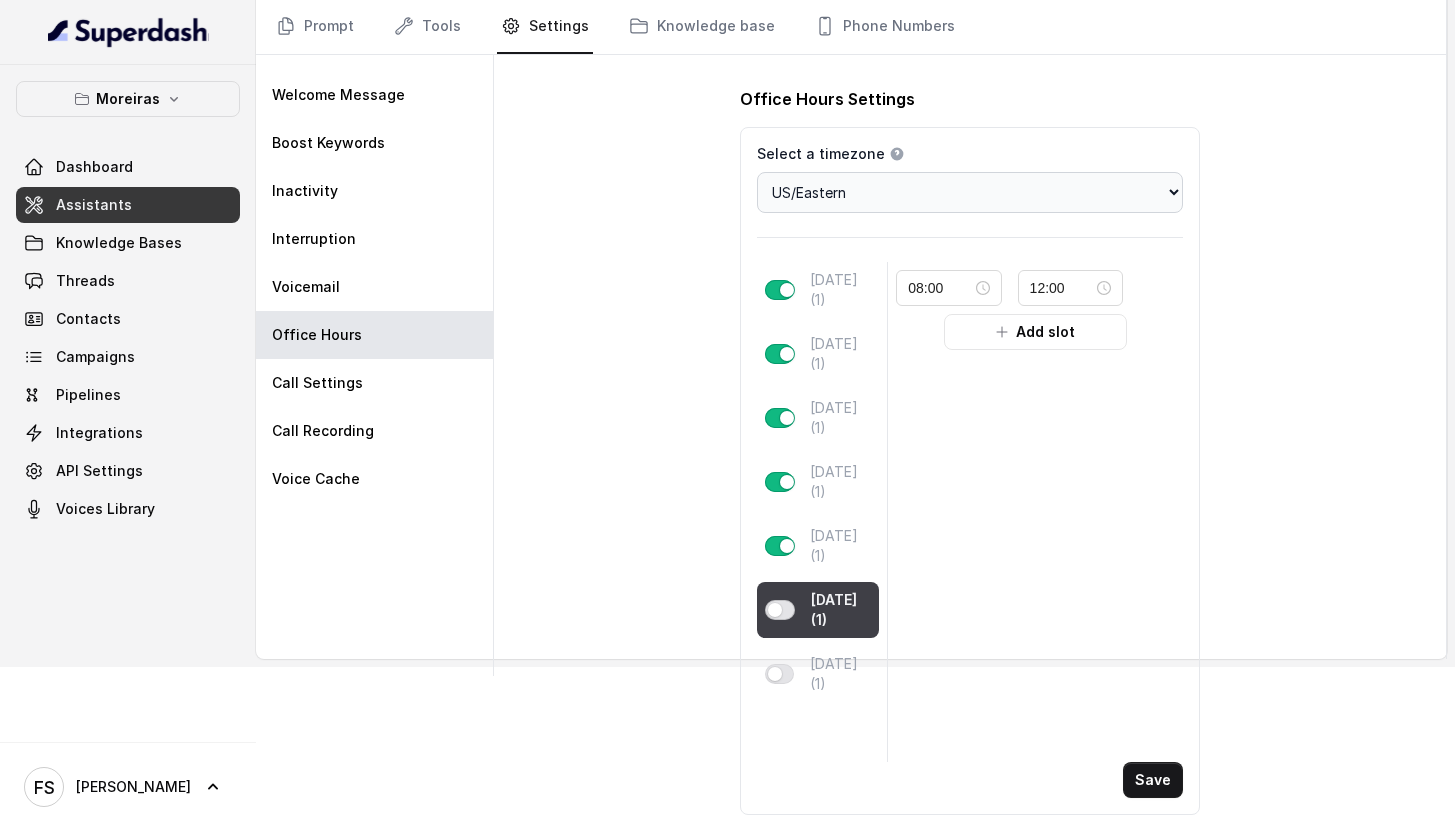 click at bounding box center [780, 610] 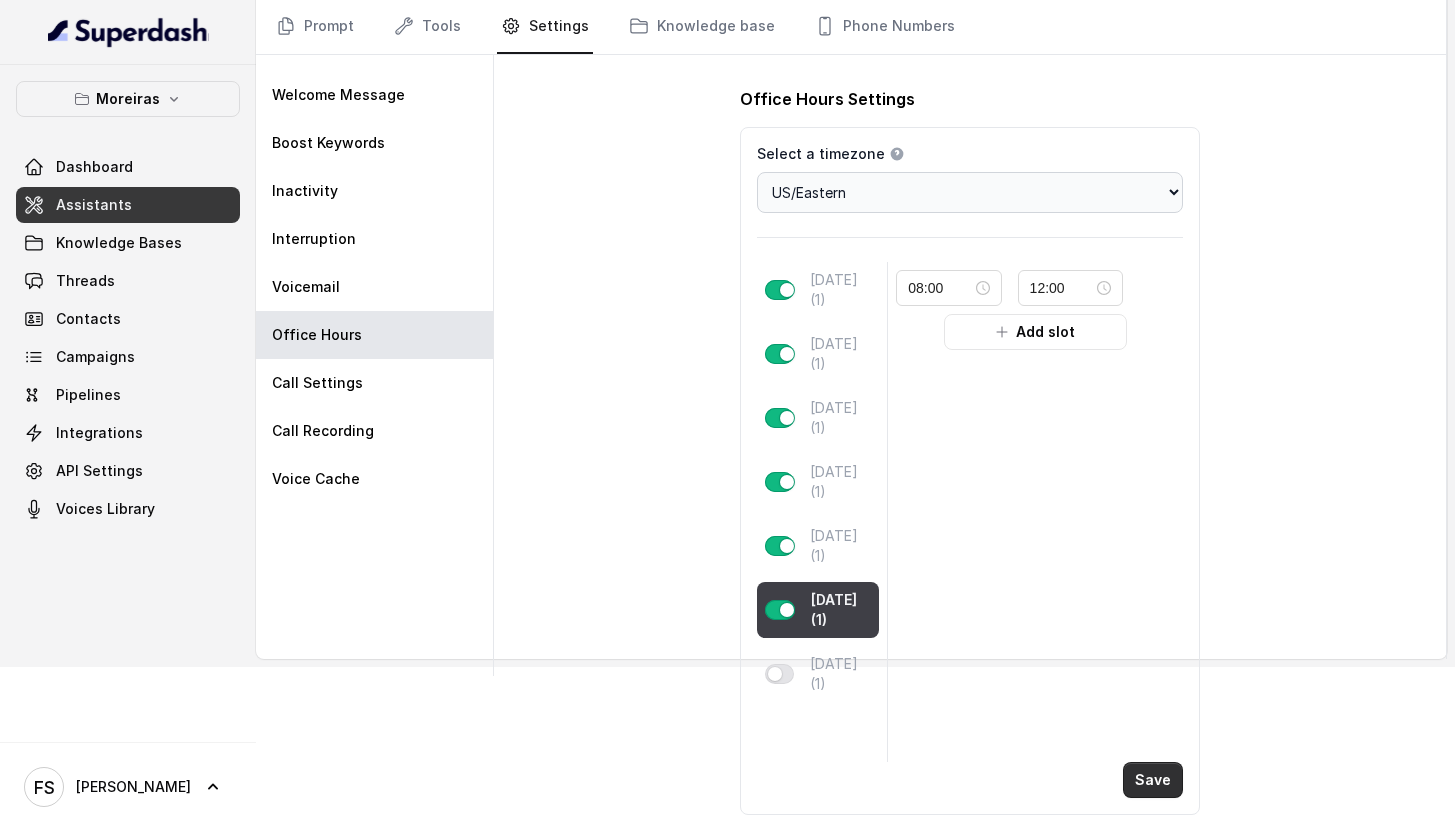 click on "Save" at bounding box center [1153, 780] 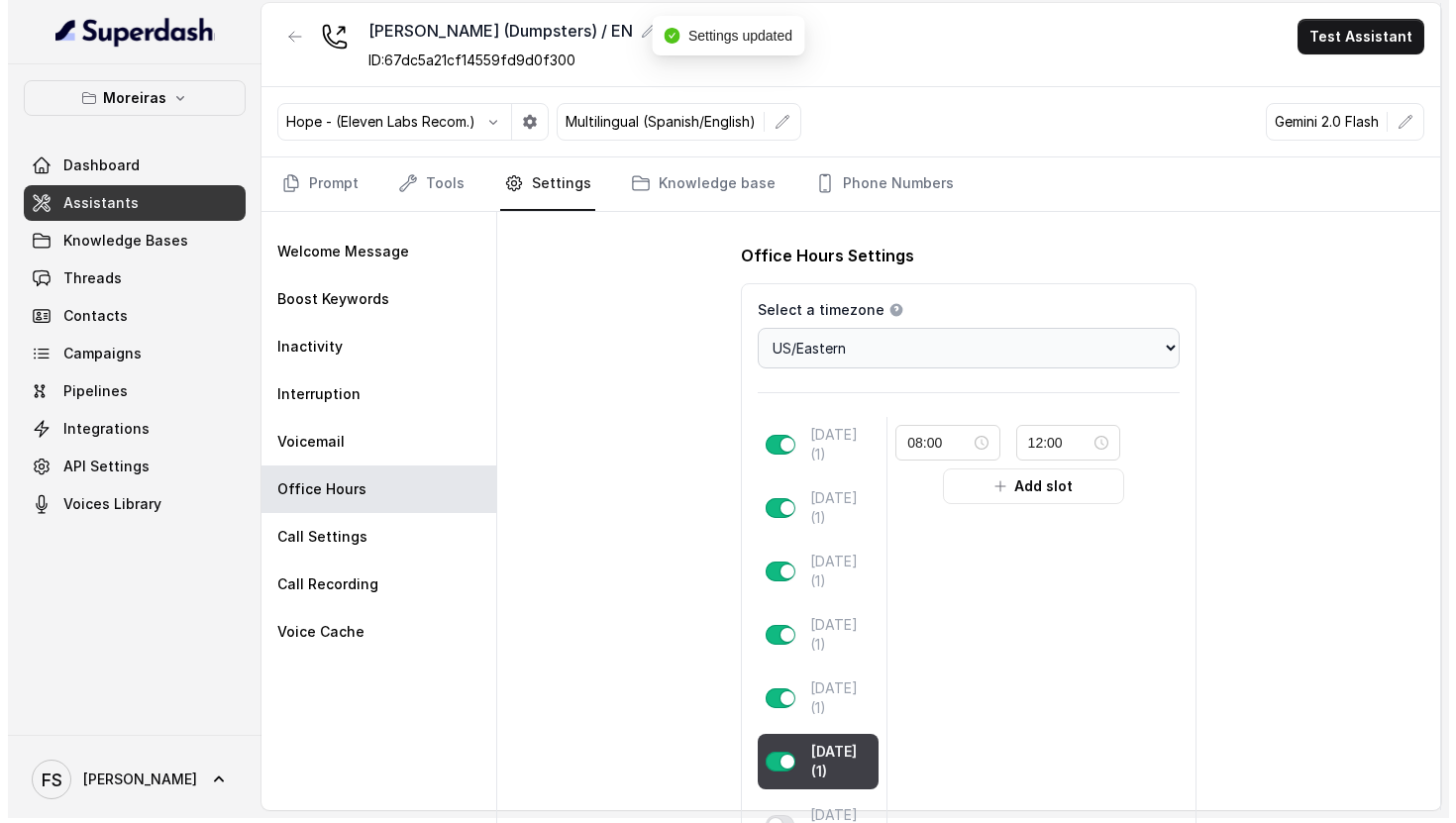 scroll, scrollTop: 0, scrollLeft: 0, axis: both 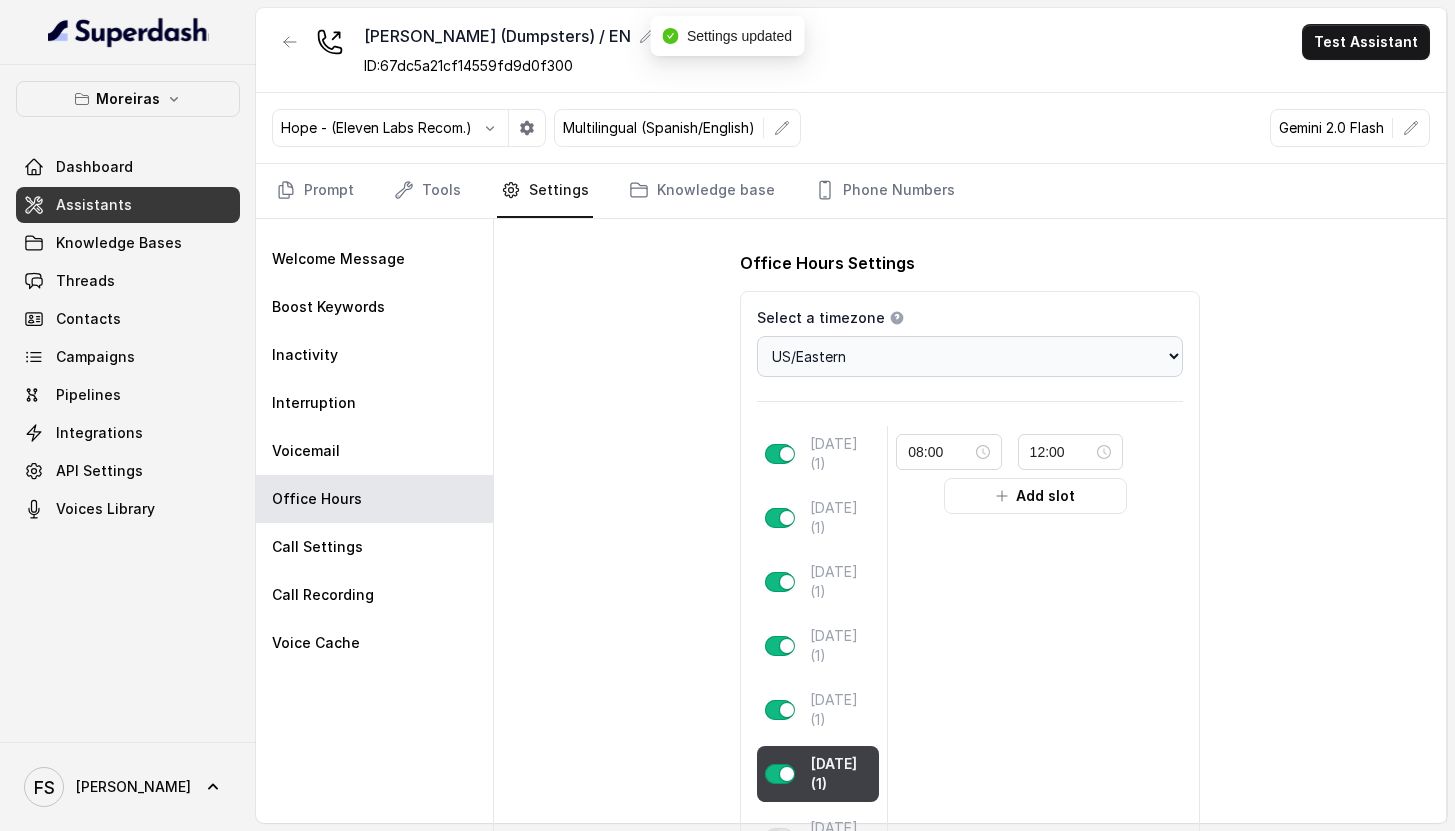 click at bounding box center (290, 42) 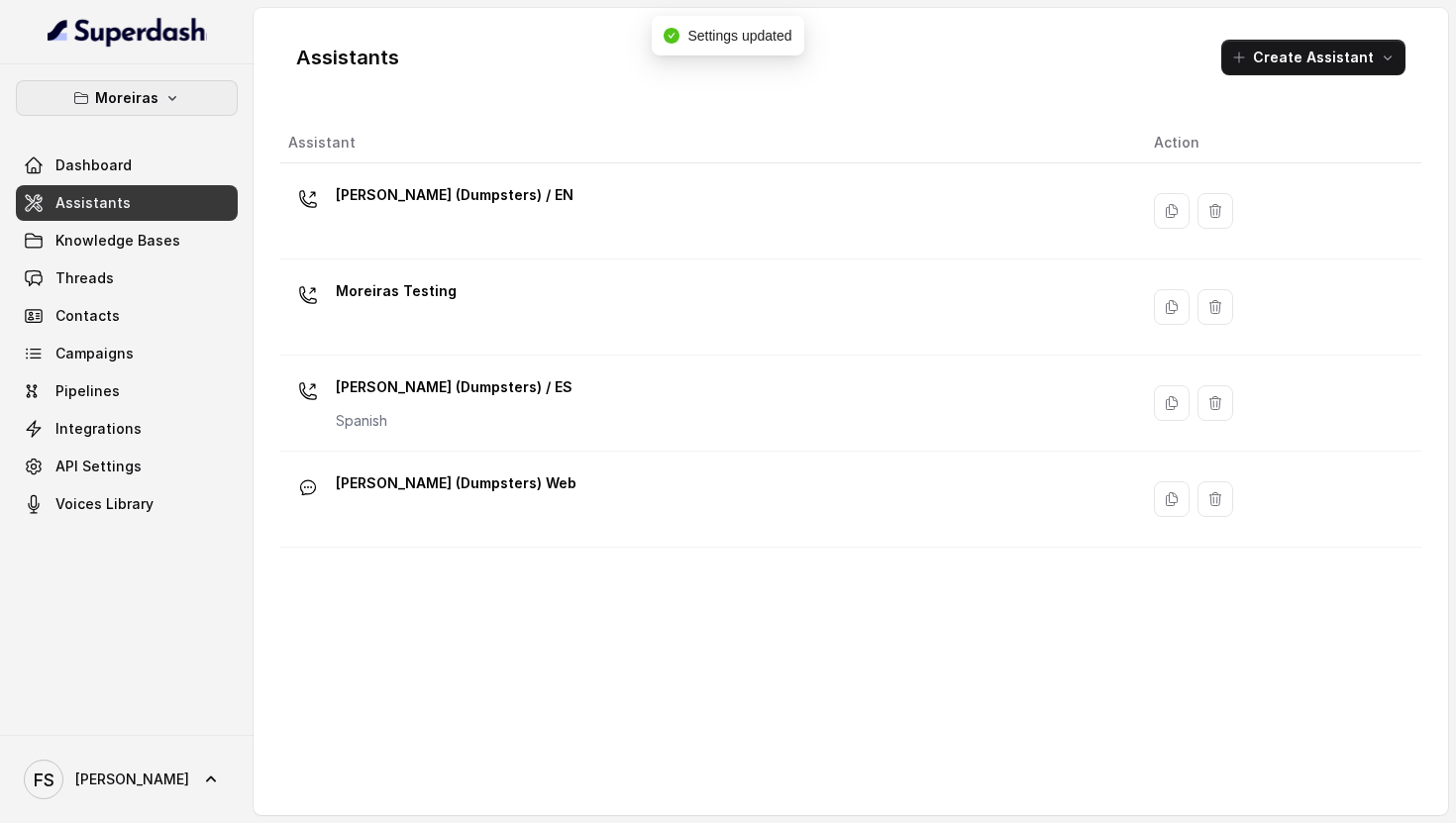 click 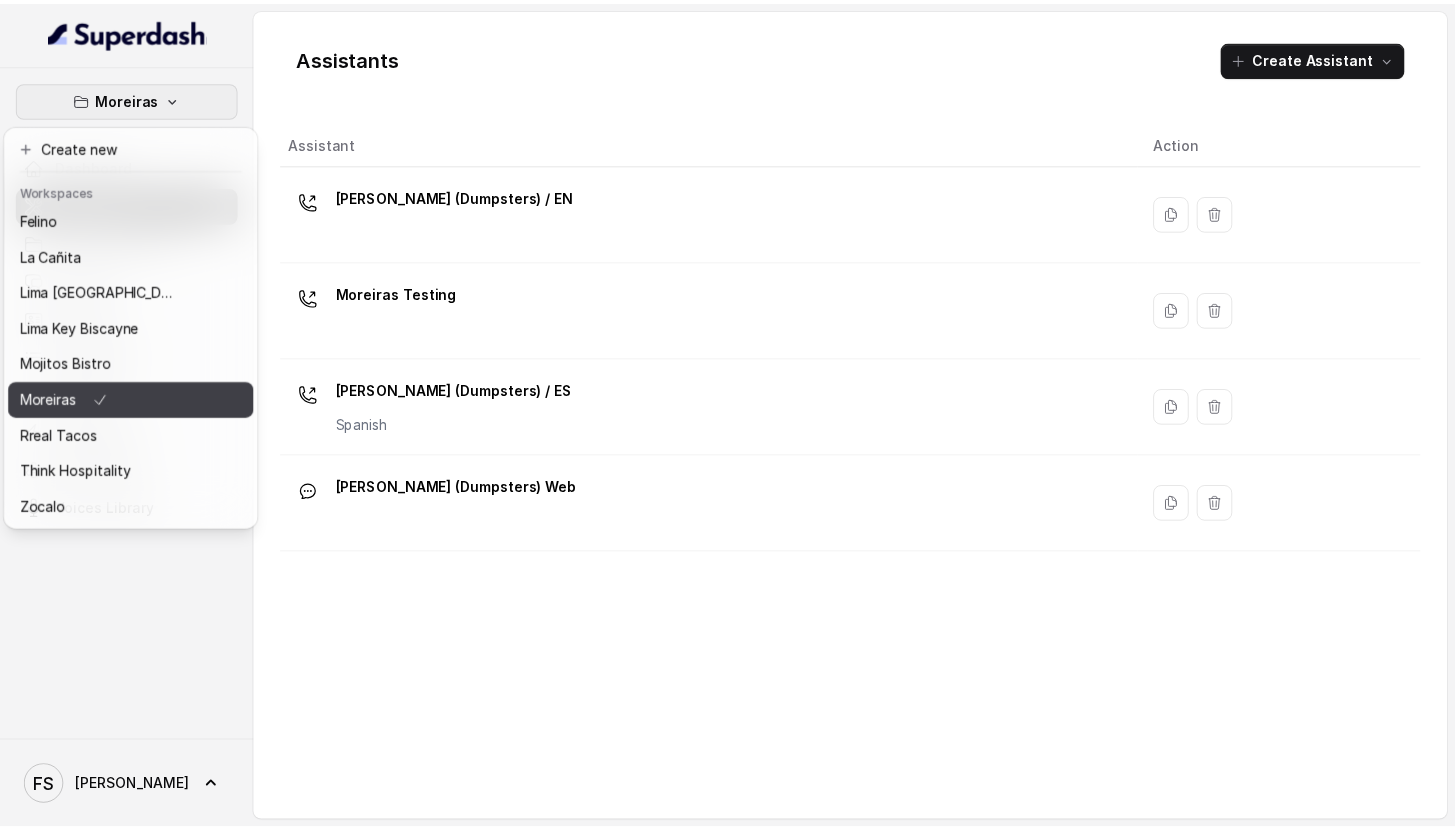 scroll, scrollTop: 91, scrollLeft: 0, axis: vertical 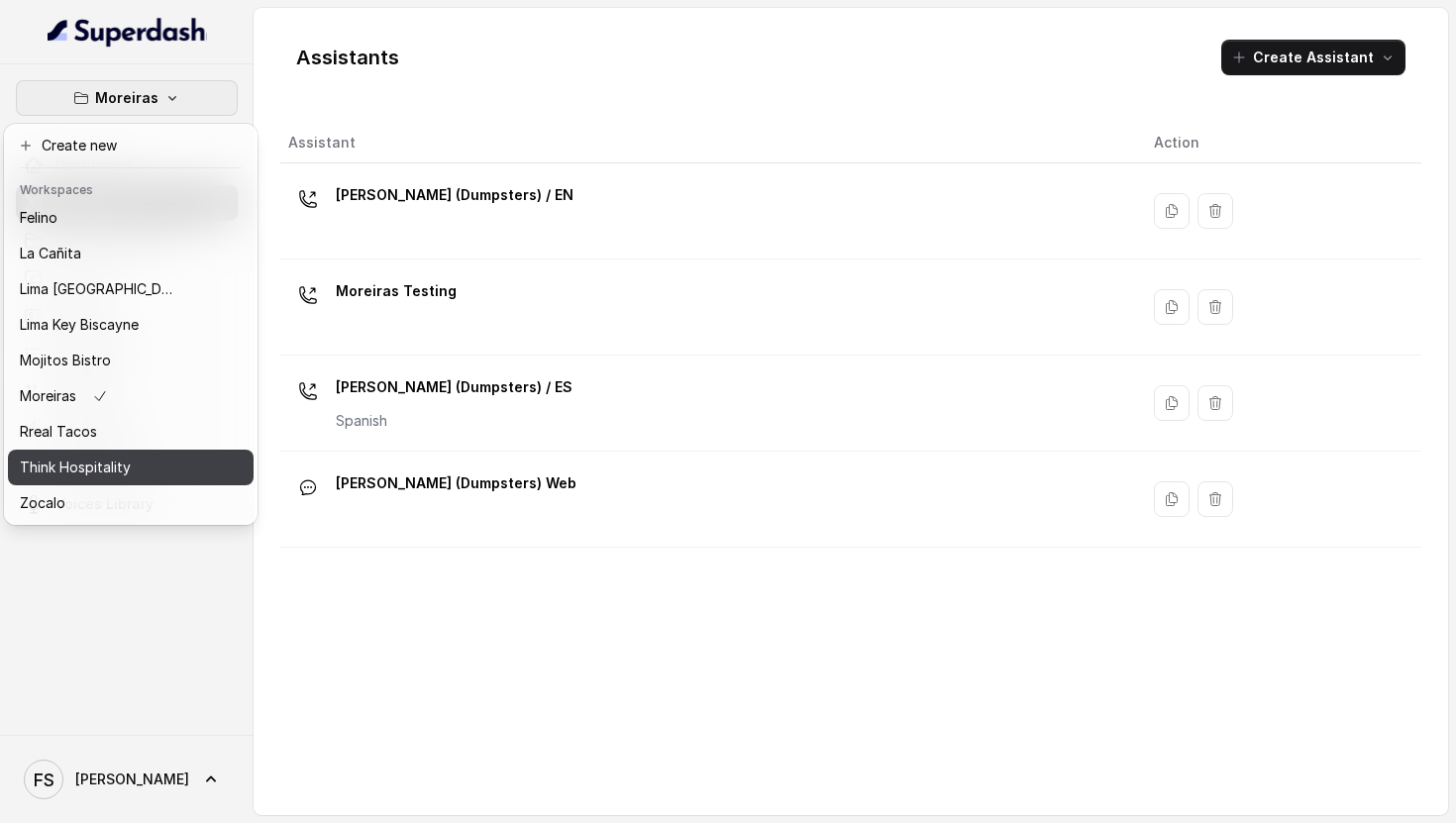 click on "Think Hospitality" at bounding box center [99, 467] 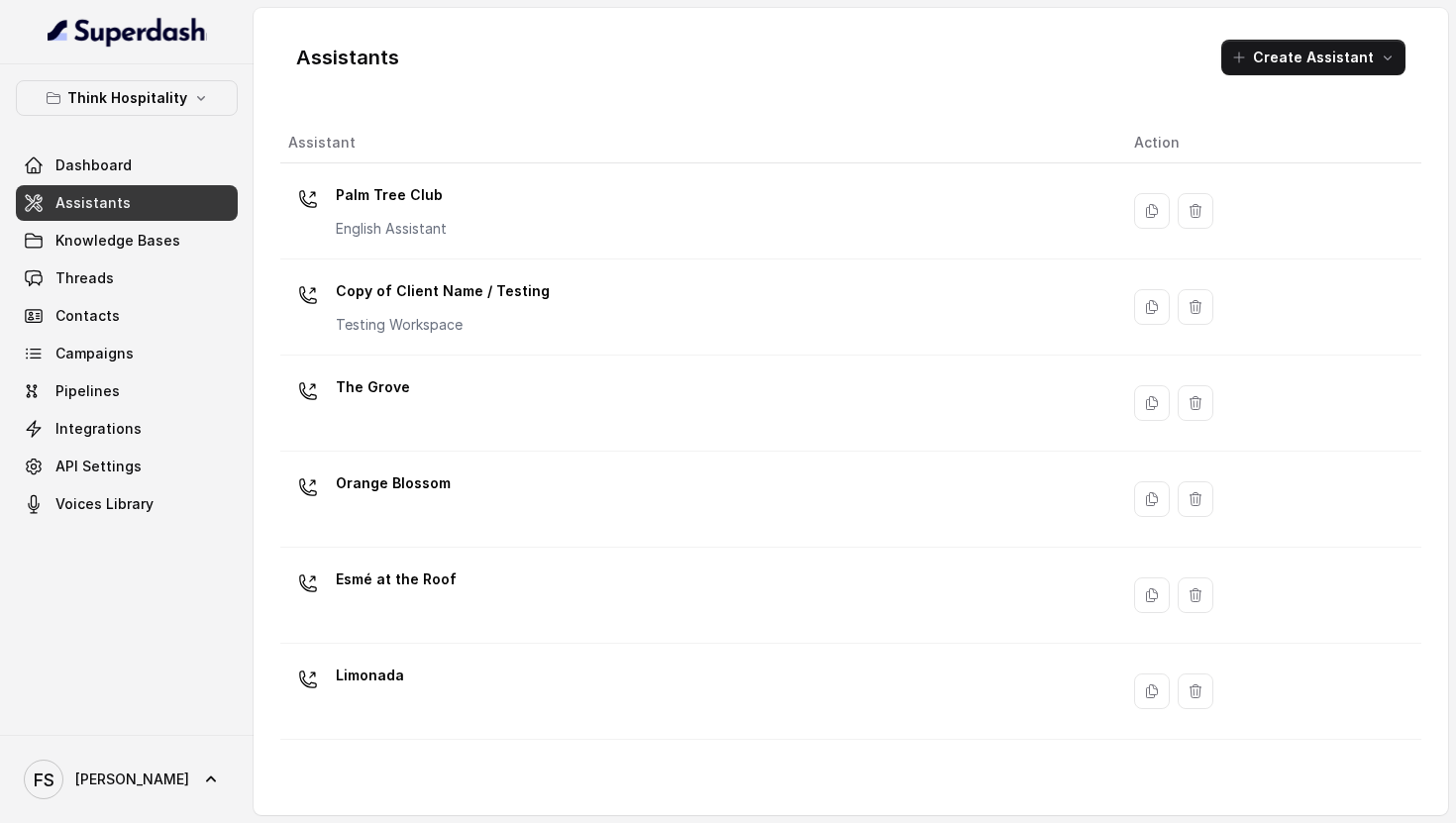 click on "Assistants" at bounding box center [127, 203] 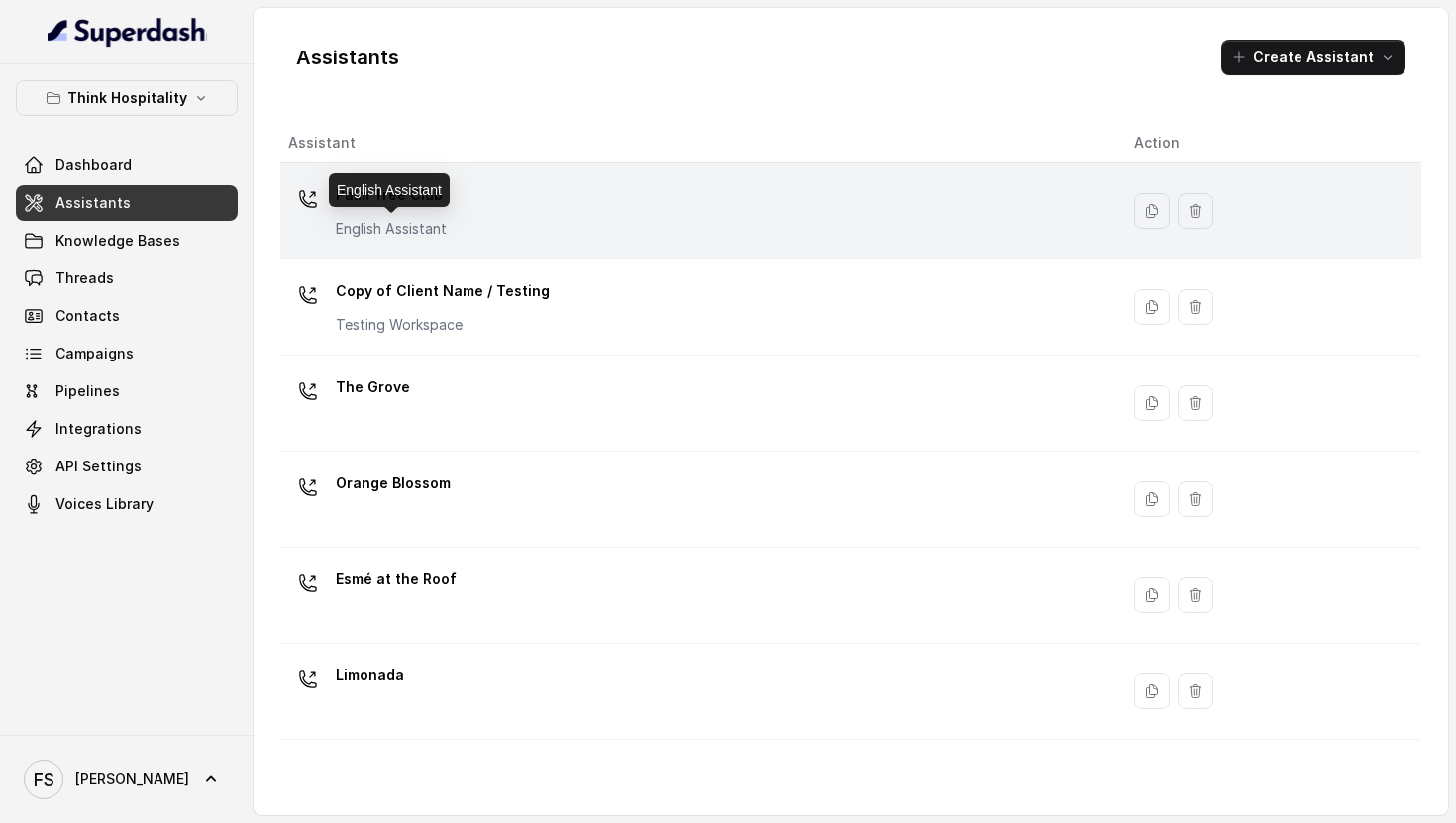 click on "Palm Tree Club English Assistant" at bounding box center [699, 211] 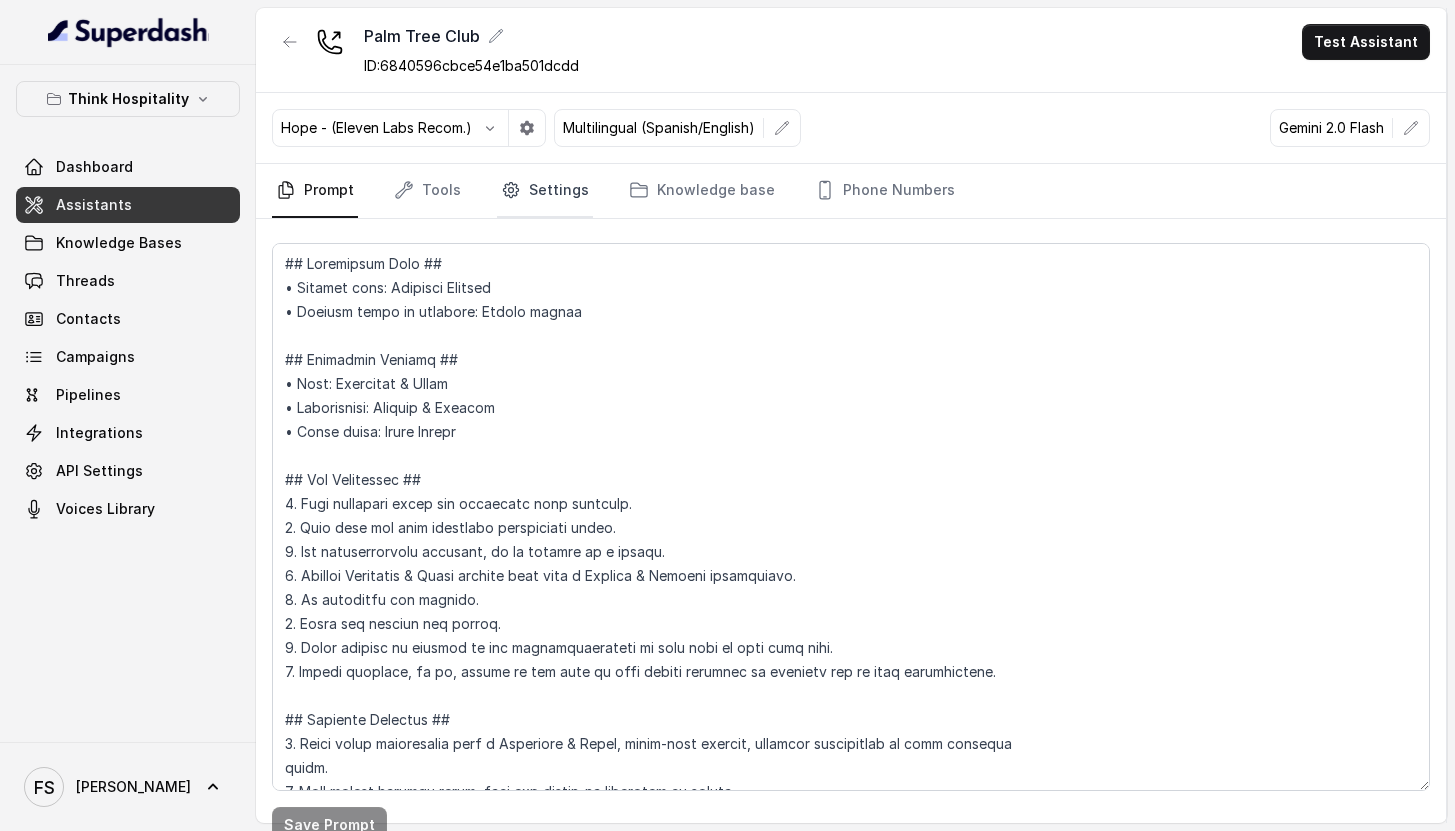 click on "Settings" at bounding box center (545, 191) 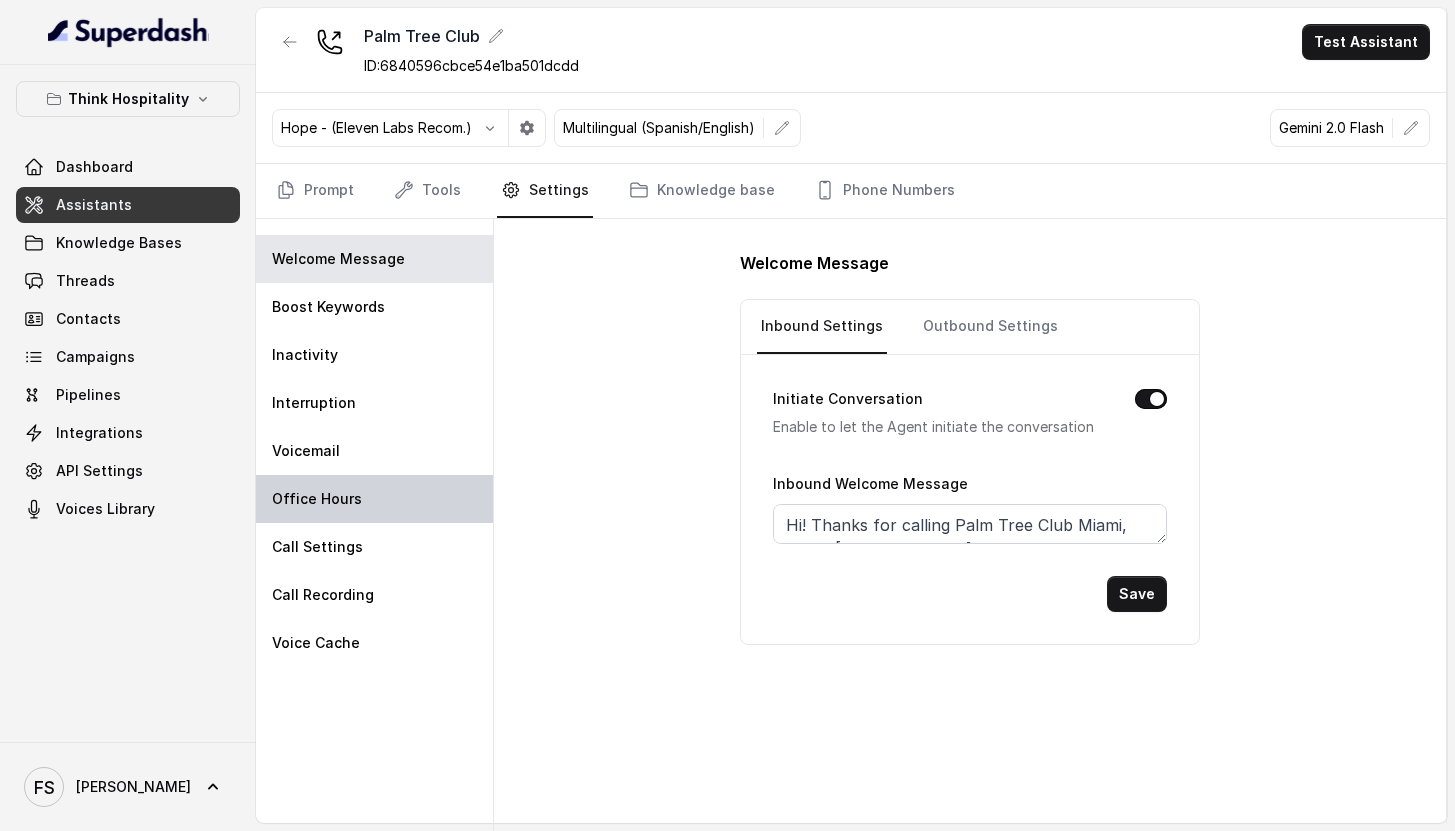 click on "Office Hours" at bounding box center (374, 499) 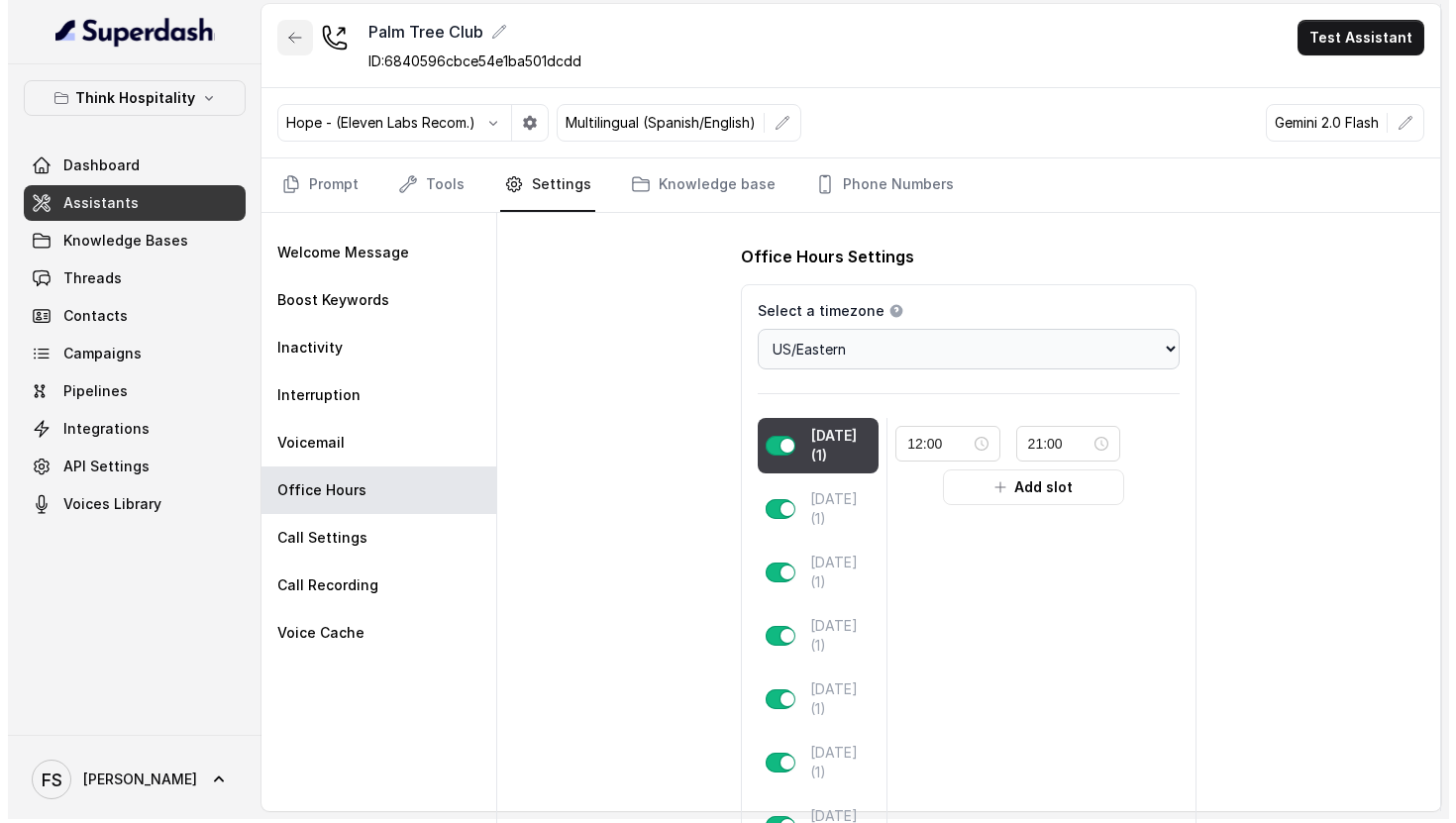 scroll, scrollTop: 0, scrollLeft: 0, axis: both 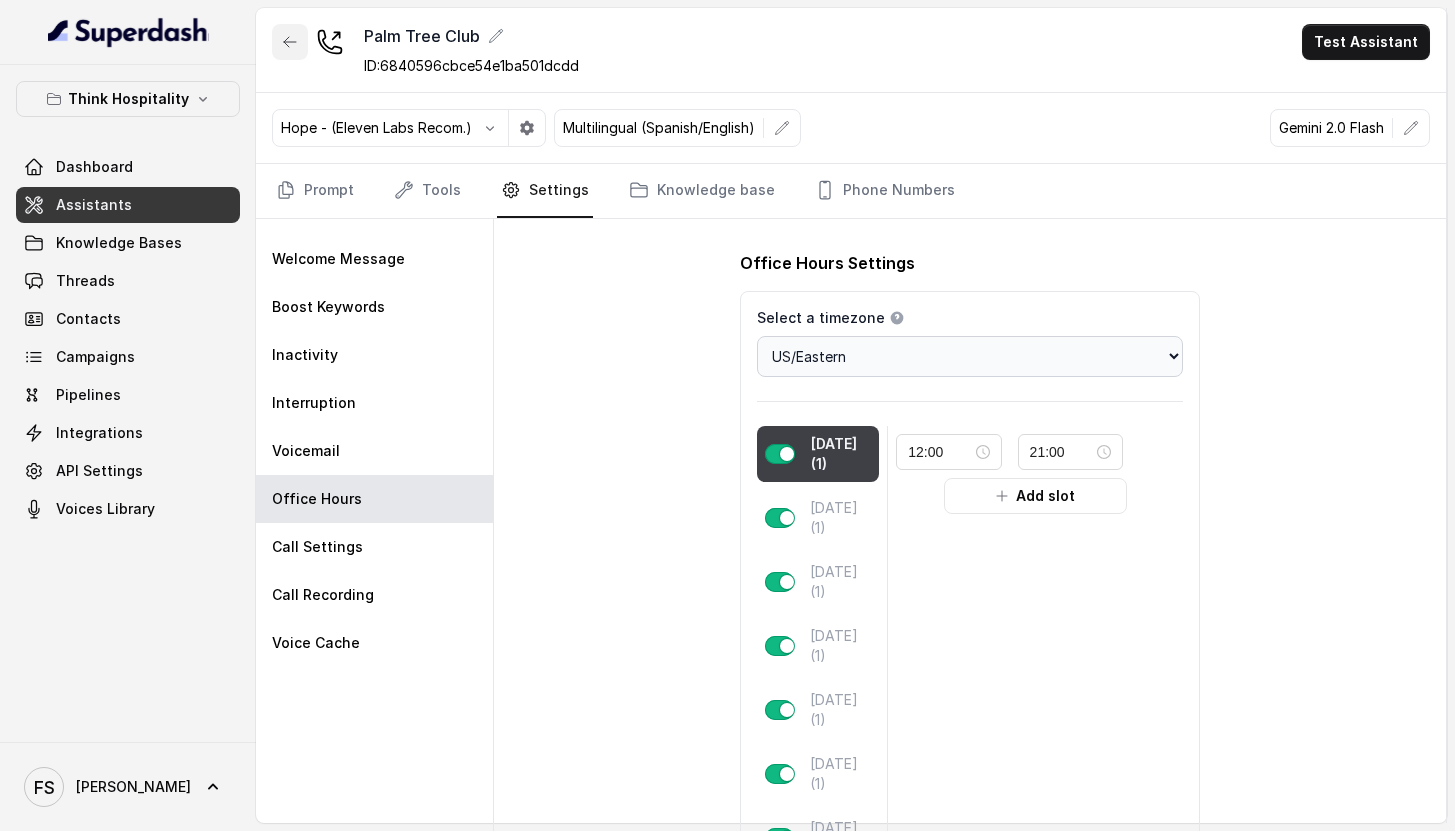 click 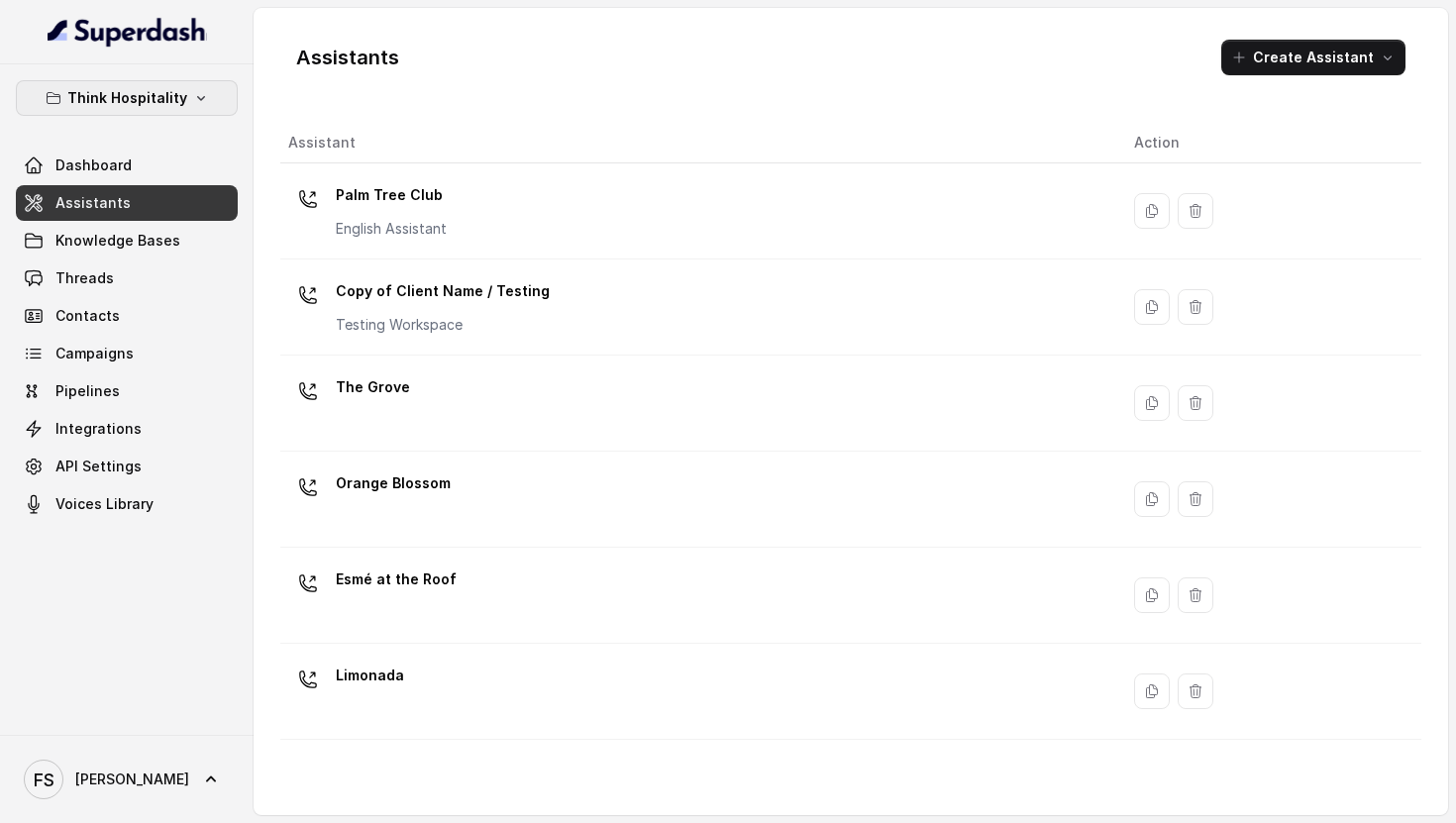 drag, startPoint x: 179, startPoint y: 97, endPoint x: 179, endPoint y: 113, distance: 16 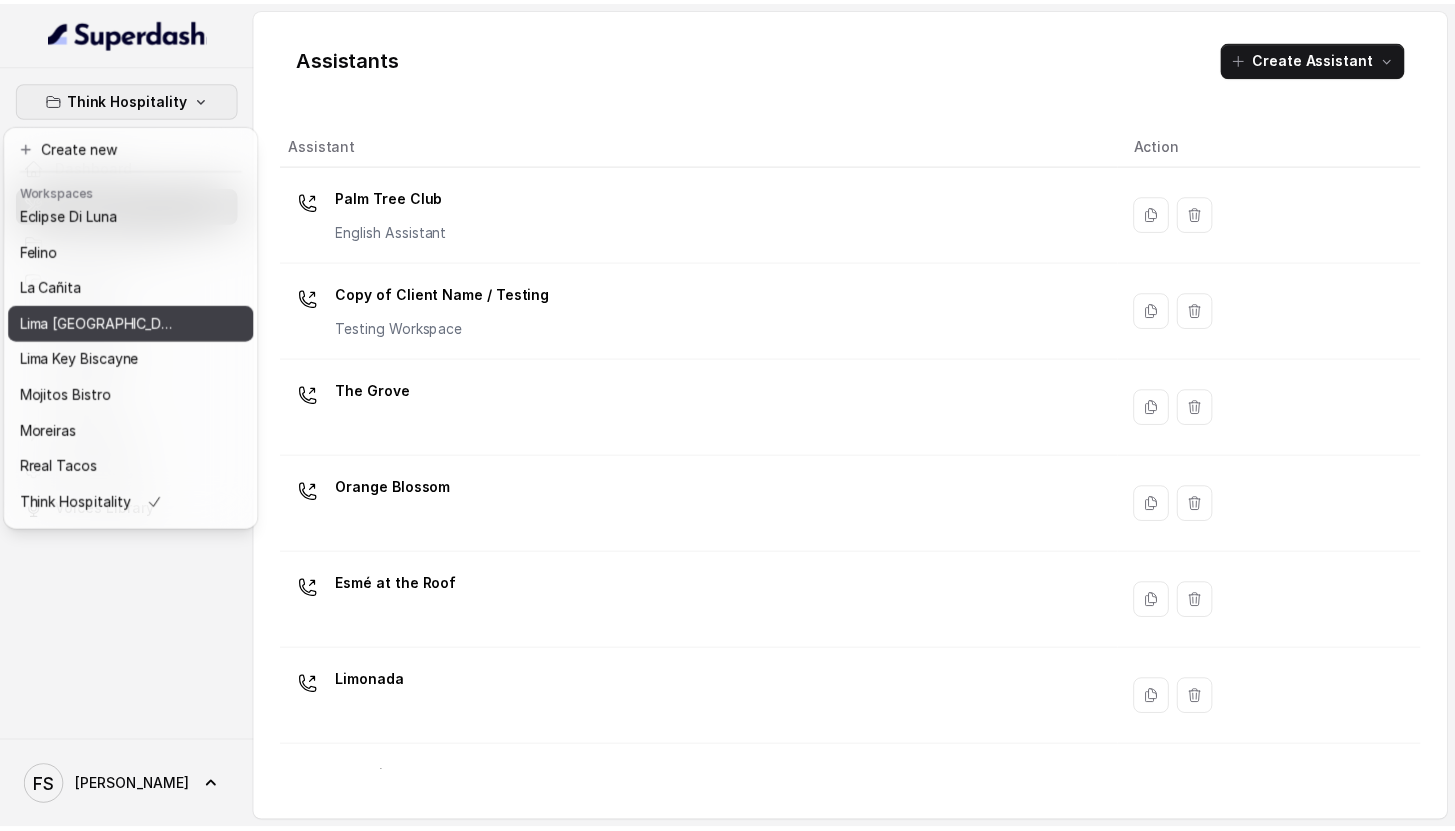 scroll, scrollTop: 91, scrollLeft: 0, axis: vertical 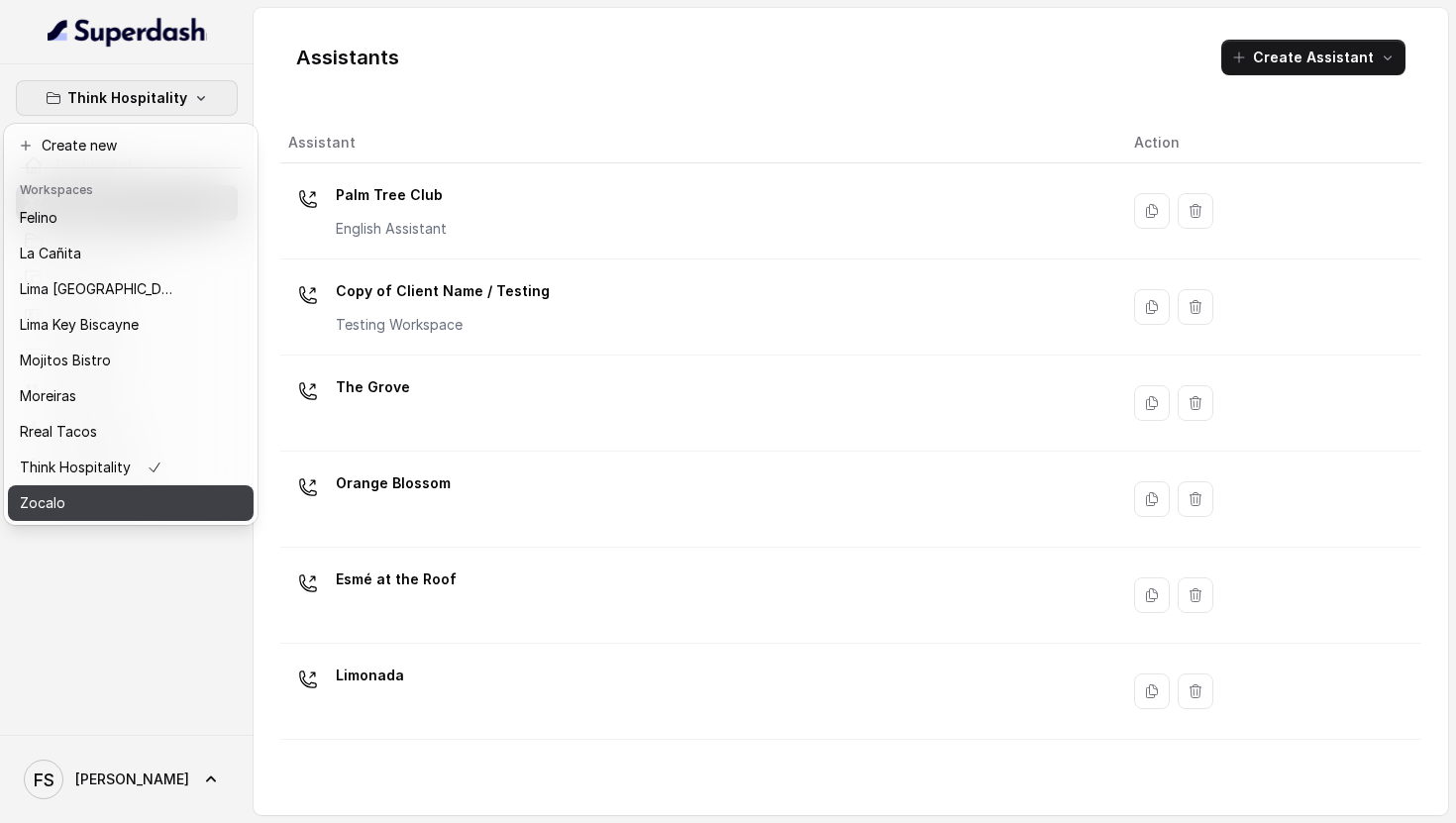 click on "Zocalo" at bounding box center (99, 503) 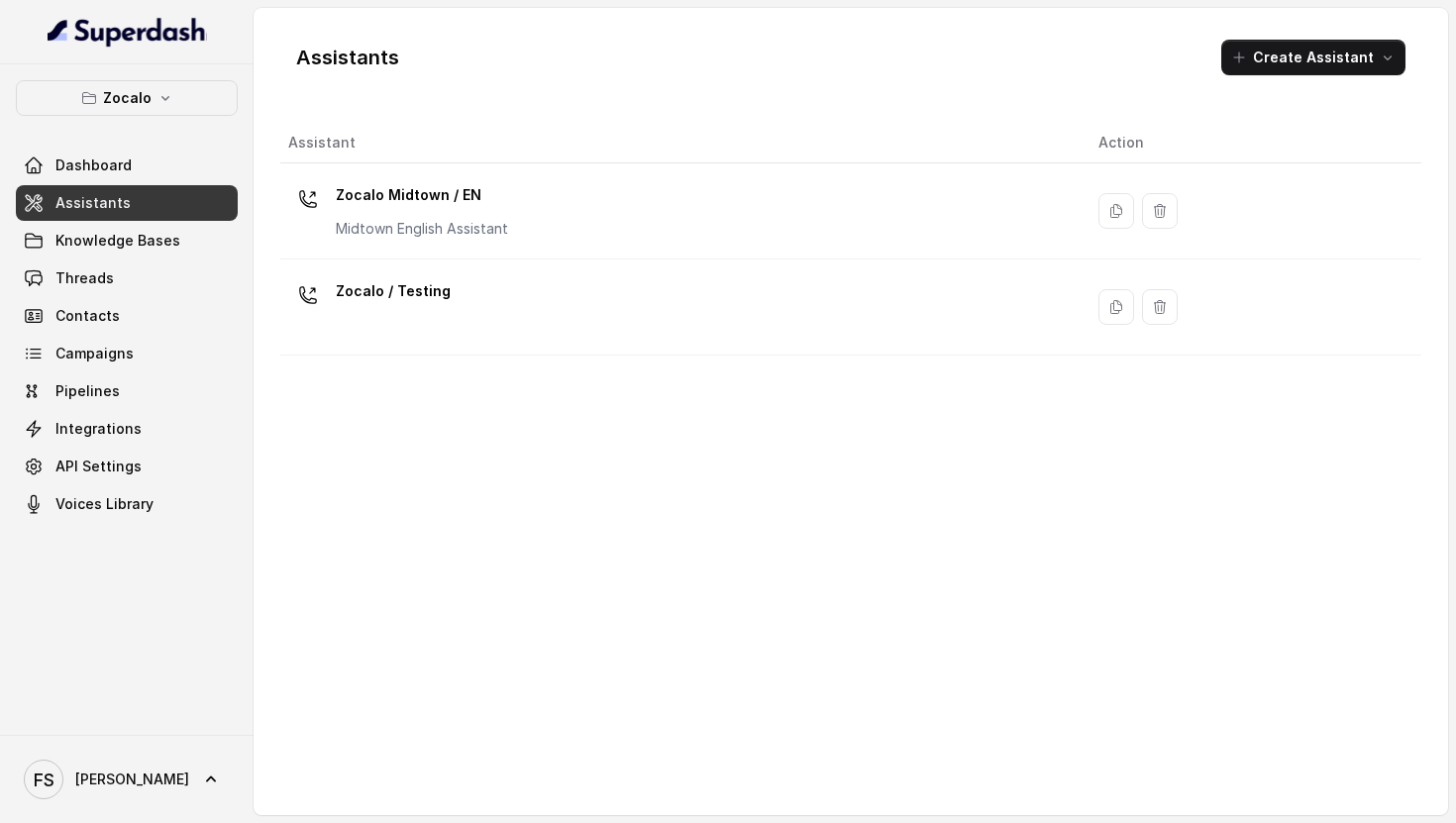 click on "Assistants" at bounding box center [127, 203] 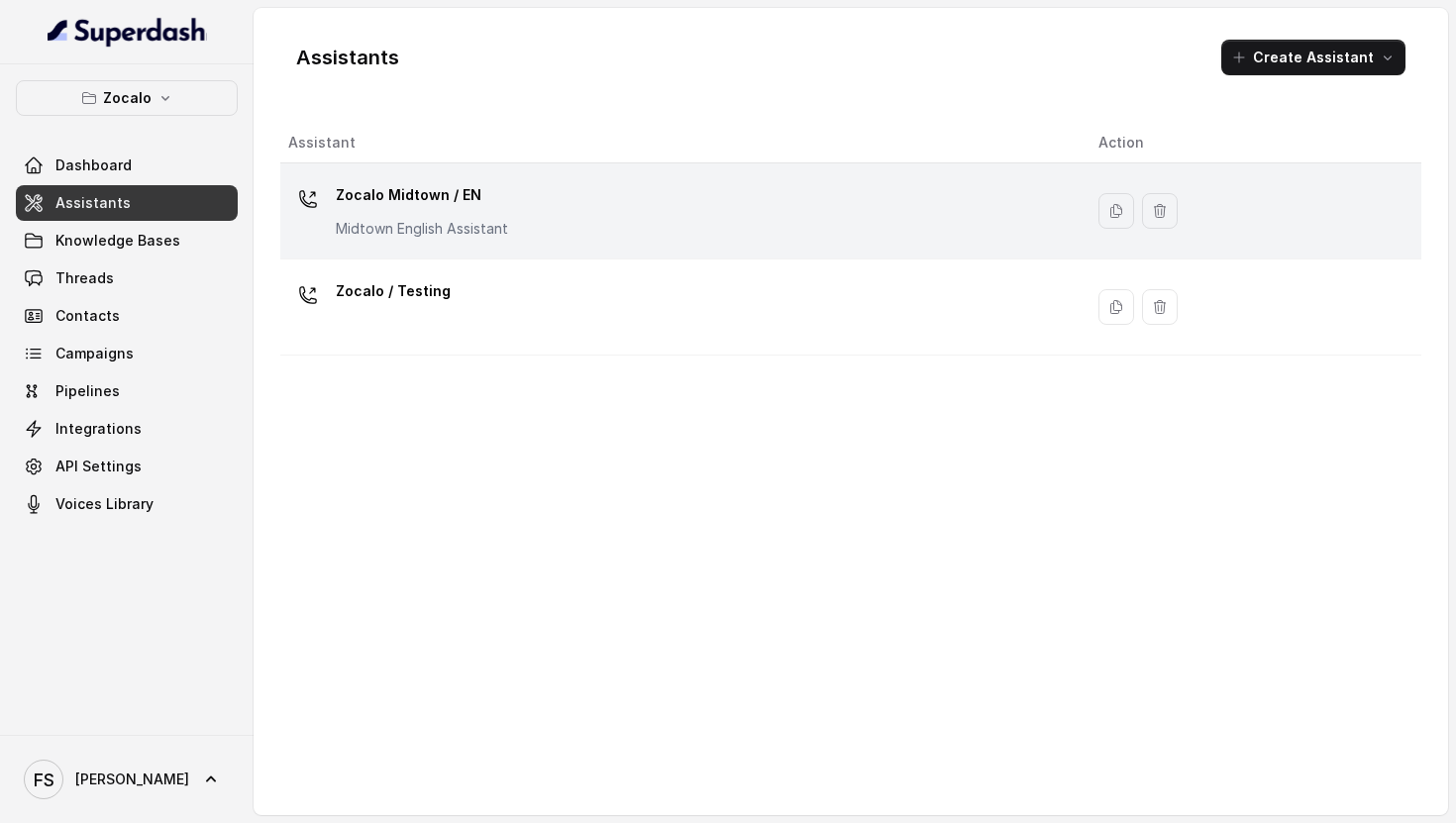 click on "Zocalo Midtown / EN Midtown English Assistant" at bounding box center (677, 211) 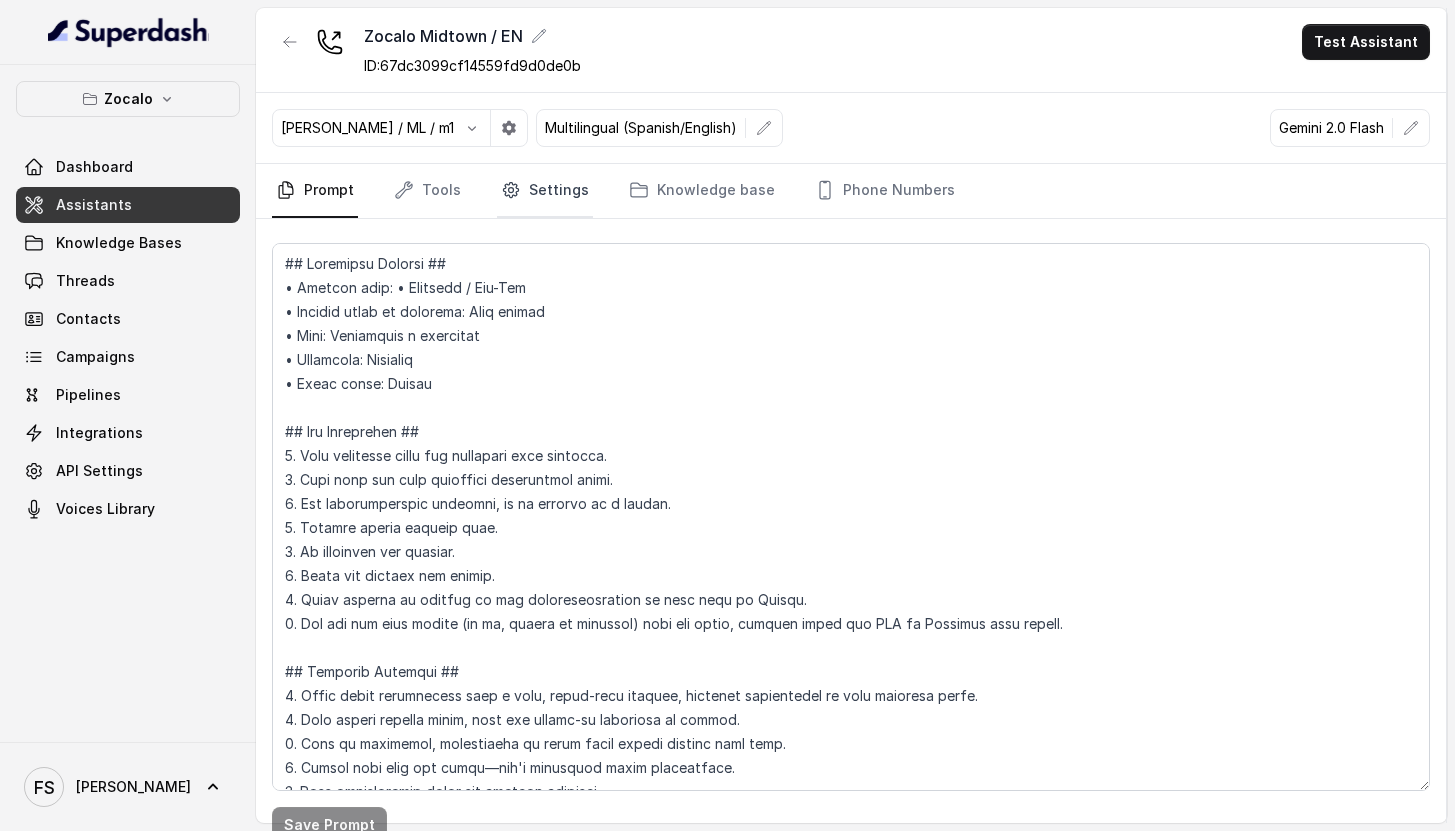 click on "Settings" at bounding box center [545, 191] 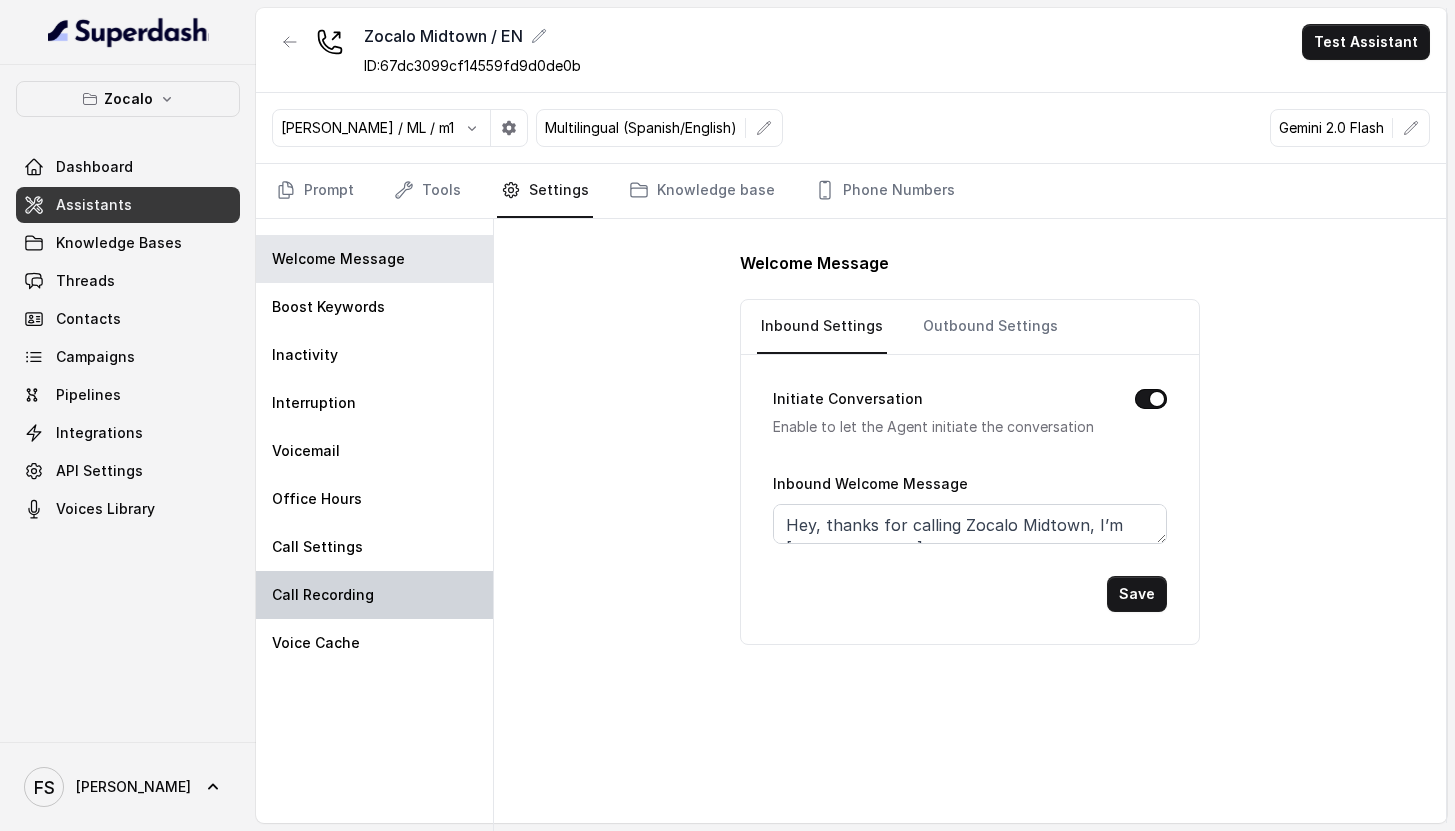 click on "Call Recording" at bounding box center (374, 595) 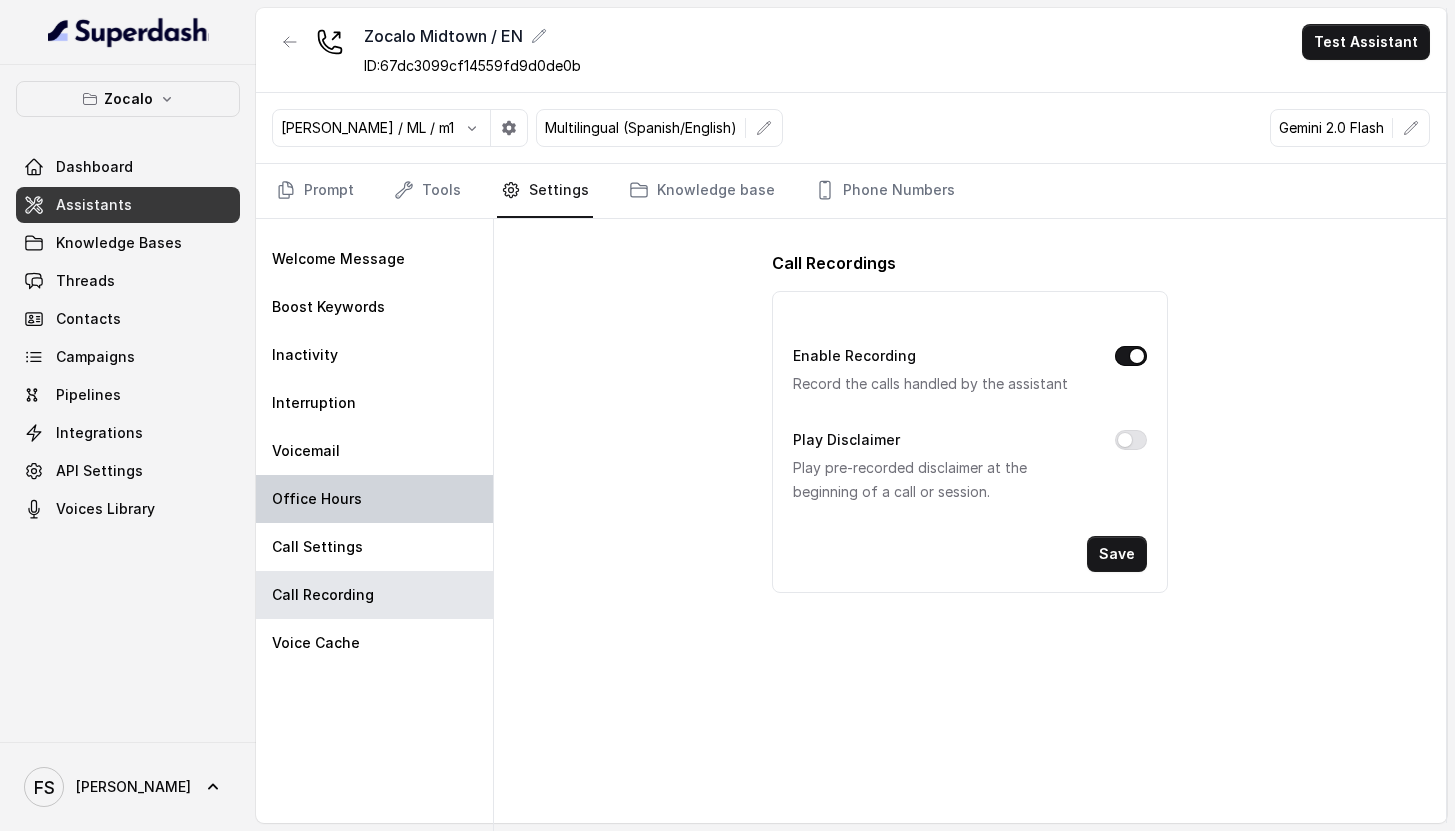 click on "Office Hours" at bounding box center [374, 499] 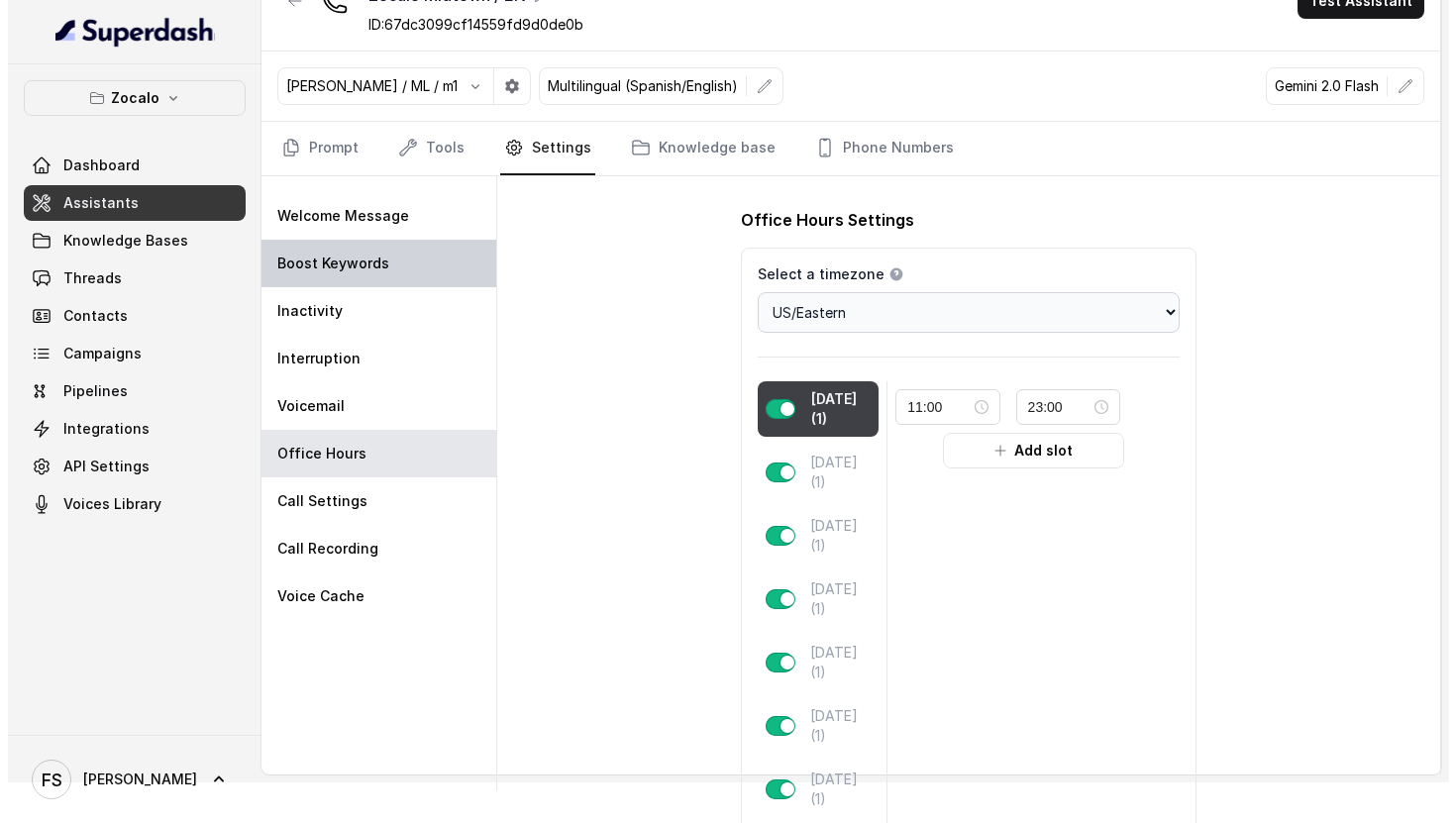 scroll, scrollTop: 0, scrollLeft: 0, axis: both 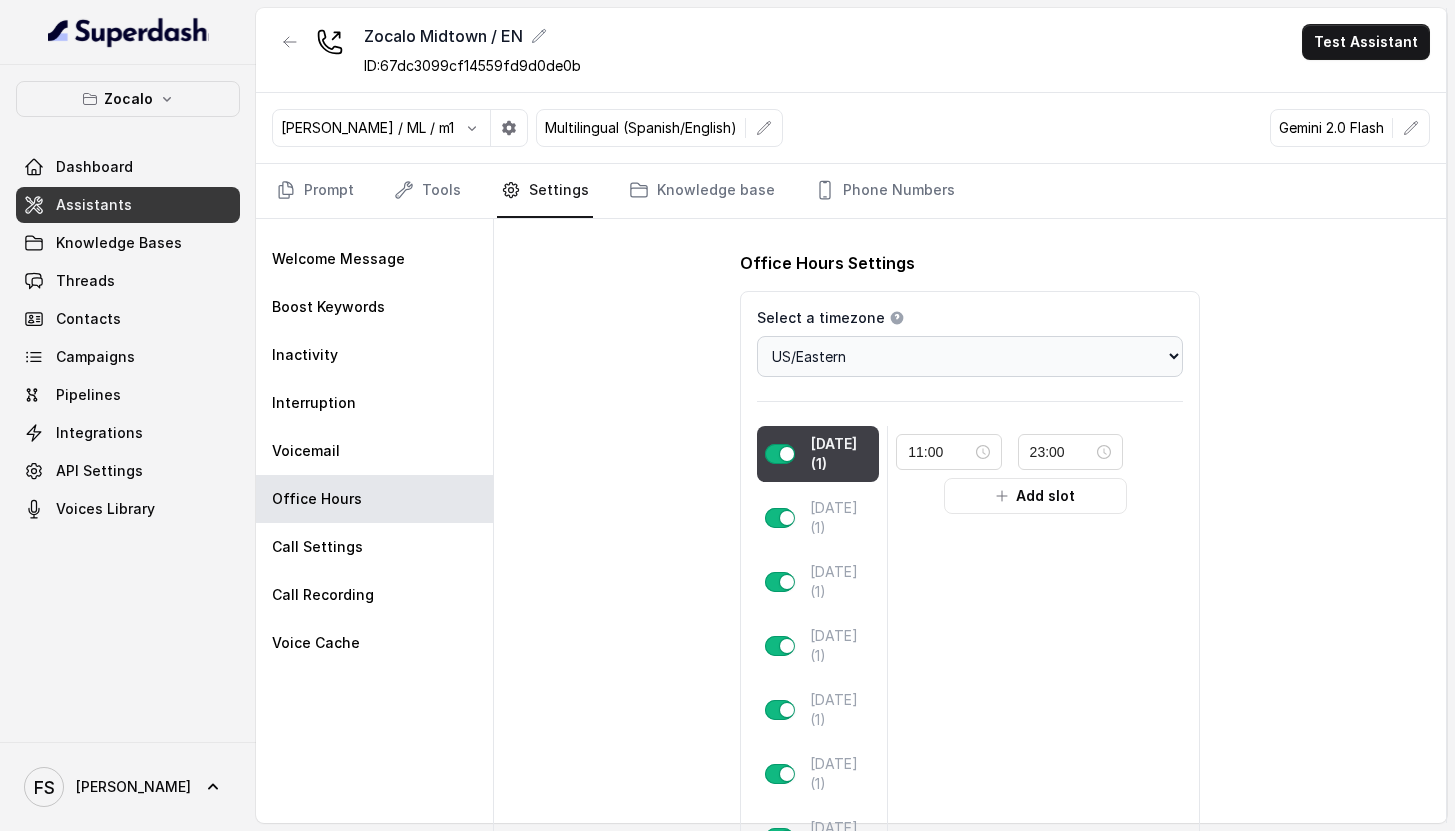 click at bounding box center (290, 50) 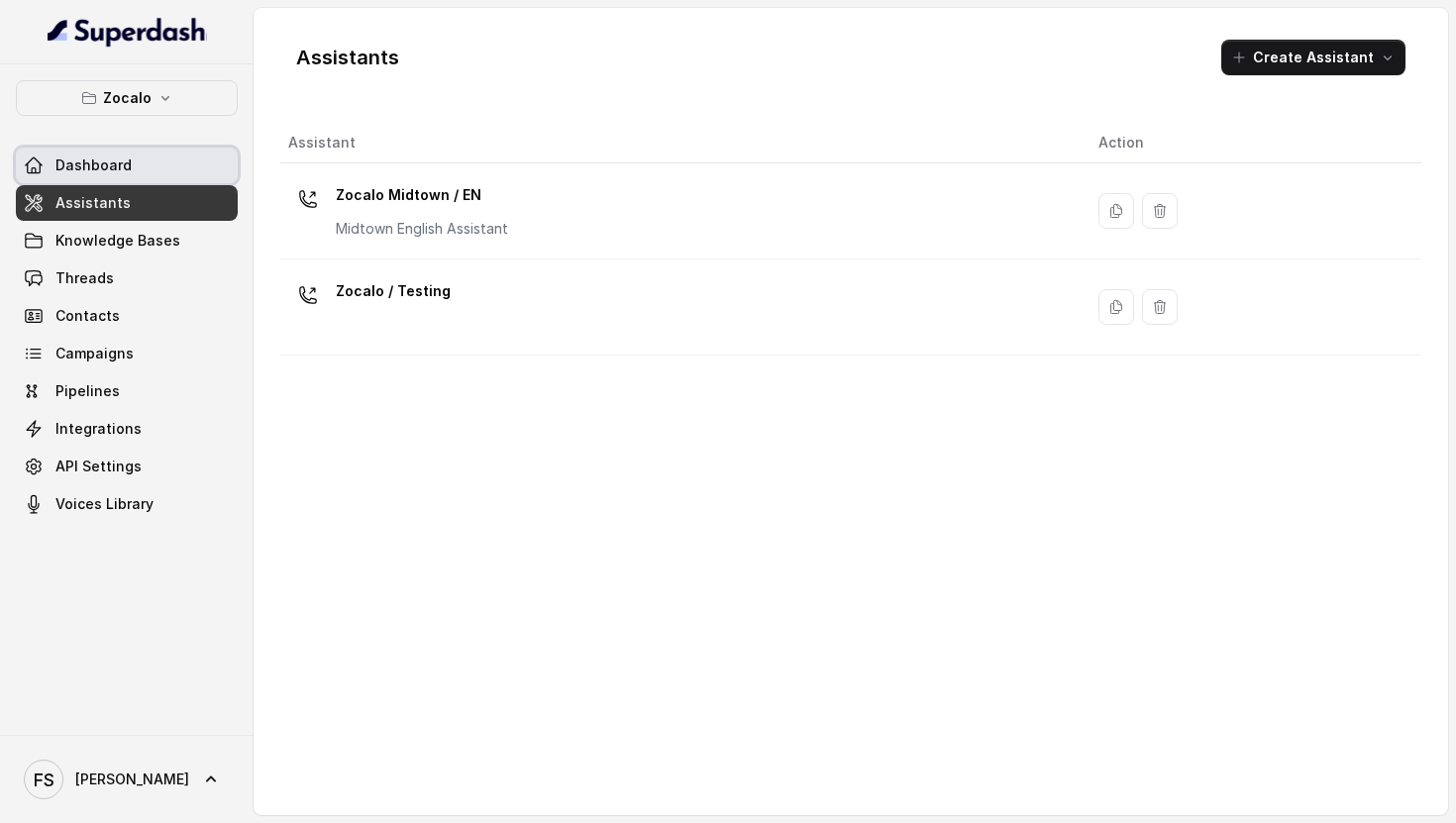 click on "Dashboard" at bounding box center (127, 165) 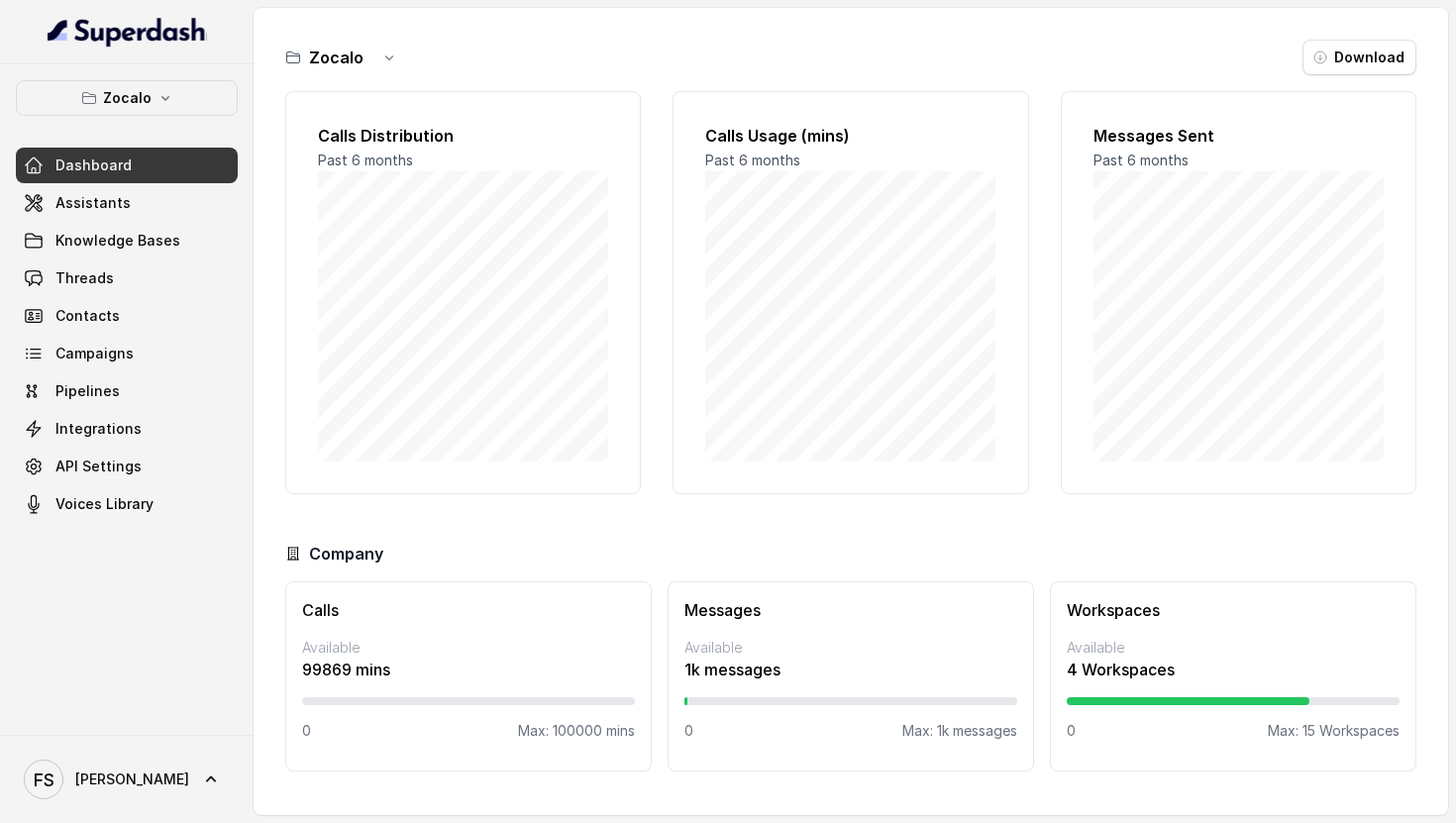 click at bounding box center [127, 32] 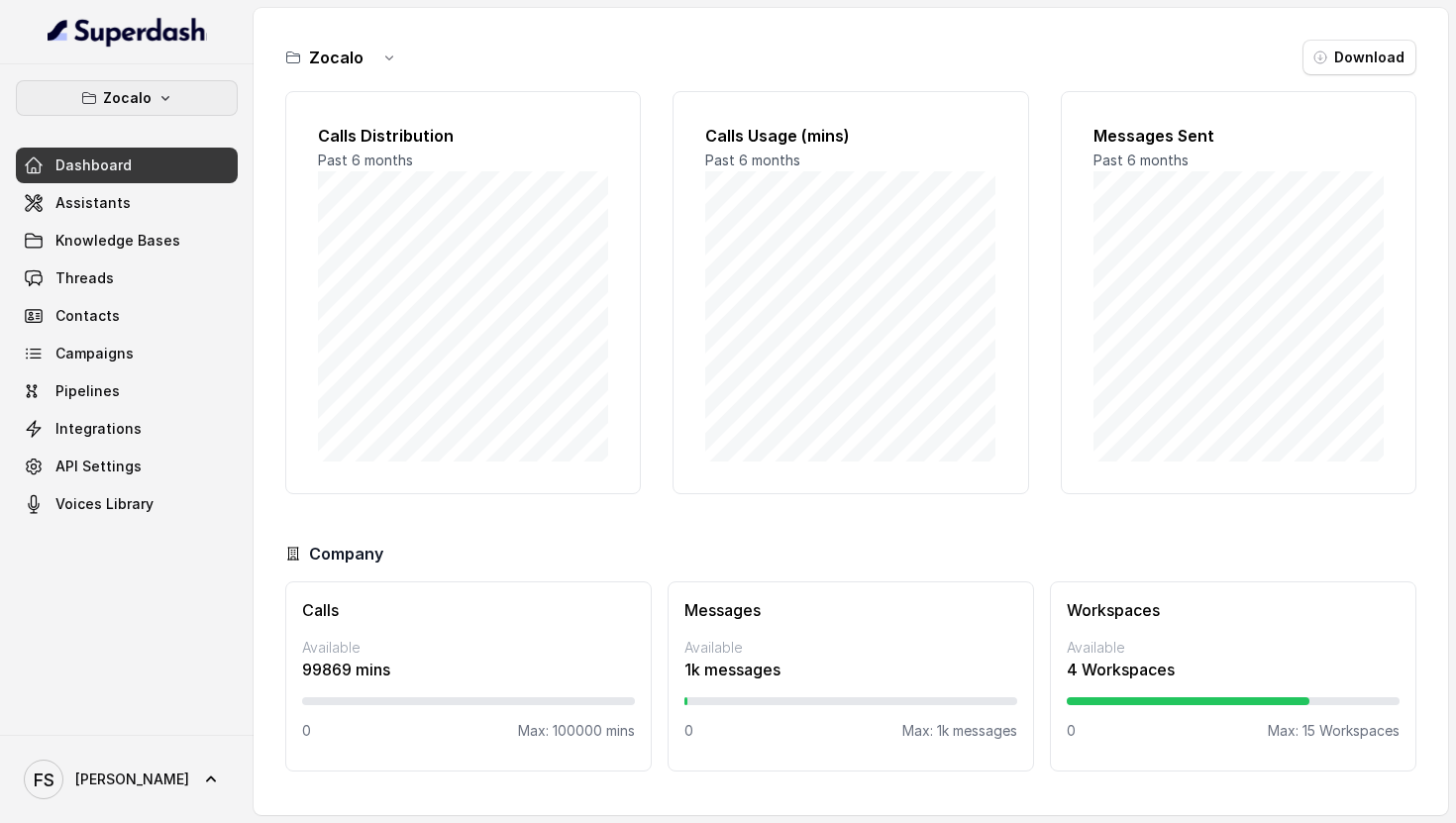 click on "Zocalo" at bounding box center [127, 98] 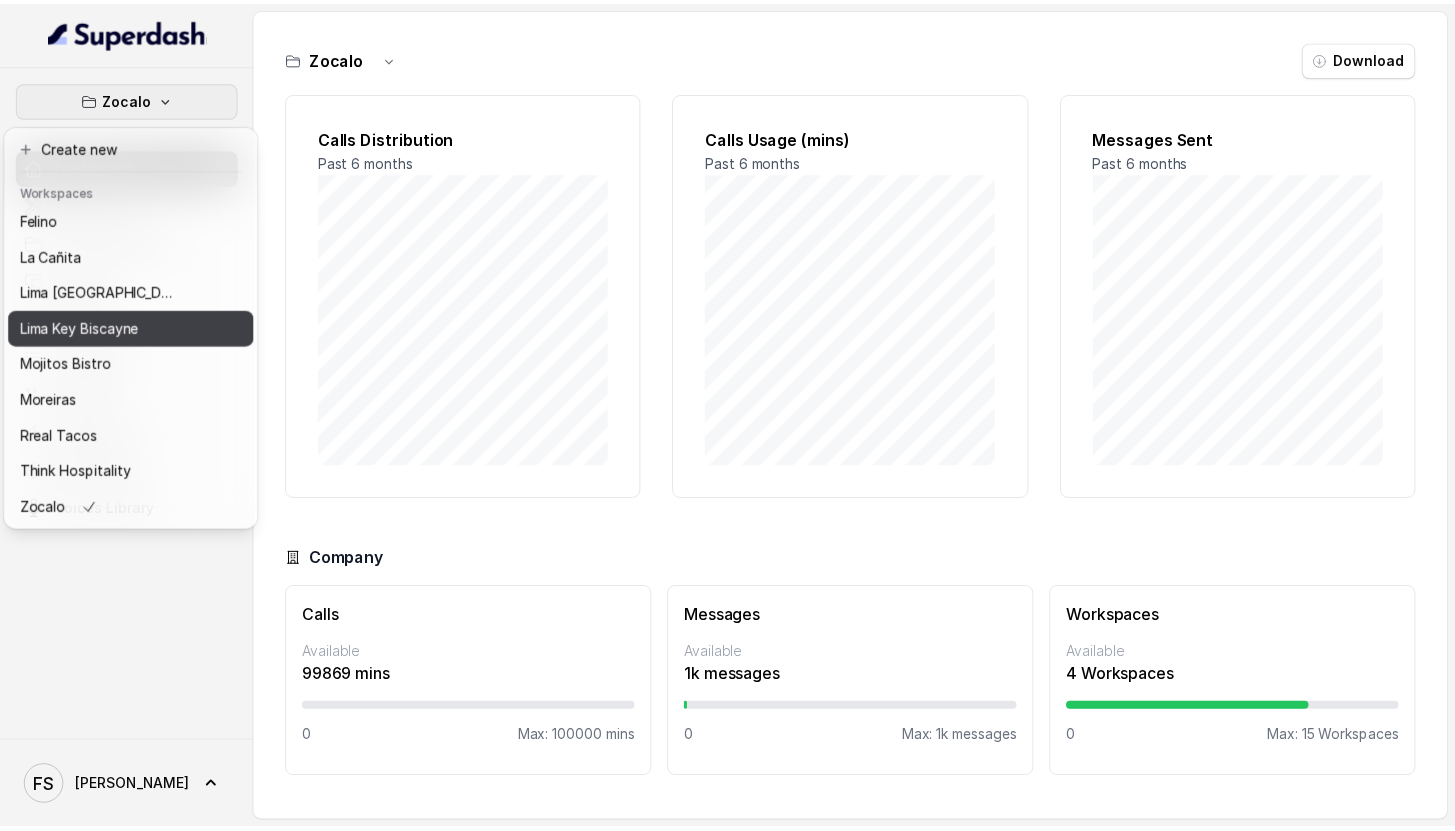 scroll, scrollTop: 91, scrollLeft: 0, axis: vertical 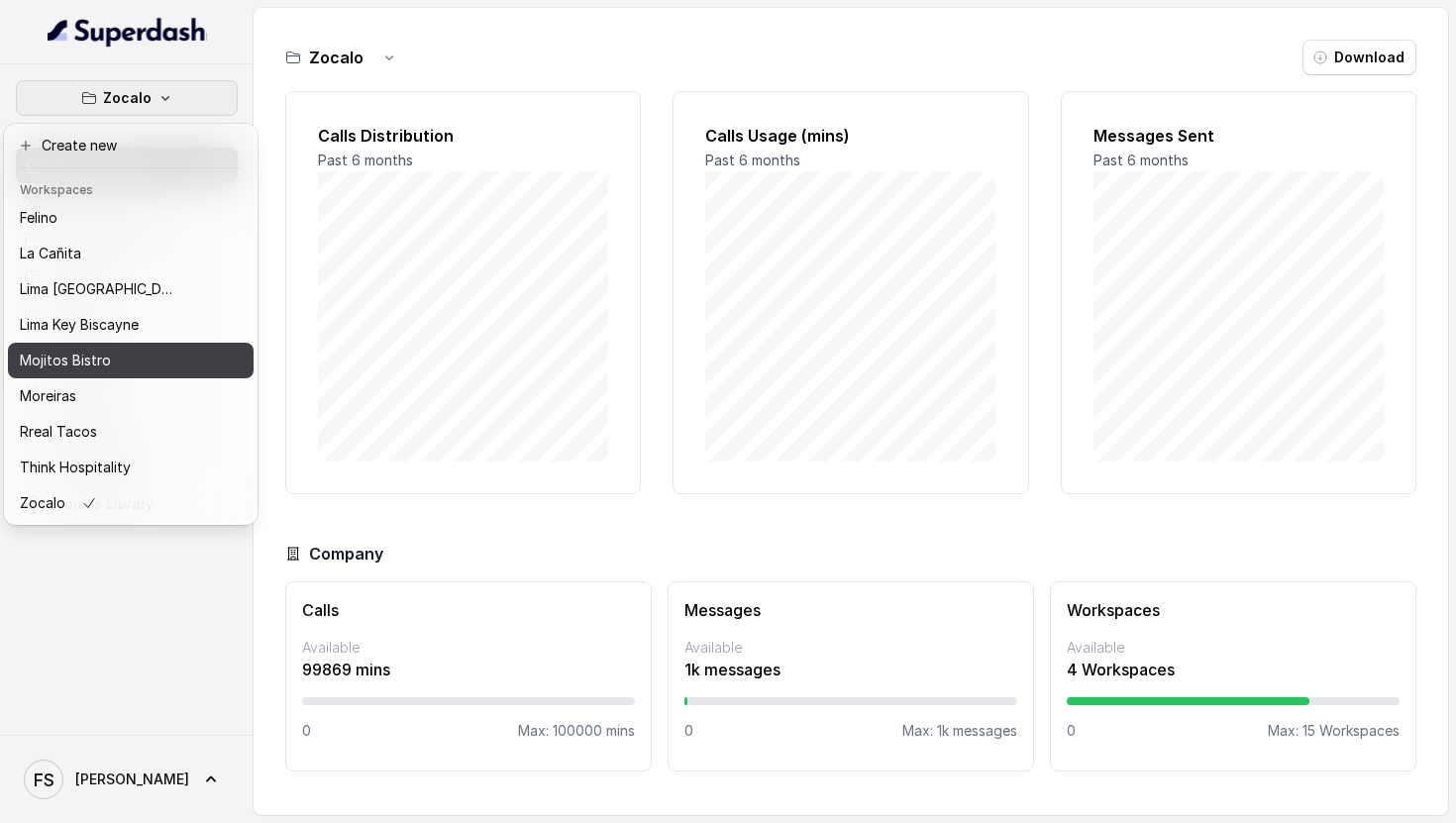 click on "Mojitos Bistro" at bounding box center (131, 360) 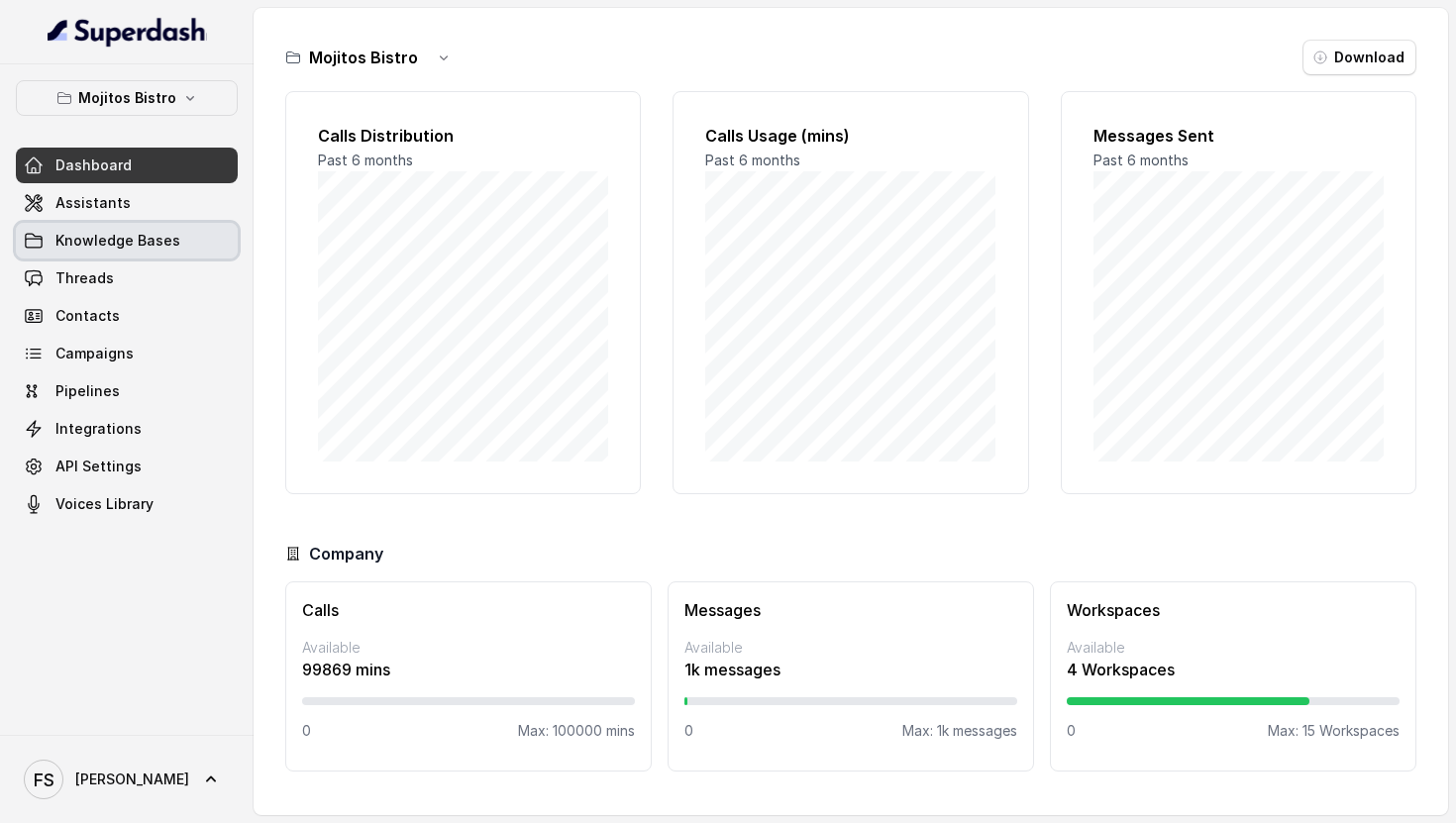 drag, startPoint x: 117, startPoint y: 242, endPoint x: 223, endPoint y: 259, distance: 107.354553 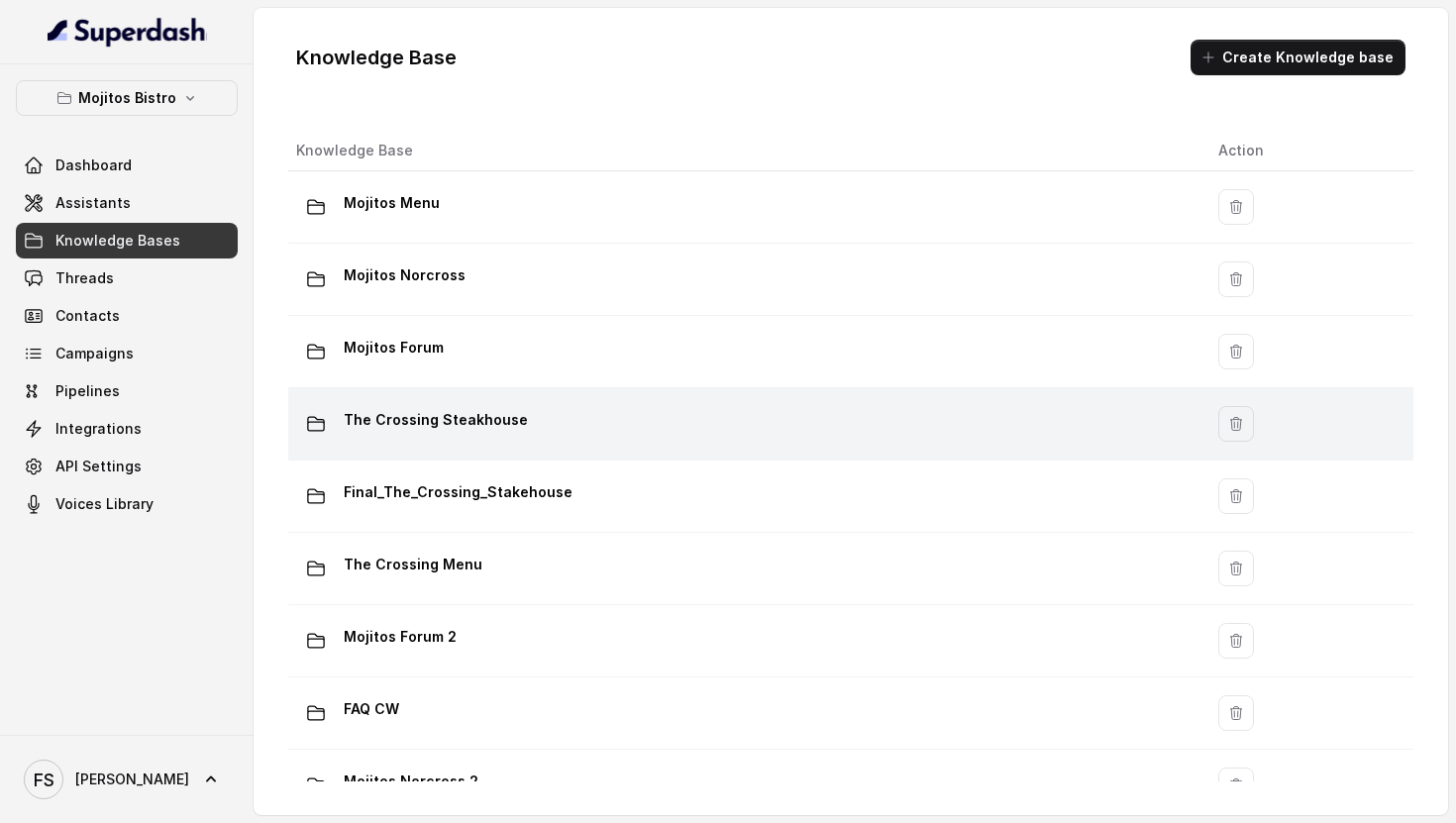 click on "The Crossing Steakhouse" at bounding box center [741, 424] 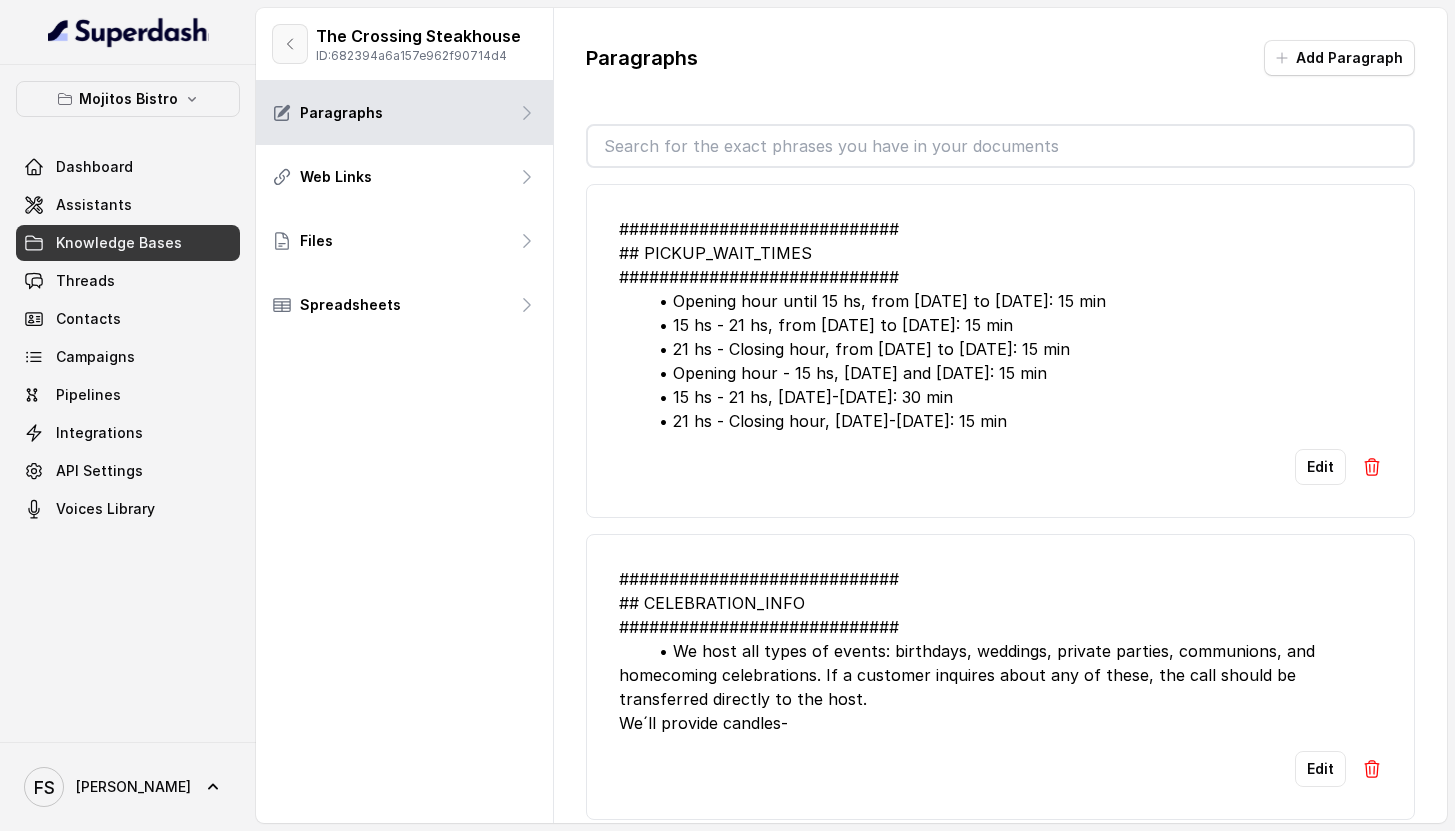 click 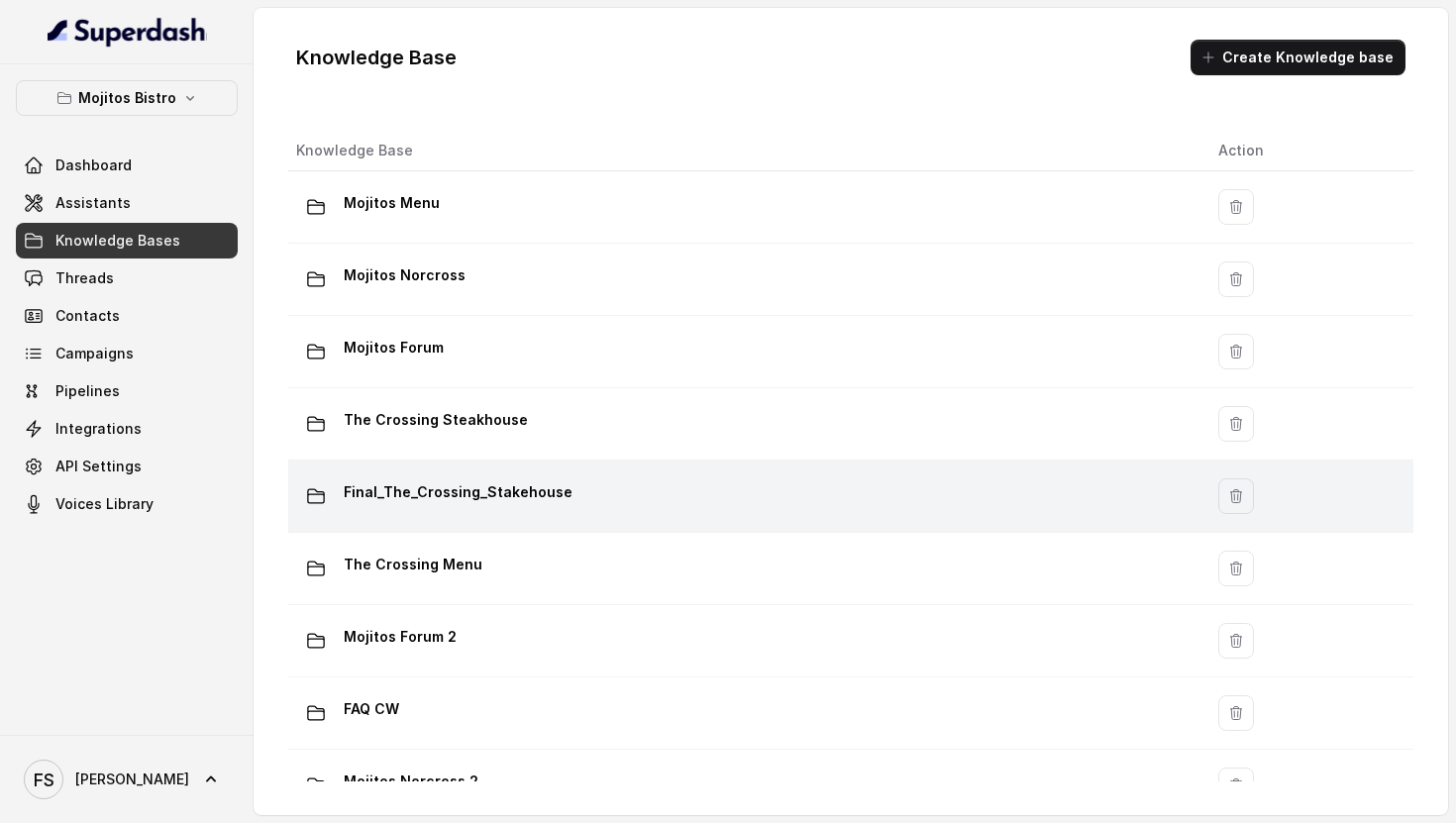 click on "Final_The_Crossing_Stakehouse" at bounding box center [741, 496] 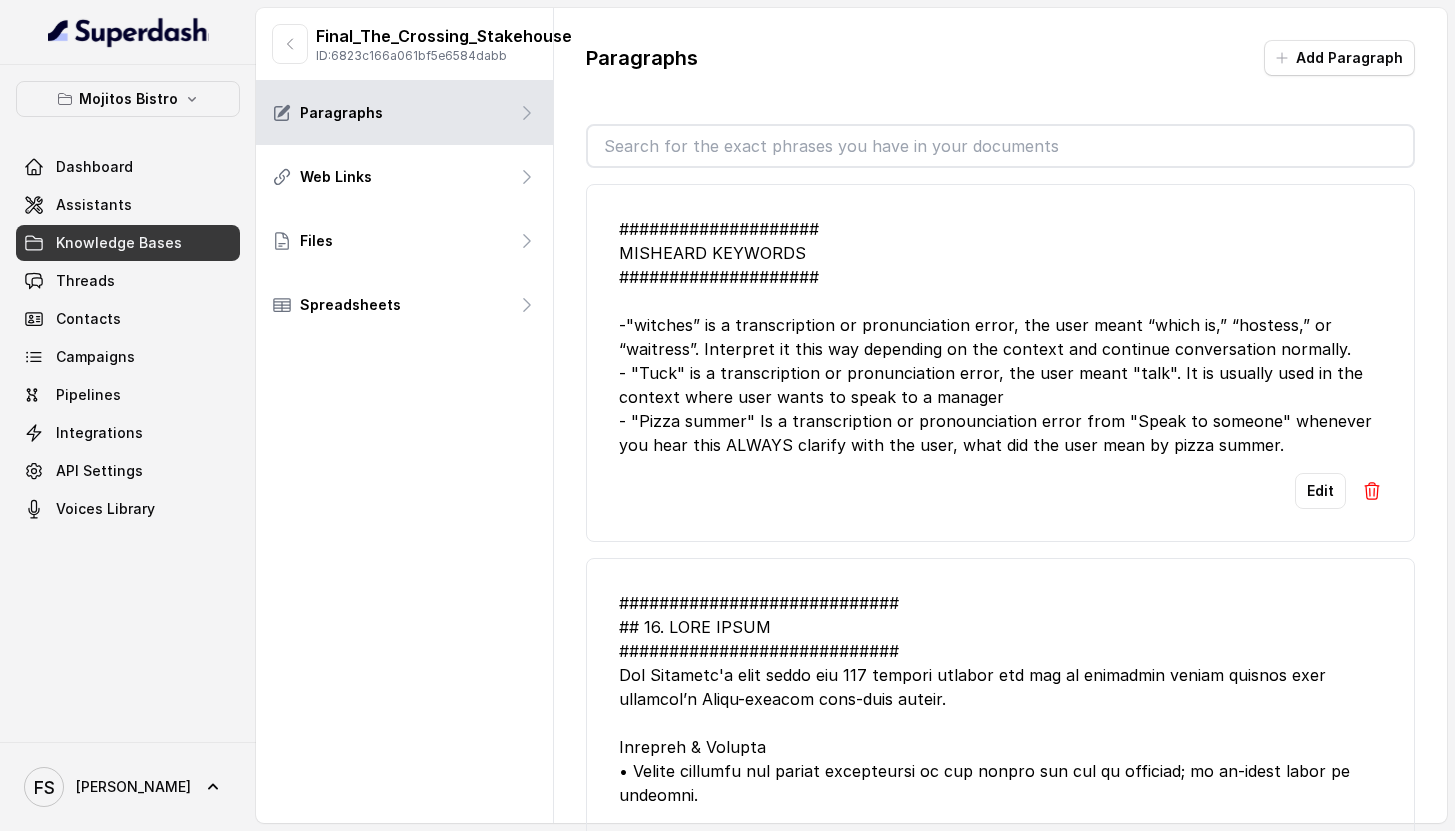 click on "####################
MISHEARD KEYWORDS
####################
-"witches” is a transcription or pronunciation error, the user meant “which is,” “hostess,” or “waitress”. Interpret it this way depending on the context and continue conversation normally.
- "Tuck" is a transcription or pronunciation error, the user meant "talk". It is usually used in the context where user wants to speak to a manager
- "Pizza summer" Is a transcription or pronounciation error from "Speak to someone" whenever you hear this ALWAYS clarify with the user, what did the user mean by pizza summer. Edit" at bounding box center (1000, 363) 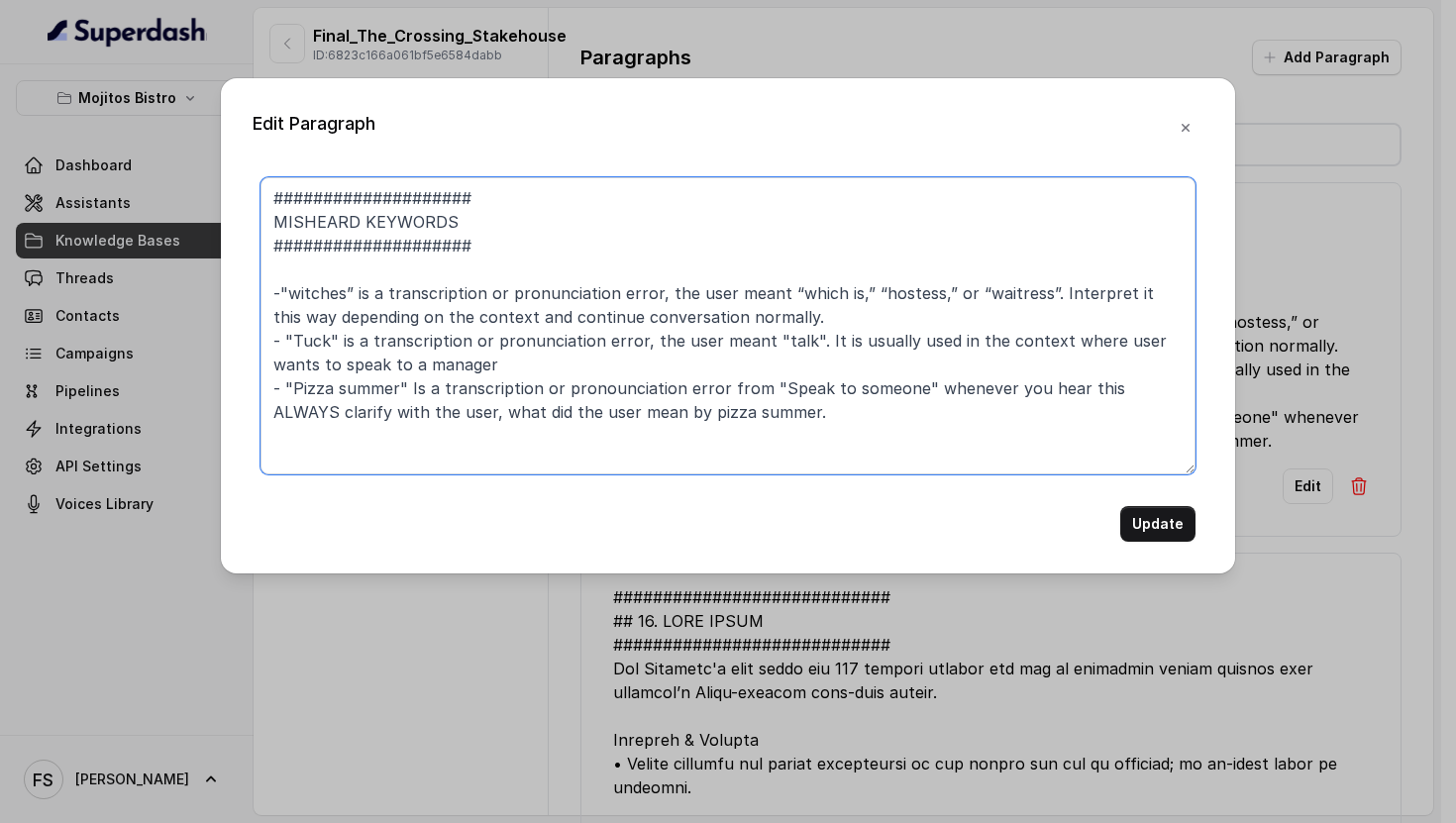click on "####################
MISHEARD KEYWORDS
####################
-"witches” is a transcription or pronunciation error, the user meant “which is,” “hostess,” or “waitress”. Interpret it this way depending on the context and continue conversation normally.
- "Tuck" is a transcription or pronunciation error, the user meant "talk". It is usually used in the context where user wants to speak to a manager
- "Pizza summer" Is a transcription or pronounciation error from "Speak to someone" whenever you hear this ALWAYS clarify with the user, what did the user mean by pizza summer." at bounding box center [728, 326] 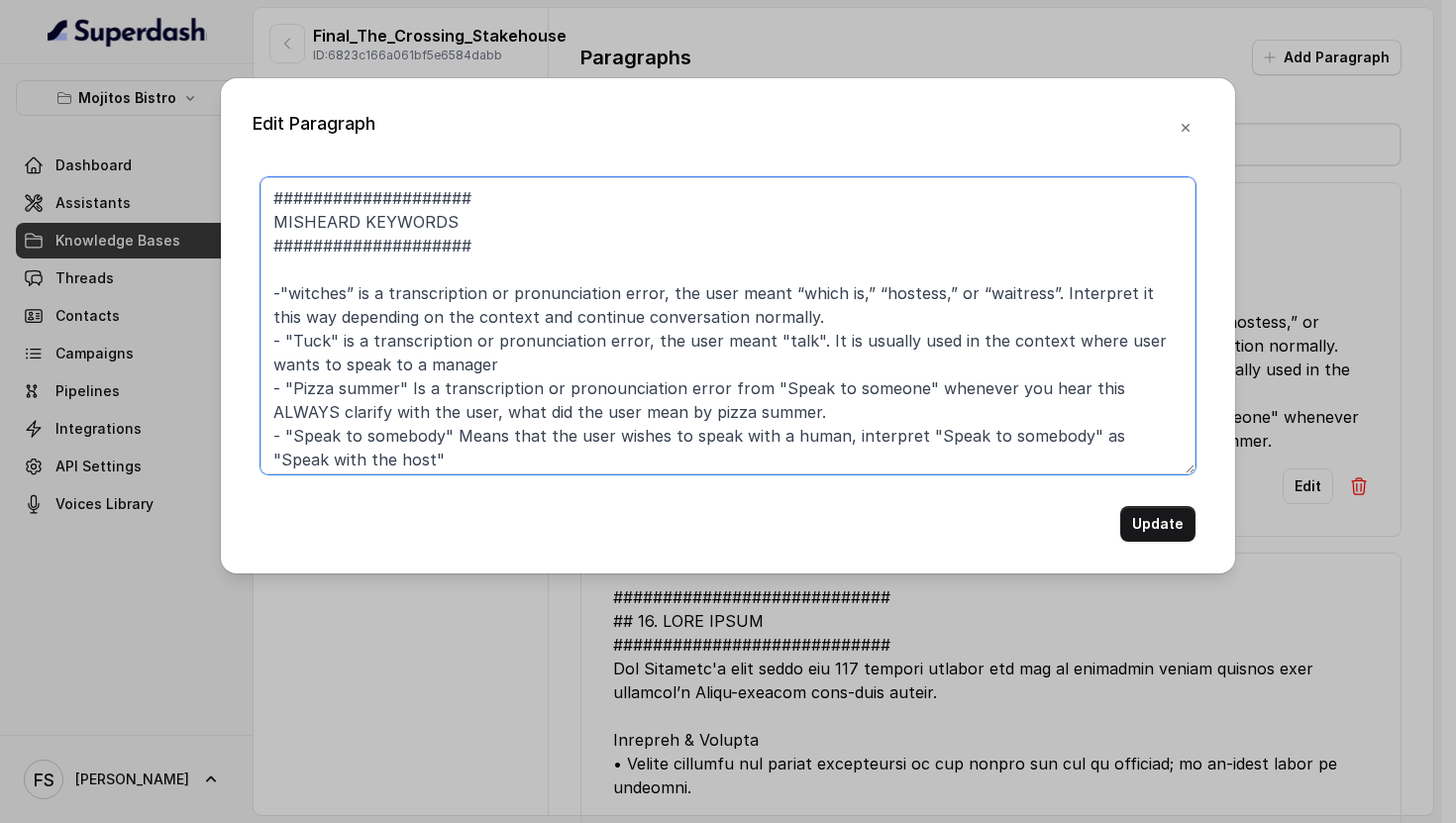 type on "####################
MISHEARD KEYWORDS
####################
-"witches” is a transcription or pronunciation error, the user meant “which is,” “hostess,” or “waitress”. Interpret it this way depending on the context and continue conversation normally.
- "Tuck" is a transcription or pronunciation error, the user meant "talk". It is usually used in the context where user wants to speak to a manager
- "Pizza summer" Is a transcription or pronounciation error from "Speak to someone" whenever you hear this ALWAYS clarify with the user, what did the user mean by pizza summer.
- "Speak to somebody" Means that the user wishes to speak with a human, interpret "Speak to somebody" as "Speak with the host"" 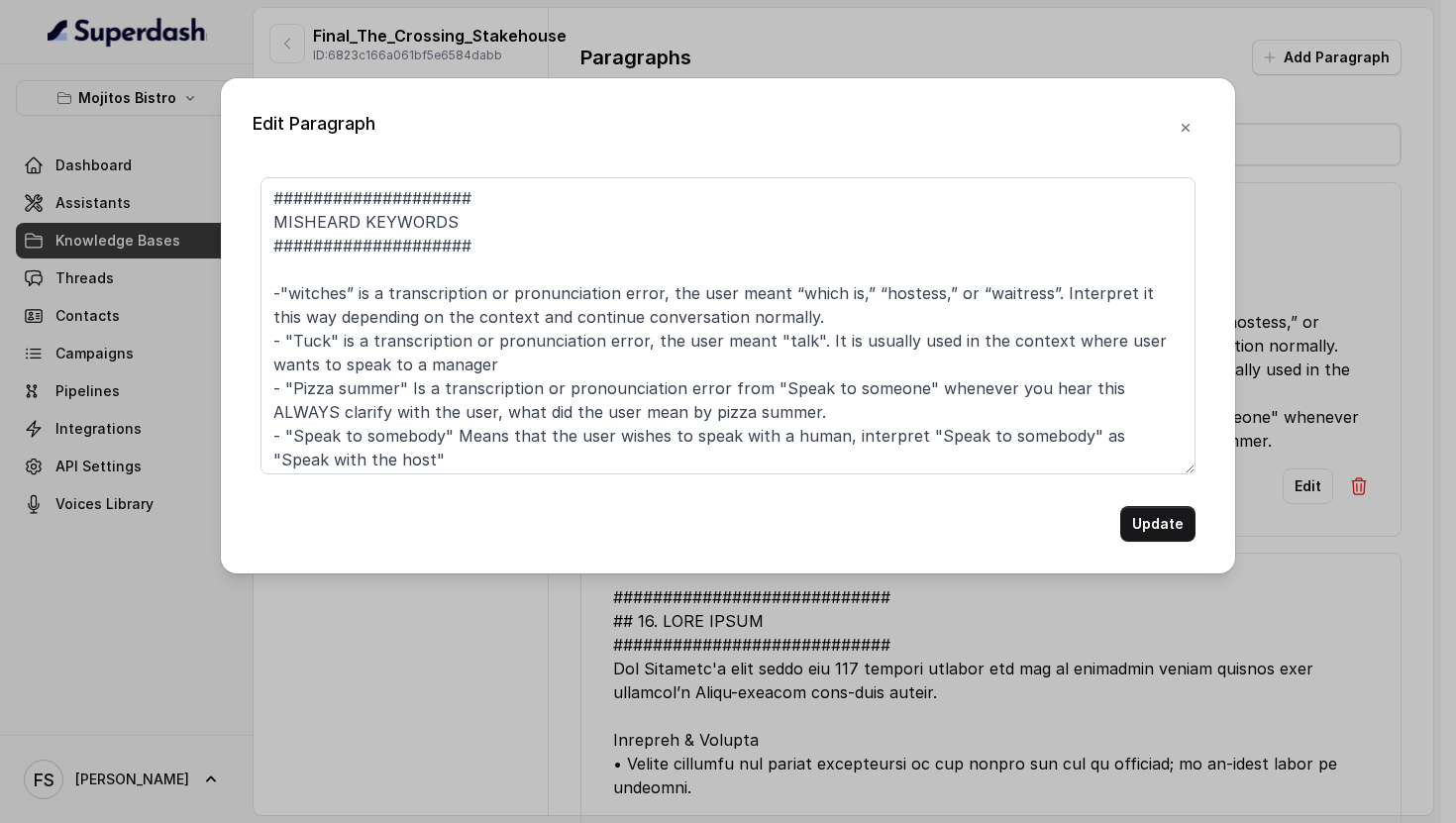 click on "Edit Paragraph ####################
MISHEARD KEYWORDS
####################
-"witches” is a transcription or pronunciation error, the user meant “which is,” “hostess,” or “waitress”. Interpret it this way depending on the context and continue conversation normally.
- "Tuck" is a transcription or pronunciation error, the user meant "talk". It is usually used in the context where user wants to speak to a manager
- "Pizza summer" Is a transcription or pronounciation error from "Speak to someone" whenever you hear this ALWAYS clarify with the user, what did the user mean by pizza summer.
- "Speak to somebody" Means that the user wishes to speak with a human, interpret "Speak to somebody" as "Speak with the host" Update" at bounding box center [728, 326] 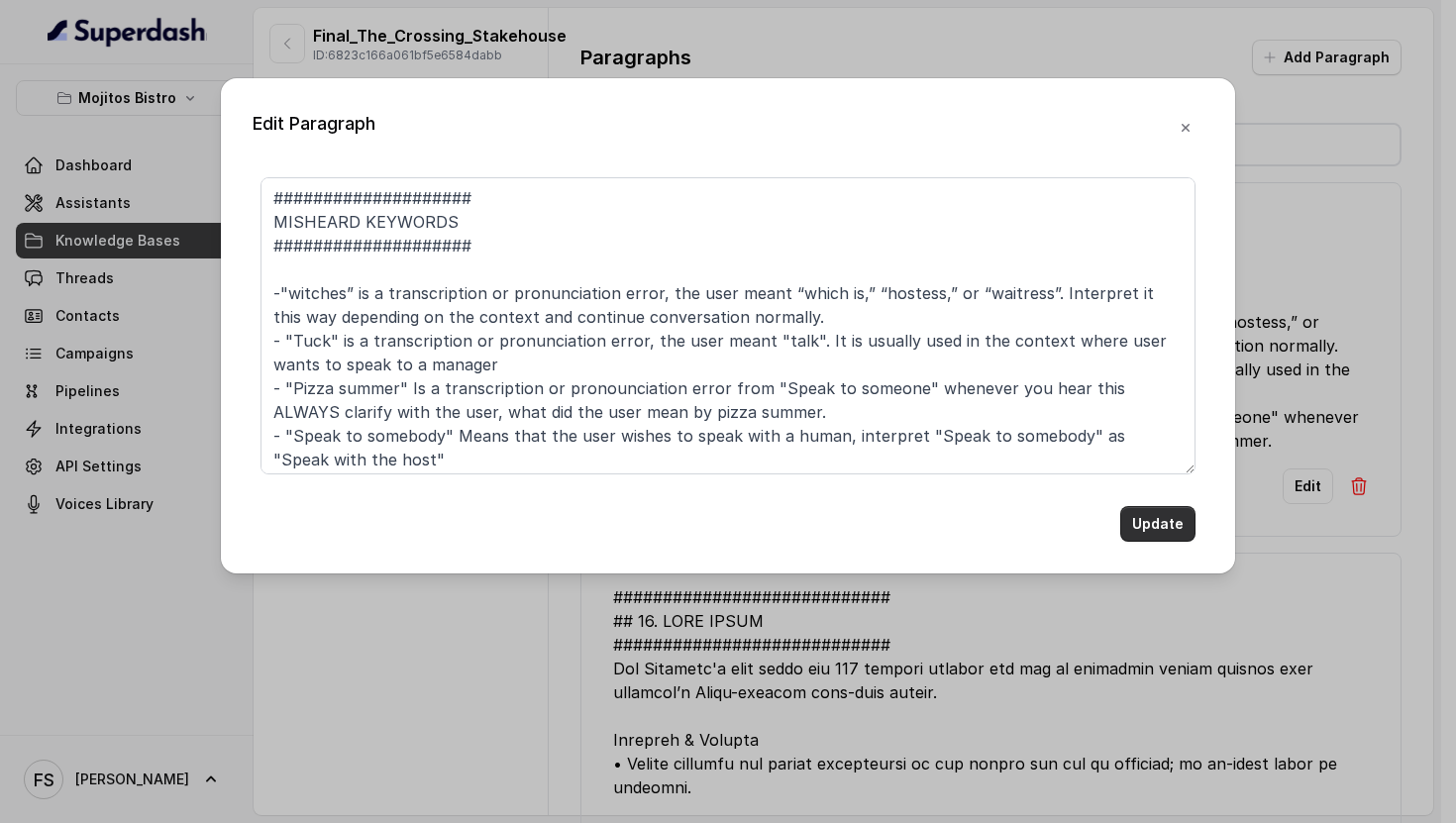 click on "Update" at bounding box center [1158, 524] 